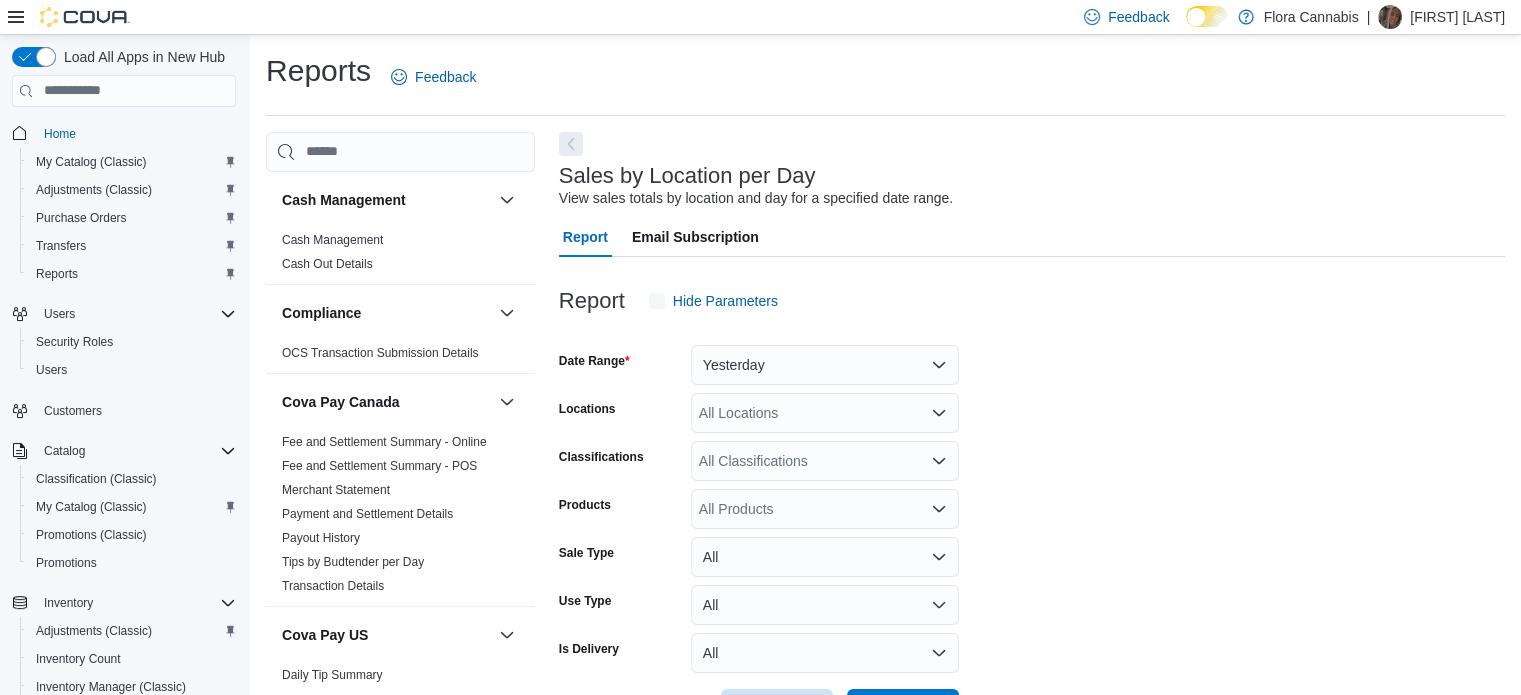 scroll, scrollTop: 46, scrollLeft: 0, axis: vertical 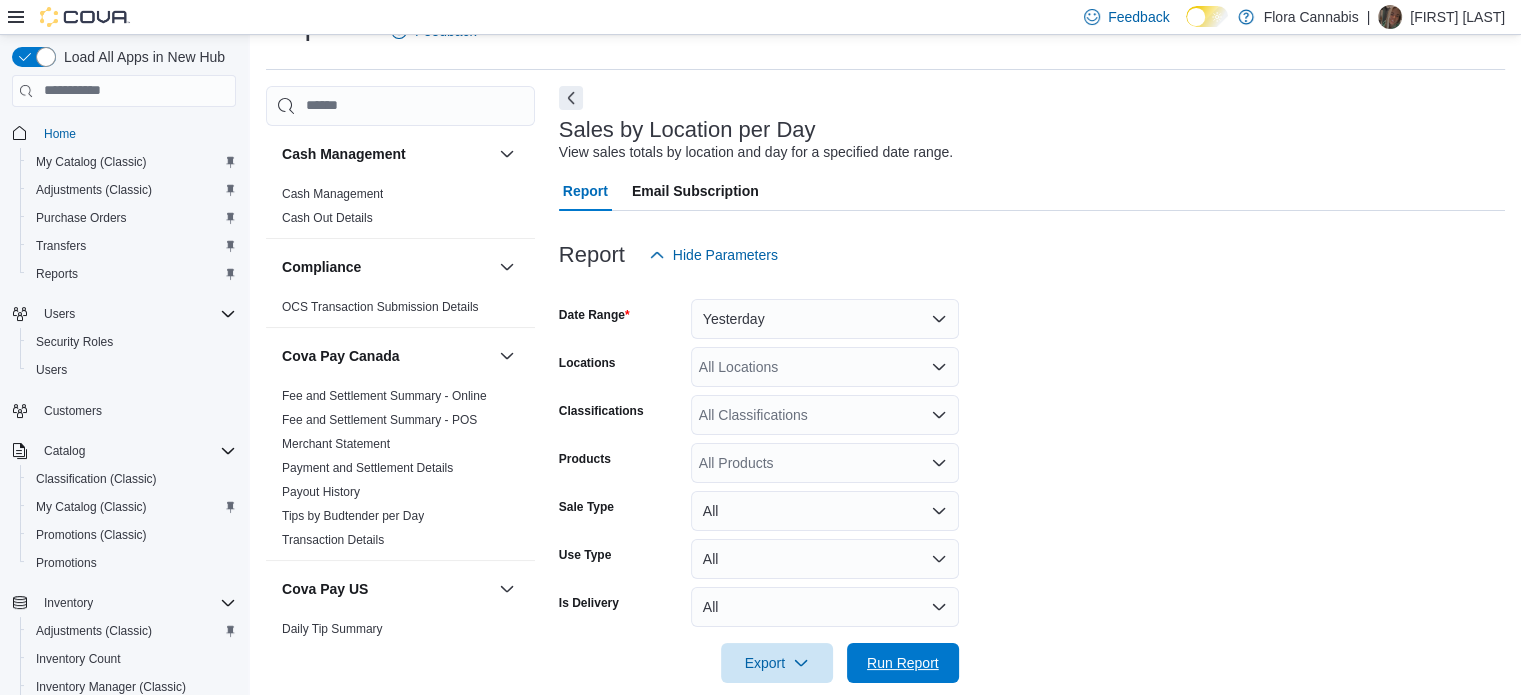 click on "Run Report" at bounding box center [903, 663] 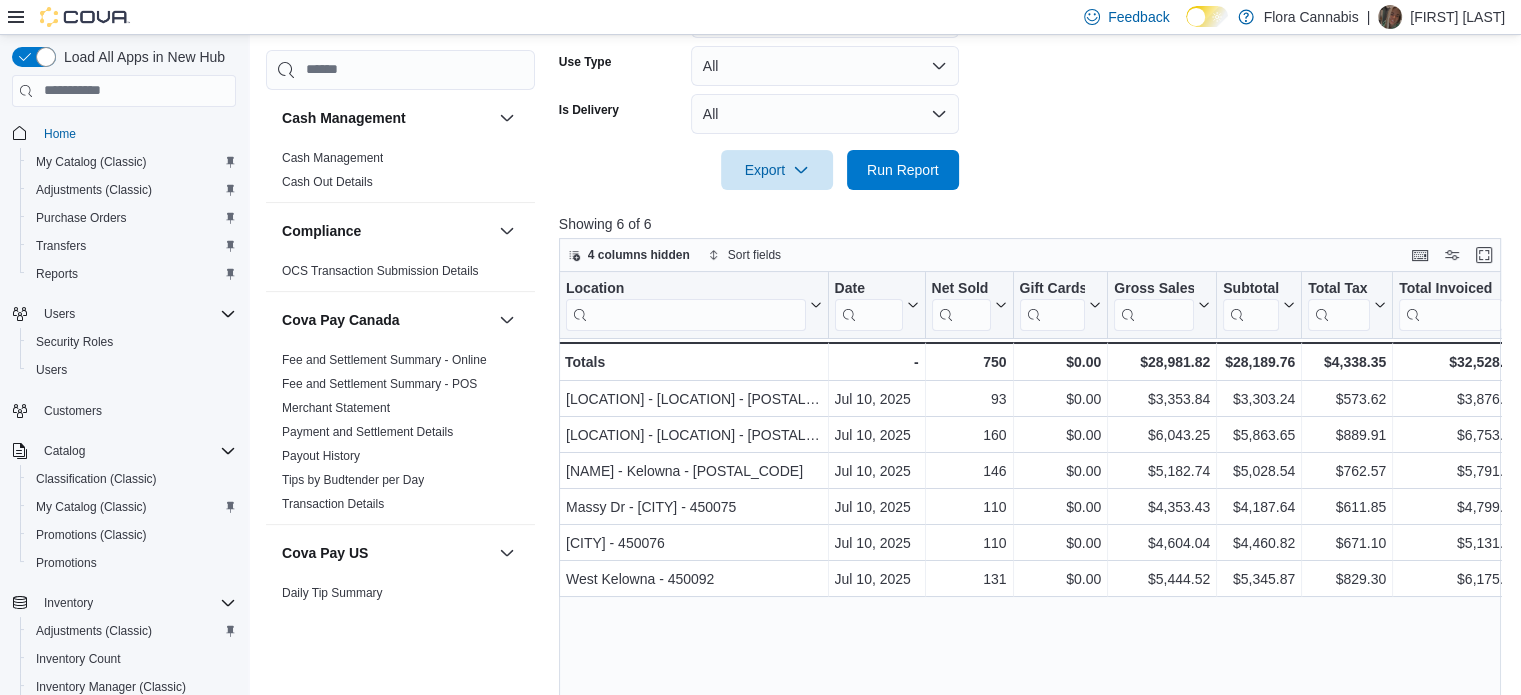scroll, scrollTop: 253, scrollLeft: 0, axis: vertical 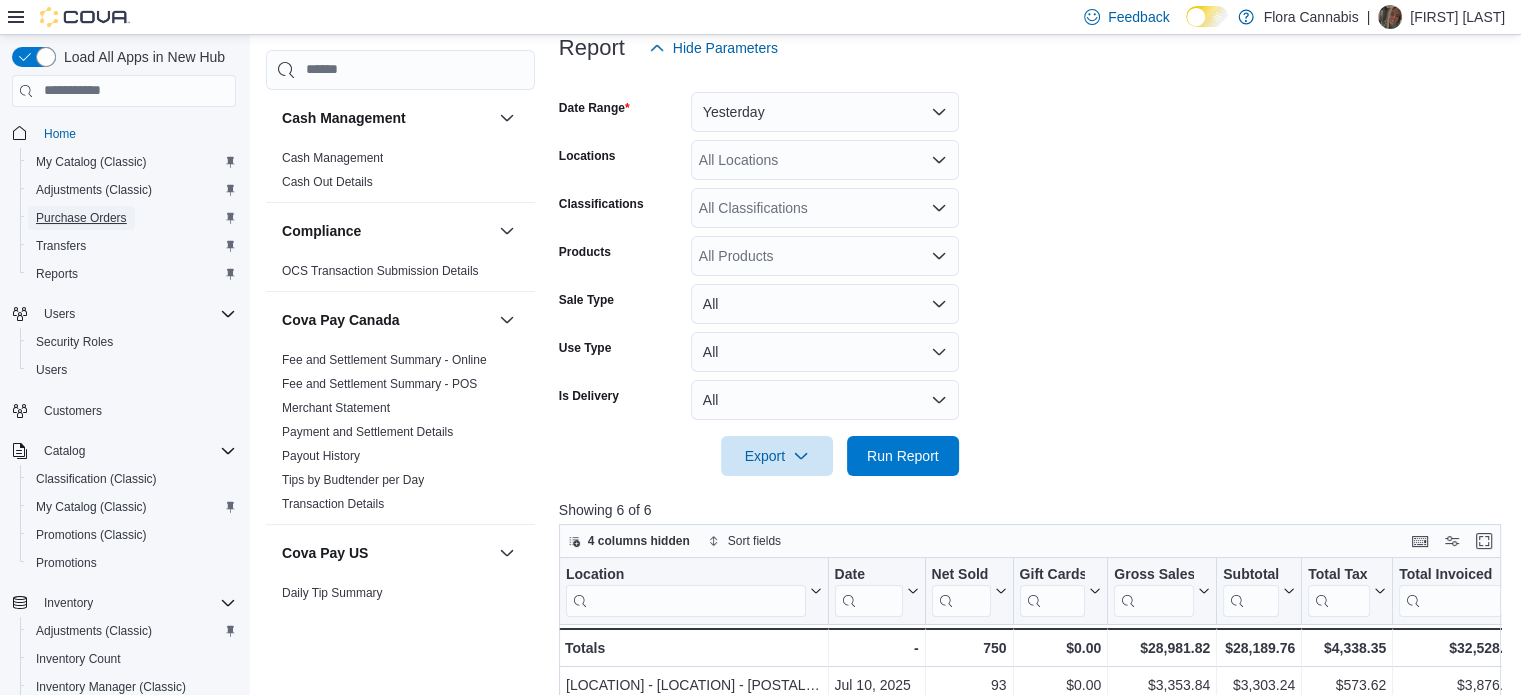 click on "Purchase Orders" at bounding box center (81, 218) 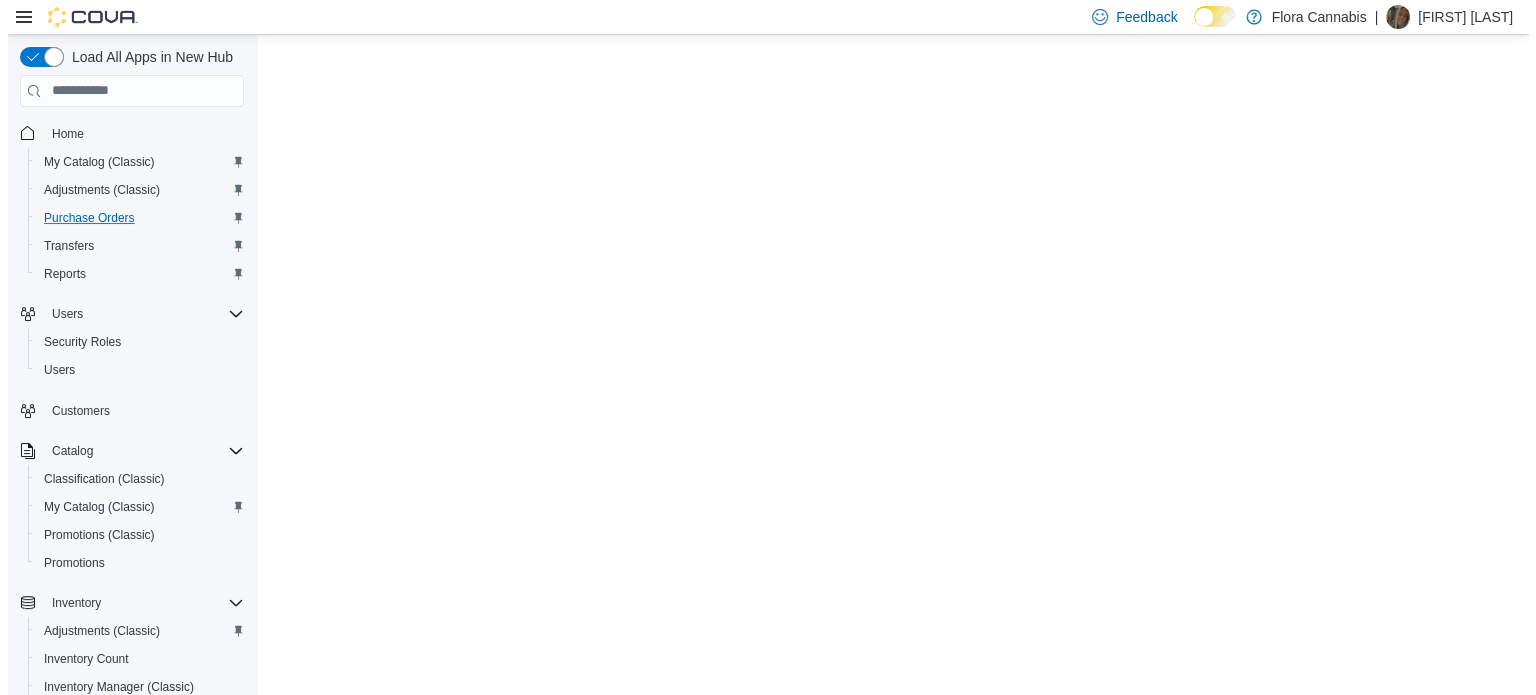 scroll, scrollTop: 0, scrollLeft: 0, axis: both 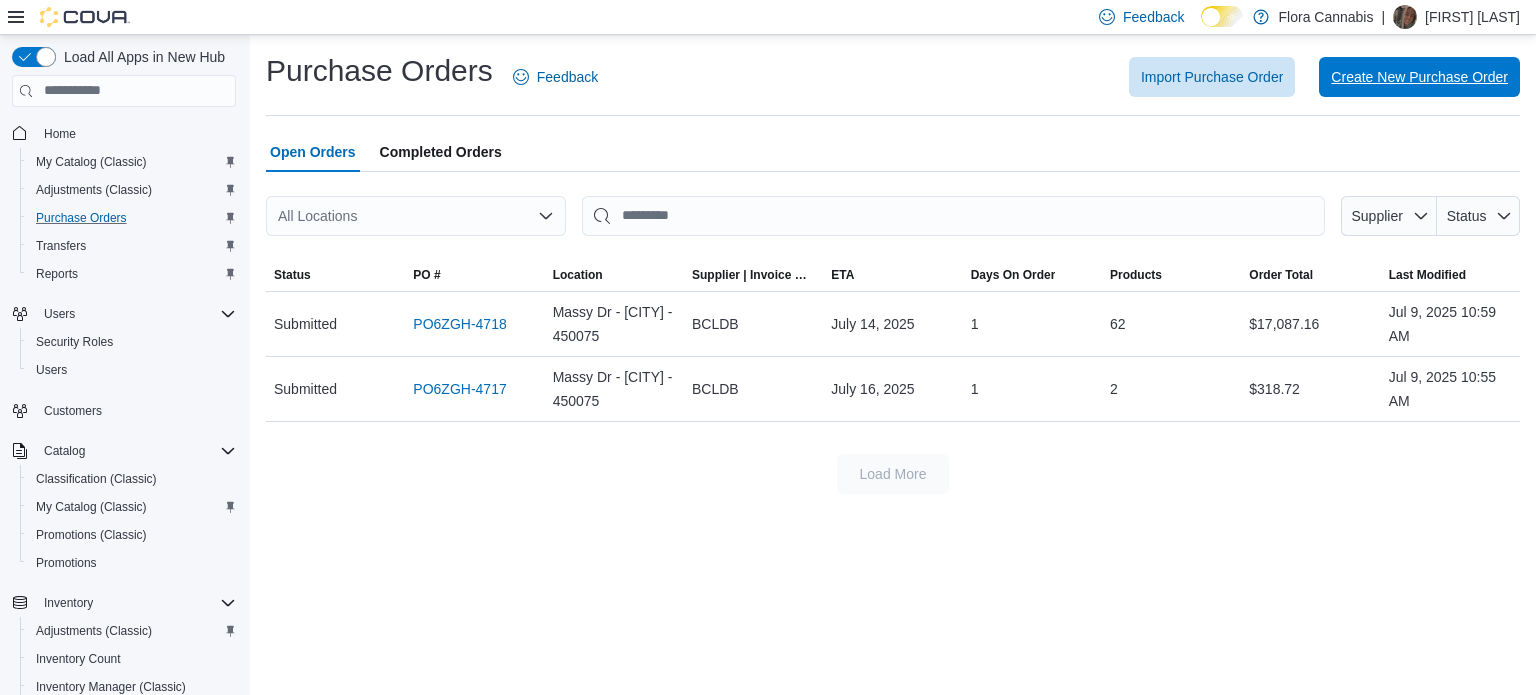 click on "Create New Purchase Order" at bounding box center (1419, 77) 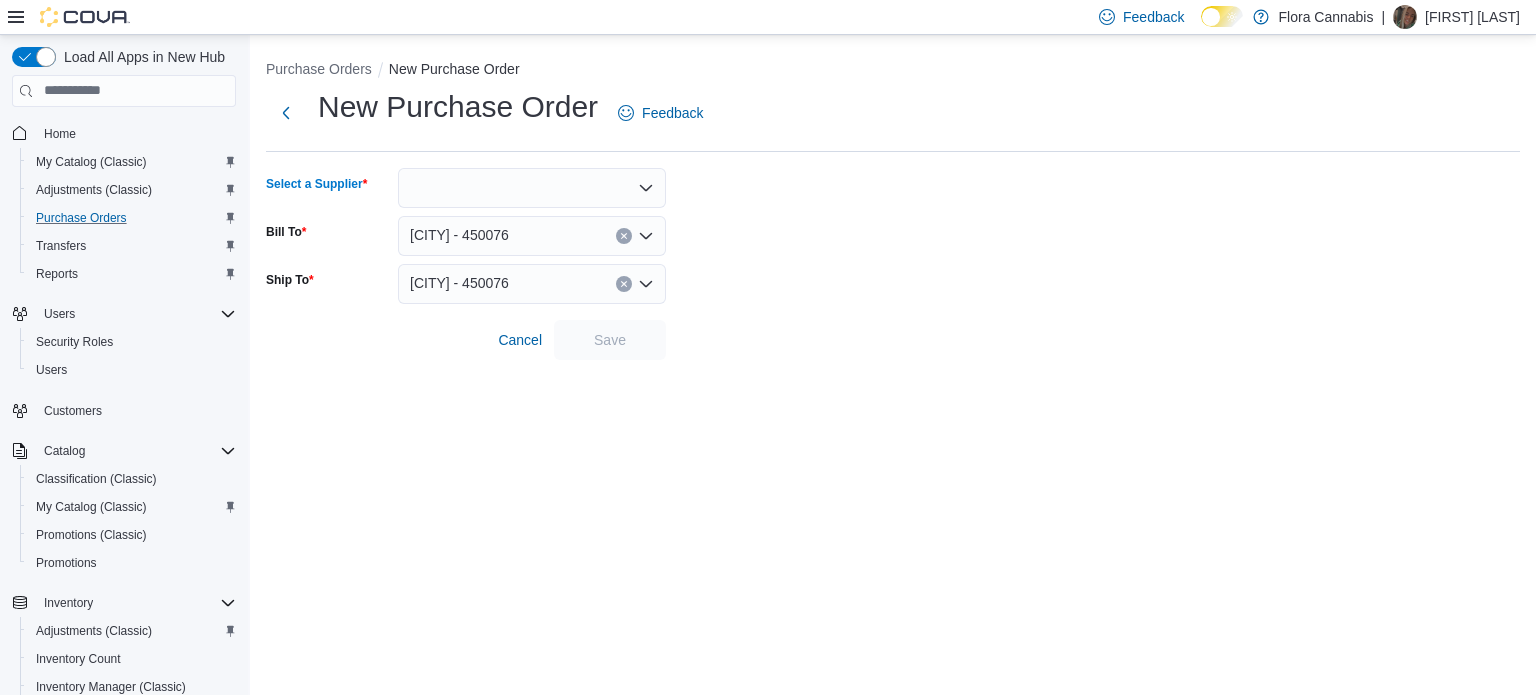 click at bounding box center (532, 188) 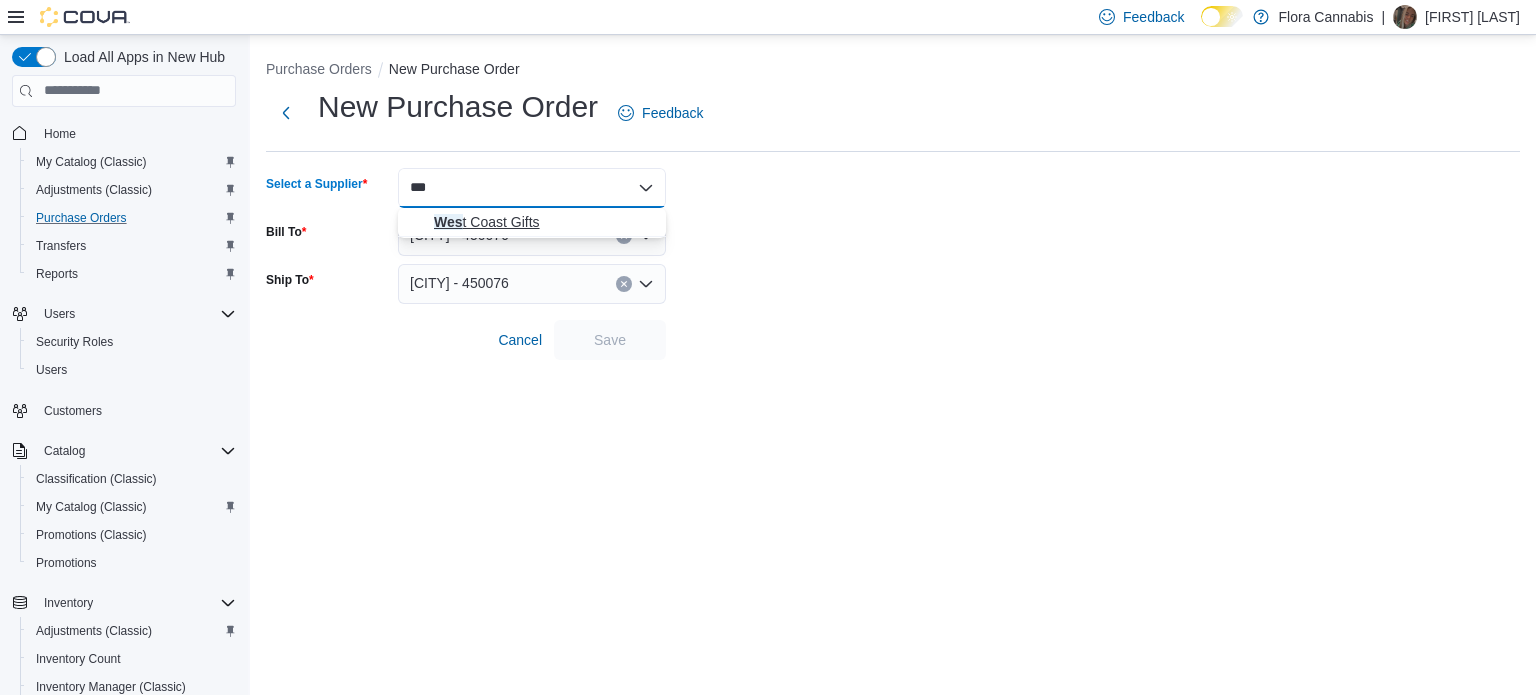 type on "***" 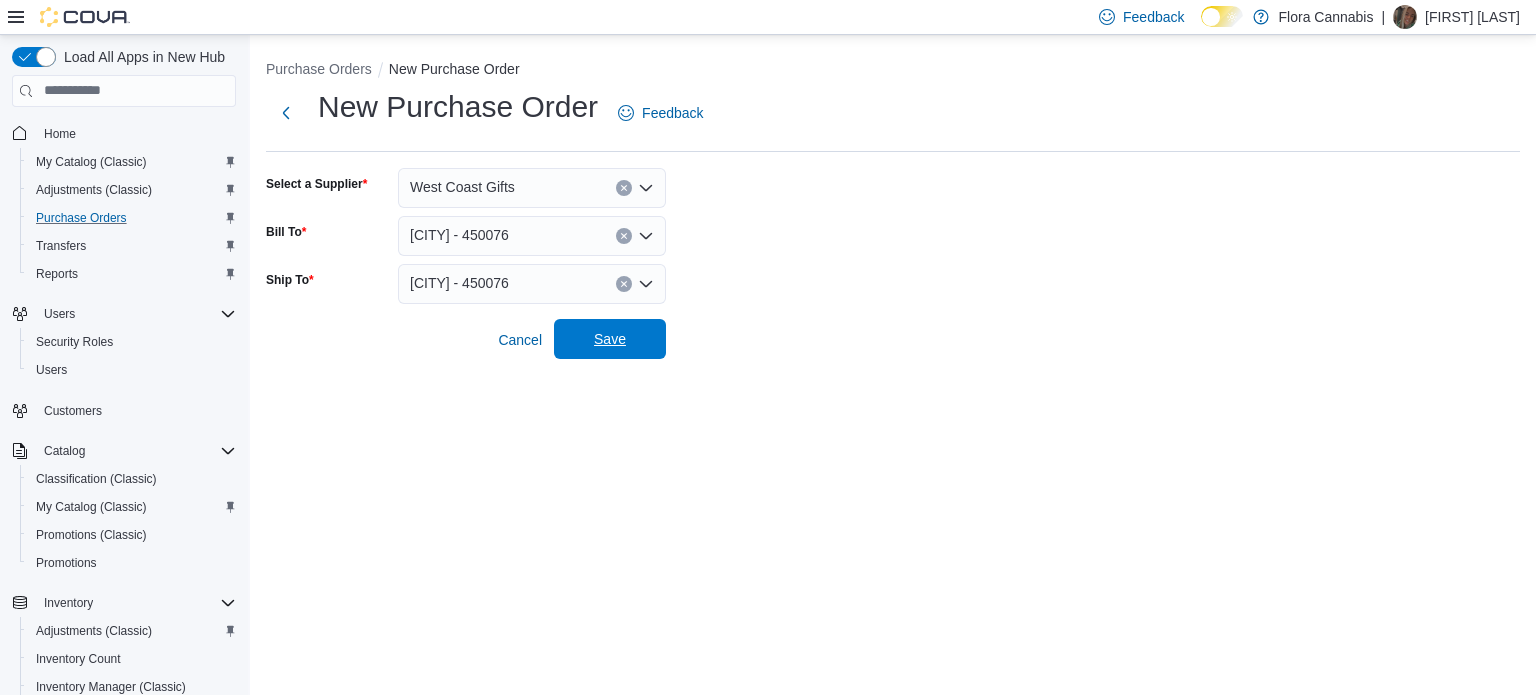 click on "Save" at bounding box center [610, 339] 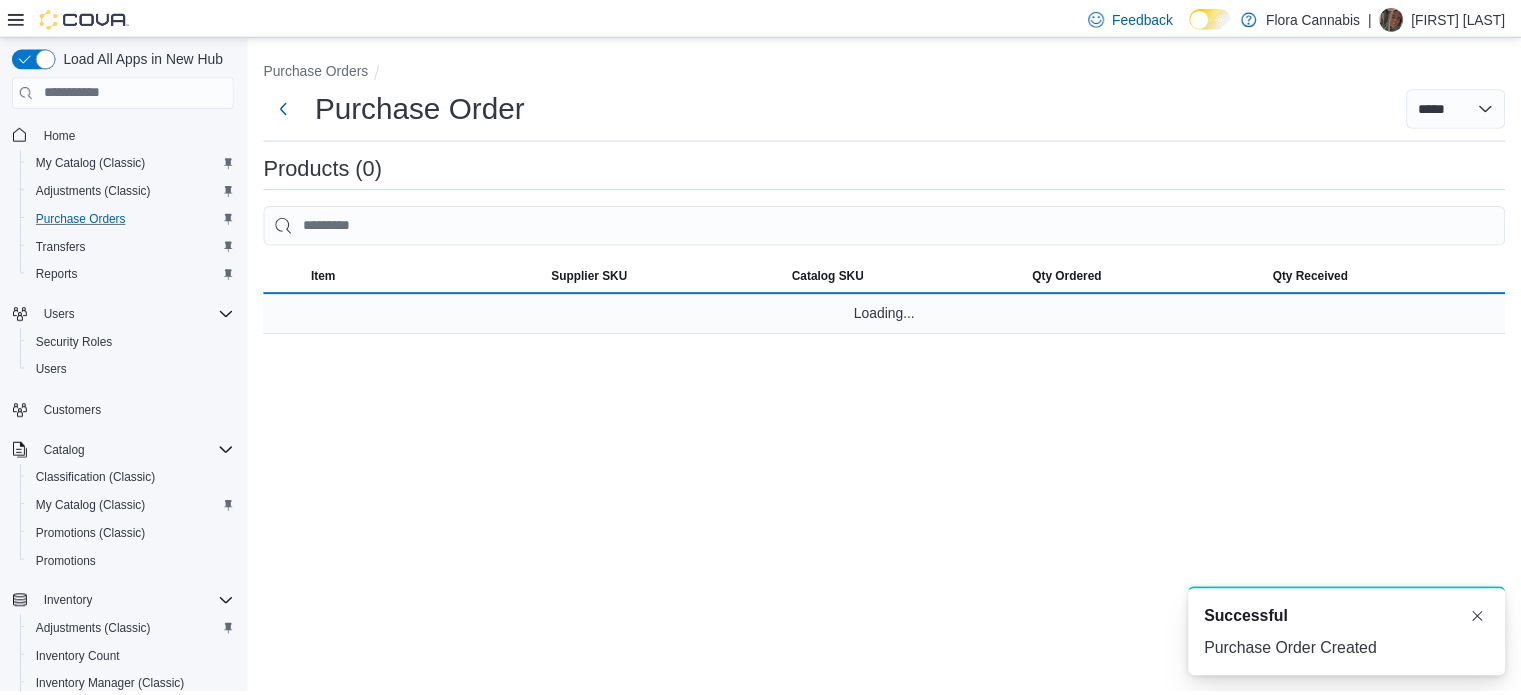scroll, scrollTop: 0, scrollLeft: 0, axis: both 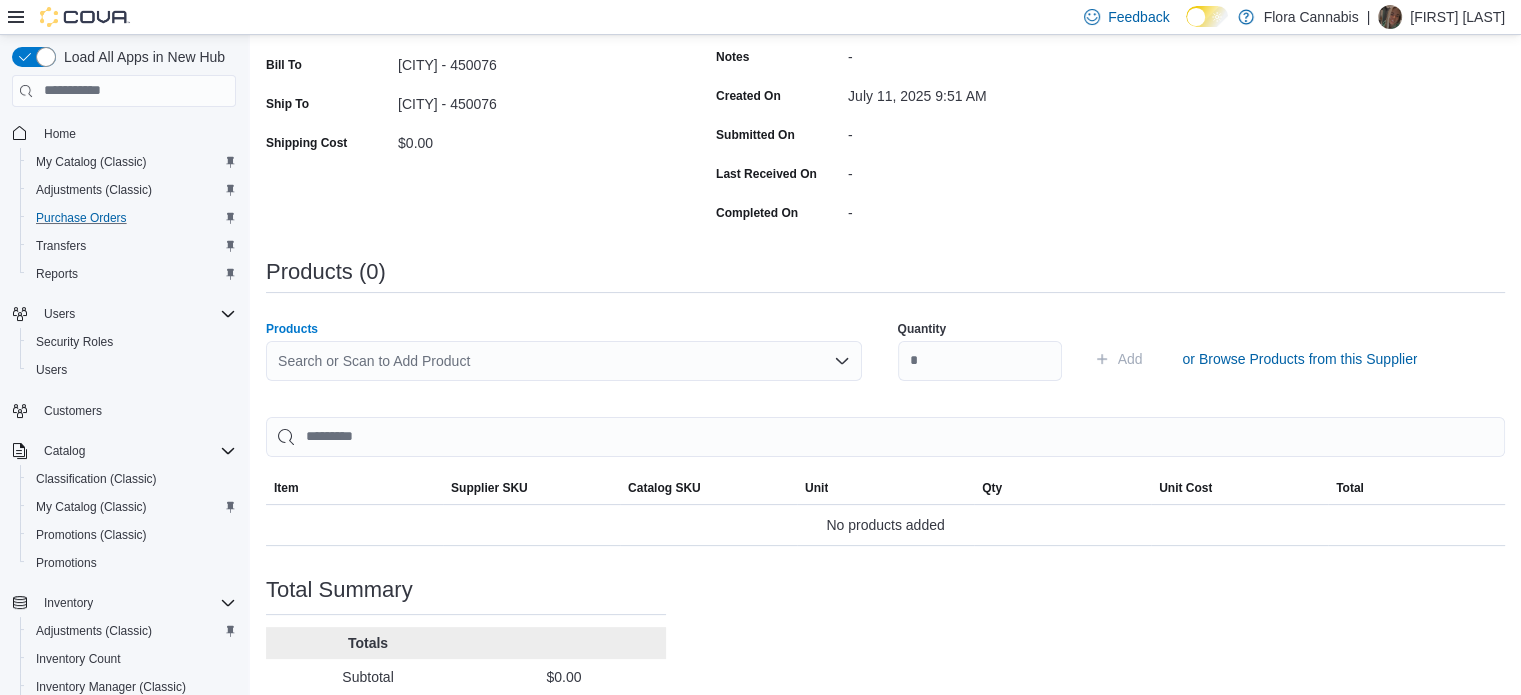 click on "Search or Scan to Add Product" at bounding box center (564, 361) 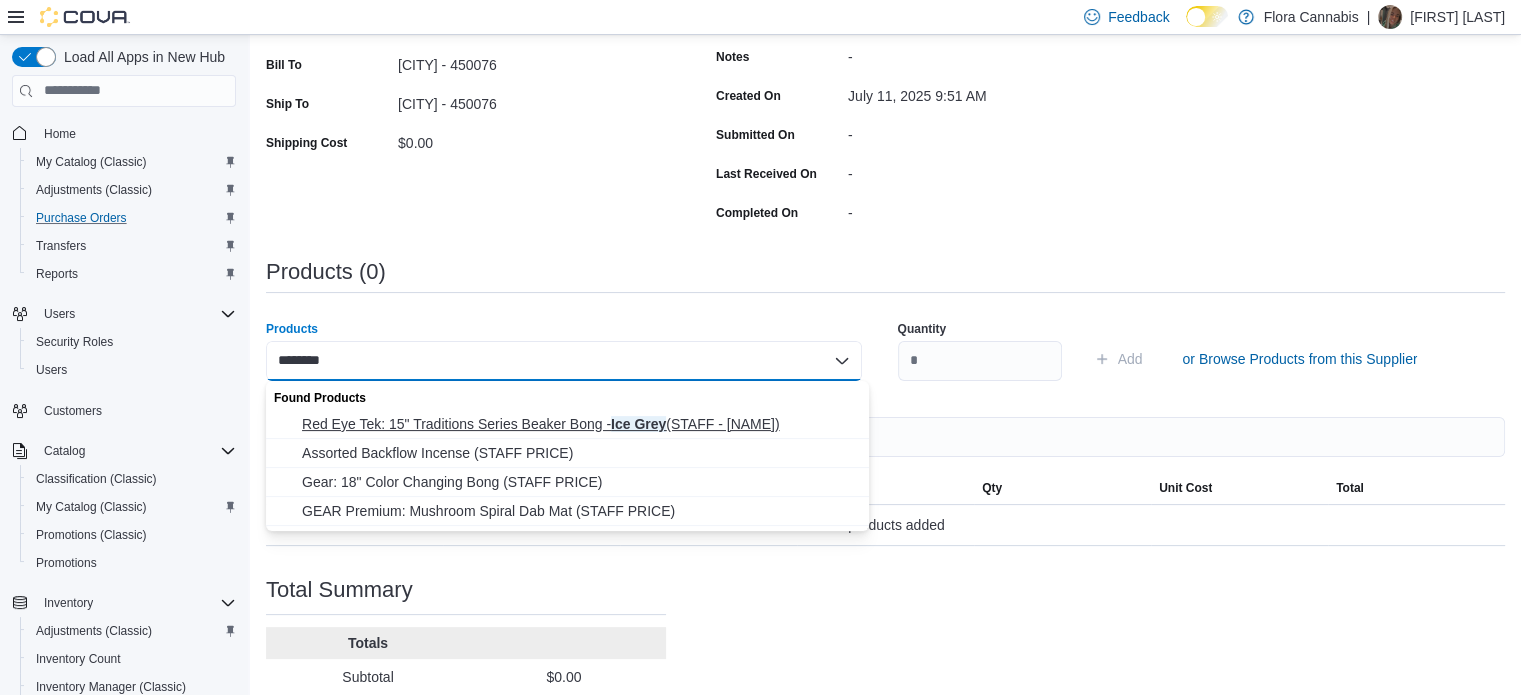 type on "********" 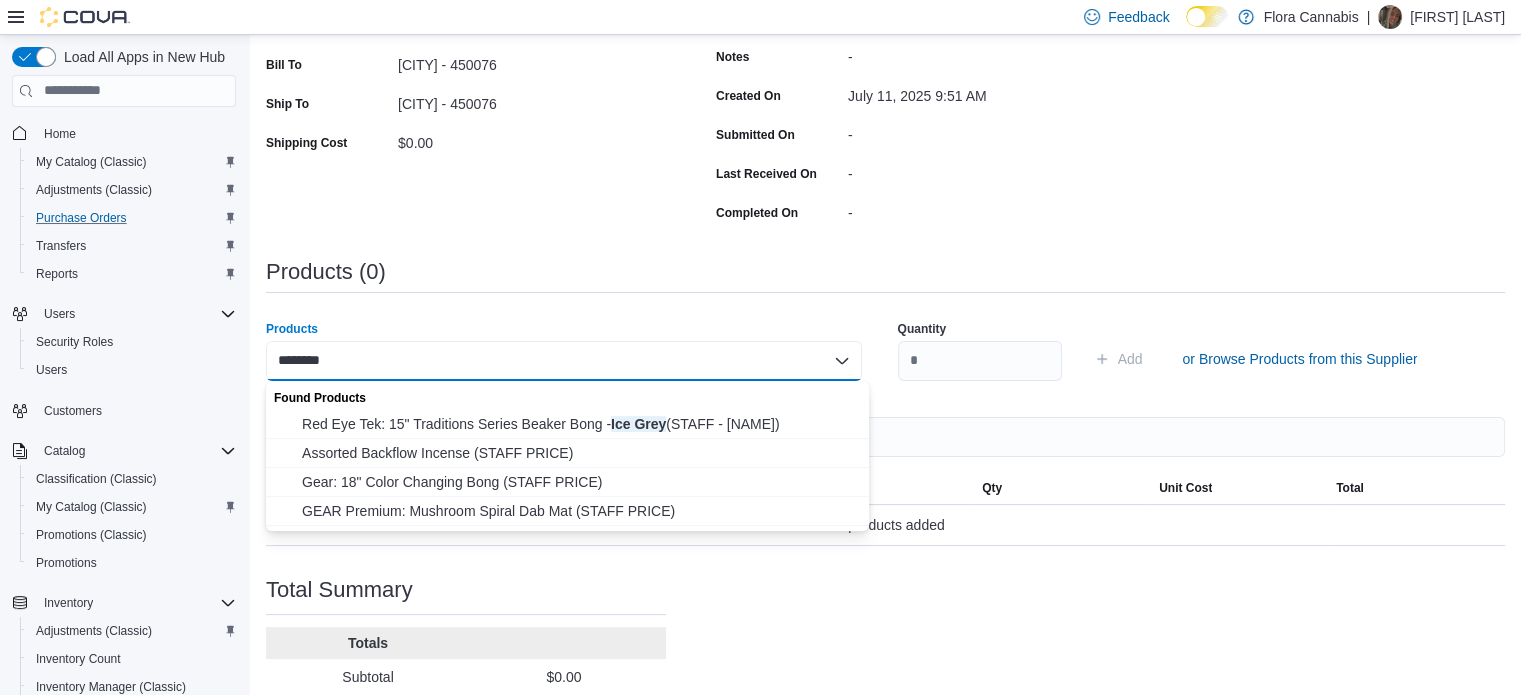 type 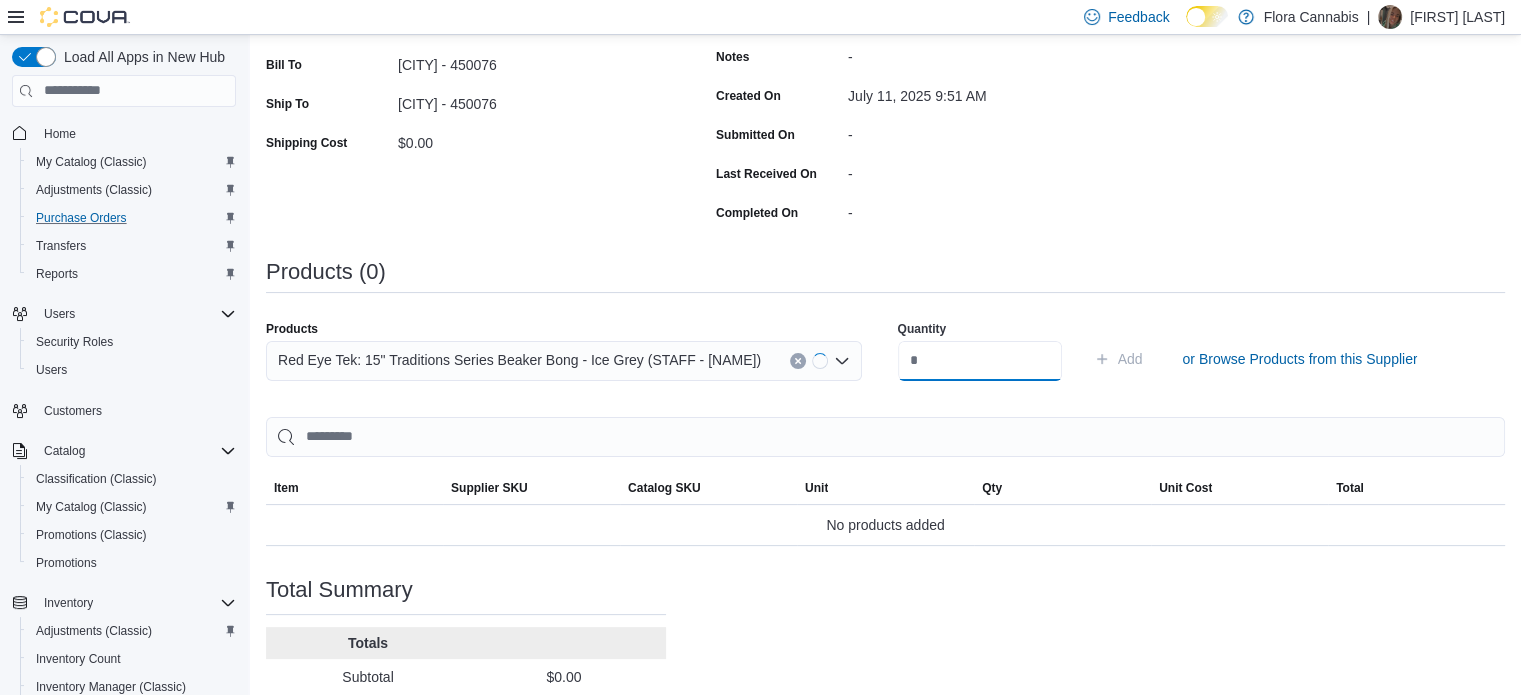 click at bounding box center (980, 361) 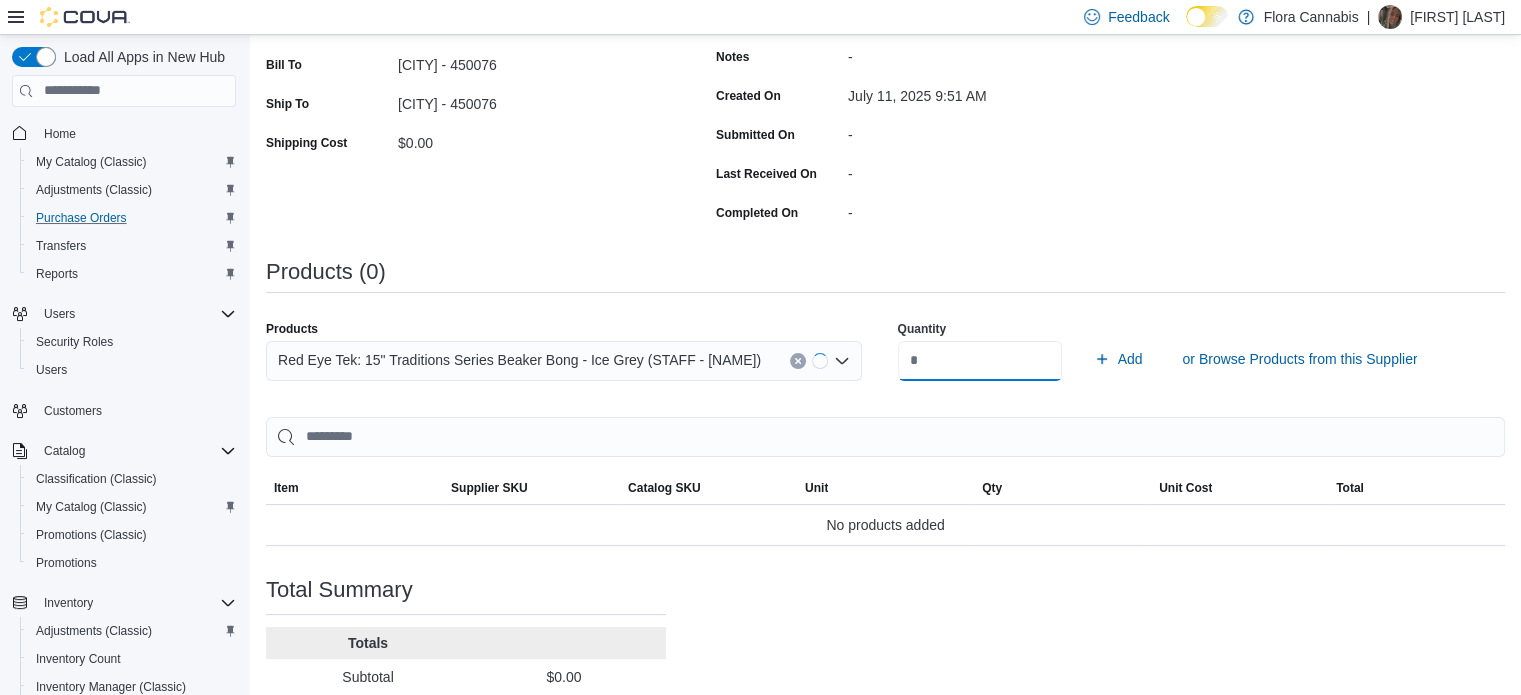 type on "**" 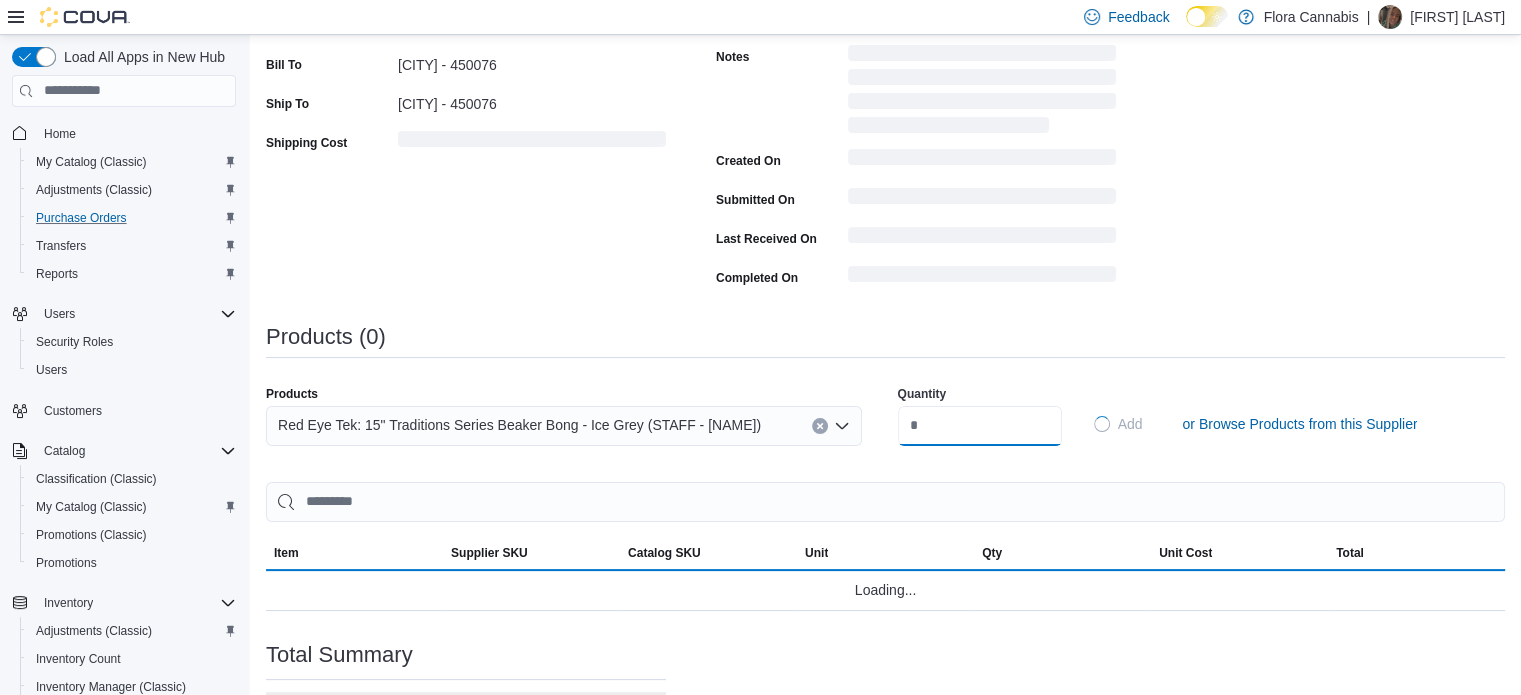 type 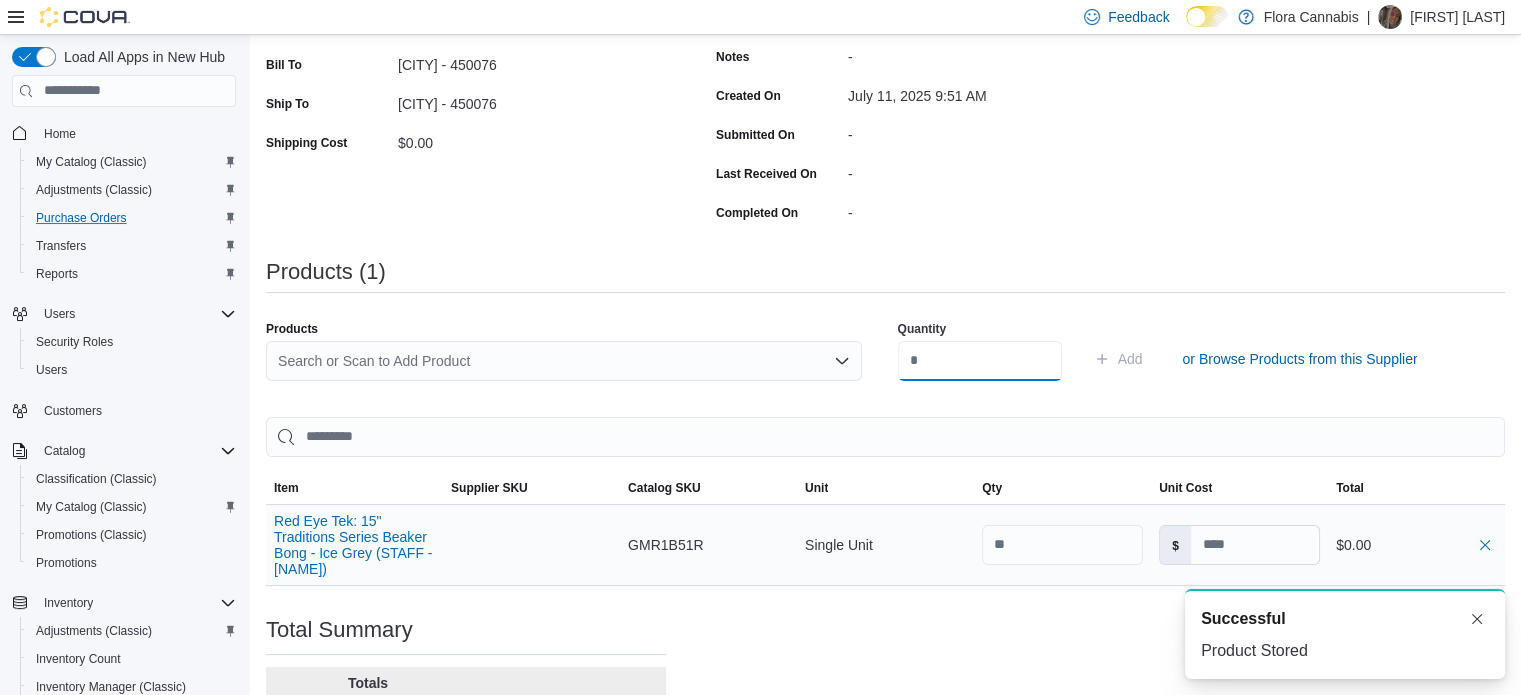 scroll, scrollTop: 0, scrollLeft: 0, axis: both 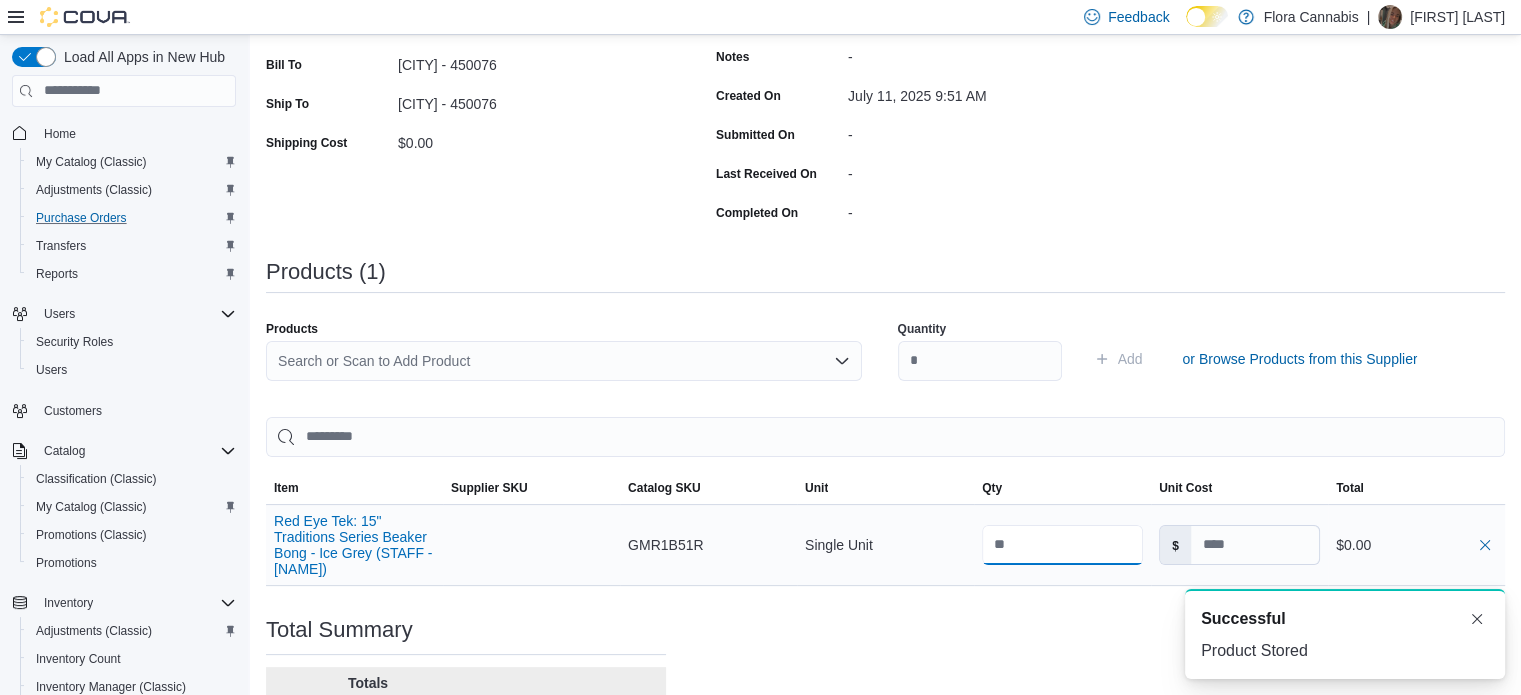 click at bounding box center [1062, 545] 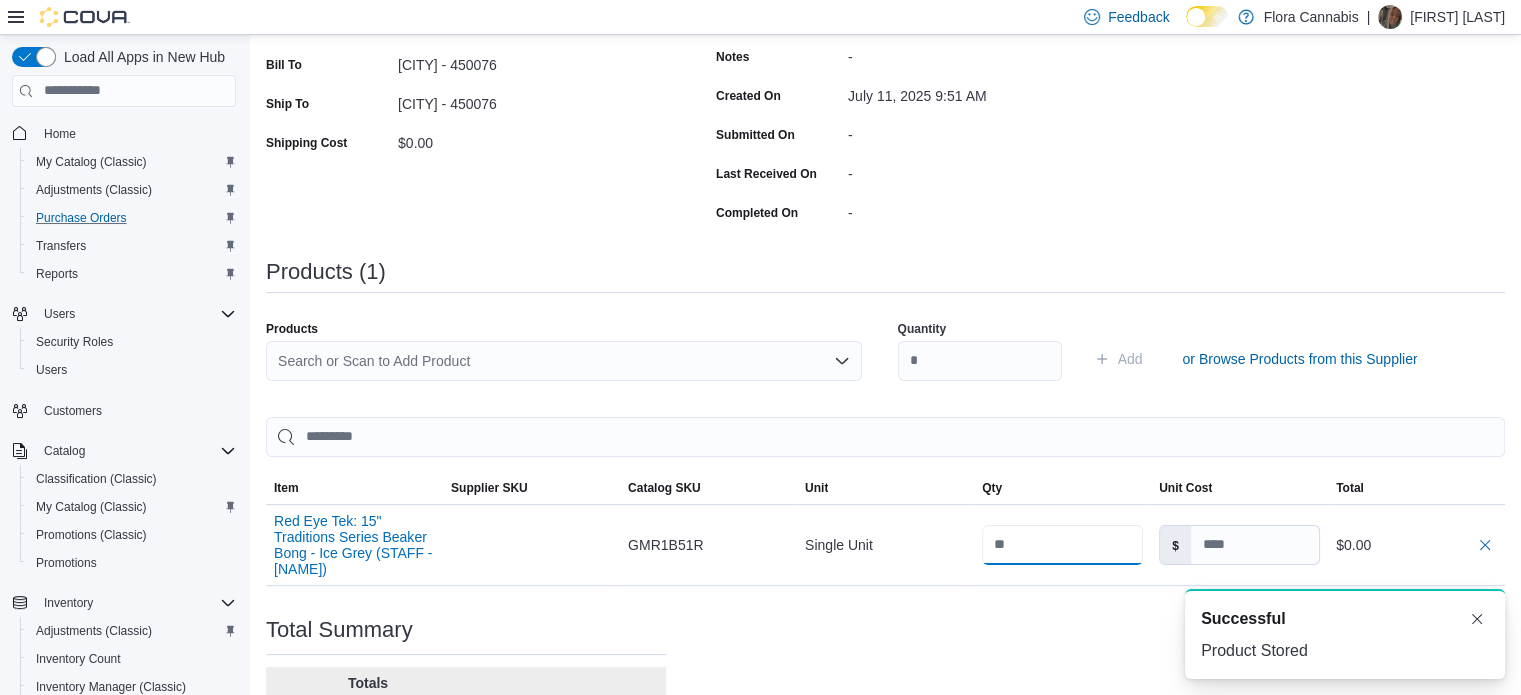 type on "*" 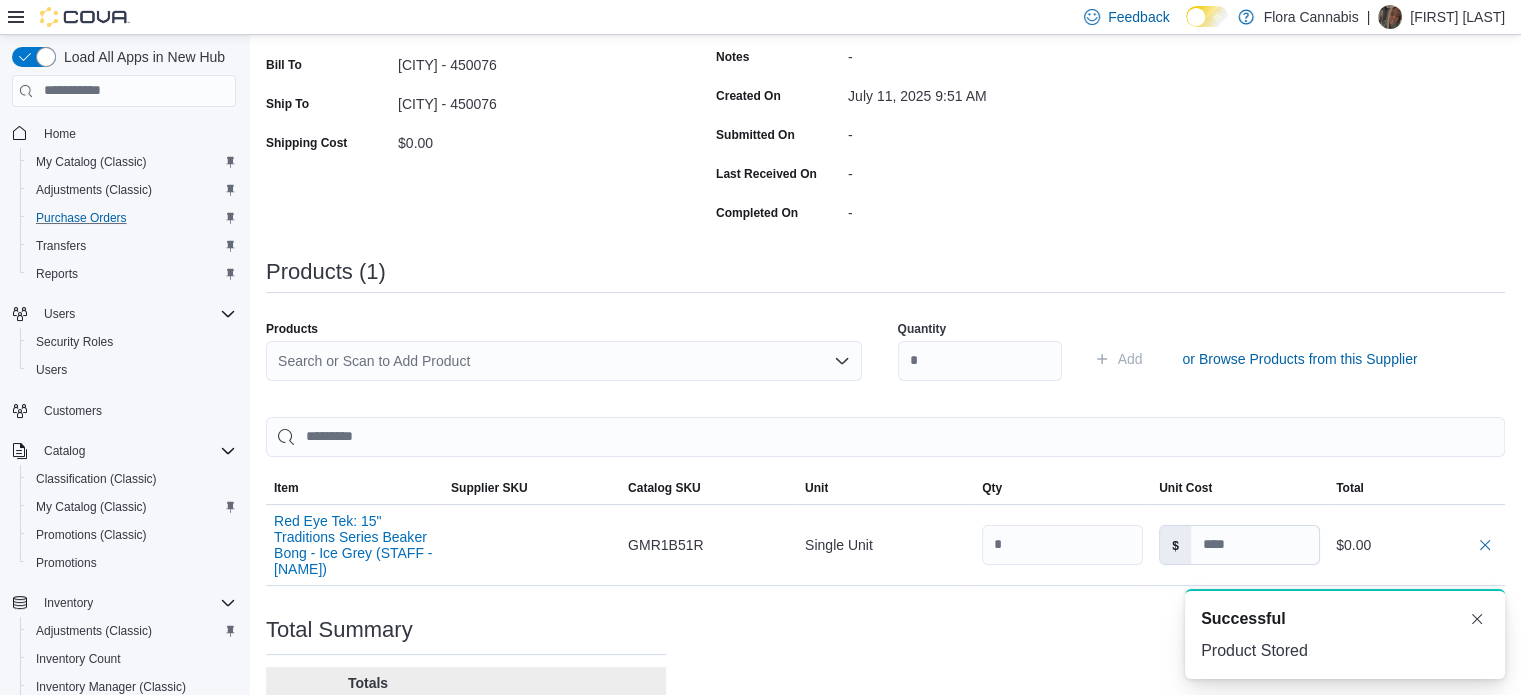 click on "Products (1)" at bounding box center (885, 272) 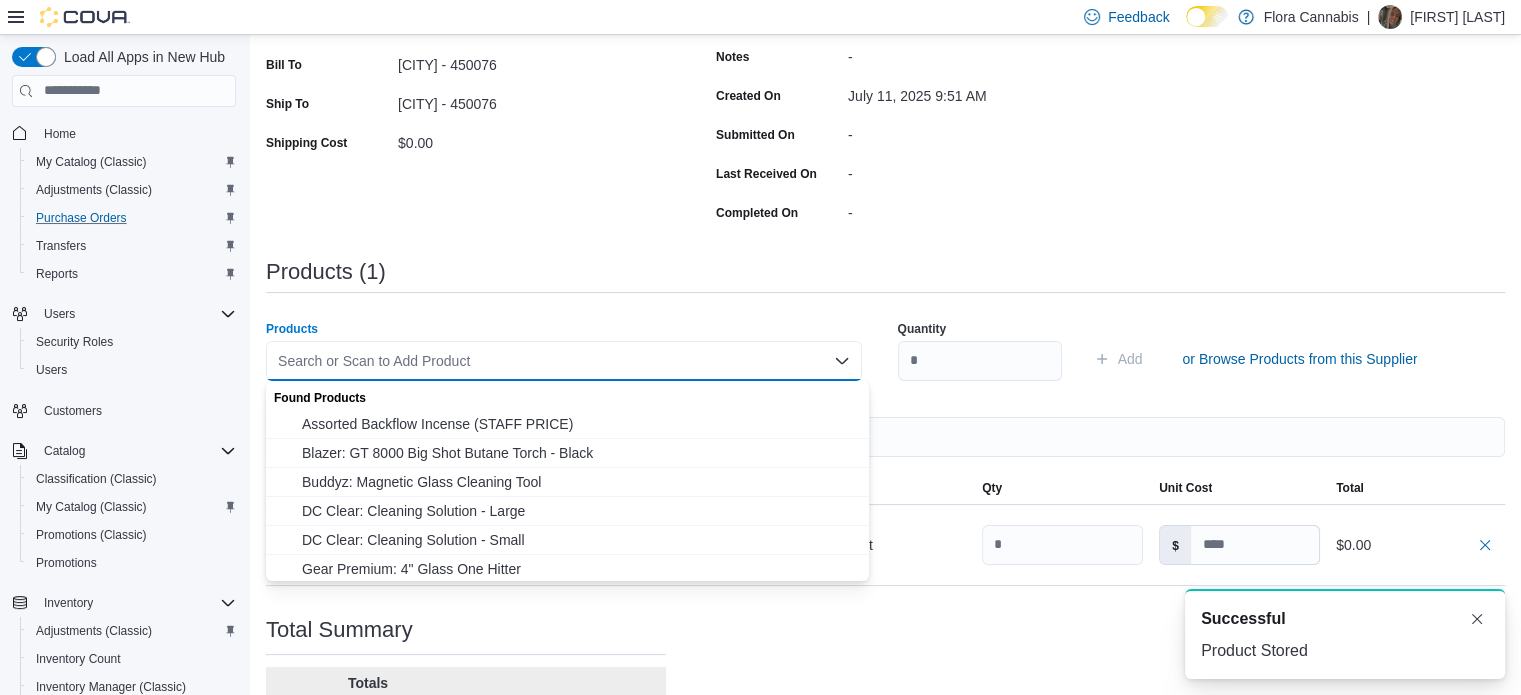 type 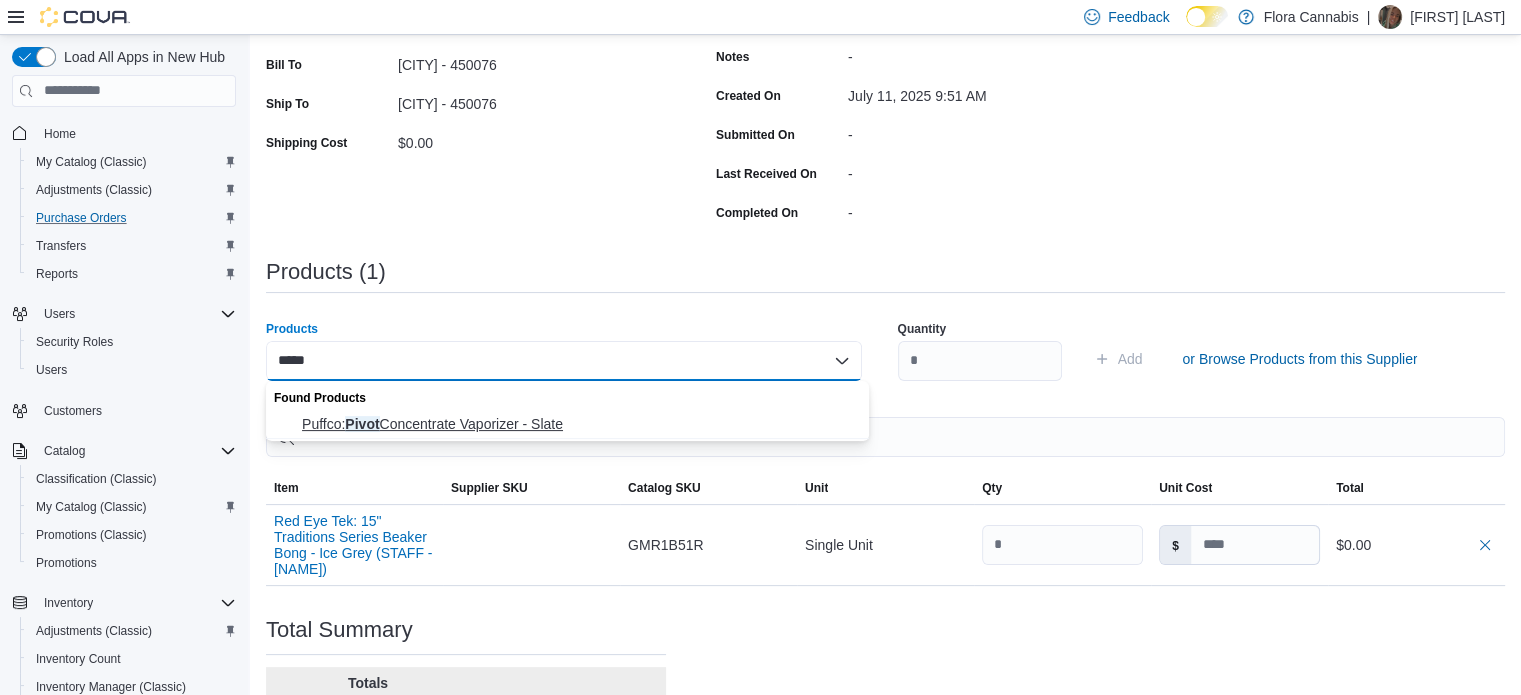 type on "*****" 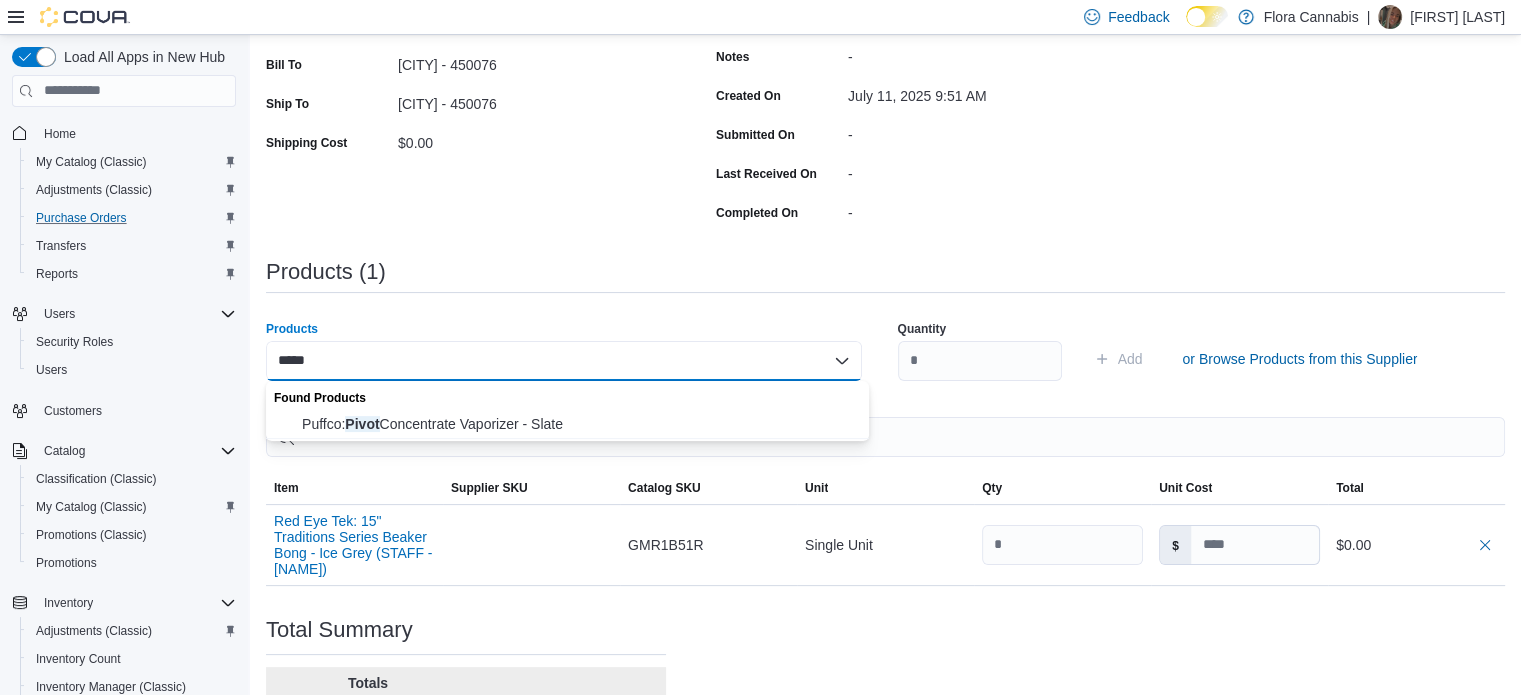 type 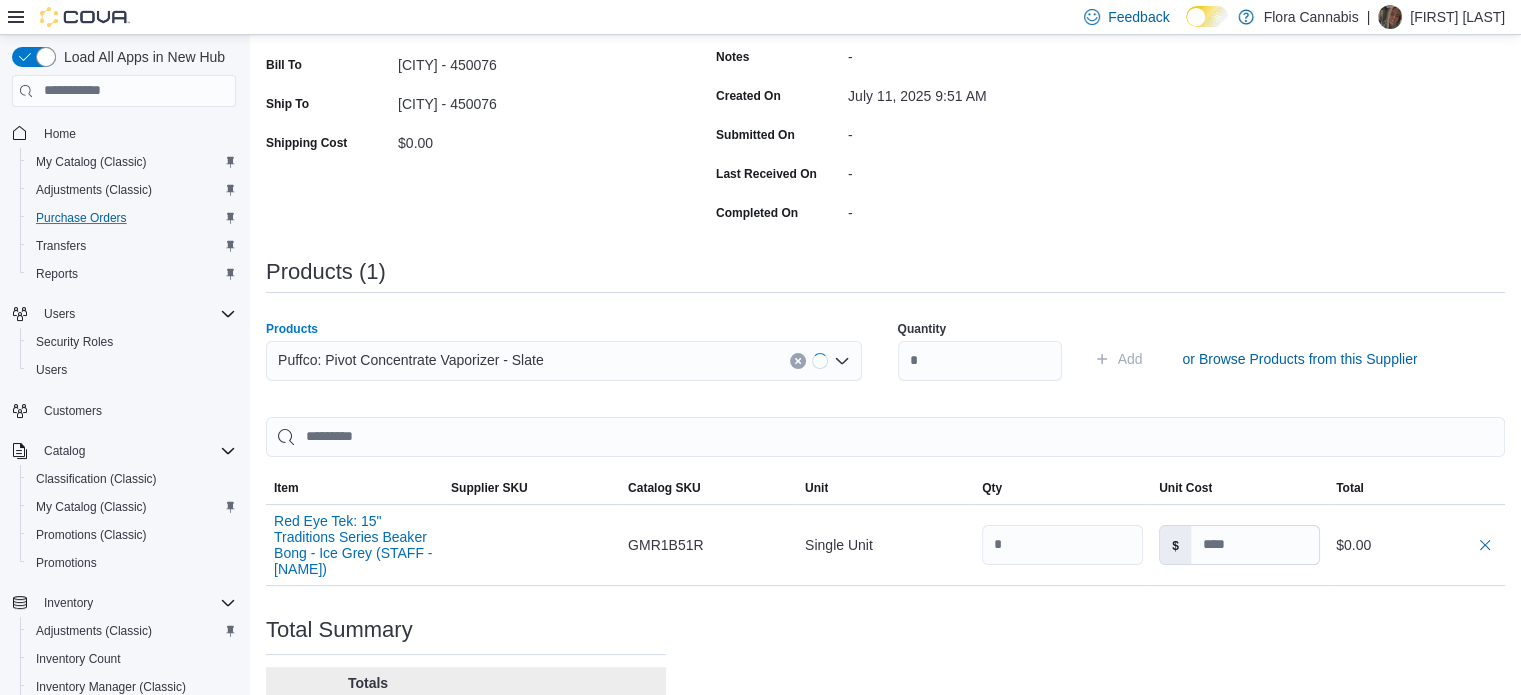 click on "Quantity" at bounding box center (980, 329) 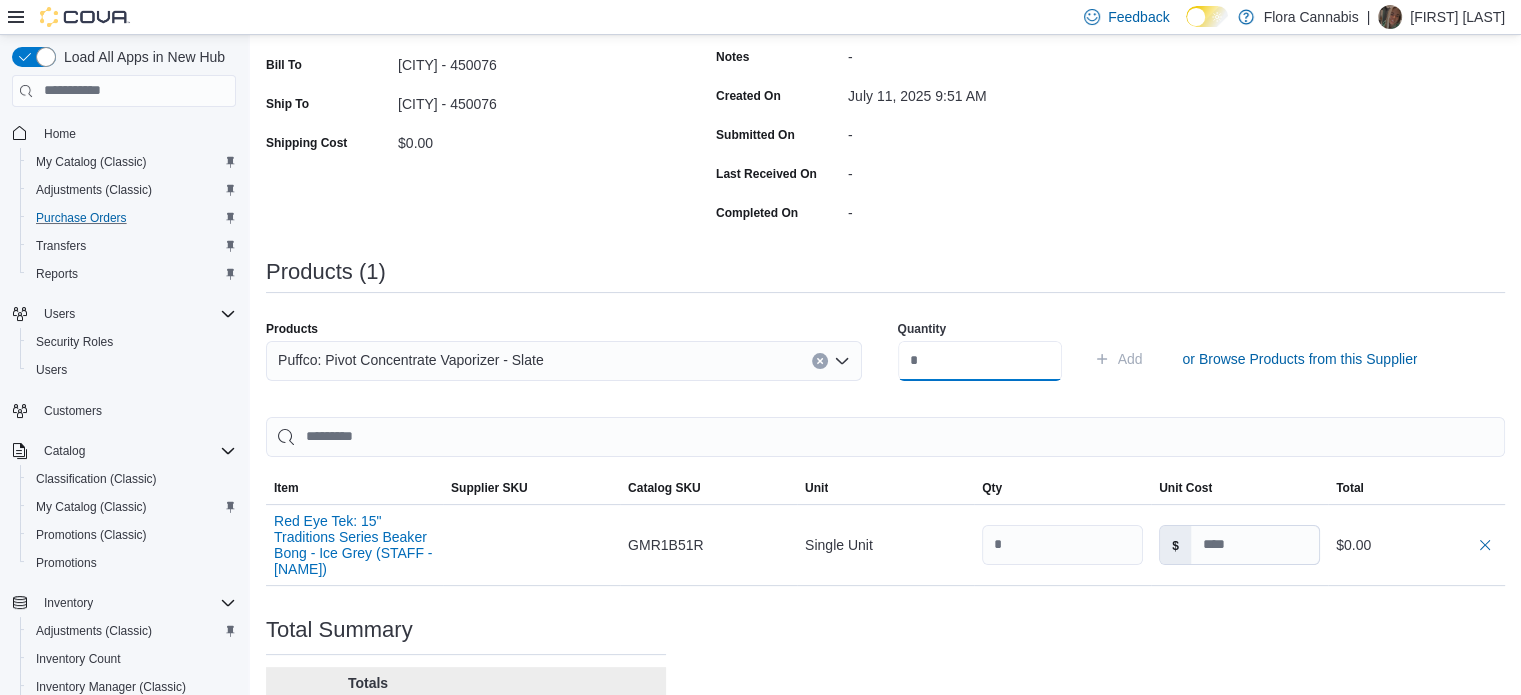 click at bounding box center [980, 361] 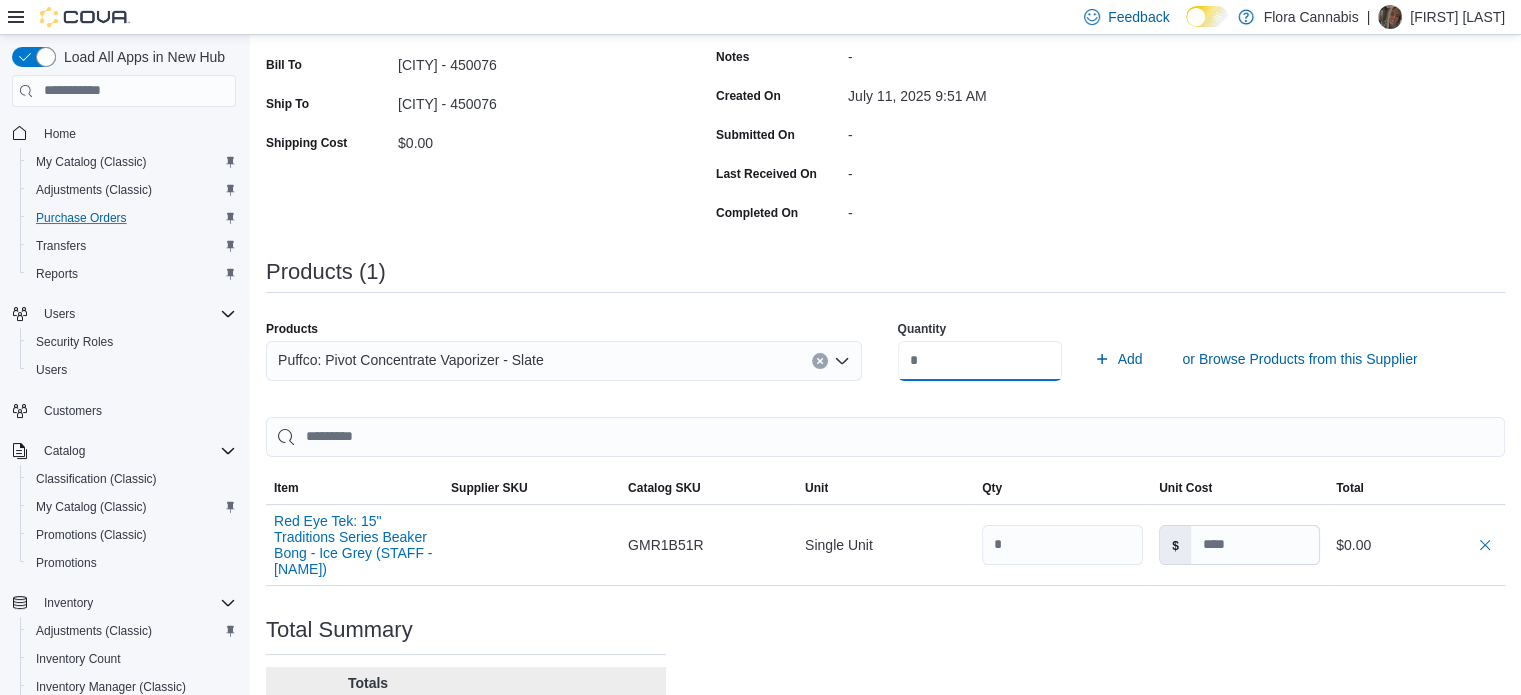 type on "*" 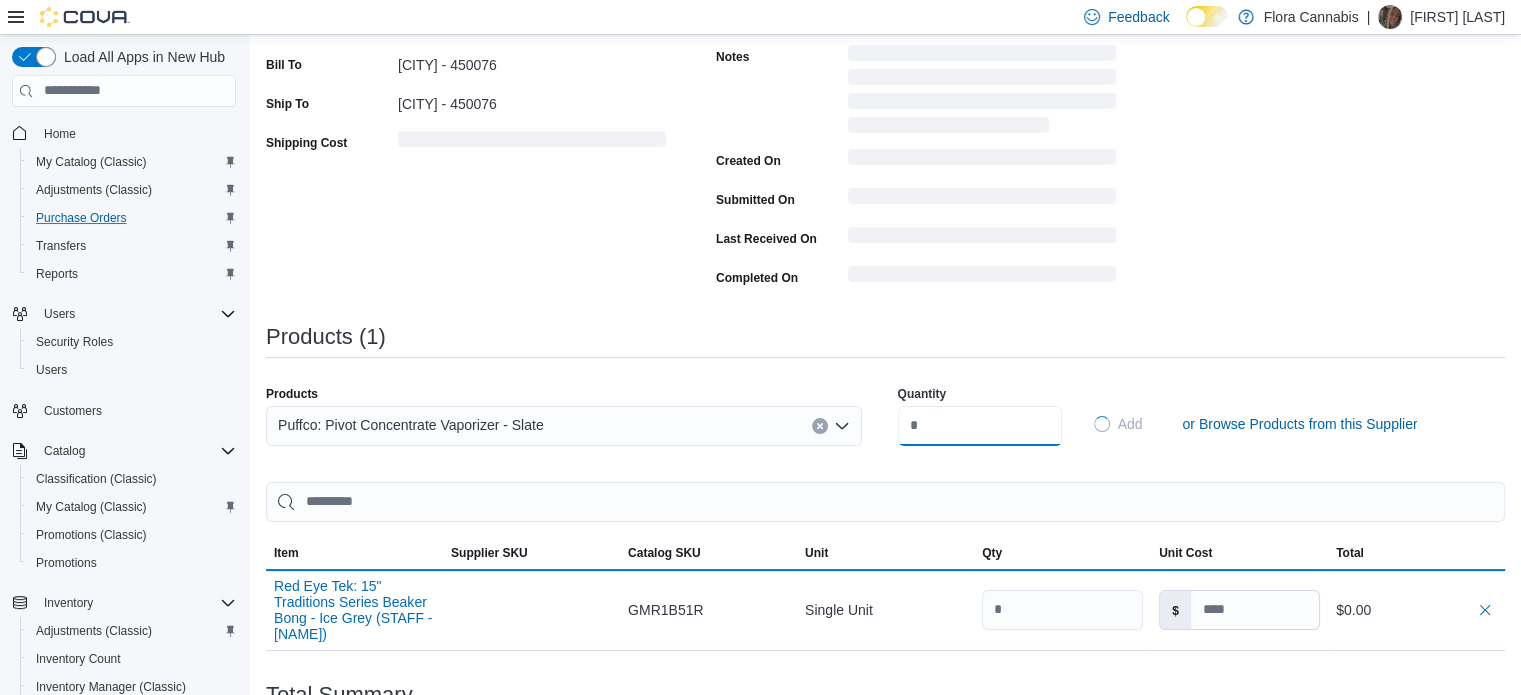 type 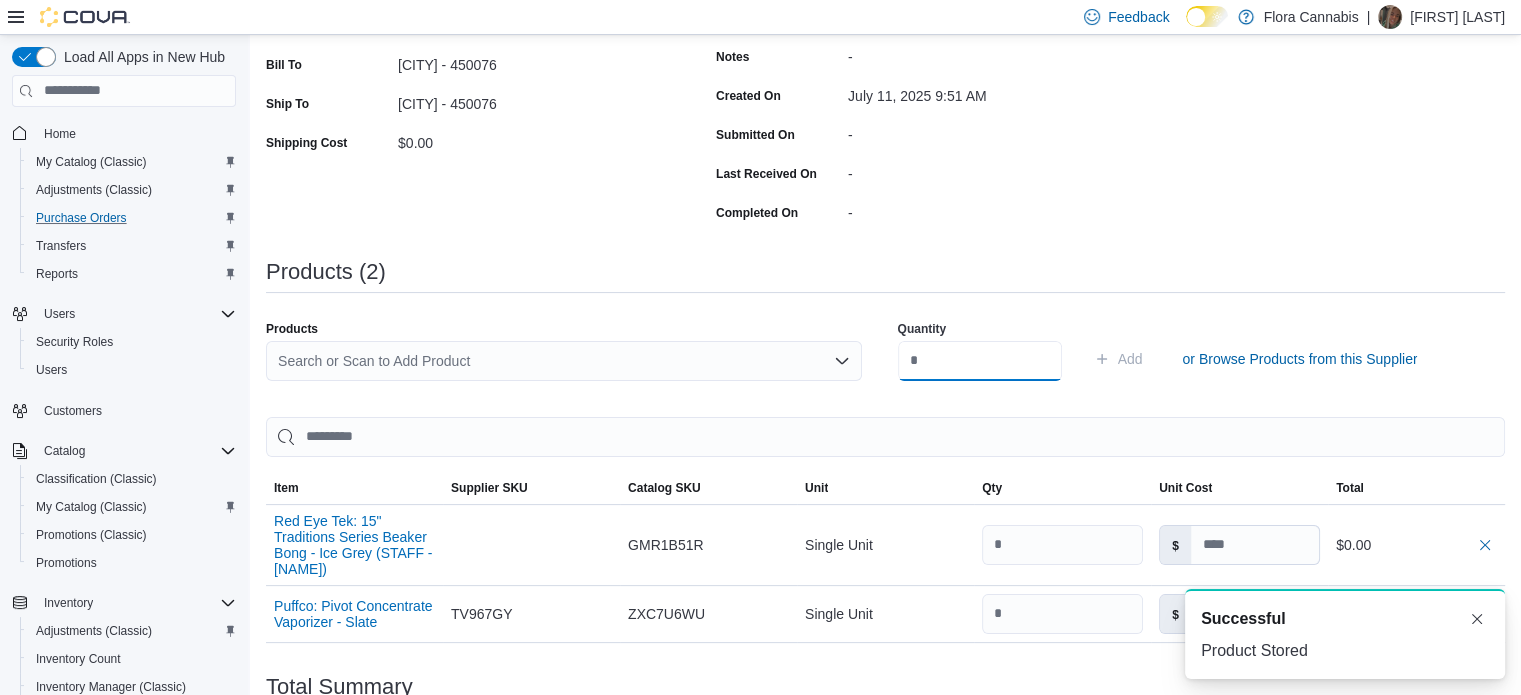 scroll, scrollTop: 0, scrollLeft: 0, axis: both 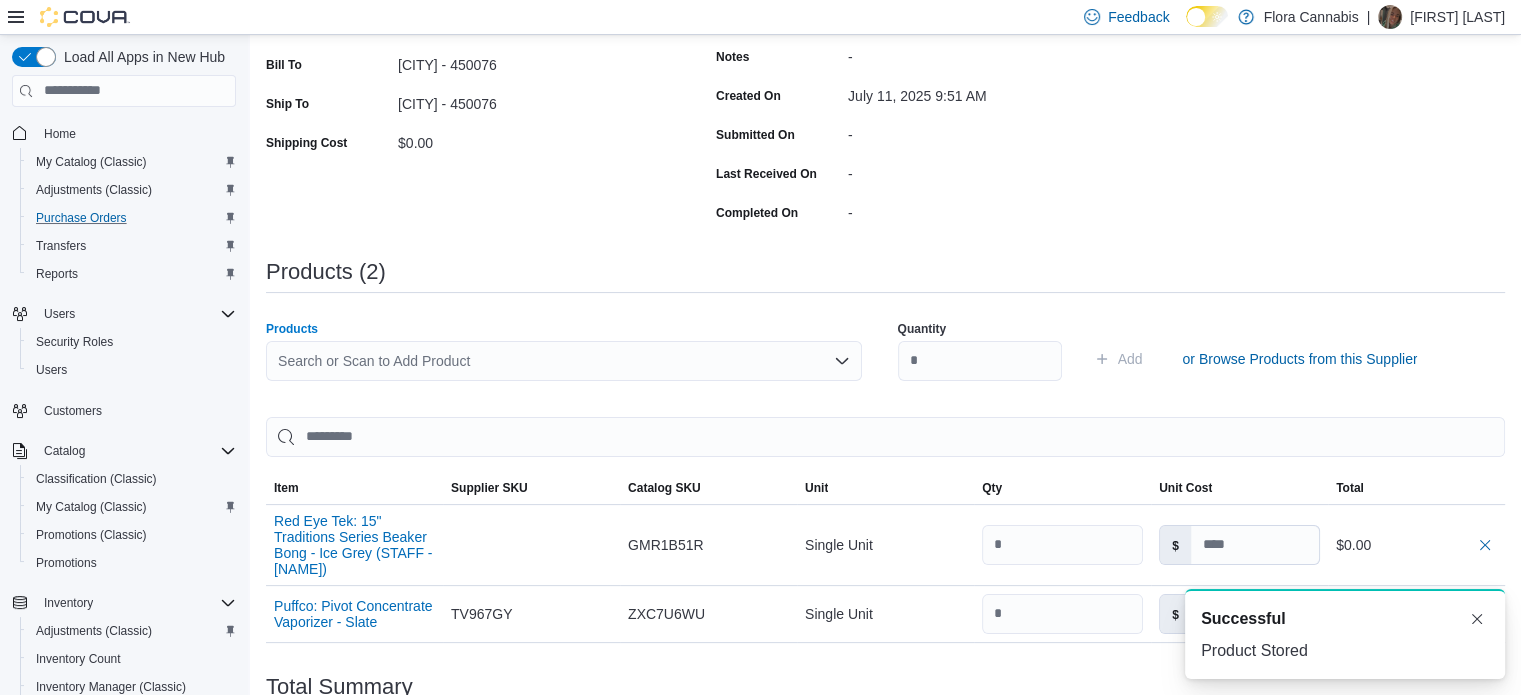click on "Search or Scan to Add Product" at bounding box center (564, 361) 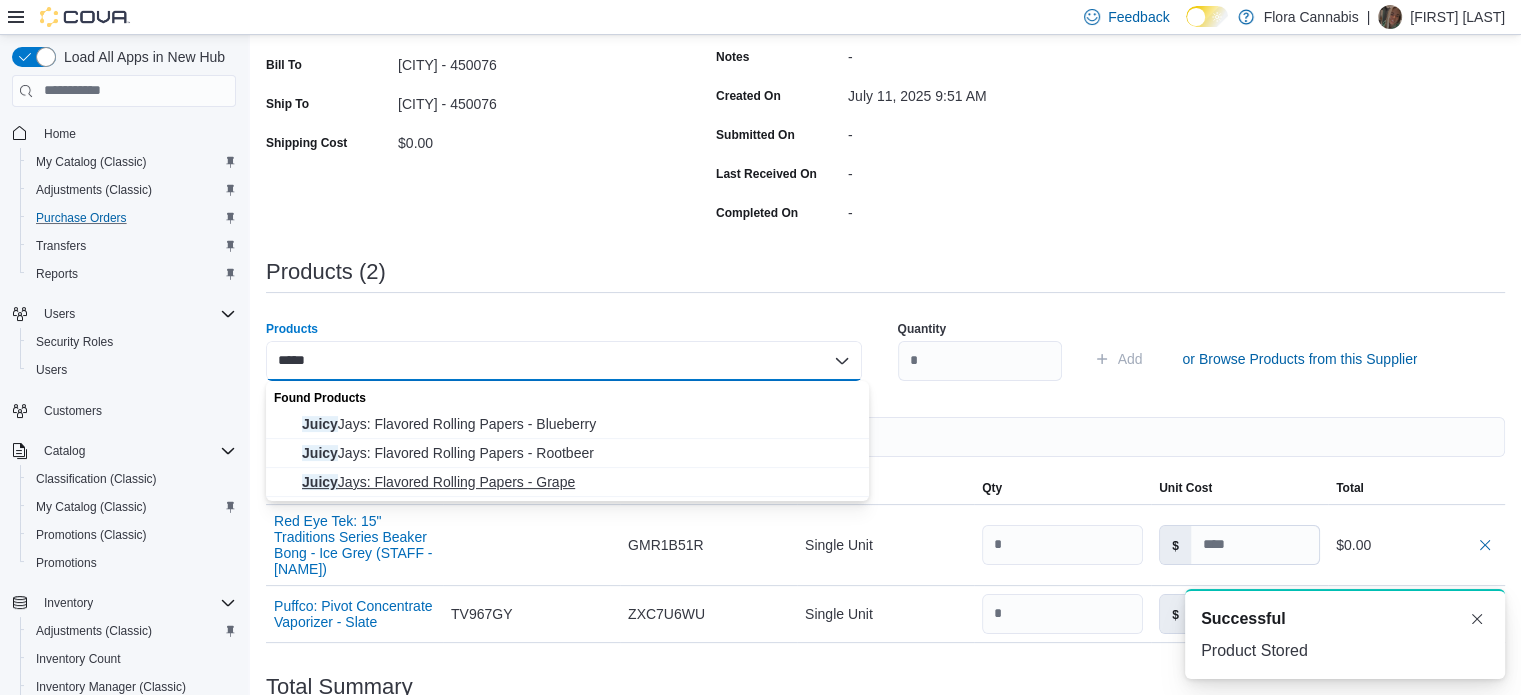 type on "*****" 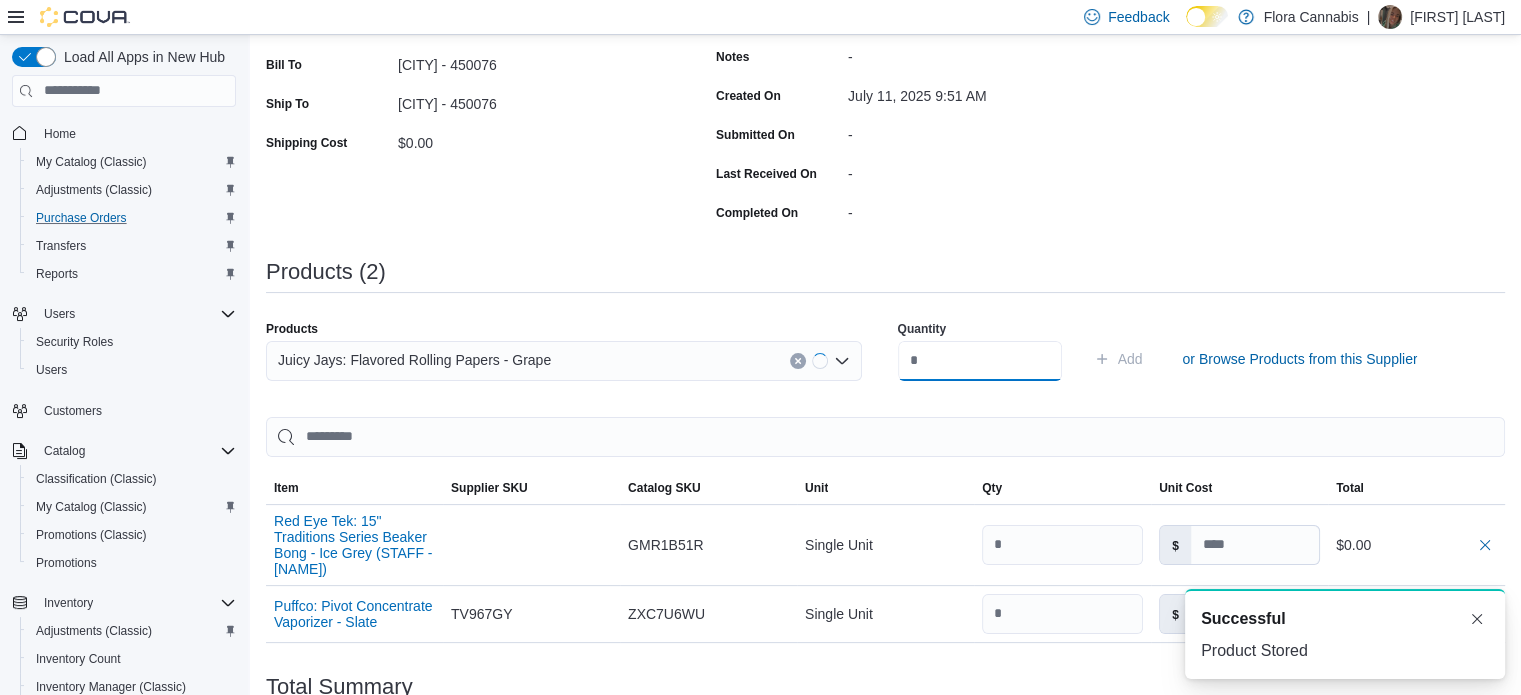 click at bounding box center (980, 361) 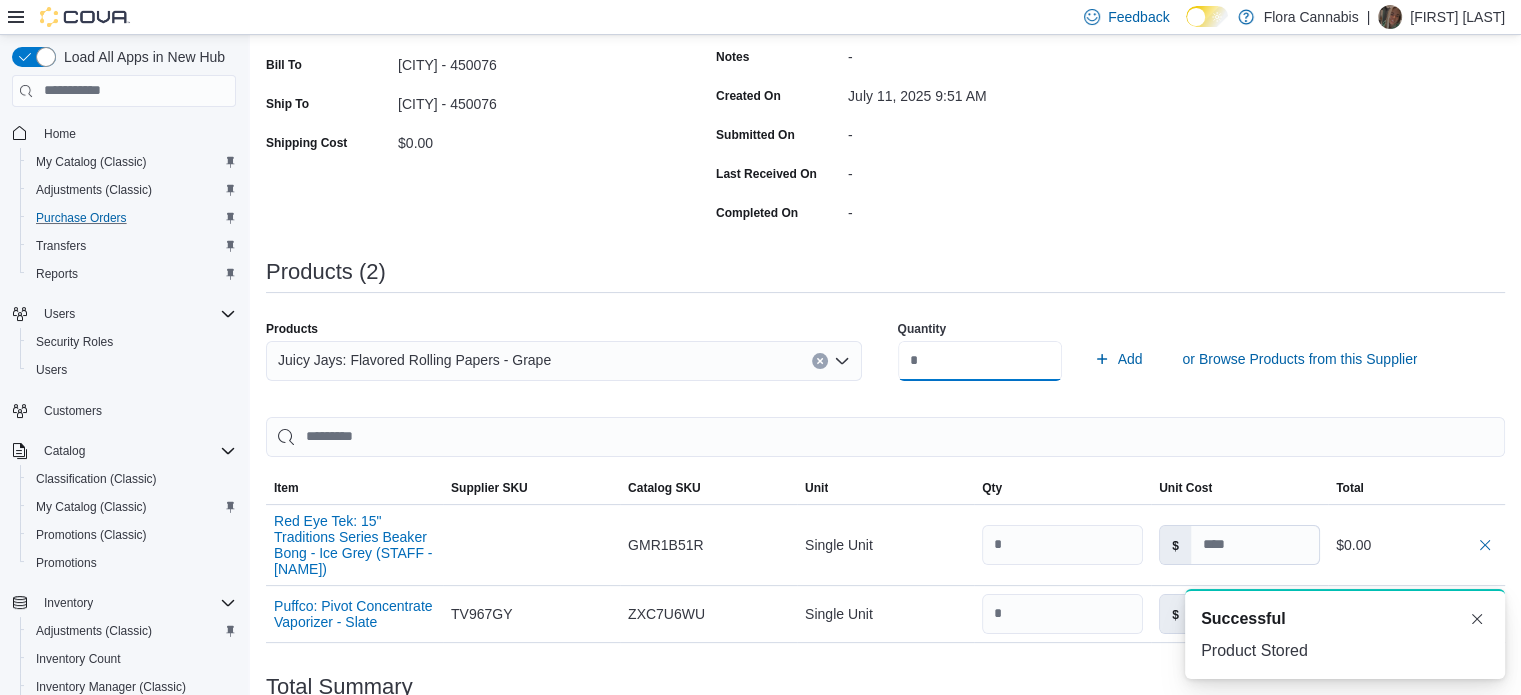 type on "**" 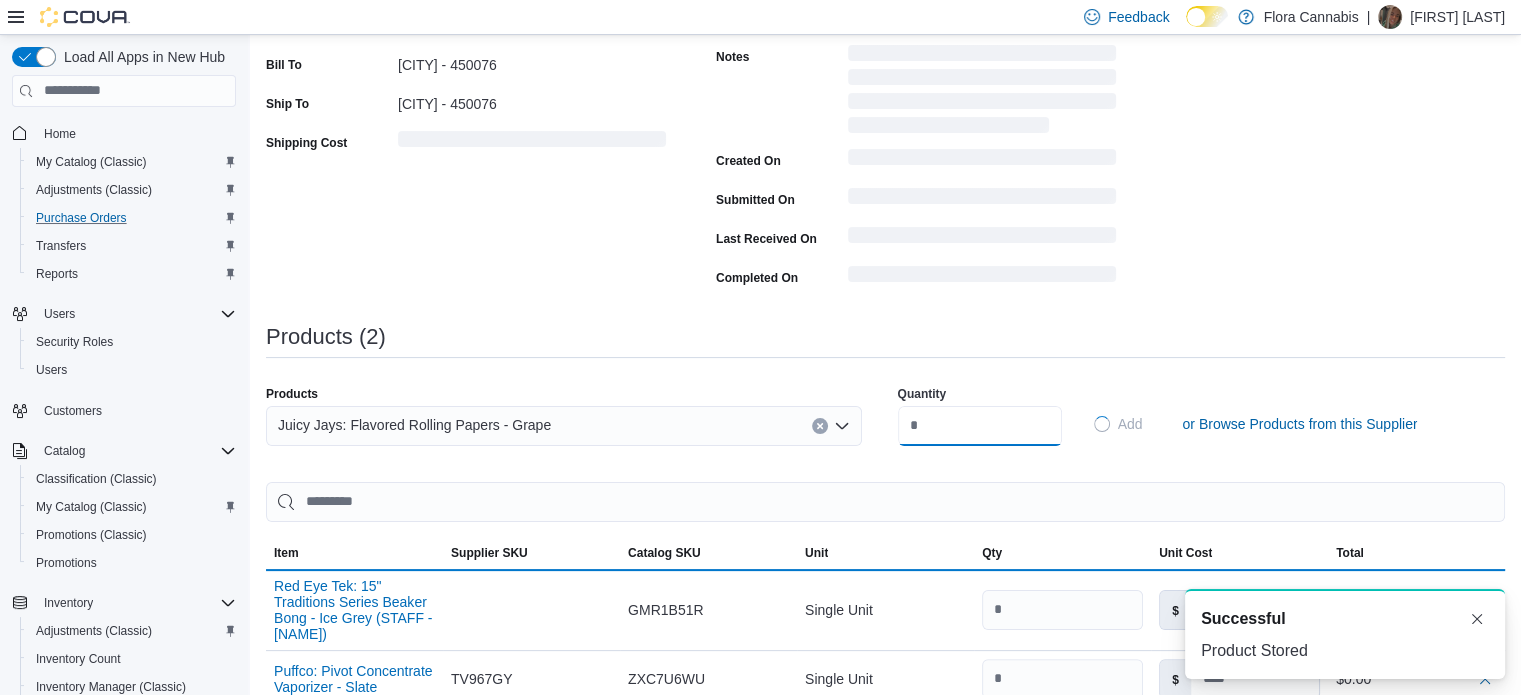 type 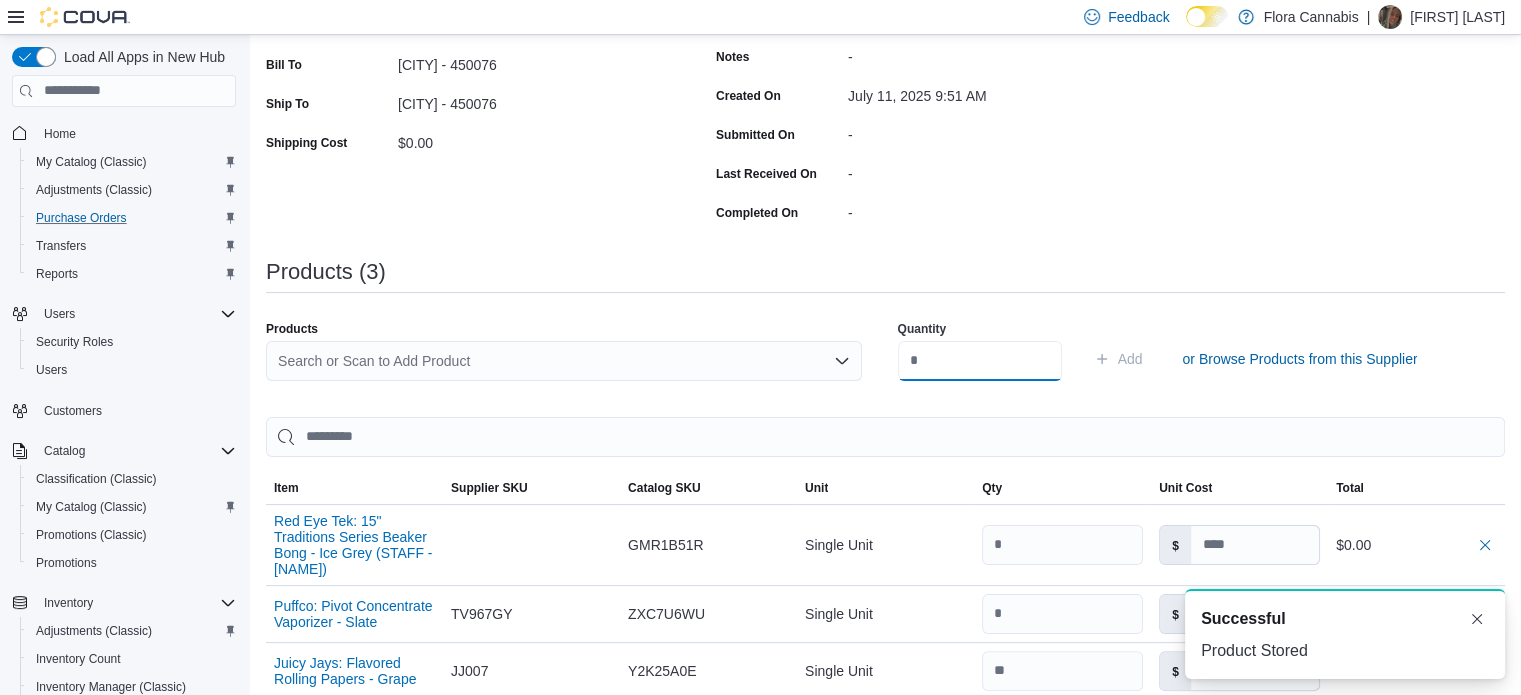 scroll, scrollTop: 0, scrollLeft: 0, axis: both 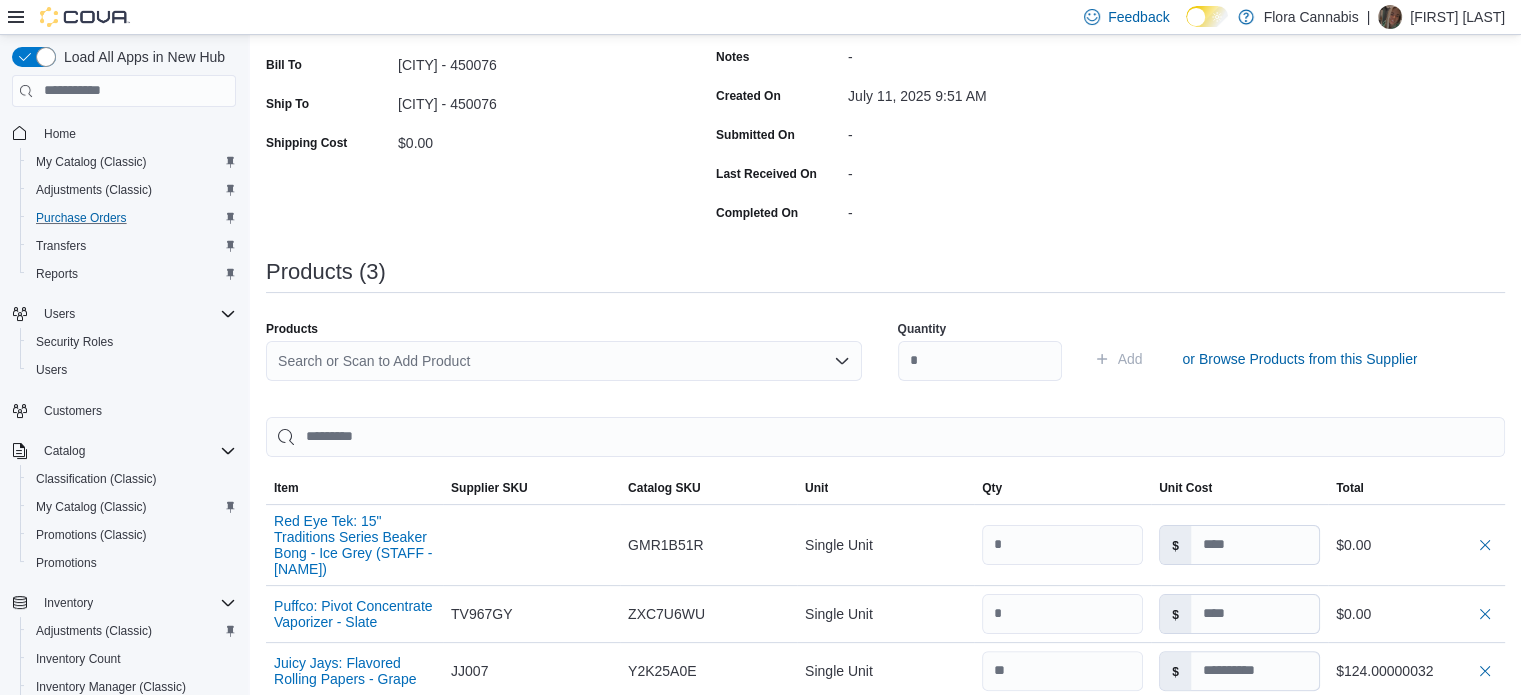 click on "Search or Scan to Add Product" at bounding box center (564, 361) 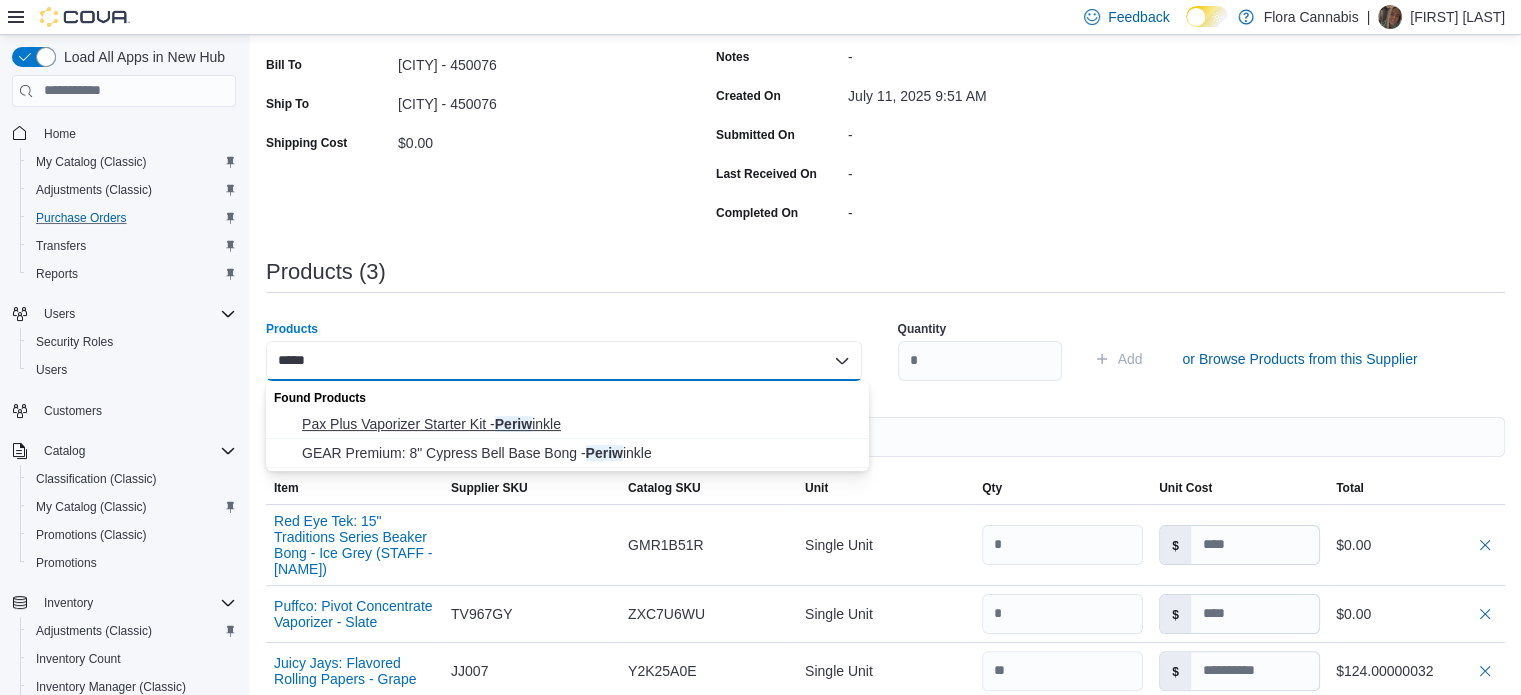 type on "*****" 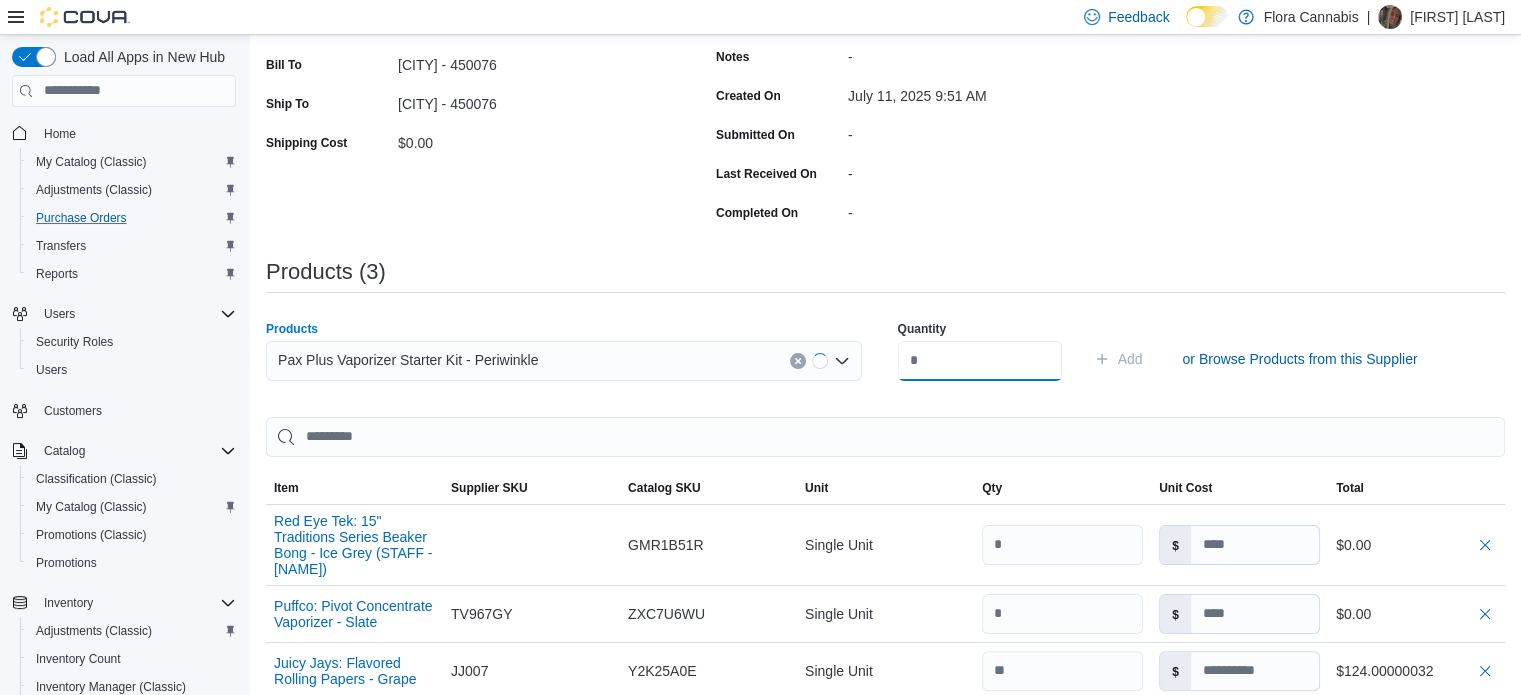 click at bounding box center (980, 361) 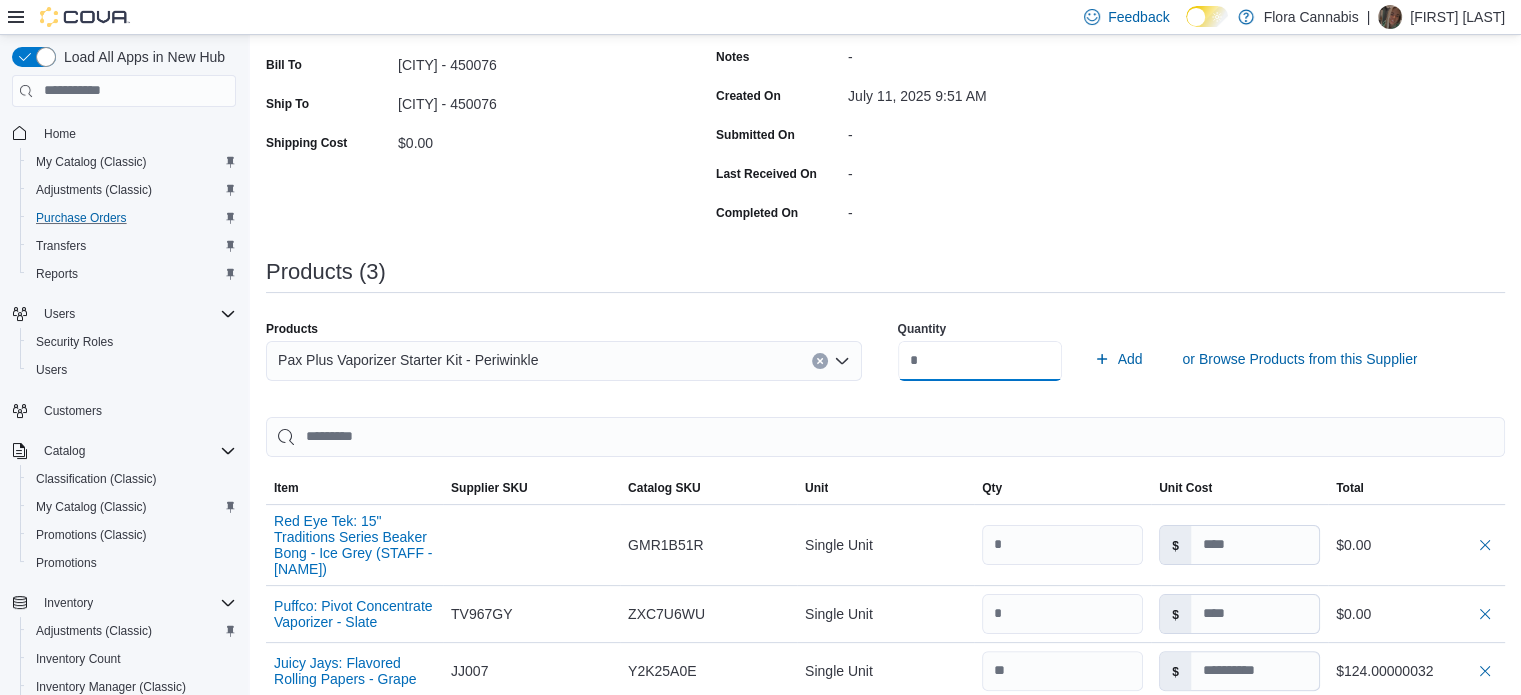 type on "*" 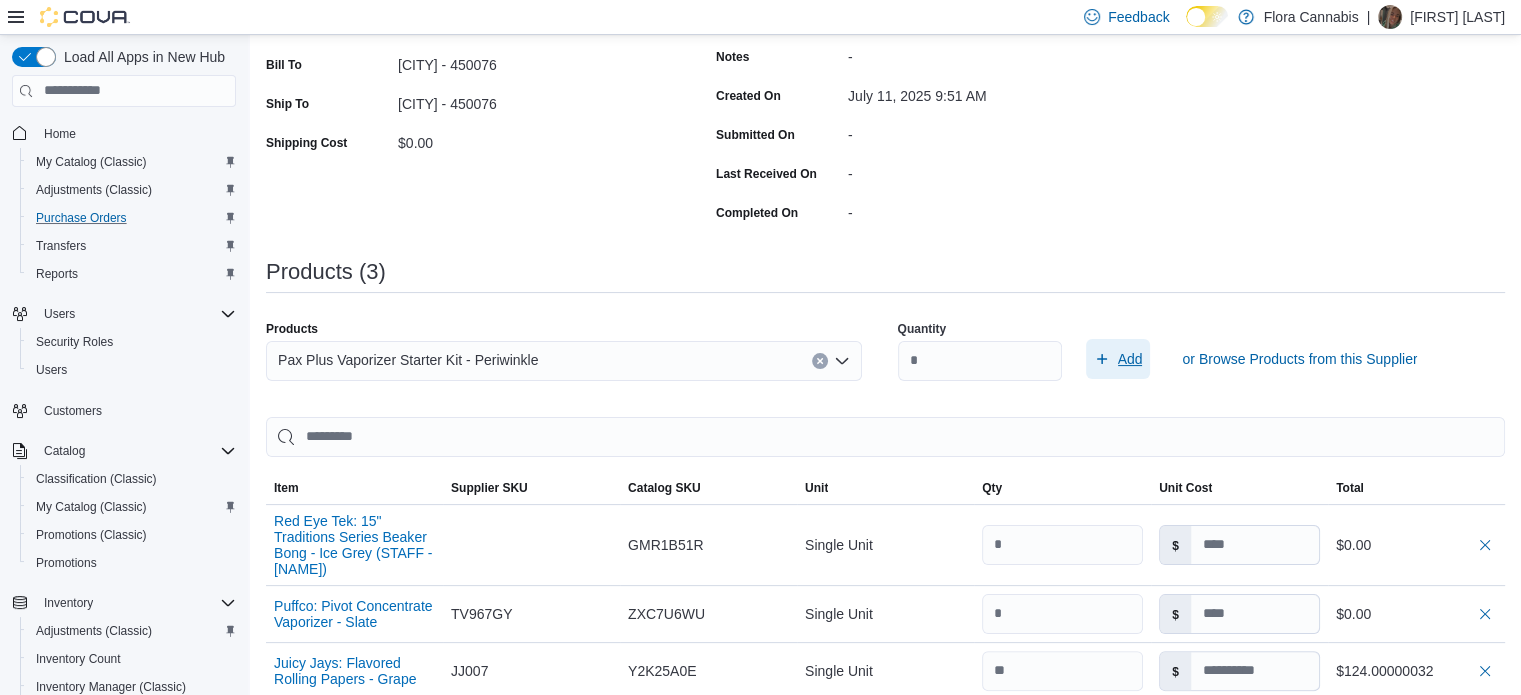 type 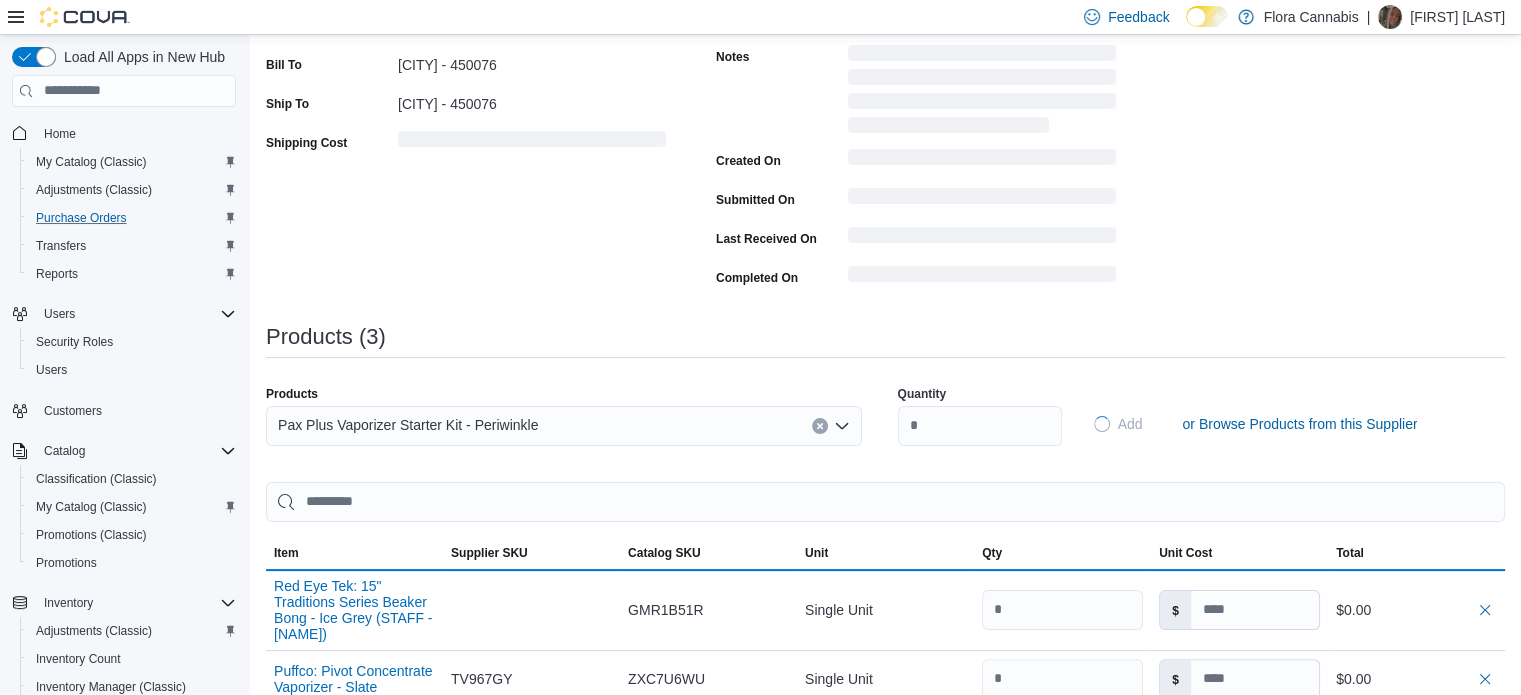 type 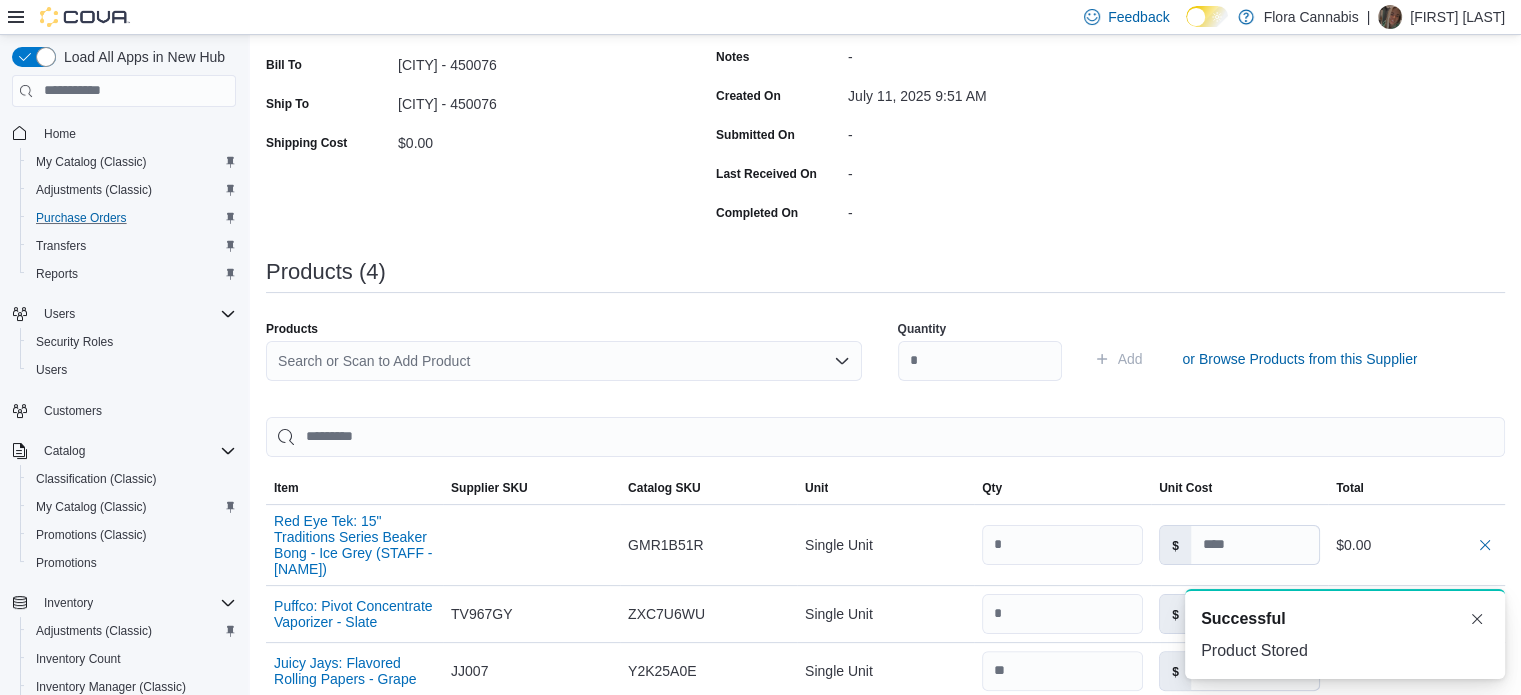 scroll, scrollTop: 0, scrollLeft: 0, axis: both 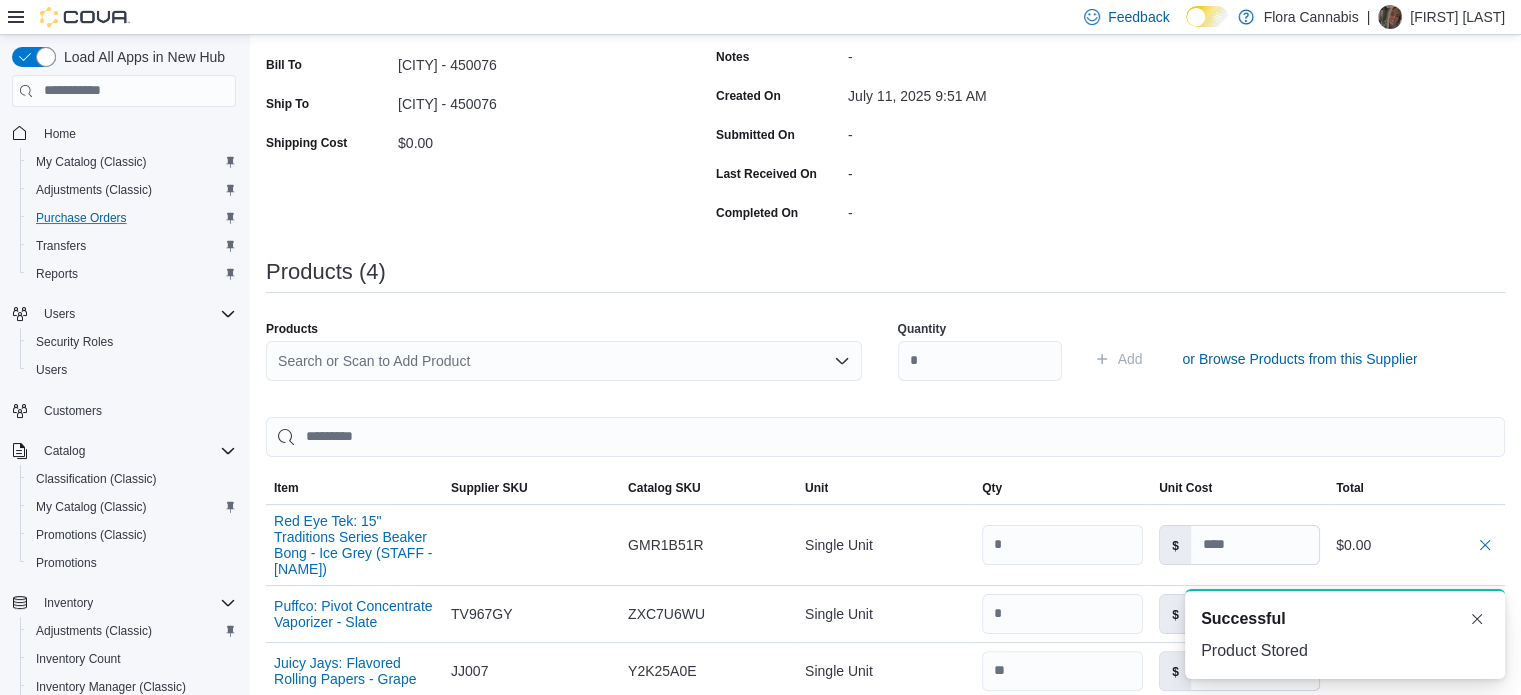 click on "Search or Scan to Add Product" at bounding box center (564, 361) 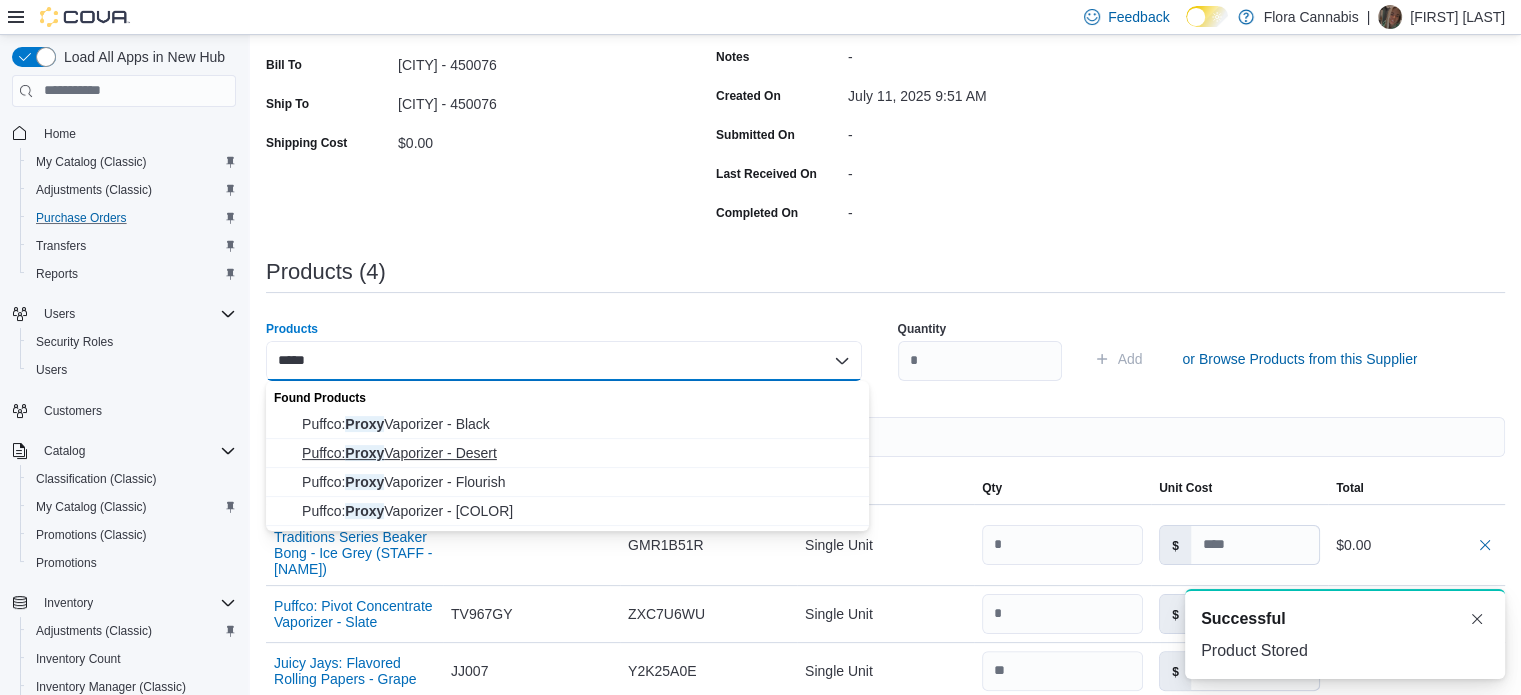 type on "*****" 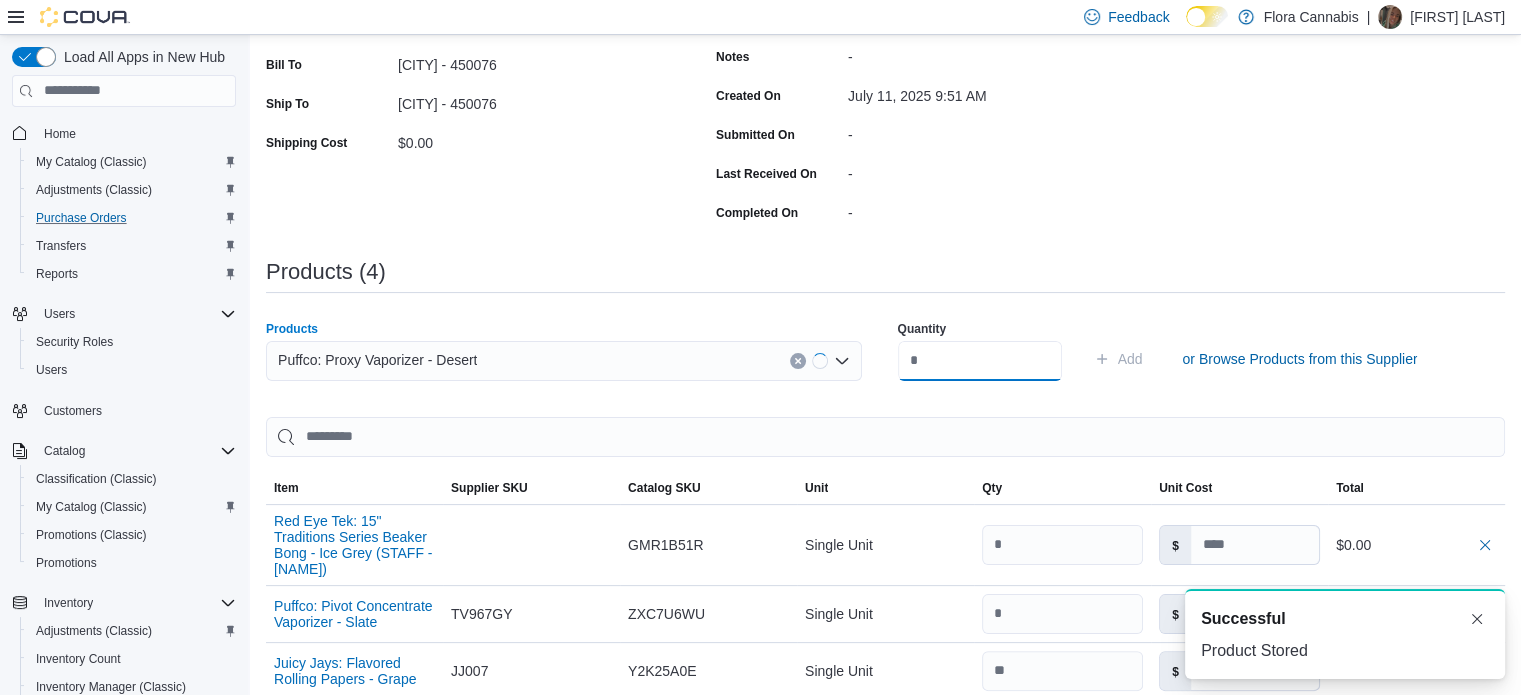 click at bounding box center [980, 361] 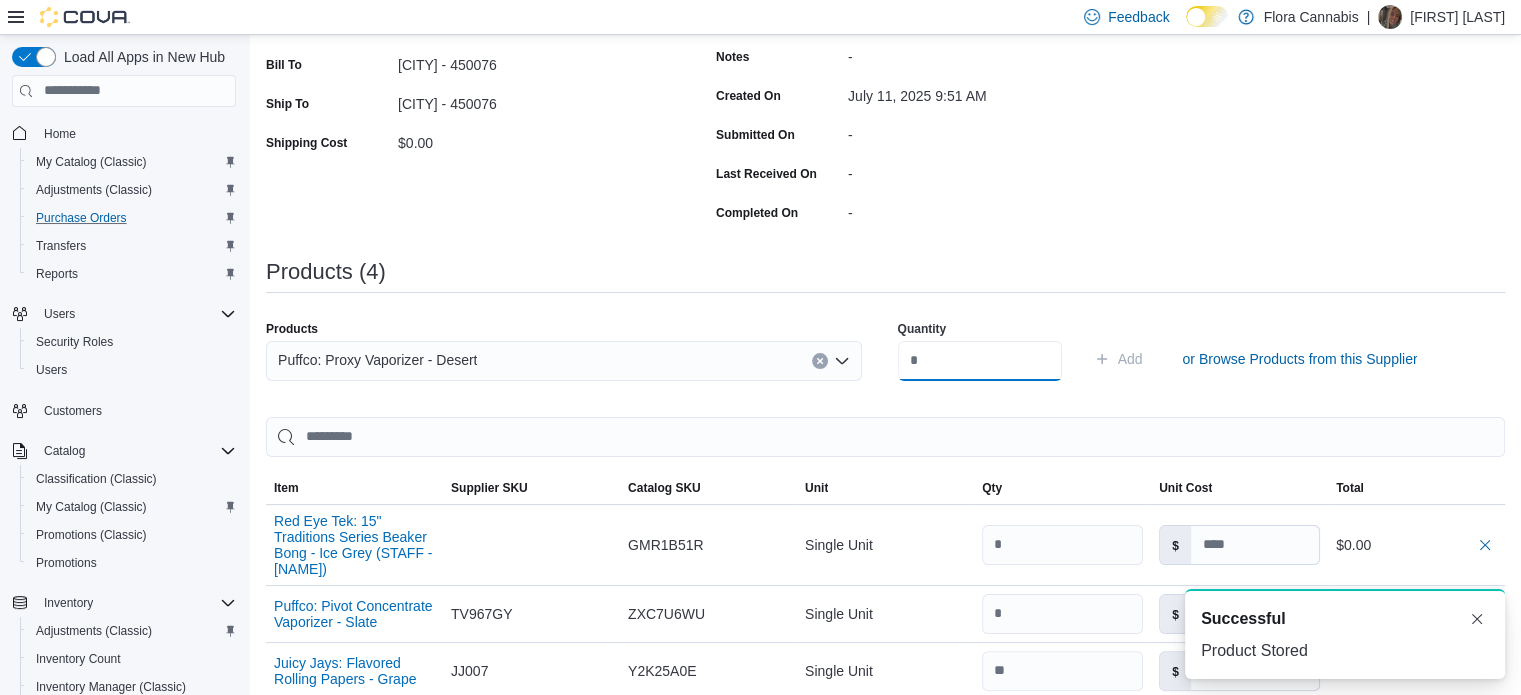 type on "*" 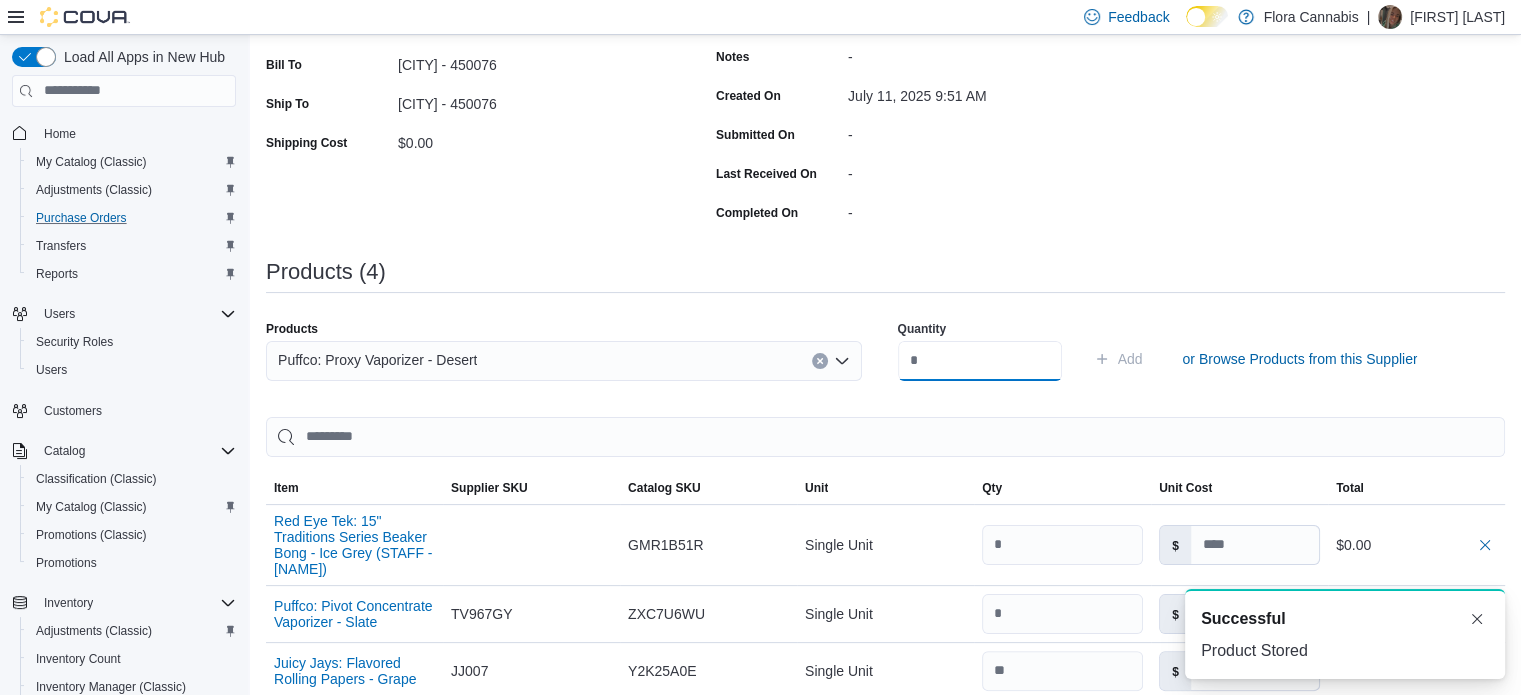 click on "Add" at bounding box center [1118, 359] 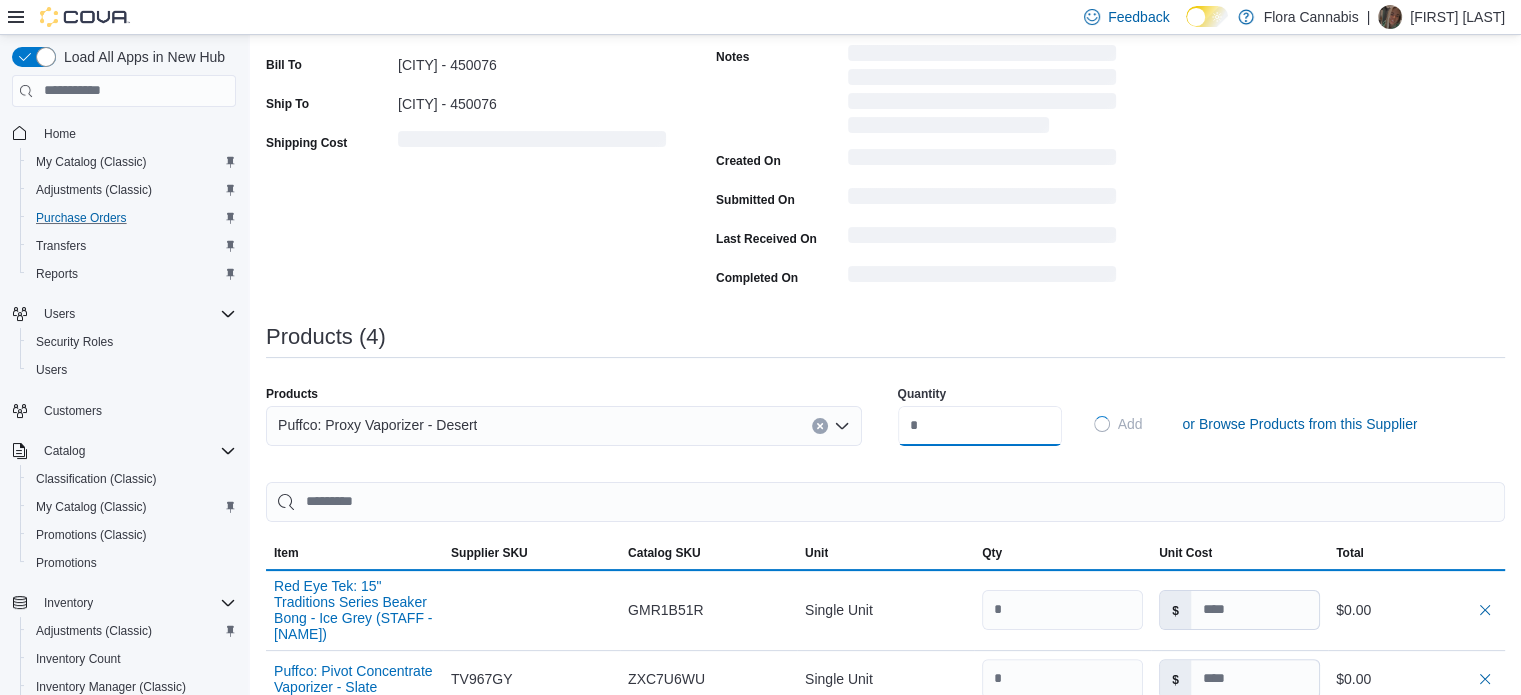 type 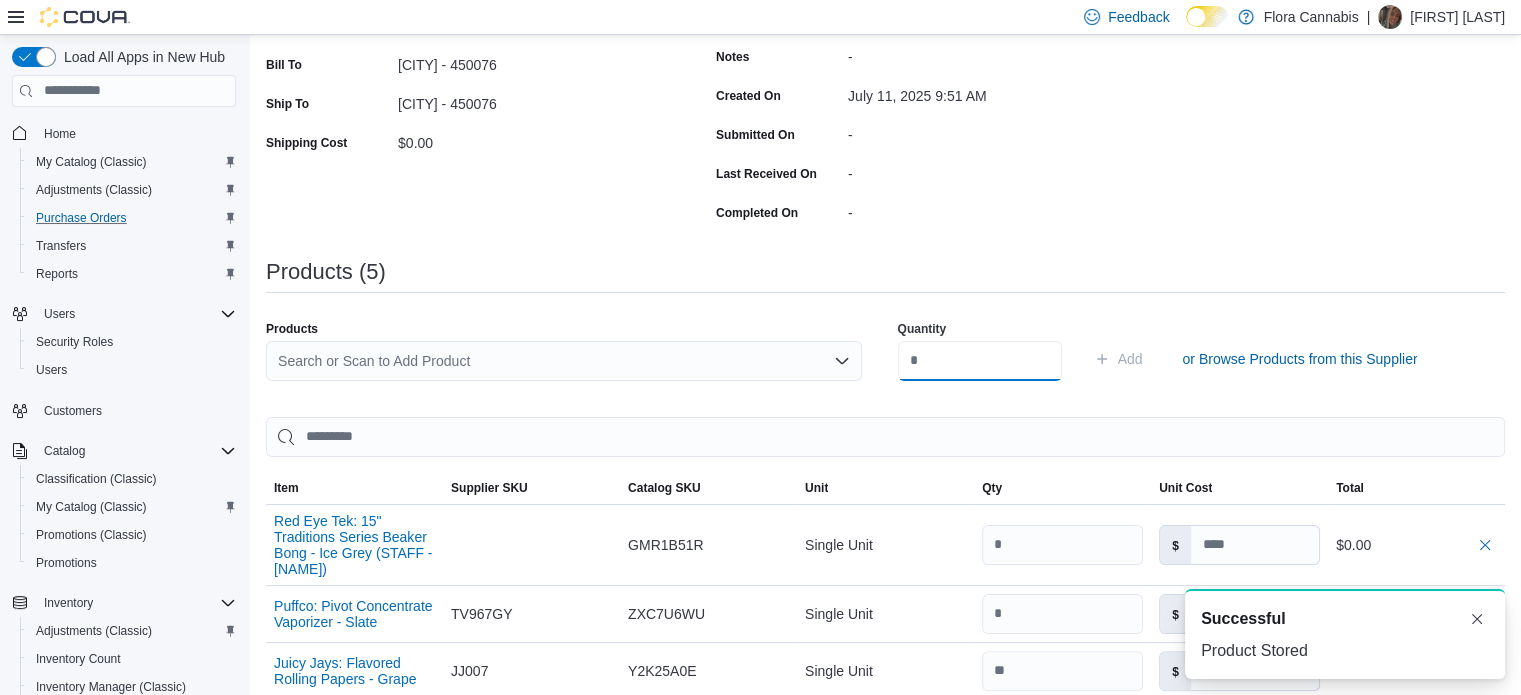 scroll, scrollTop: 0, scrollLeft: 0, axis: both 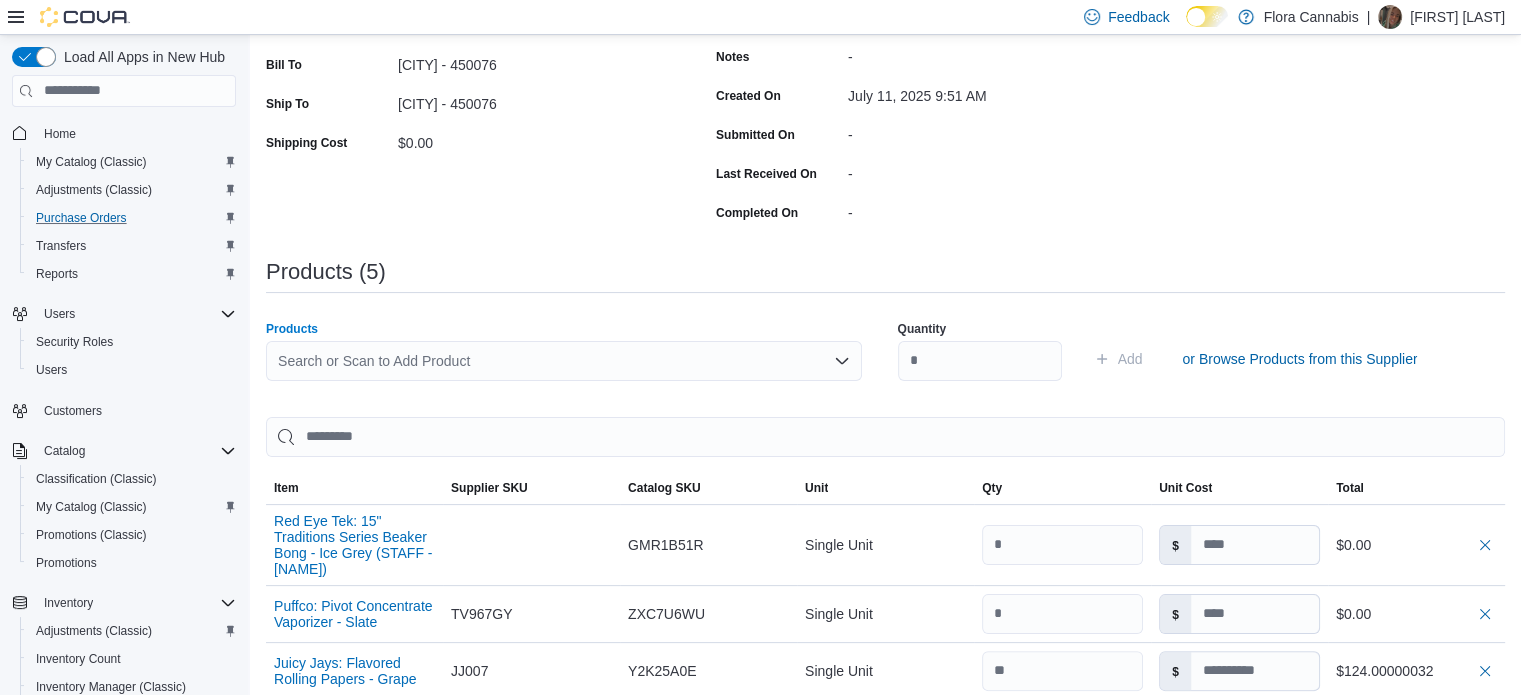 click on "Search or Scan to Add Product" at bounding box center [564, 361] 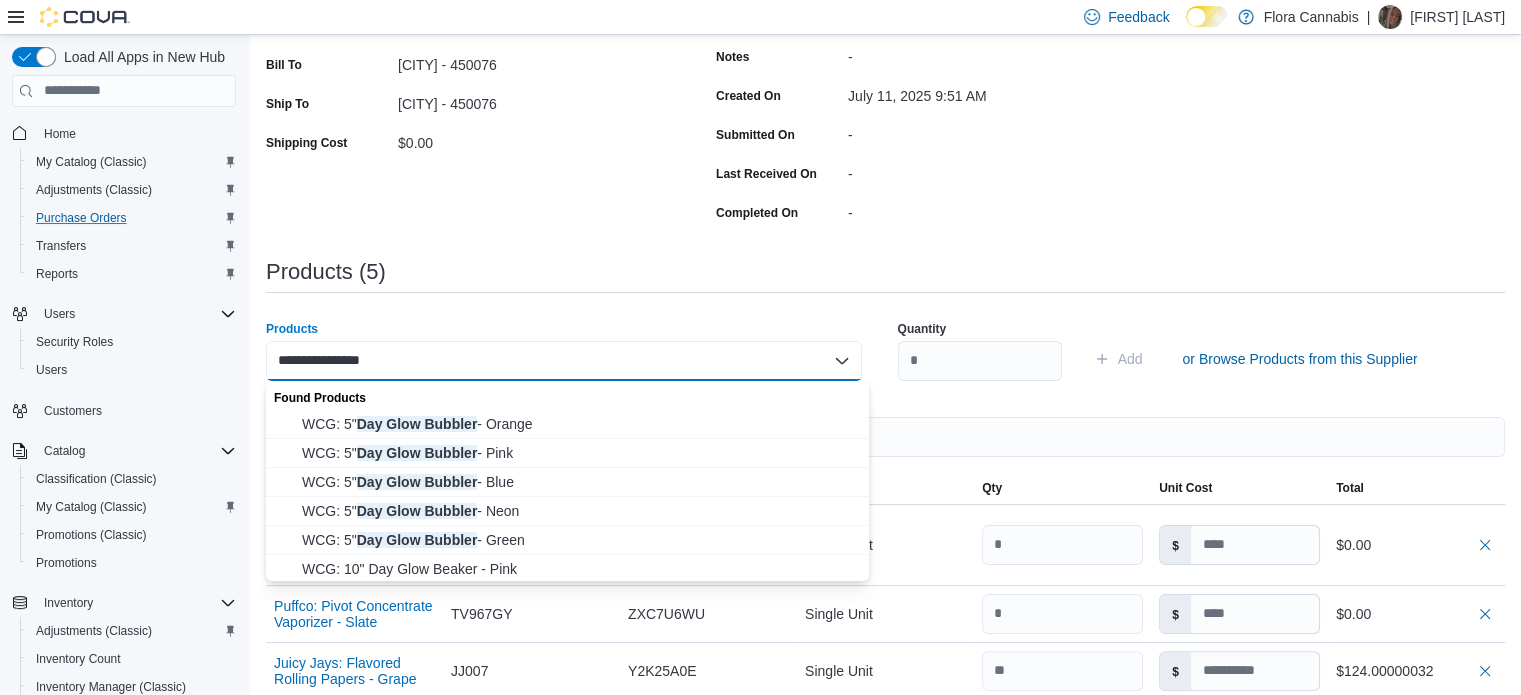 type on "**********" 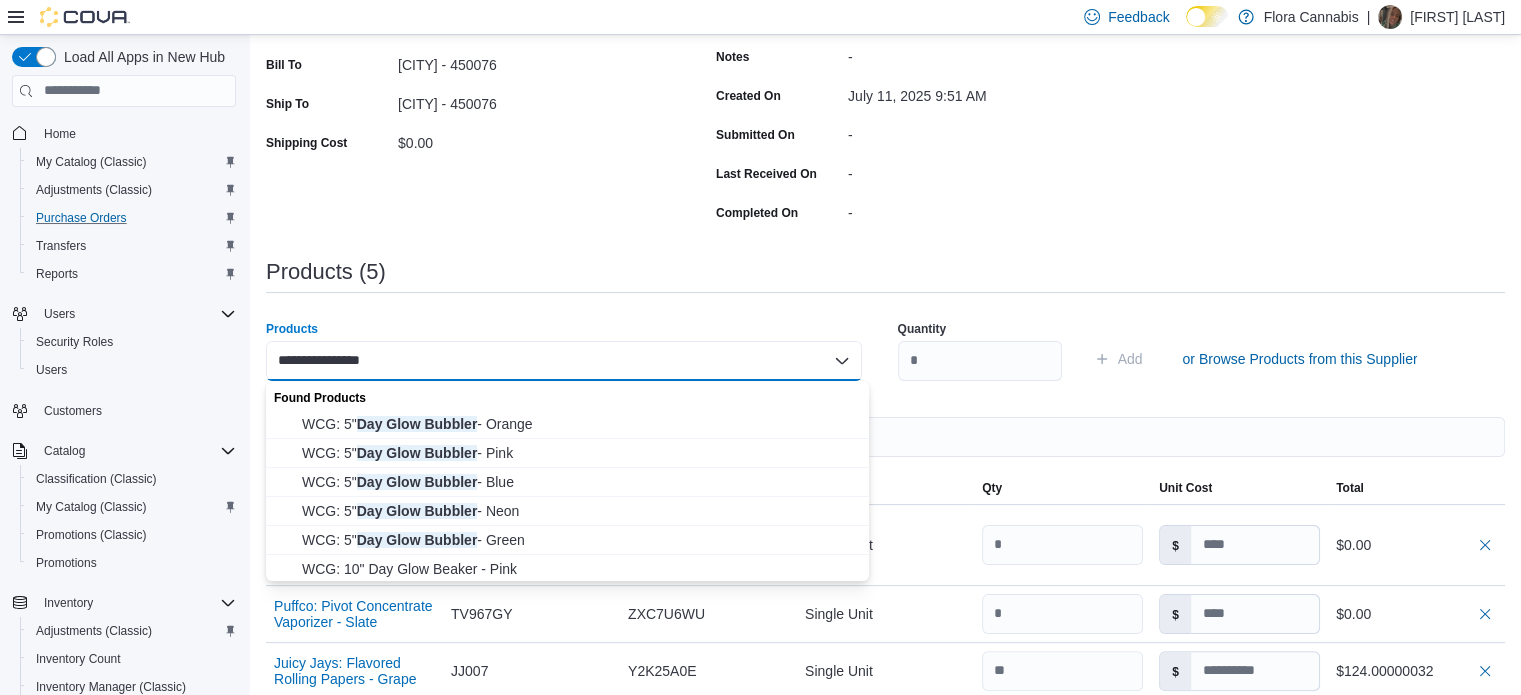 click on "**********" at bounding box center [885, 359] 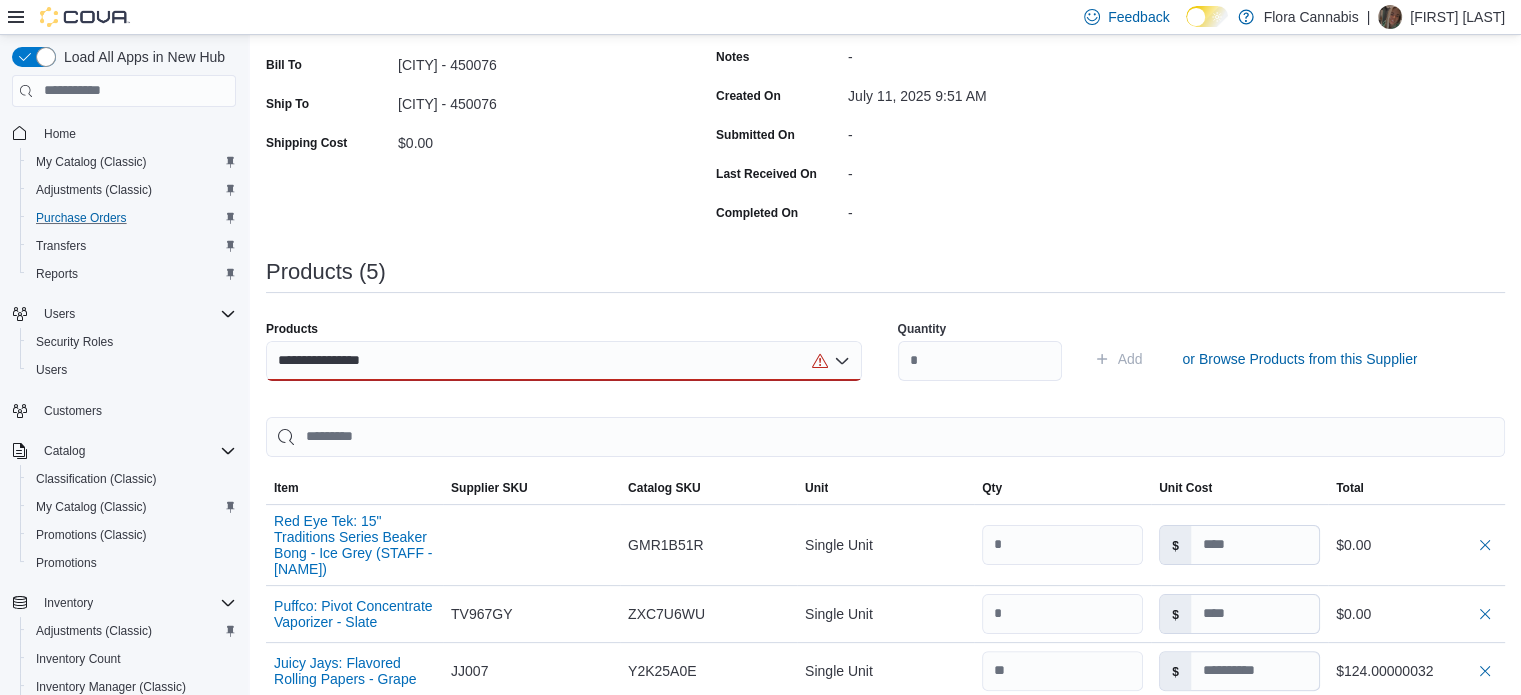 click on "**********" at bounding box center (564, 361) 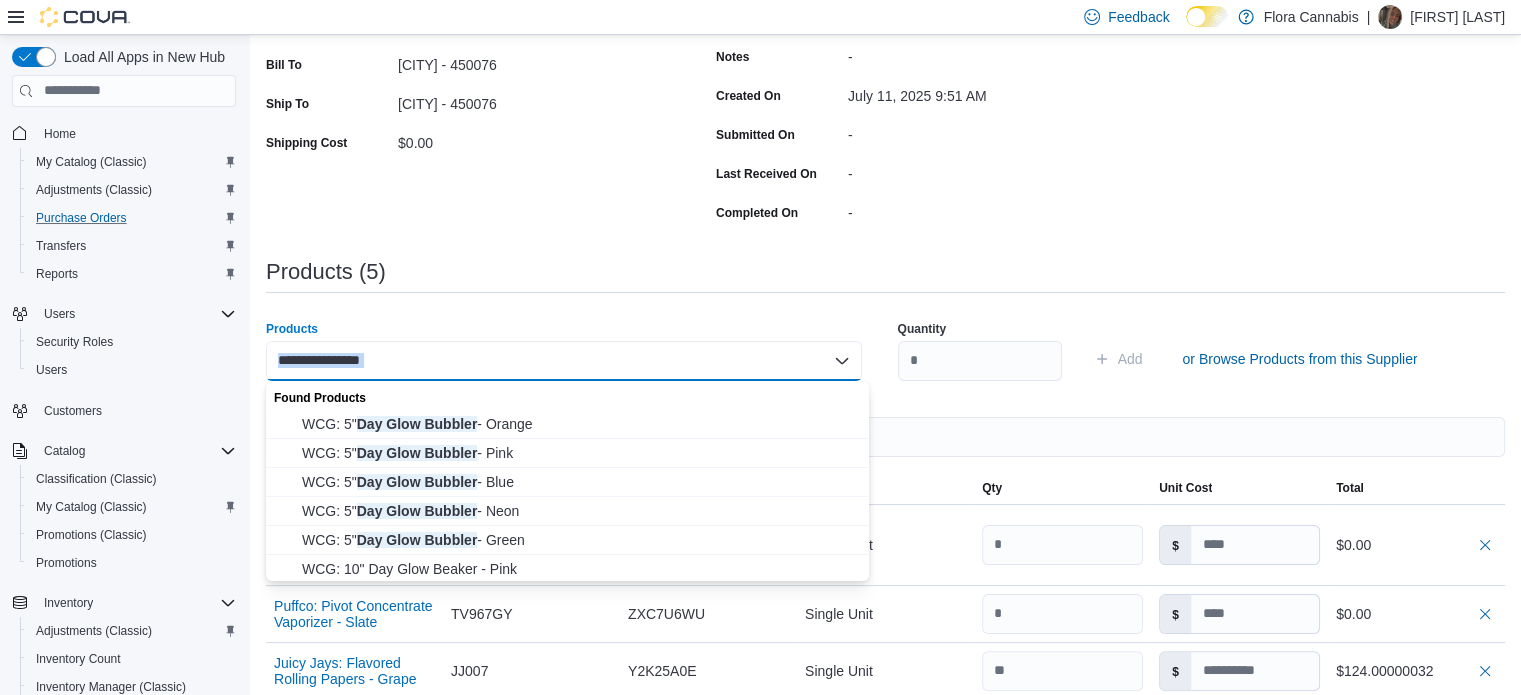 click on "**********" at bounding box center [564, 361] 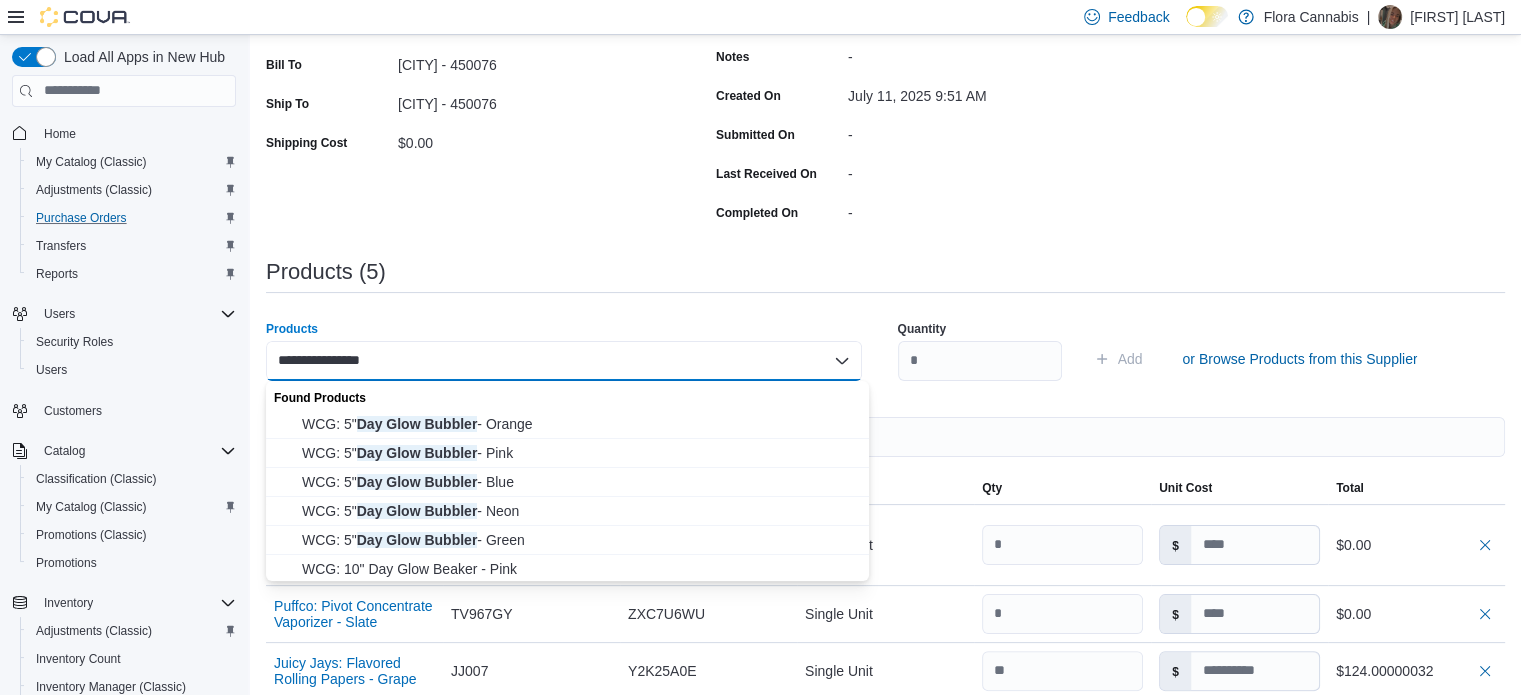click on "**********" at bounding box center [564, 361] 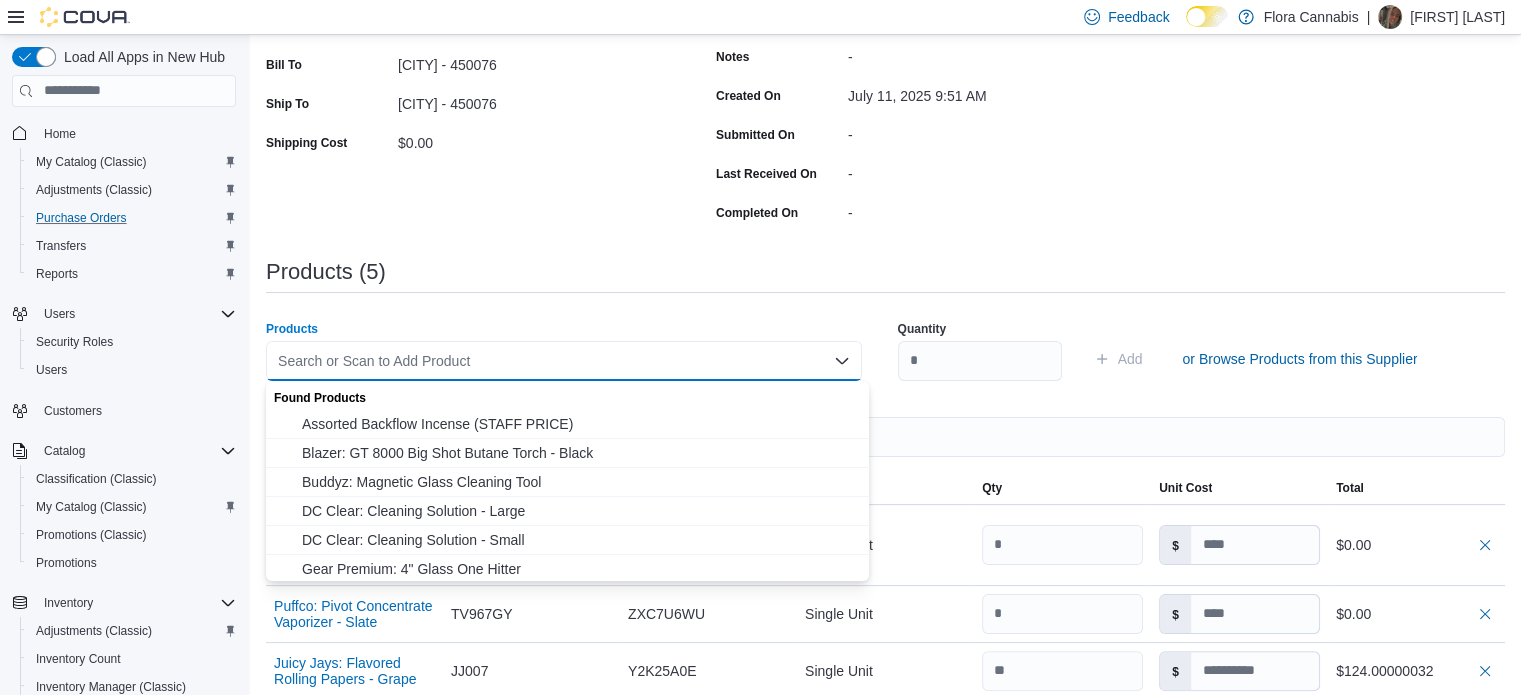 paste on "**********" 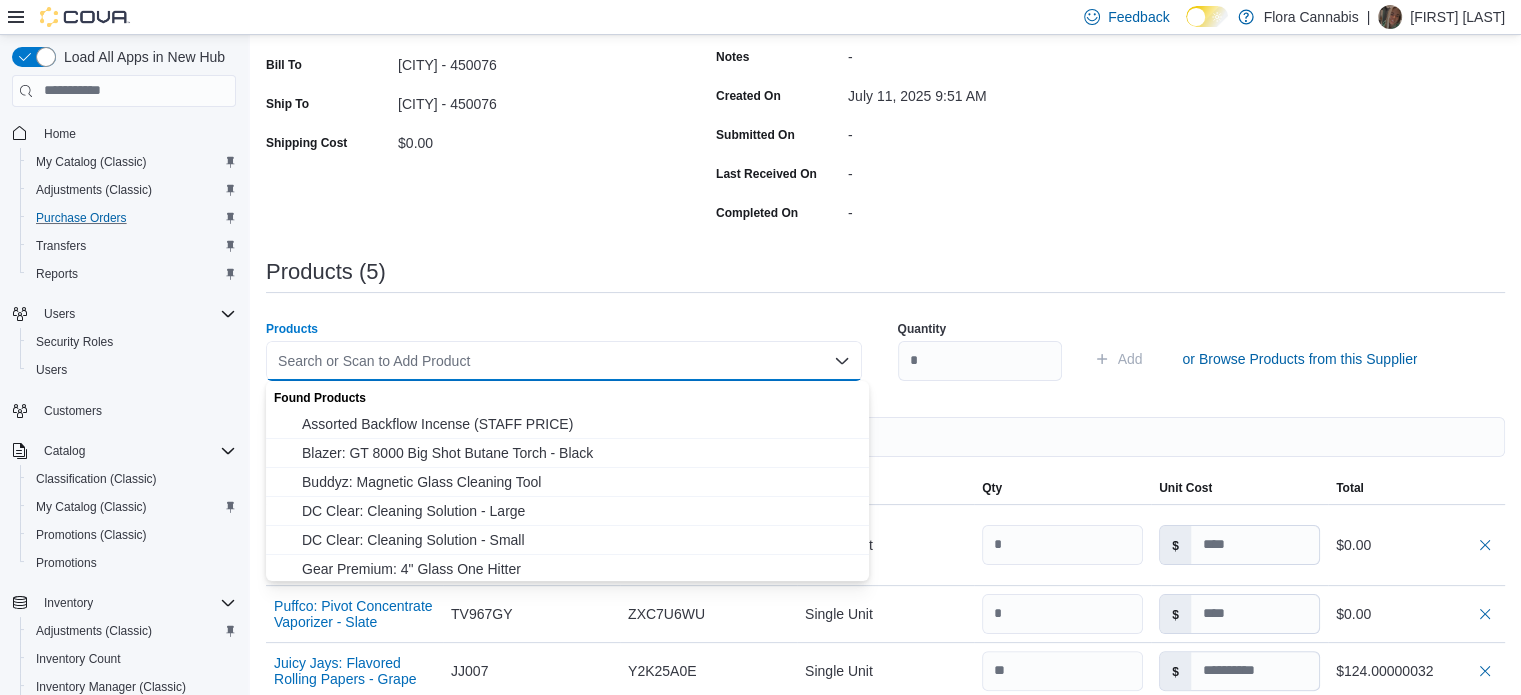 type on "**********" 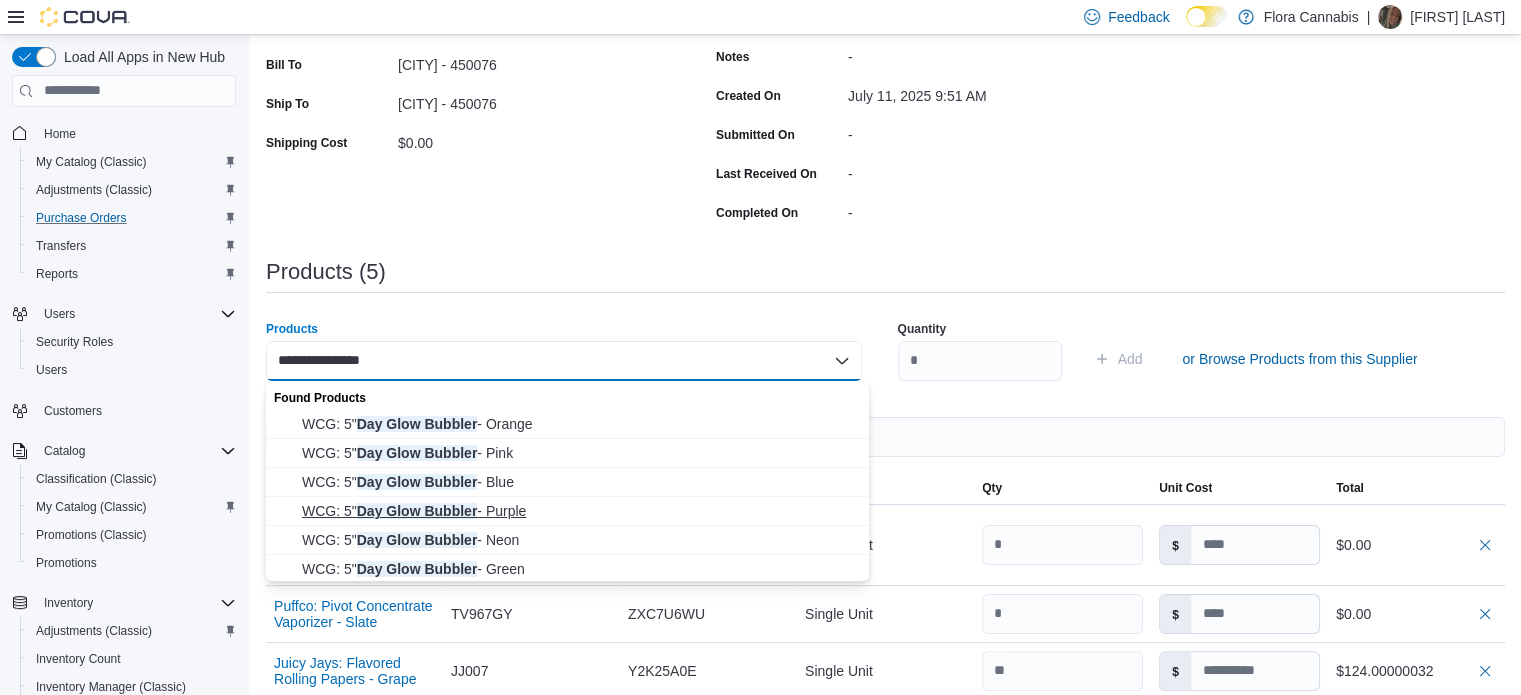 click on "WCG: 5"  Day Glow Bubbler  - Purple" at bounding box center [579, 511] 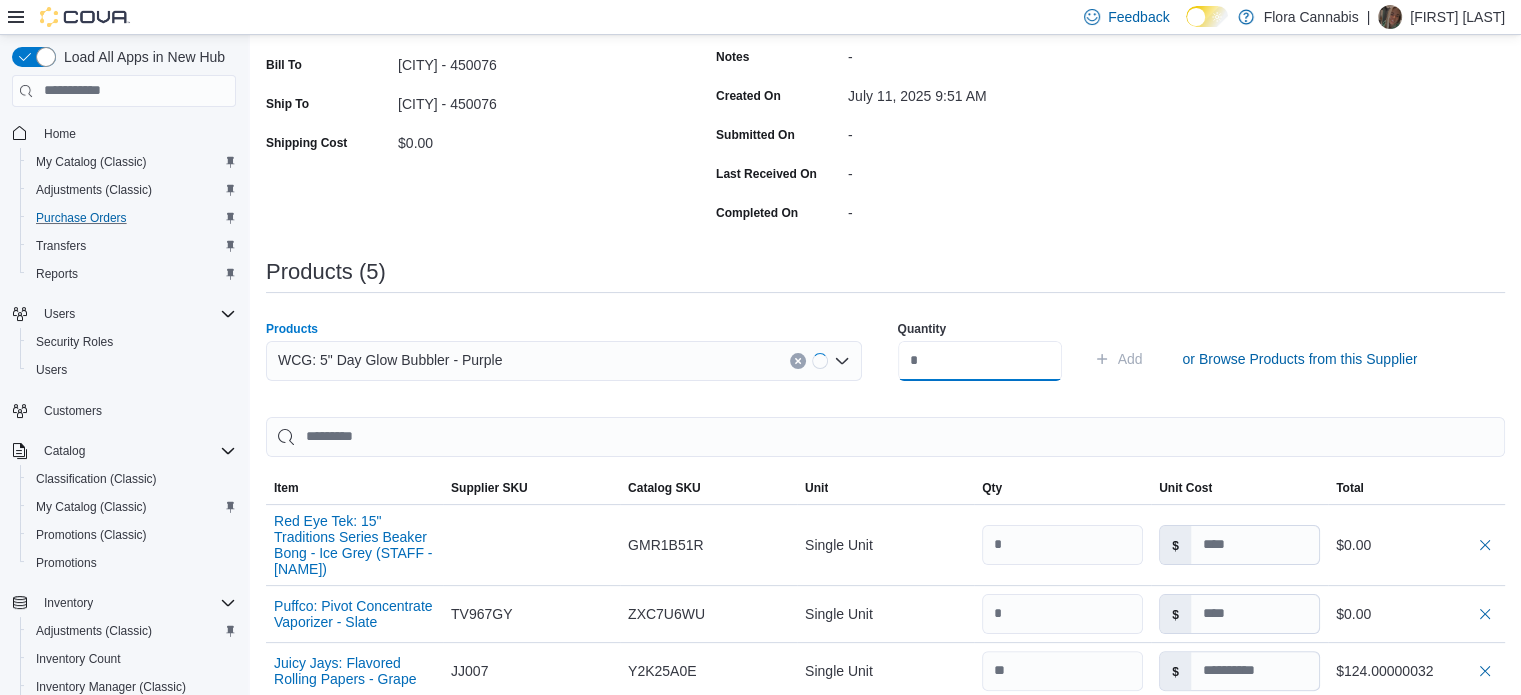 click at bounding box center [980, 361] 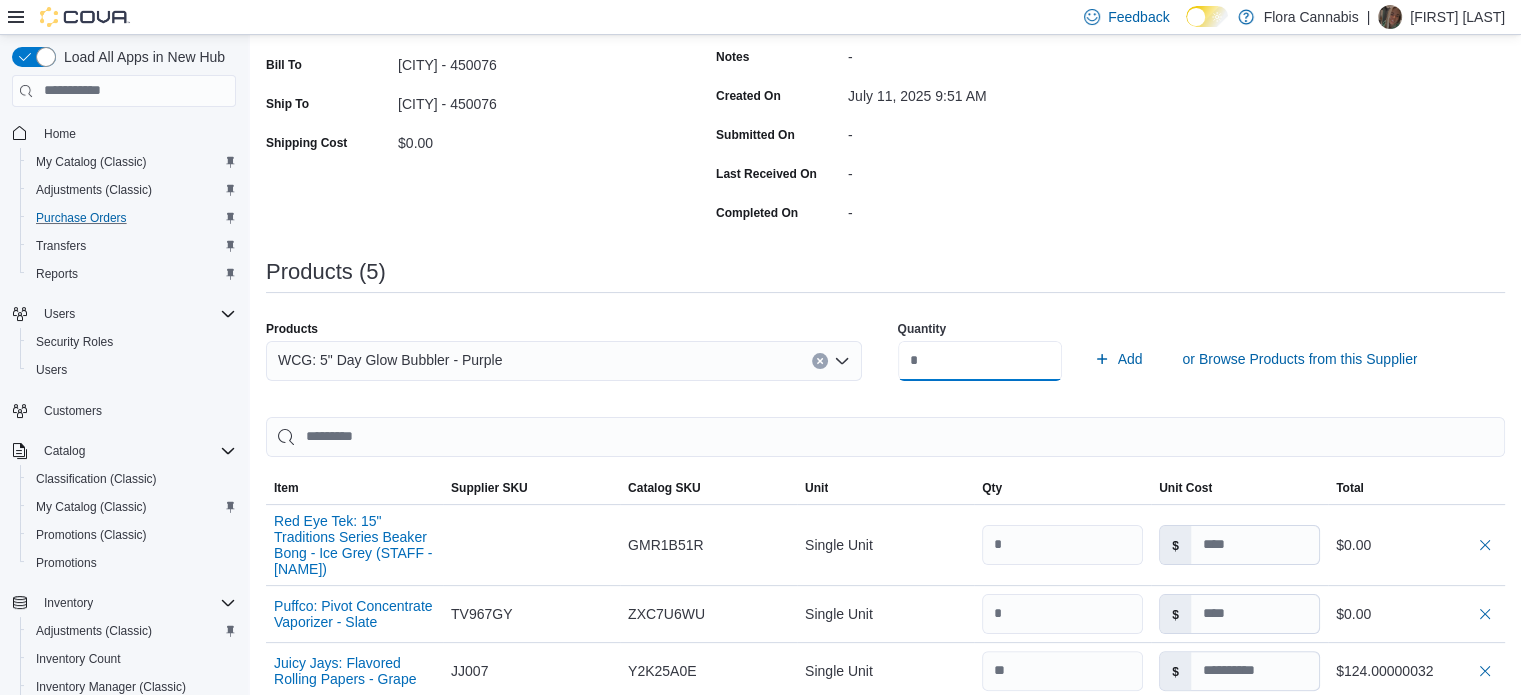 type on "*" 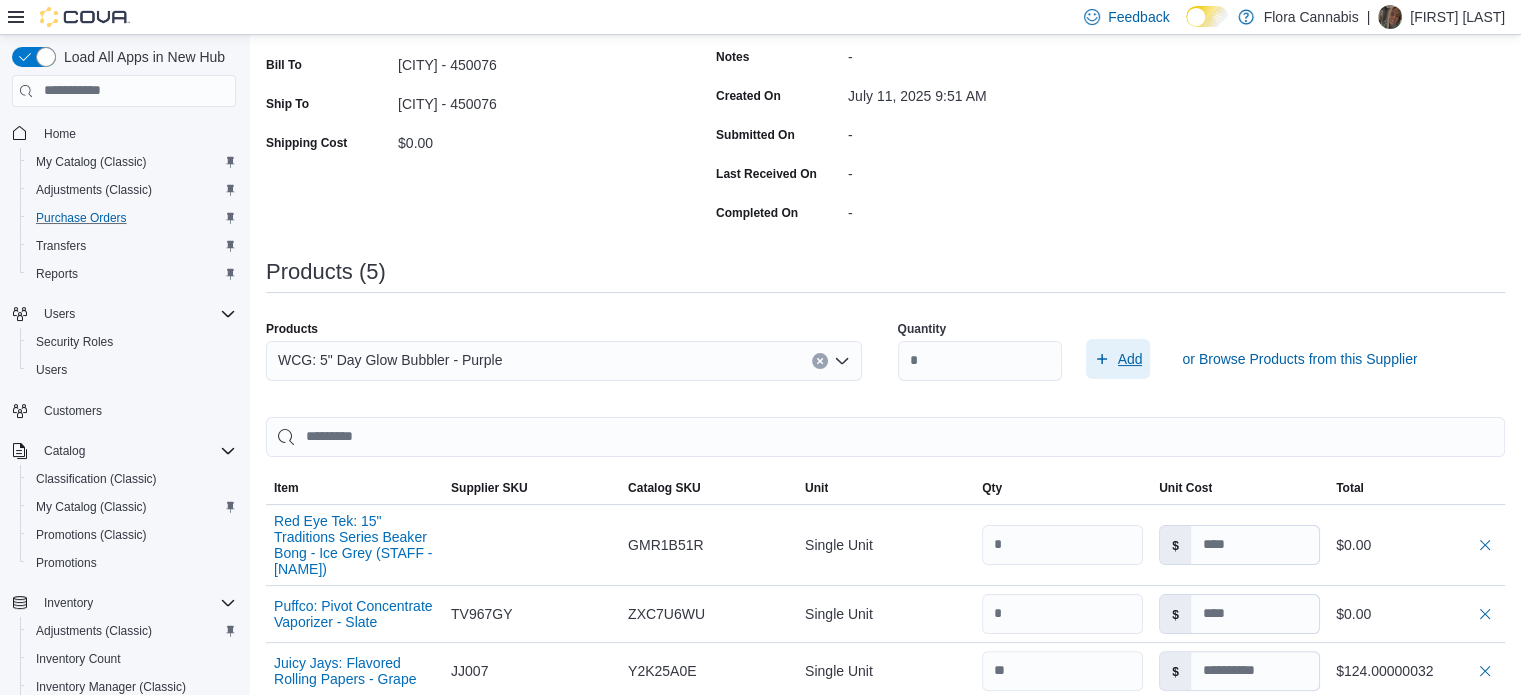 click on "Add" at bounding box center [1118, 359] 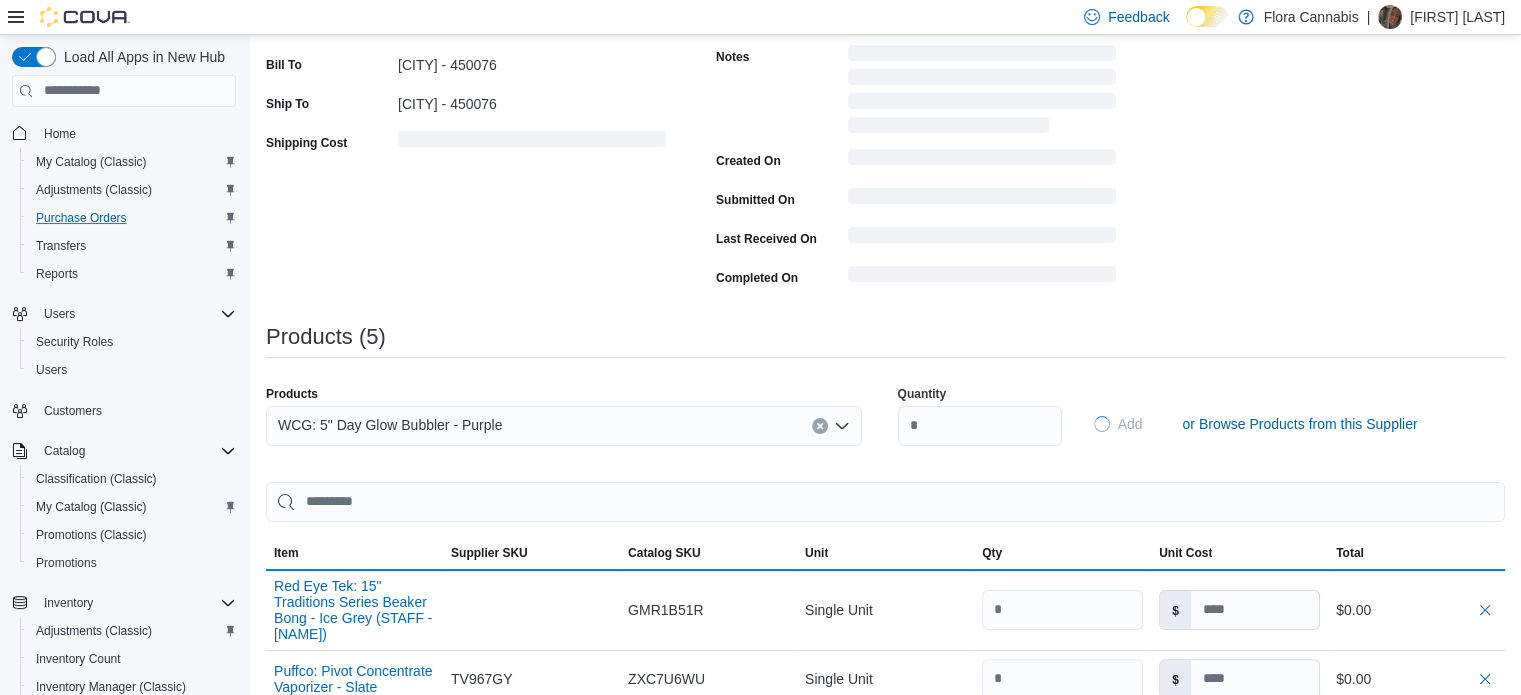 type 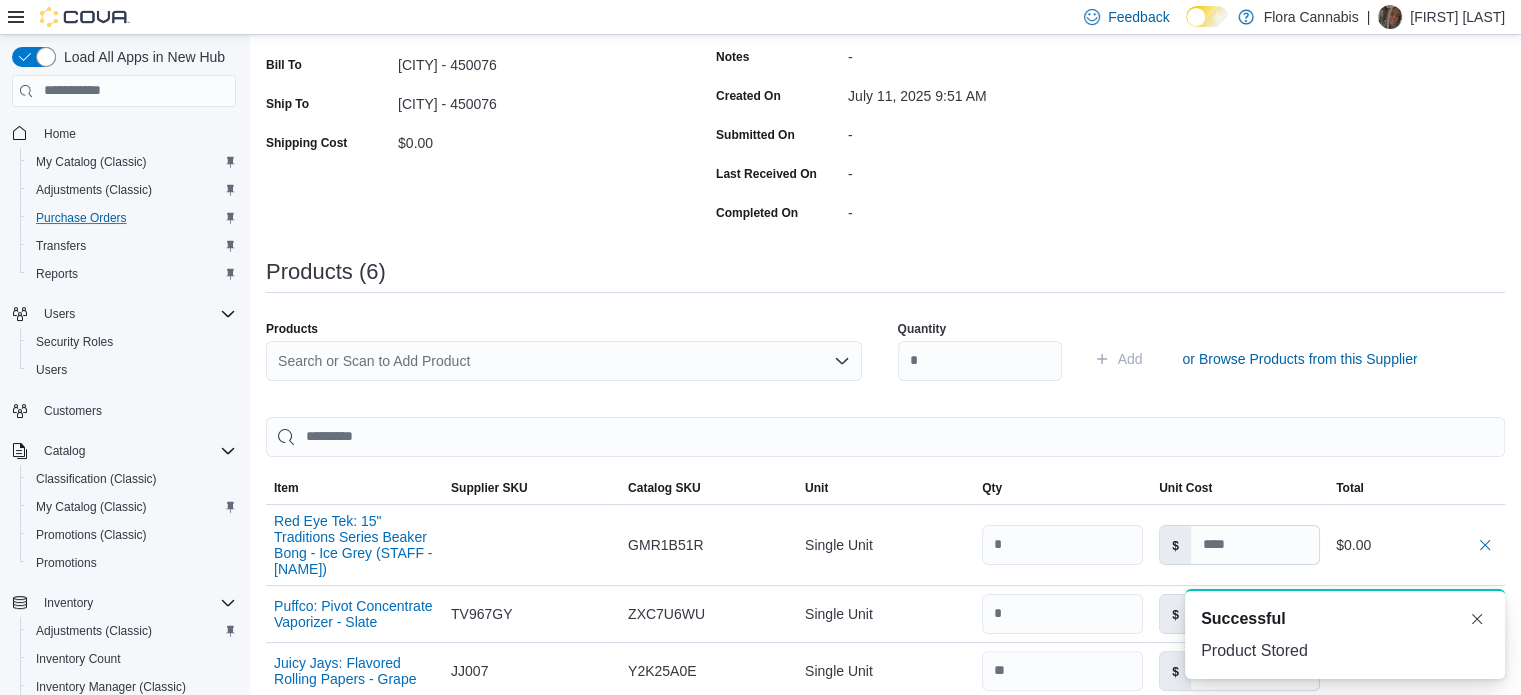 scroll, scrollTop: 0, scrollLeft: 0, axis: both 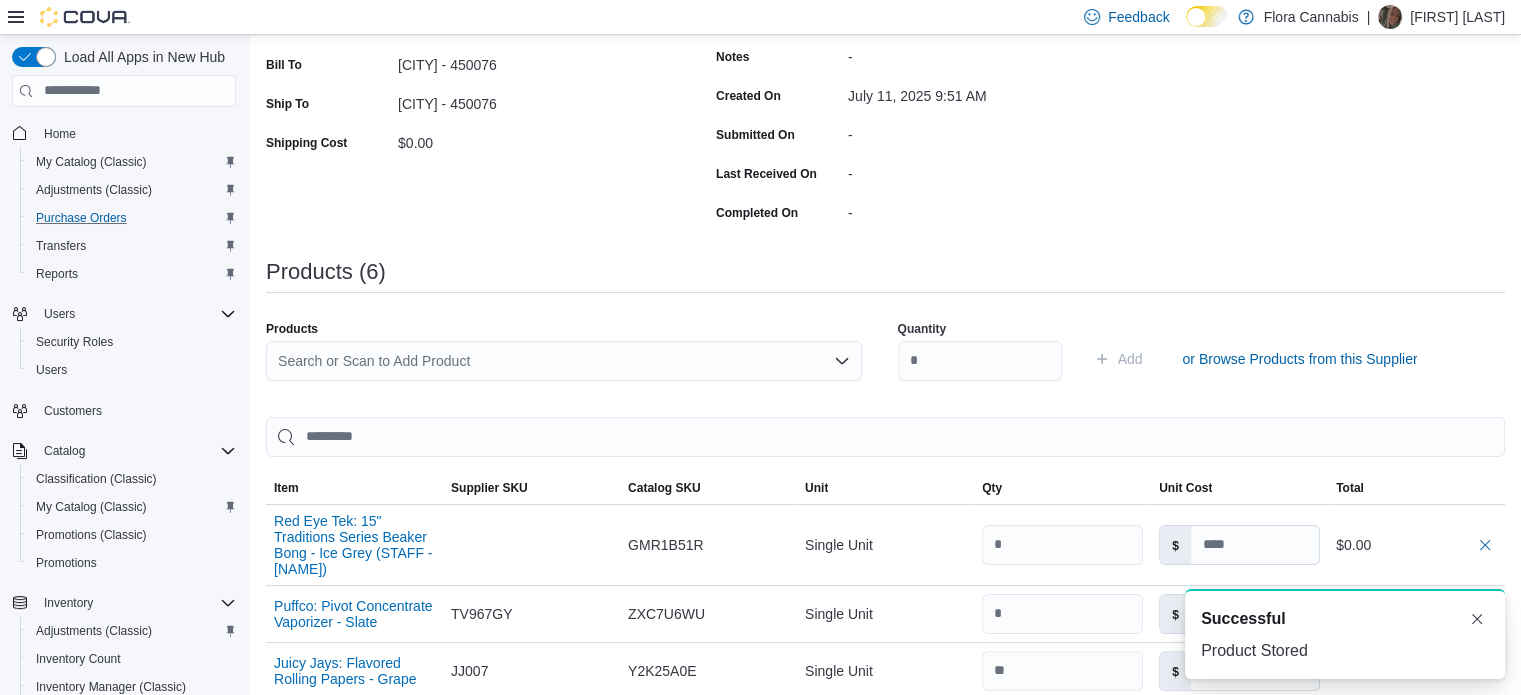 click on "Search or Scan to Add Product" at bounding box center (564, 369) 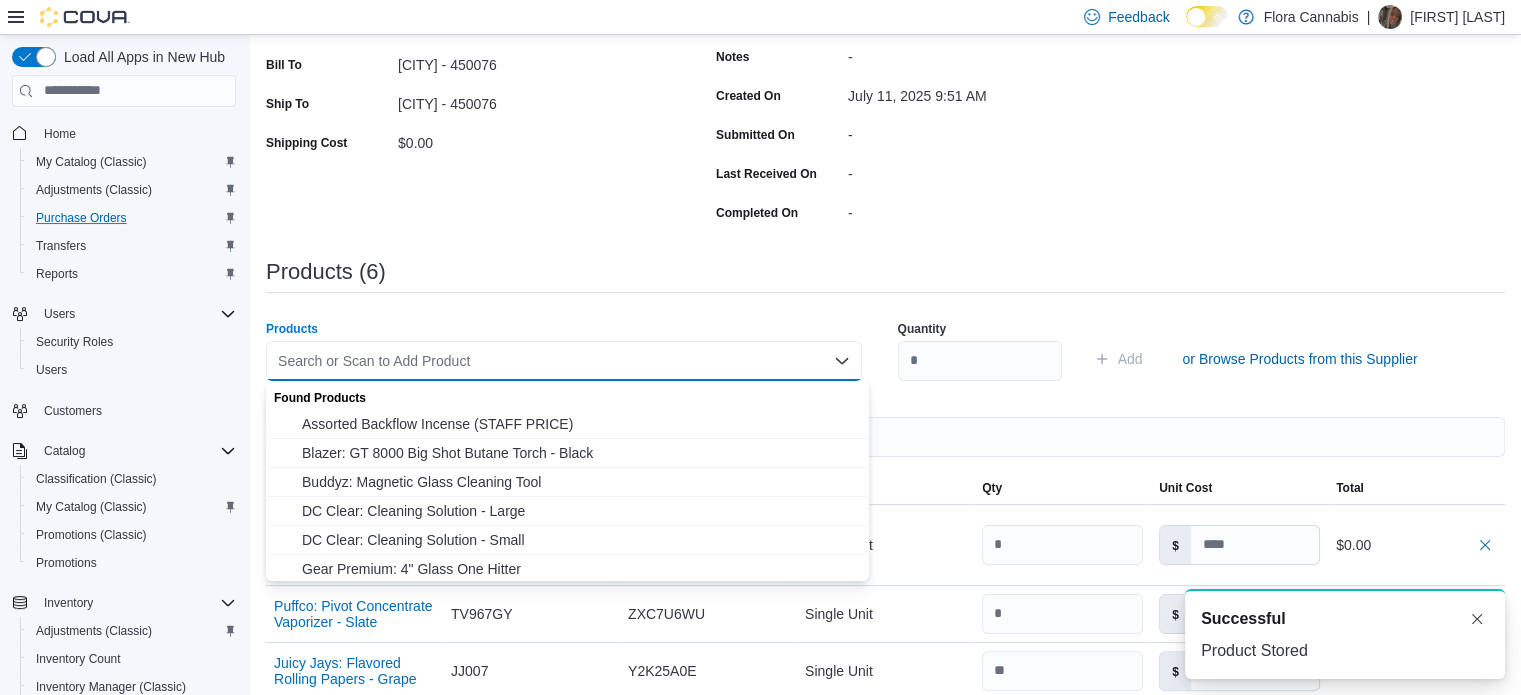 paste on "**********" 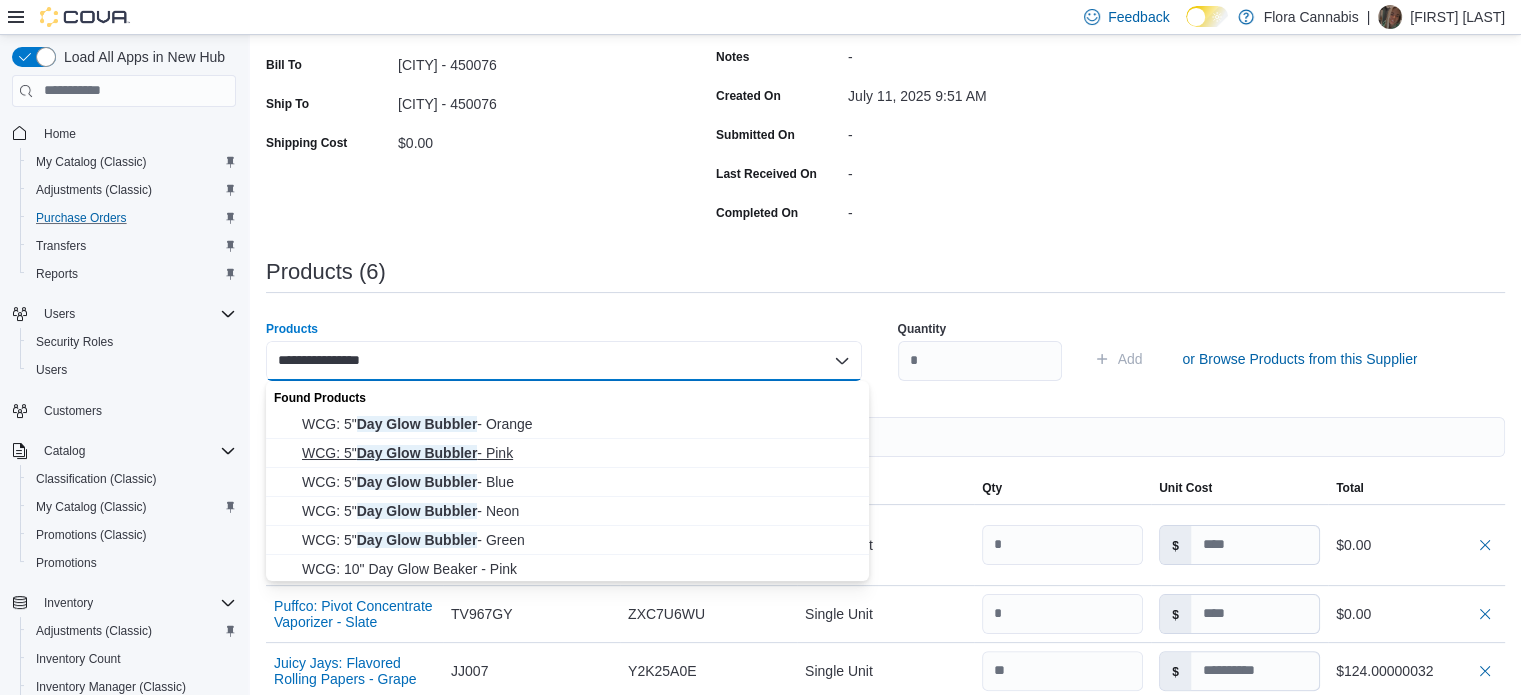 type on "**********" 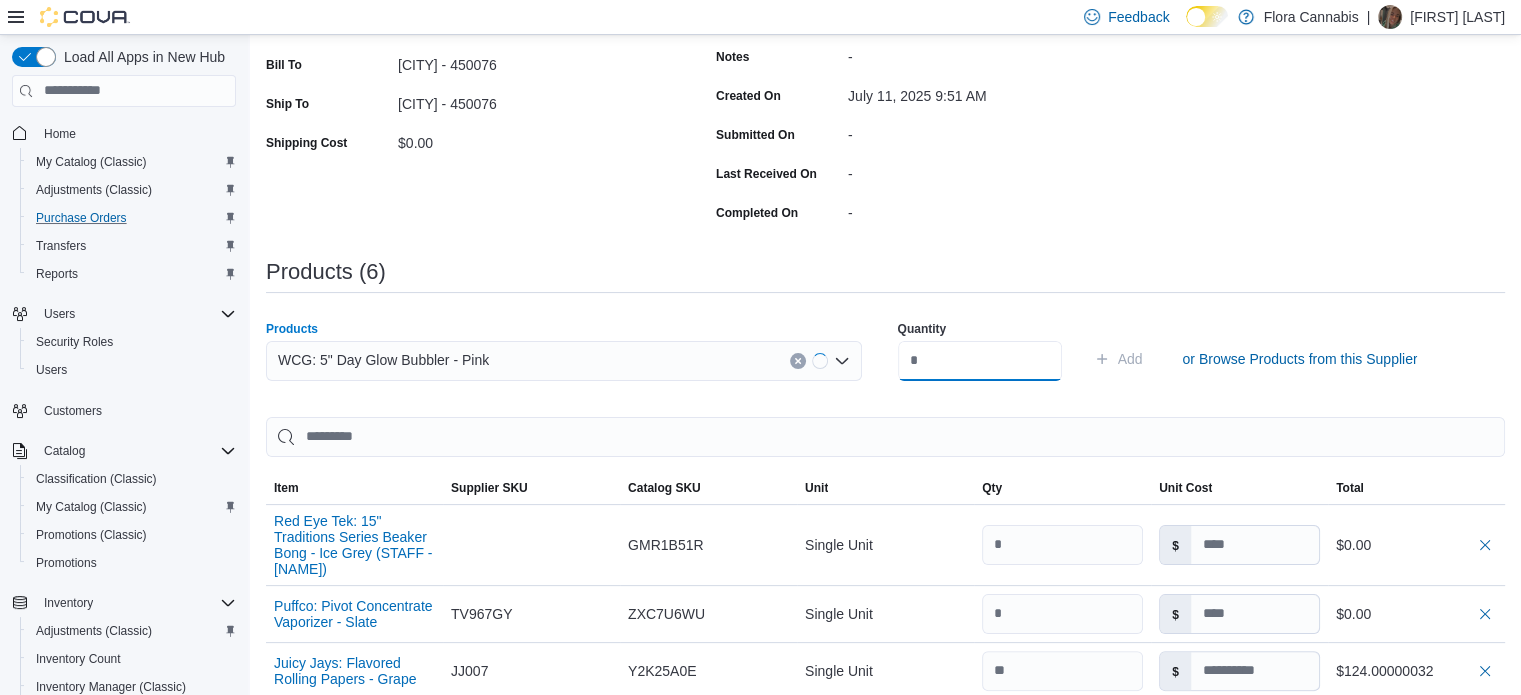 click at bounding box center (980, 361) 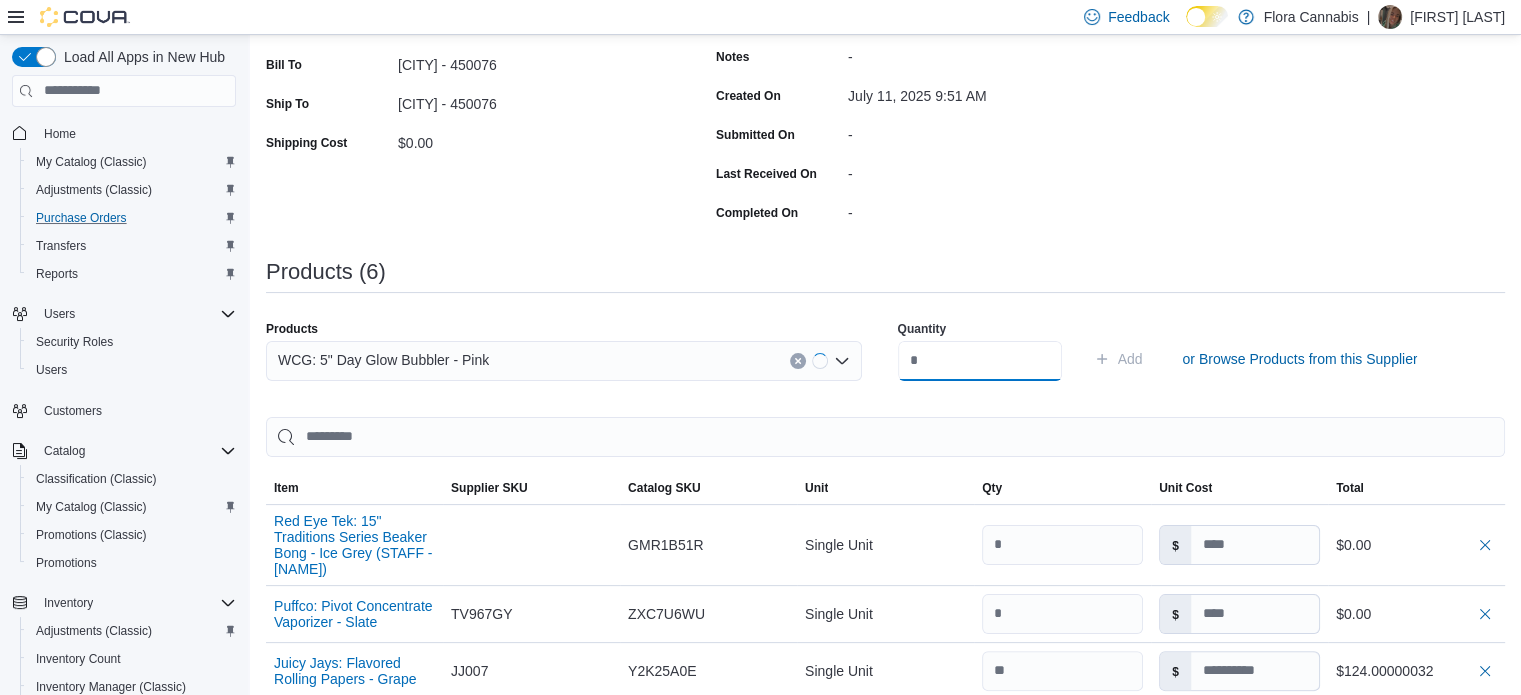 type on "*" 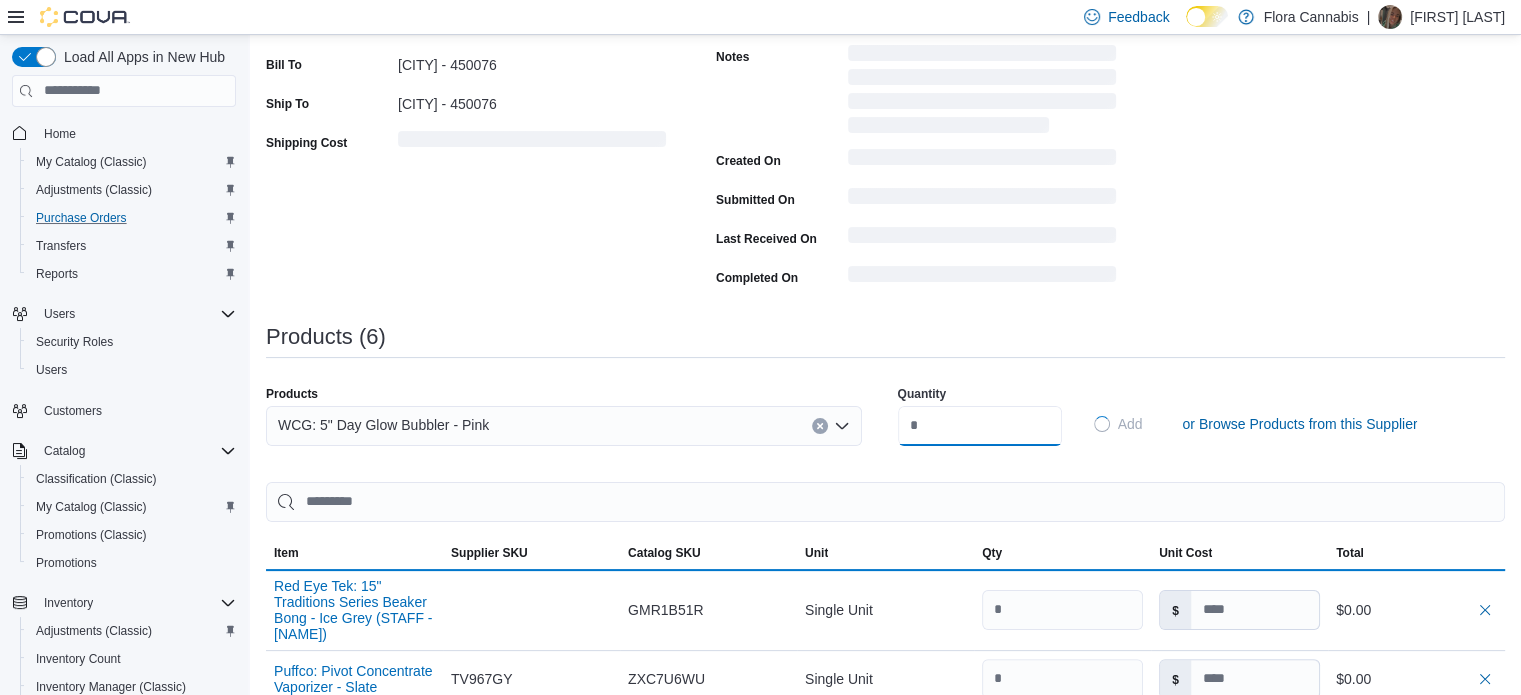 type 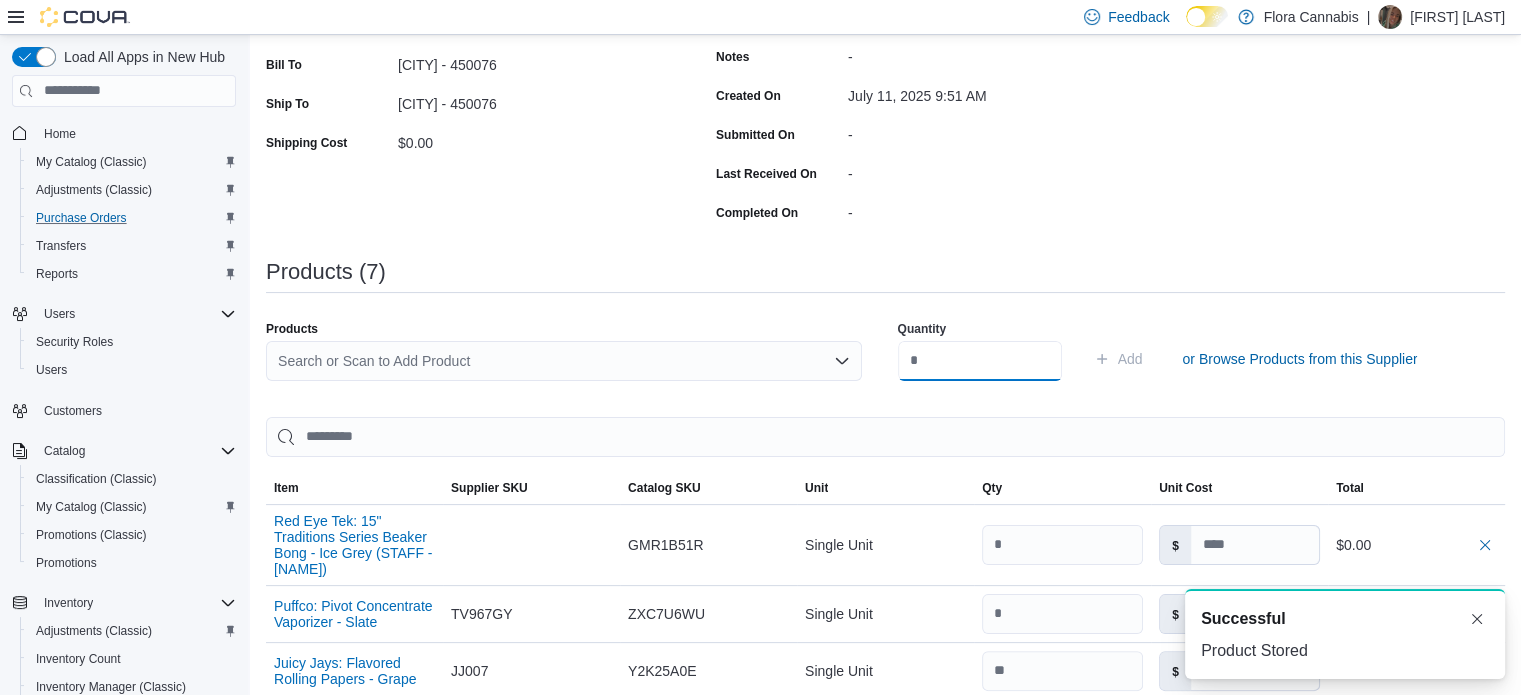 scroll, scrollTop: 0, scrollLeft: 0, axis: both 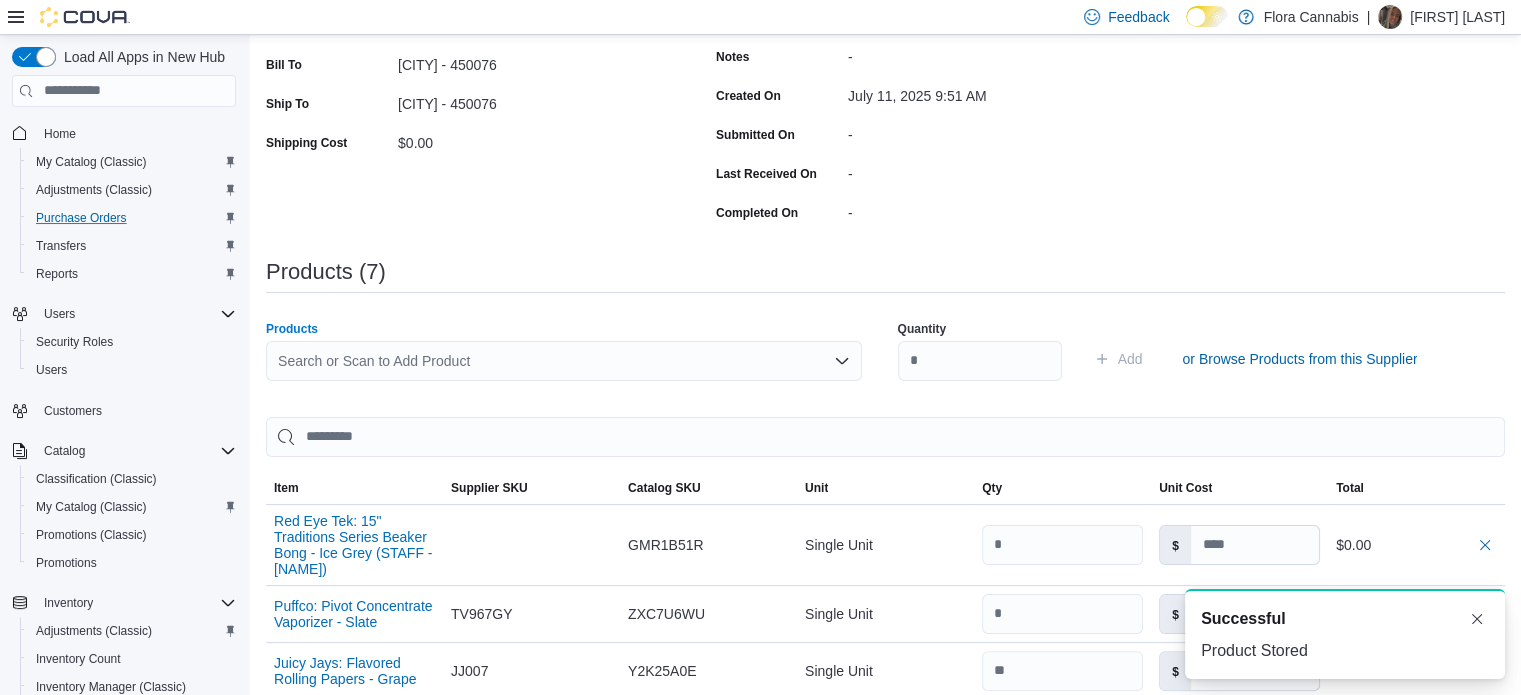 click on "Search or Scan to Add Product" at bounding box center [564, 361] 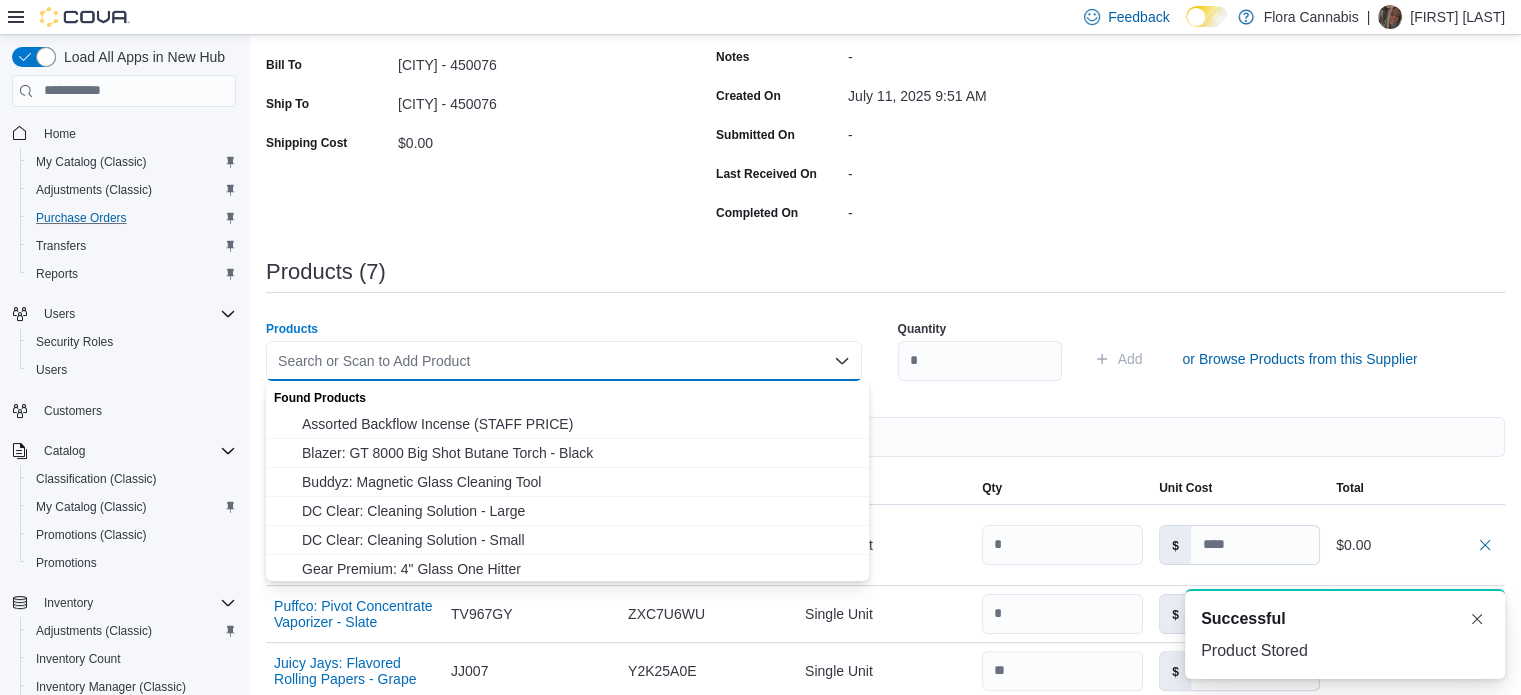 paste on "**********" 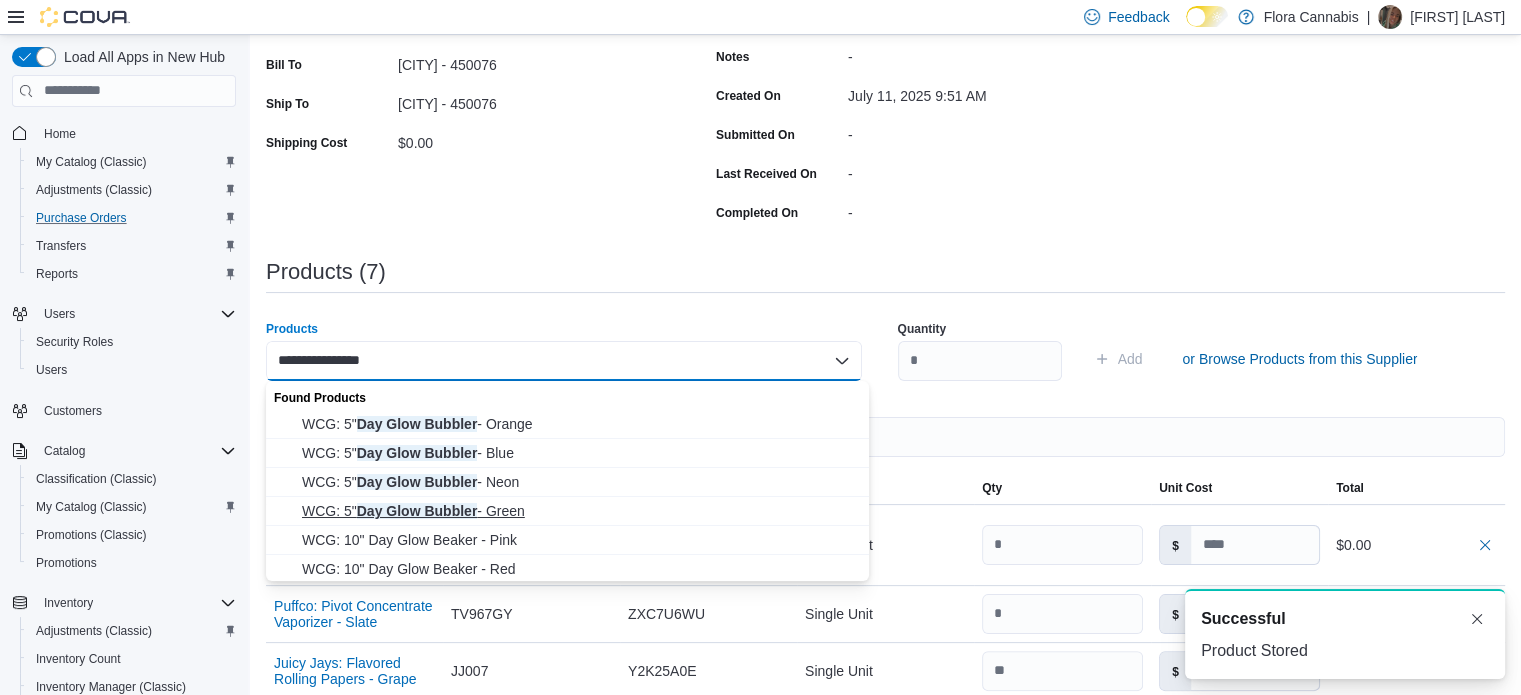type on "**********" 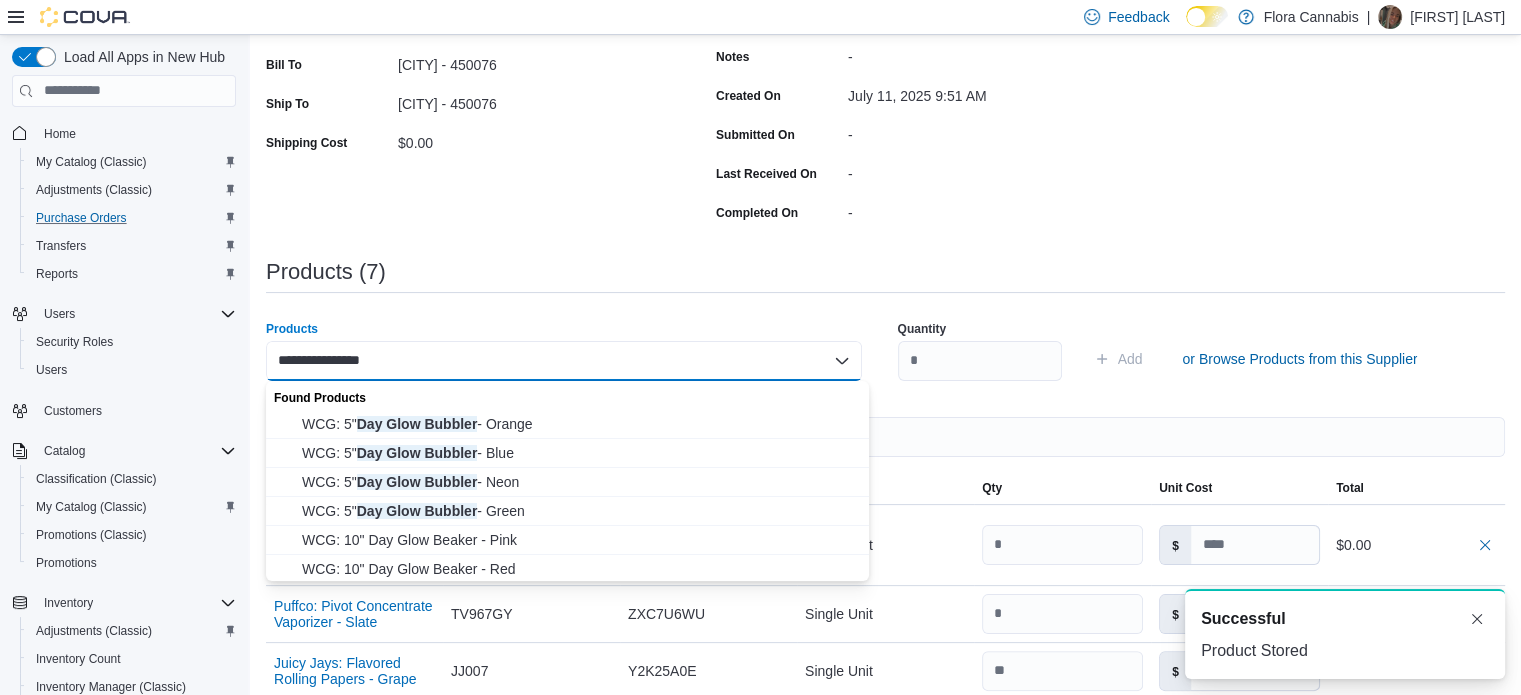type 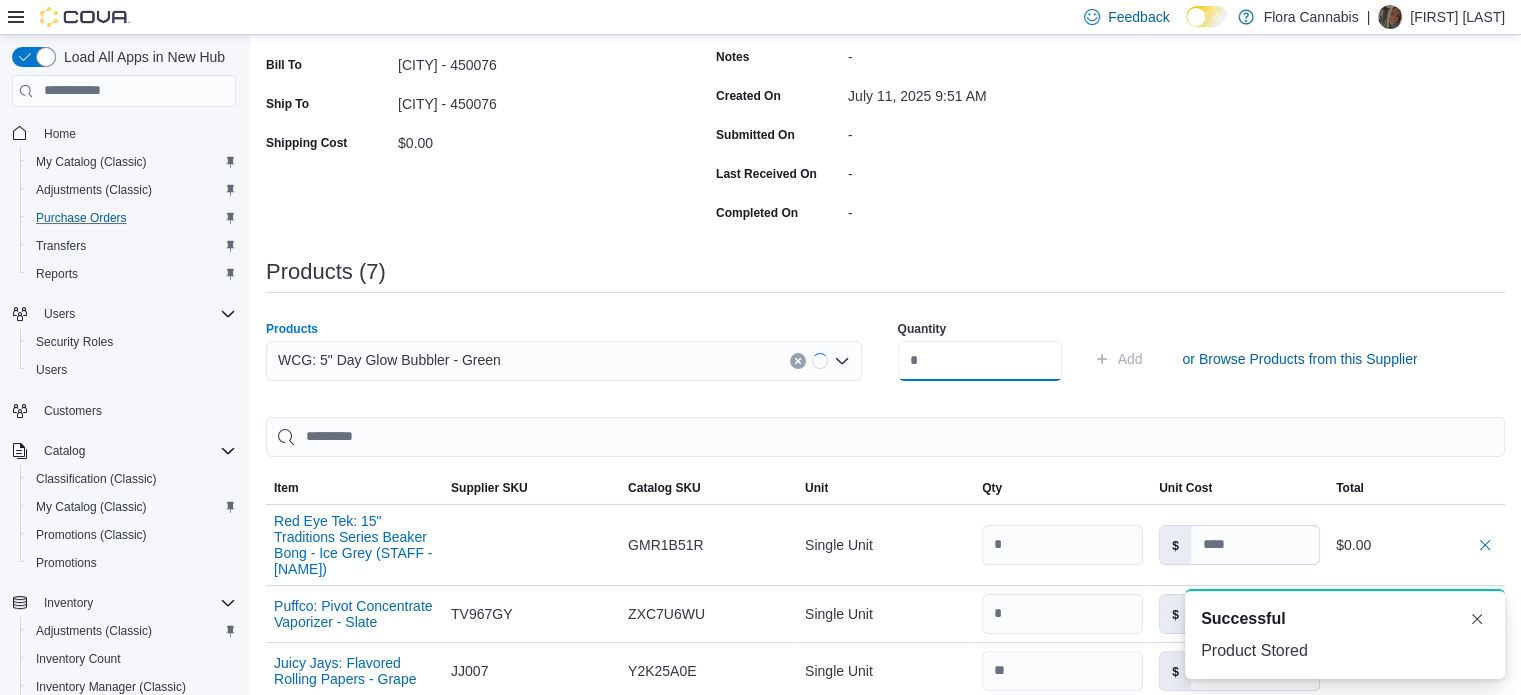 click at bounding box center (980, 361) 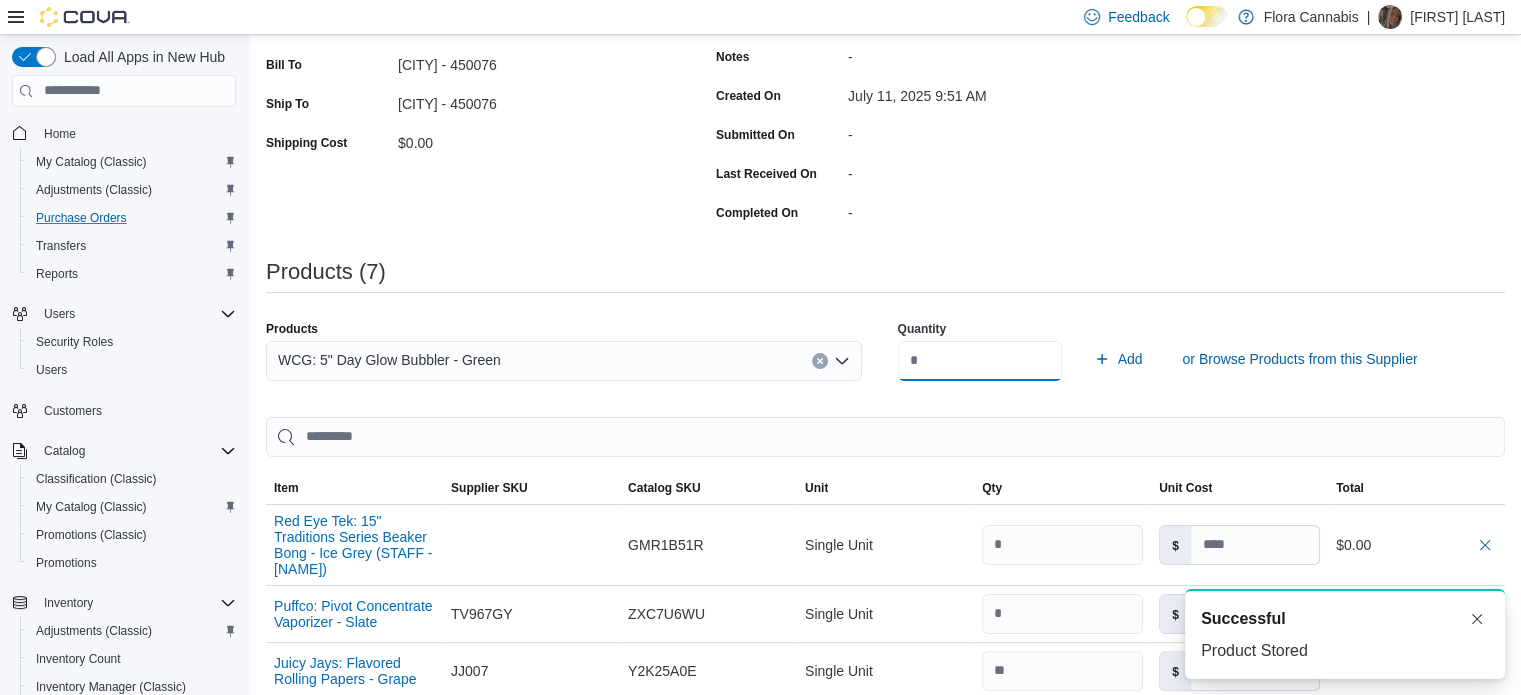 type on "*" 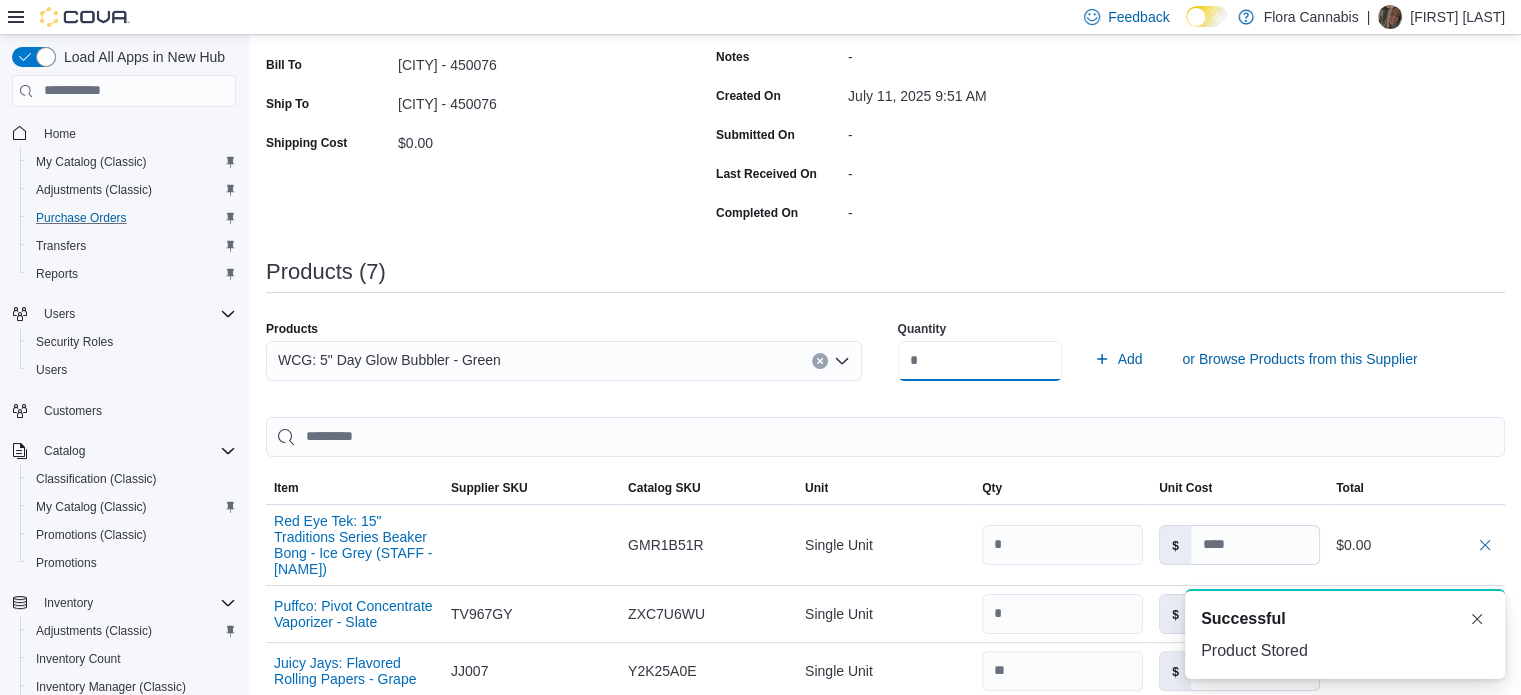 click on "Add" at bounding box center [1118, 359] 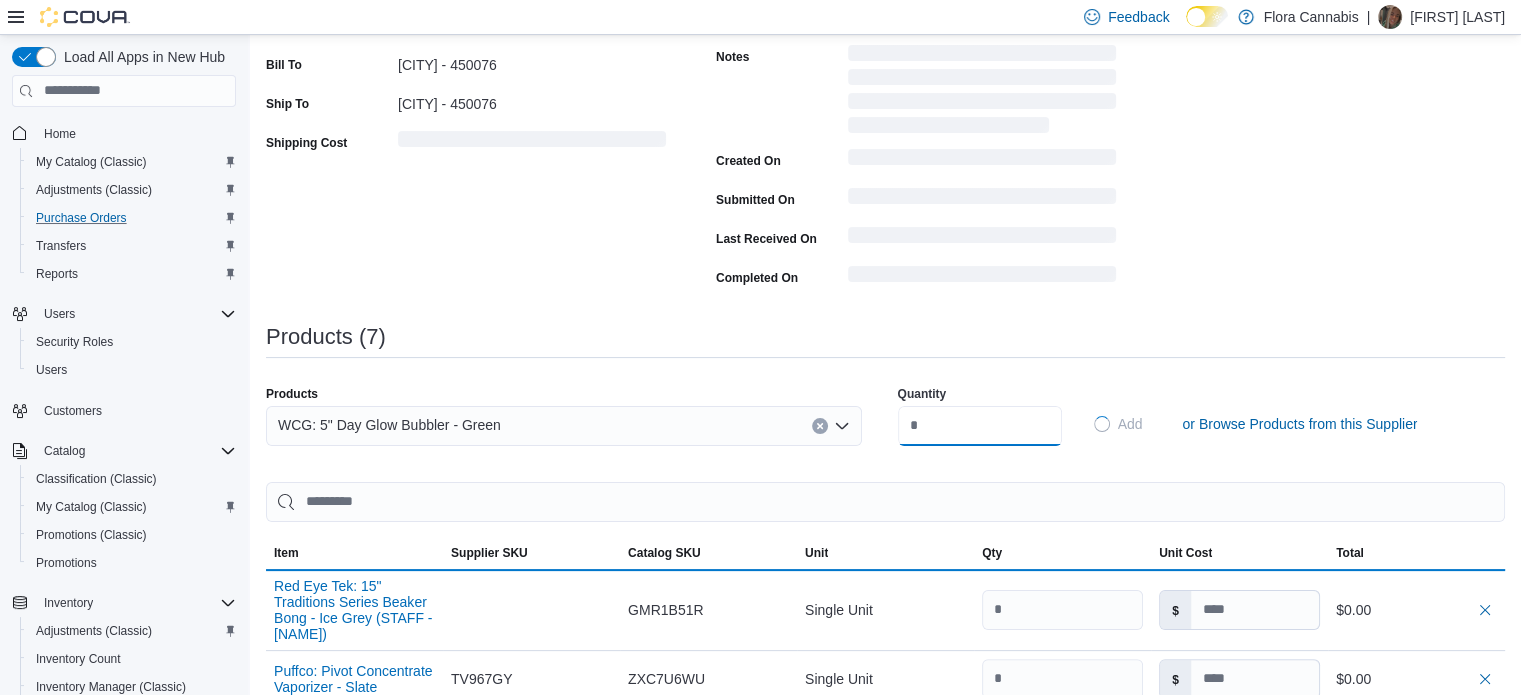 type 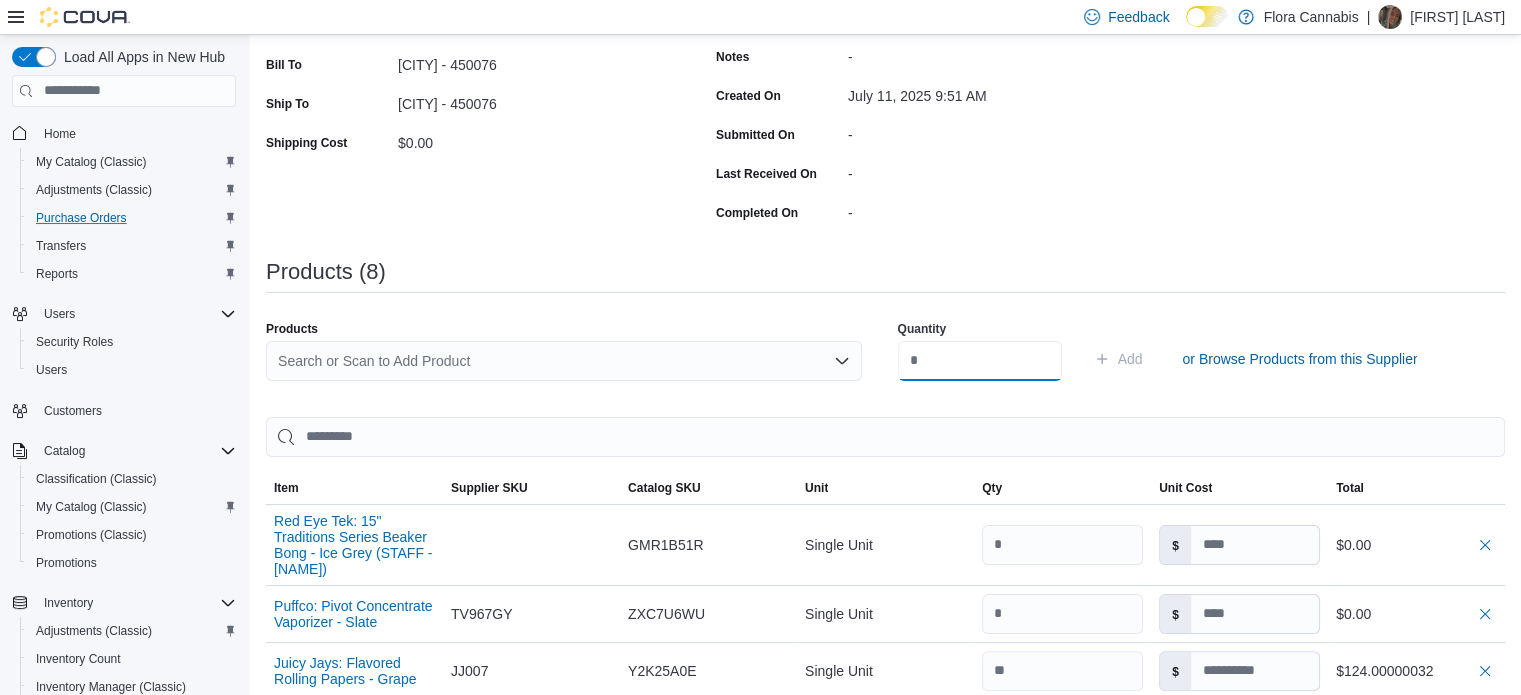 scroll, scrollTop: 0, scrollLeft: 0, axis: both 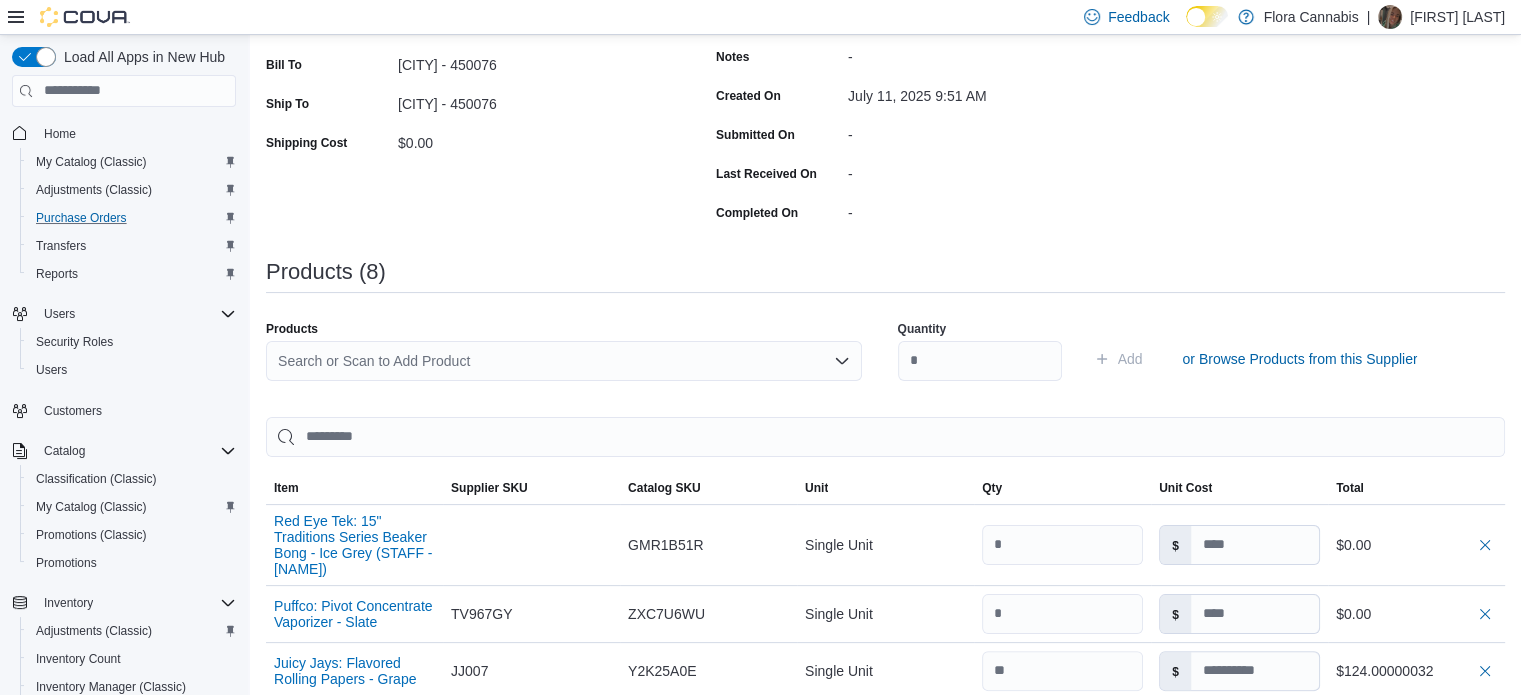 click on "Search or Scan to Add Product" at bounding box center (564, 361) 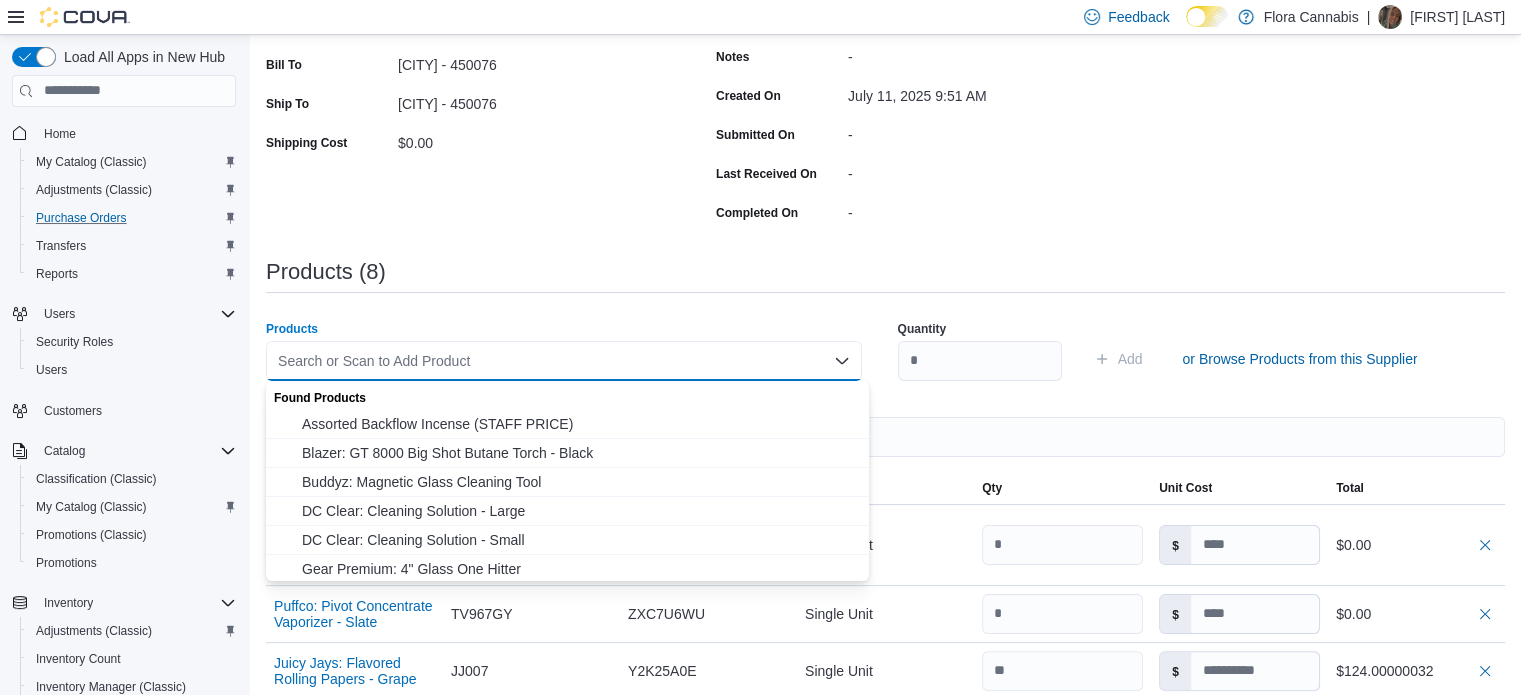 paste on "**********" 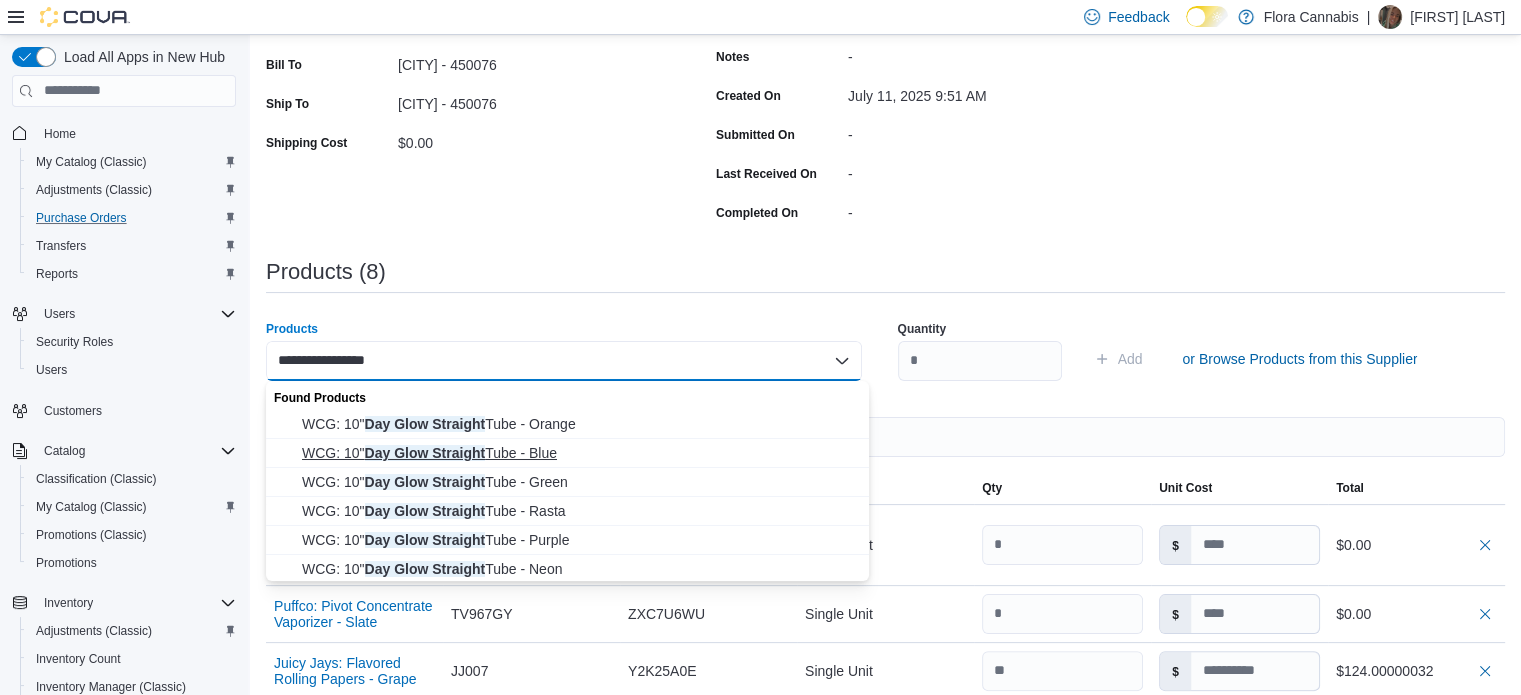 type on "**********" 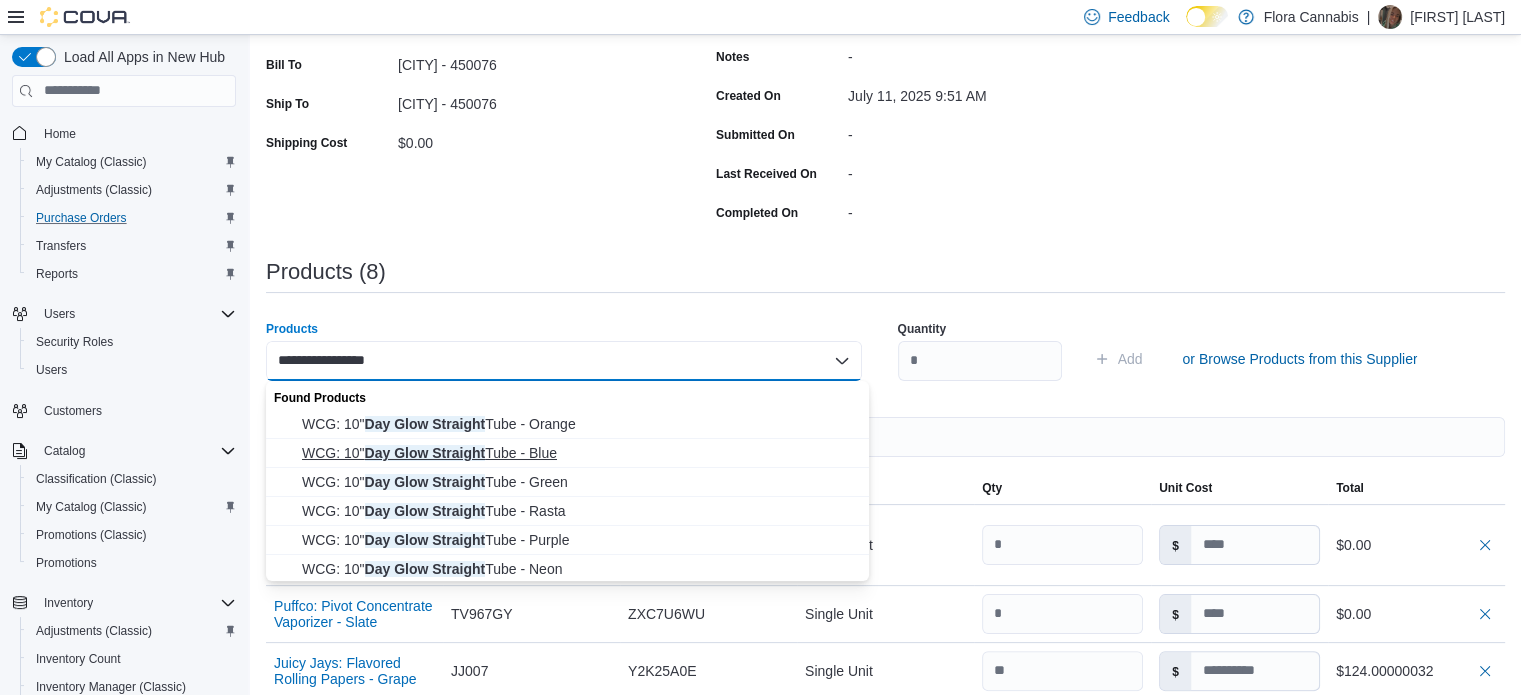 click on "WCG: 10"  Day Glow Straight  Tube - Blue" at bounding box center [579, 453] 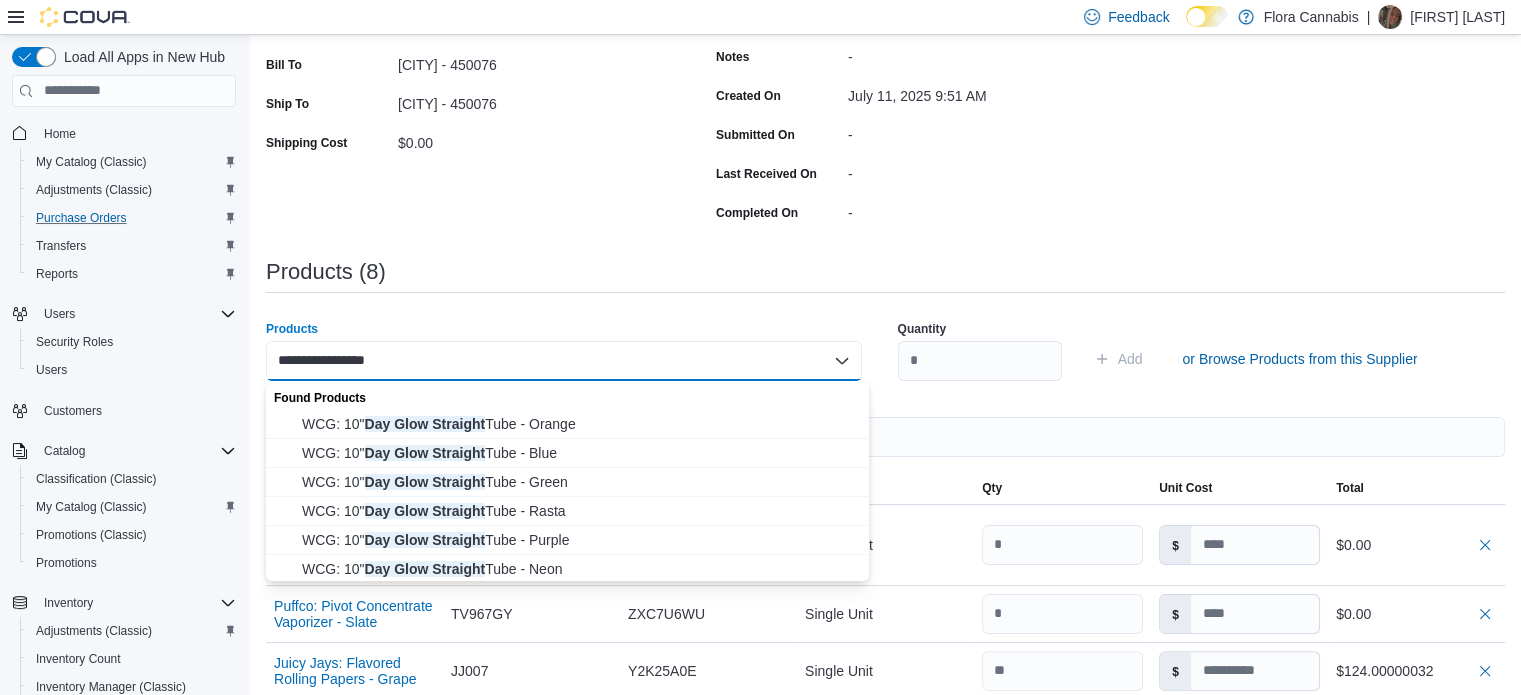 type 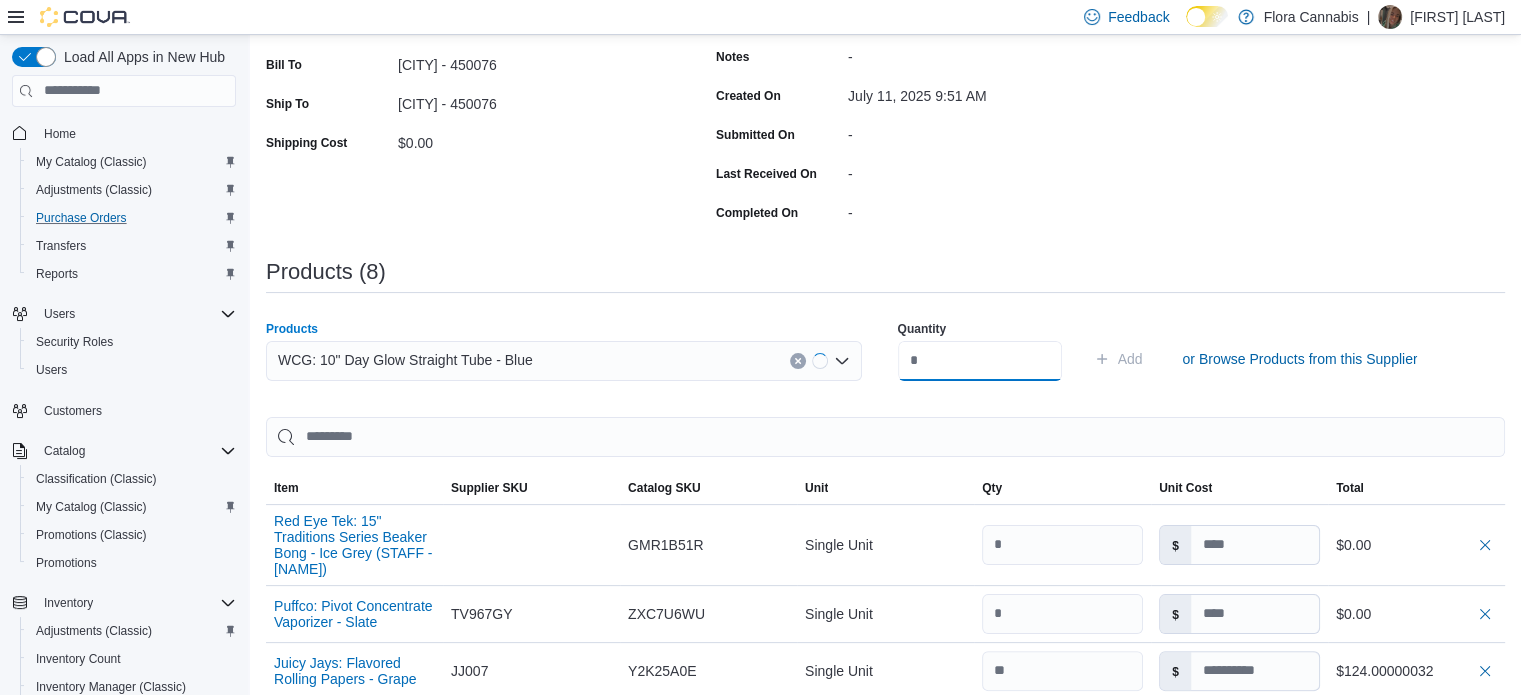 click at bounding box center [980, 361] 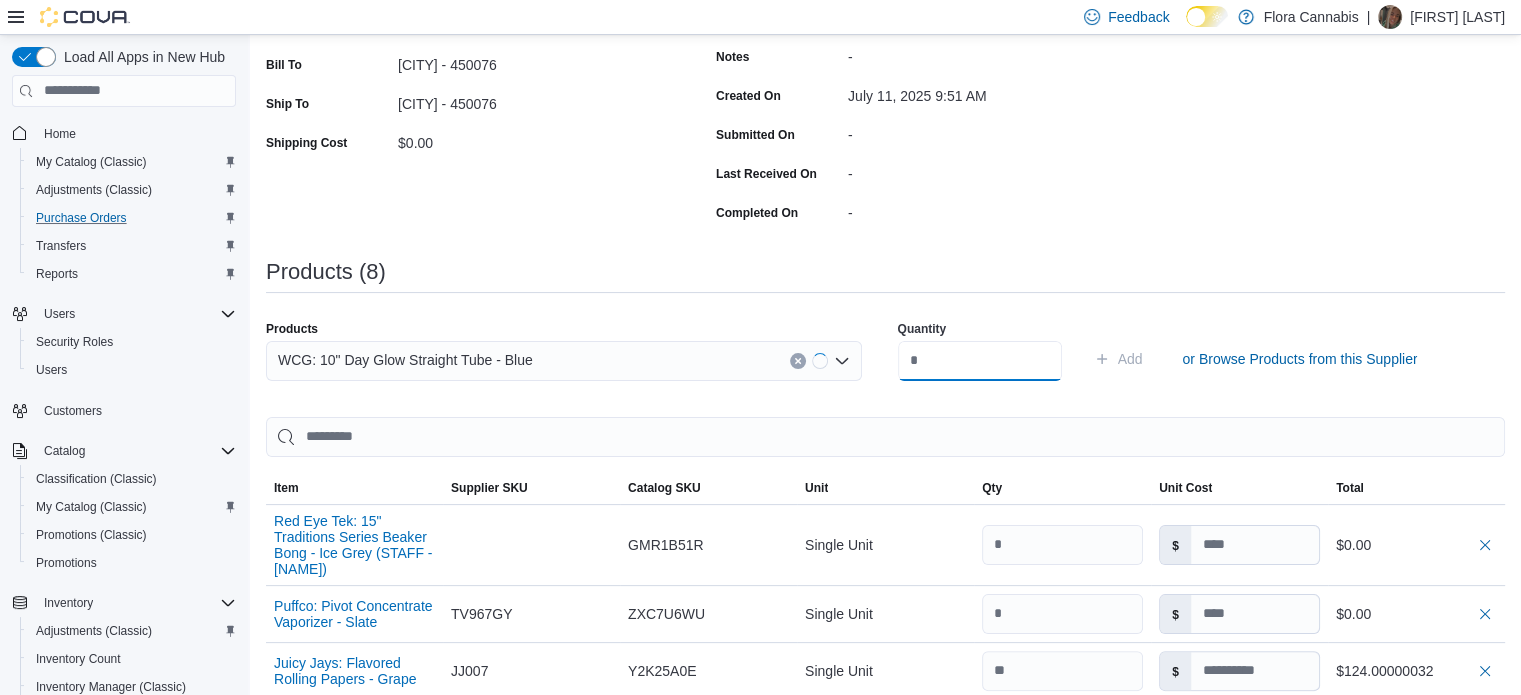 click at bounding box center [980, 361] 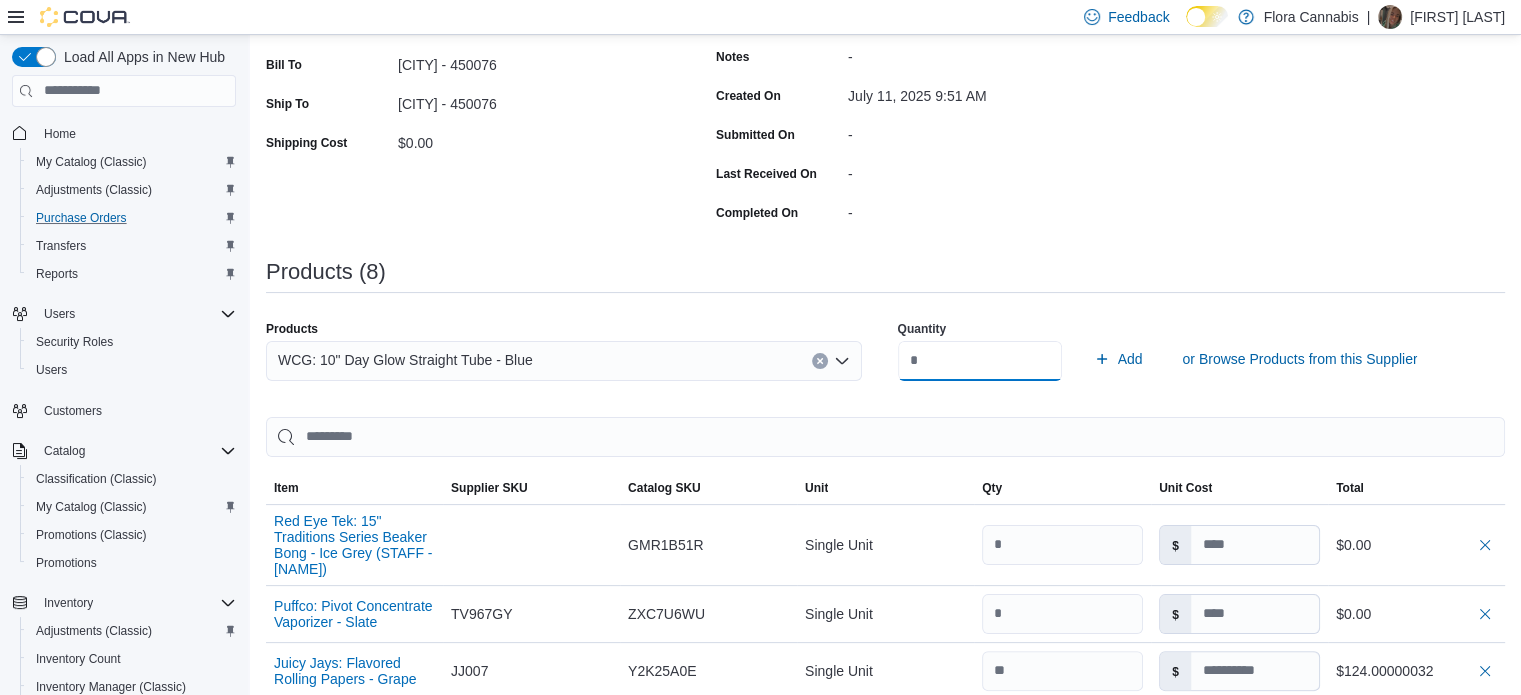 type on "*" 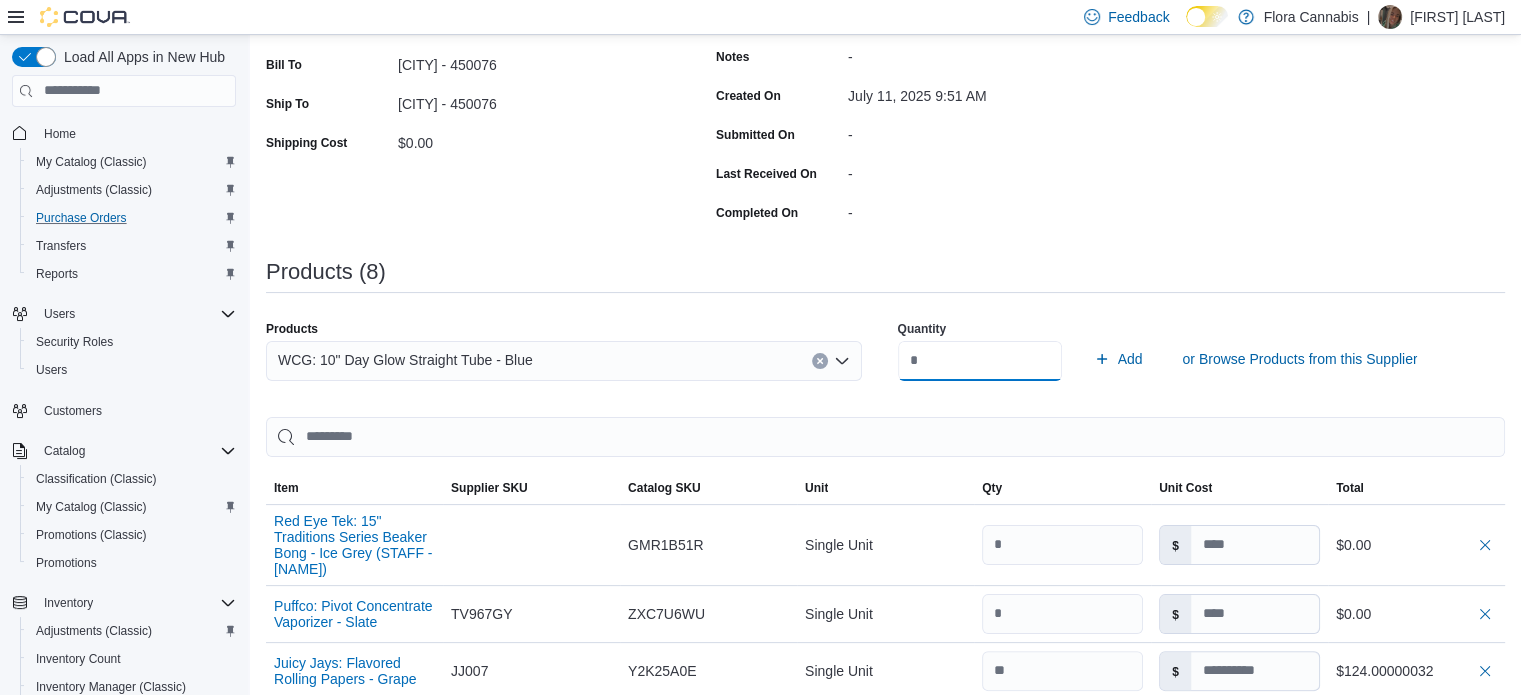 click on "Add" at bounding box center [1118, 359] 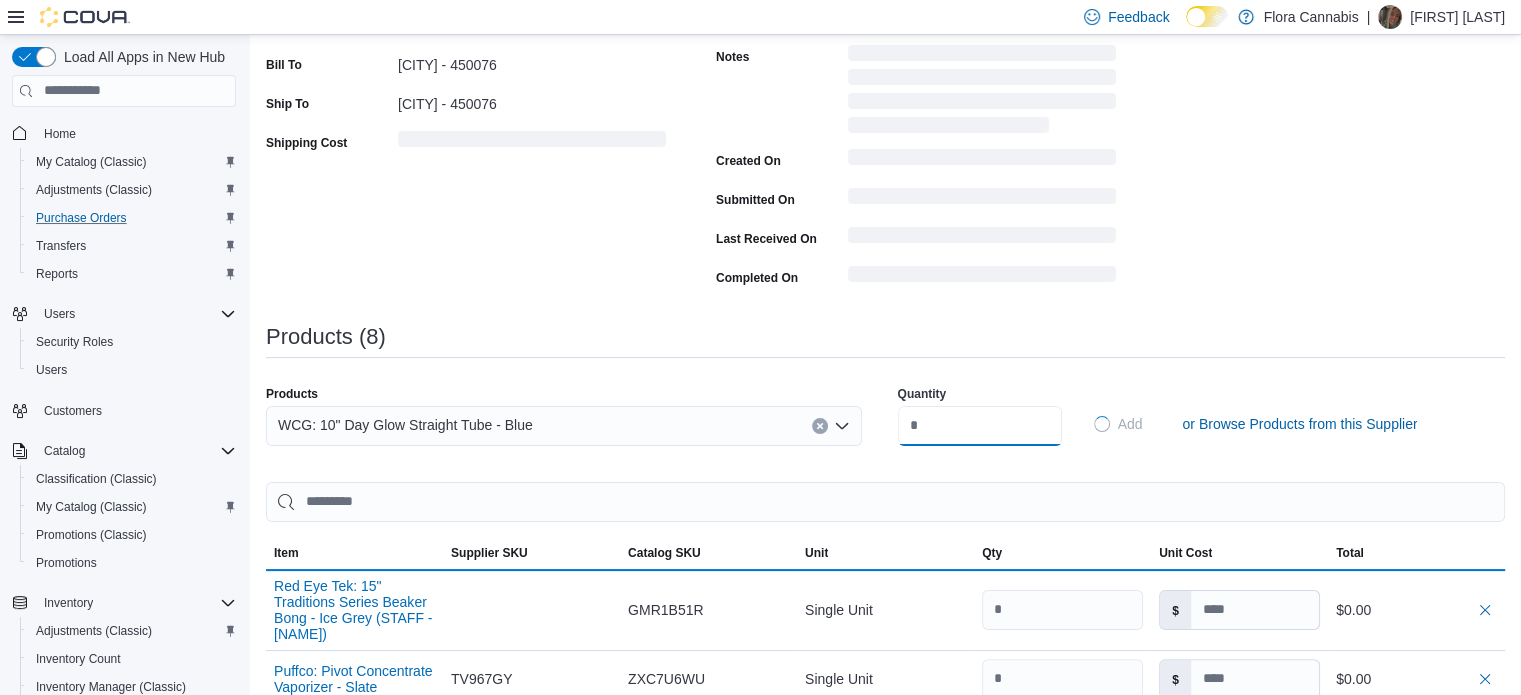 type 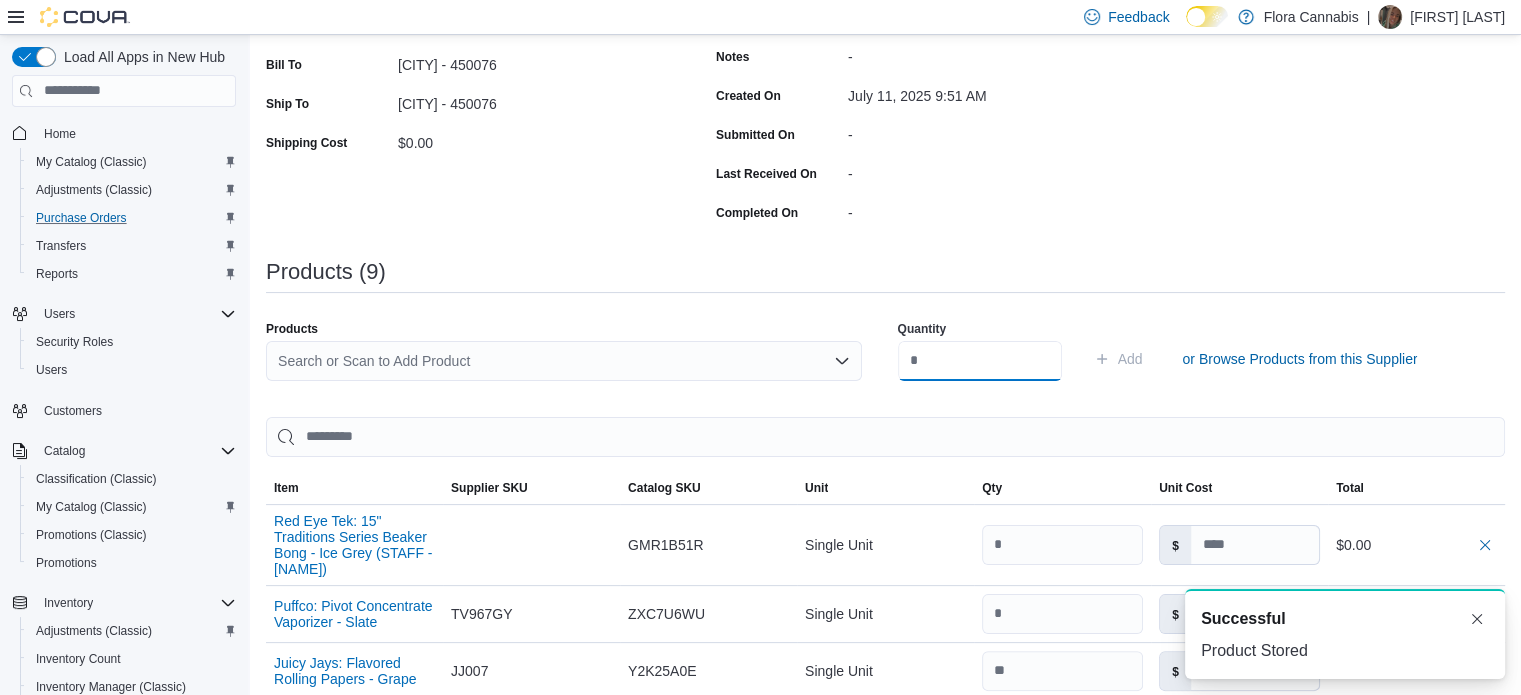 scroll, scrollTop: 0, scrollLeft: 0, axis: both 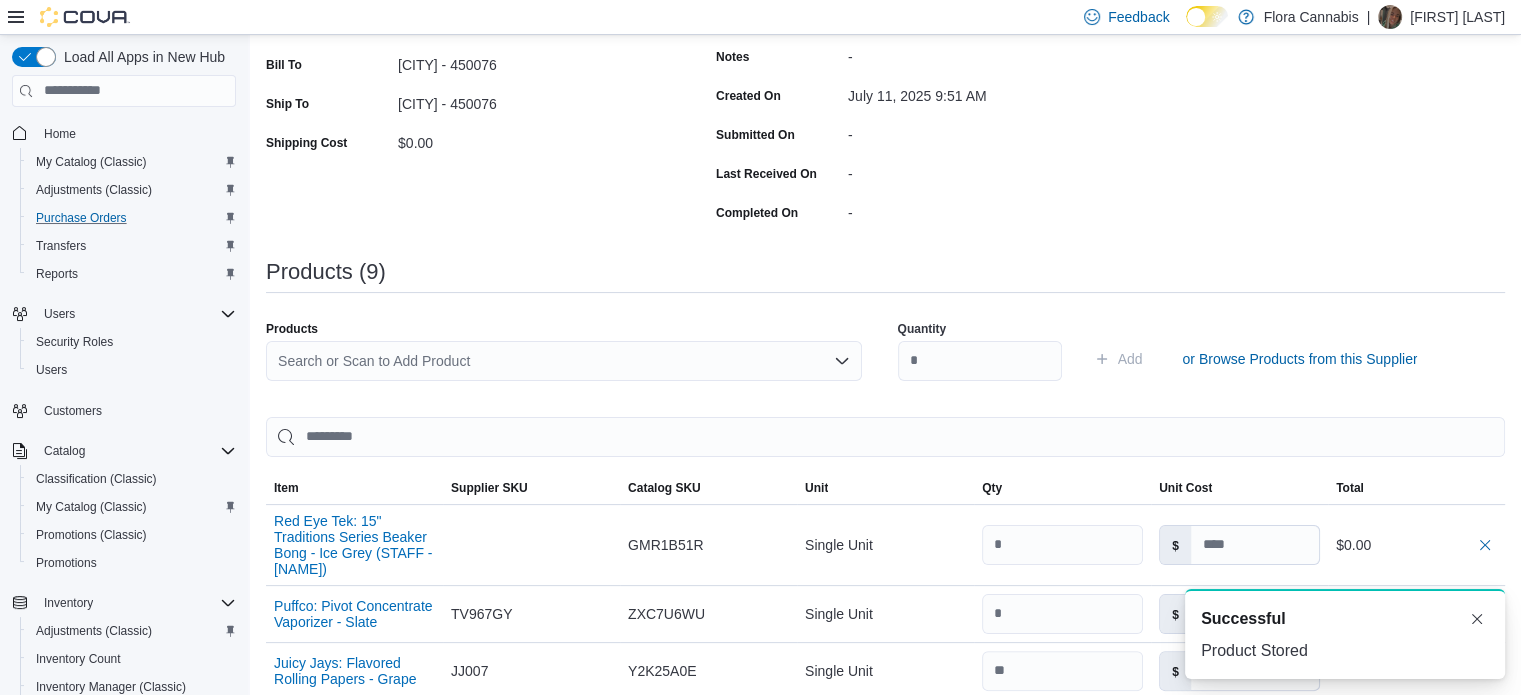 click on "Search or Scan to Add Product" at bounding box center [564, 361] 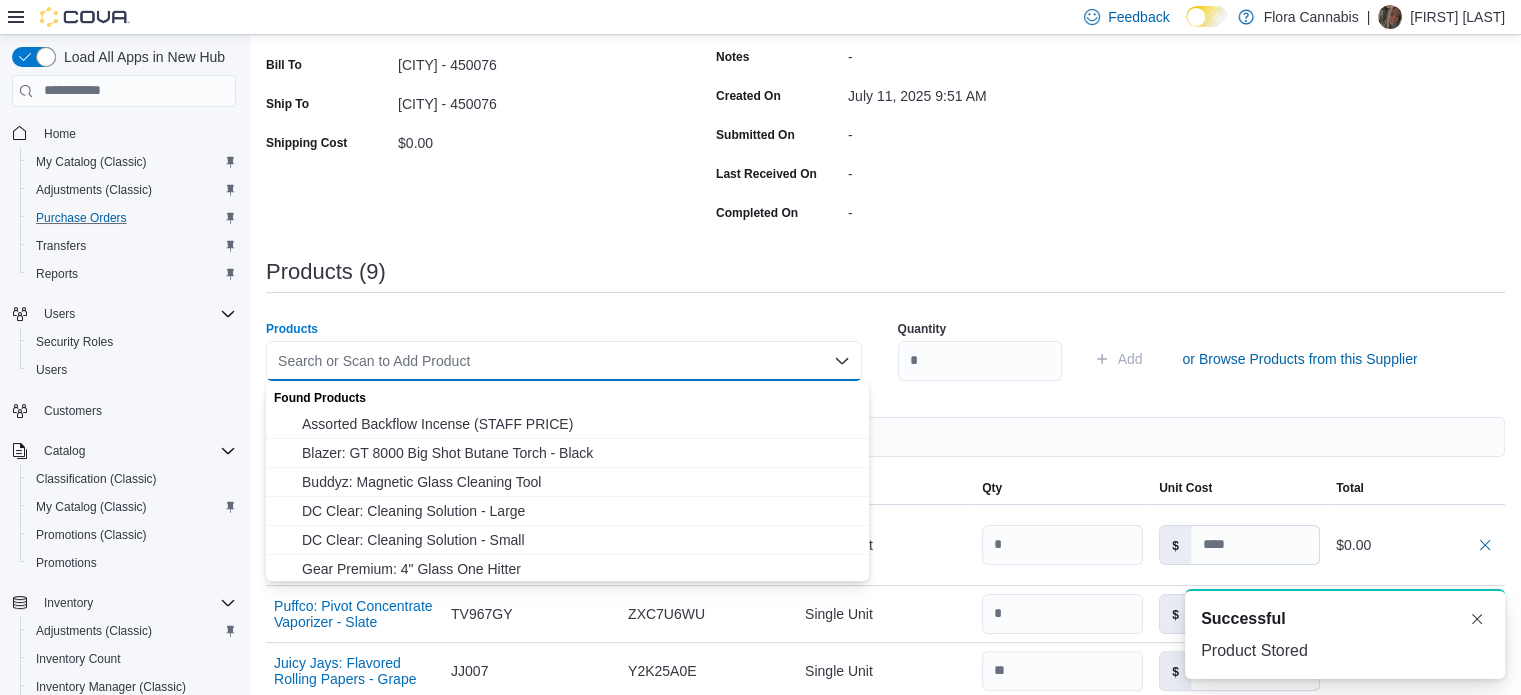 paste on "**********" 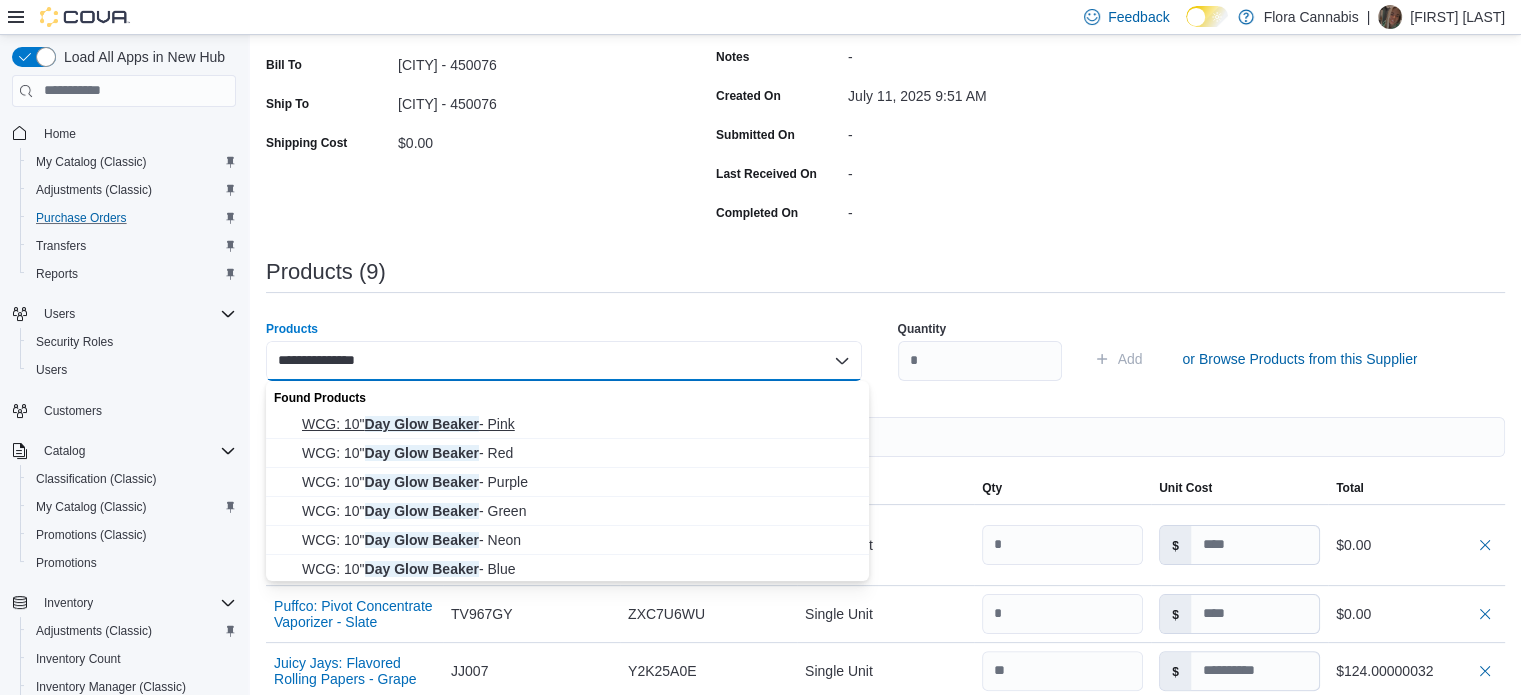 type on "**********" 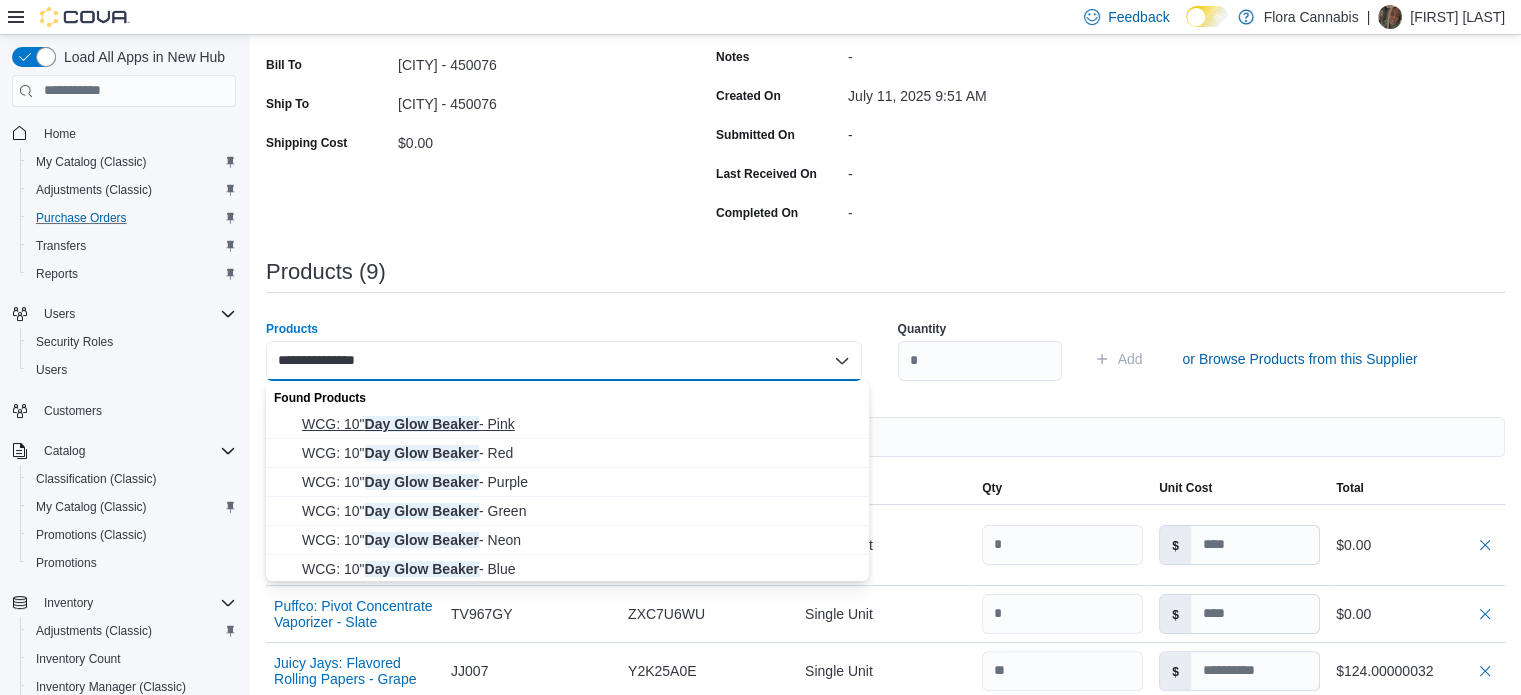 click on "WCG: 10"  Day Glow Beaker  - Pink" at bounding box center (579, 424) 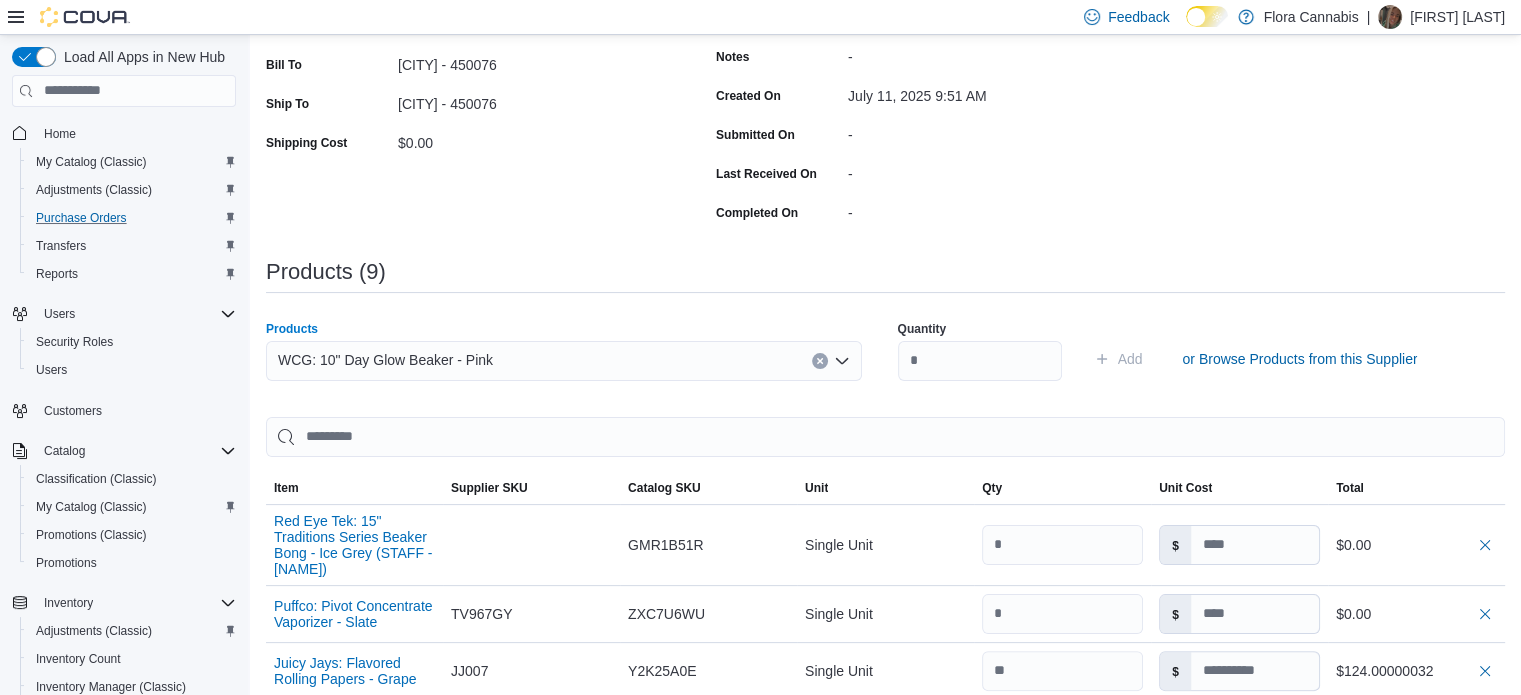 click on "Quantity" at bounding box center [980, 351] 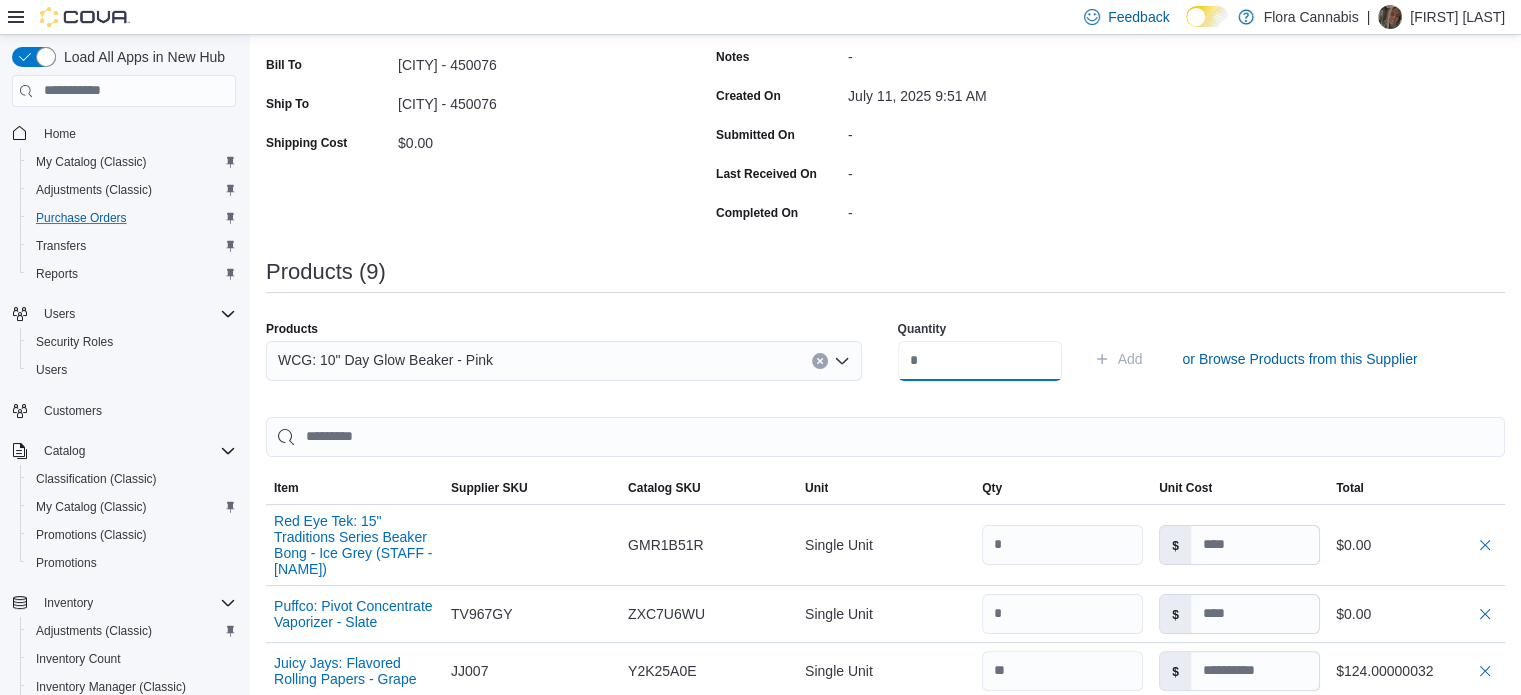 click at bounding box center [980, 361] 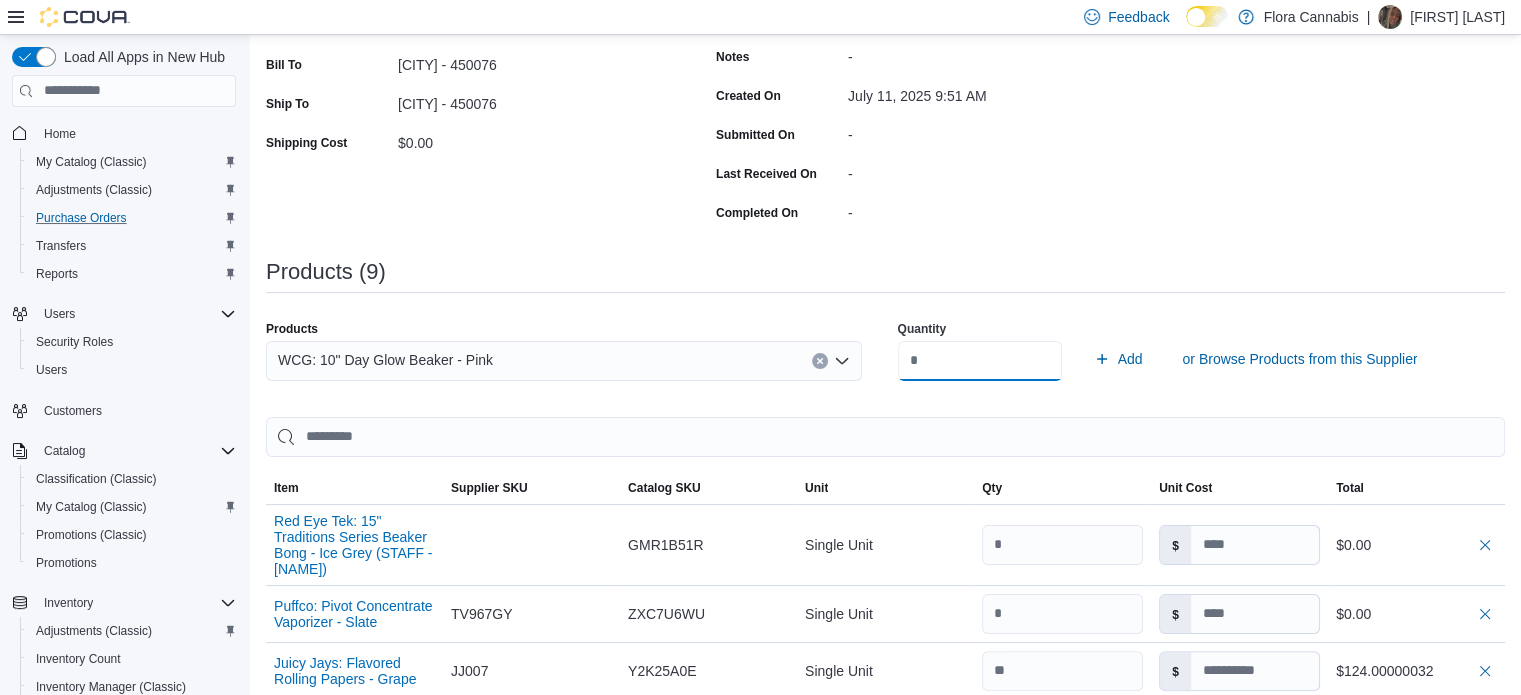 type on "*" 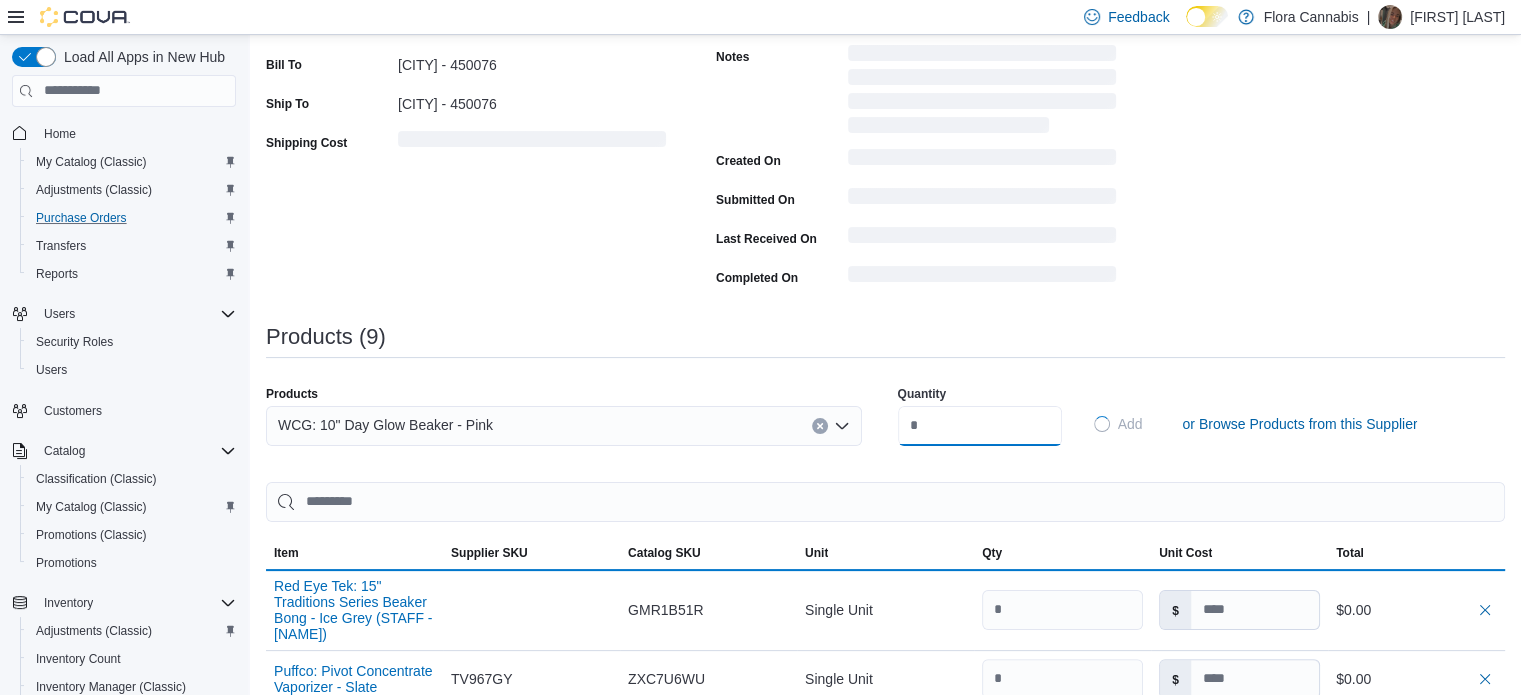 type 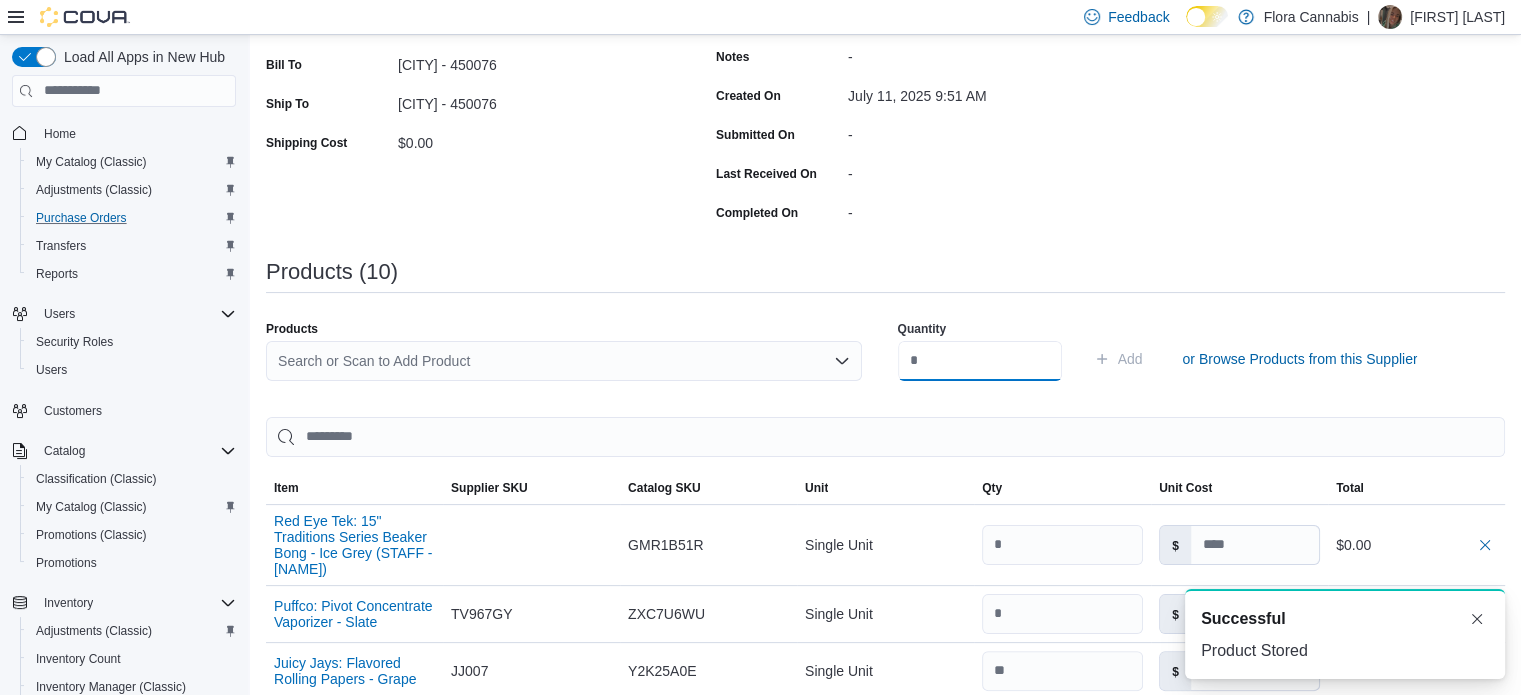 scroll, scrollTop: 0, scrollLeft: 0, axis: both 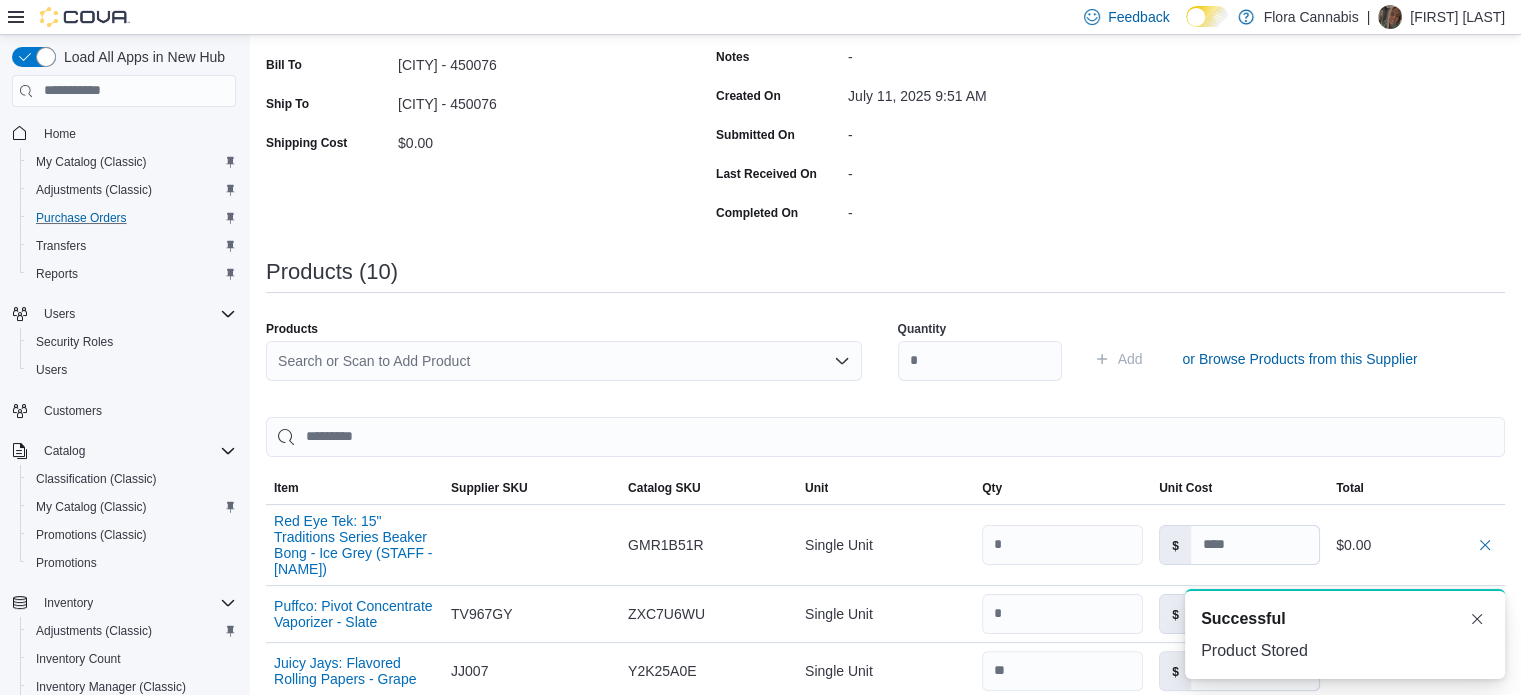 drag, startPoint x: 456, startPoint y: 361, endPoint x: 465, endPoint y: 348, distance: 15.811388 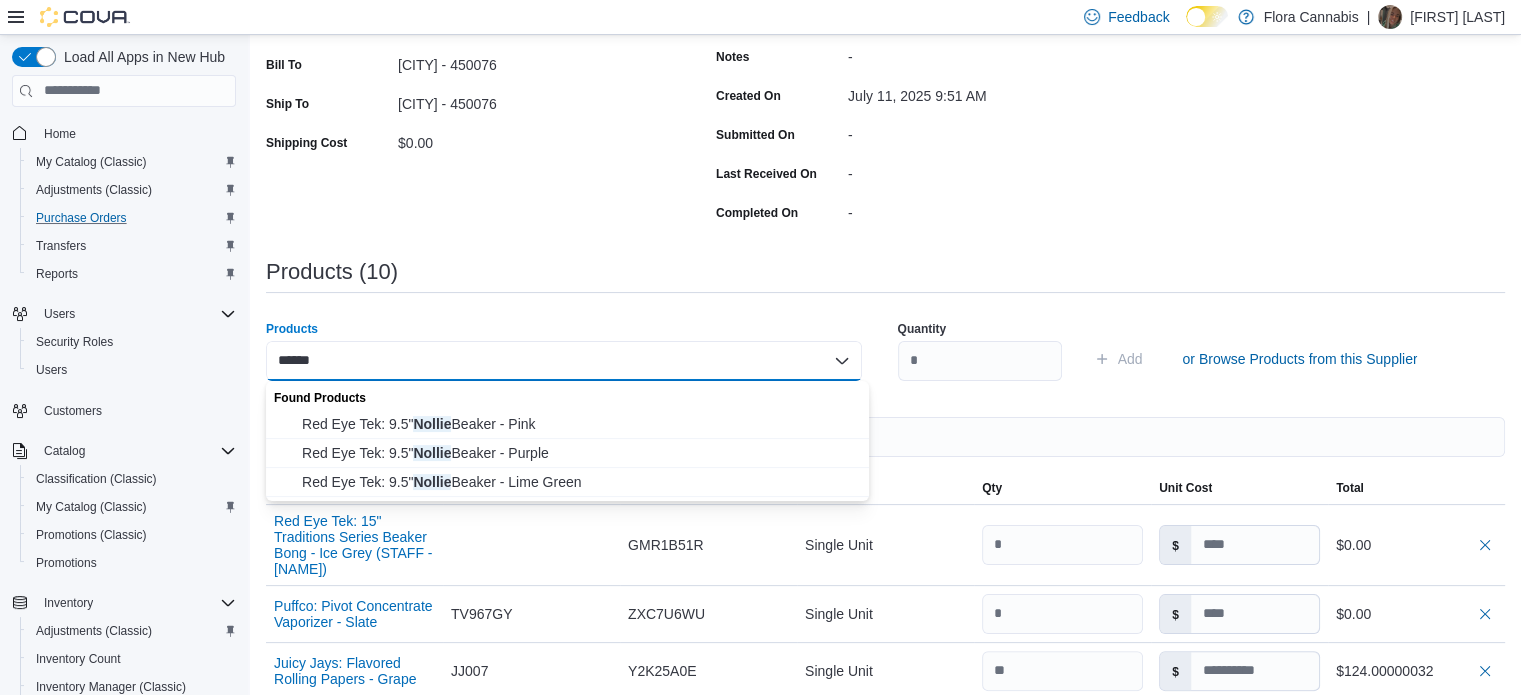 type on "******" 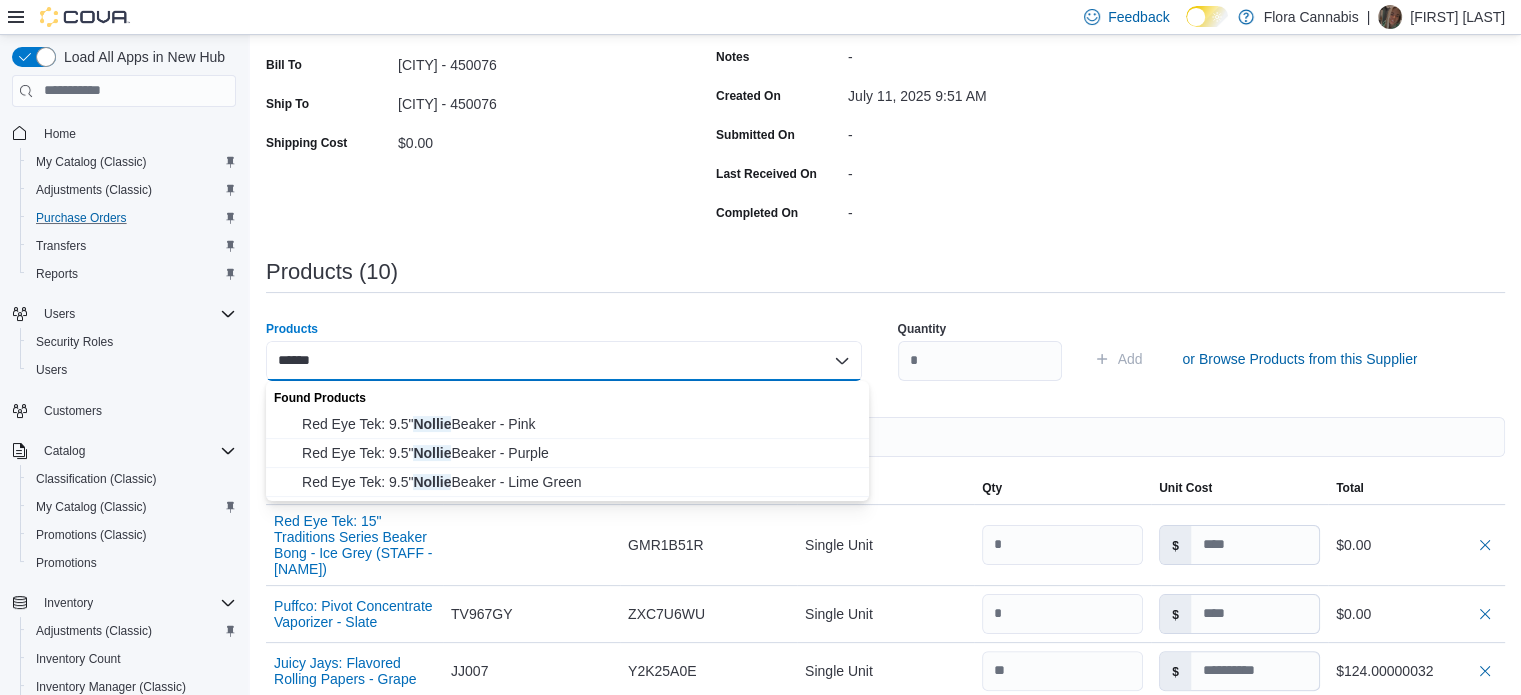 click on "Red Eye Tek: 9.5"  Nollie  Beaker - Pink" at bounding box center (579, 424) 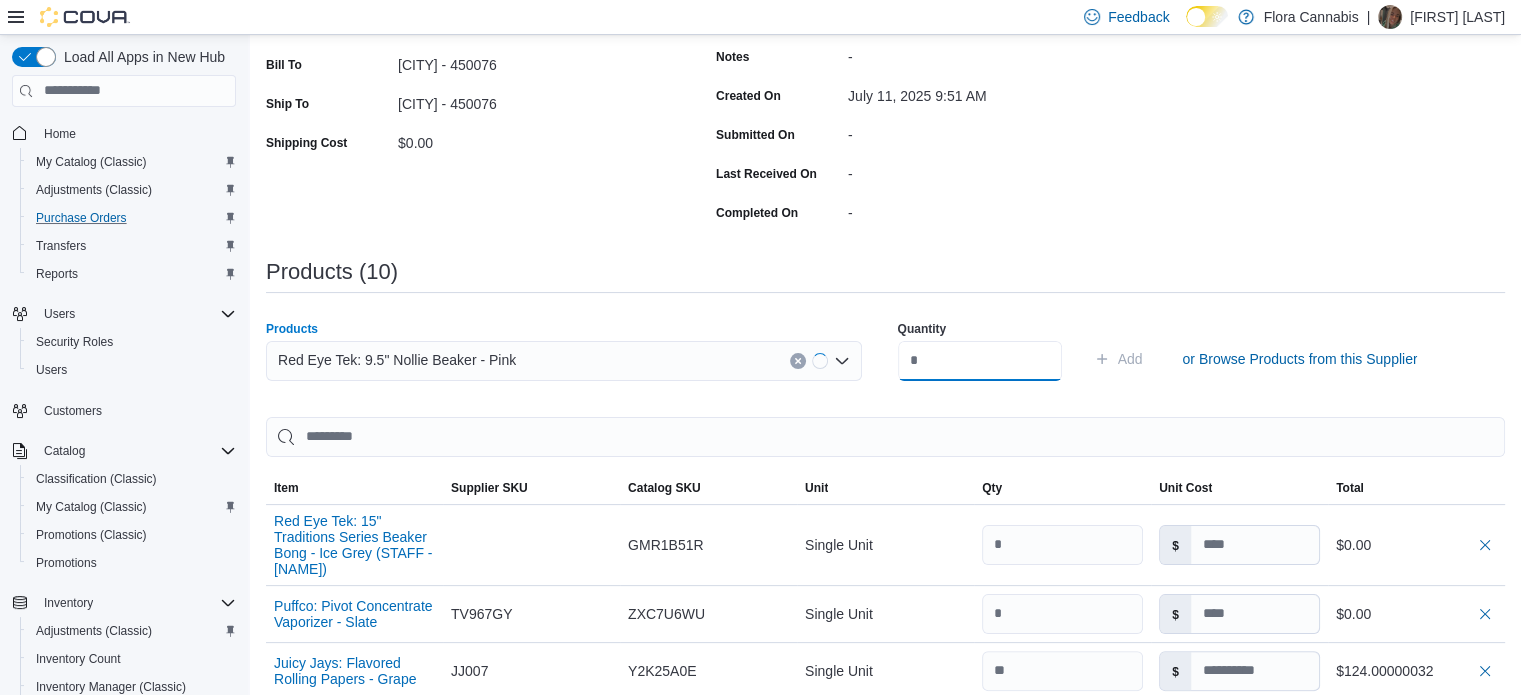 click at bounding box center (980, 361) 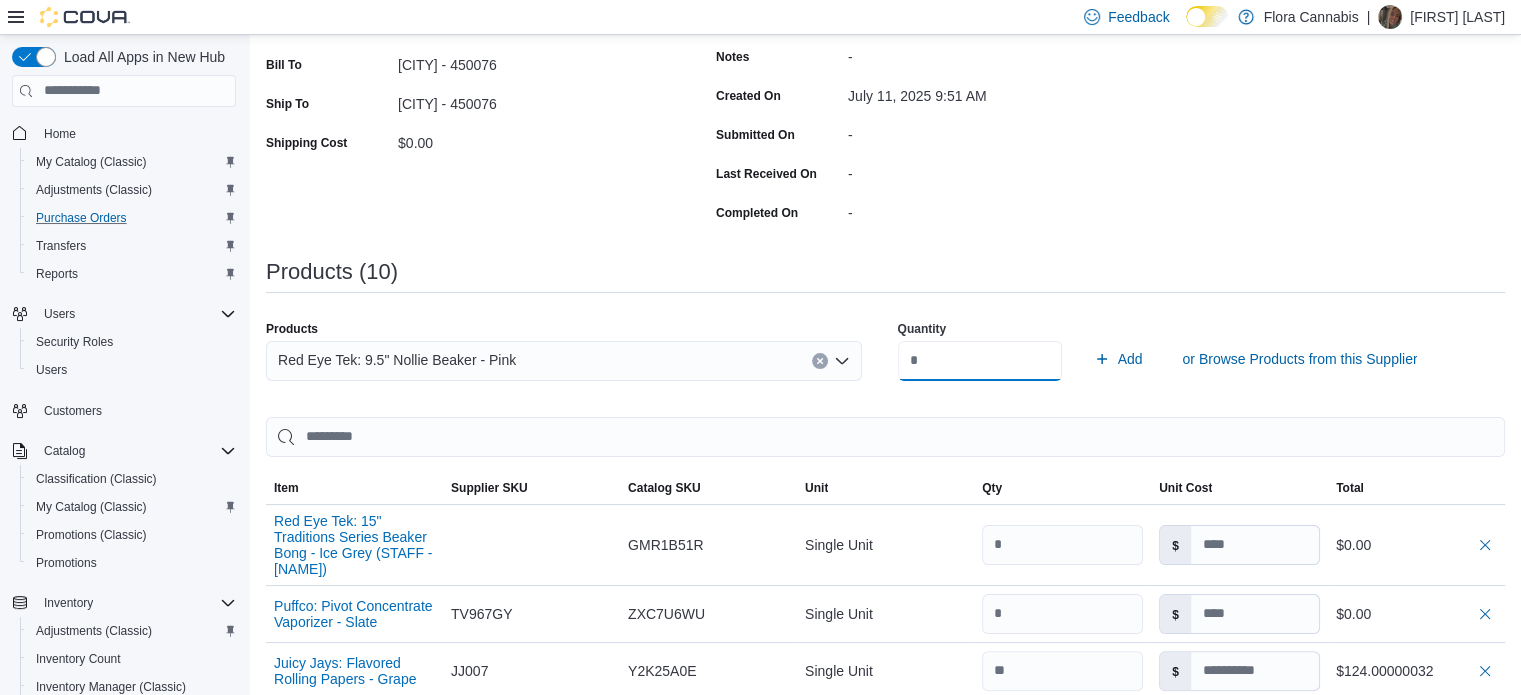 type on "*" 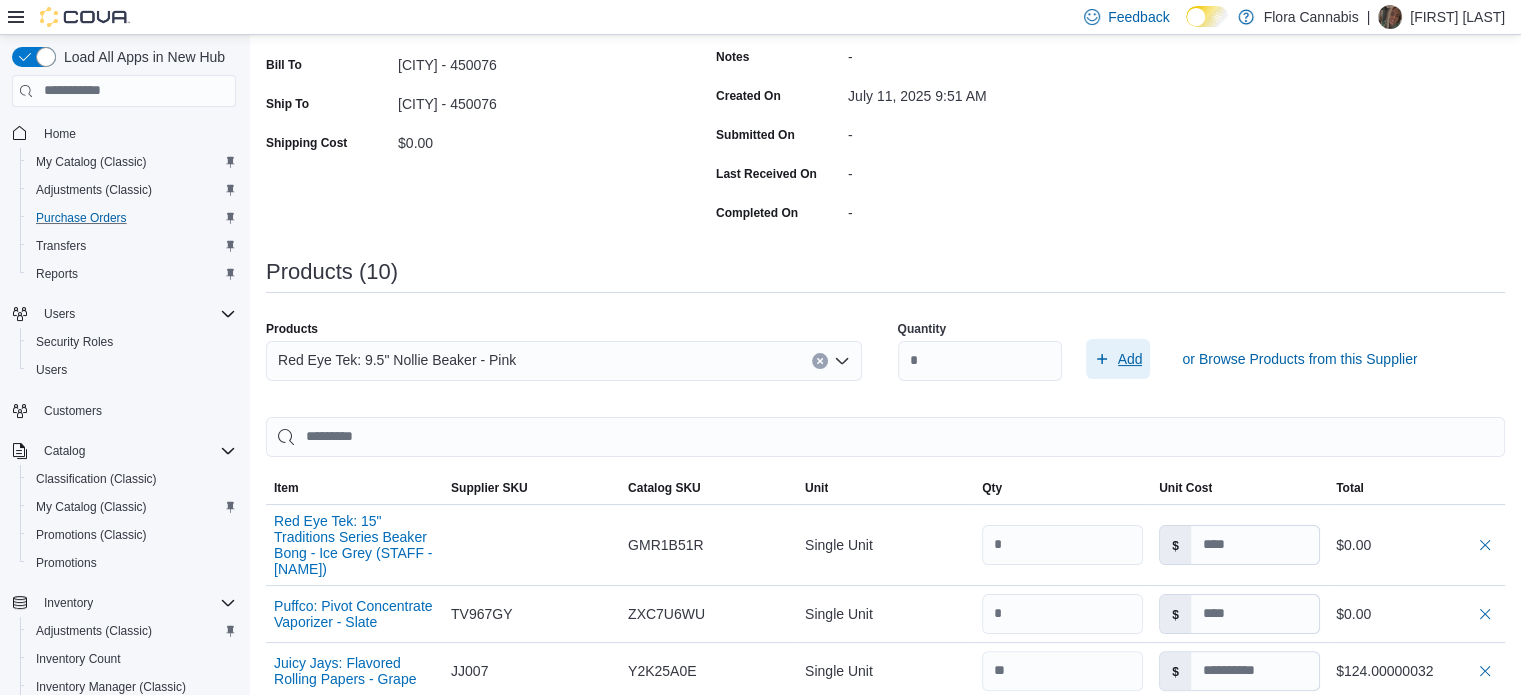 click on "Add" at bounding box center (1118, 359) 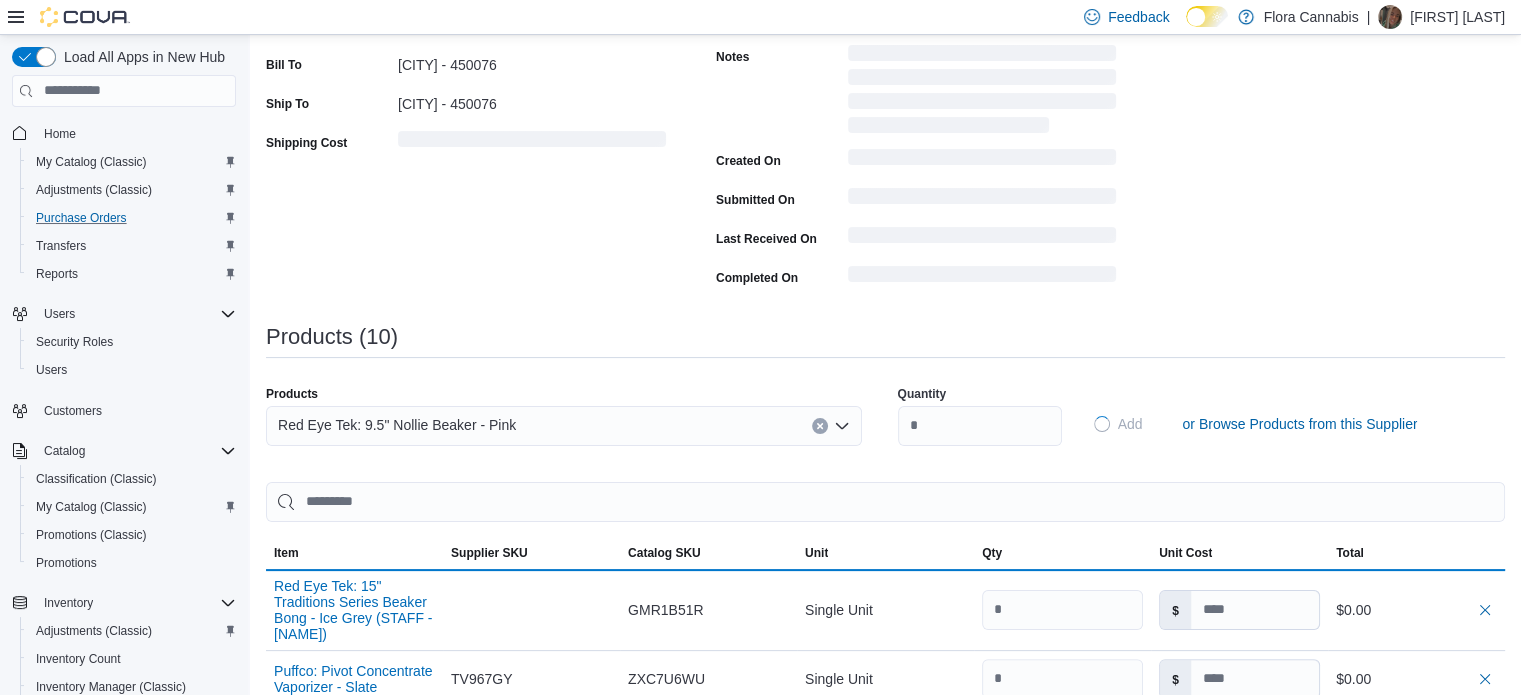 type 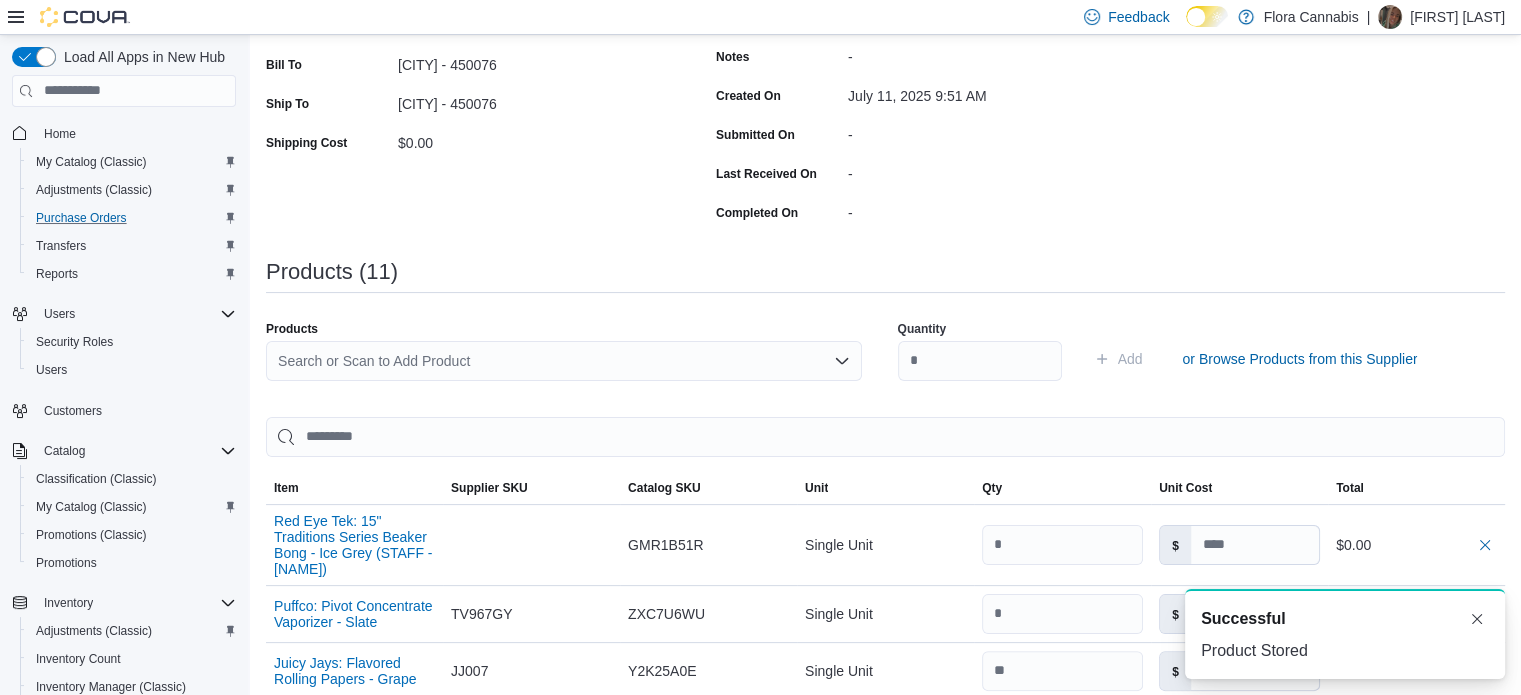 scroll, scrollTop: 0, scrollLeft: 0, axis: both 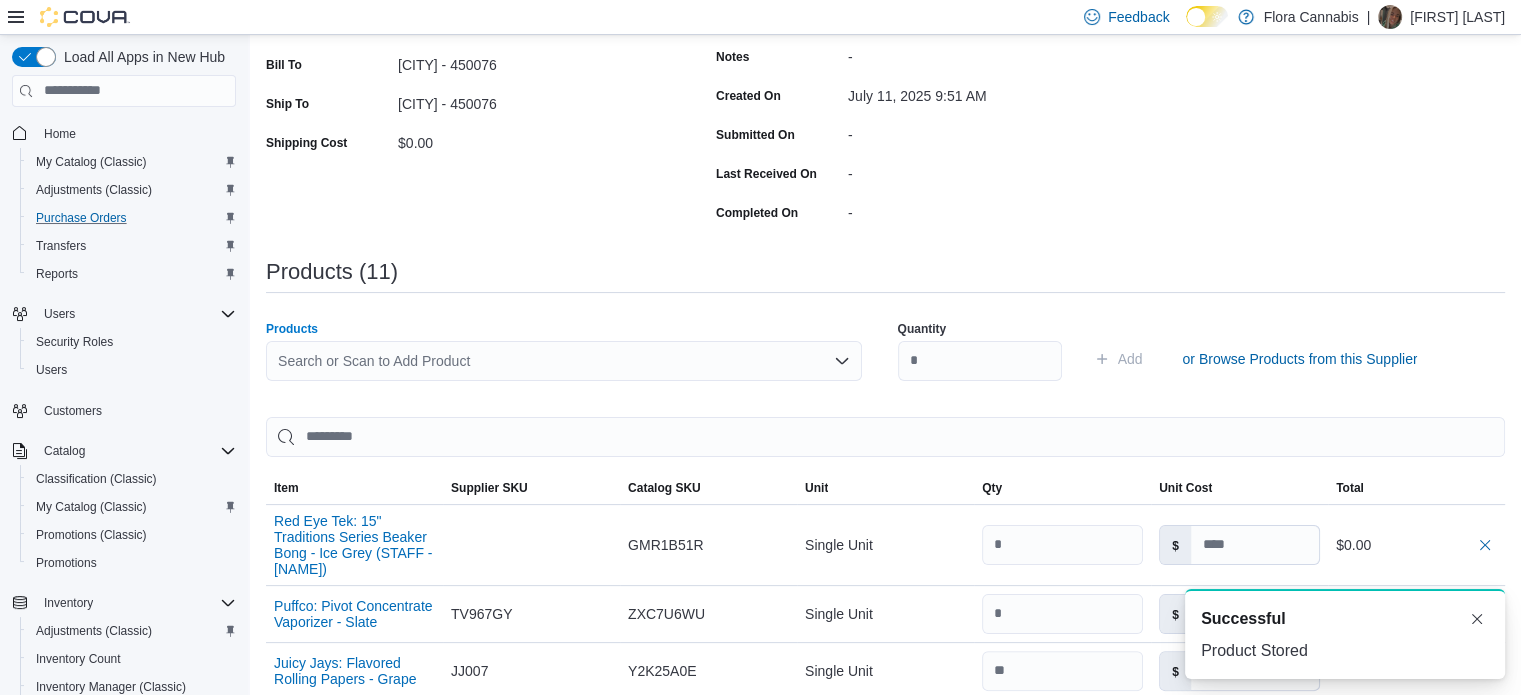 click on "Search or Scan to Add Product" at bounding box center (564, 361) 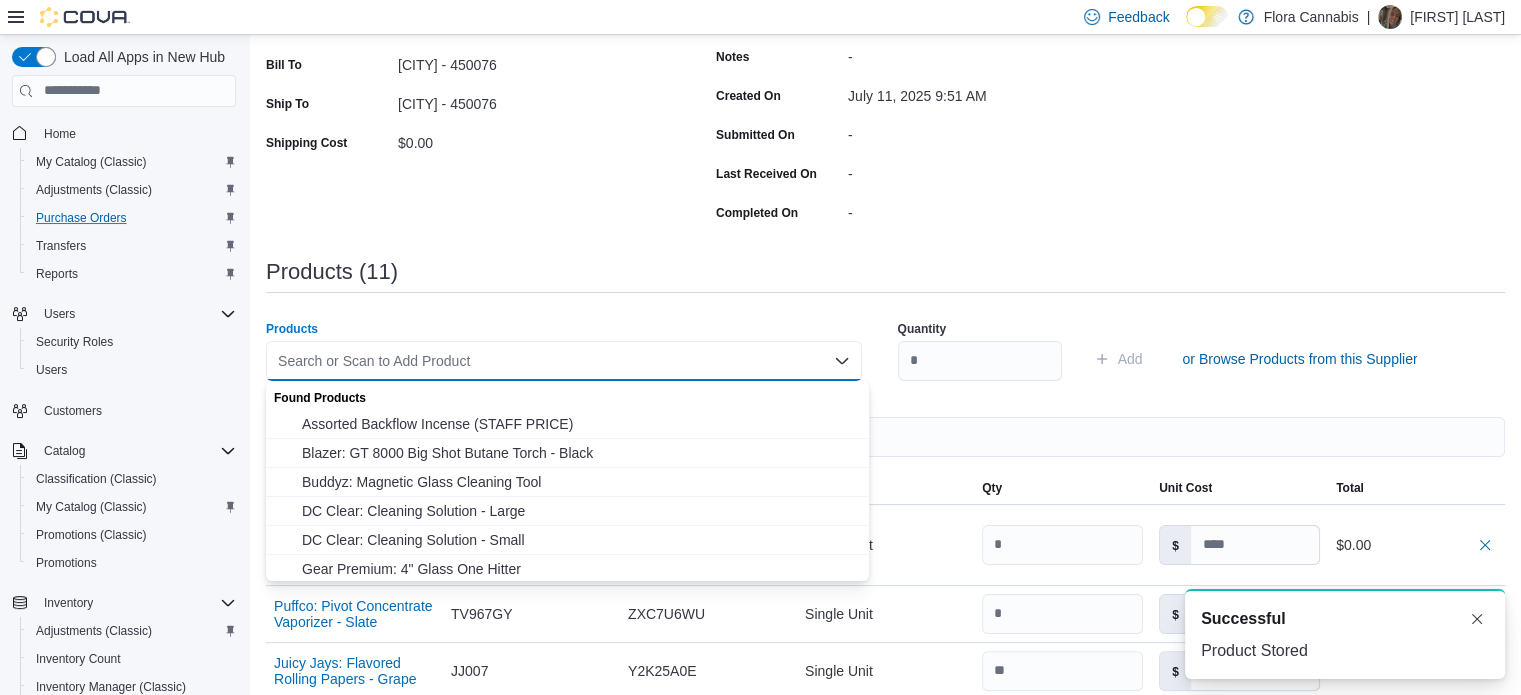 paste on "******" 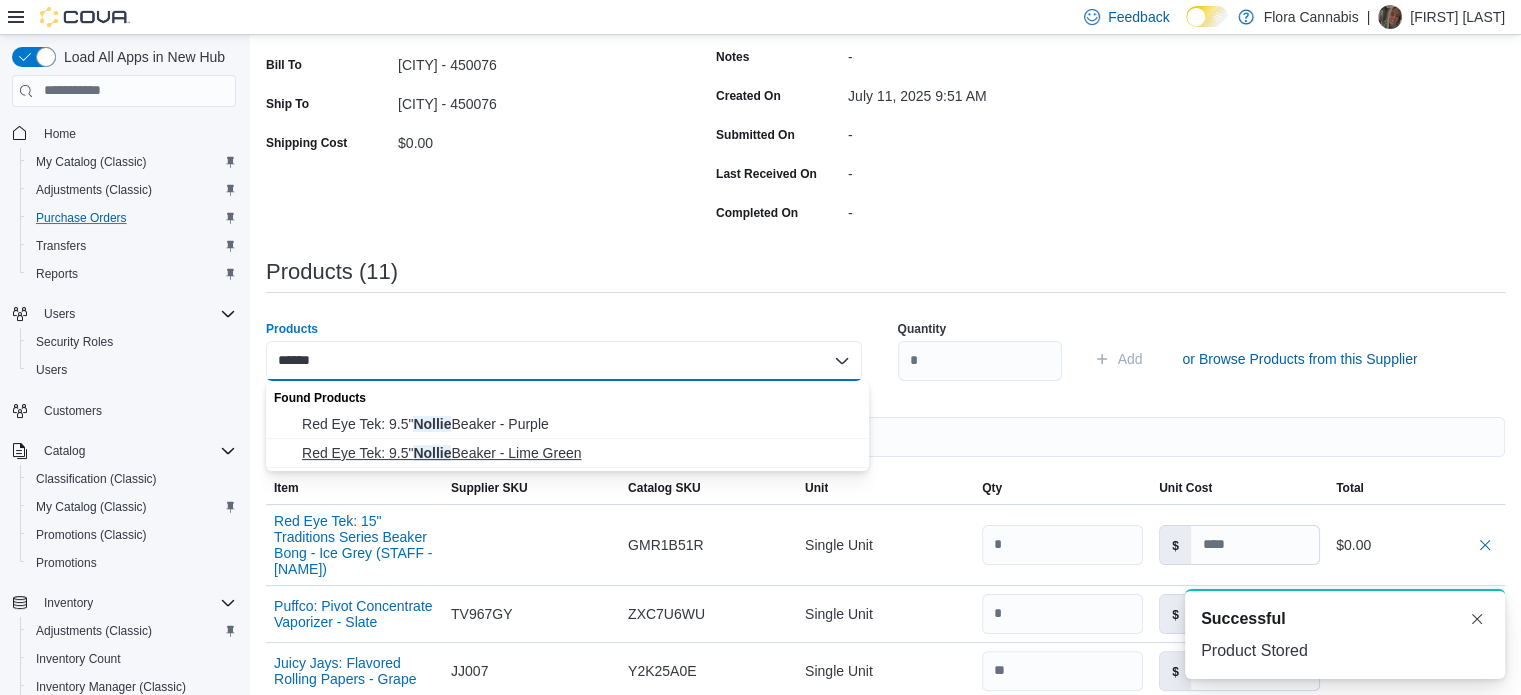 type on "******" 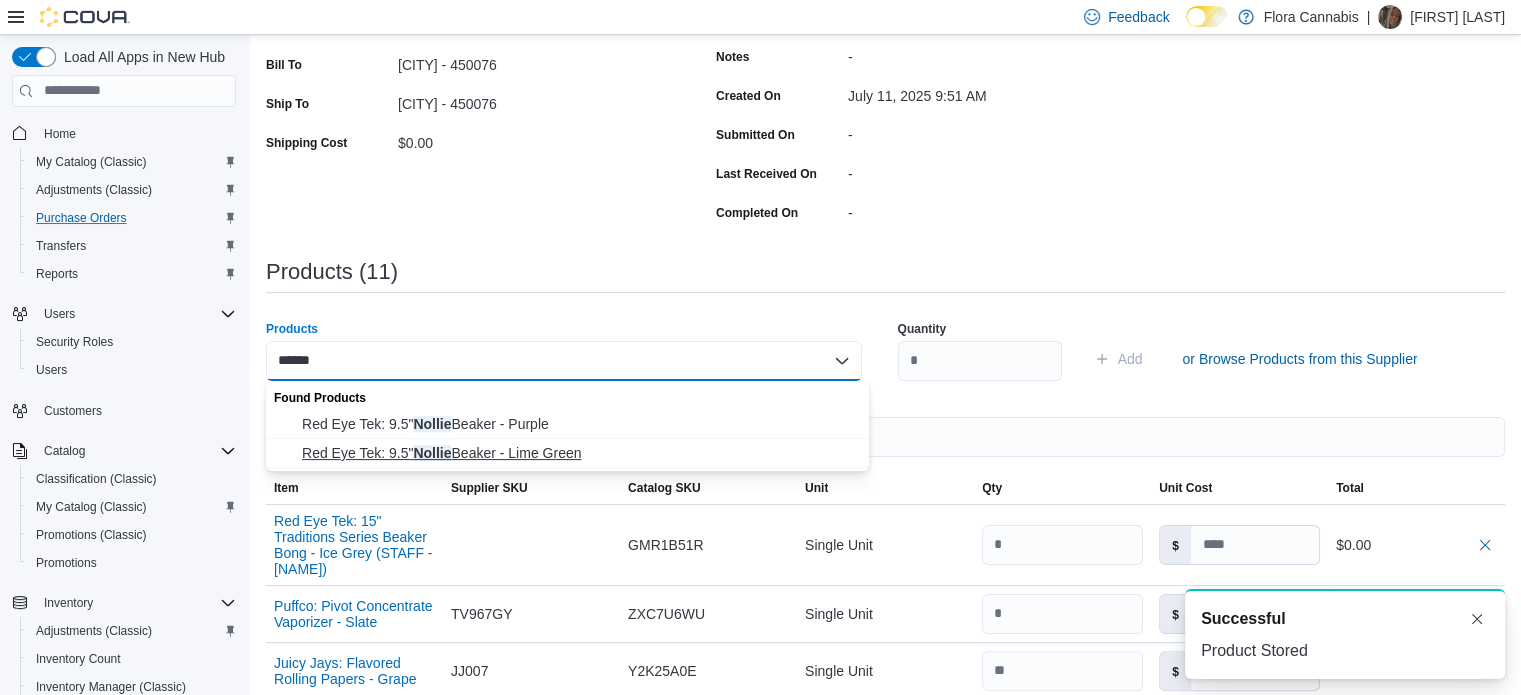 click on "Red Eye Tek: 9.5"  Nollie  Beaker - Lime Green" at bounding box center (579, 453) 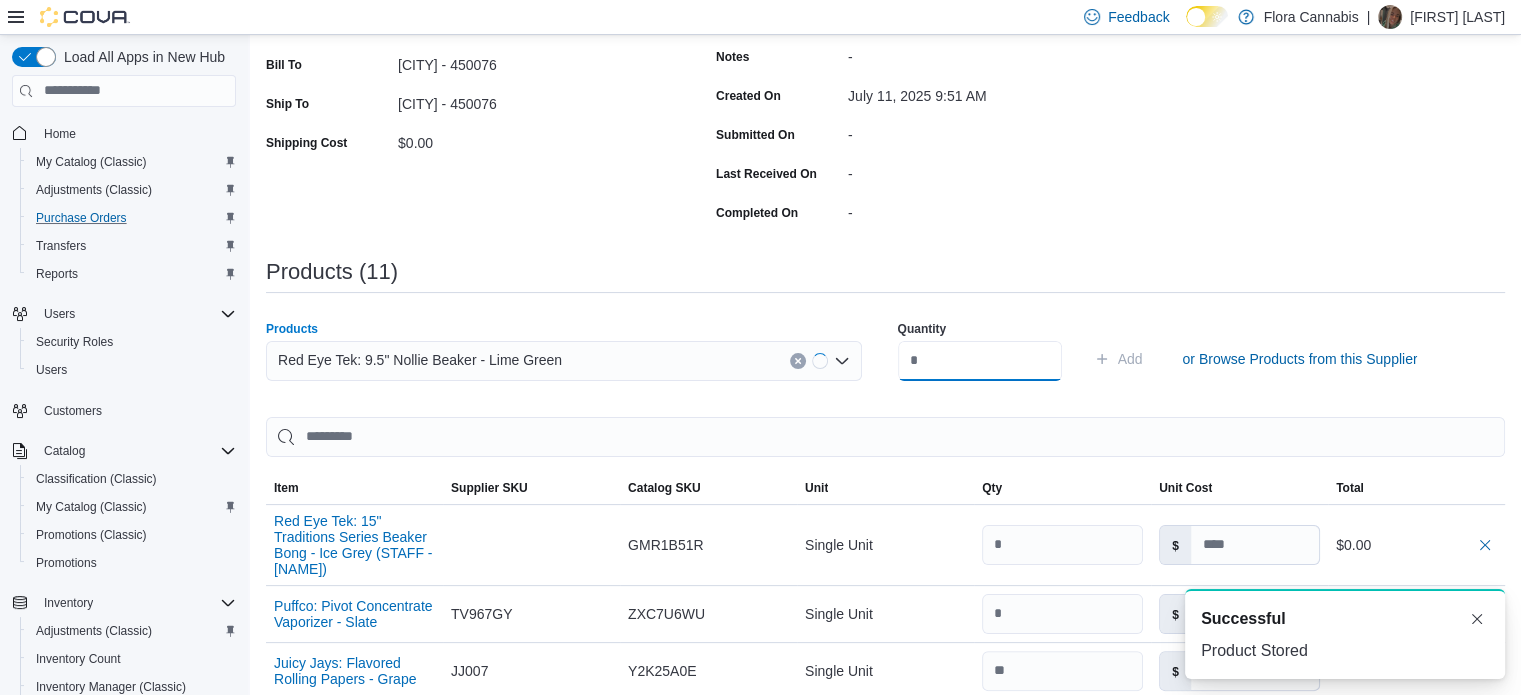 click at bounding box center (980, 361) 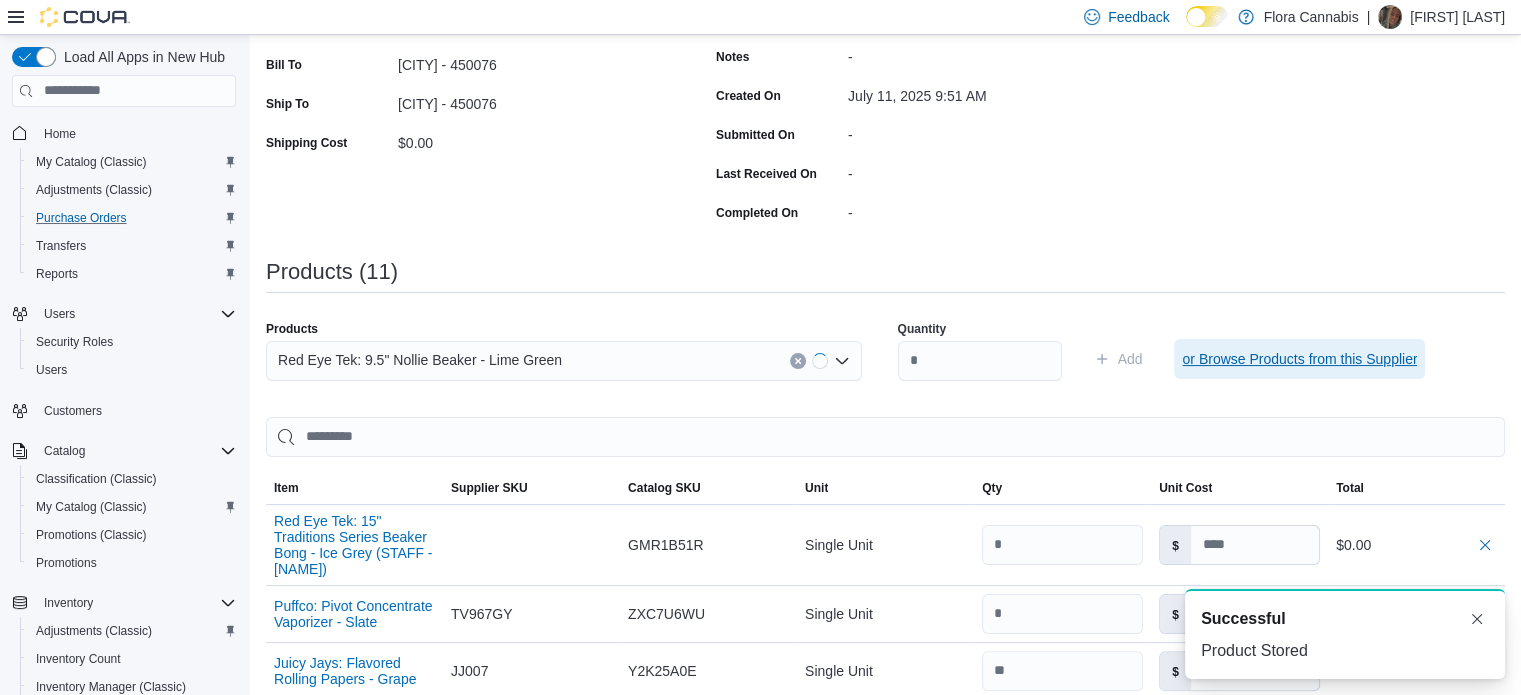 type 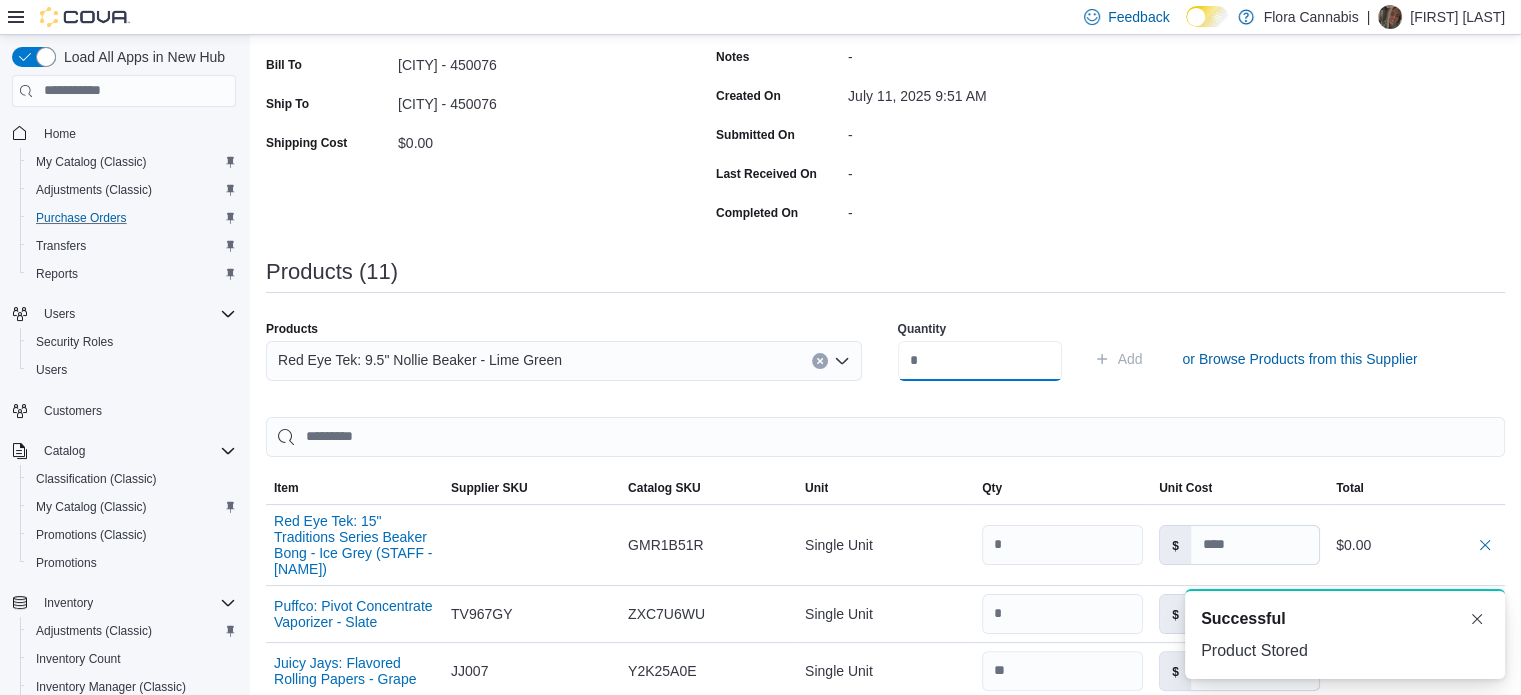 click at bounding box center [980, 361] 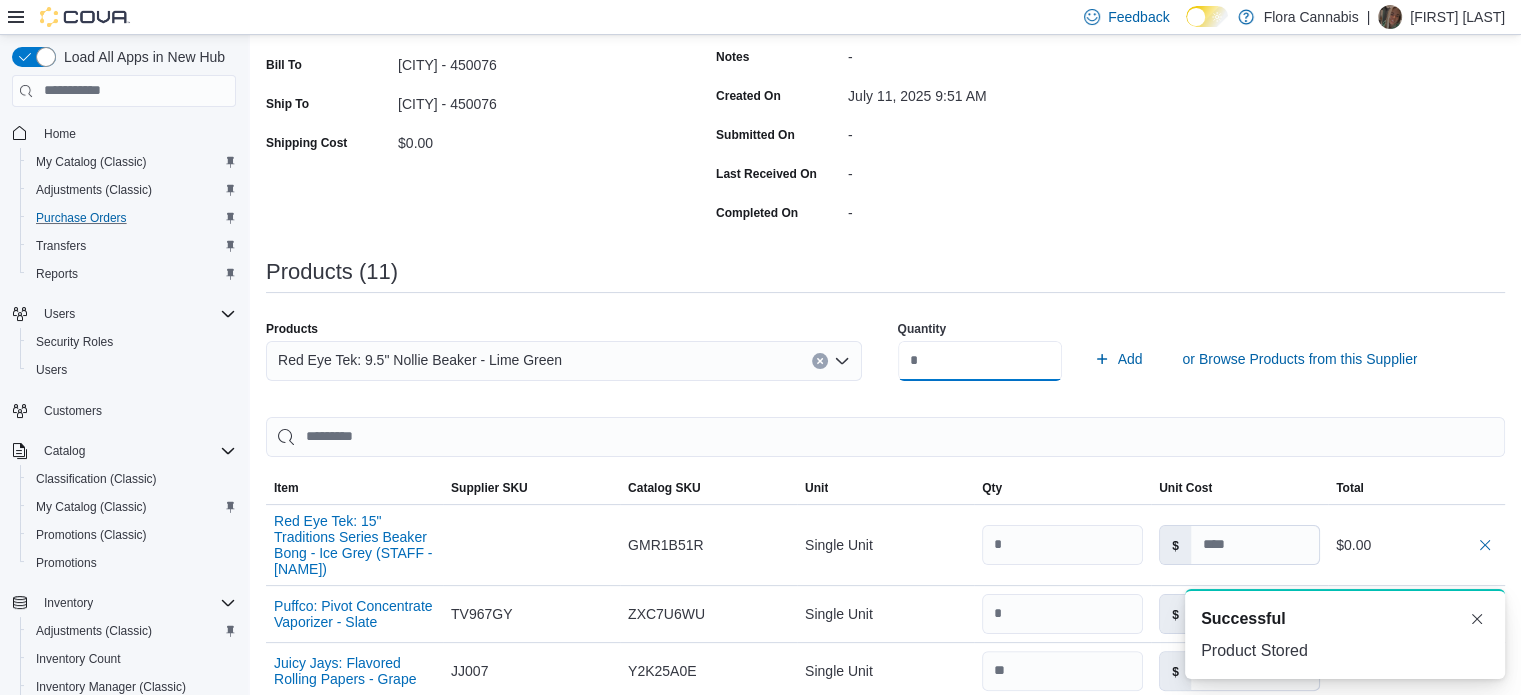 type on "*" 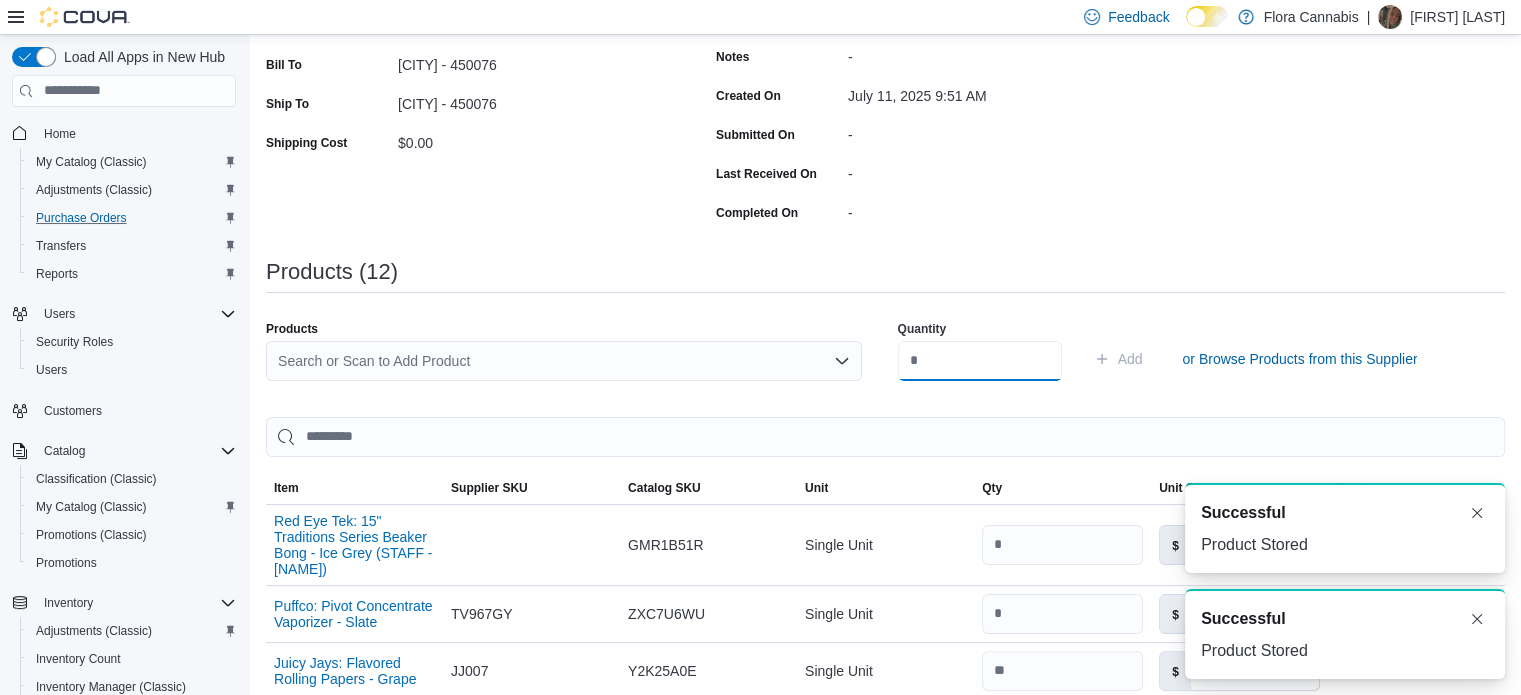 type 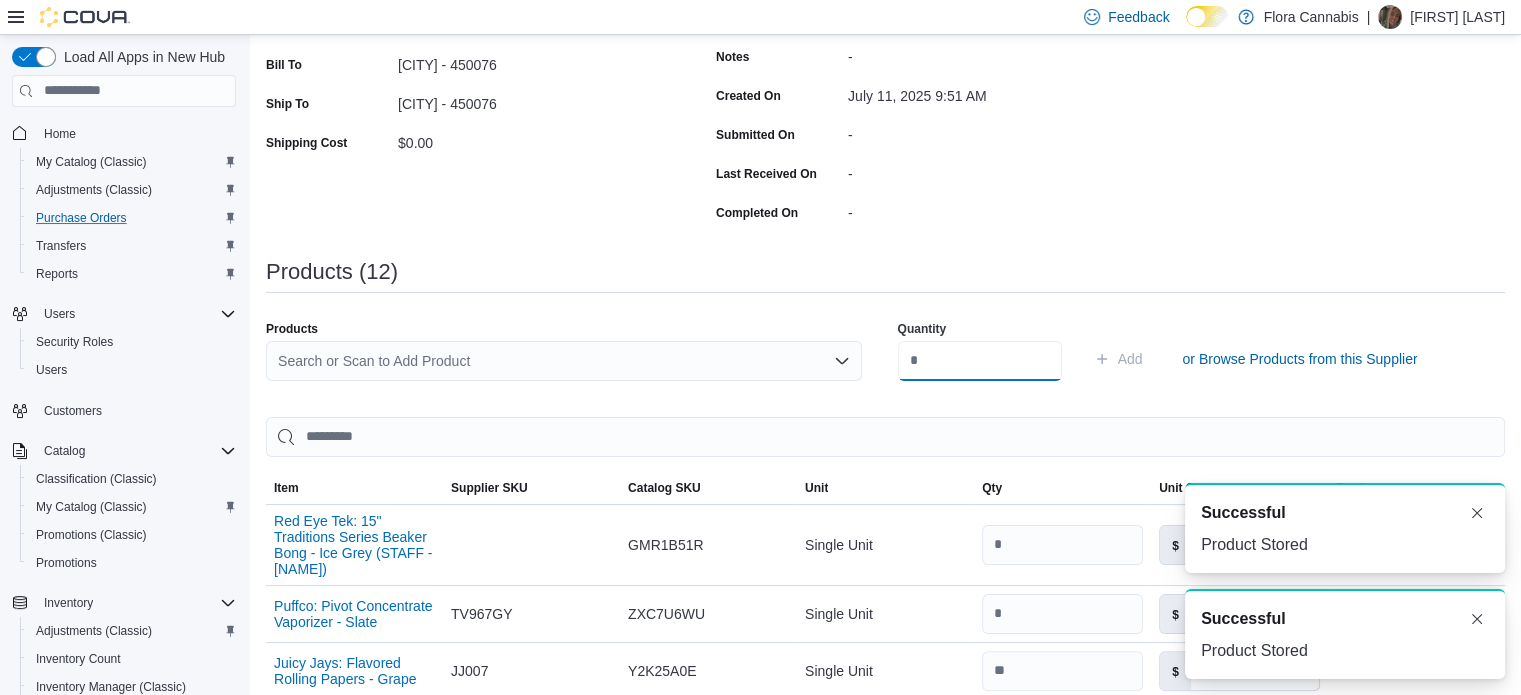 scroll, scrollTop: 0, scrollLeft: 0, axis: both 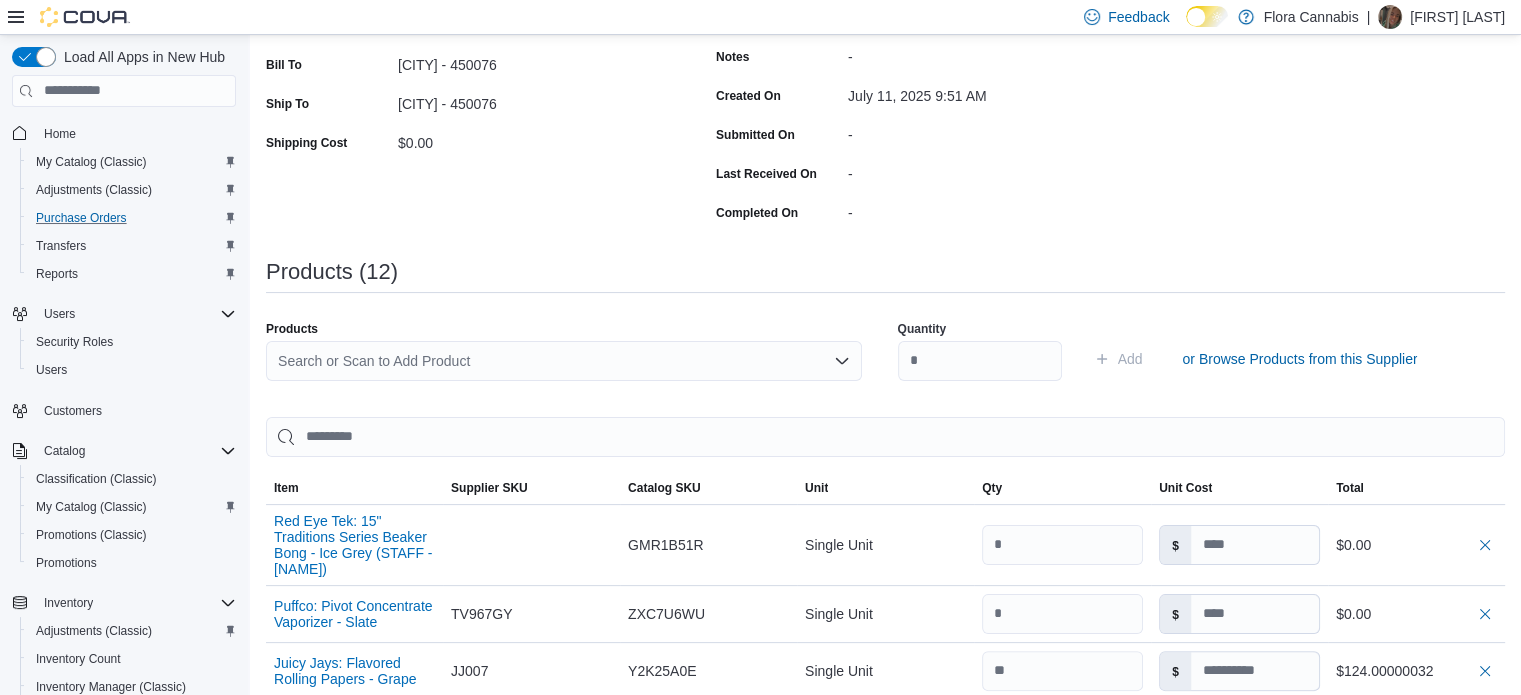 click on "Search or Scan to Add Product" at bounding box center [564, 361] 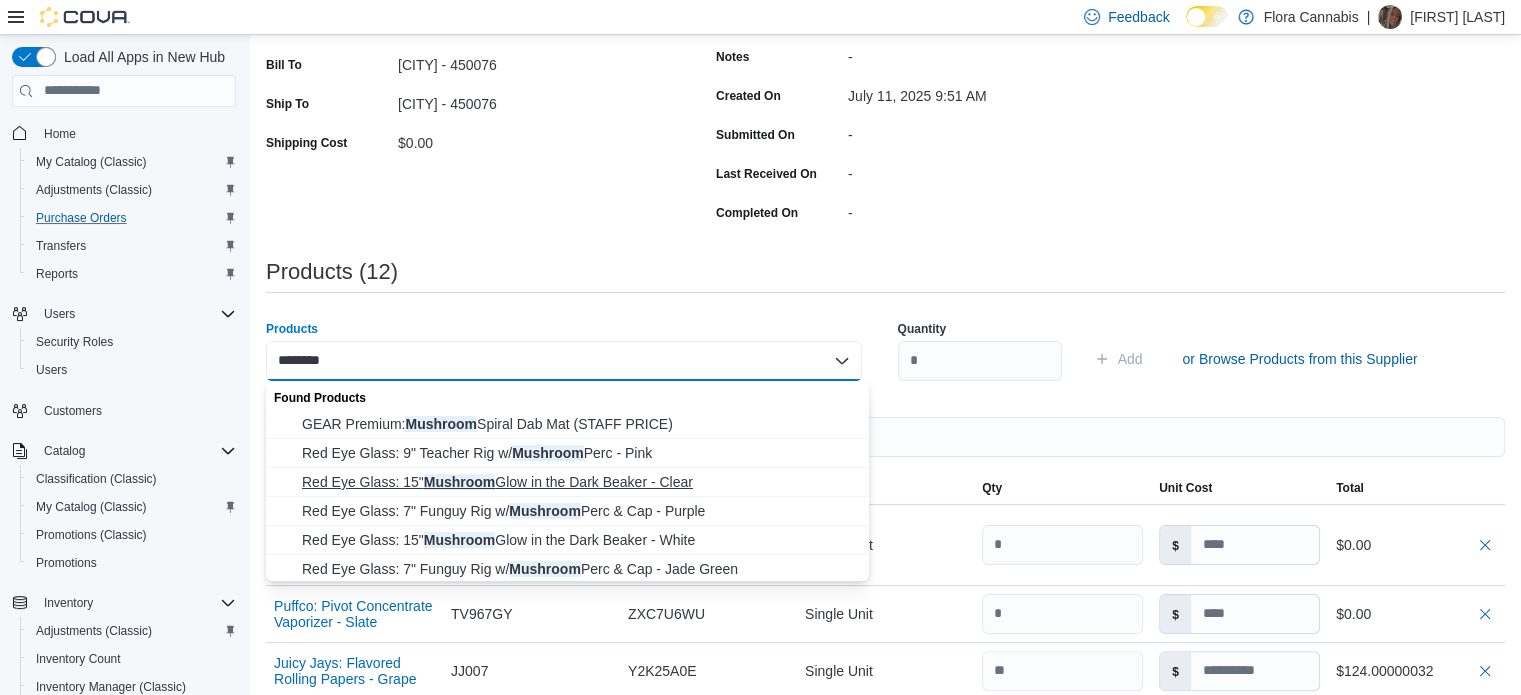 type on "********" 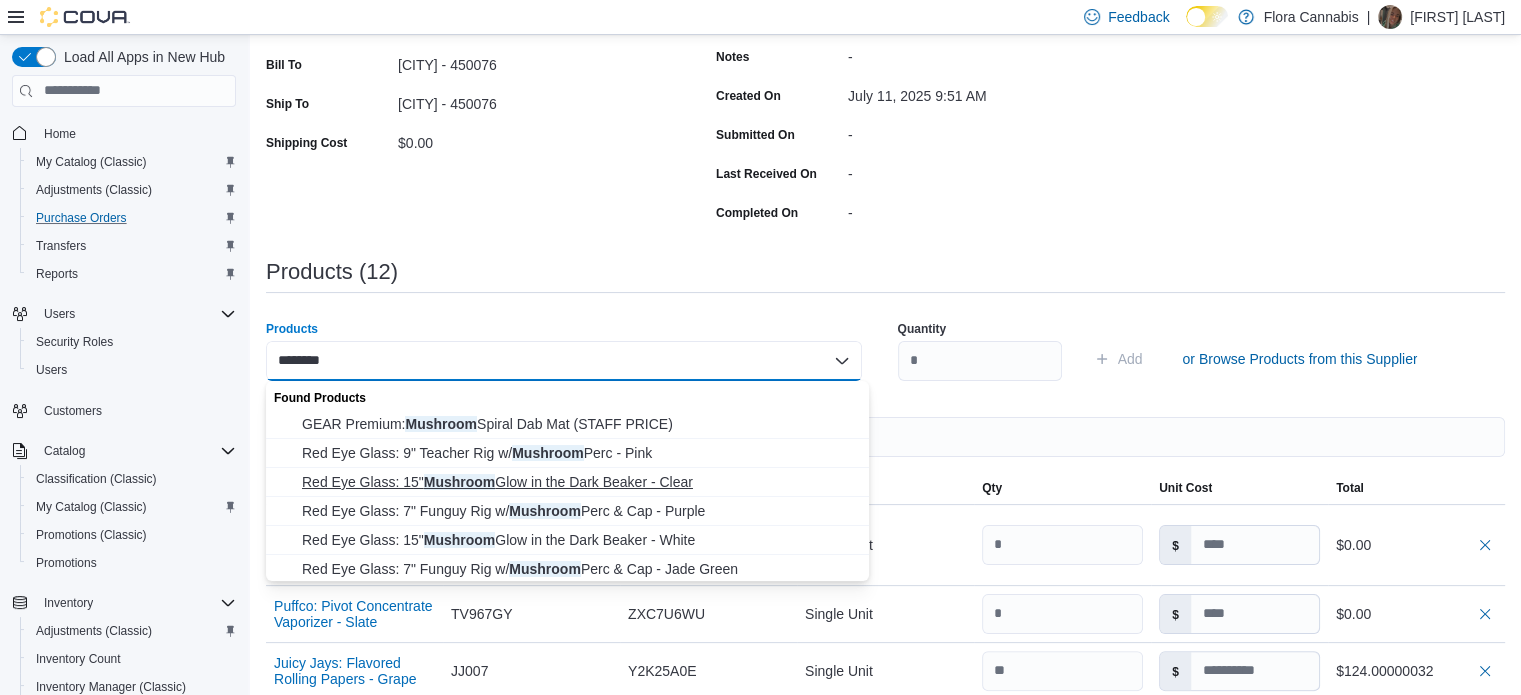 click on "Red Eye Glass: 15"  Mushroom  Glow in the Dark Beaker - Clear" at bounding box center [579, 482] 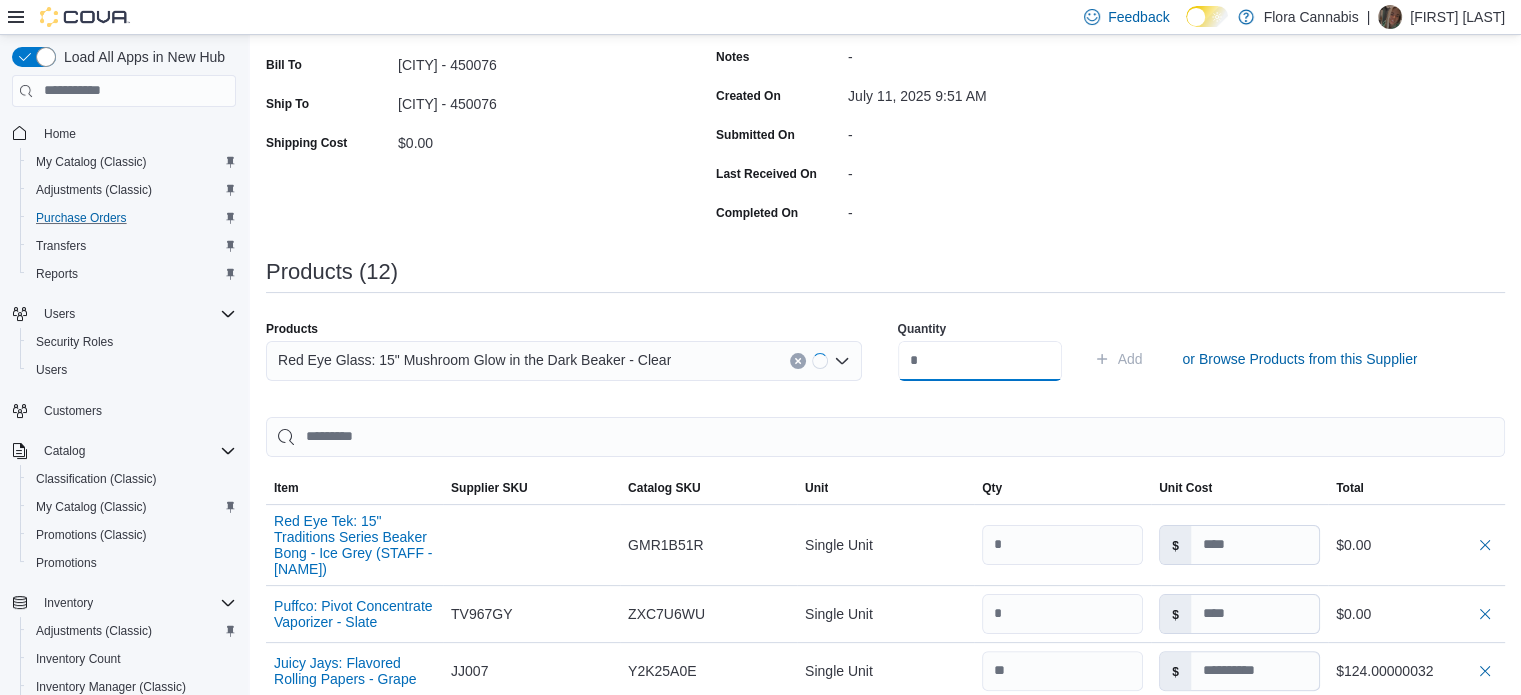 click at bounding box center (980, 361) 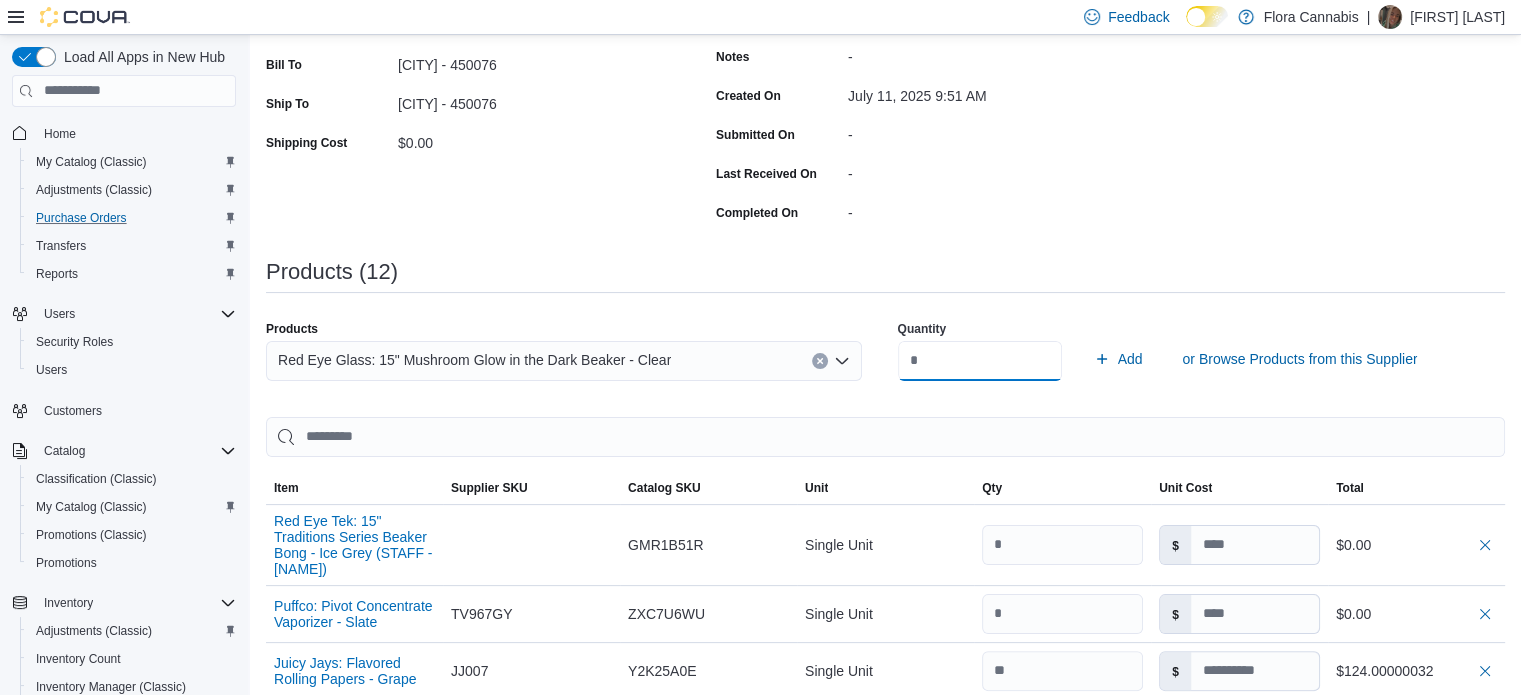 type on "*" 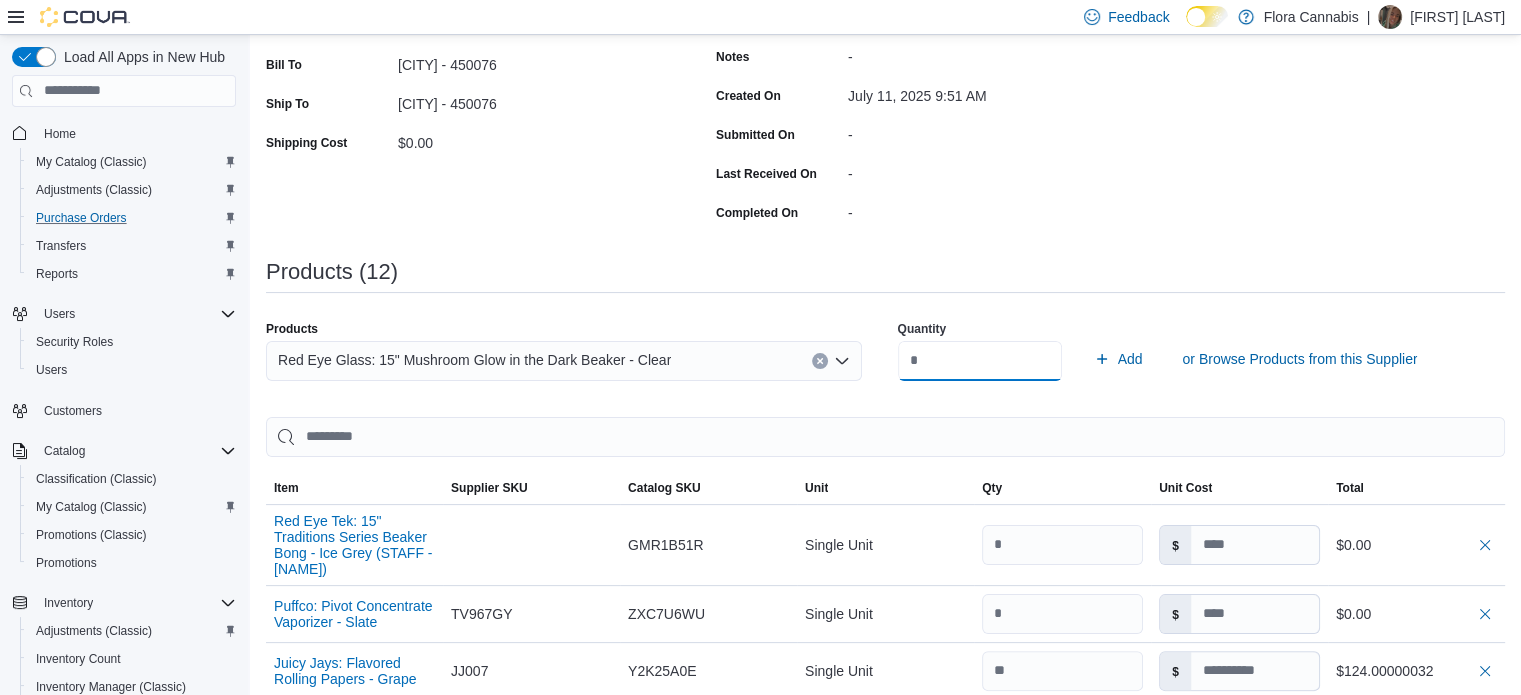 click on "Add" at bounding box center (1118, 359) 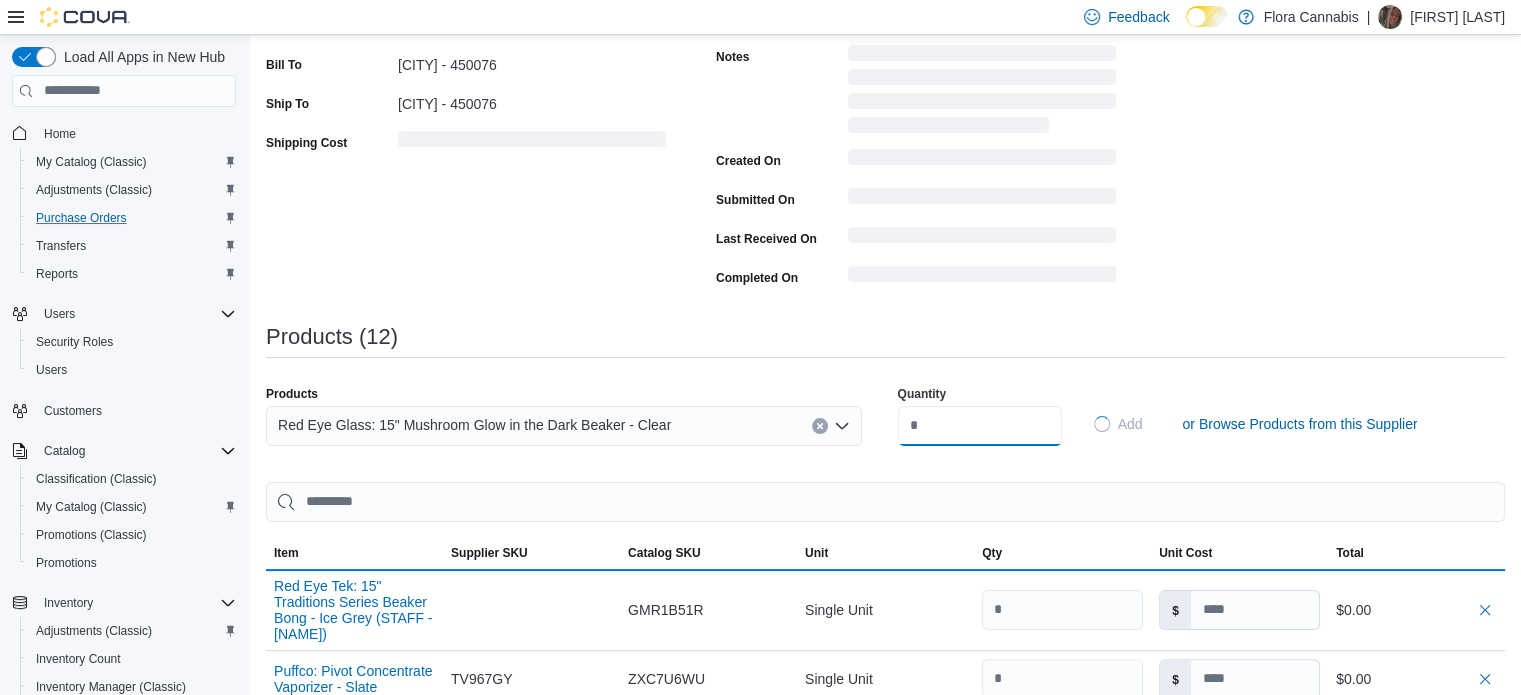 type 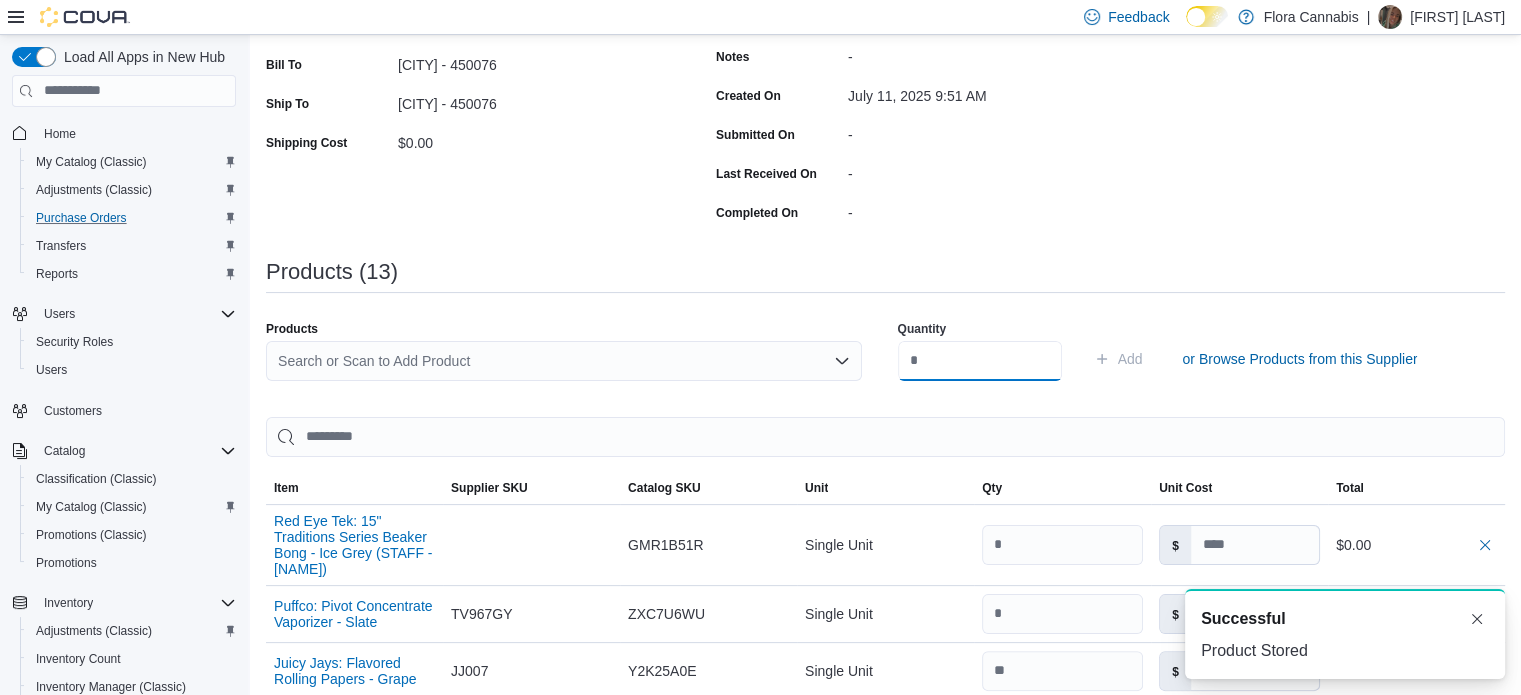 scroll, scrollTop: 0, scrollLeft: 0, axis: both 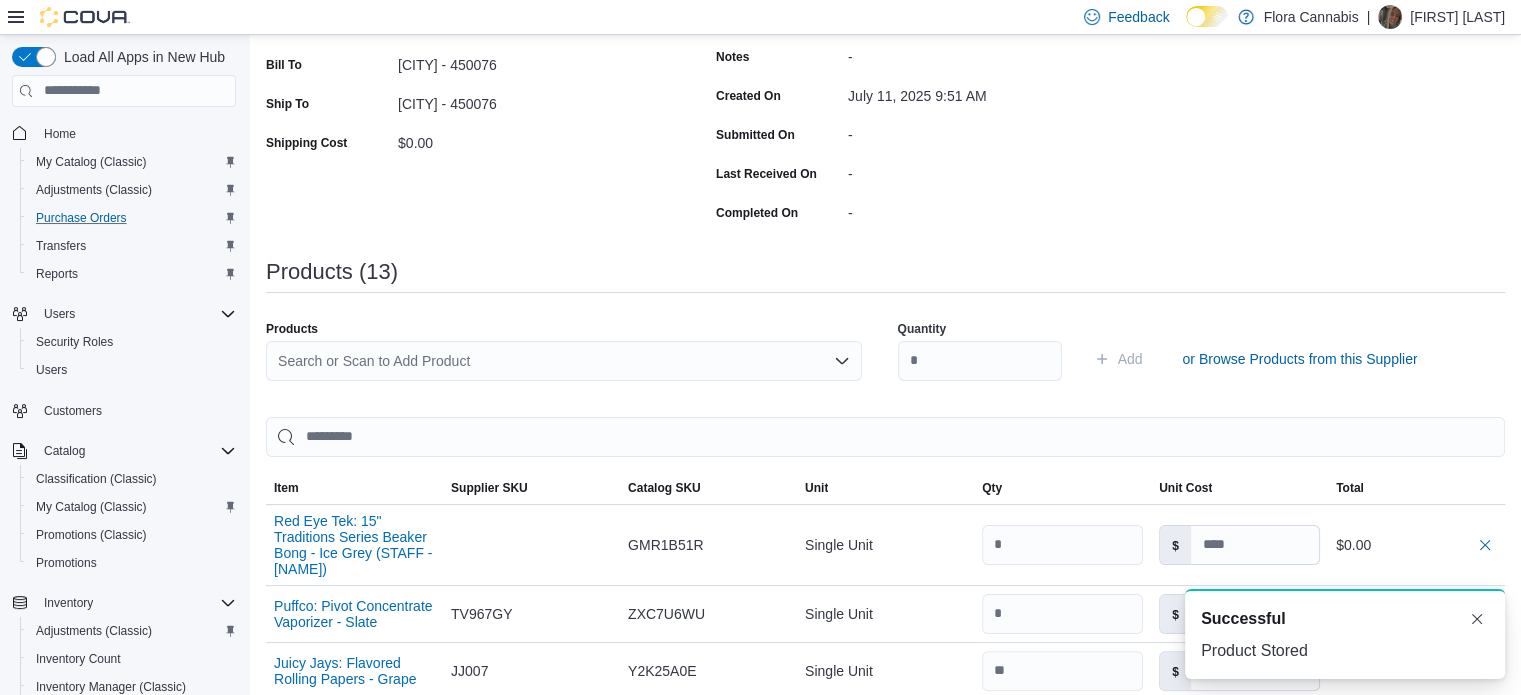 click on "Search or Scan to Add Product" at bounding box center (564, 361) 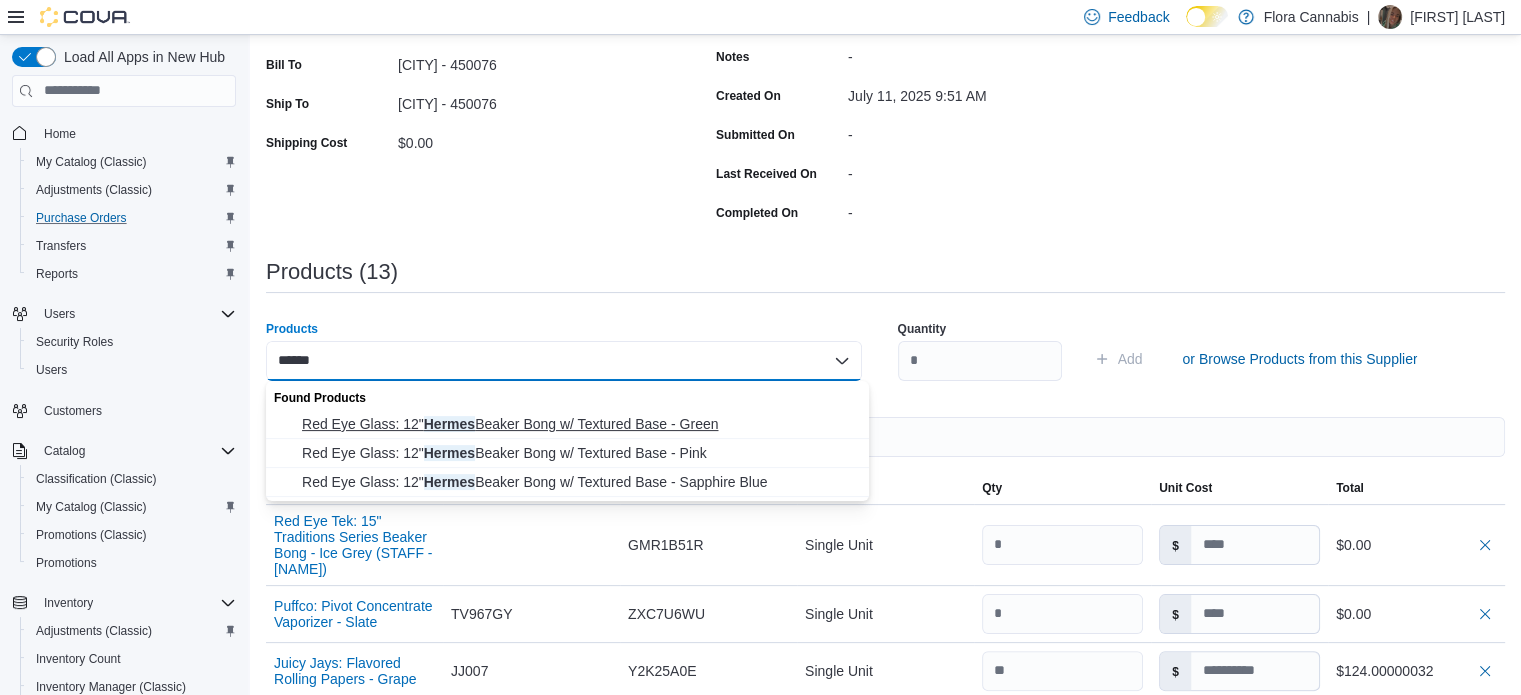 type on "******" 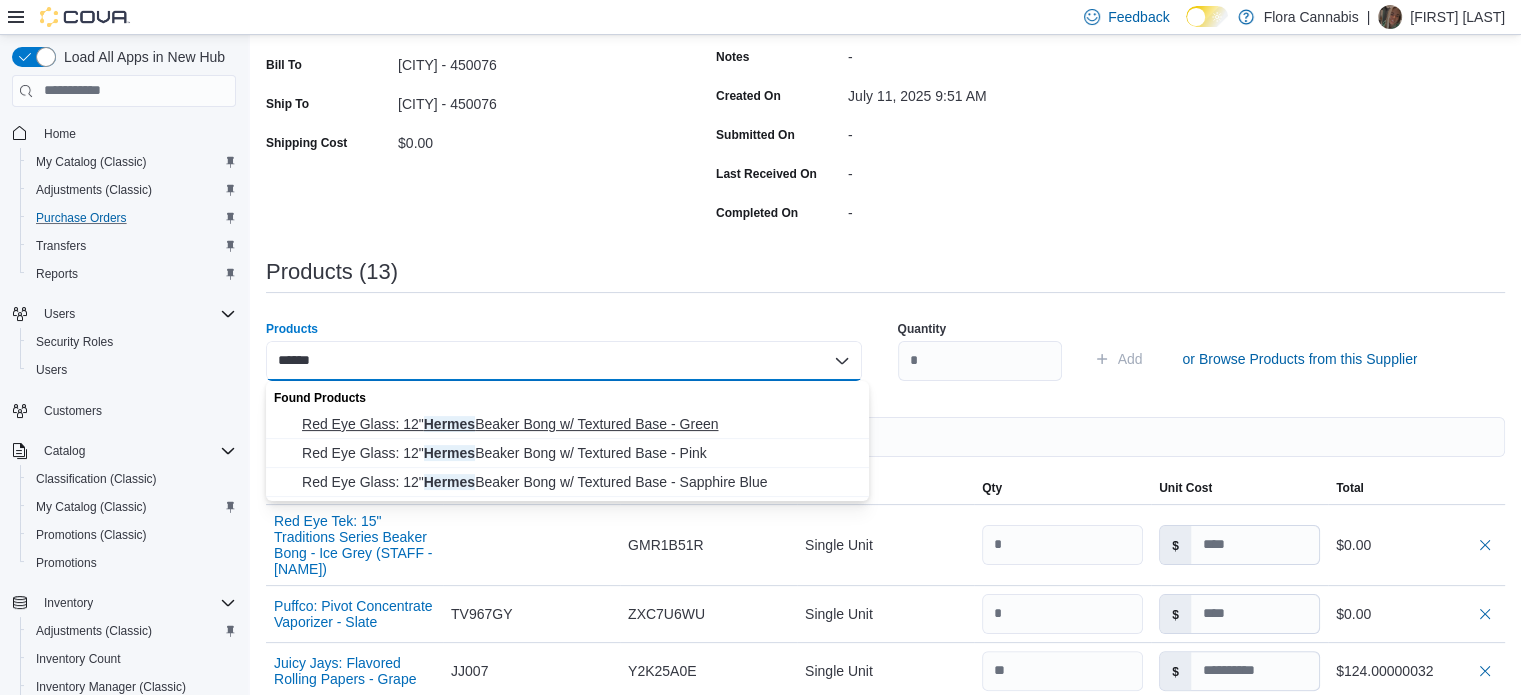 click on "Red Eye Glass: 12"  Hermes  Beaker Bong w/ Textured Base - Green" at bounding box center (567, 424) 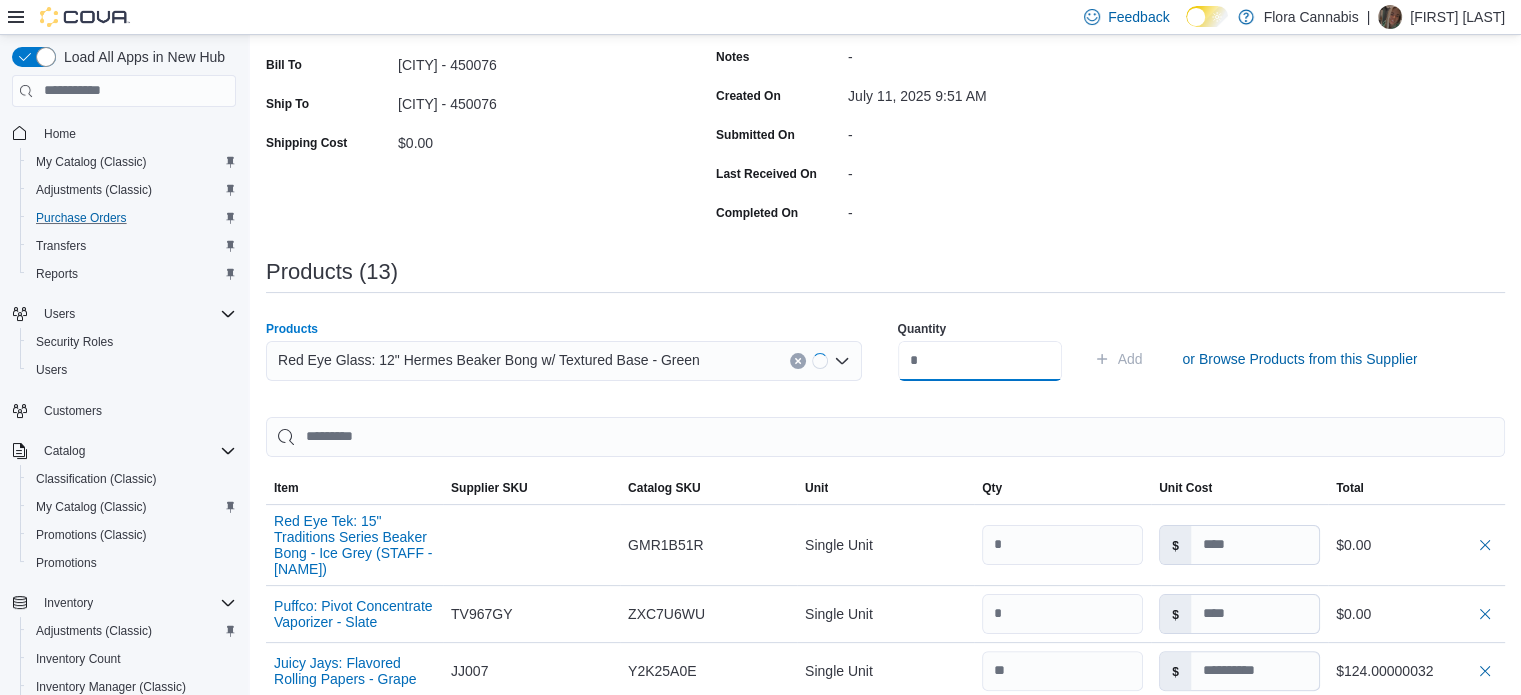 click at bounding box center (980, 361) 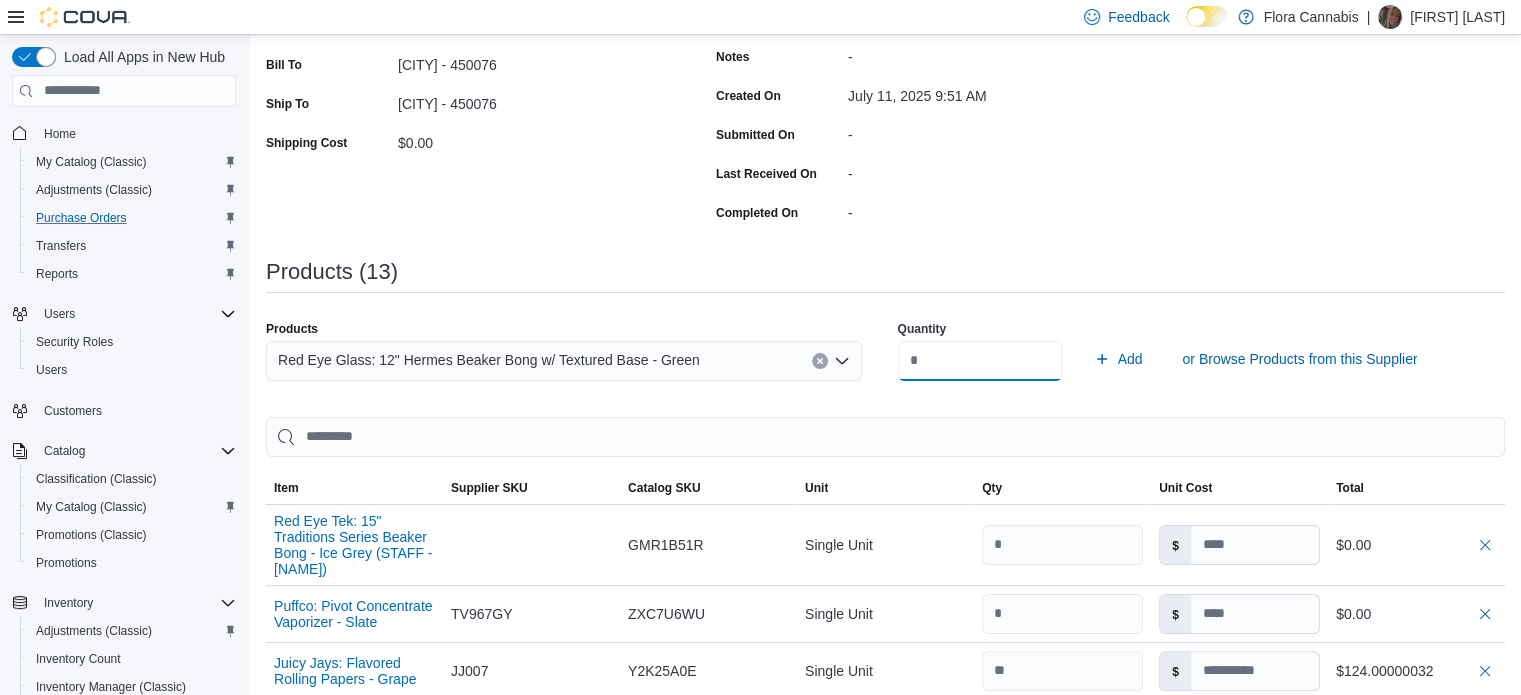 type on "*" 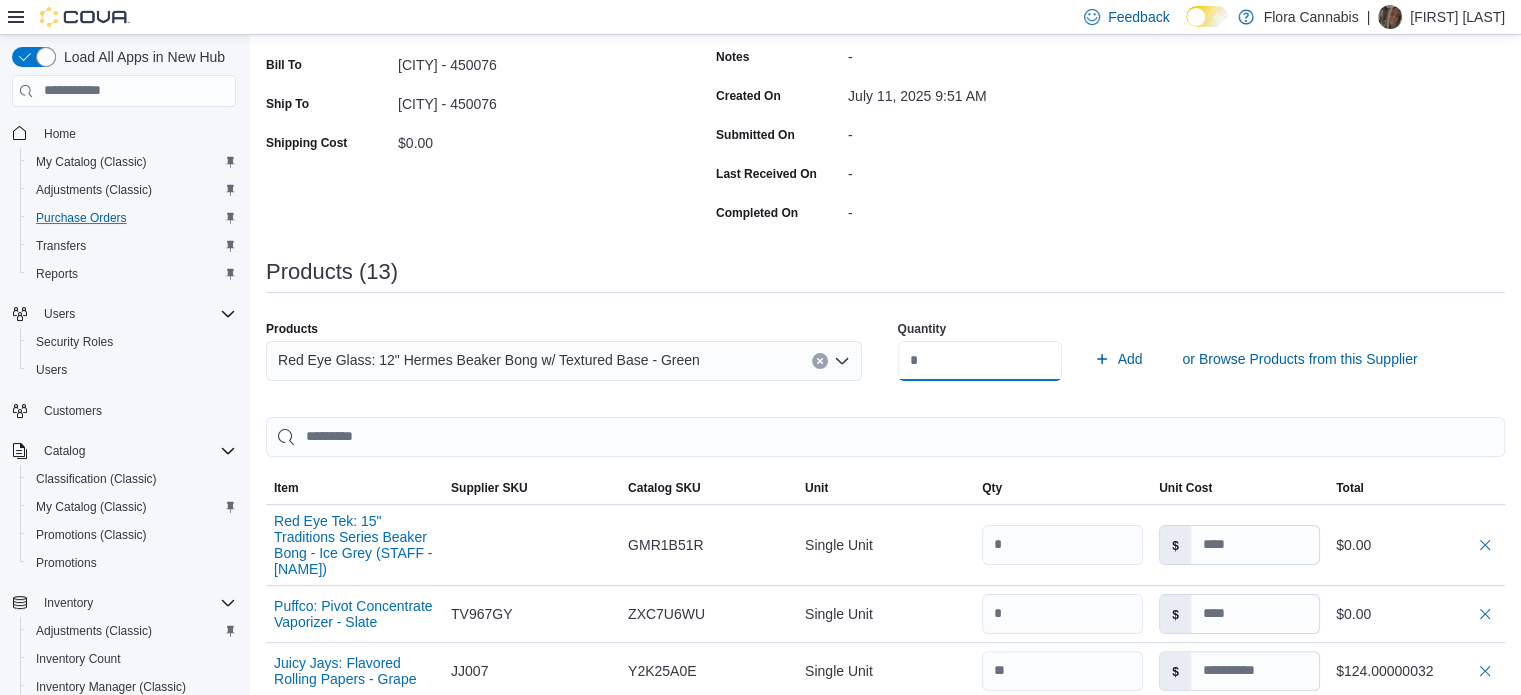 click on "Add" at bounding box center (1118, 359) 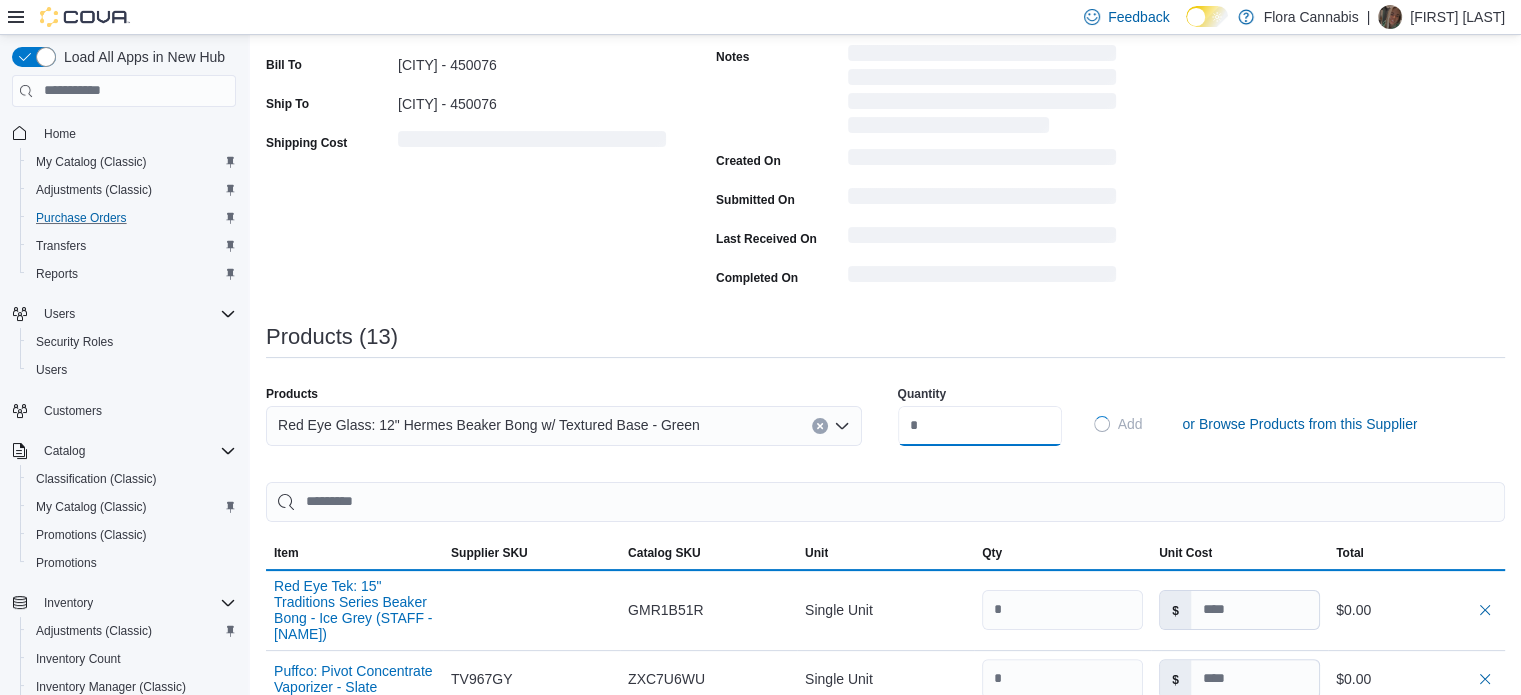 type 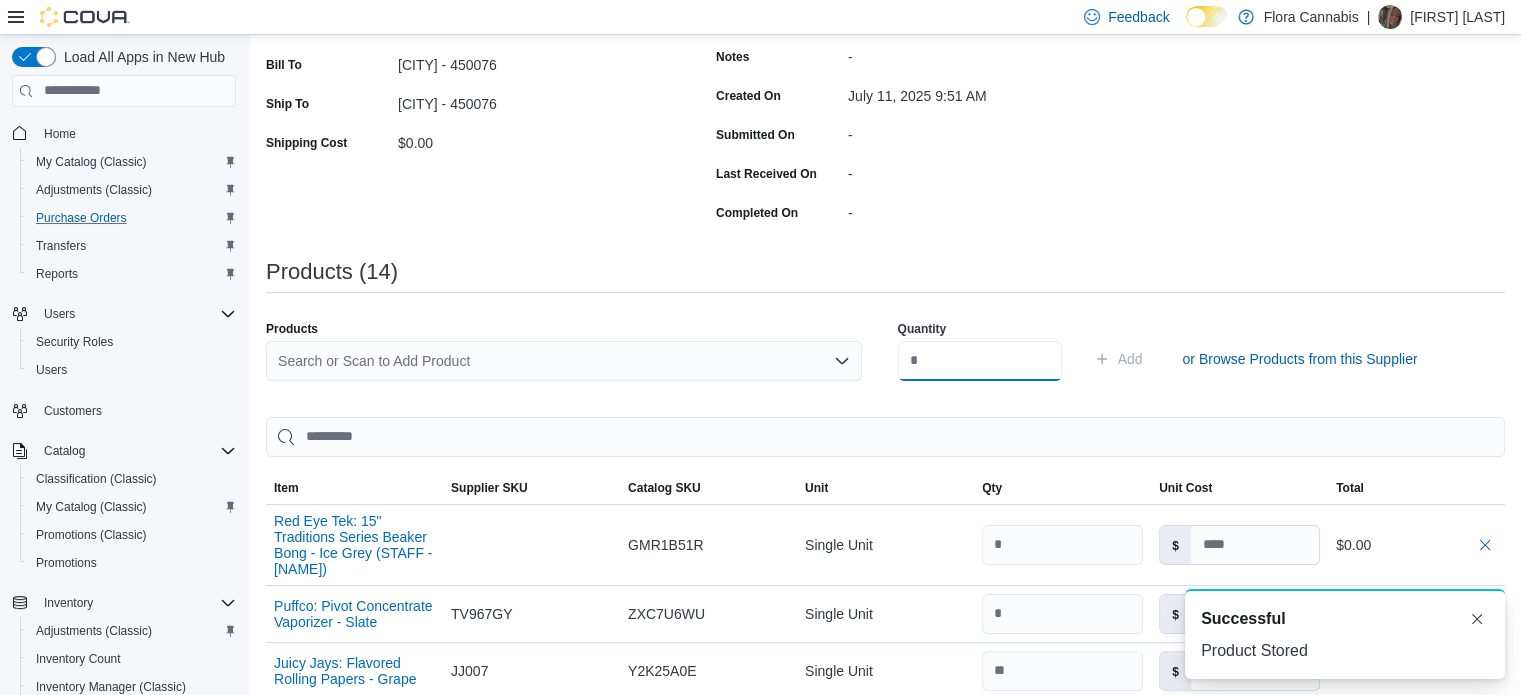 scroll, scrollTop: 0, scrollLeft: 0, axis: both 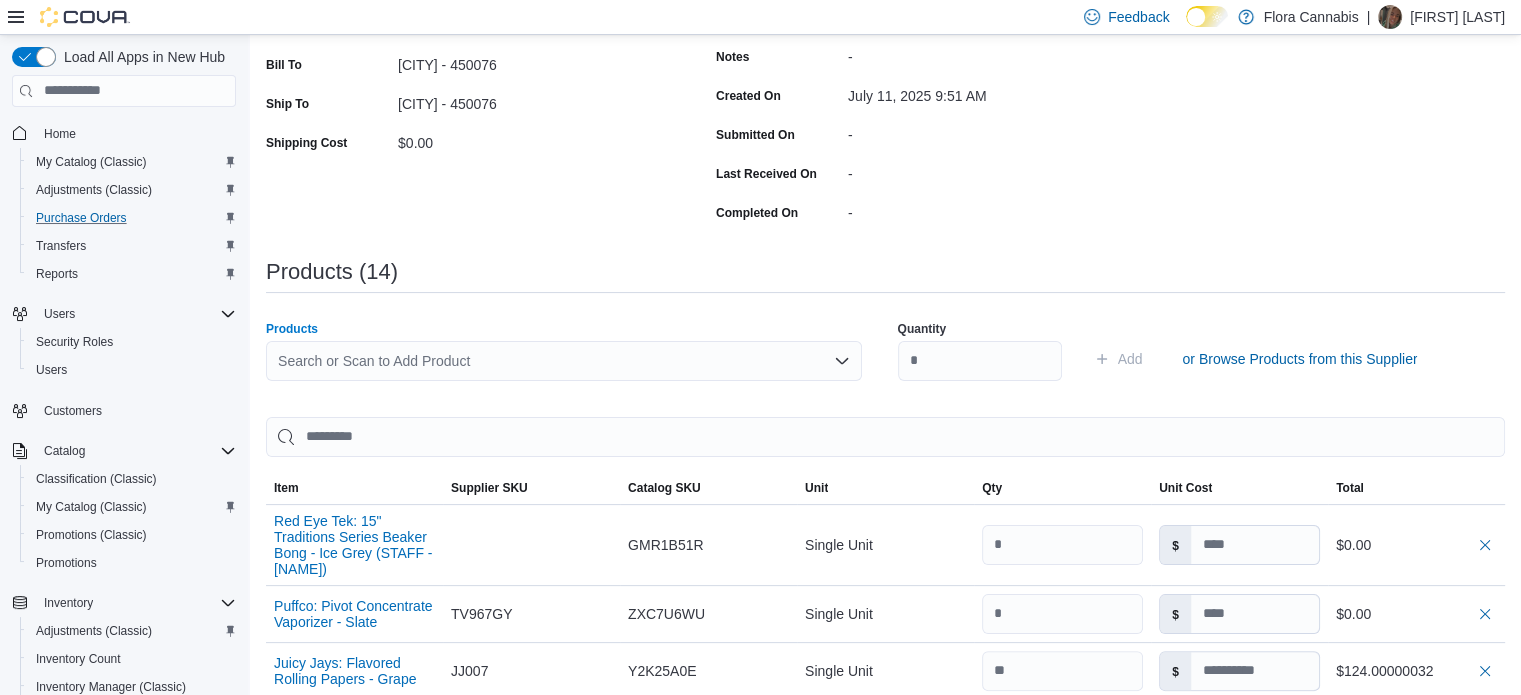 click on "Search or Scan to Add Product" at bounding box center [564, 361] 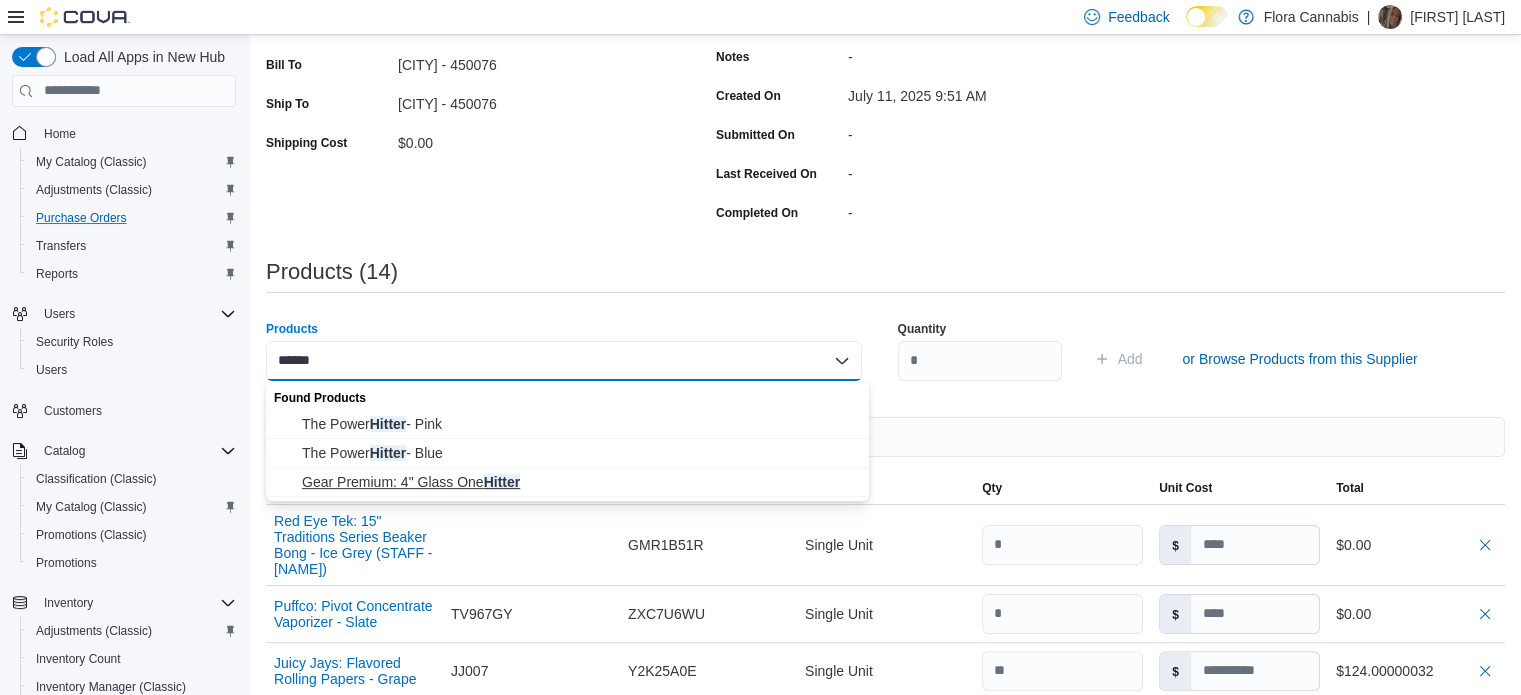 type on "******" 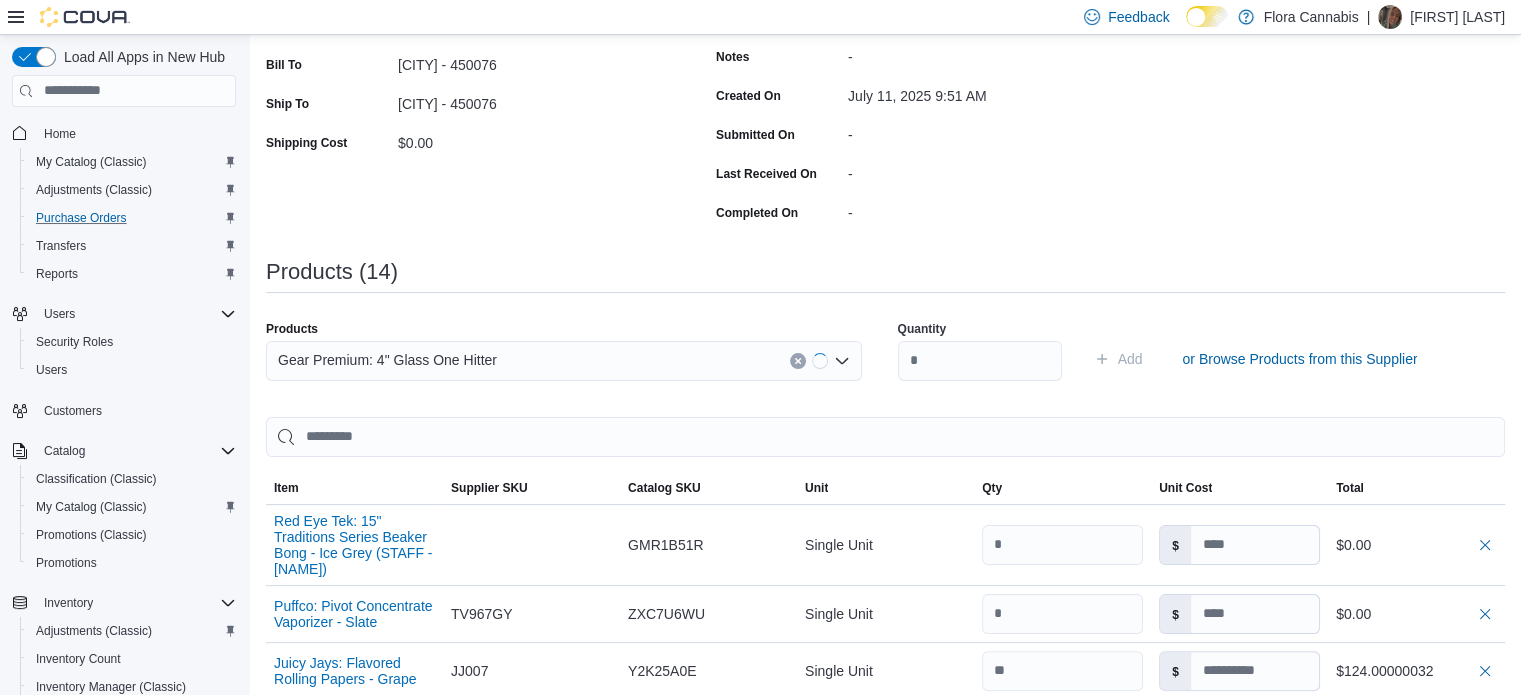click on "Quantity" at bounding box center [980, 329] 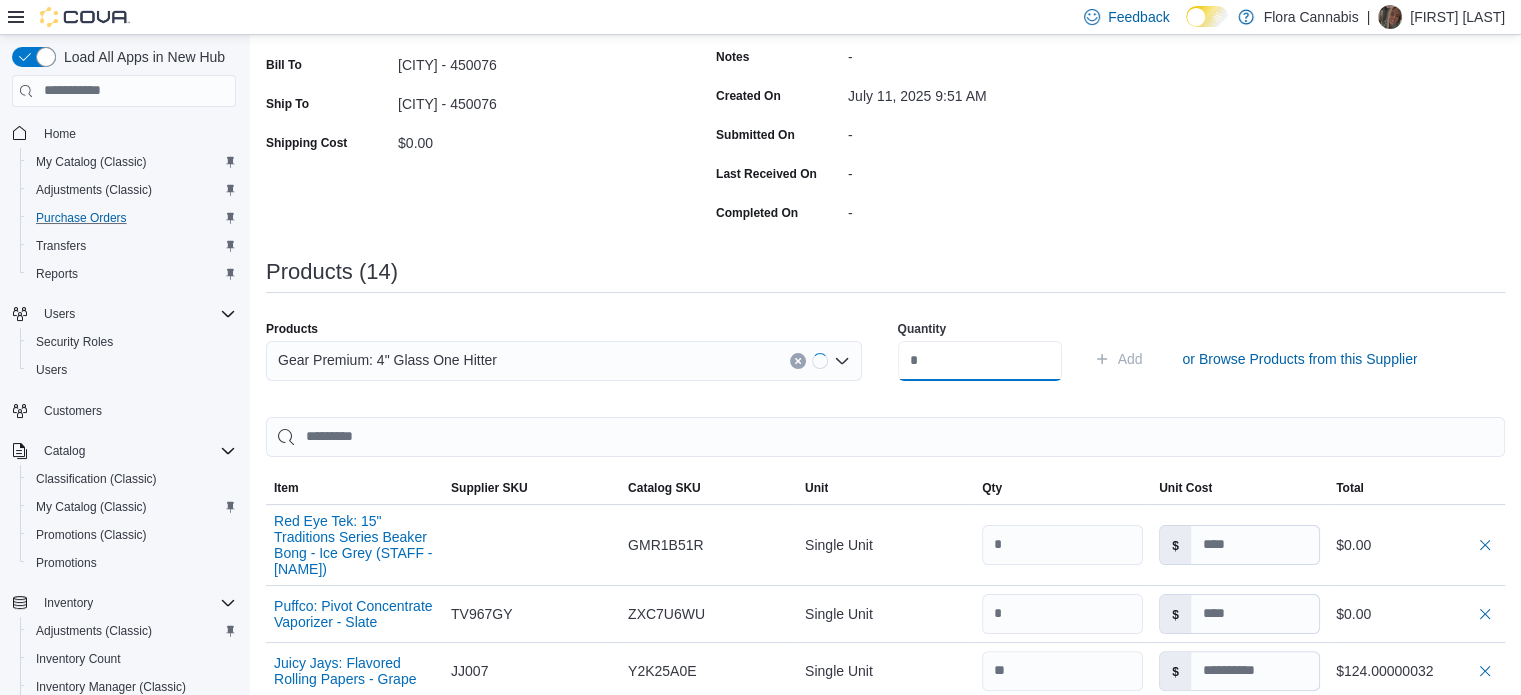 drag, startPoint x: 963, startPoint y: 351, endPoint x: 984, endPoint y: 350, distance: 21.023796 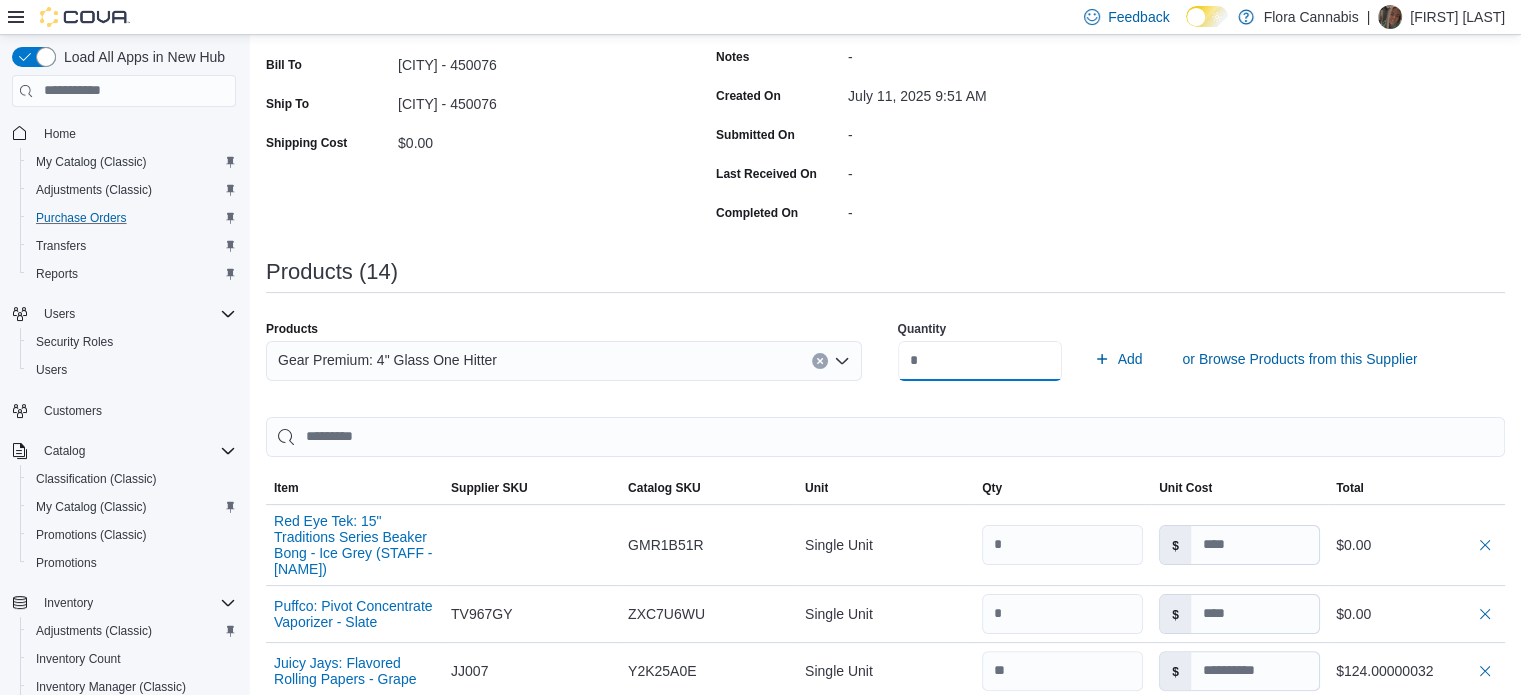 type on "**" 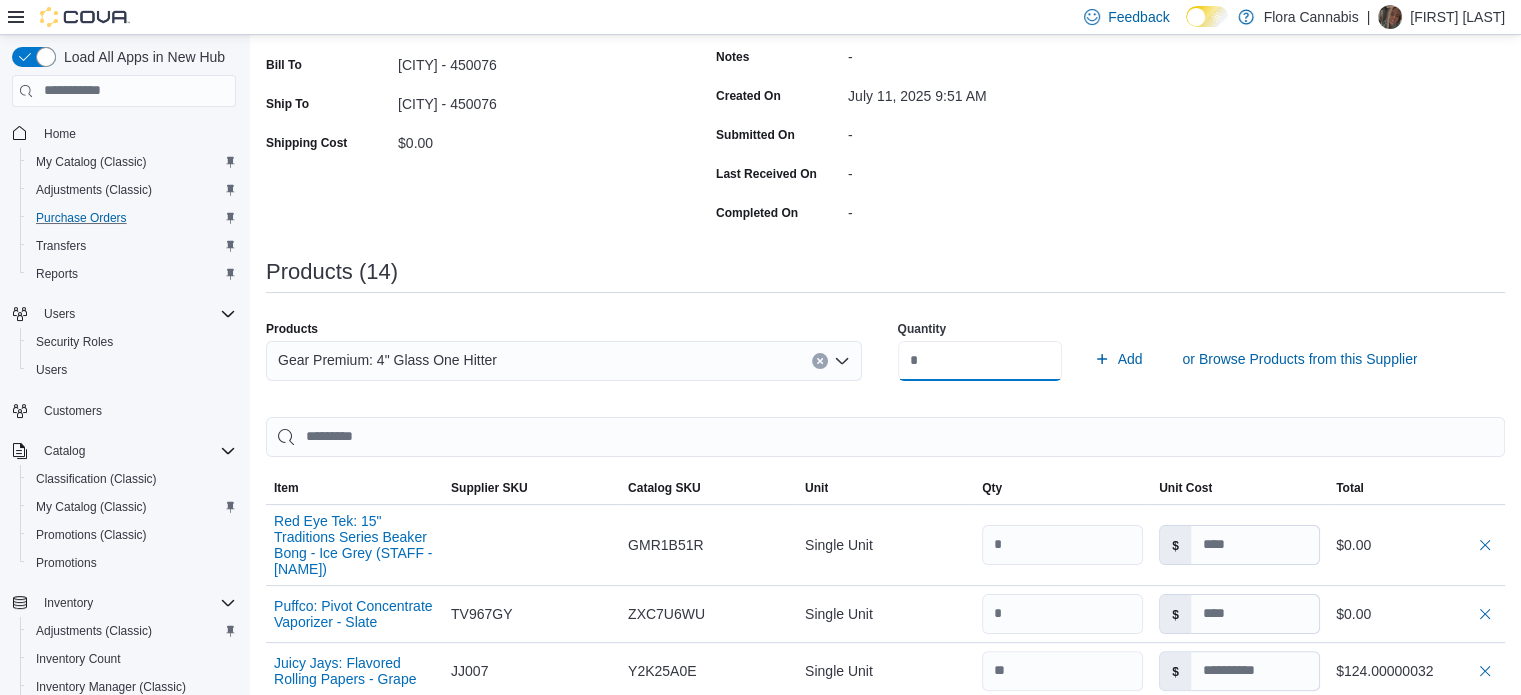 click on "Add" at bounding box center (1118, 359) 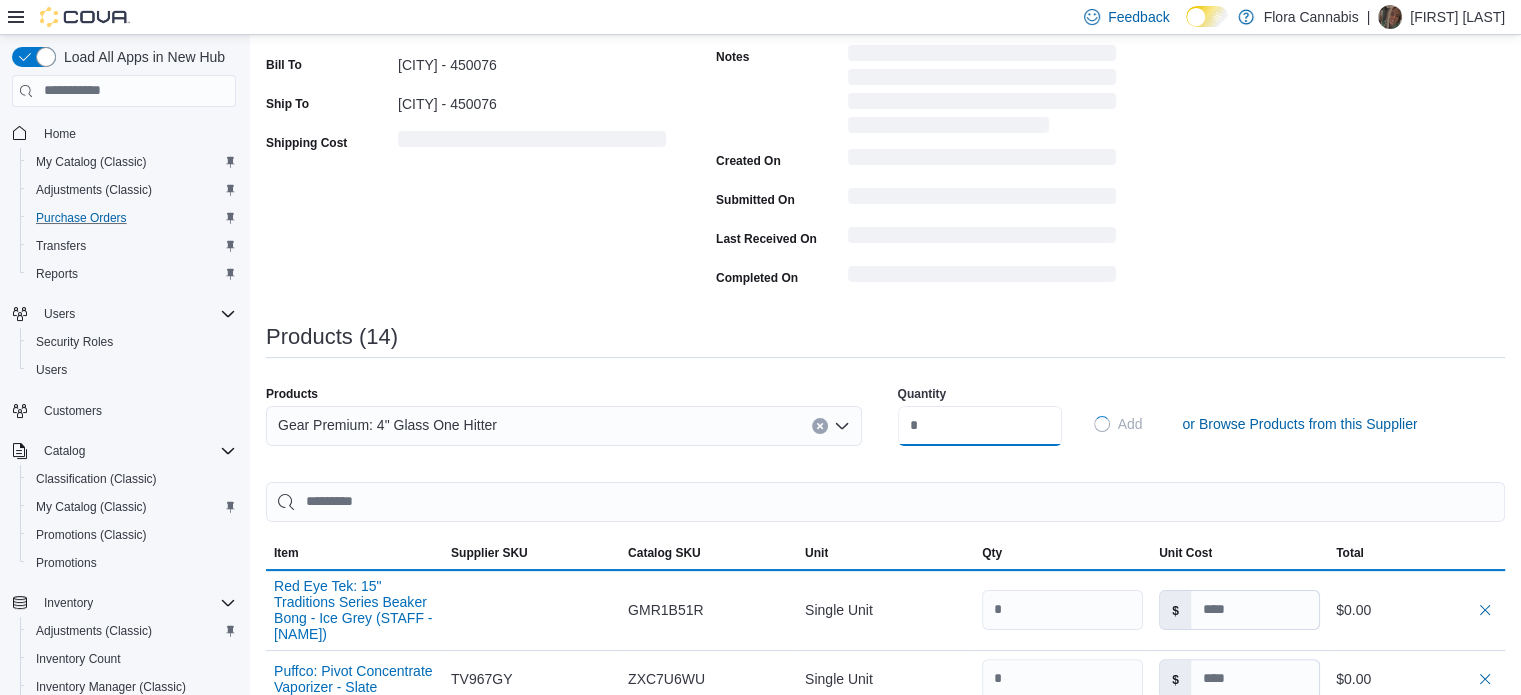 type 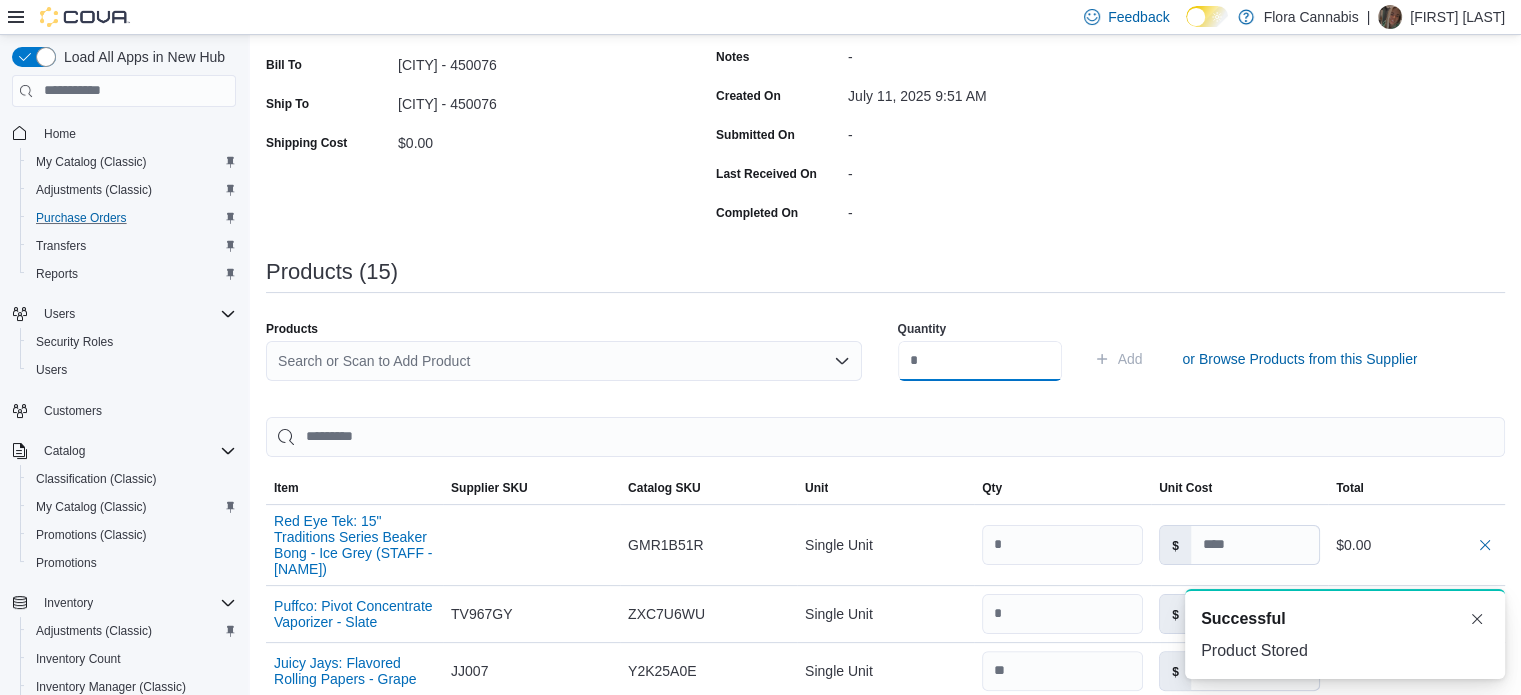 scroll, scrollTop: 0, scrollLeft: 0, axis: both 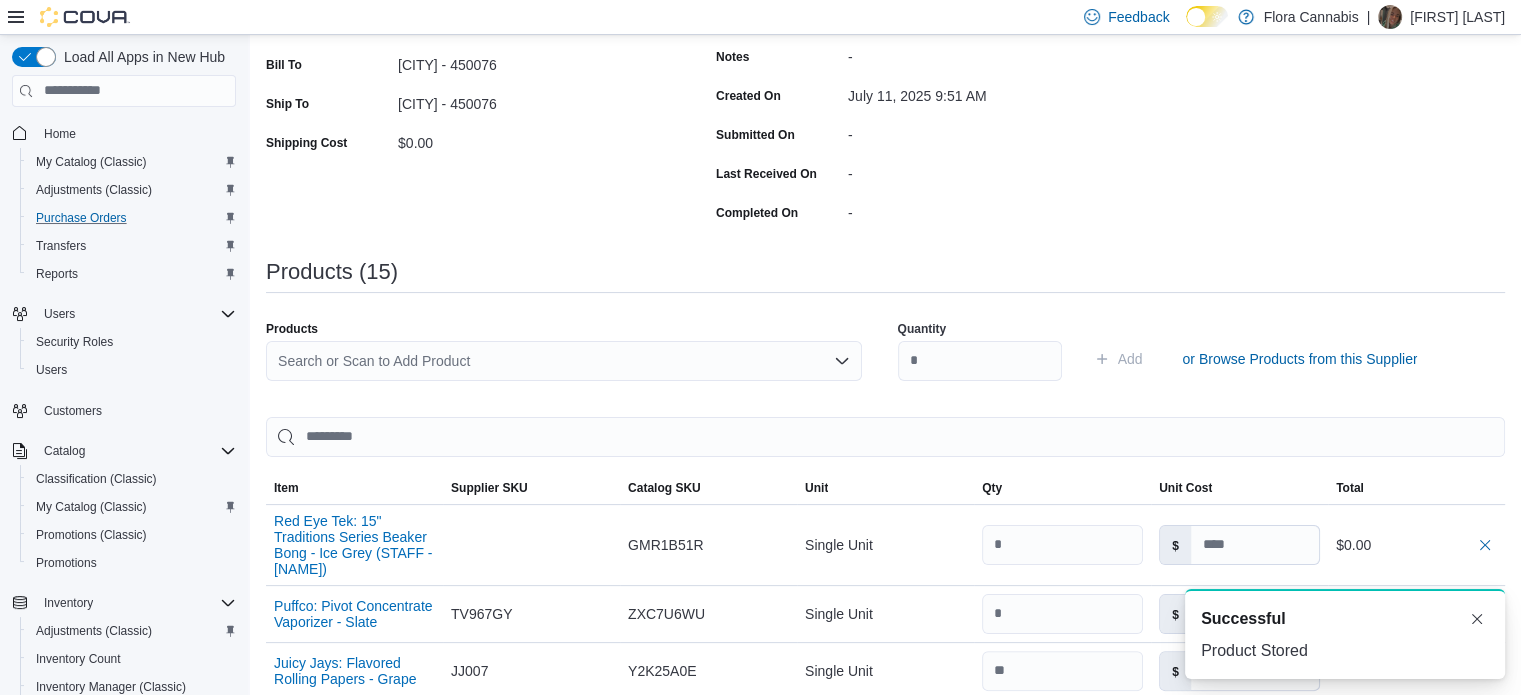 click on "Search or Scan to Add Product" at bounding box center (564, 361) 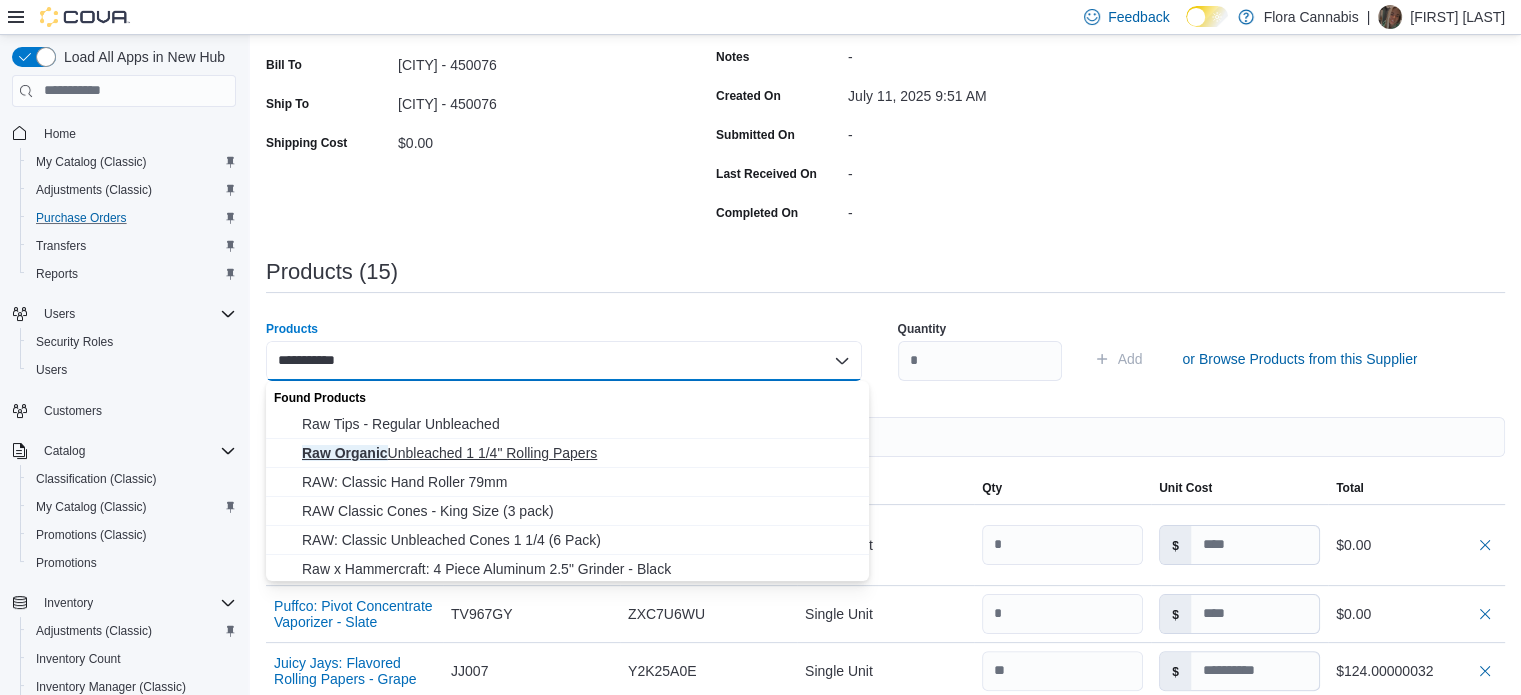 type on "**********" 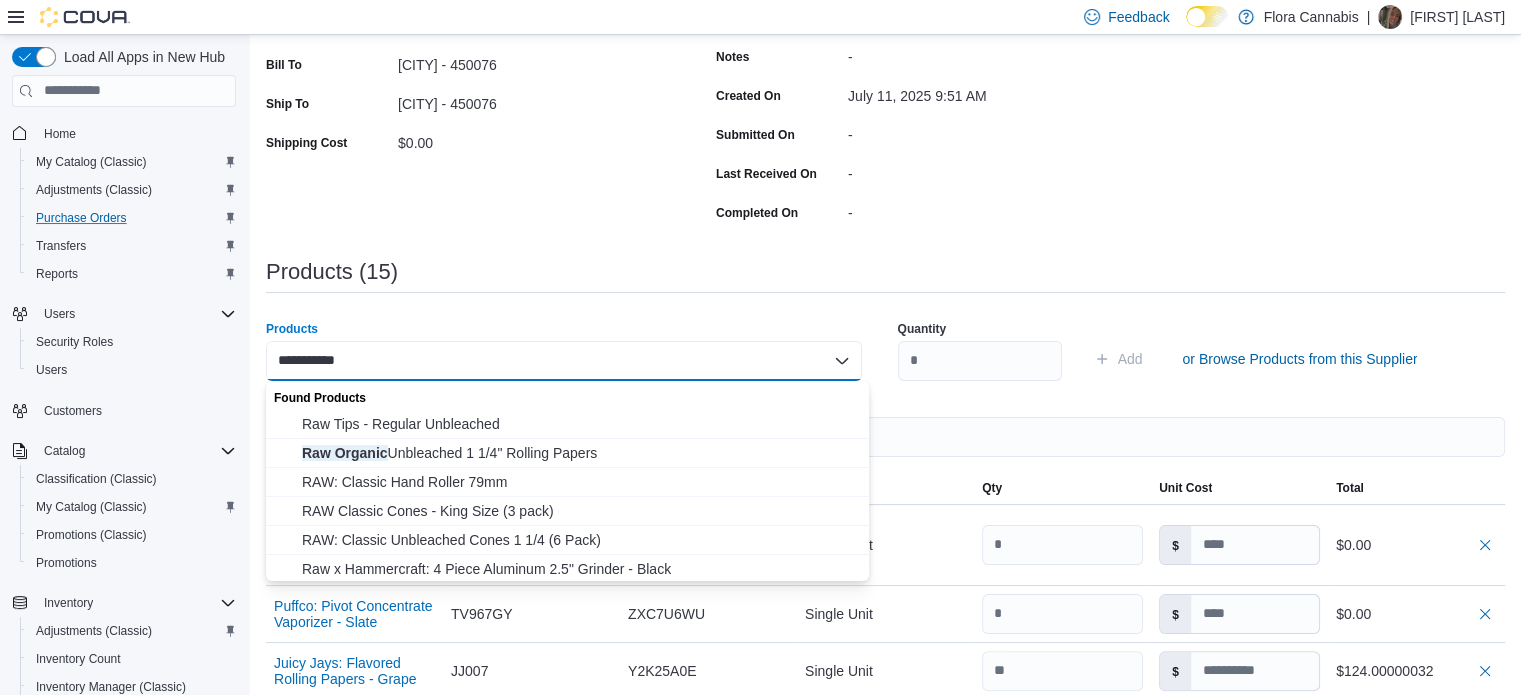 type 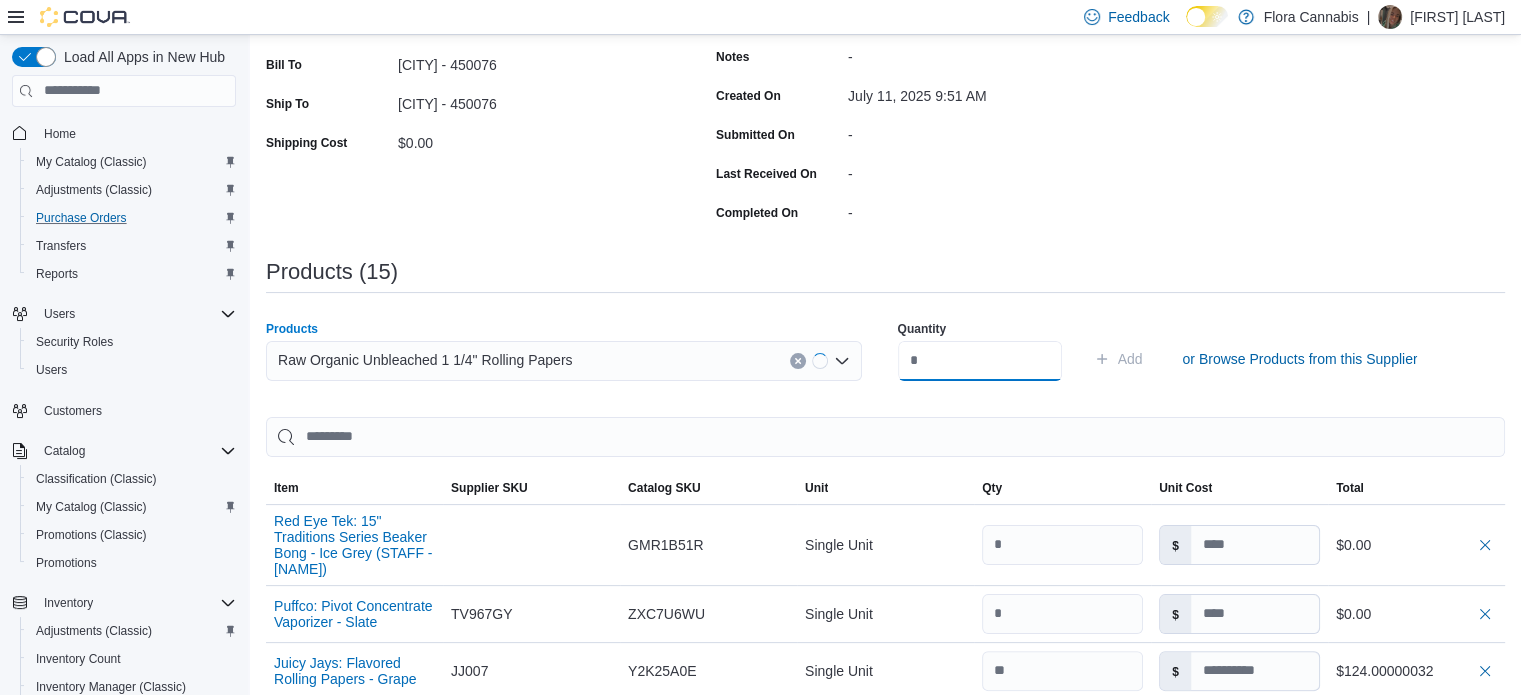 click at bounding box center (980, 361) 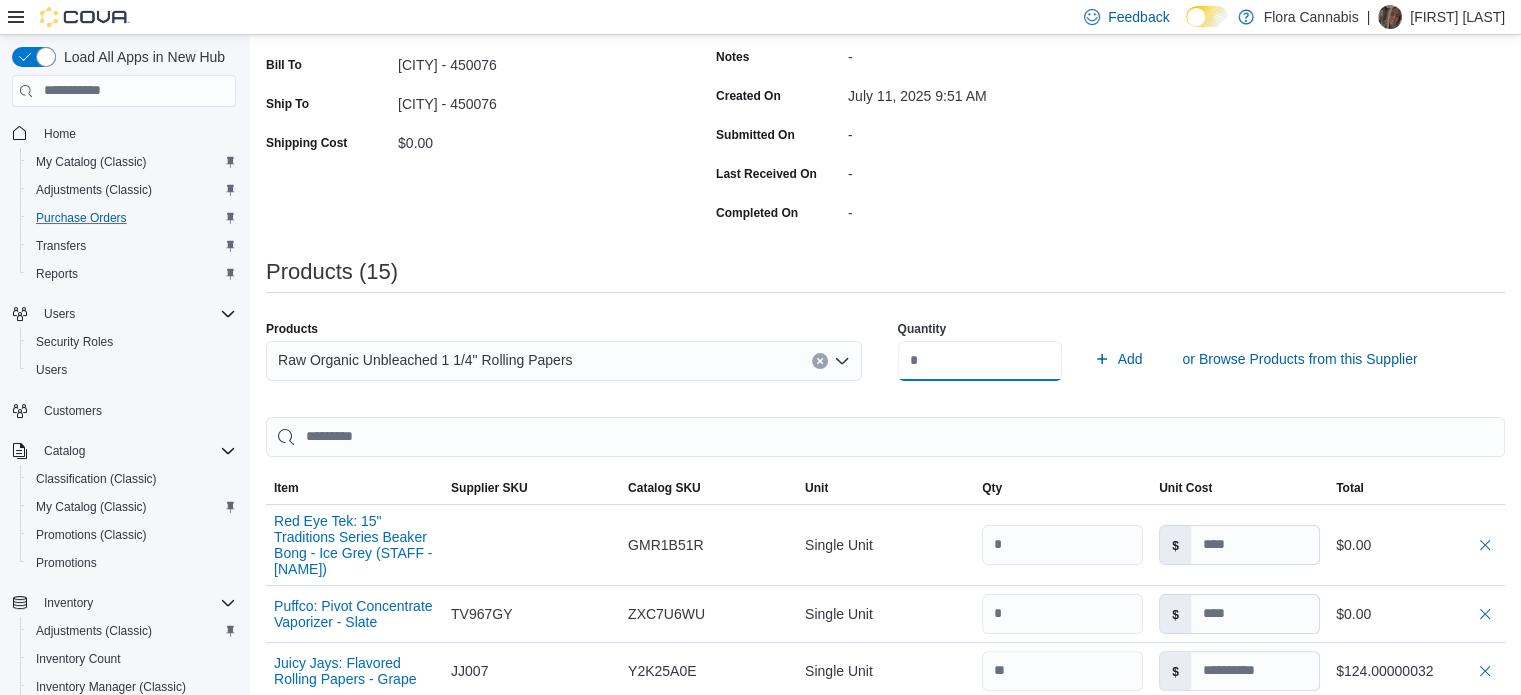 type on "***" 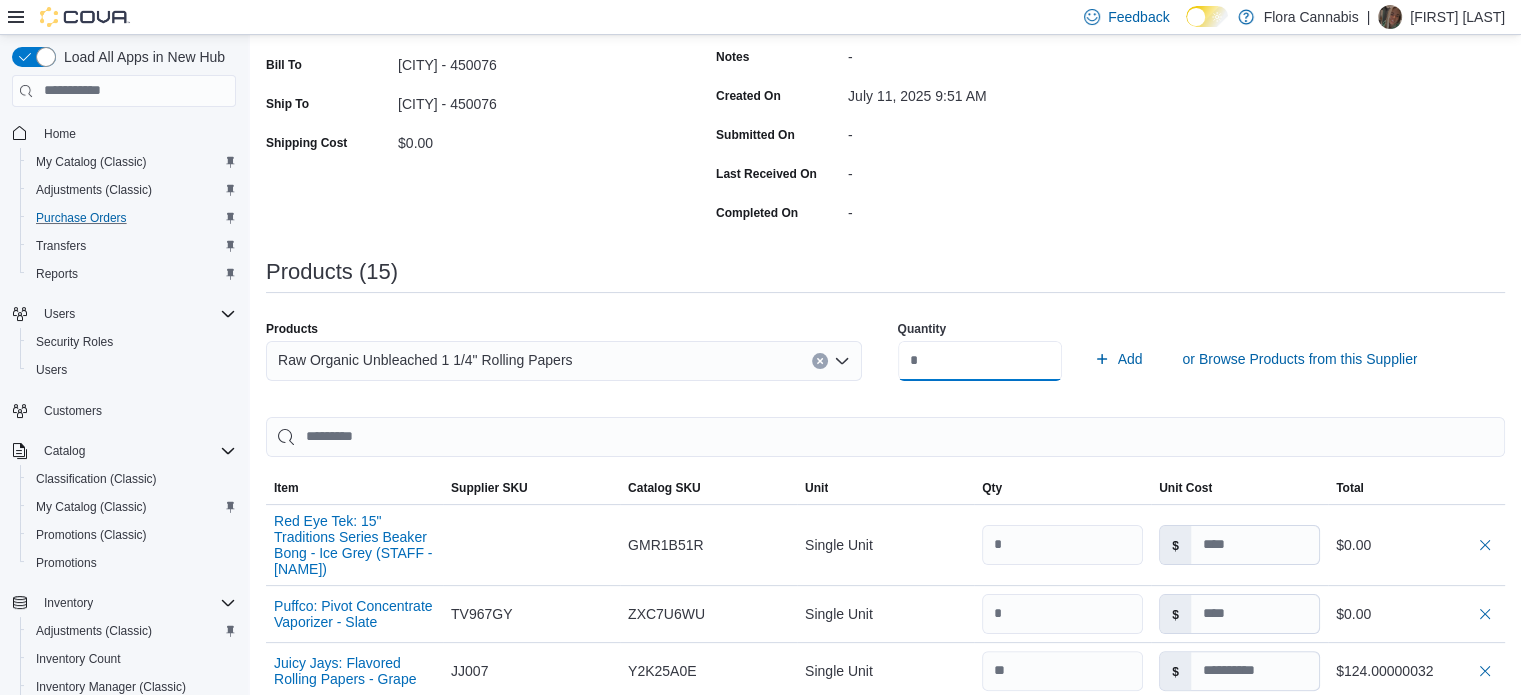 click on "Add" at bounding box center (1118, 359) 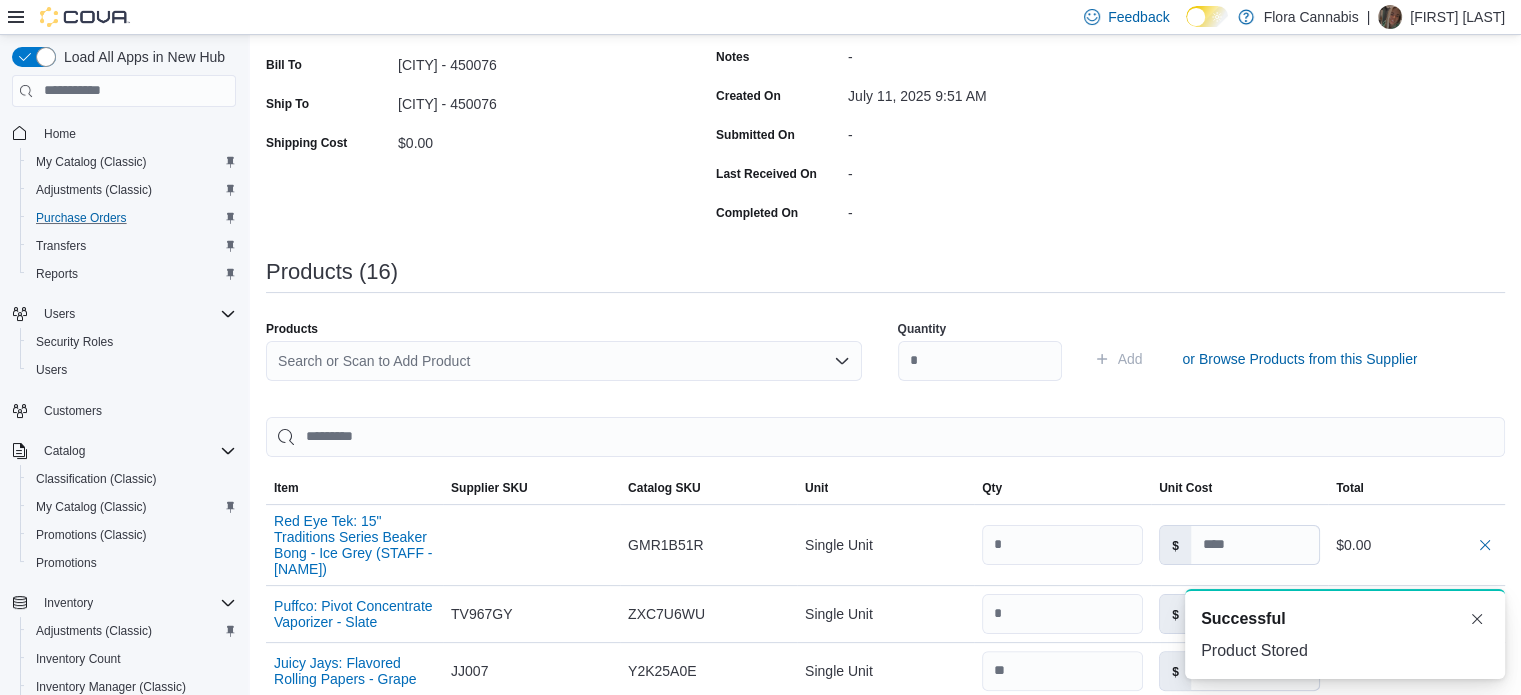 type 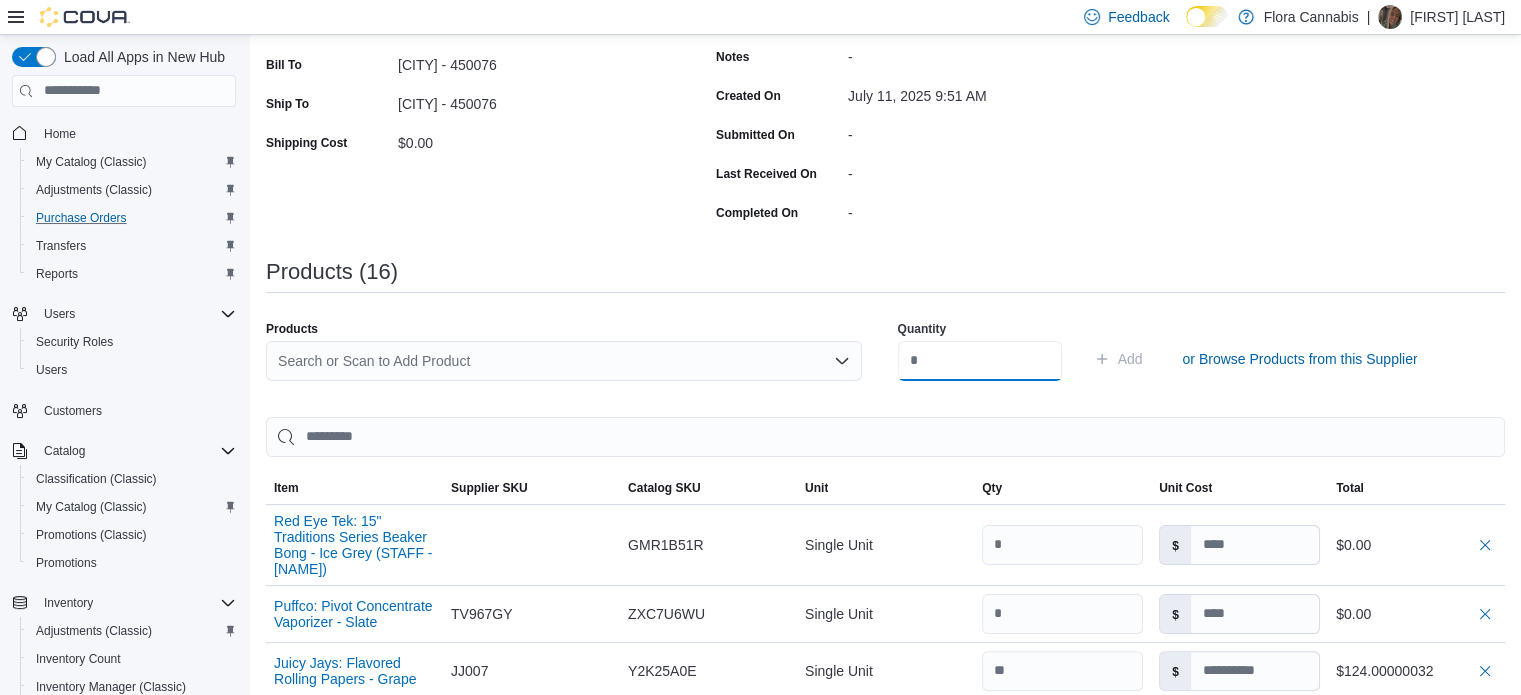 scroll, scrollTop: 0, scrollLeft: 0, axis: both 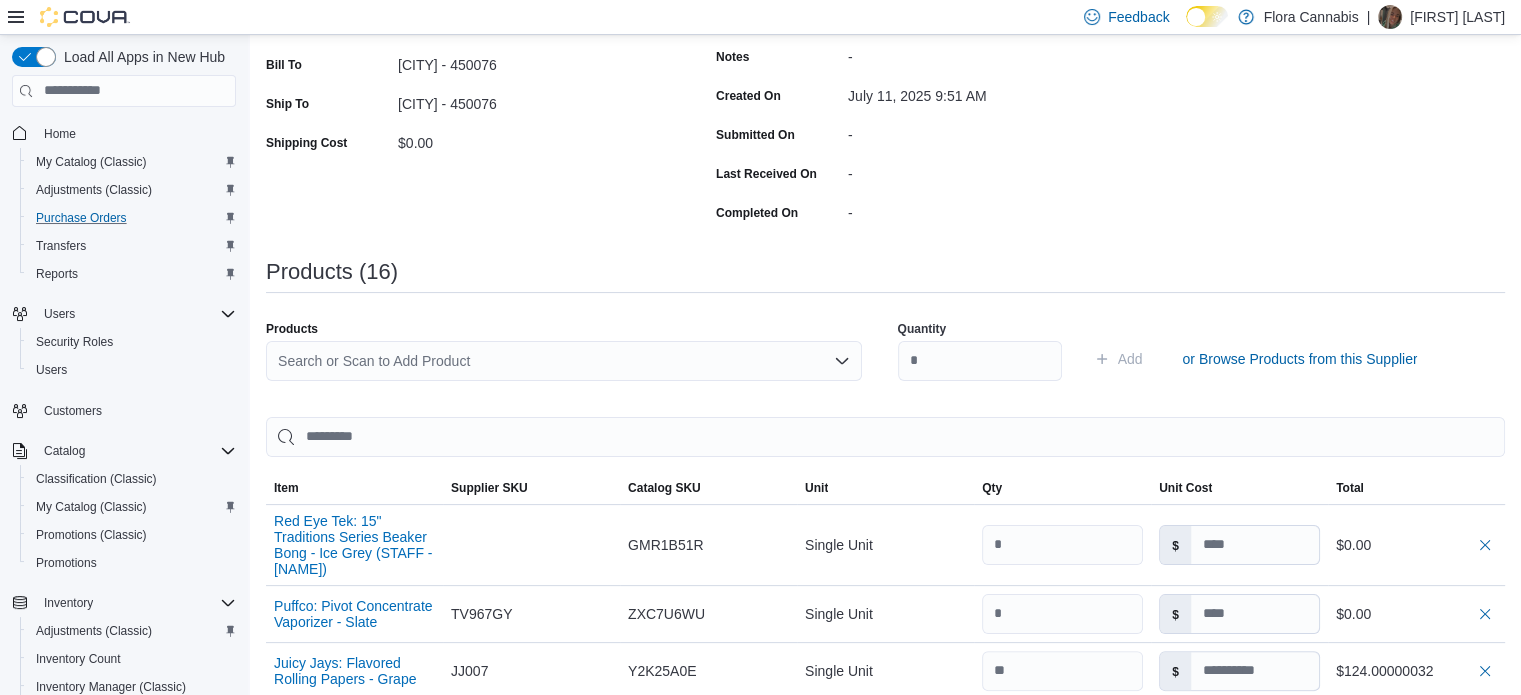 click on "Search or Scan to Add Product" at bounding box center (564, 361) 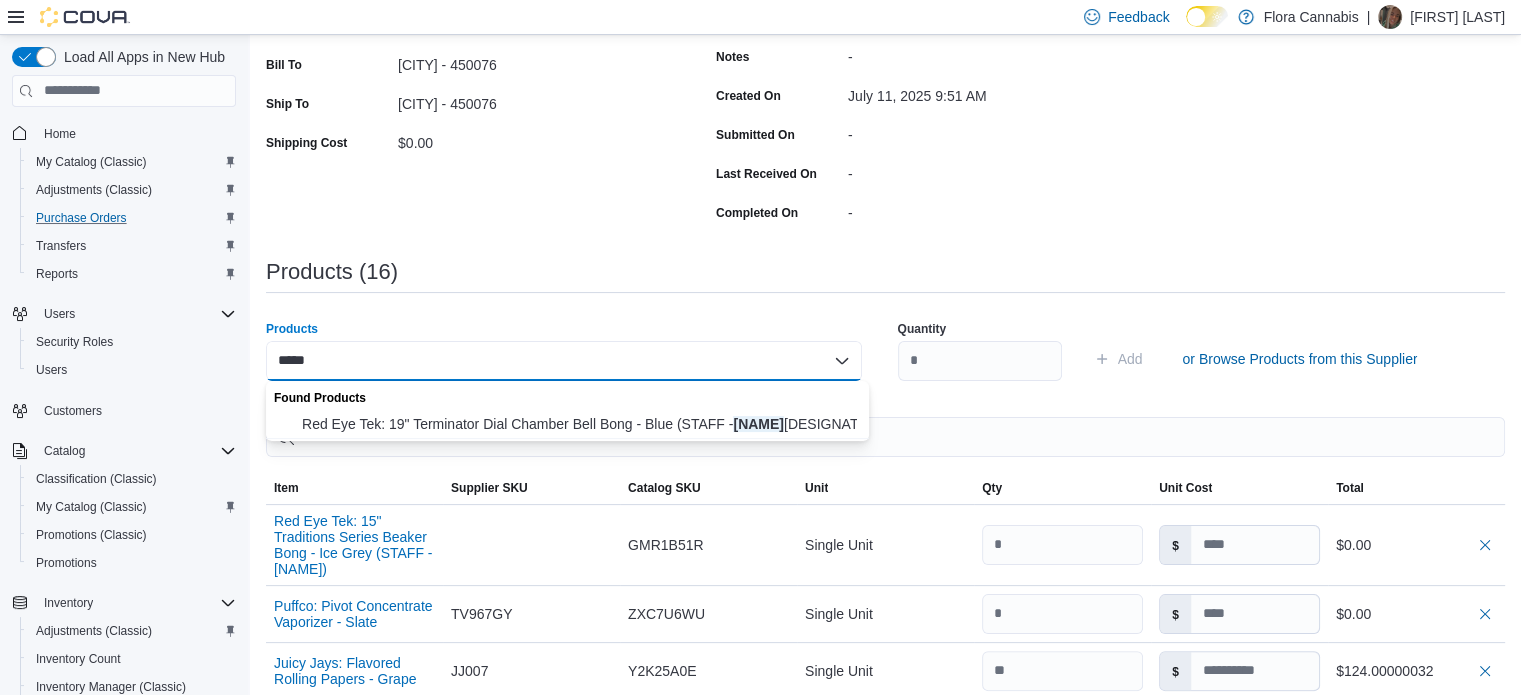 type on "*****" 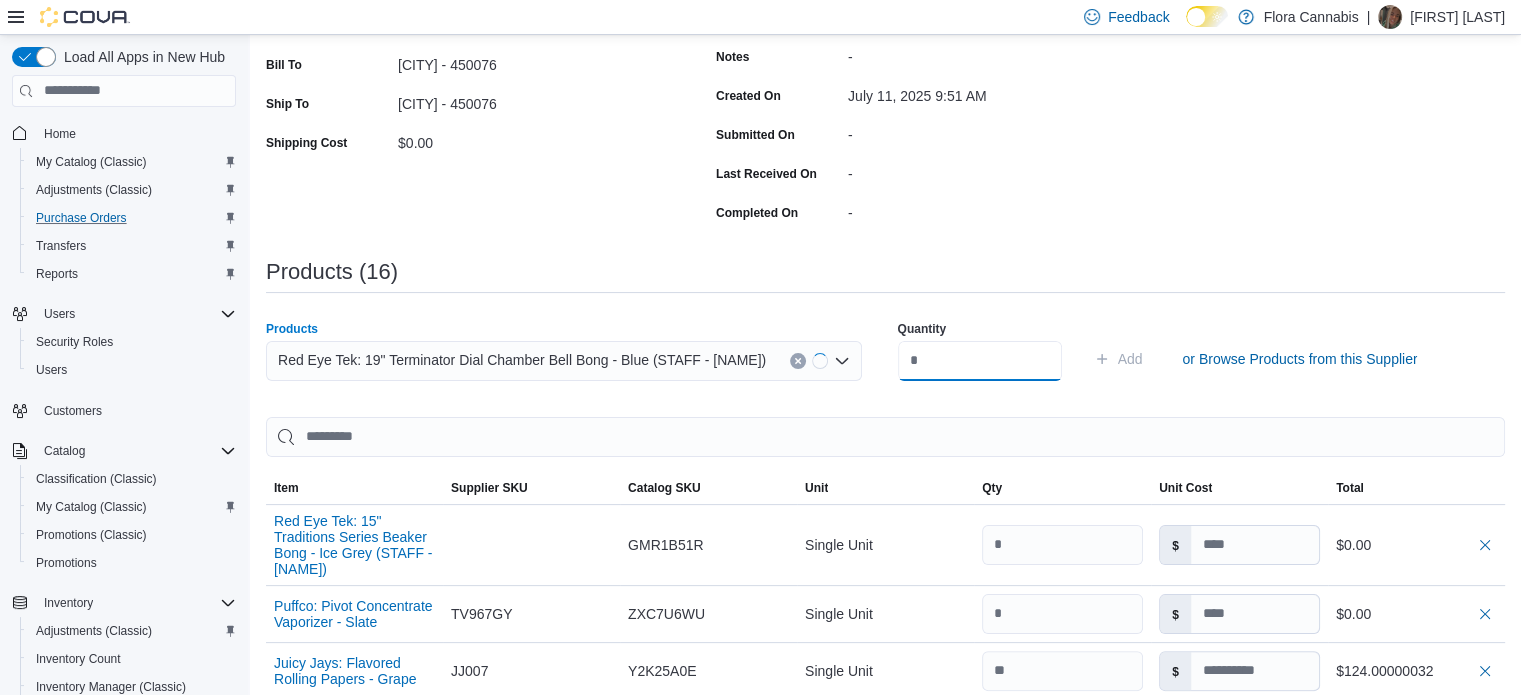 click at bounding box center [980, 361] 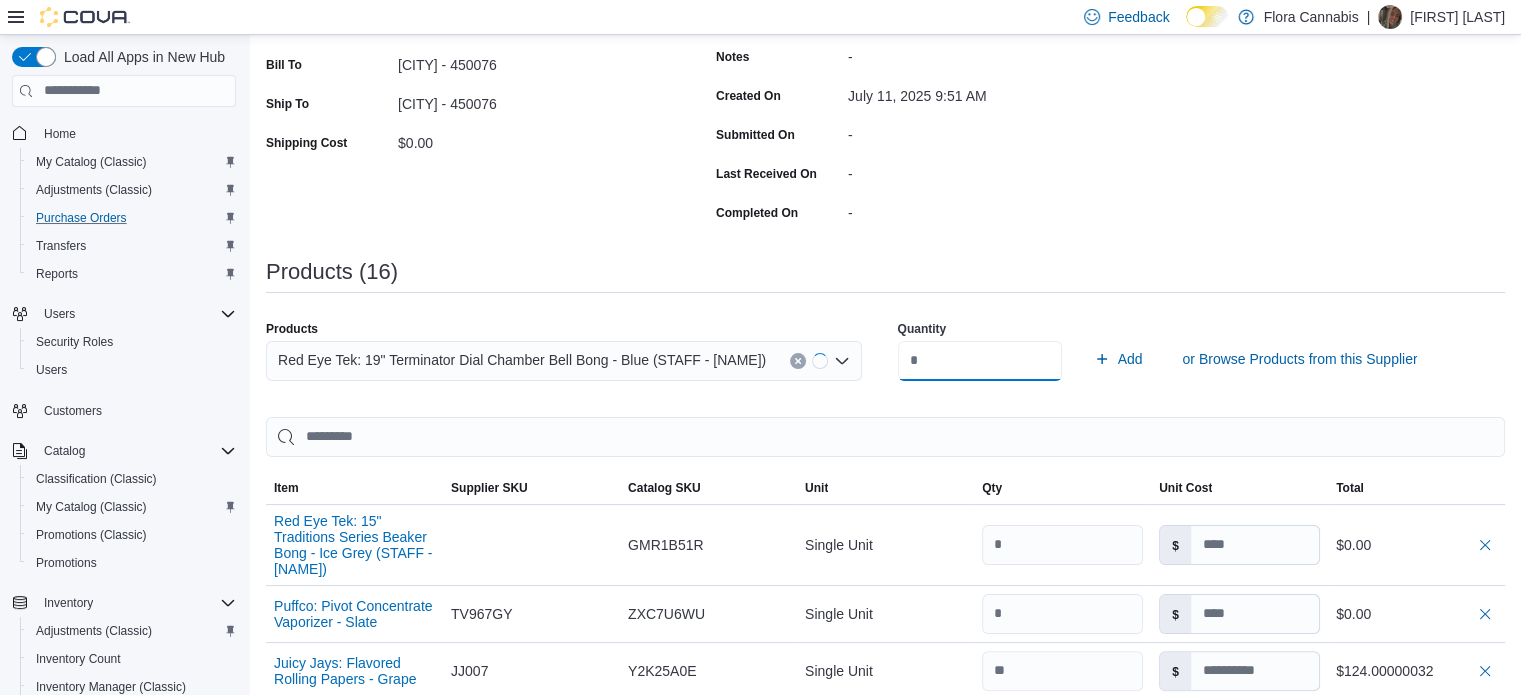 type on "*" 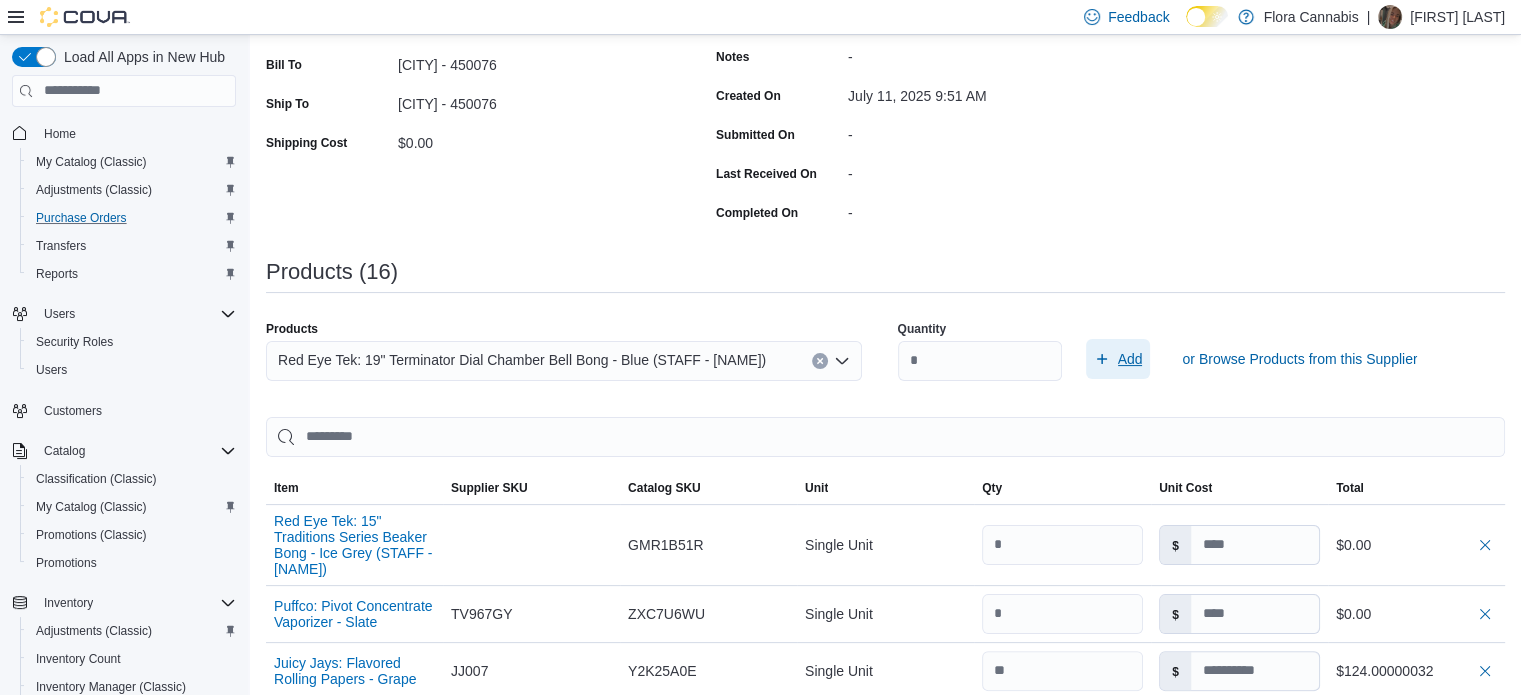 click on "Add" at bounding box center (1118, 359) 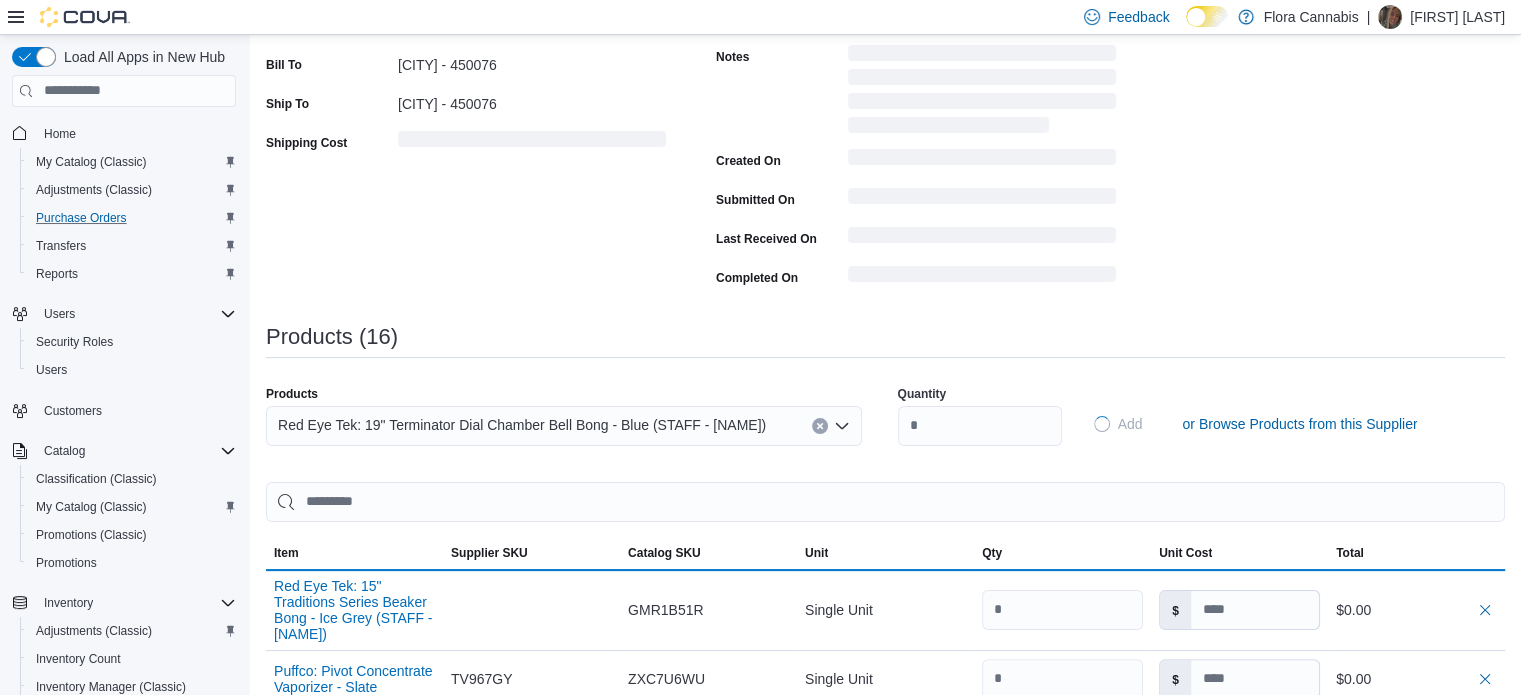 type 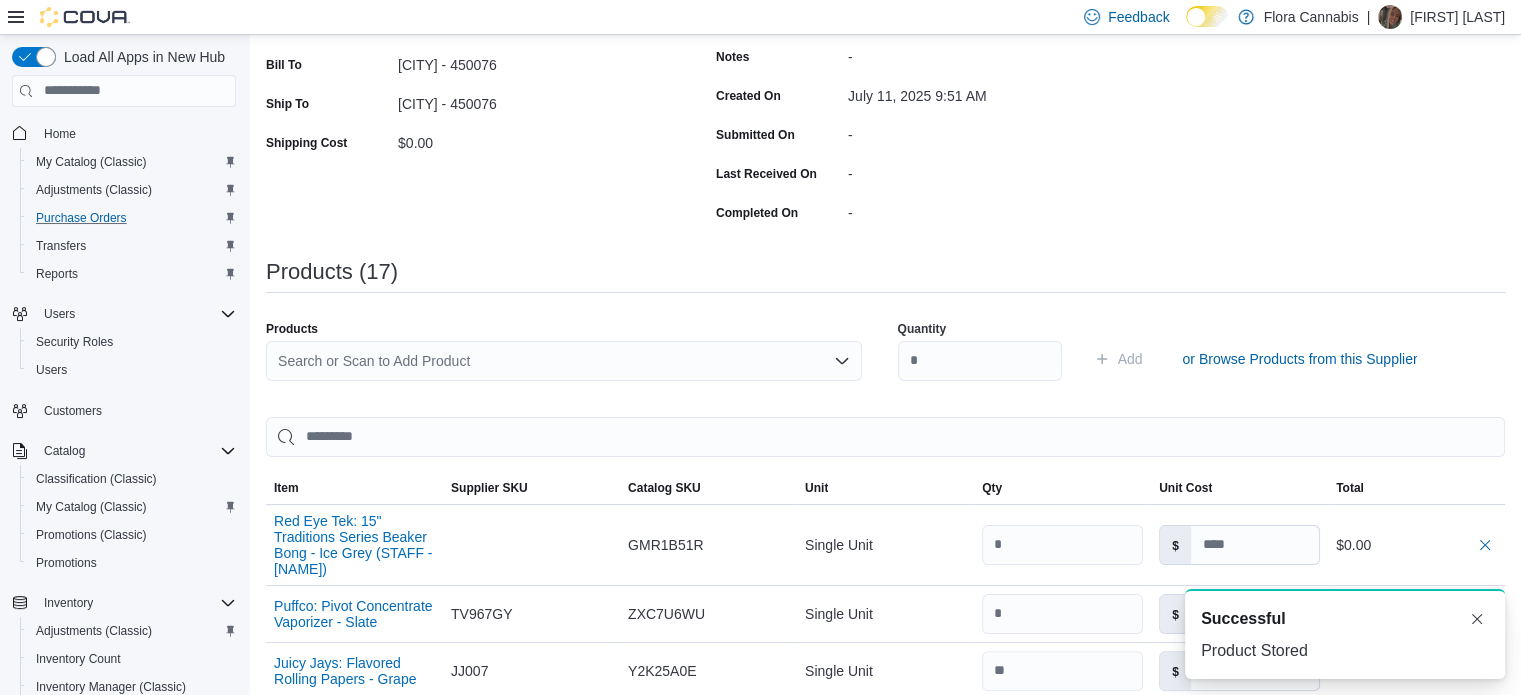 scroll, scrollTop: 0, scrollLeft: 0, axis: both 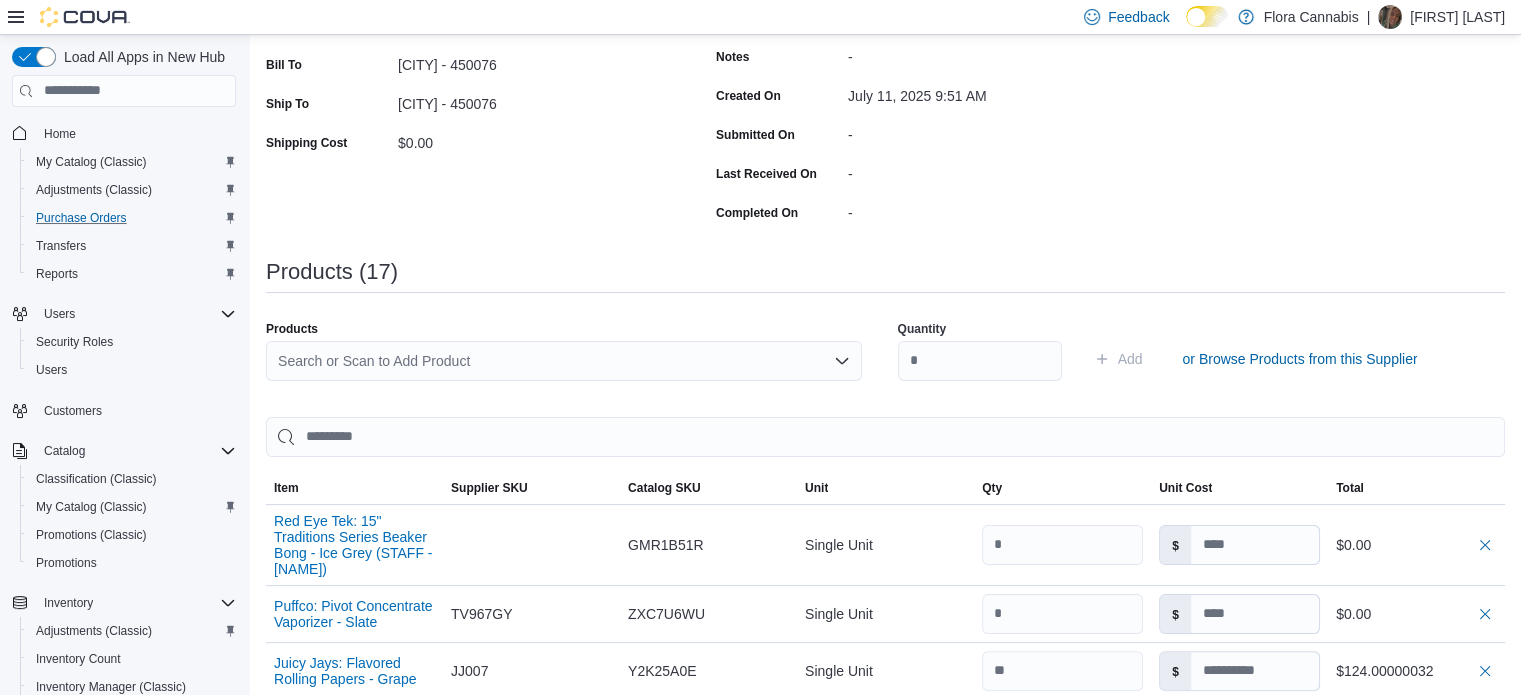 click on "Search or Scan to Add Product" at bounding box center (564, 361) 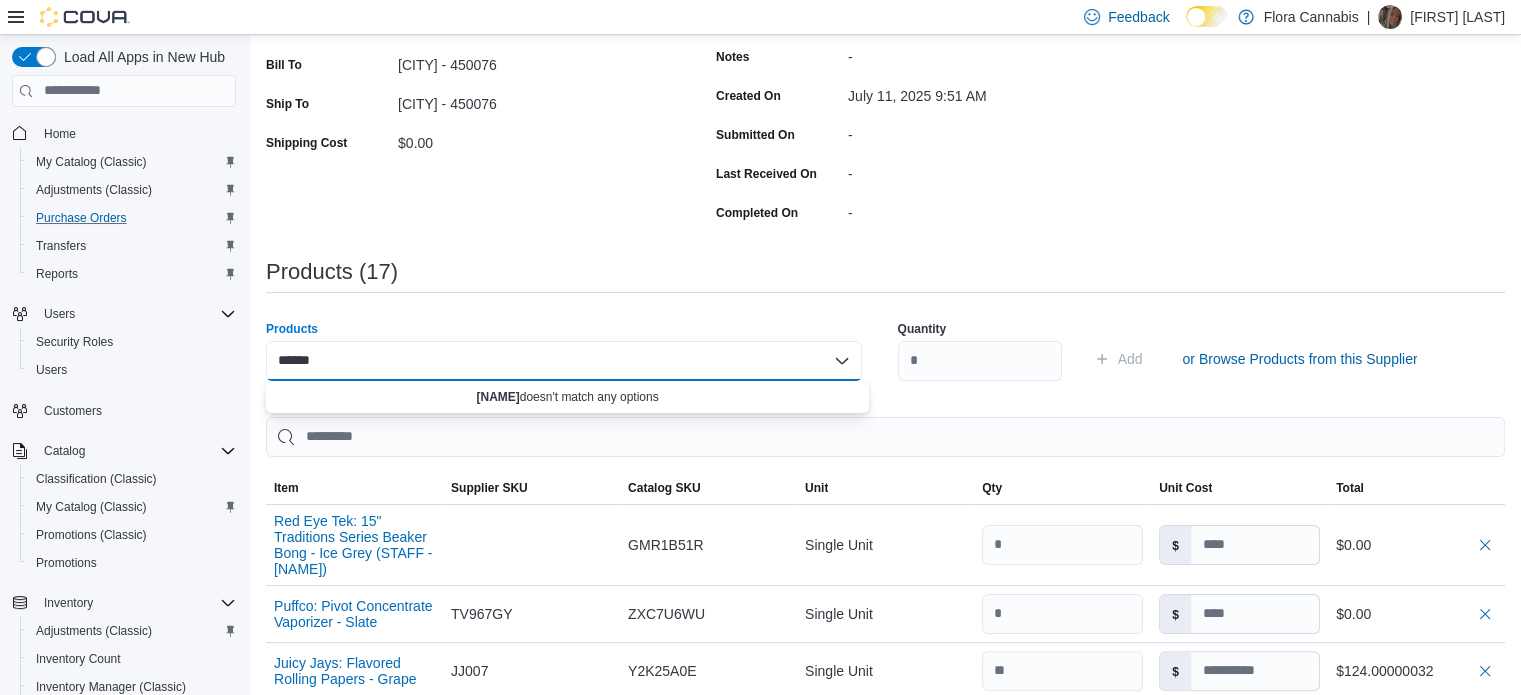 type on "*******" 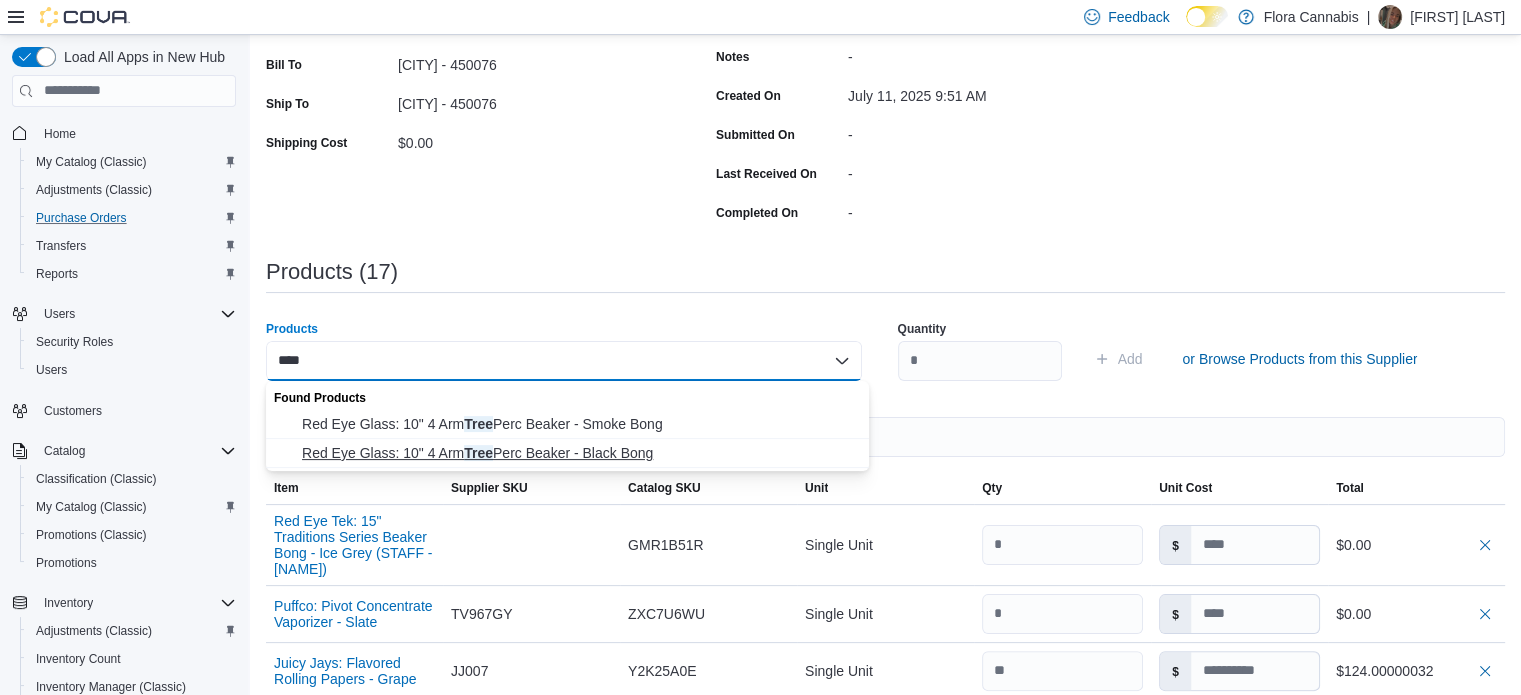 type on "****" 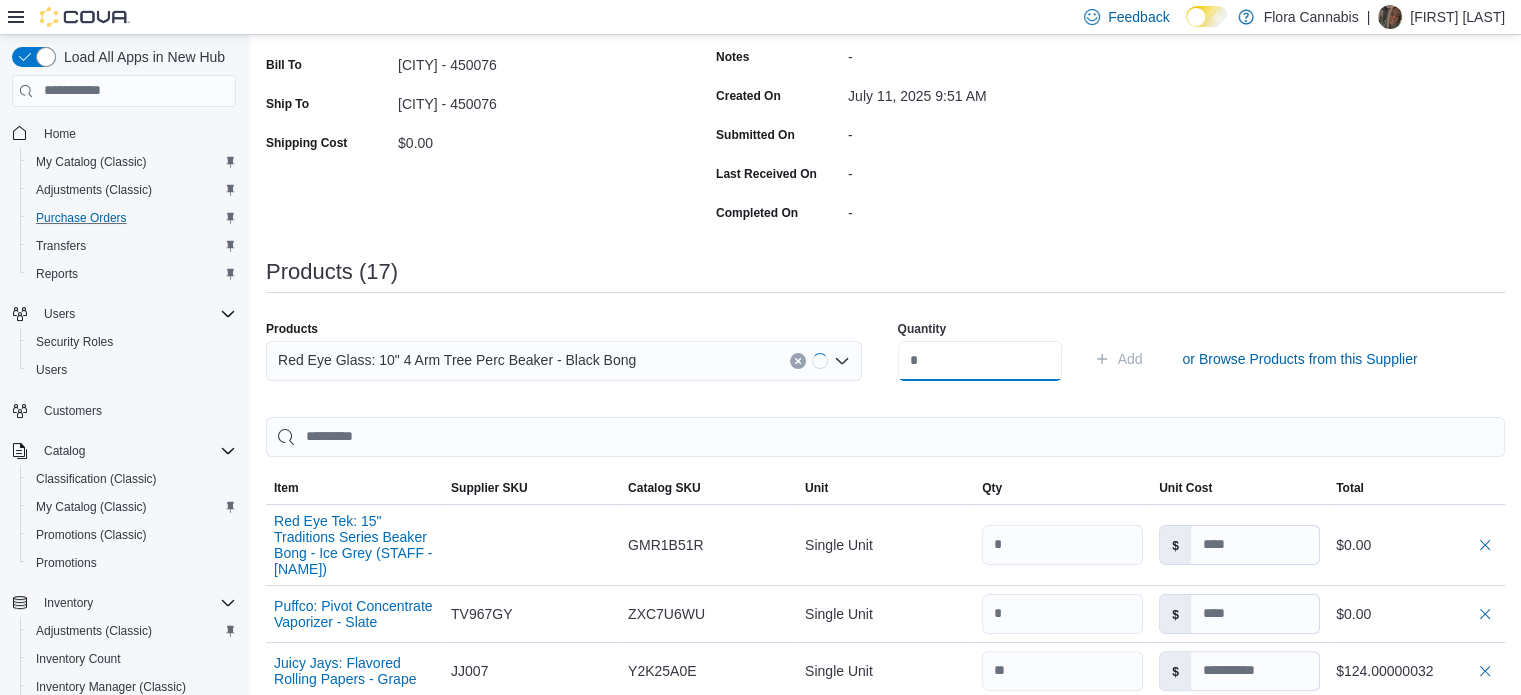 click at bounding box center [980, 361] 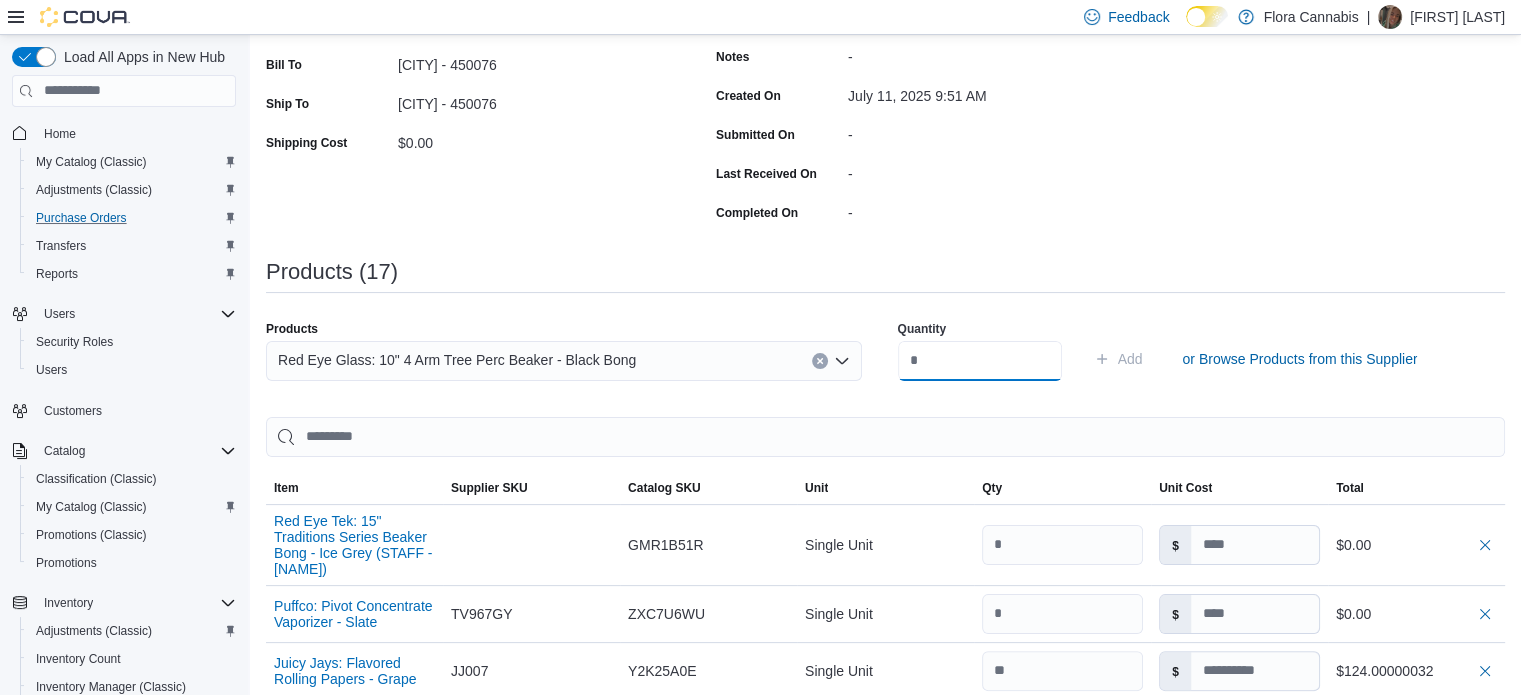 type on "*" 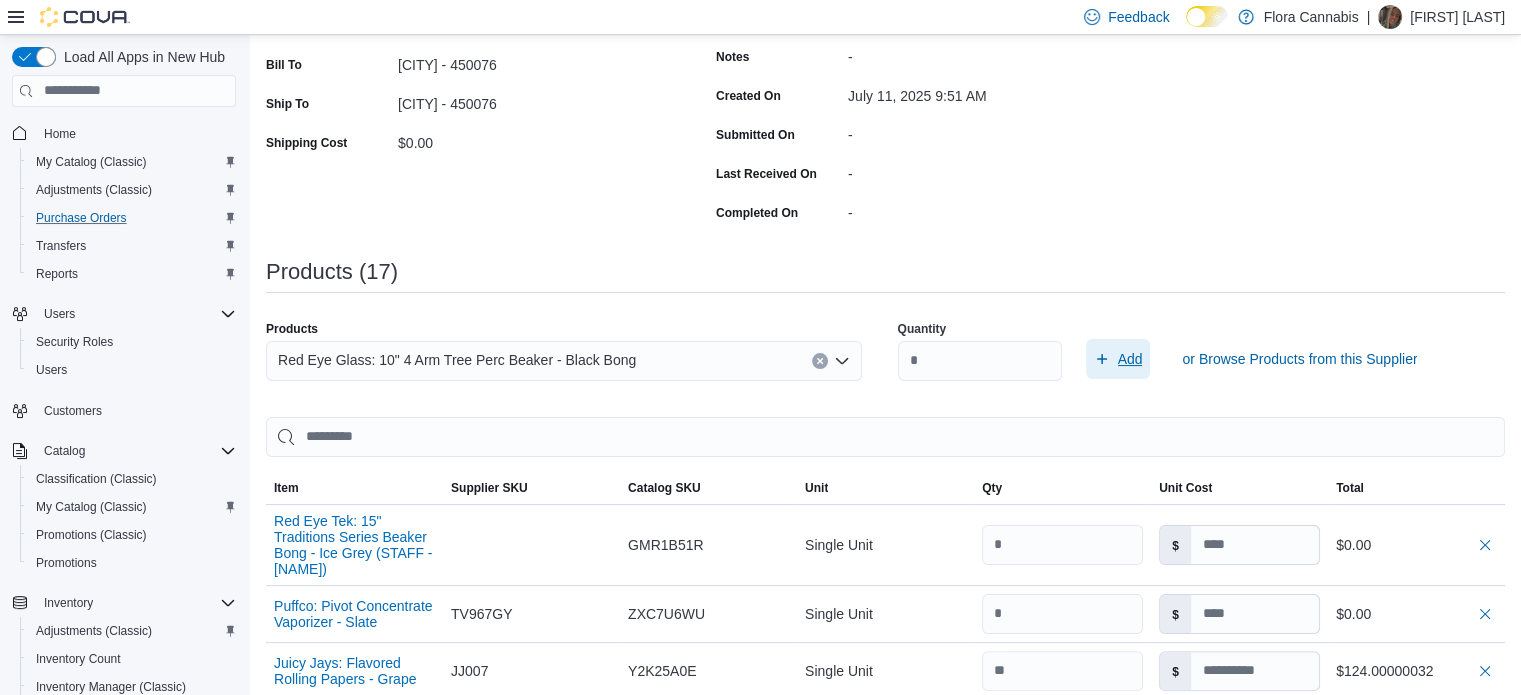 click on "Add" at bounding box center [1118, 359] 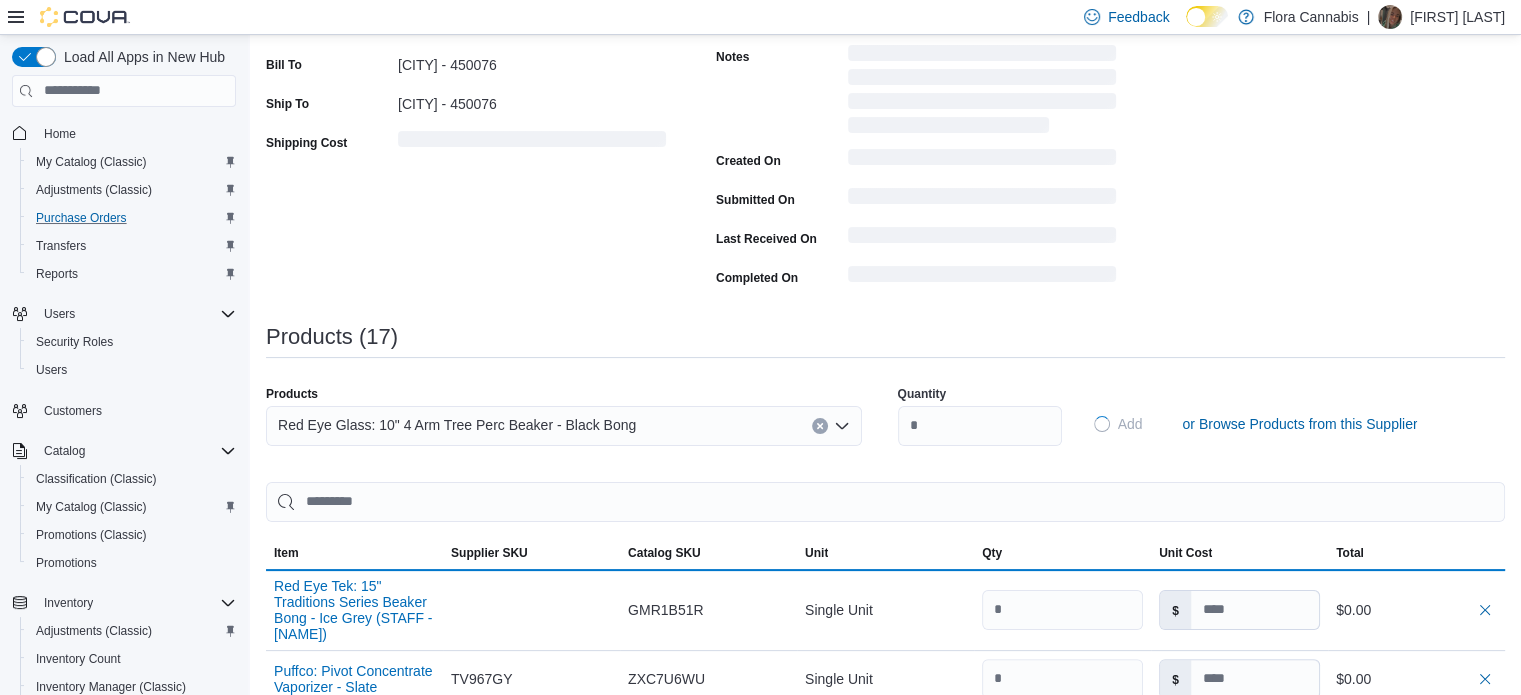 type 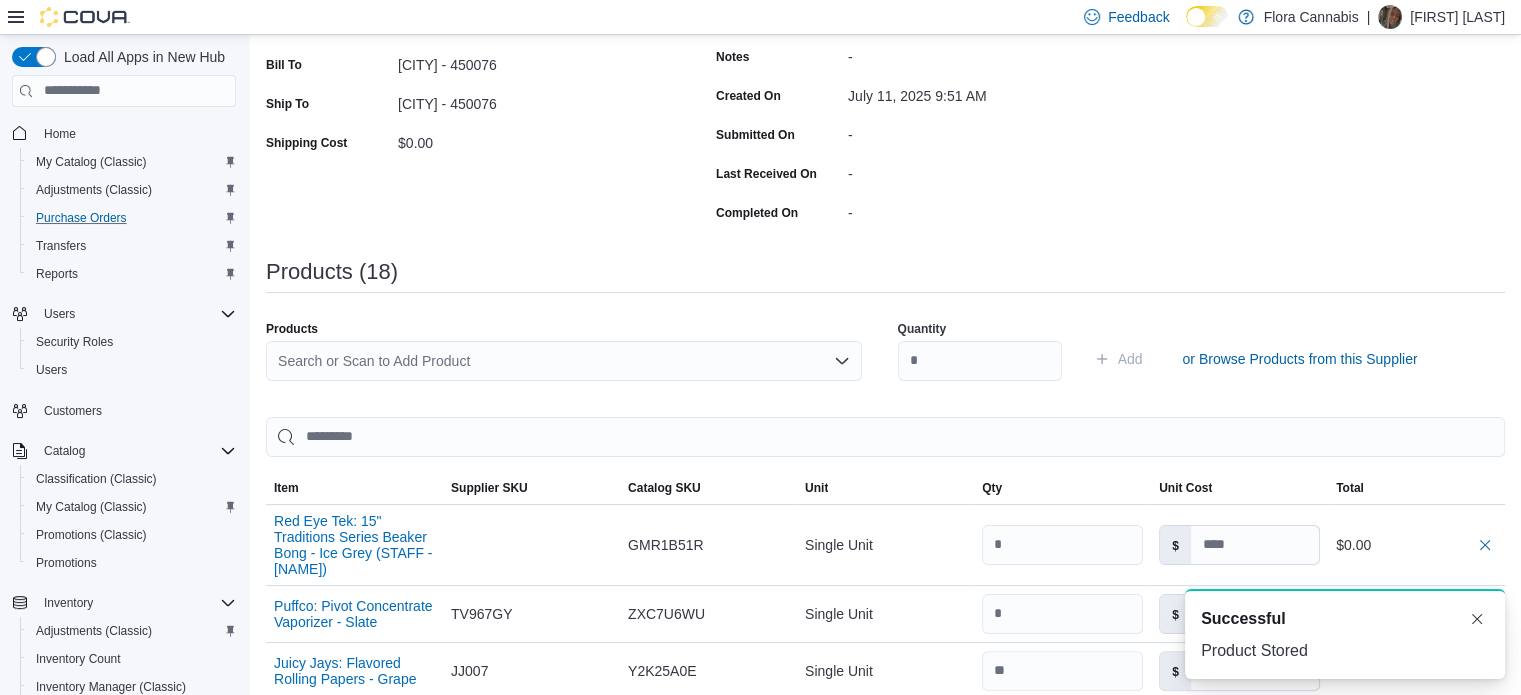 scroll, scrollTop: 0, scrollLeft: 0, axis: both 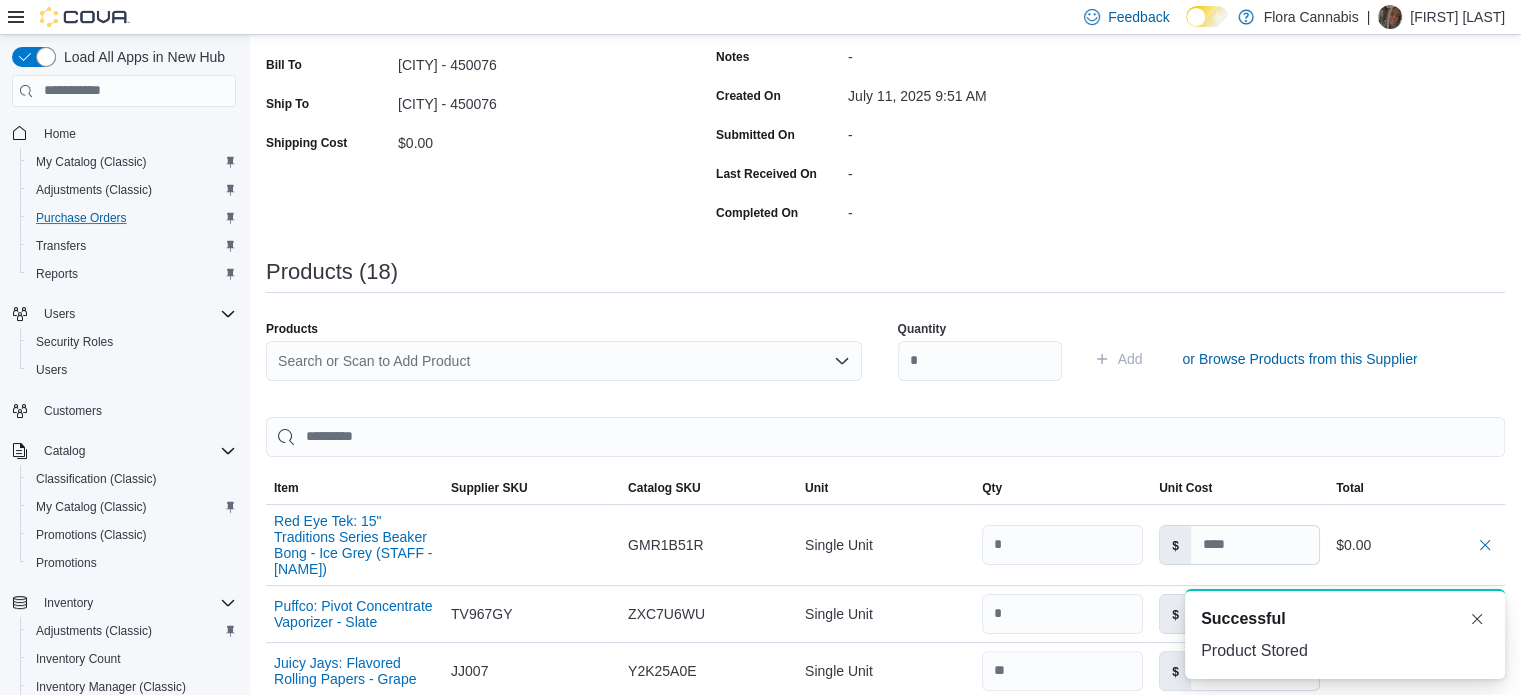 click on "Search or Scan to Add Product" at bounding box center [564, 361] 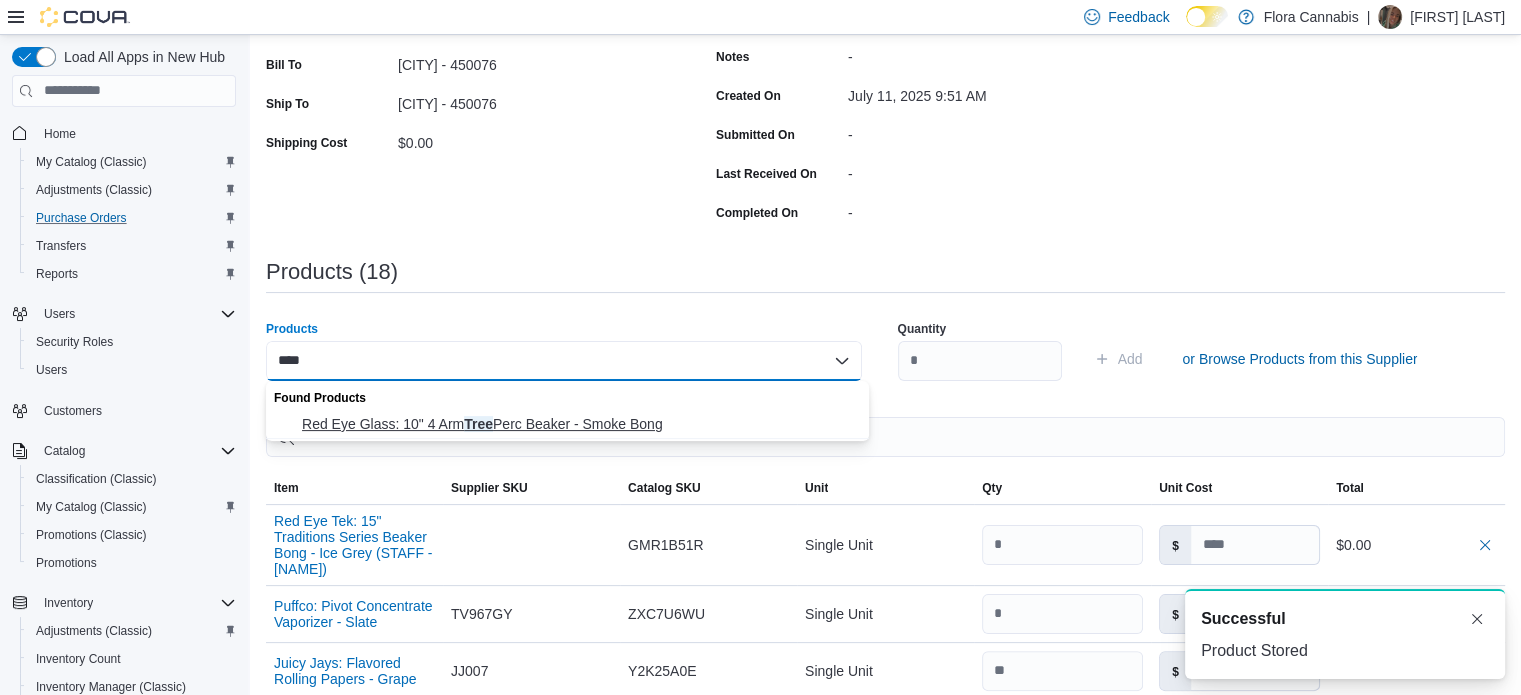 type on "****" 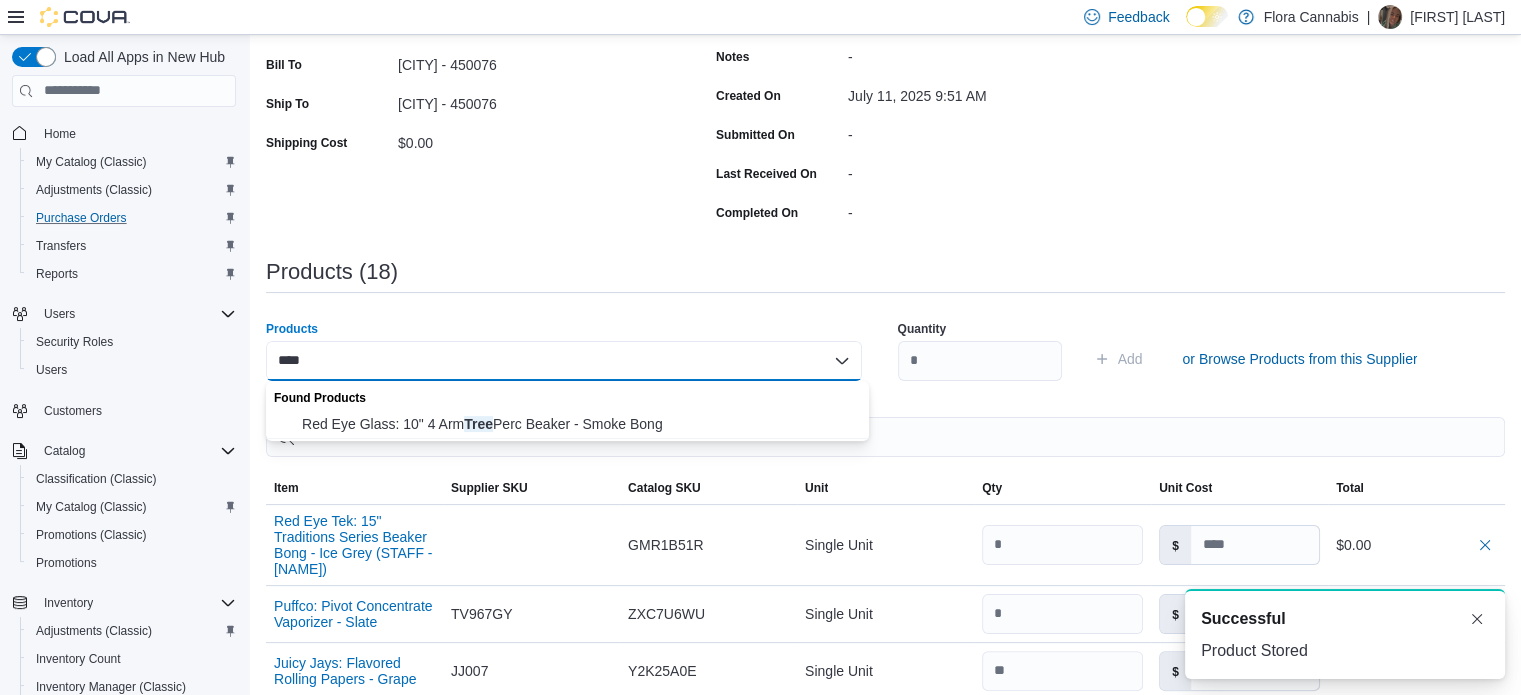 type 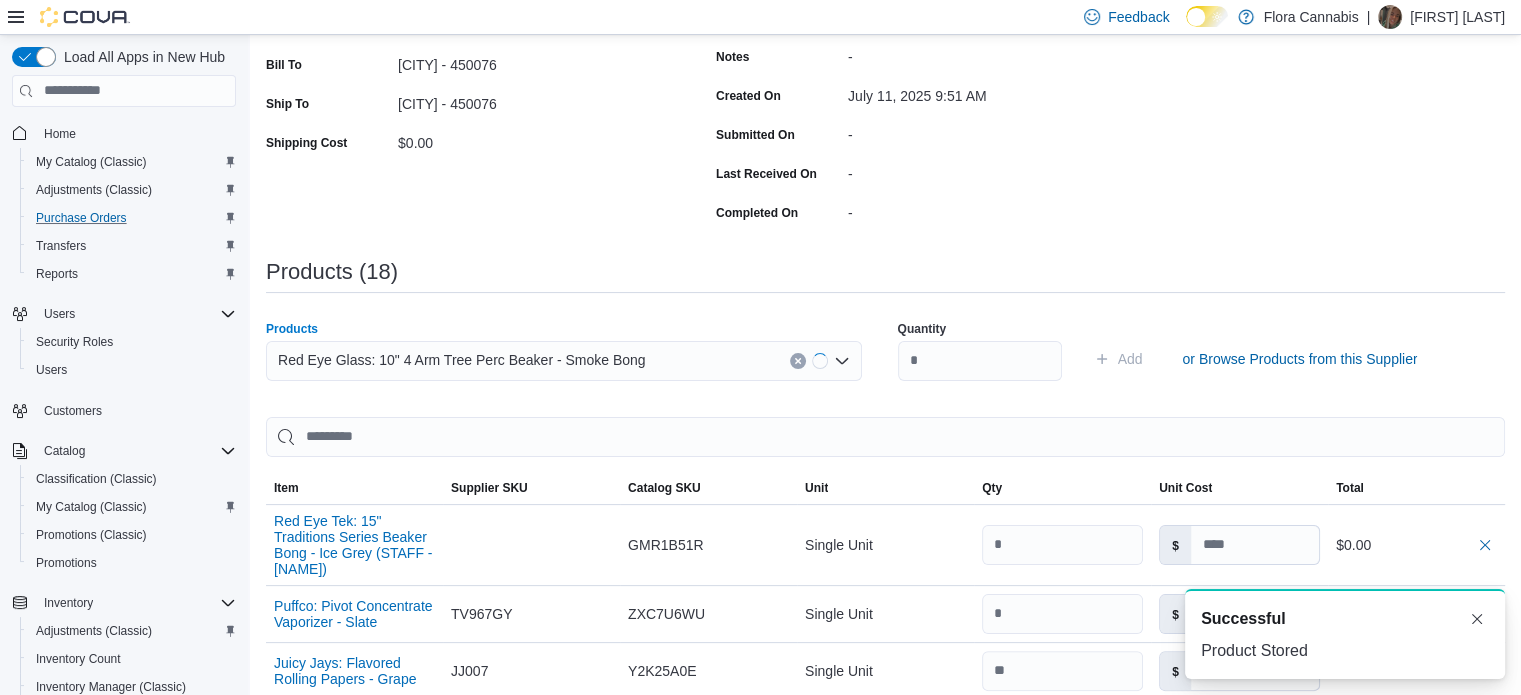 click on "Quantity" at bounding box center [980, 329] 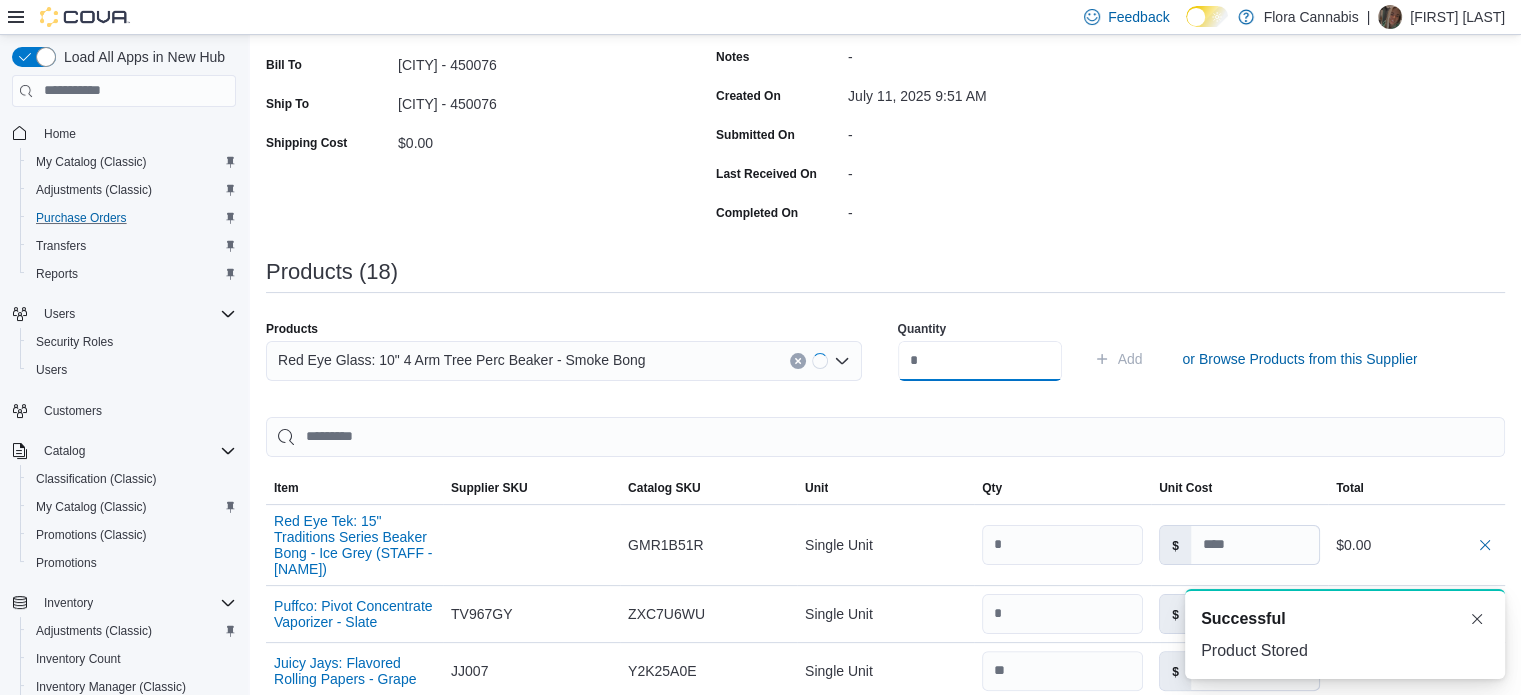 click at bounding box center (980, 361) 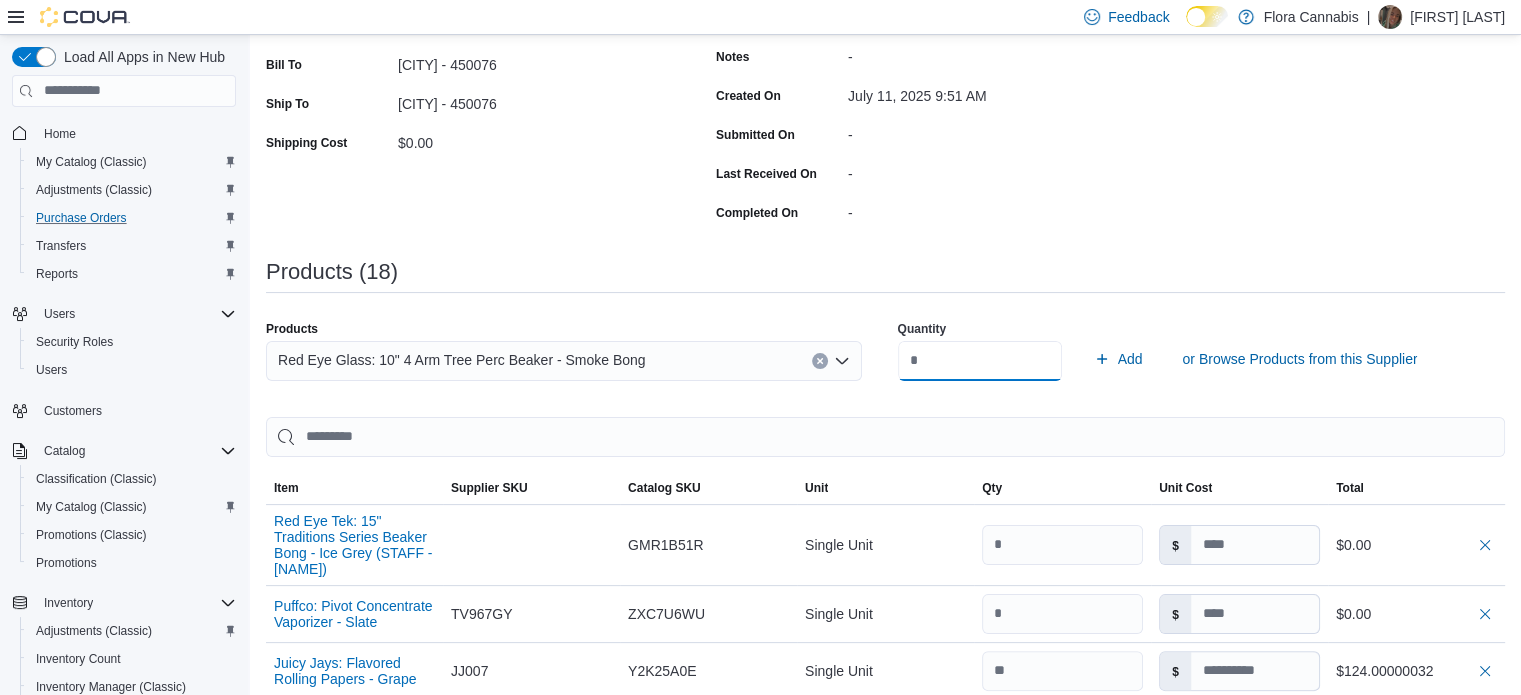 type on "*" 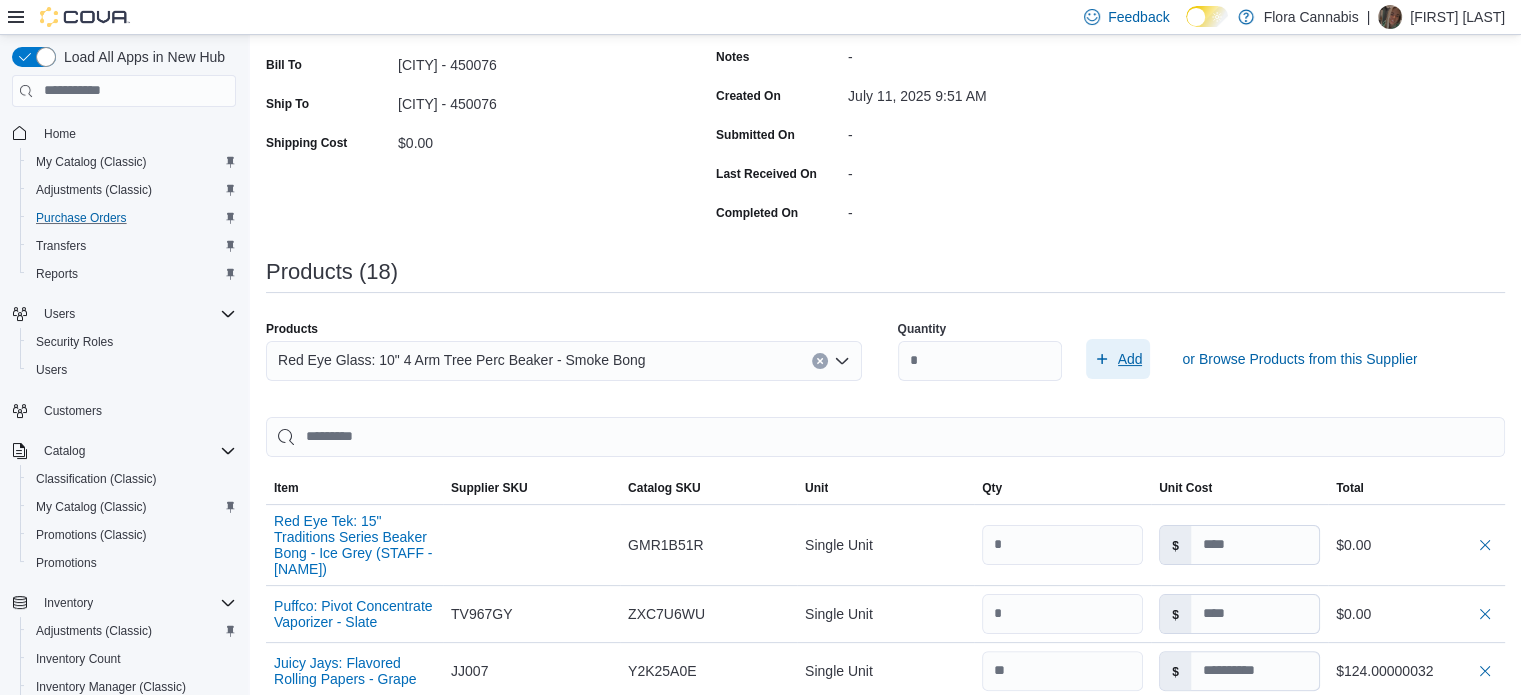click on "Add" at bounding box center (1118, 359) 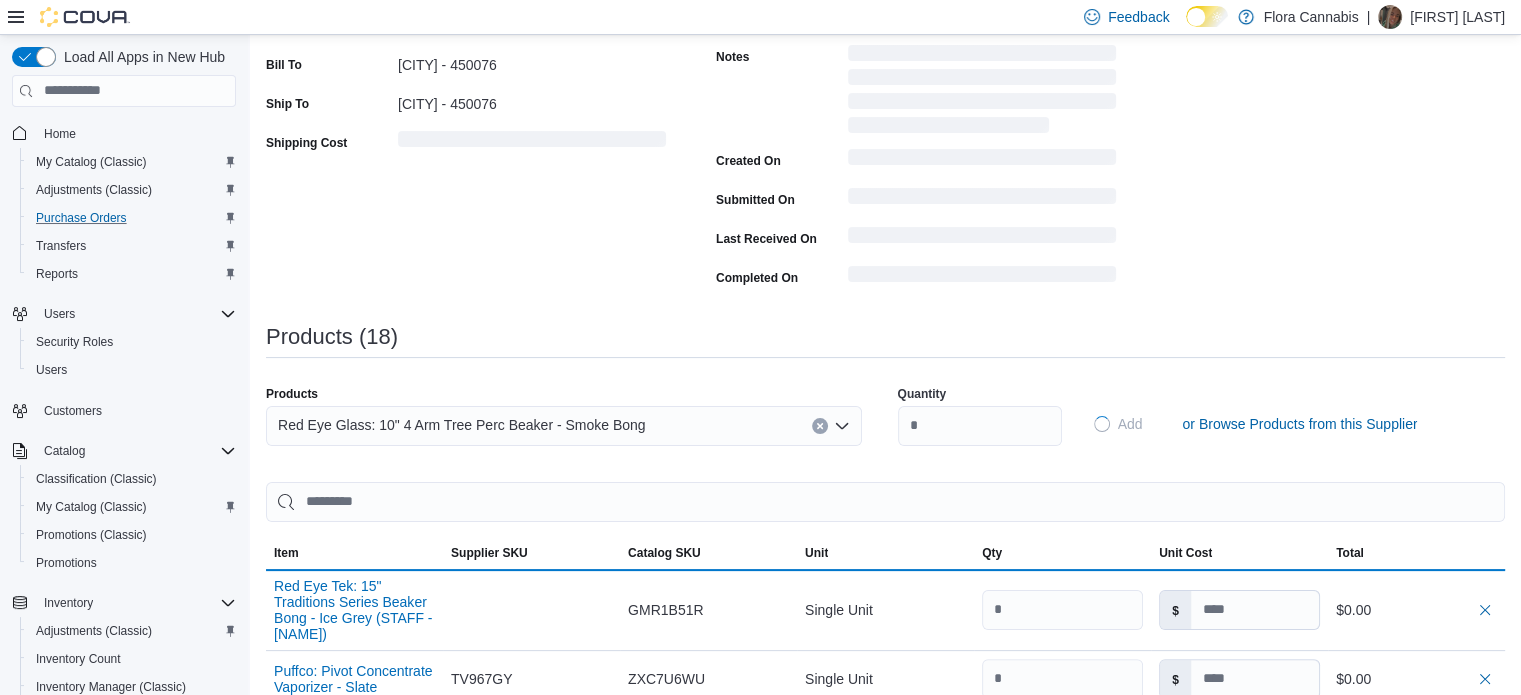 type 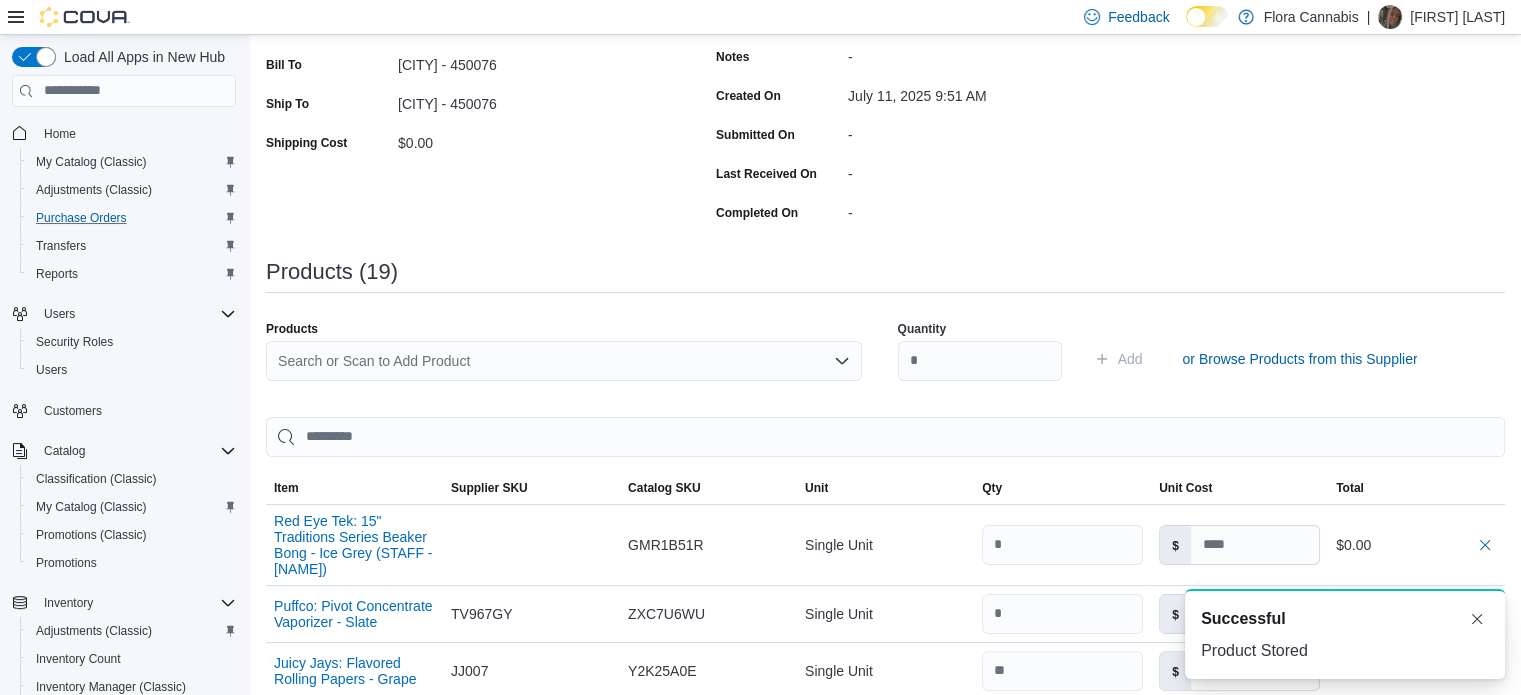scroll, scrollTop: 0, scrollLeft: 0, axis: both 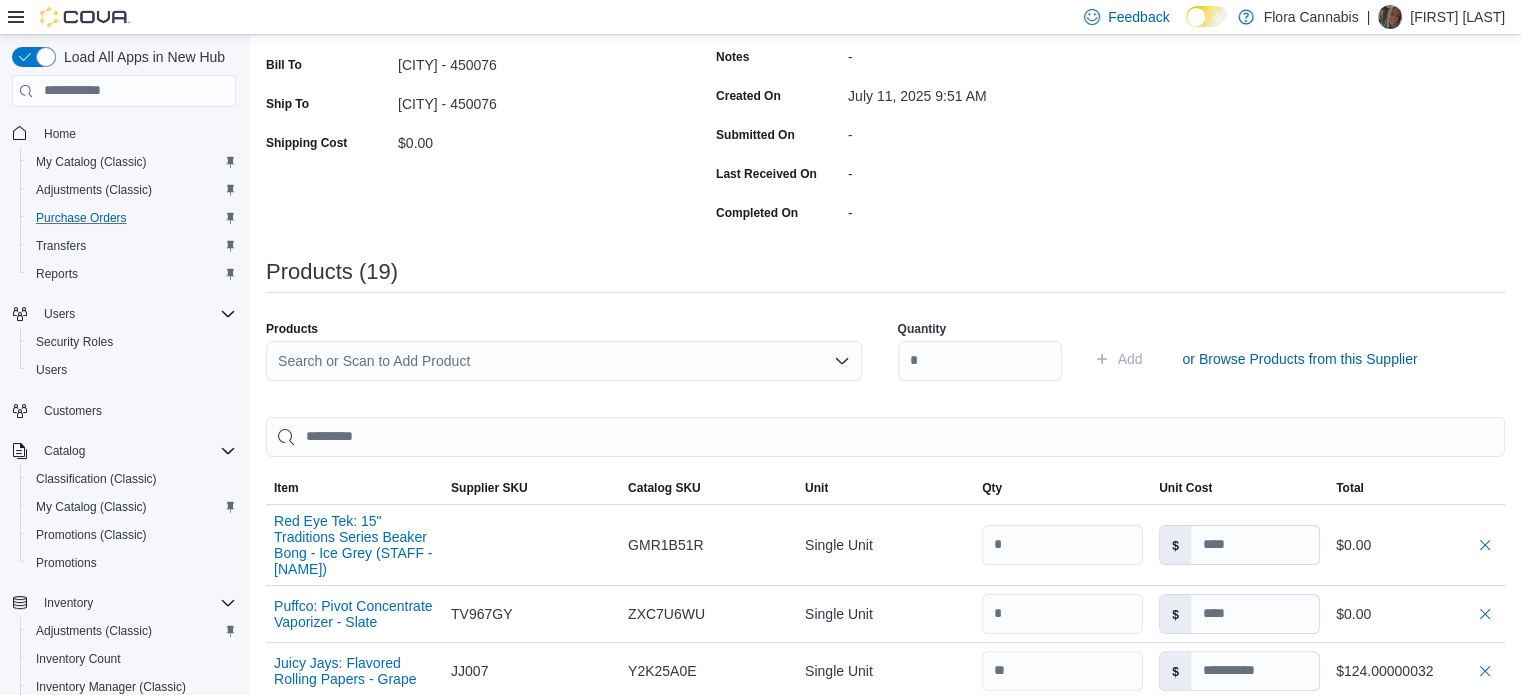 click on "Search or Scan to Add Product" at bounding box center (564, 361) 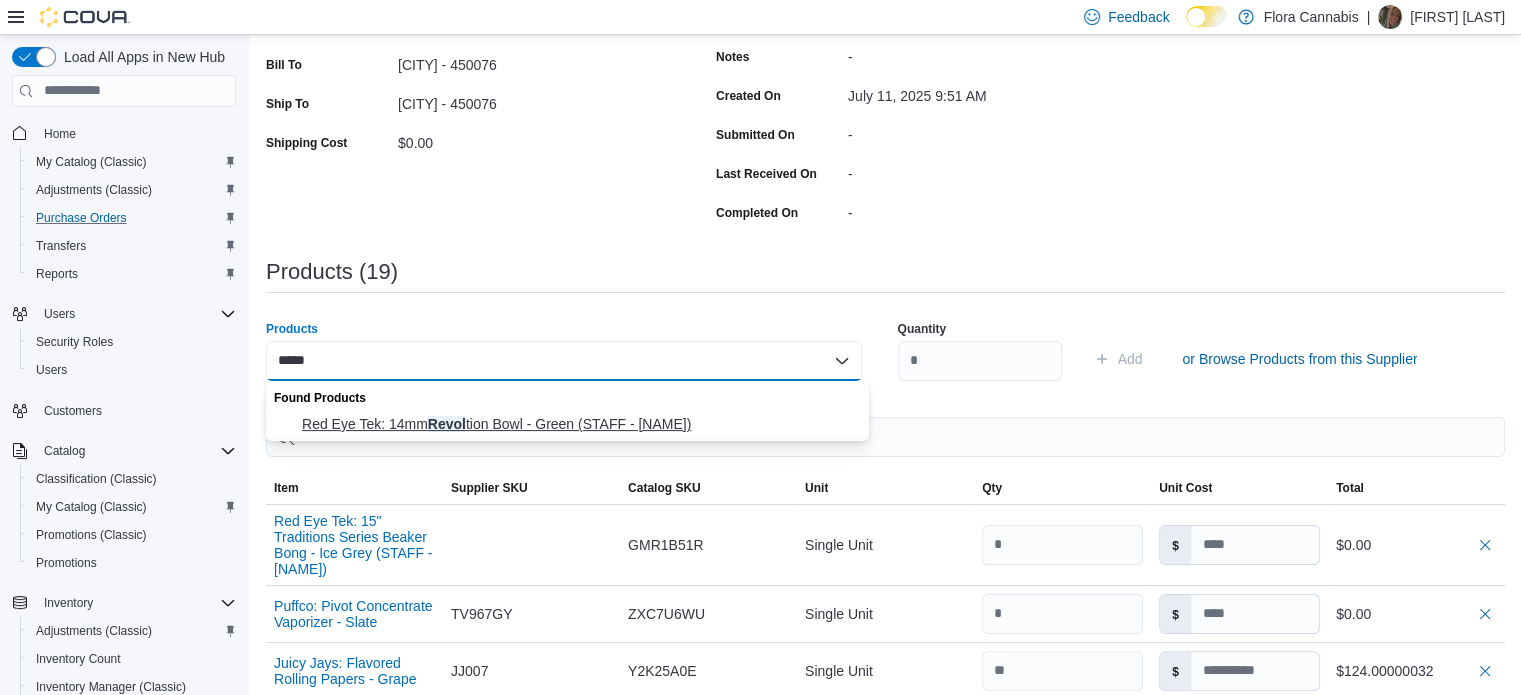 type on "*****" 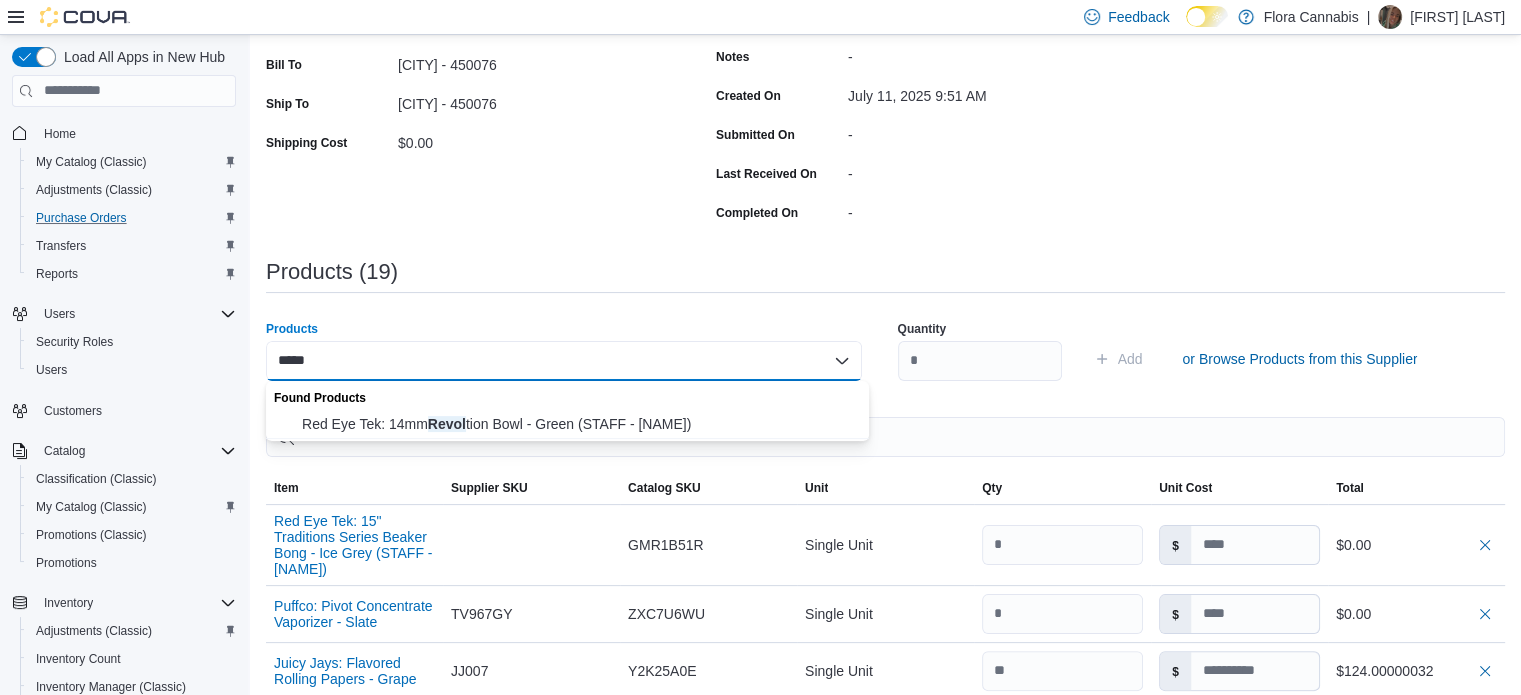 type 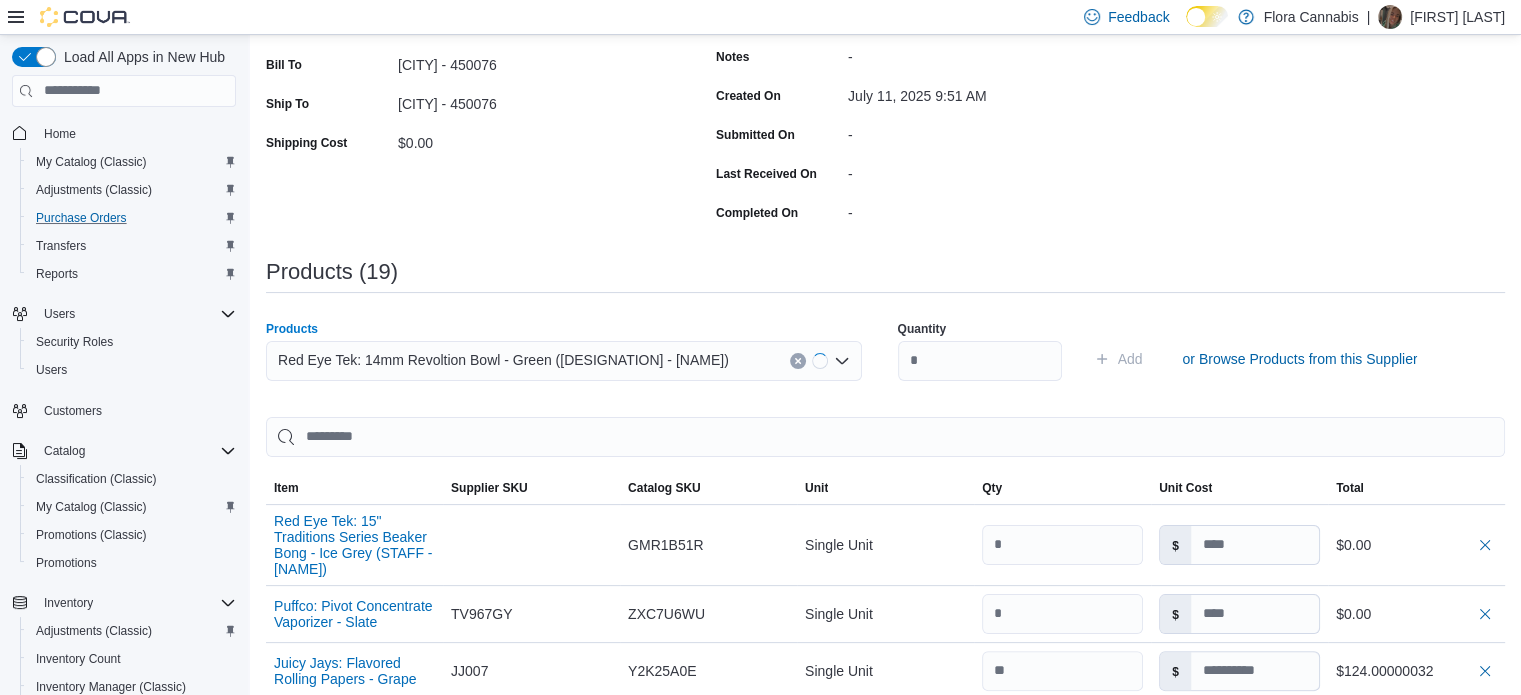 click on "Quantity  Add or Browse Products from this Supplier" at bounding box center (1196, 359) 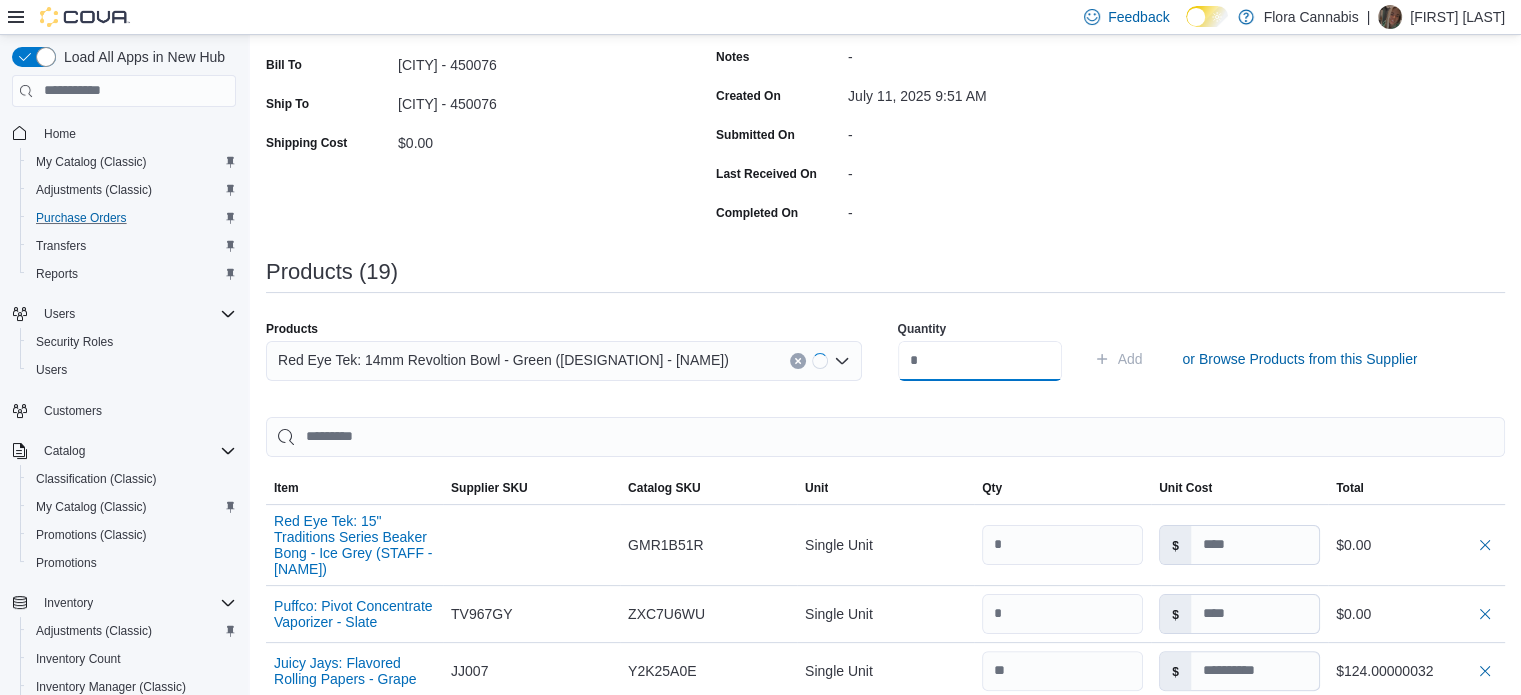 click at bounding box center [980, 361] 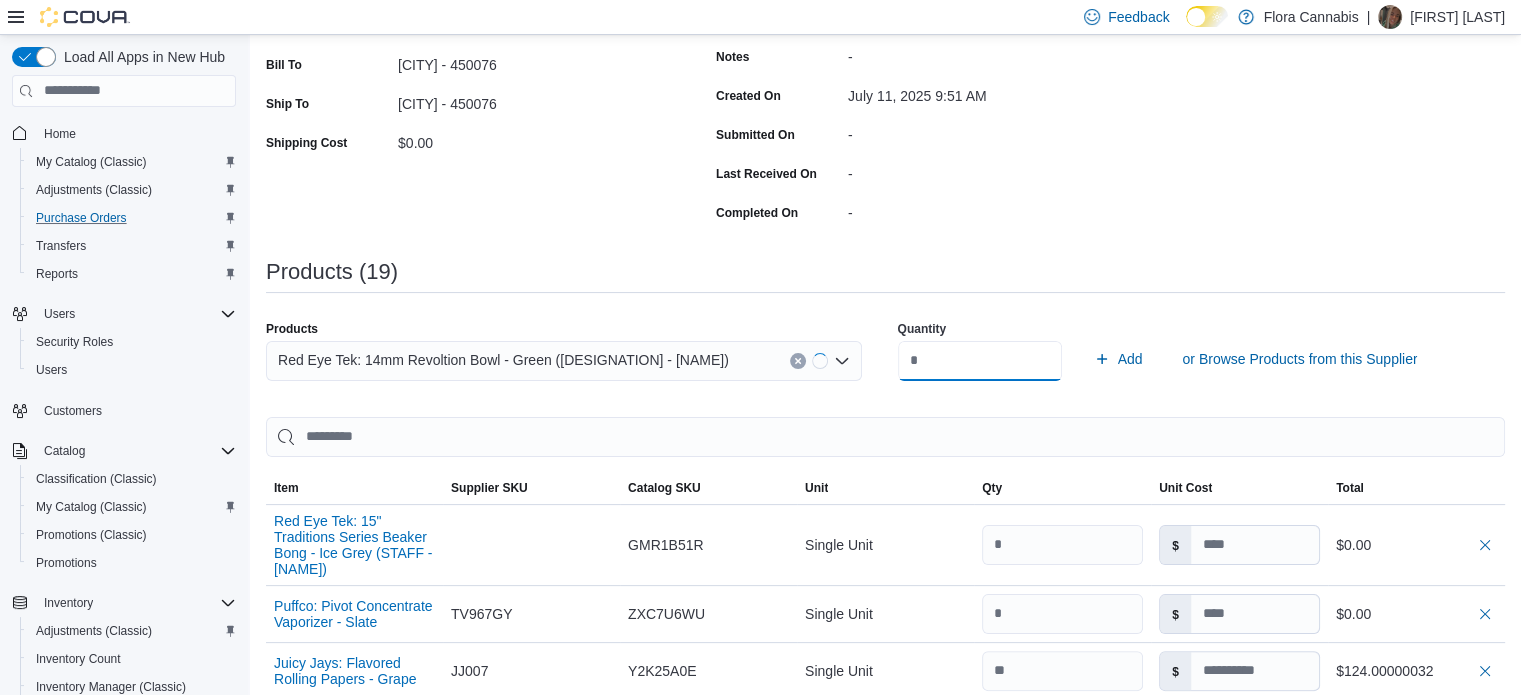 type on "*" 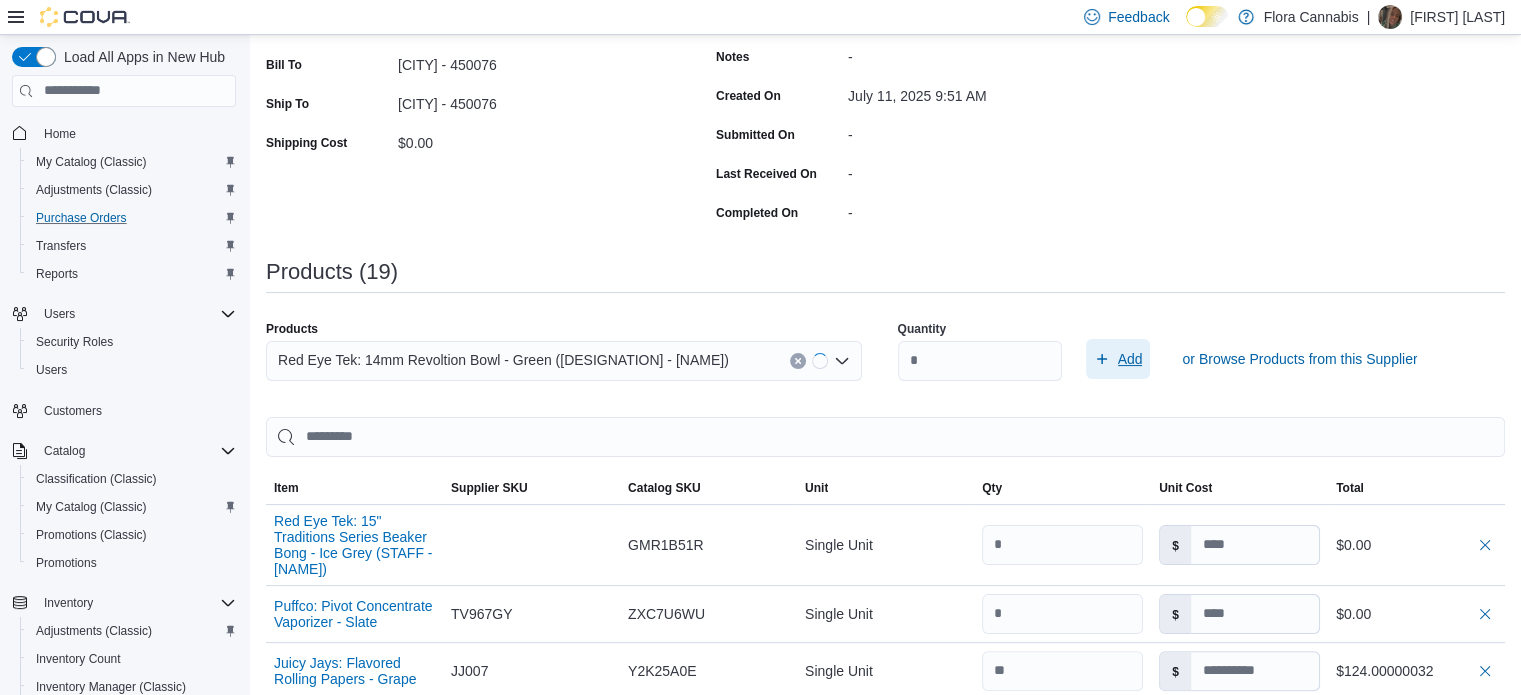 click on "Add" at bounding box center (1118, 359) 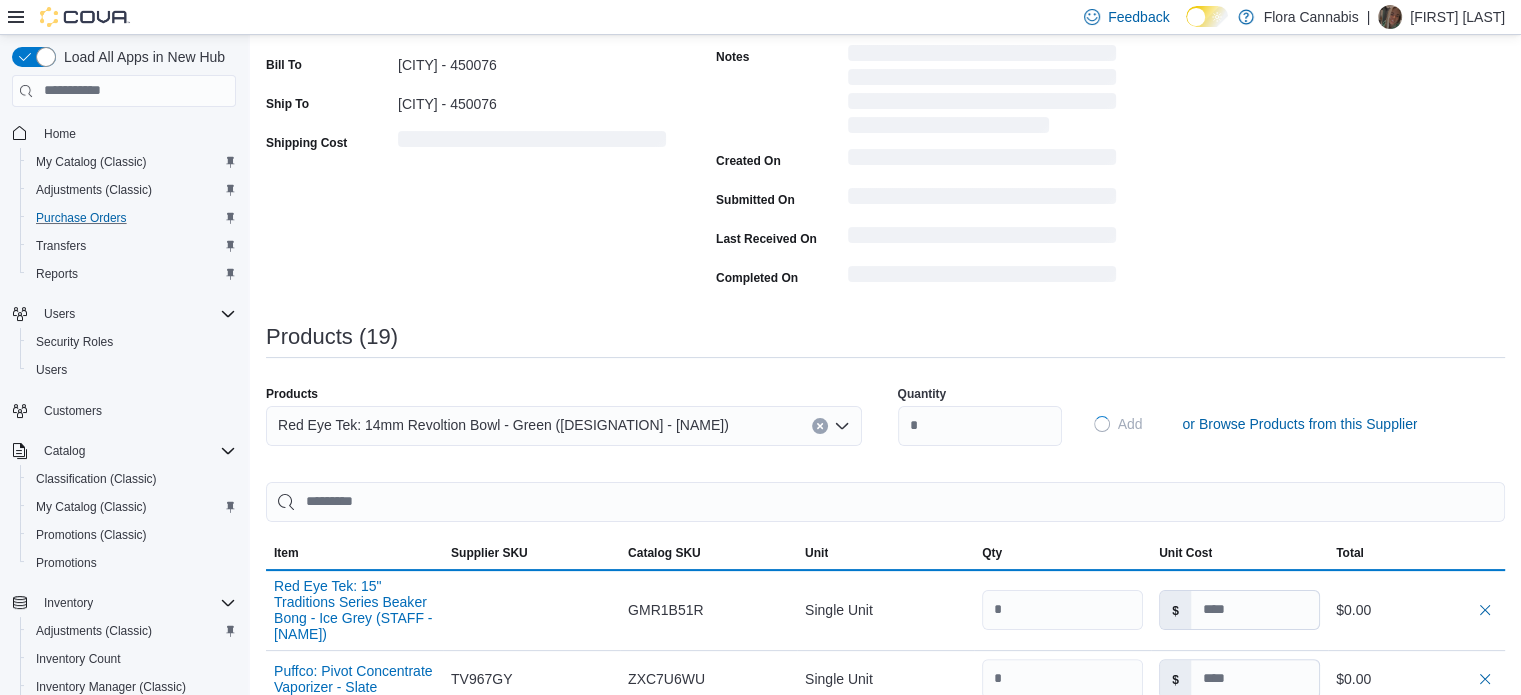type 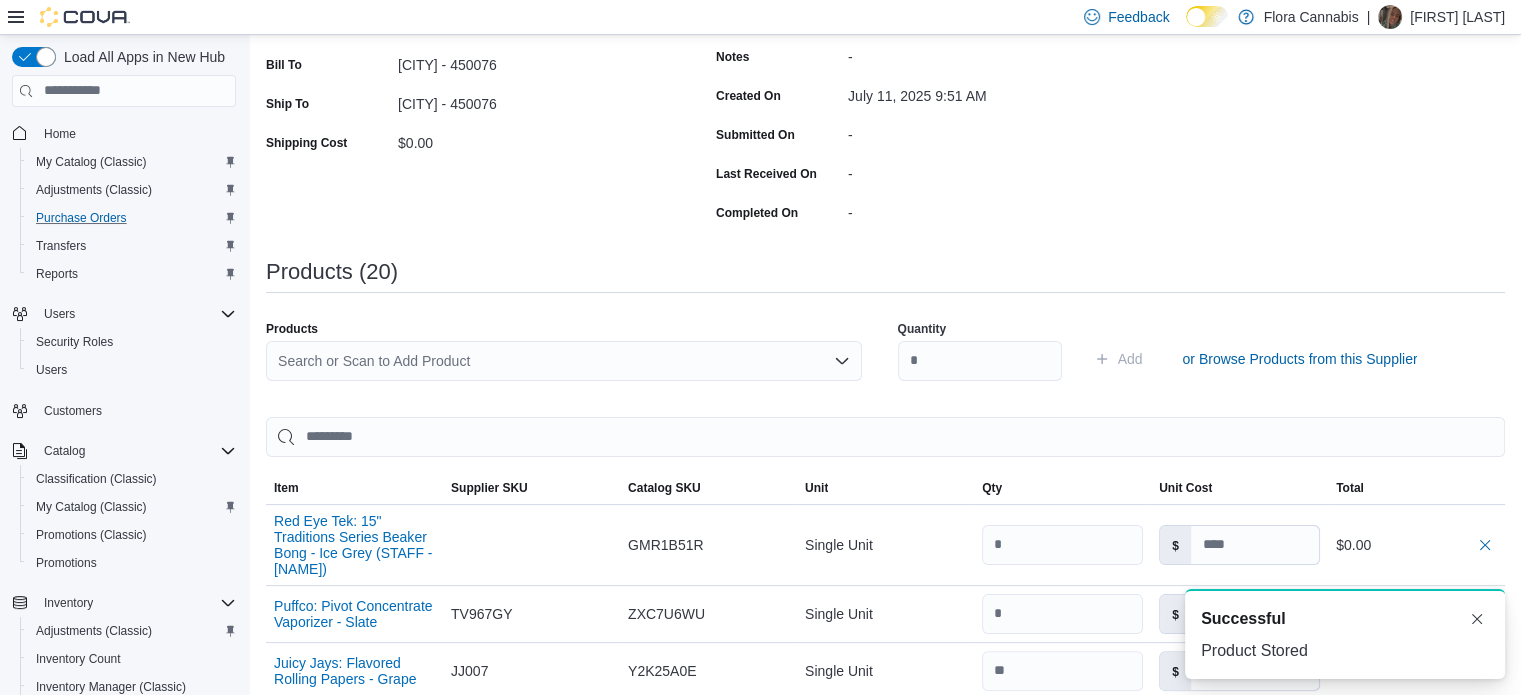 scroll, scrollTop: 0, scrollLeft: 0, axis: both 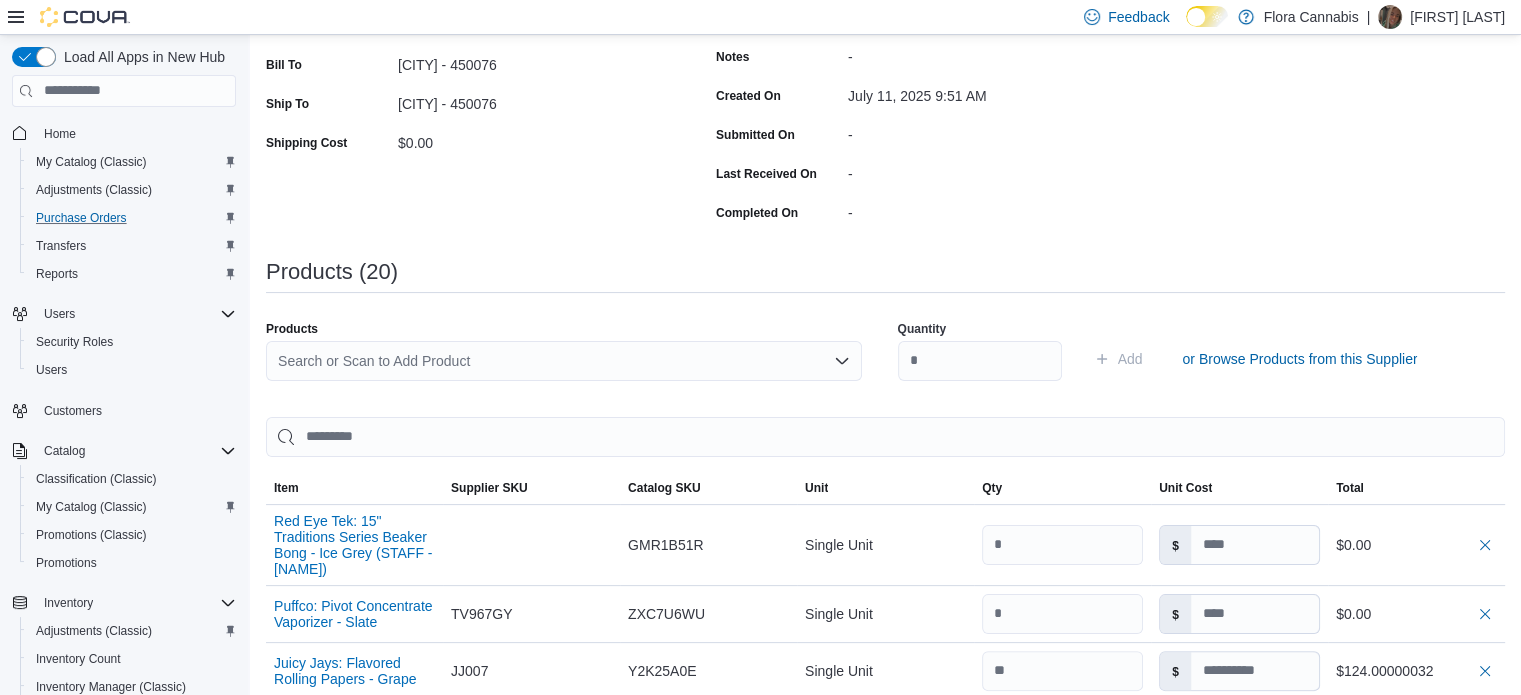 click on "Search or Scan to Add Product" at bounding box center (564, 361) 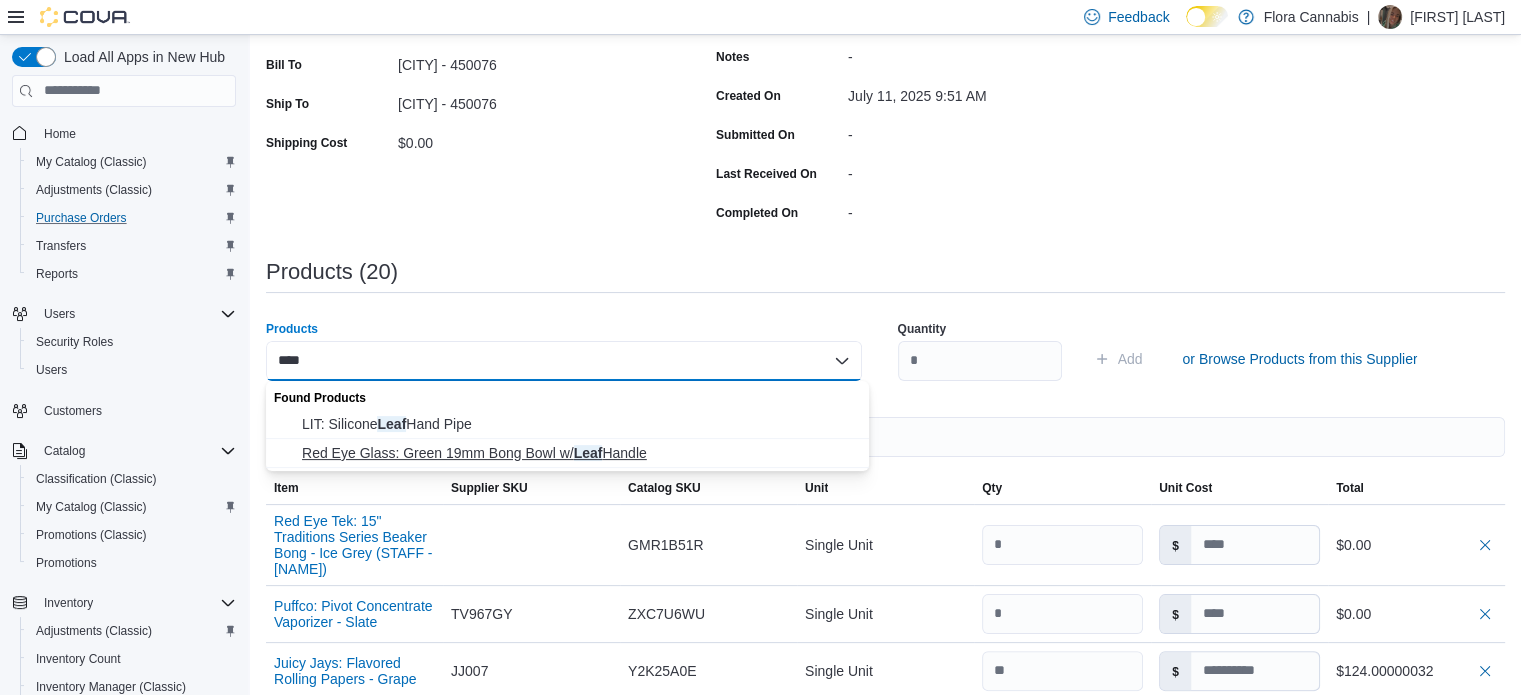 type on "****" 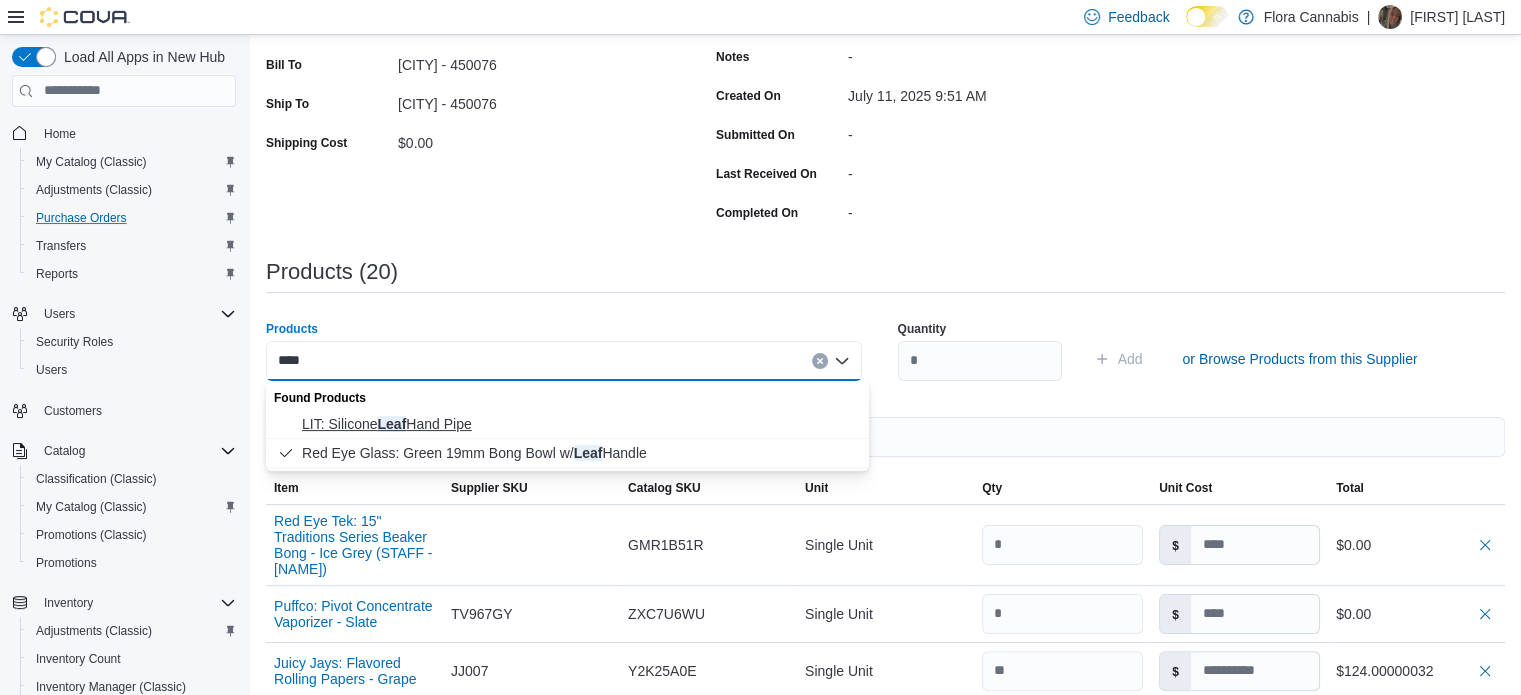 type on "****" 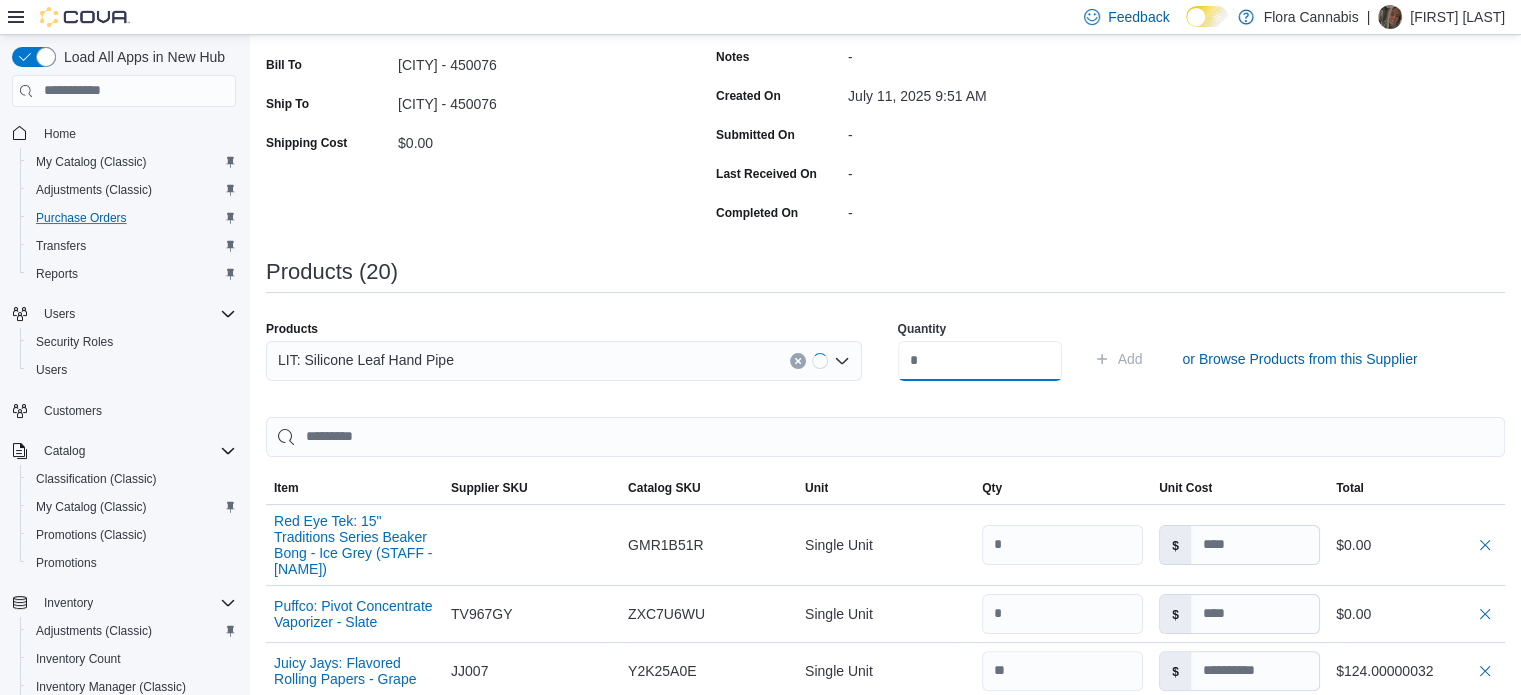 click at bounding box center (980, 361) 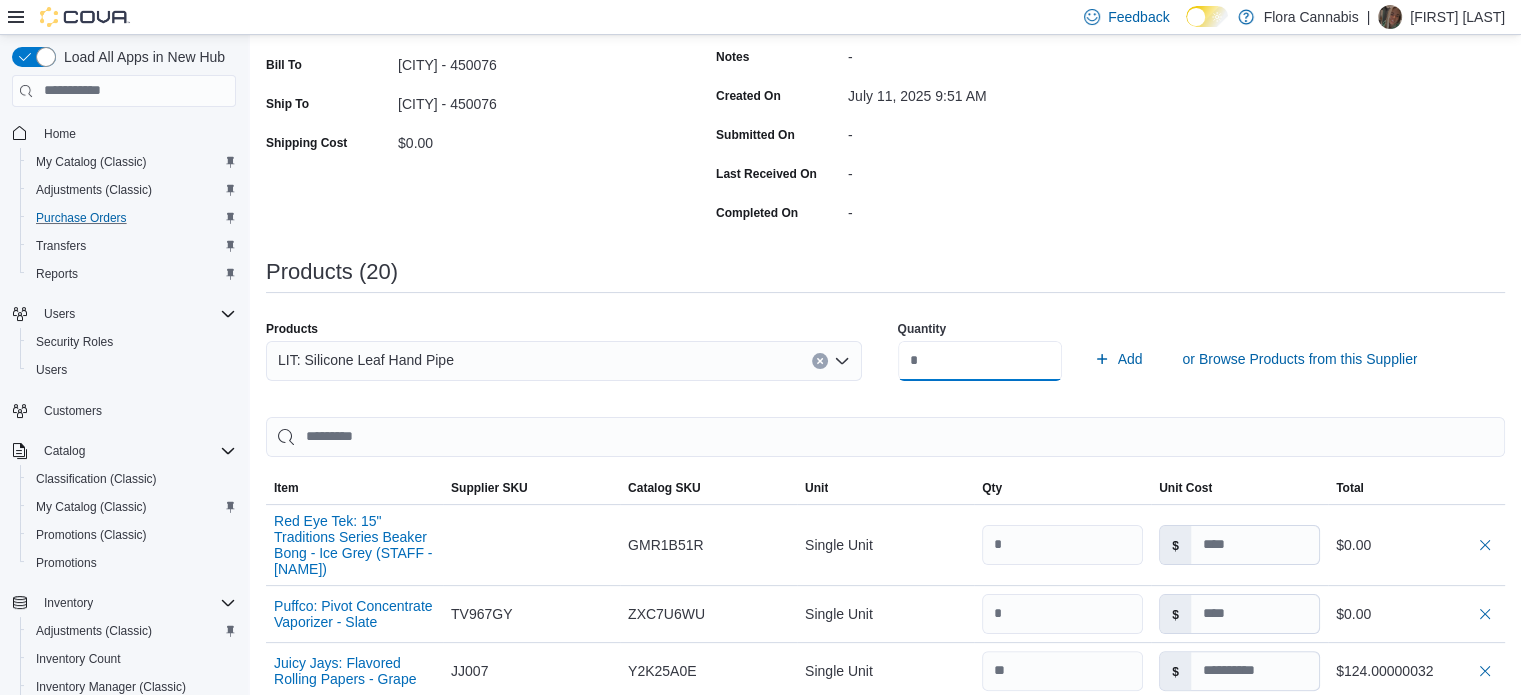 type on "*" 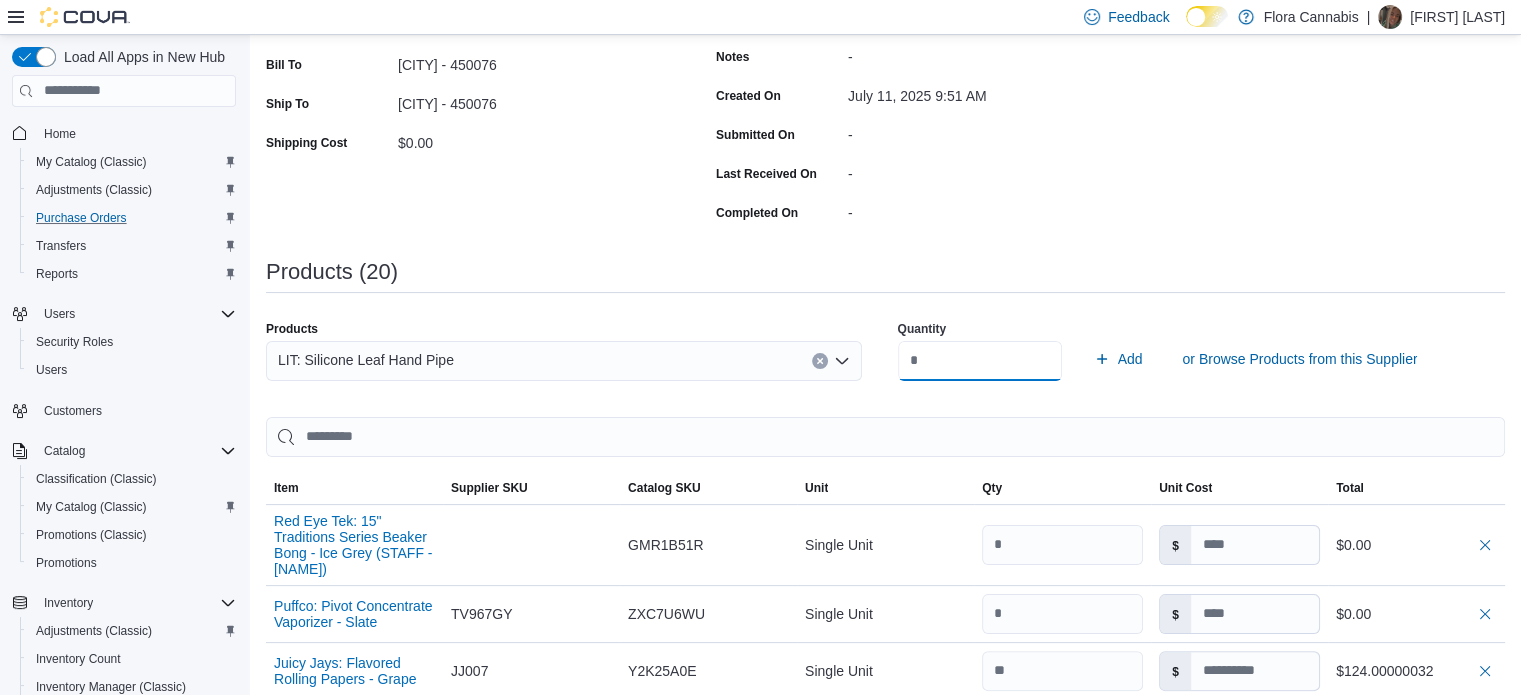 click on "Add" at bounding box center (1118, 359) 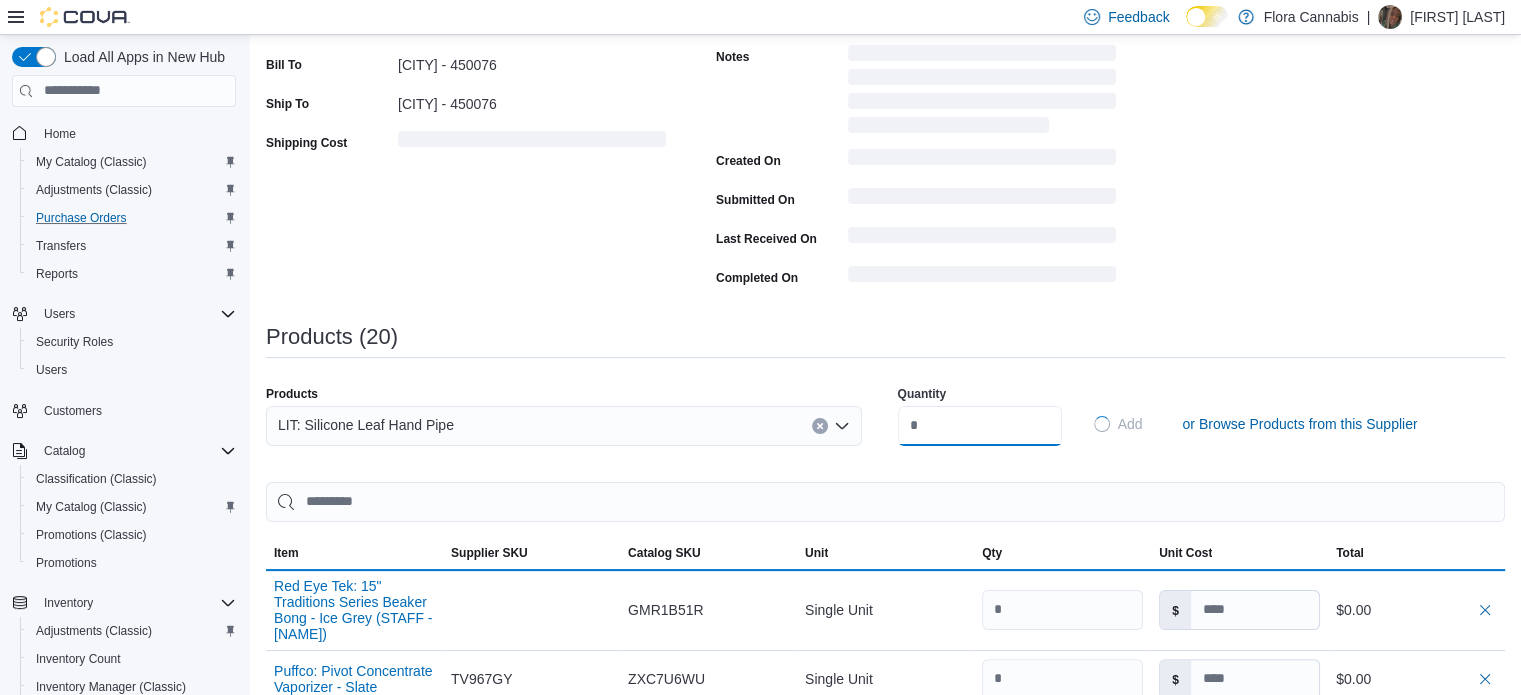 type 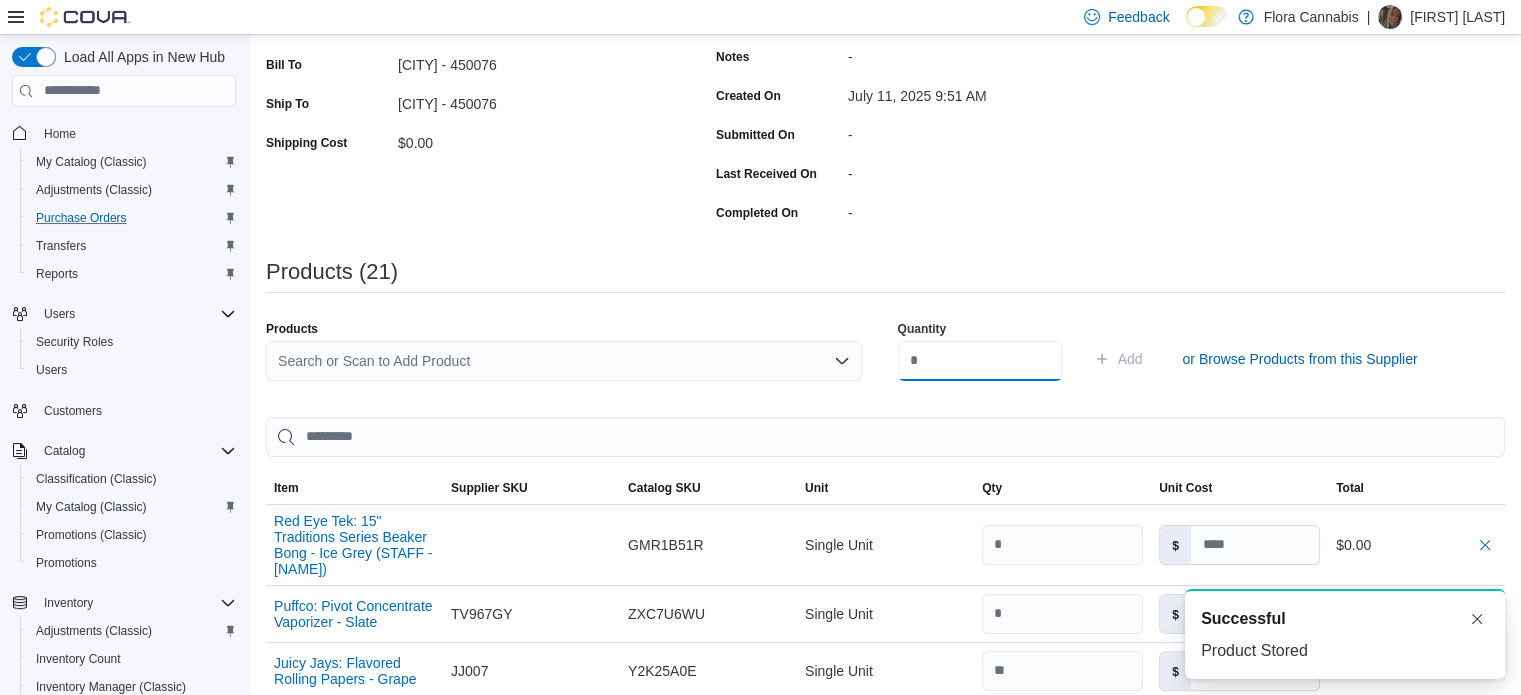 scroll, scrollTop: 0, scrollLeft: 0, axis: both 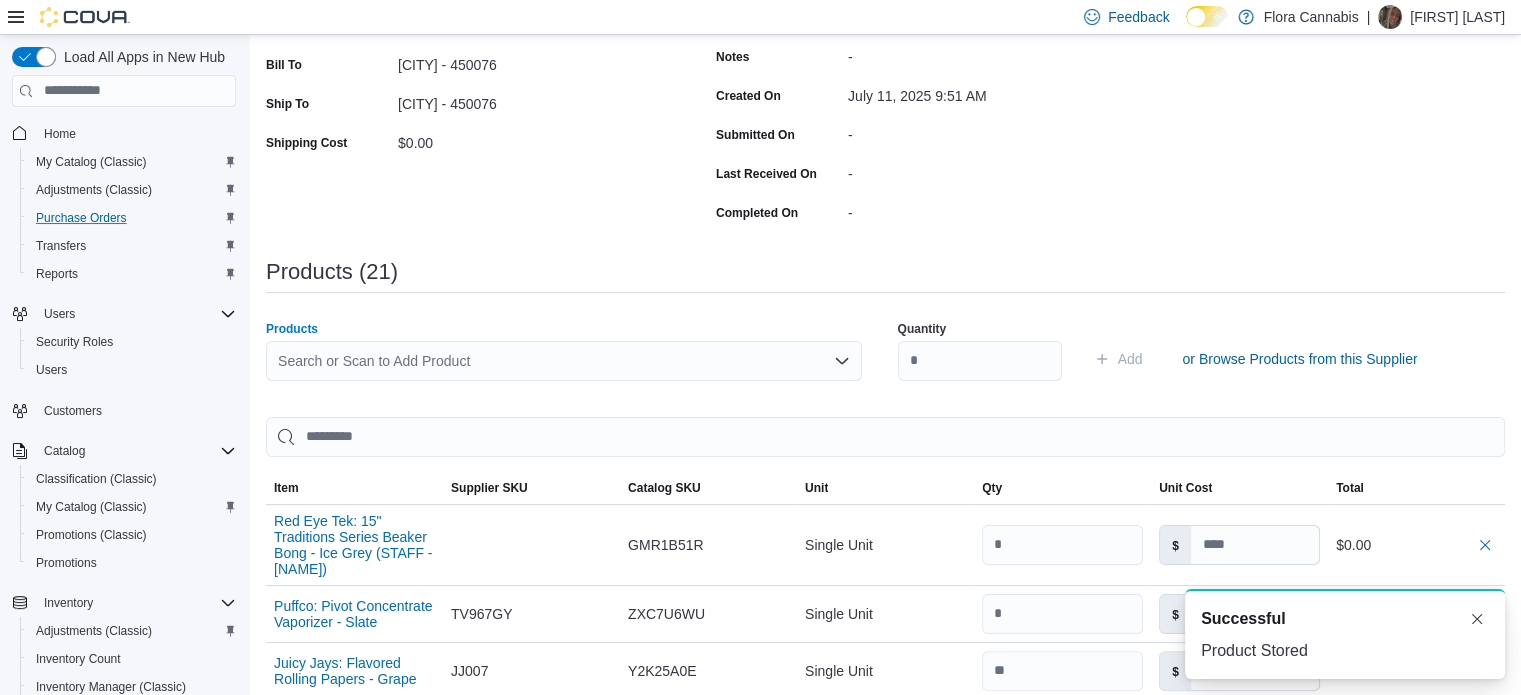 click on "Search or Scan to Add Product" at bounding box center (564, 361) 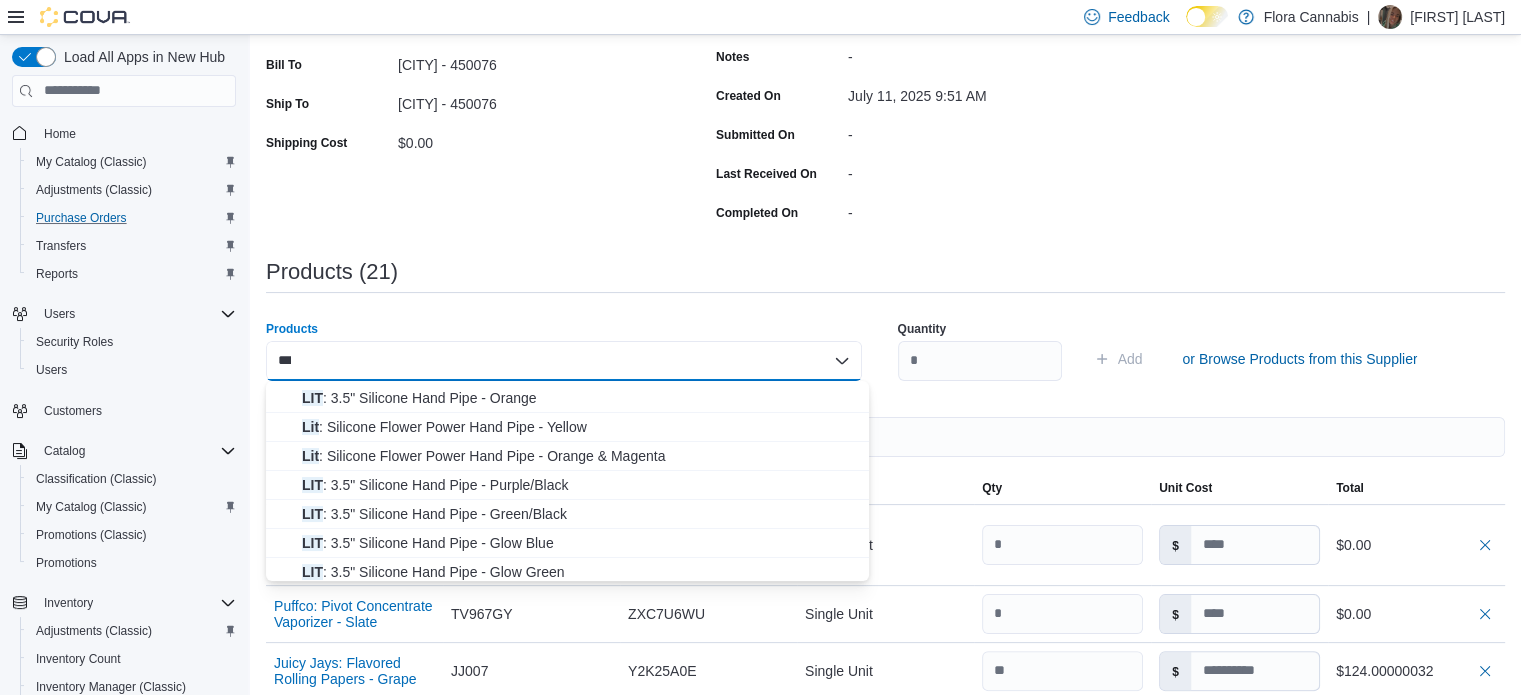 scroll, scrollTop: 264, scrollLeft: 0, axis: vertical 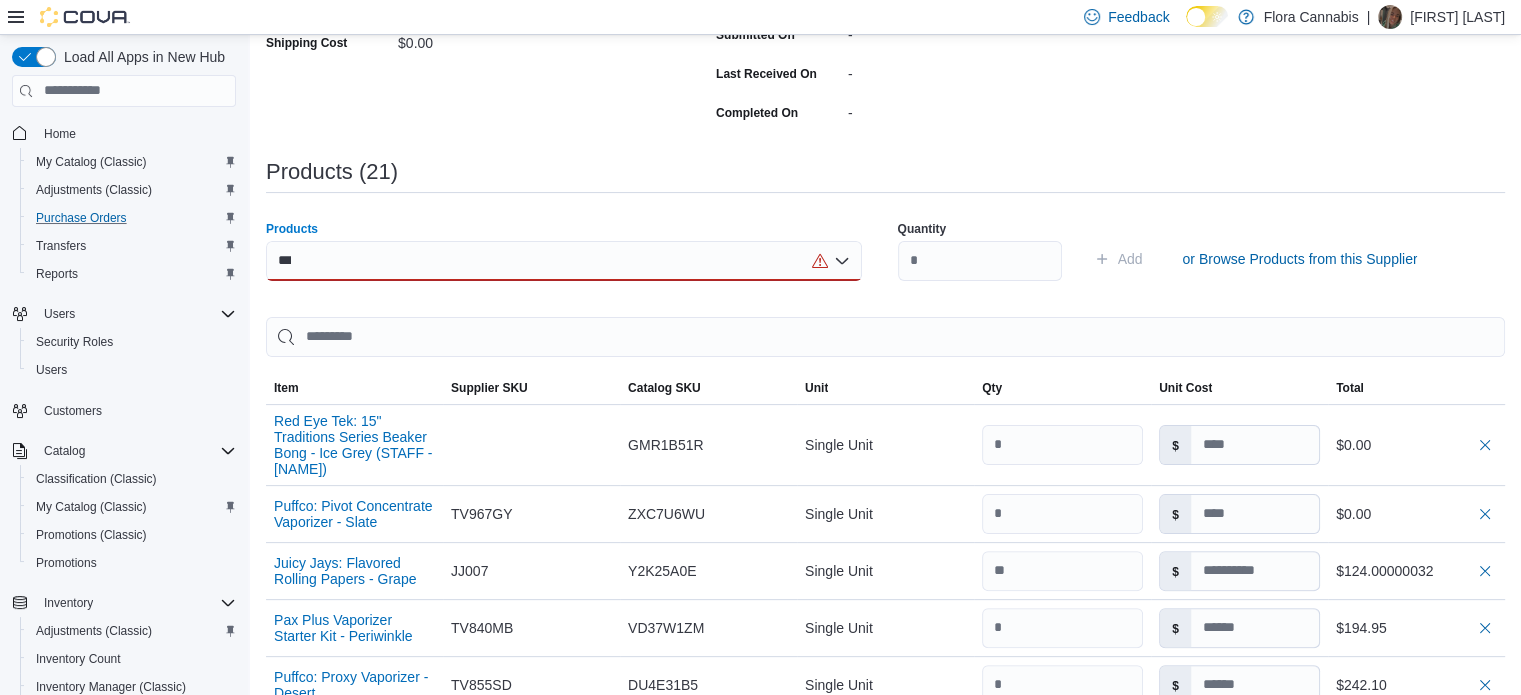 type on "***" 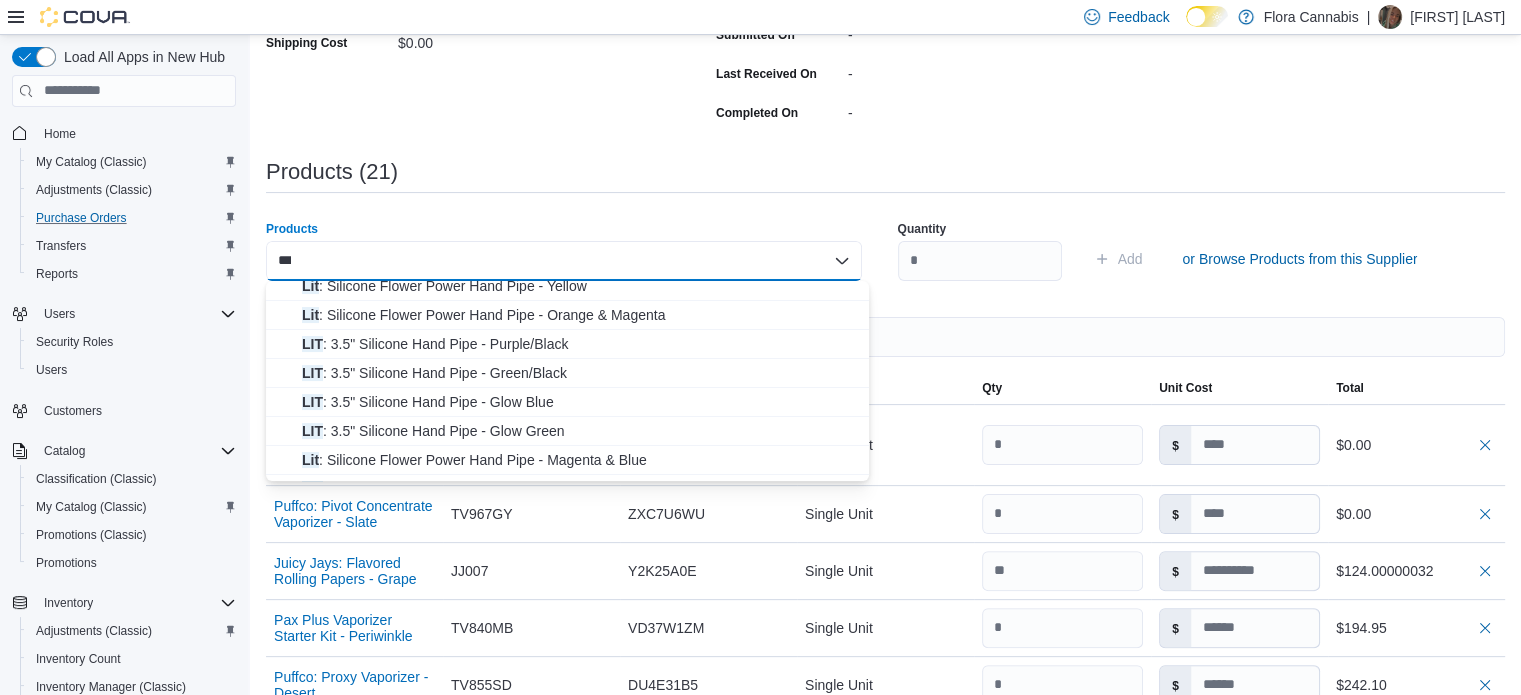 scroll, scrollTop: 264, scrollLeft: 0, axis: vertical 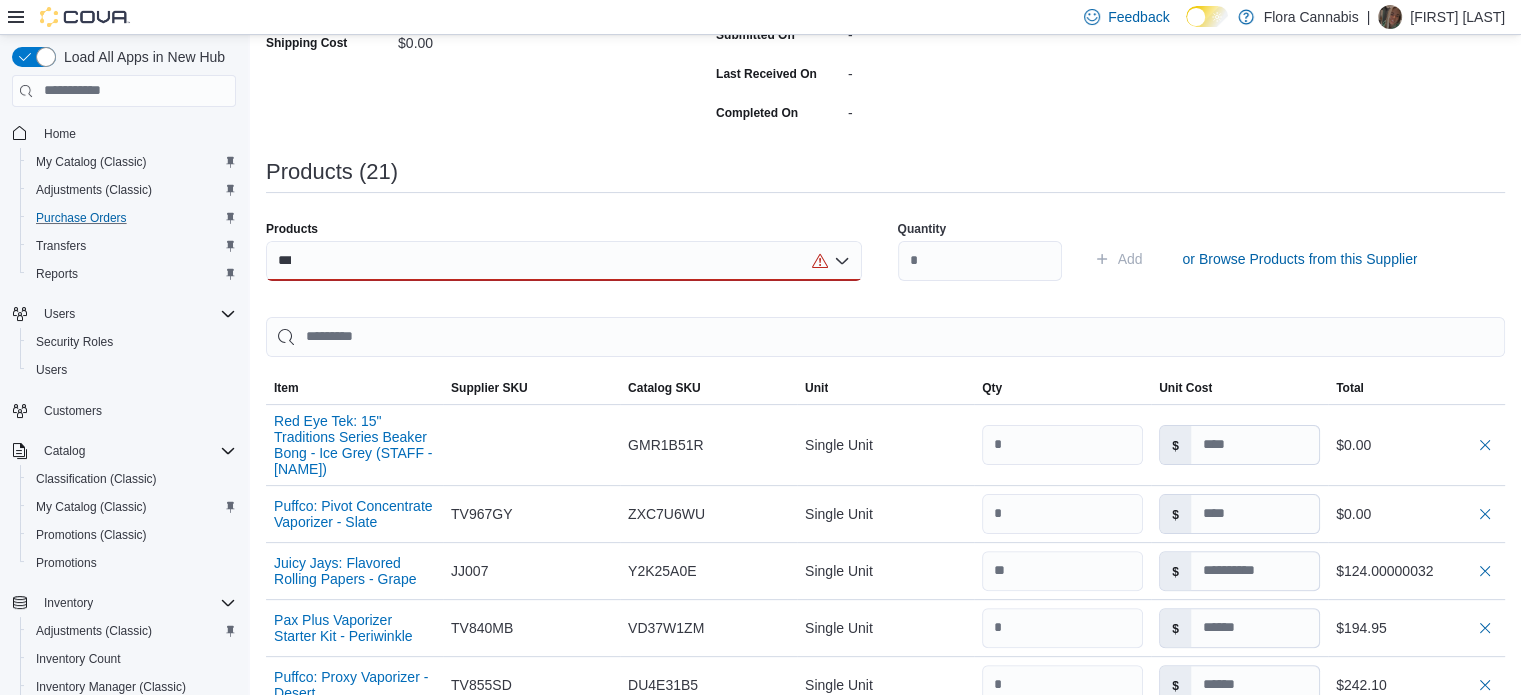 click on "Products (21)" at bounding box center (885, 172) 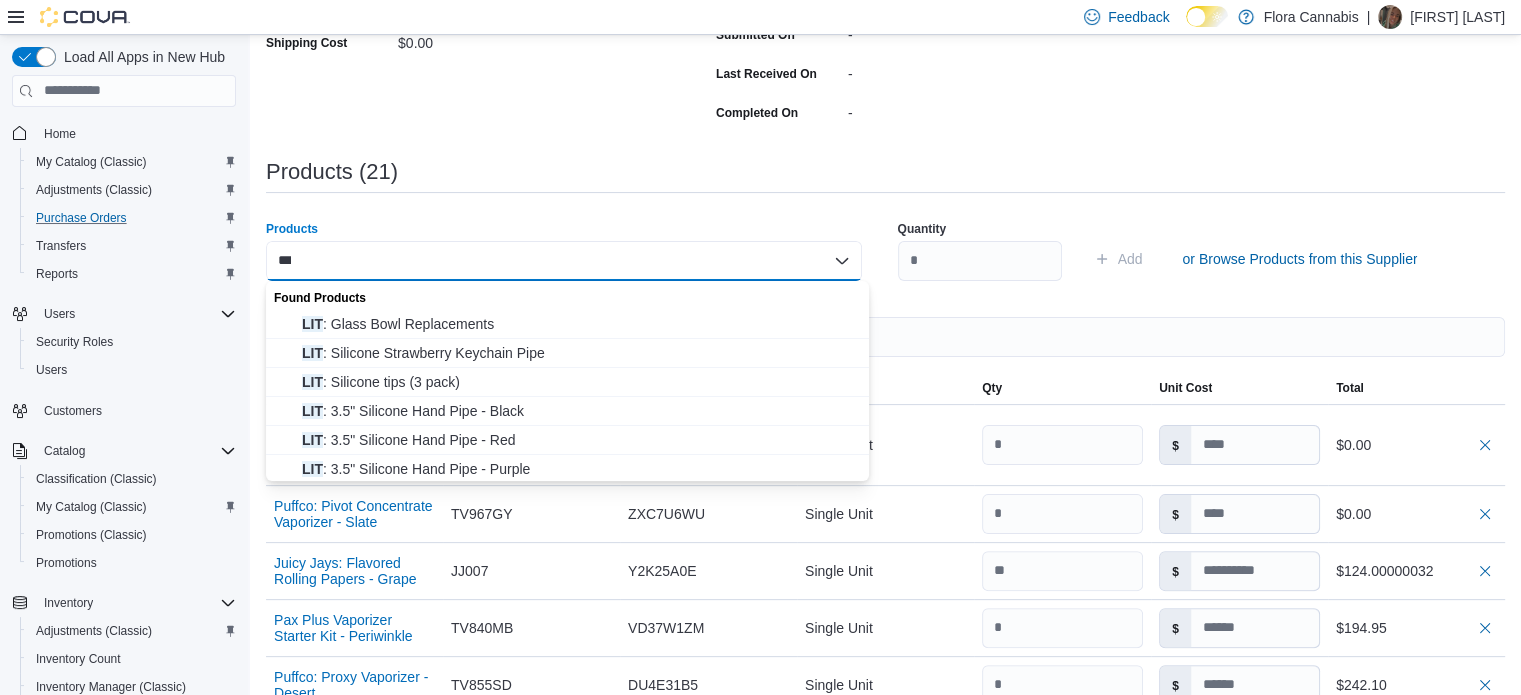 click on "***" at bounding box center (564, 261) 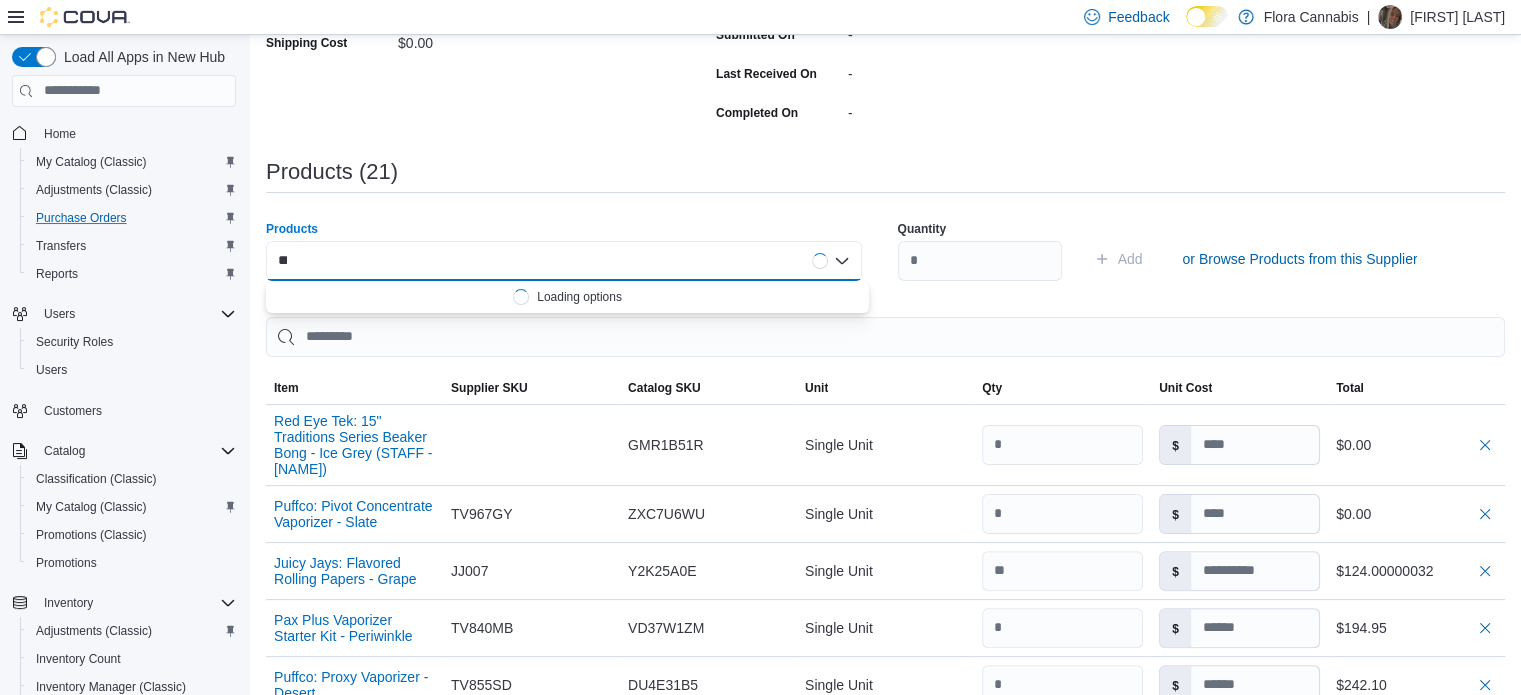 type on "***" 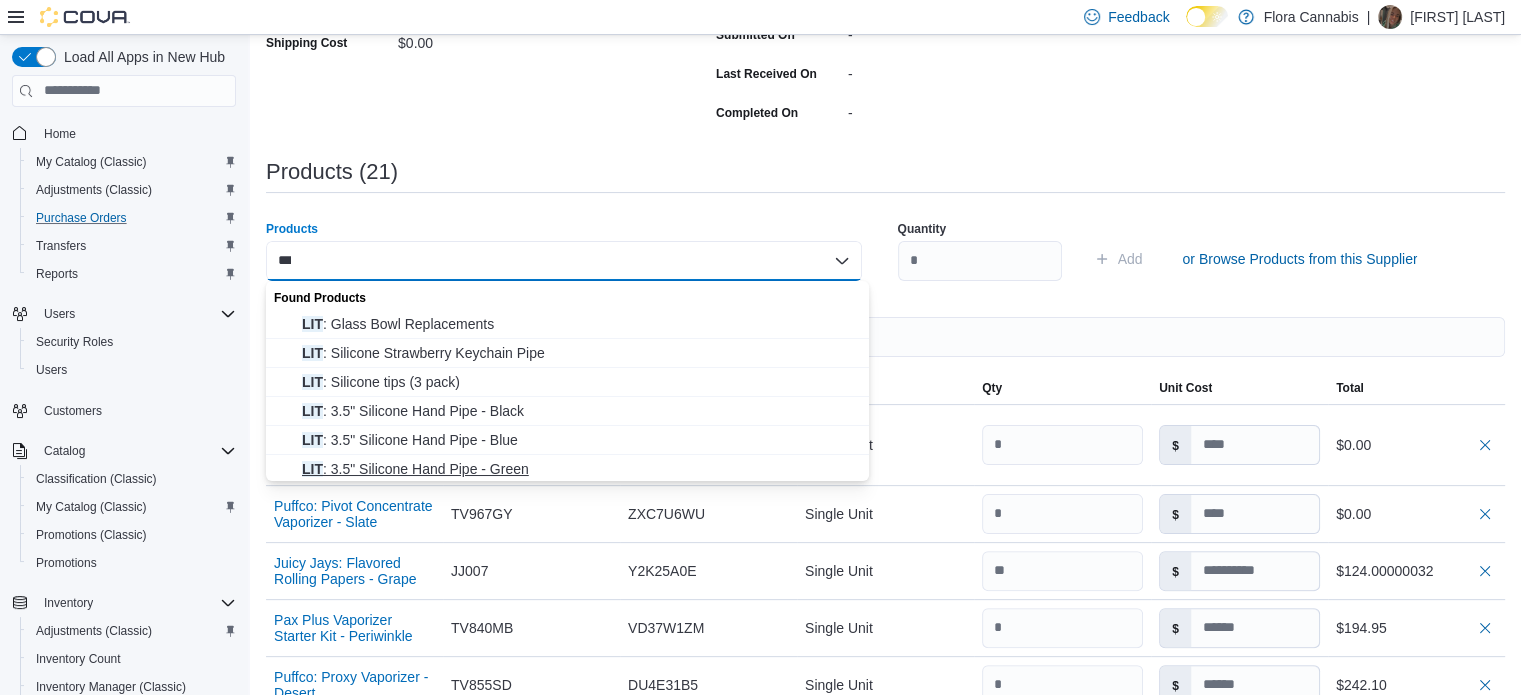 click on "LIT : 3.5" Silicone Hand Pipe - Green" at bounding box center [579, 469] 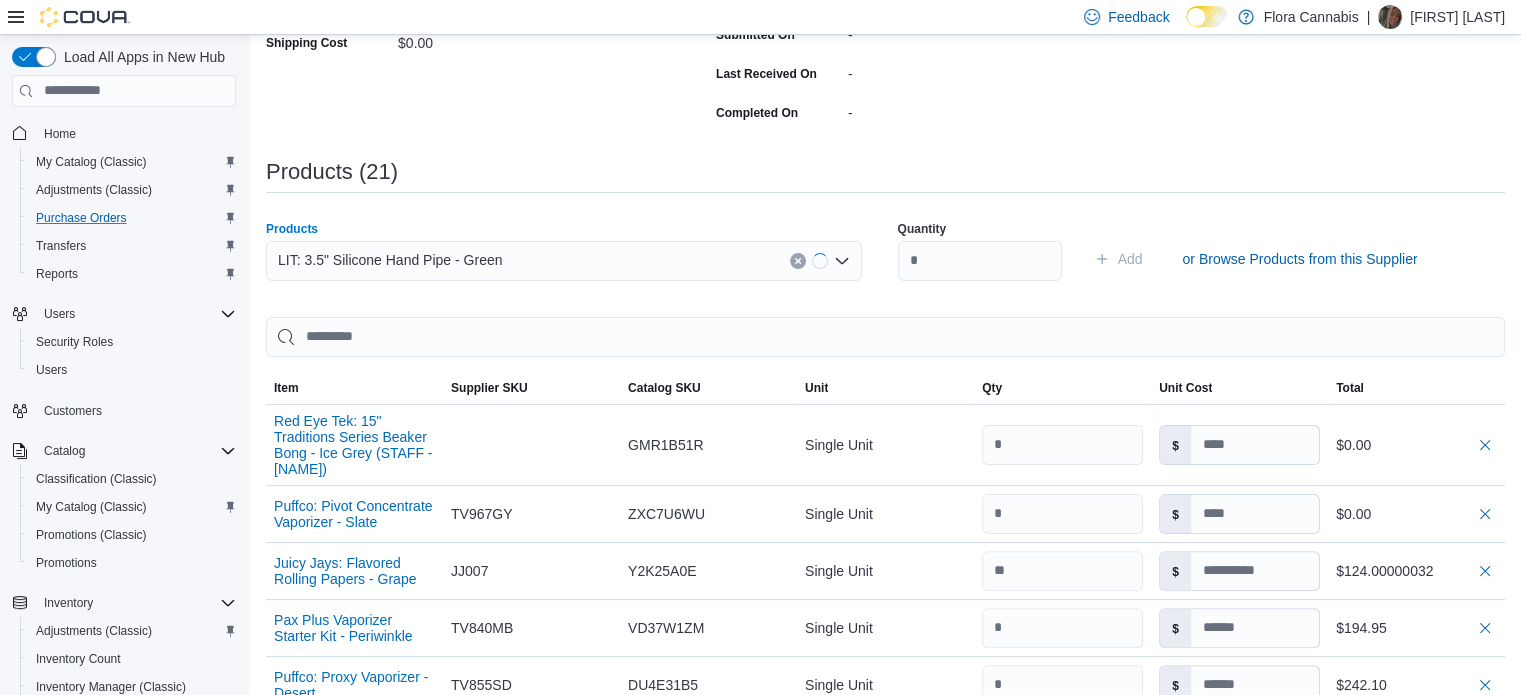 click on "Products LIT: 3.5" Silicone Hand Pipe - Green Combo box. Selected. LIT: 3.5" Silicone Hand Pipe - Green. Press Backspace to delete LIT: 3.5" Silicone Hand Pipe - Green. Combo box input. Search or Scan to Add Product. Type some text or, to display a list of choices, press Down Arrow. To exit the list of choices, press Escape. Quantity  Add or Browse Products from this Supplier" at bounding box center (885, 259) 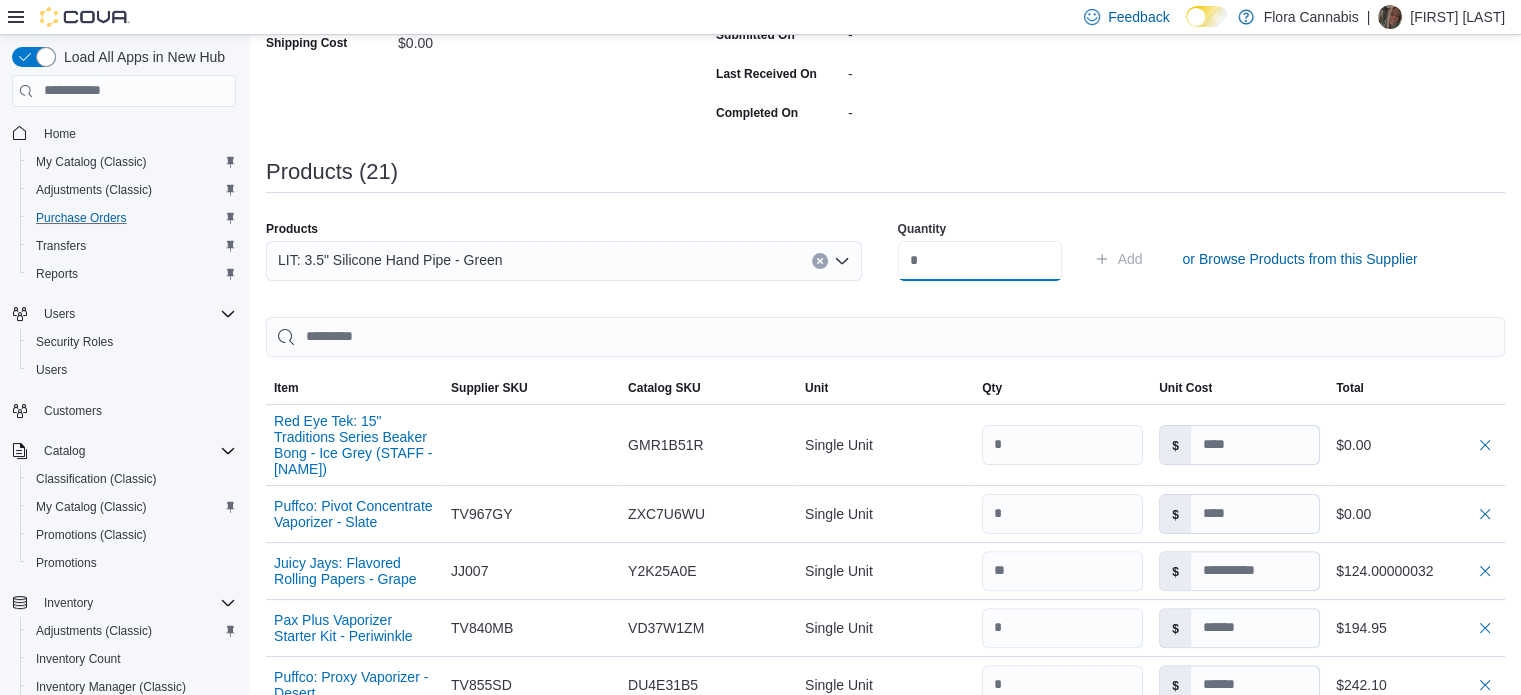 click at bounding box center (980, 261) 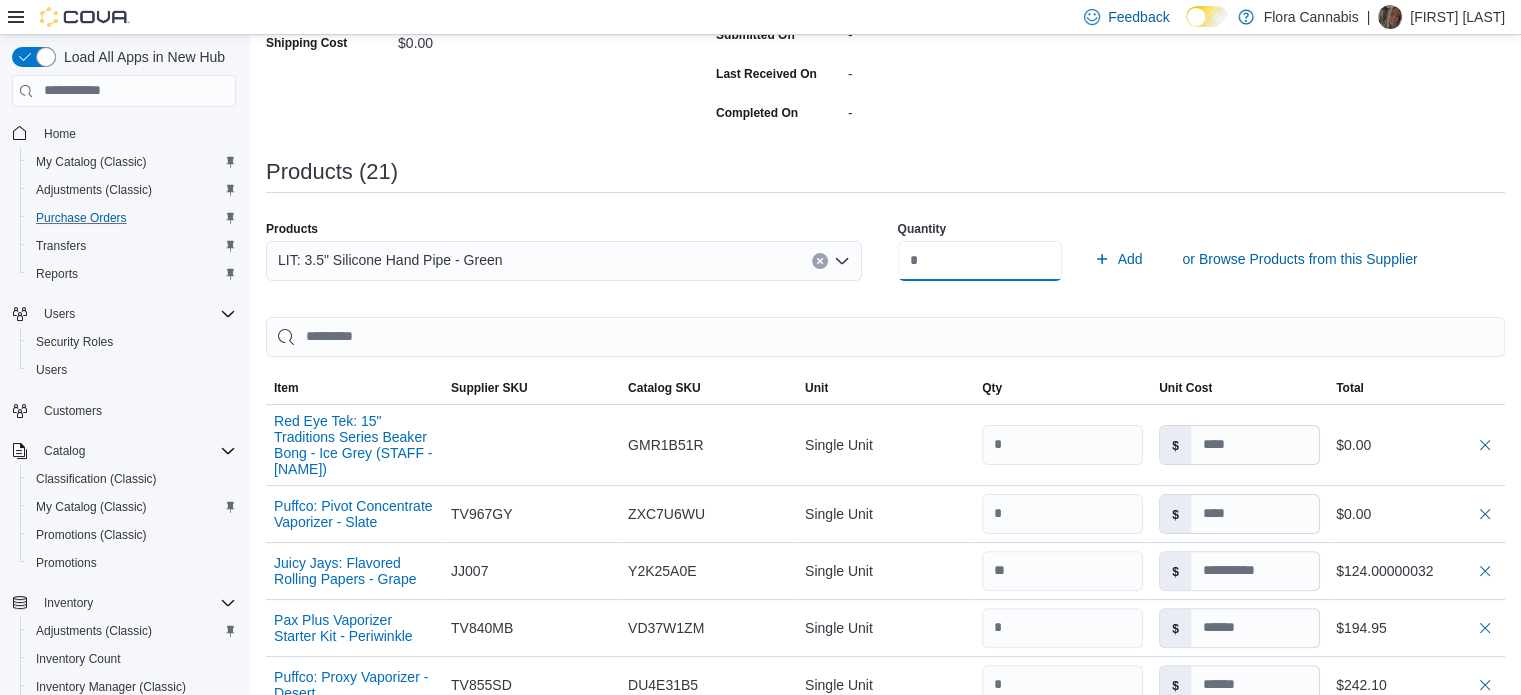 type on "**" 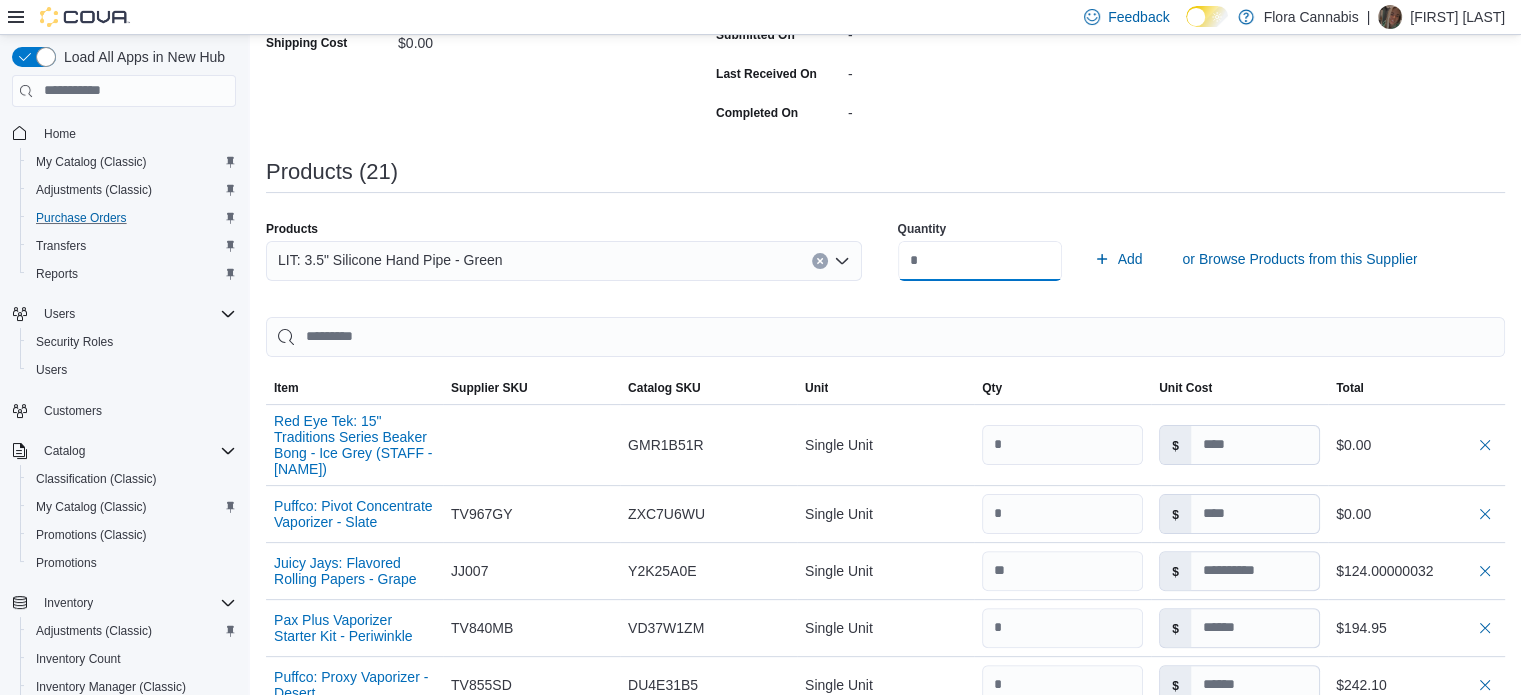 click on "Add" at bounding box center [1118, 259] 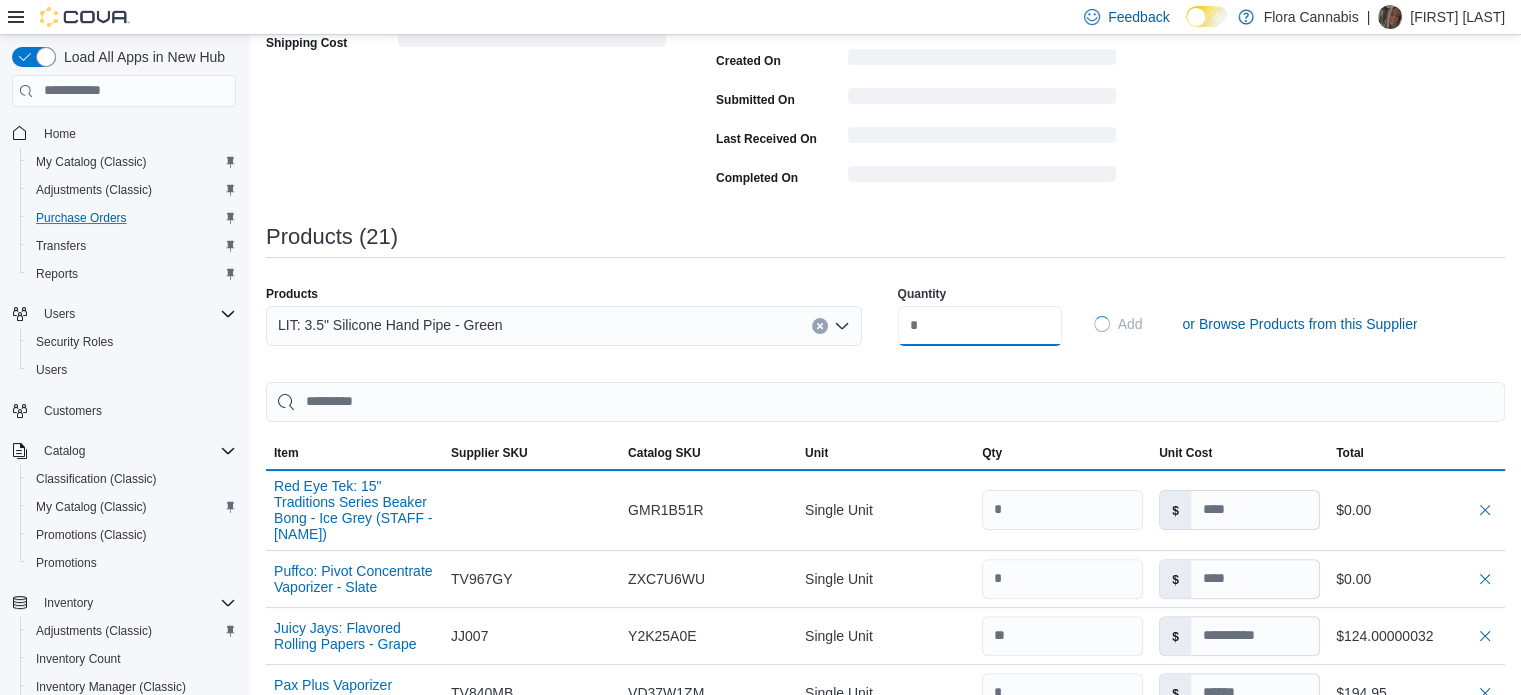 type 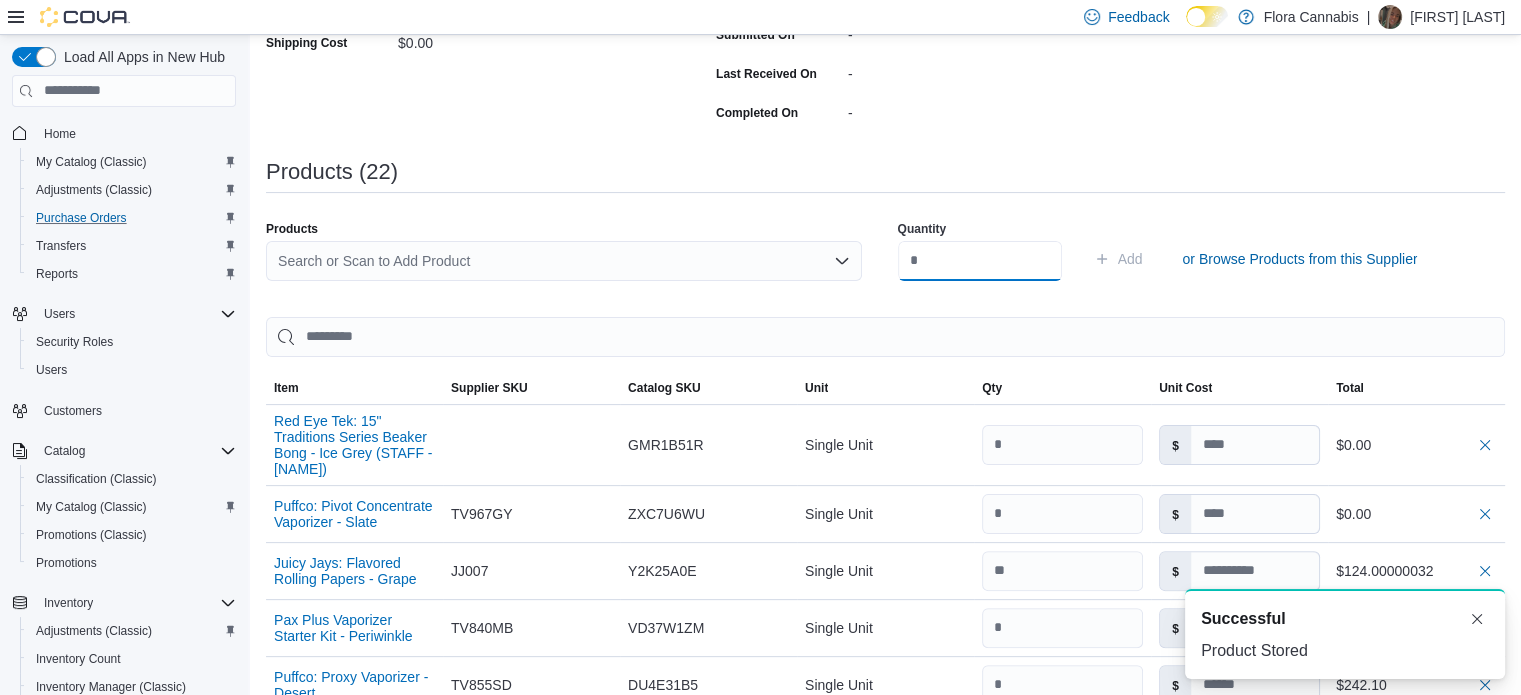 scroll, scrollTop: 0, scrollLeft: 0, axis: both 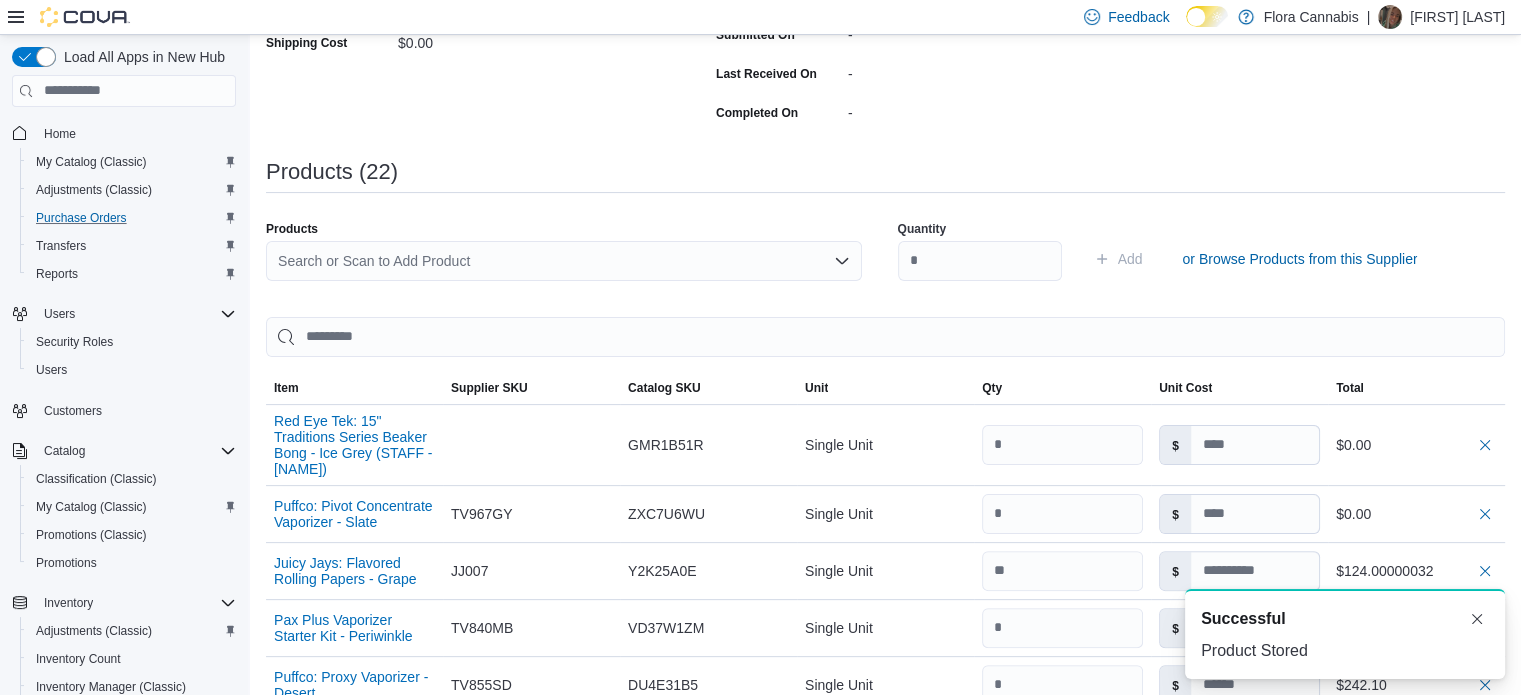 click on "Search or Scan to Add Product" at bounding box center [564, 261] 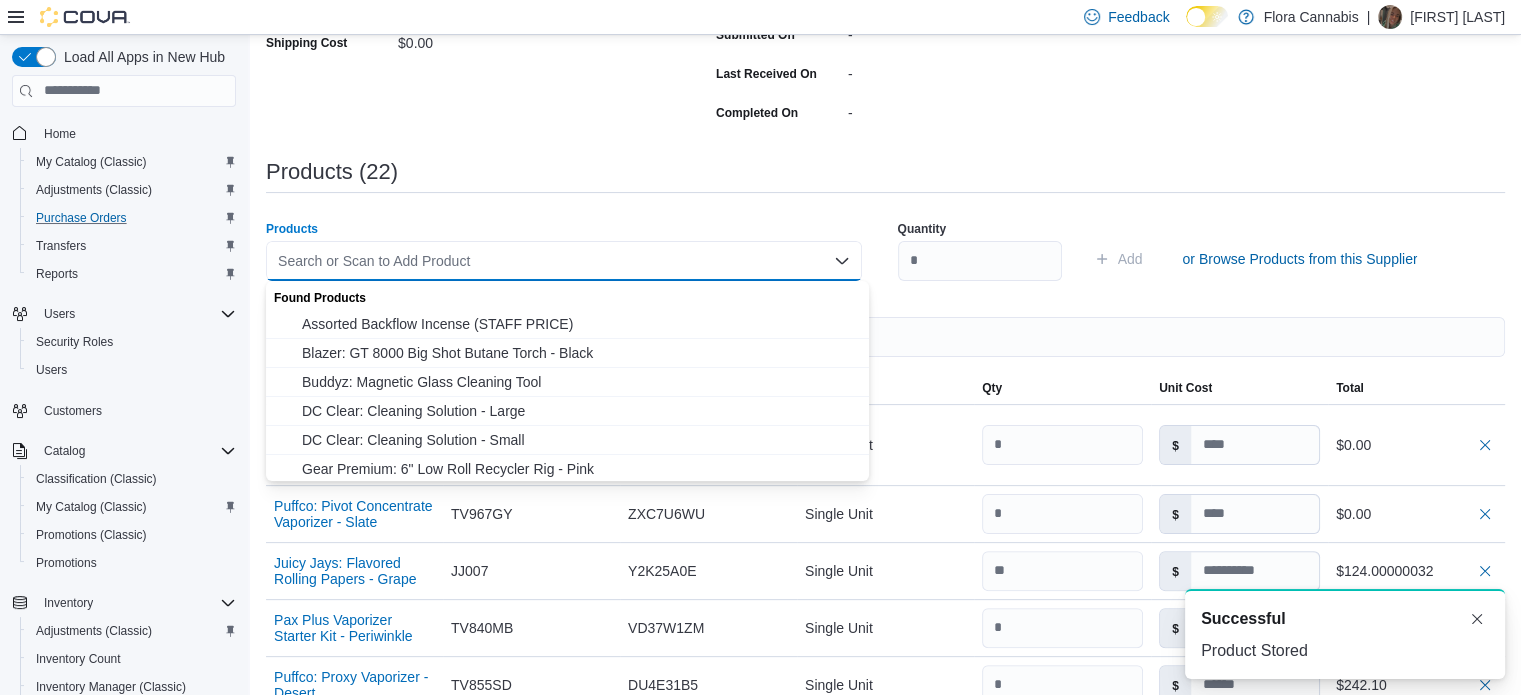 paste on "***" 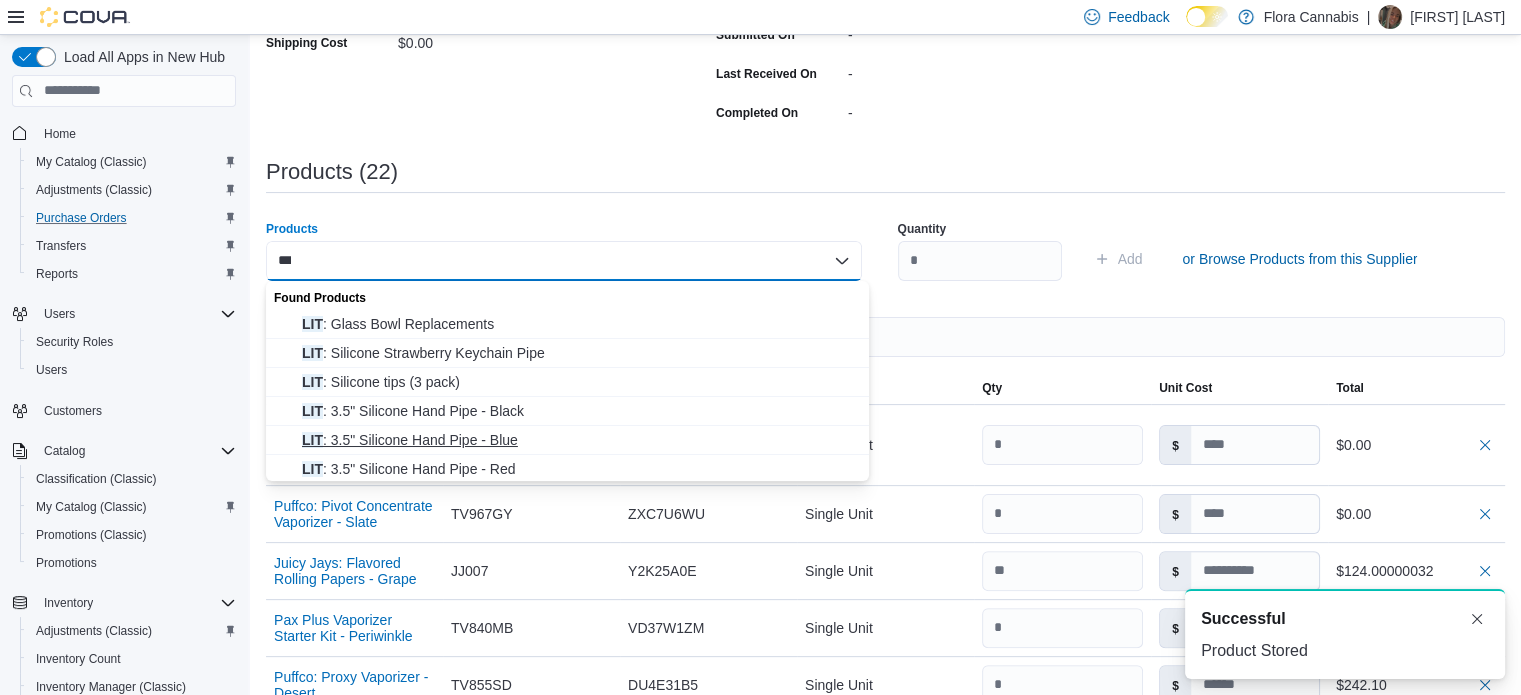 type on "***" 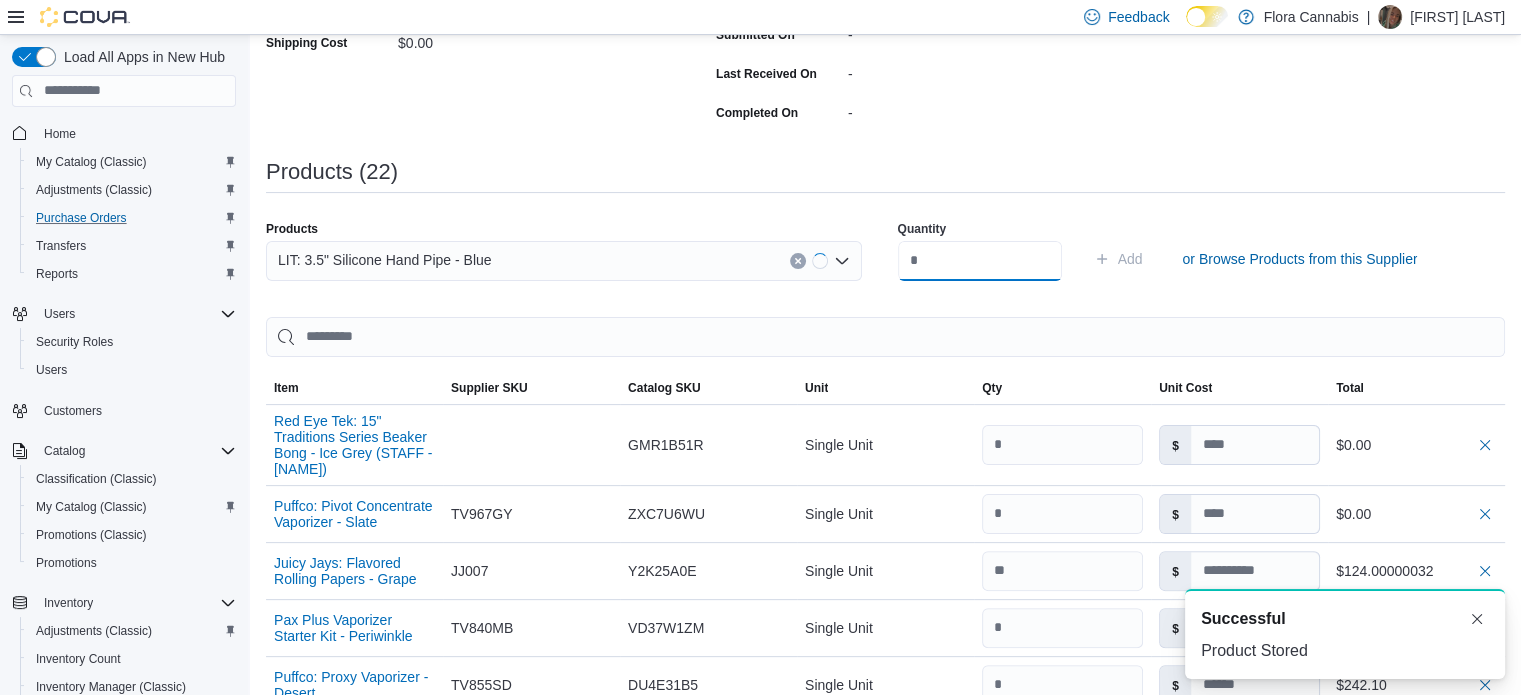 click at bounding box center [980, 261] 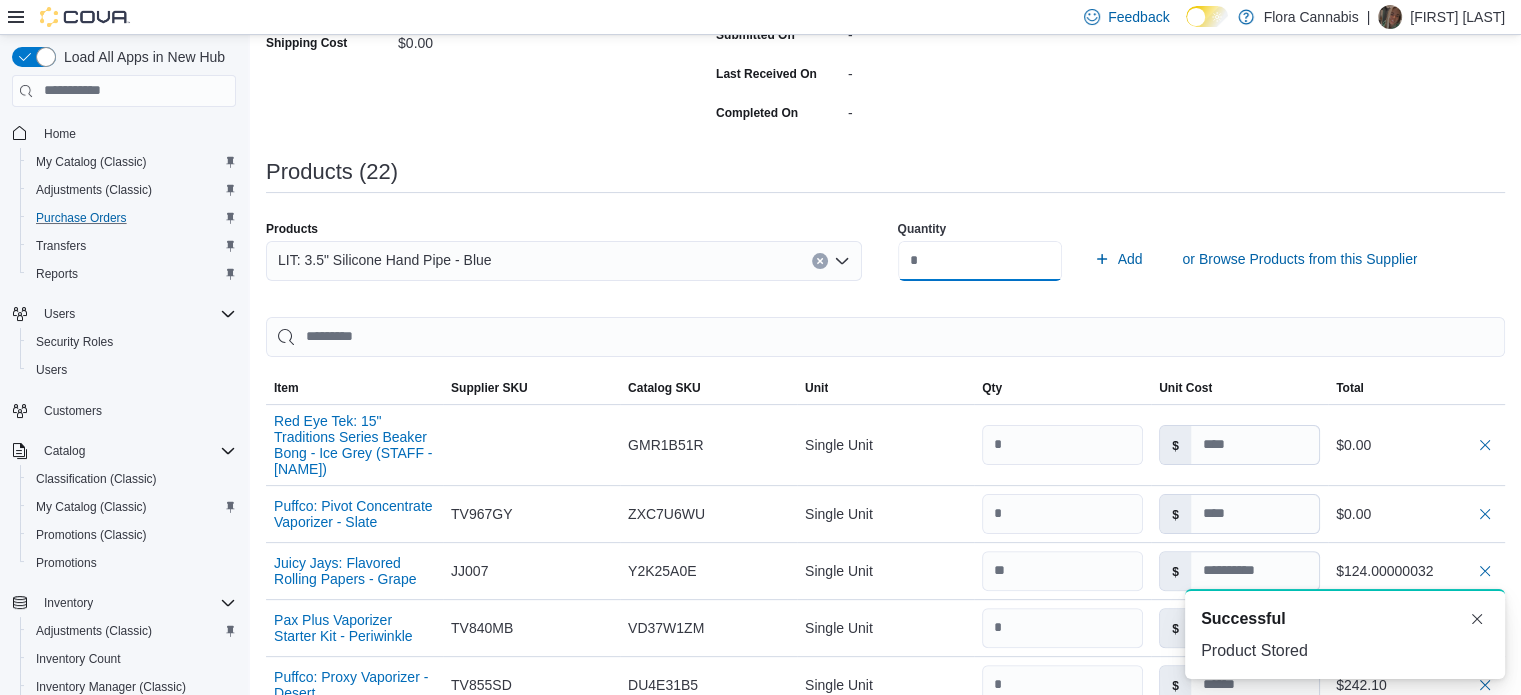 type on "**" 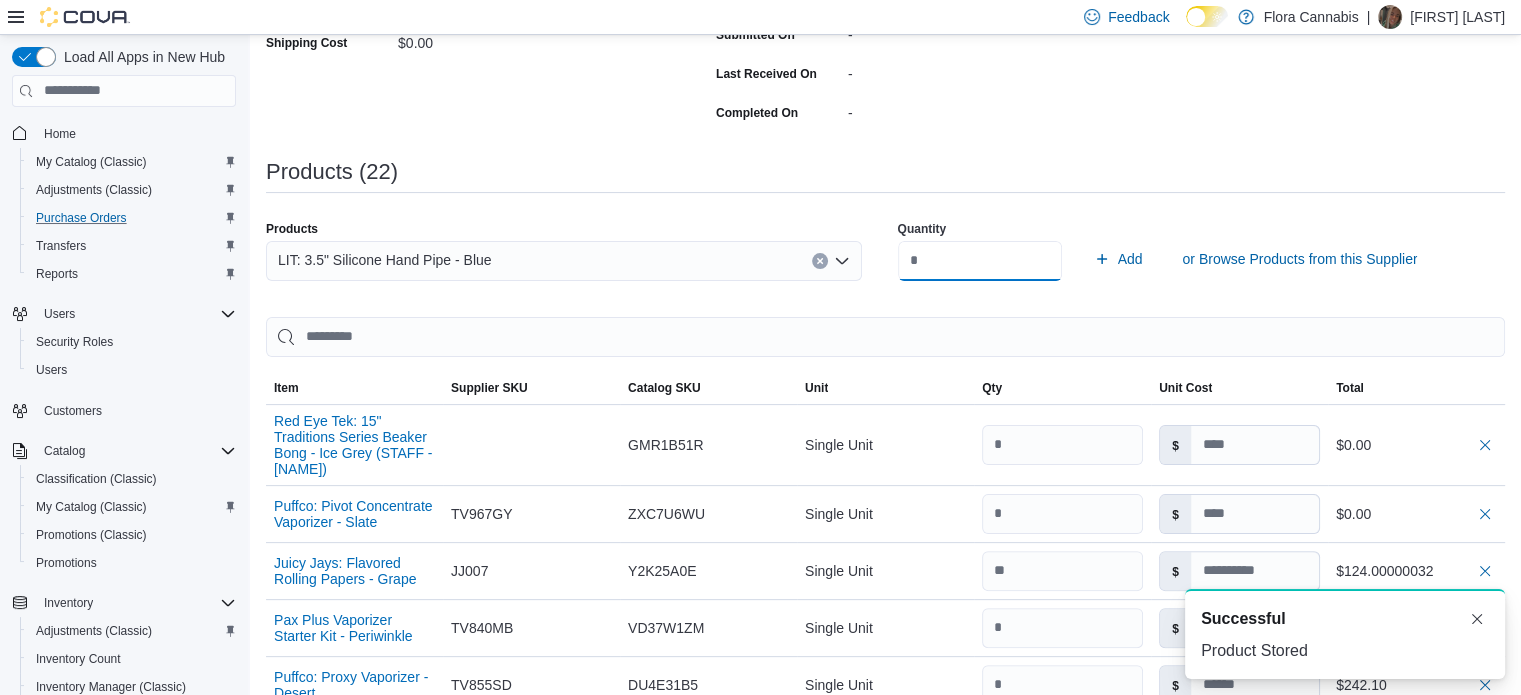 click on "Add" at bounding box center (1118, 259) 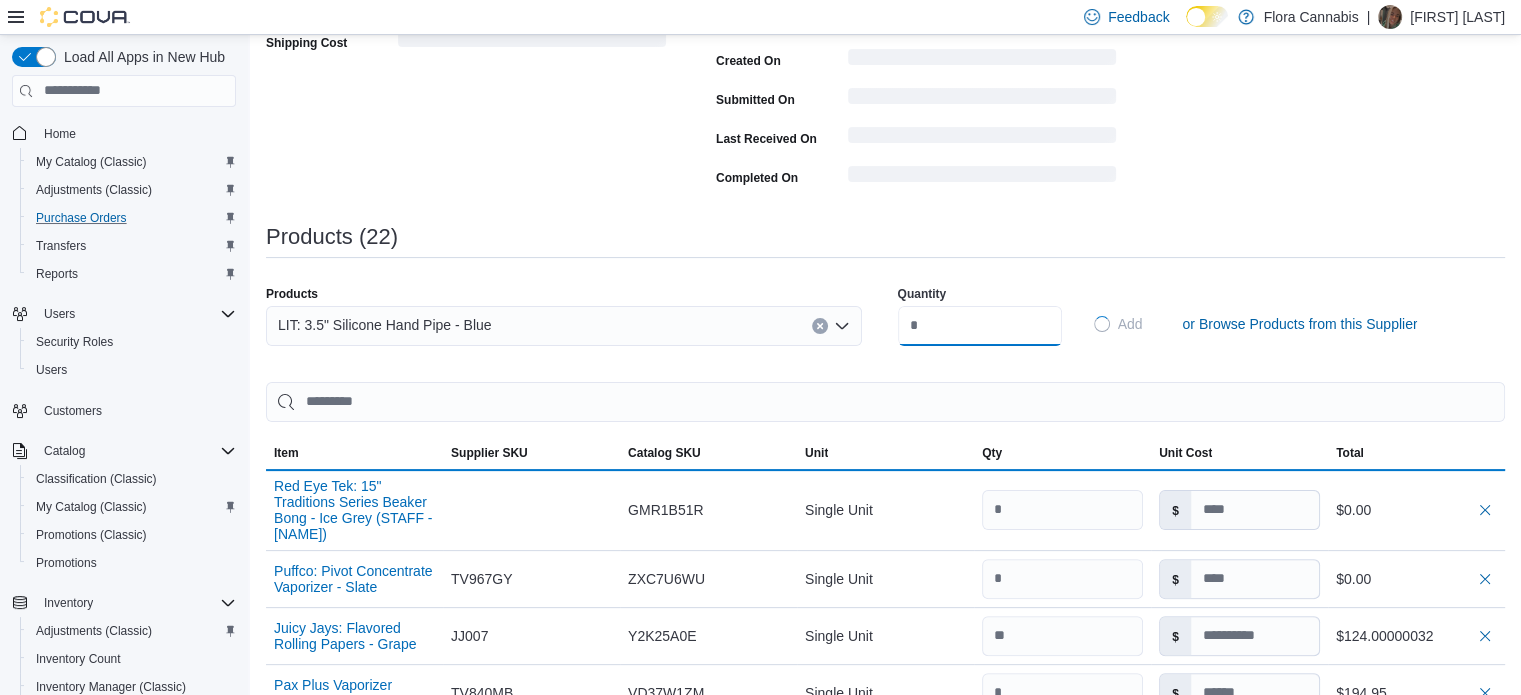 type 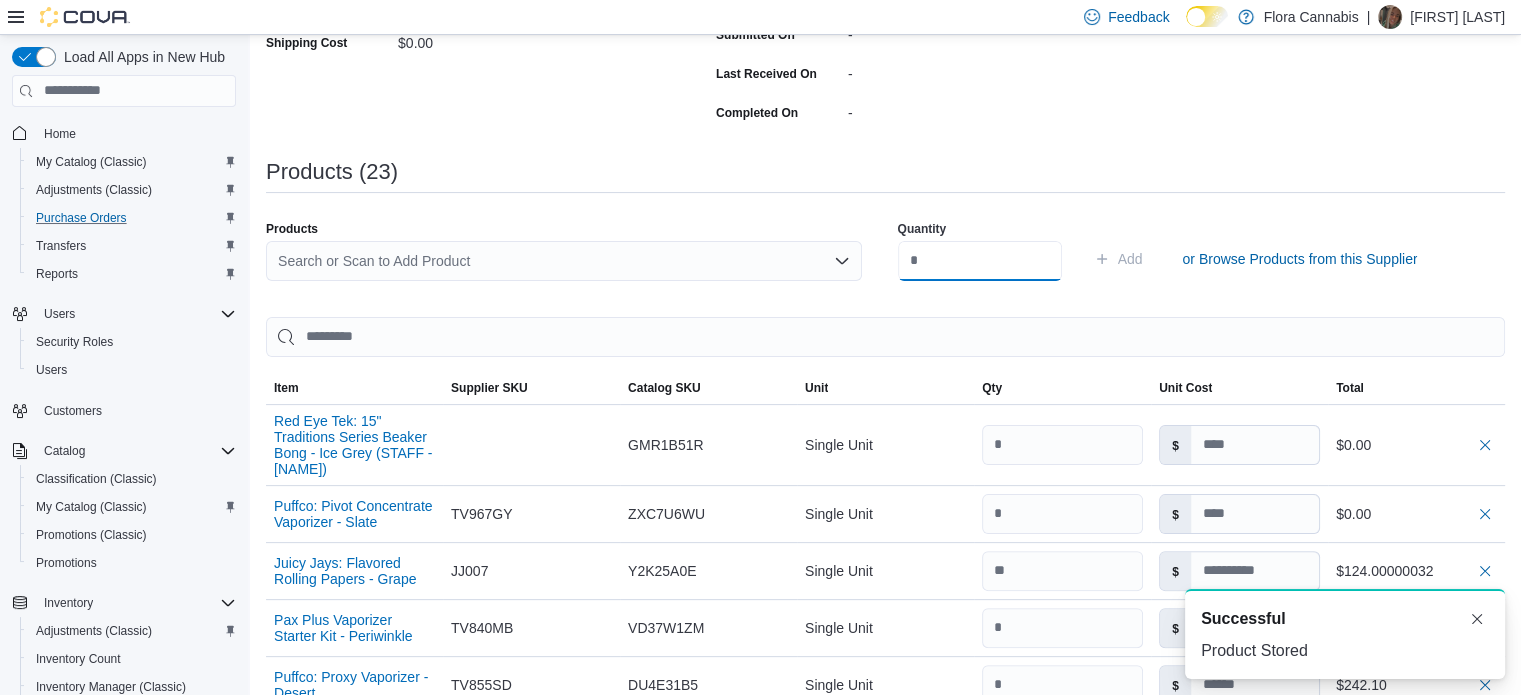 scroll, scrollTop: 0, scrollLeft: 0, axis: both 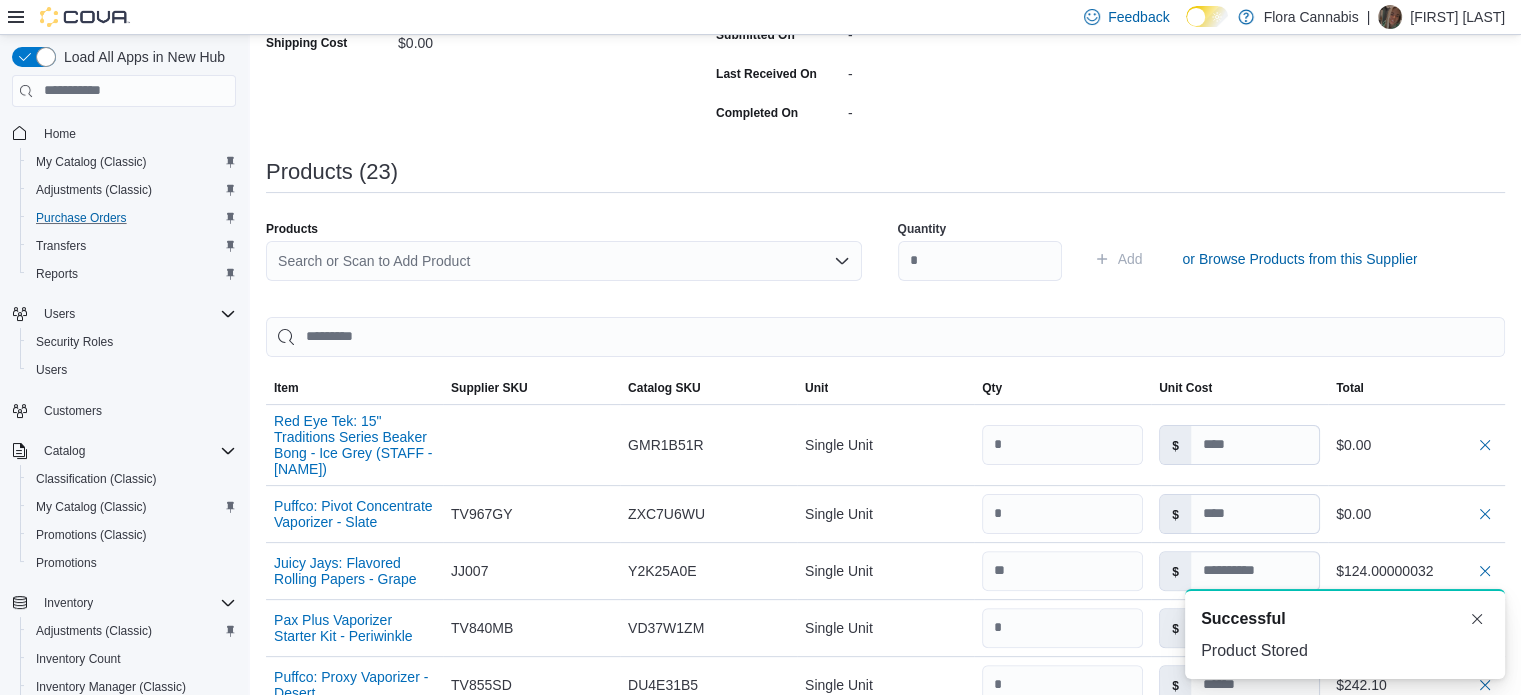 click on "Search or Scan to Add Product" at bounding box center [564, 261] 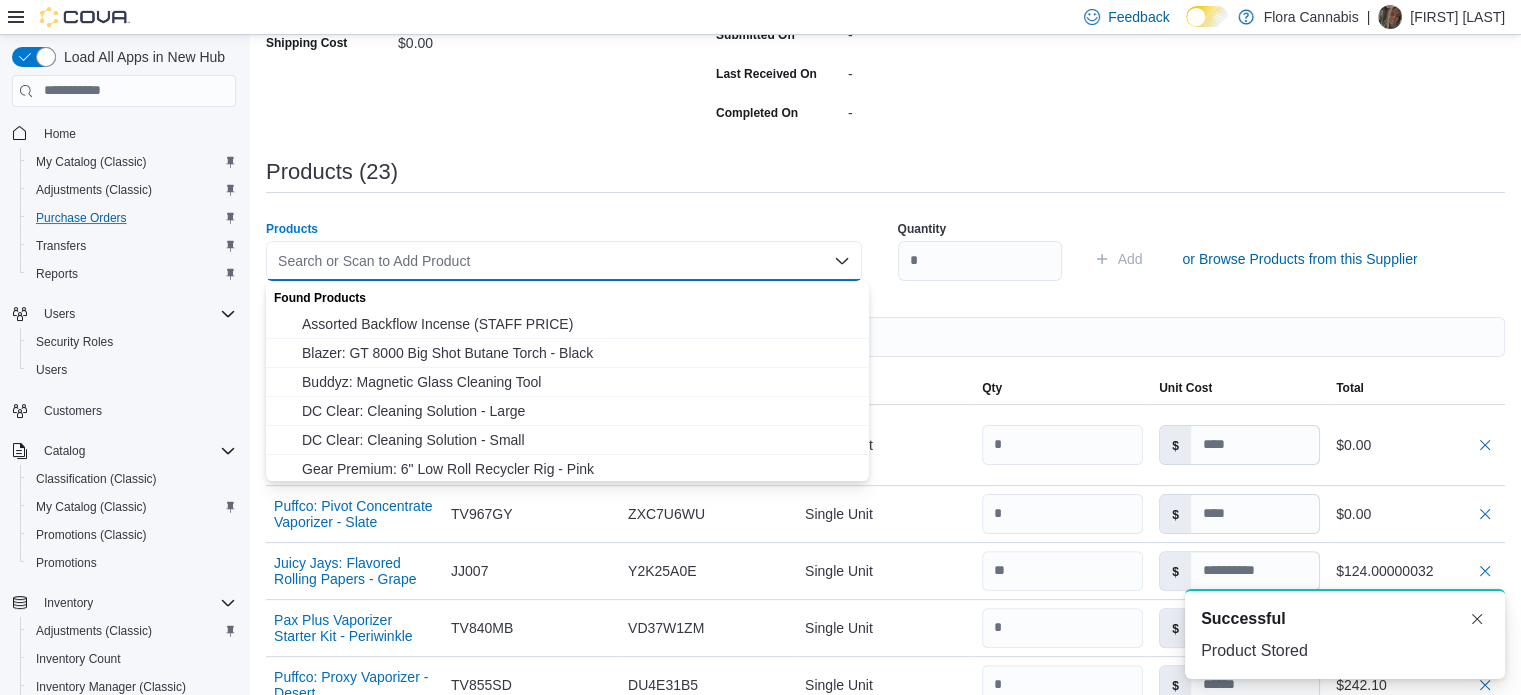 paste on "***" 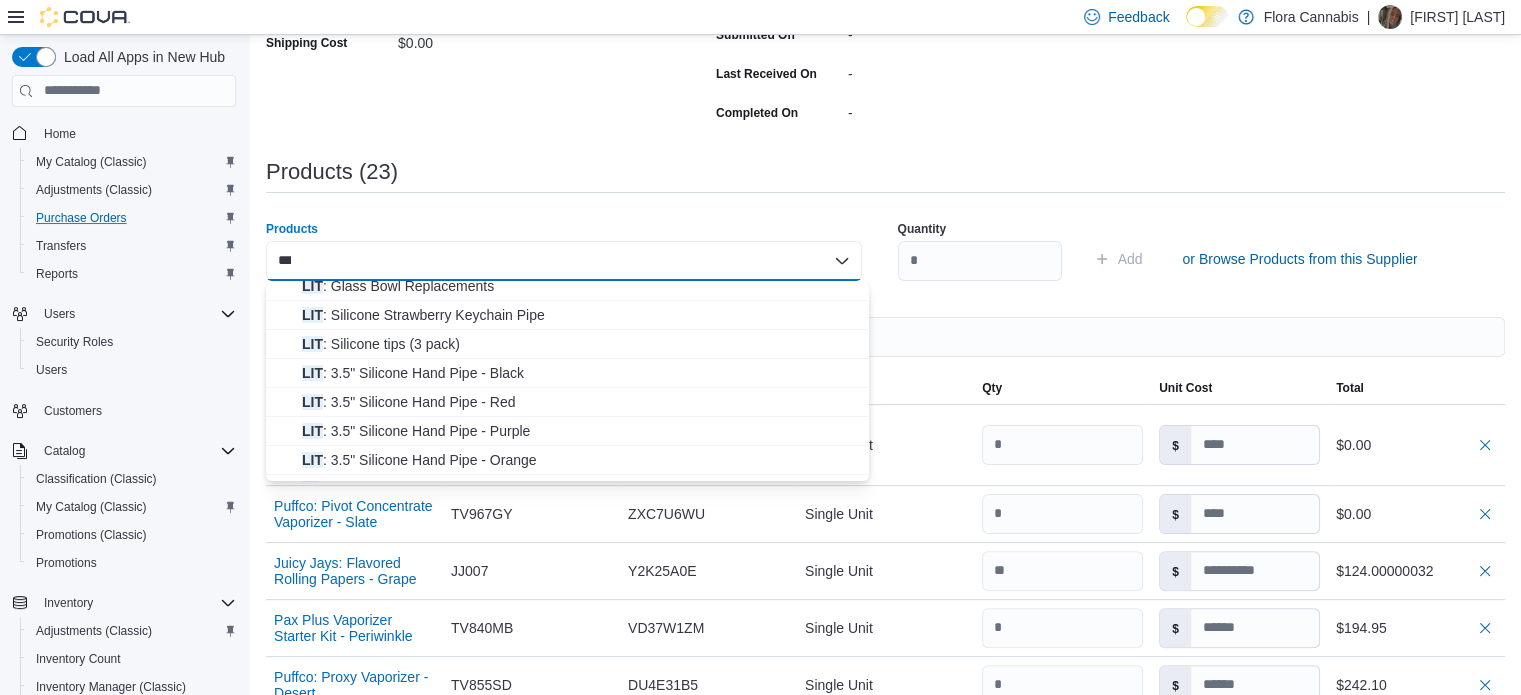 scroll, scrollTop: 0, scrollLeft: 0, axis: both 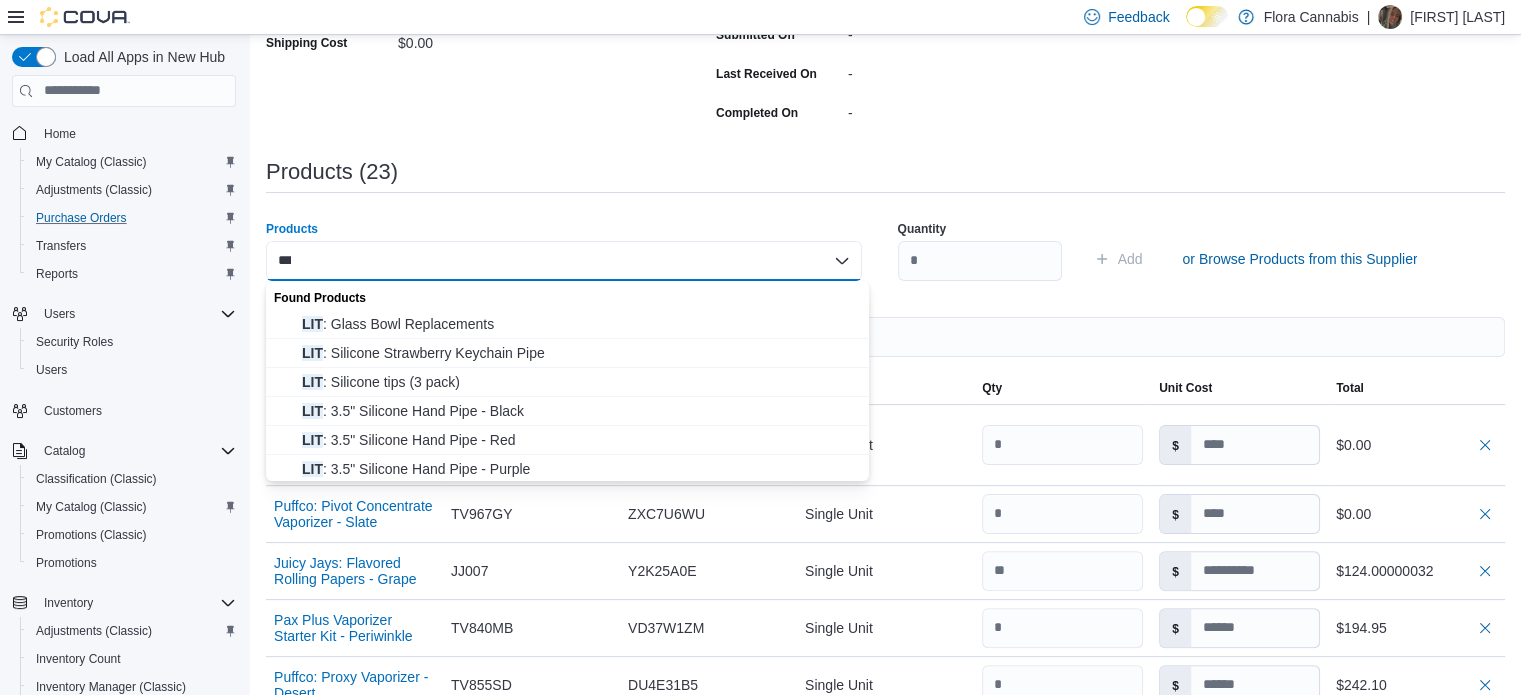 type on "***" 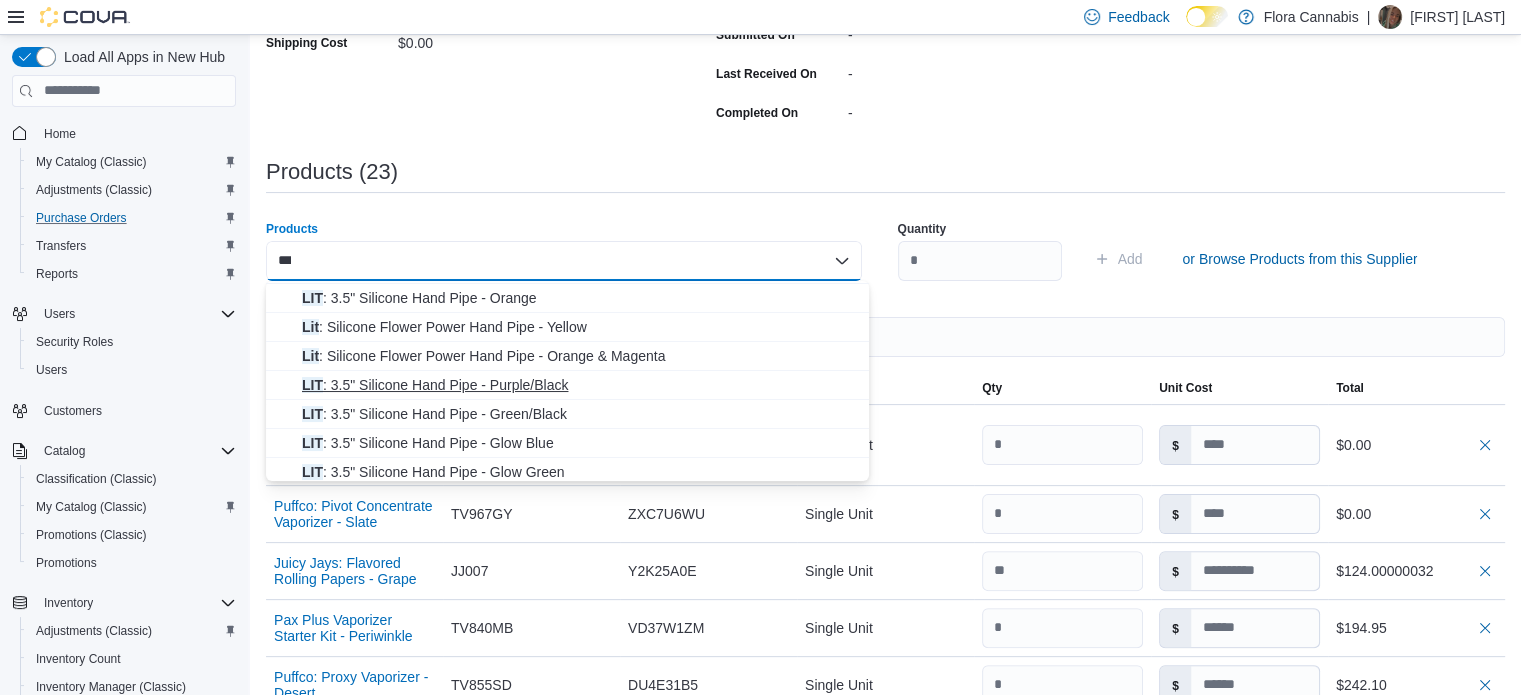 scroll, scrollTop: 264, scrollLeft: 0, axis: vertical 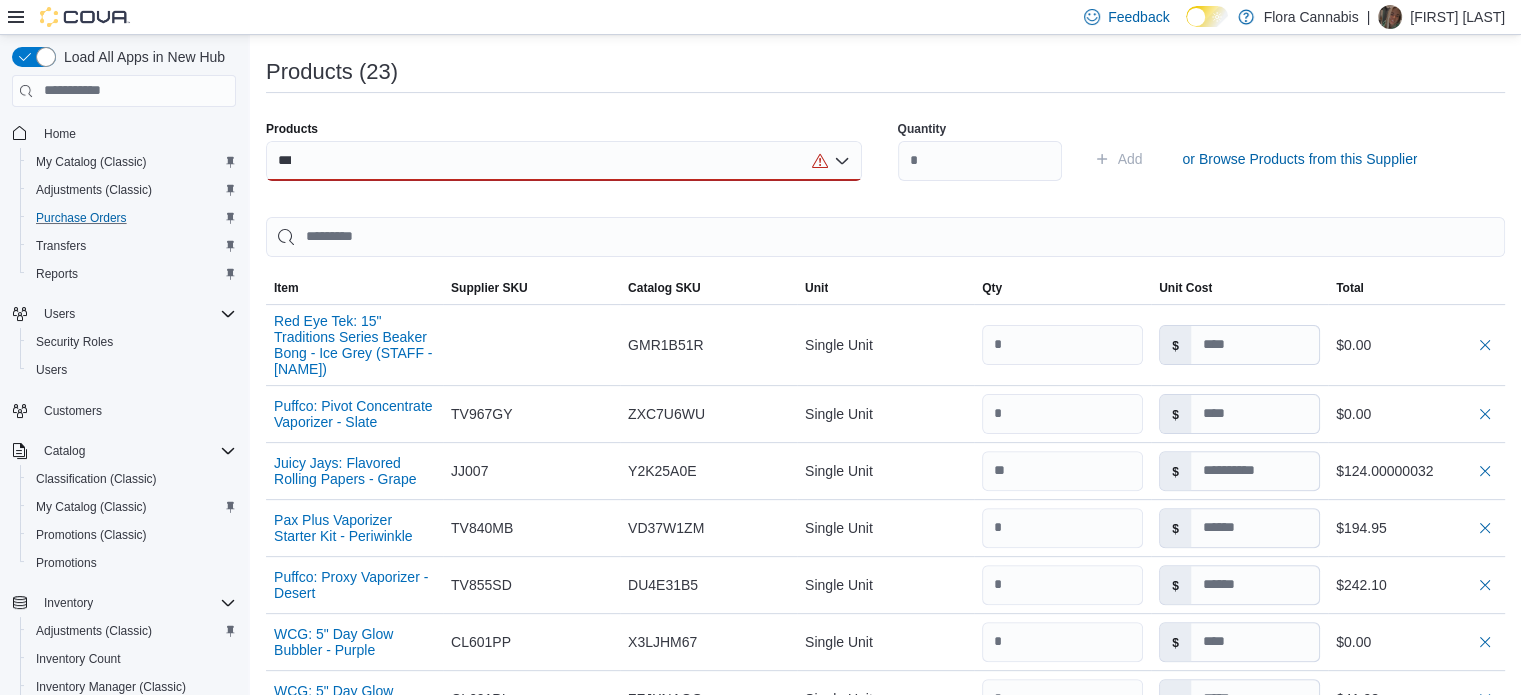 click on "Products" at bounding box center [564, 129] 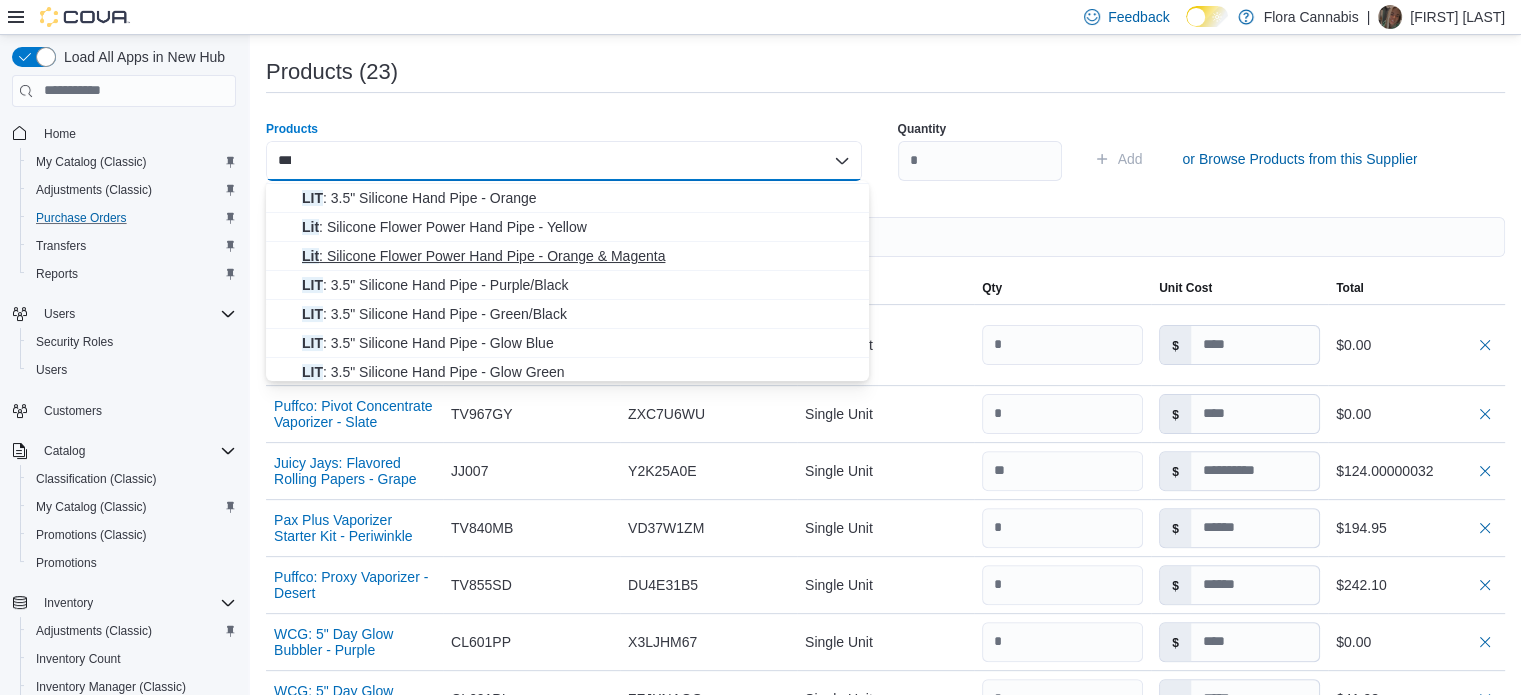 scroll, scrollTop: 264, scrollLeft: 0, axis: vertical 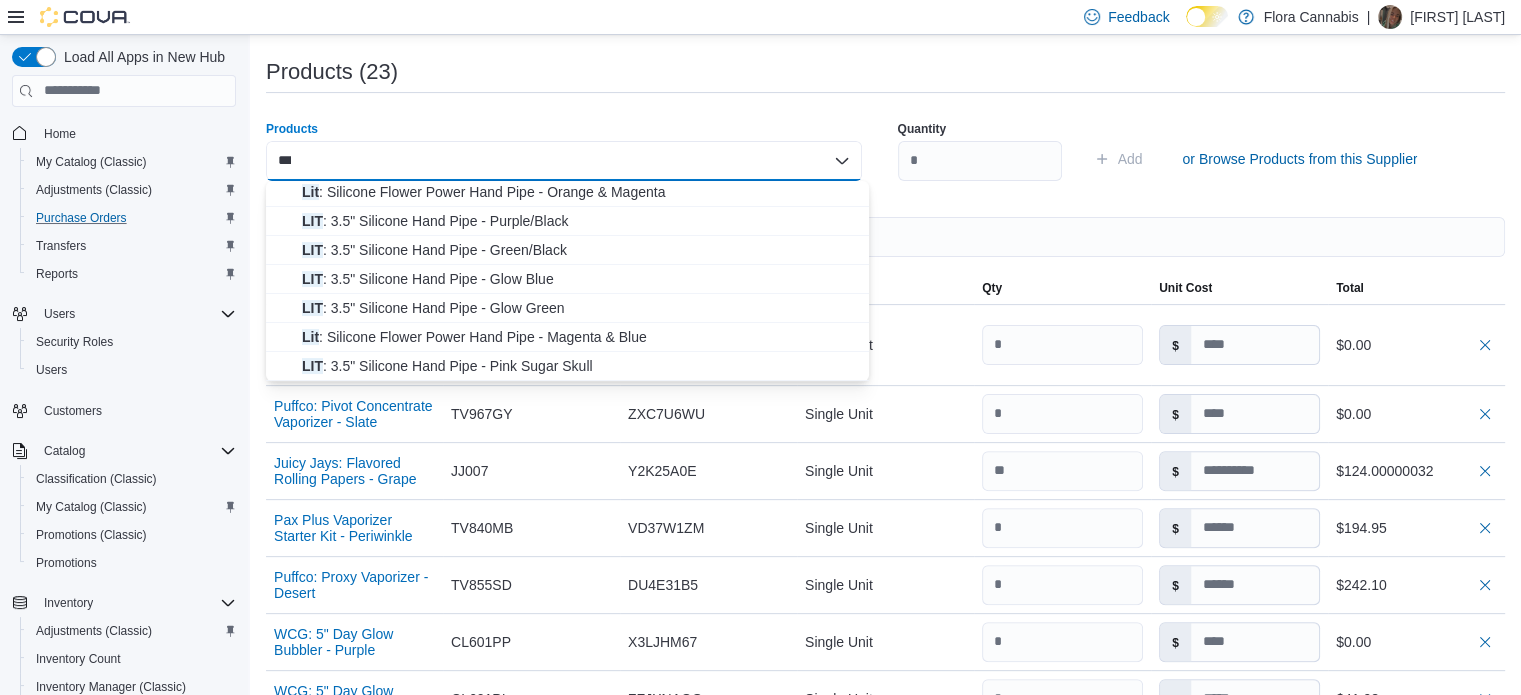 click on "Products (23)" at bounding box center (885, 80) 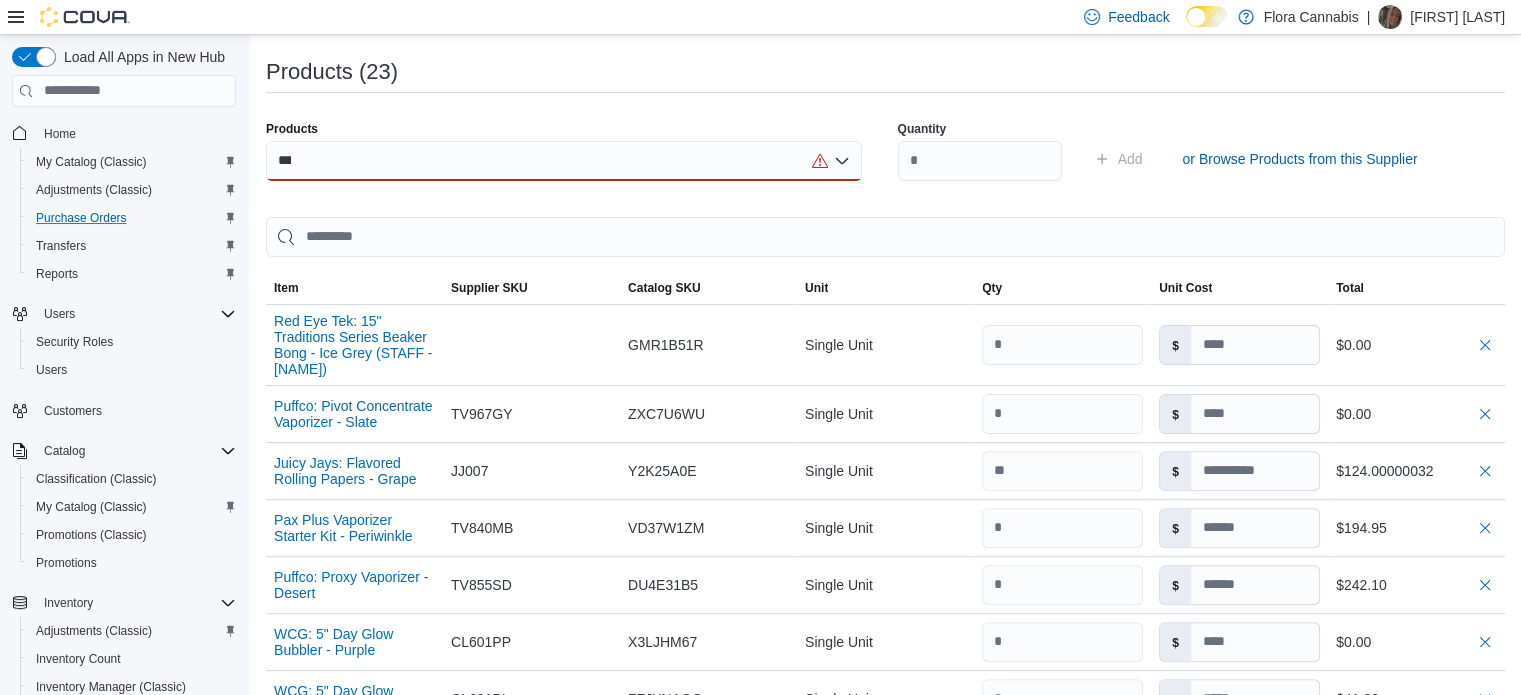 click on "Products *** Quantity  Add or Browse Products from this Supplier" at bounding box center [885, 159] 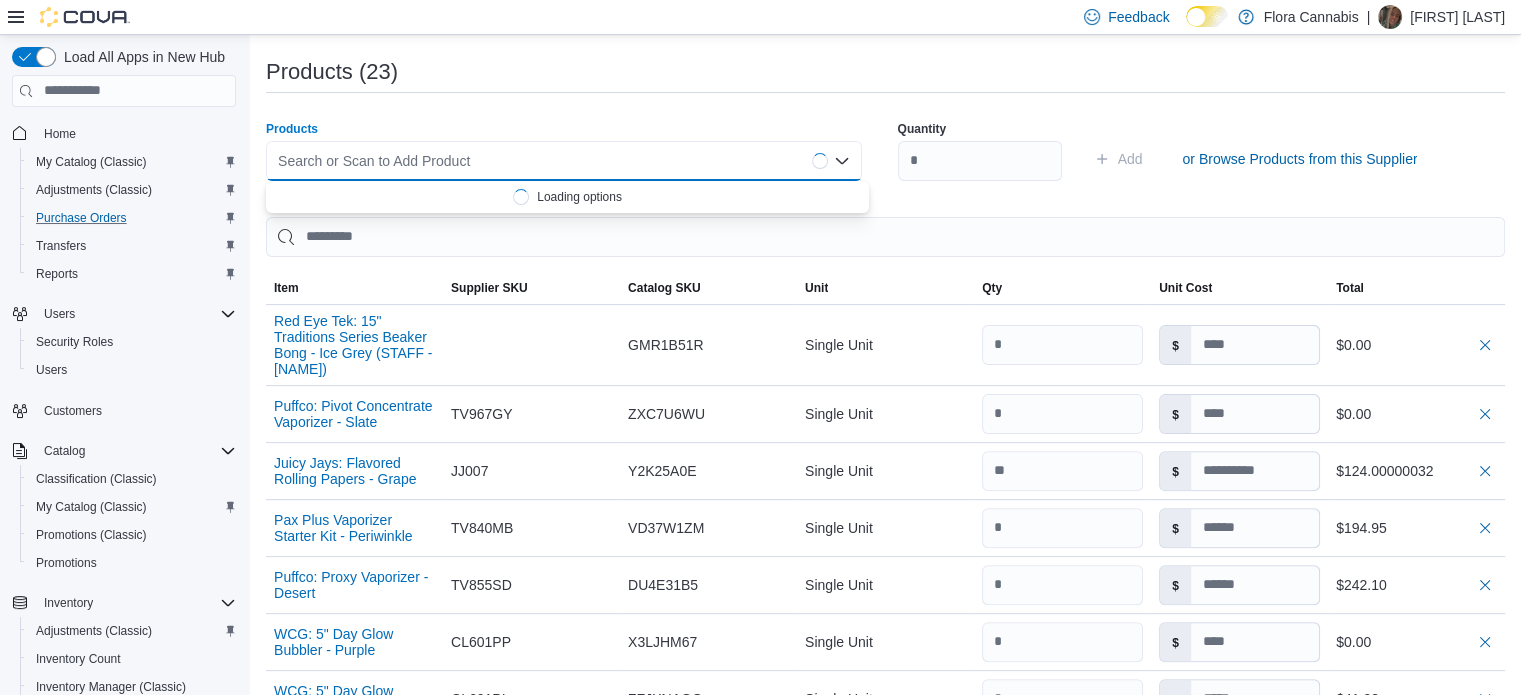 paste on "***" 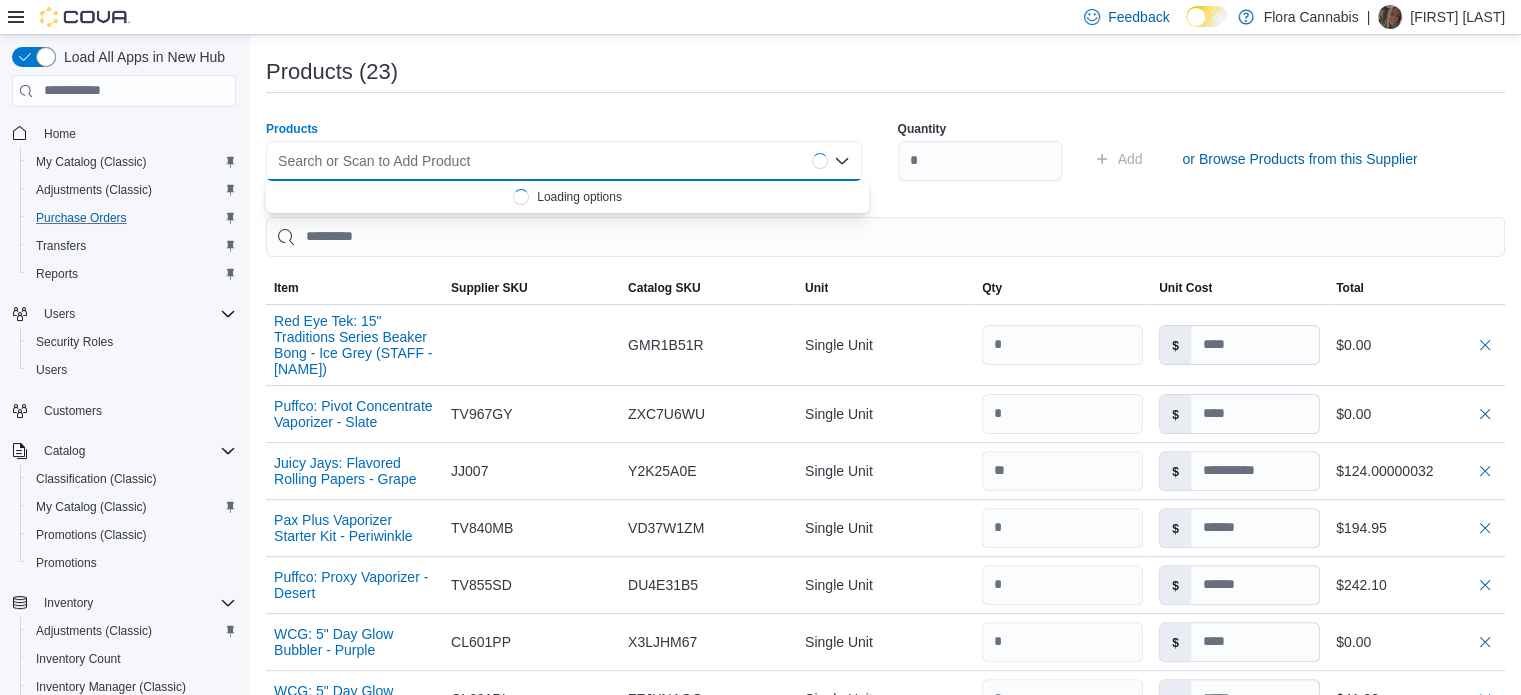 type on "***" 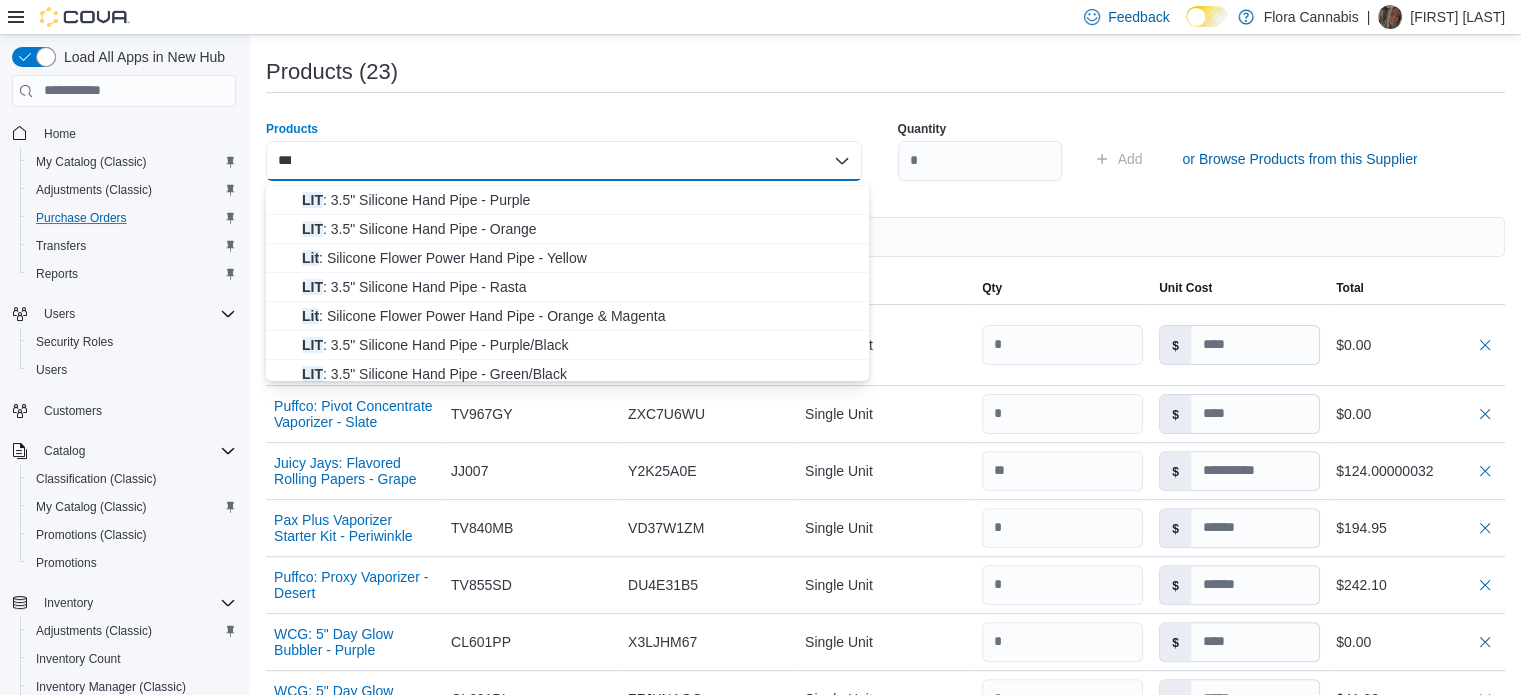 scroll, scrollTop: 200, scrollLeft: 0, axis: vertical 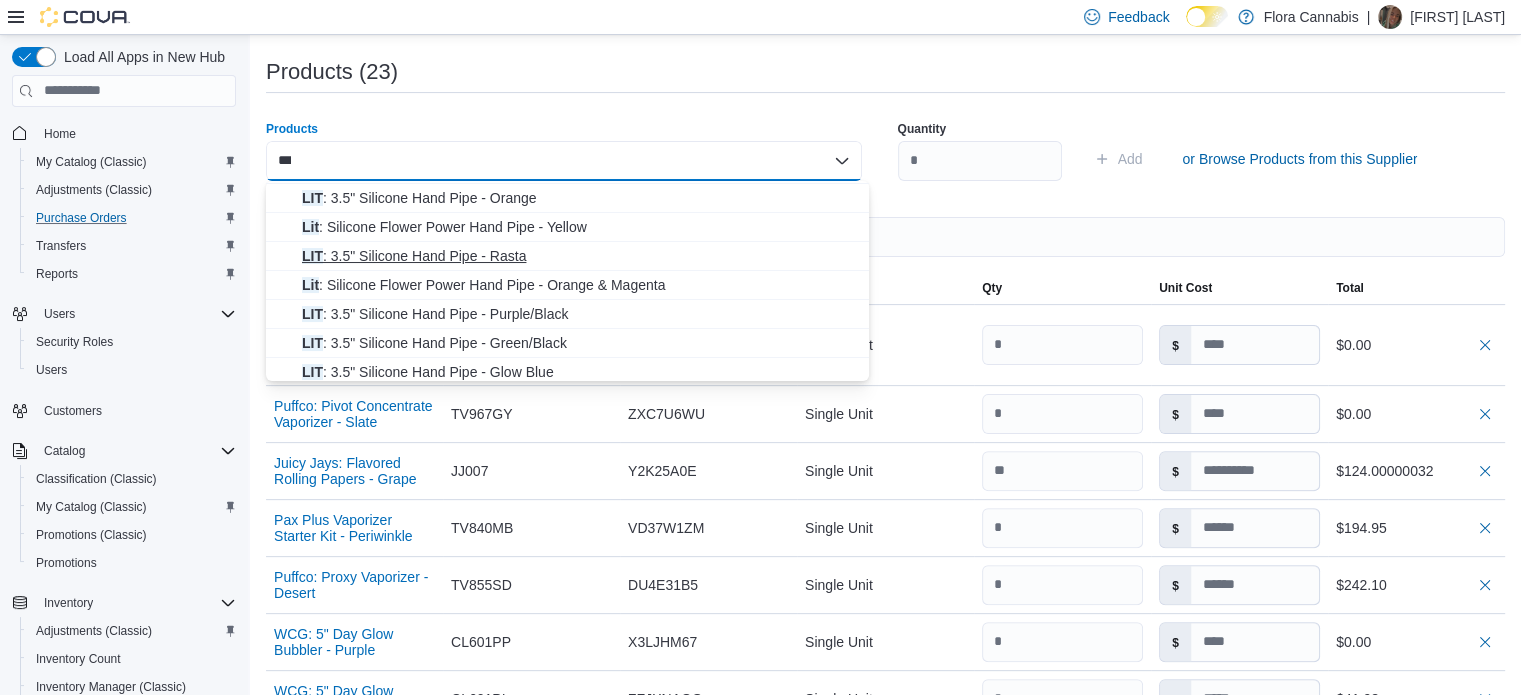 click on "LIT : 3.5" Silicone Hand Pipe - Rasta" at bounding box center (579, 256) 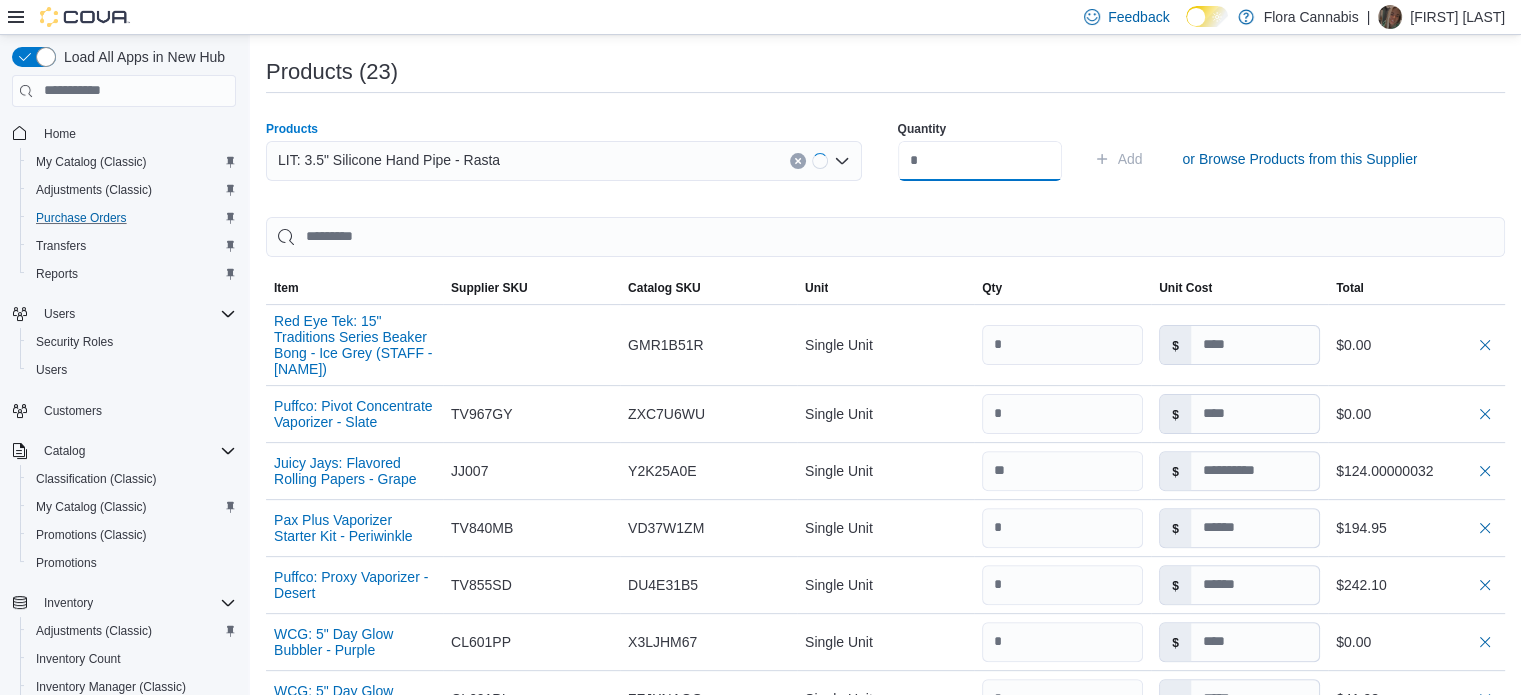 click at bounding box center [980, 161] 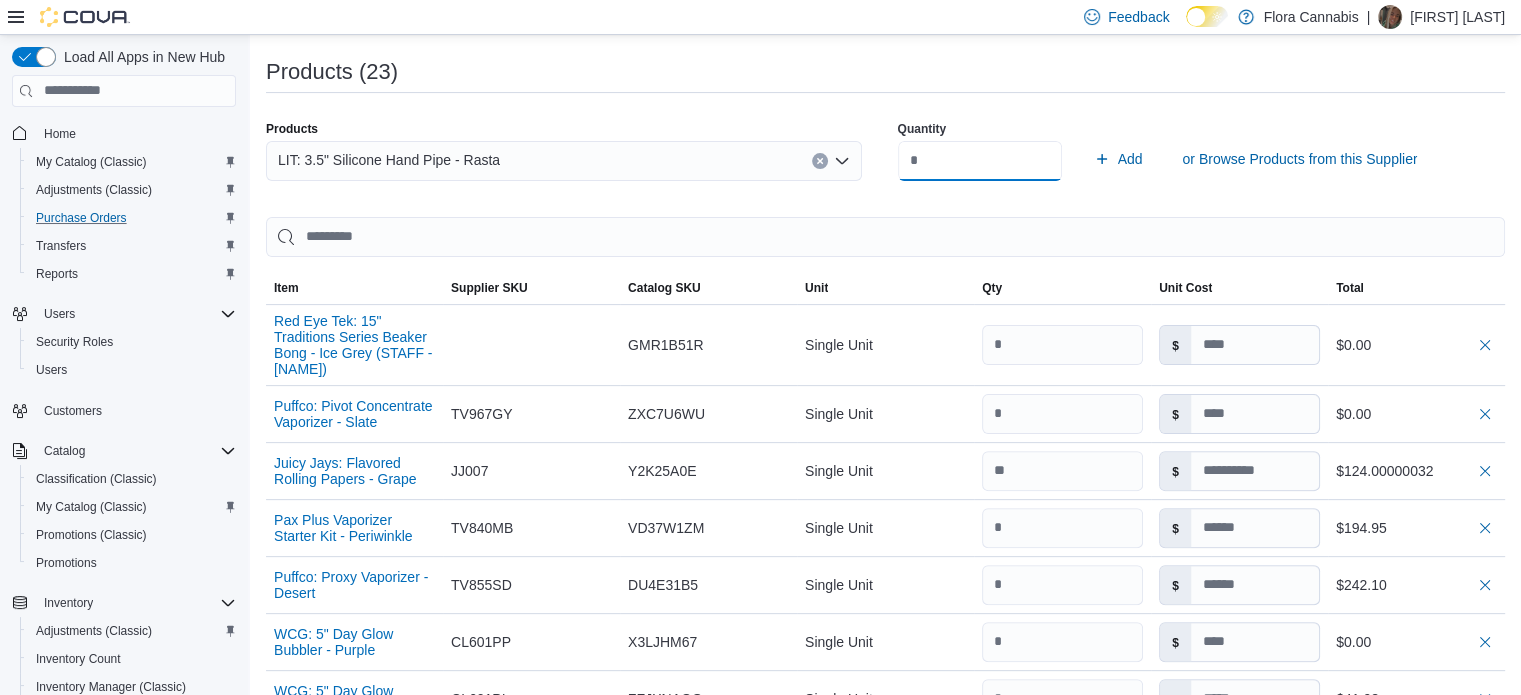 type on "**" 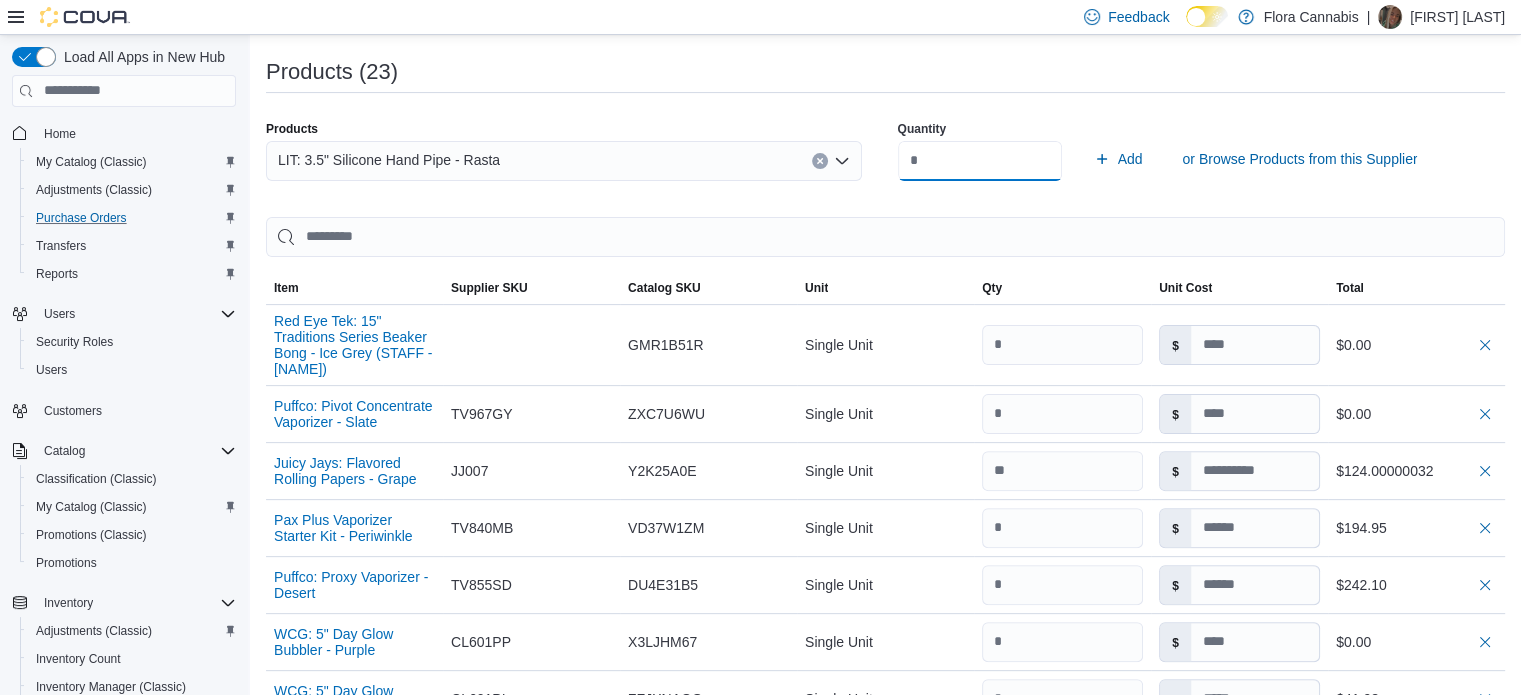 click on "Add" at bounding box center (1118, 159) 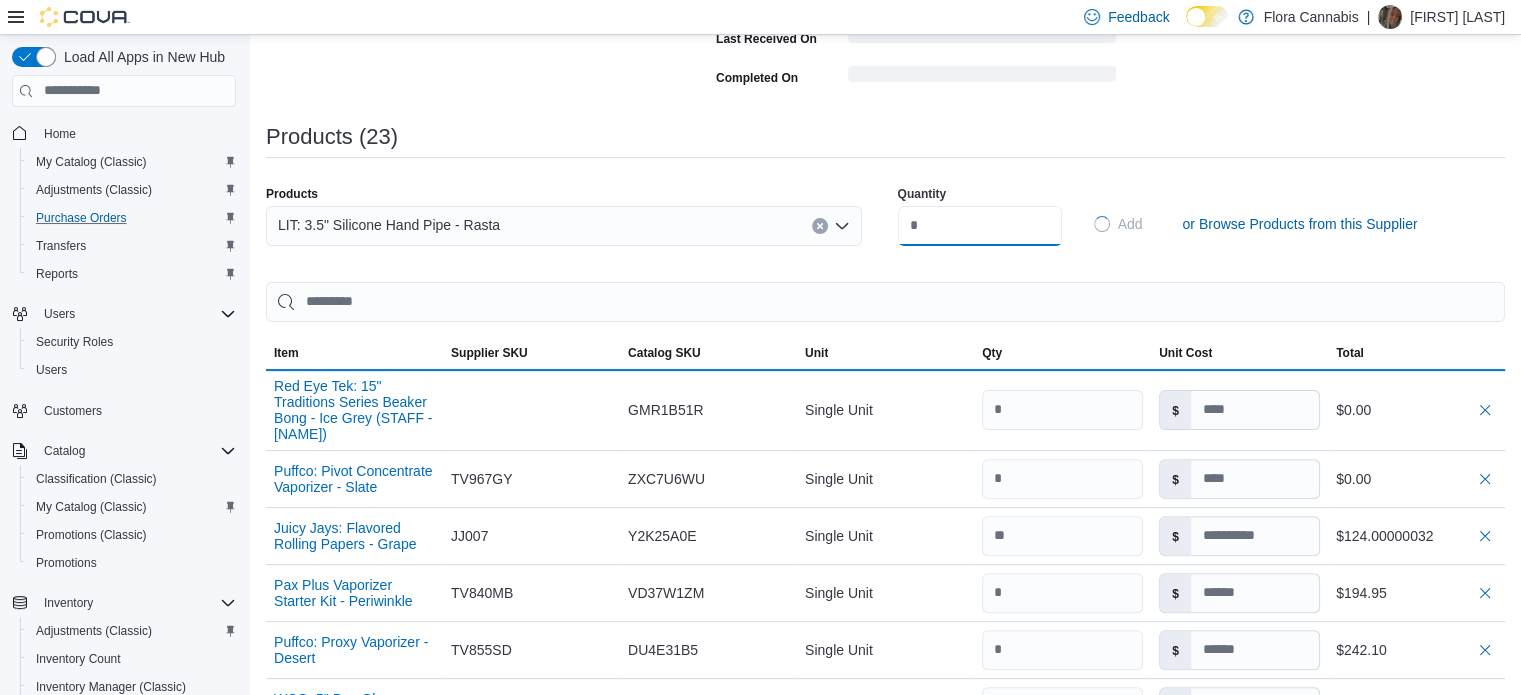 type 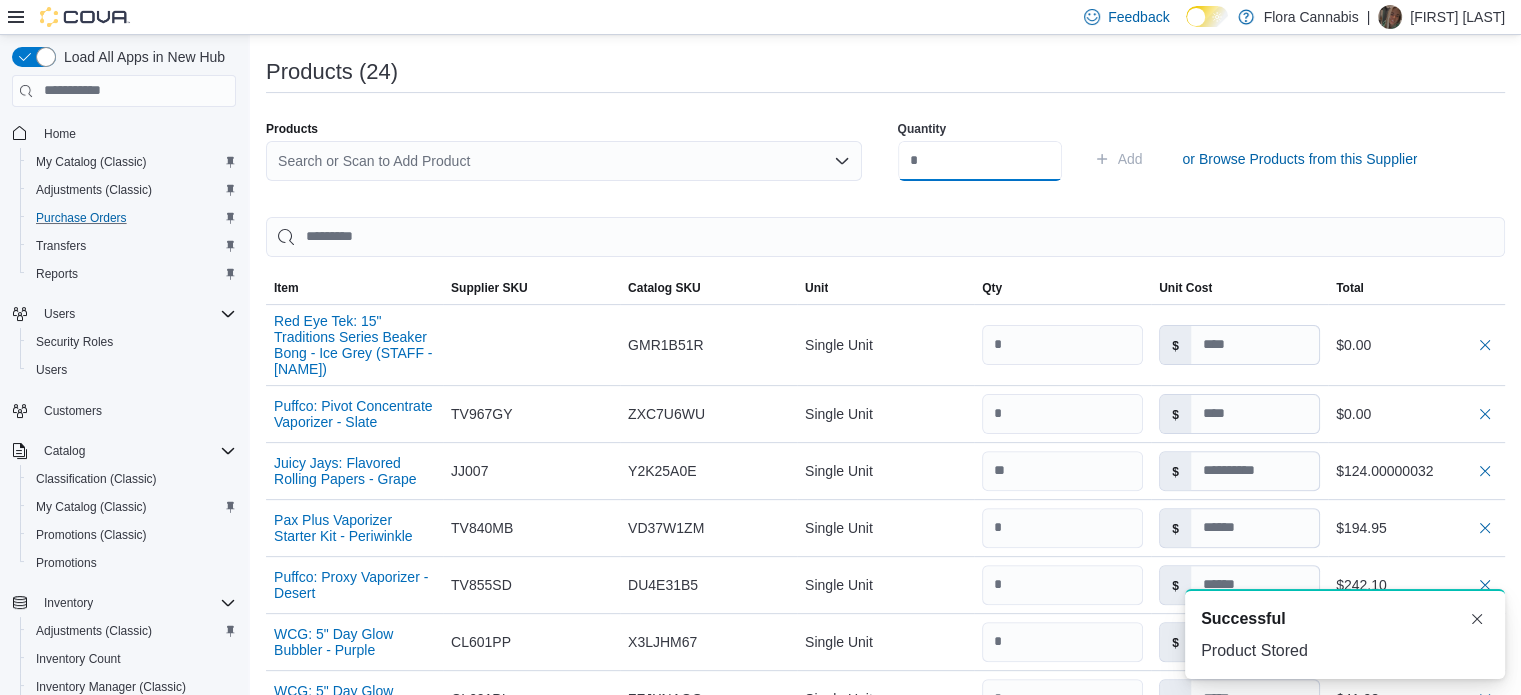 scroll, scrollTop: 0, scrollLeft: 0, axis: both 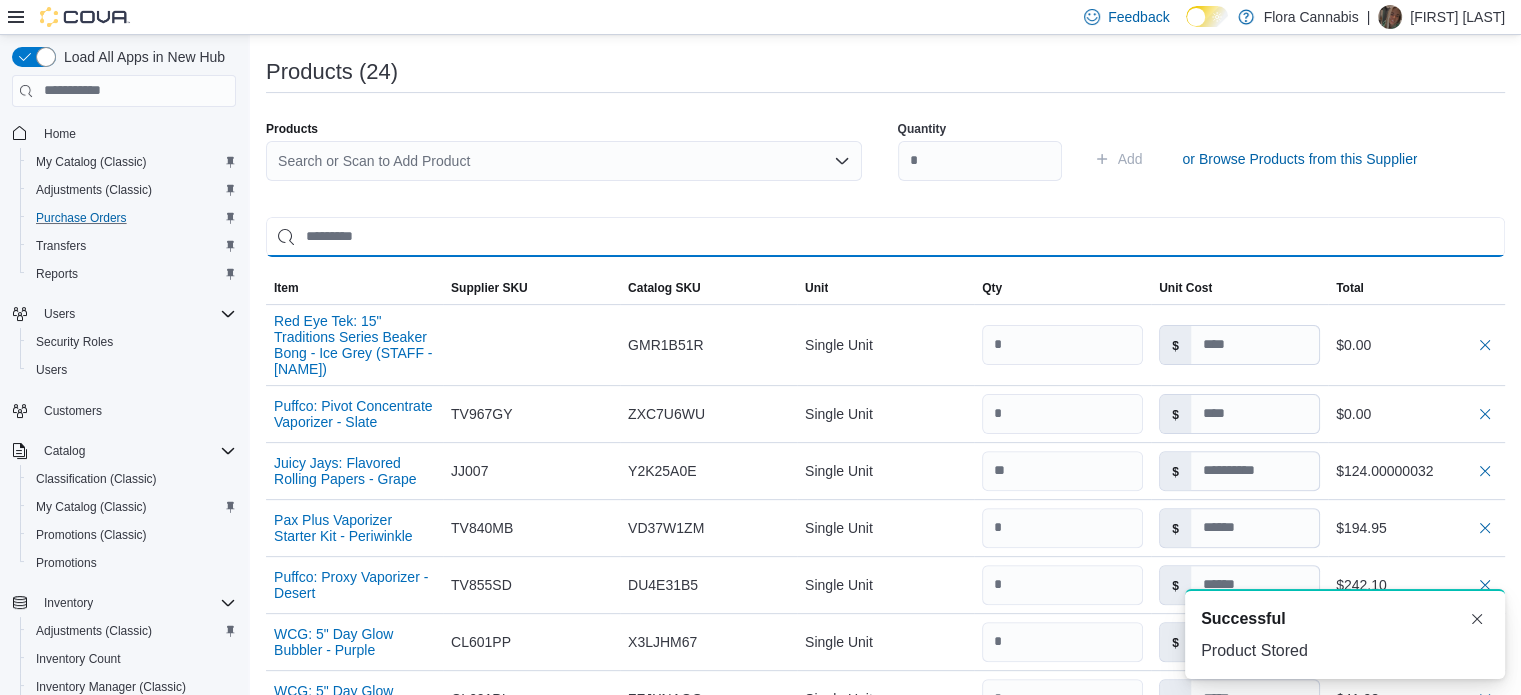 click at bounding box center [885, 237] 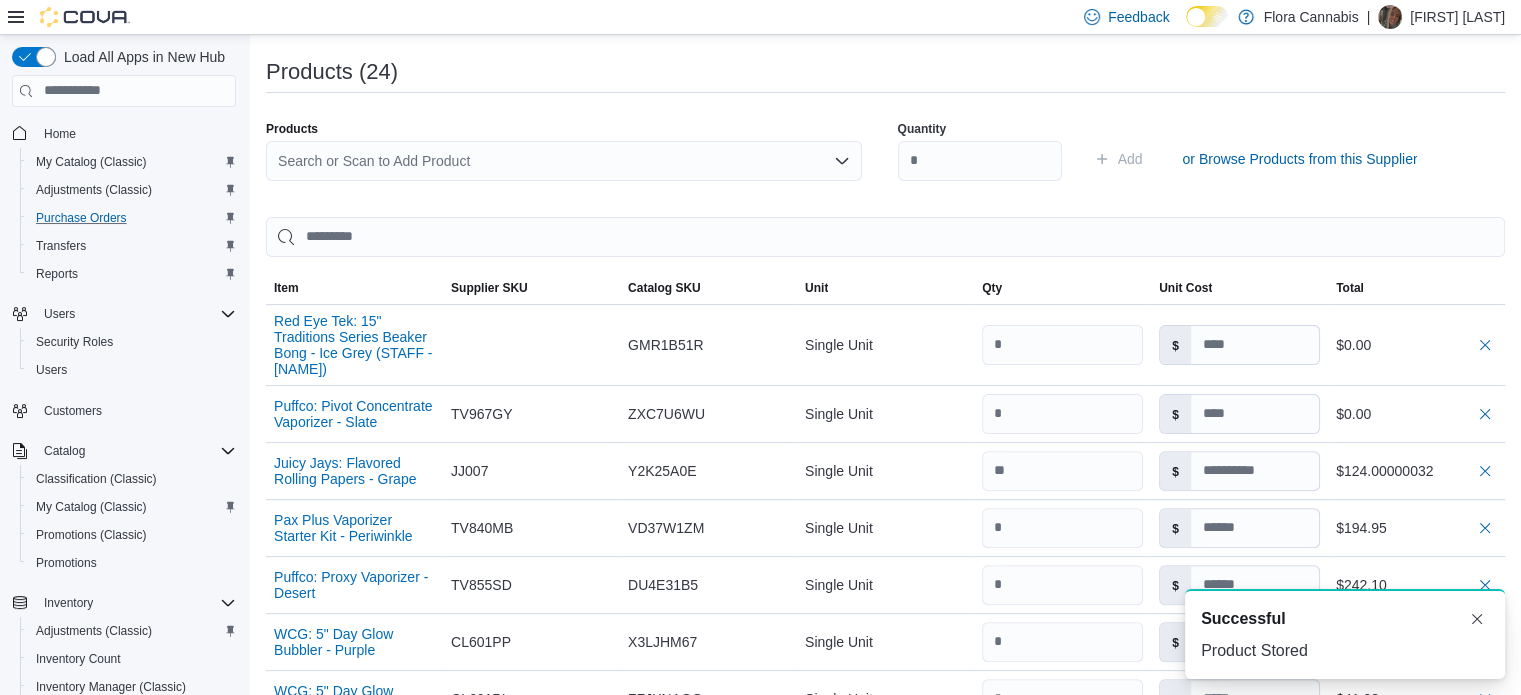 click on "Search or Scan to Add Product" at bounding box center (564, 161) 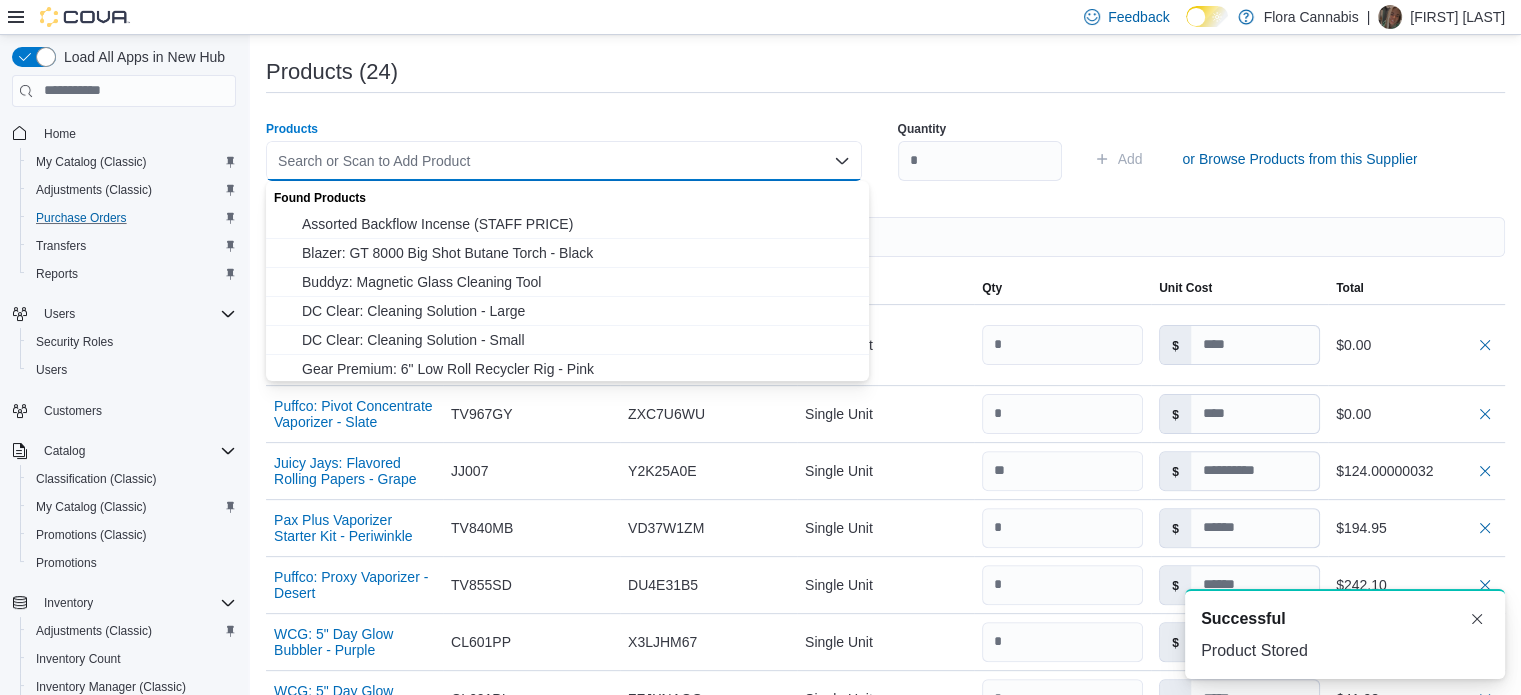 paste on "***" 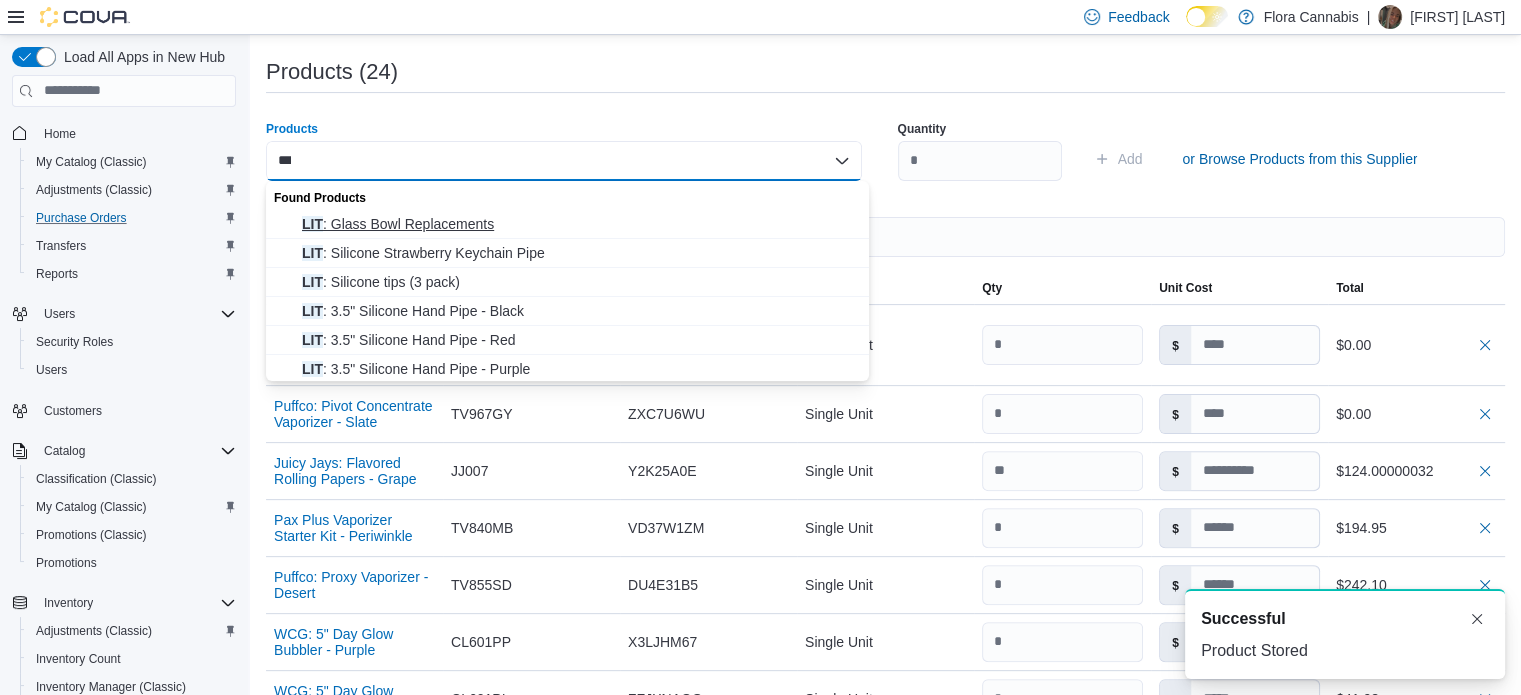 scroll, scrollTop: 100, scrollLeft: 0, axis: vertical 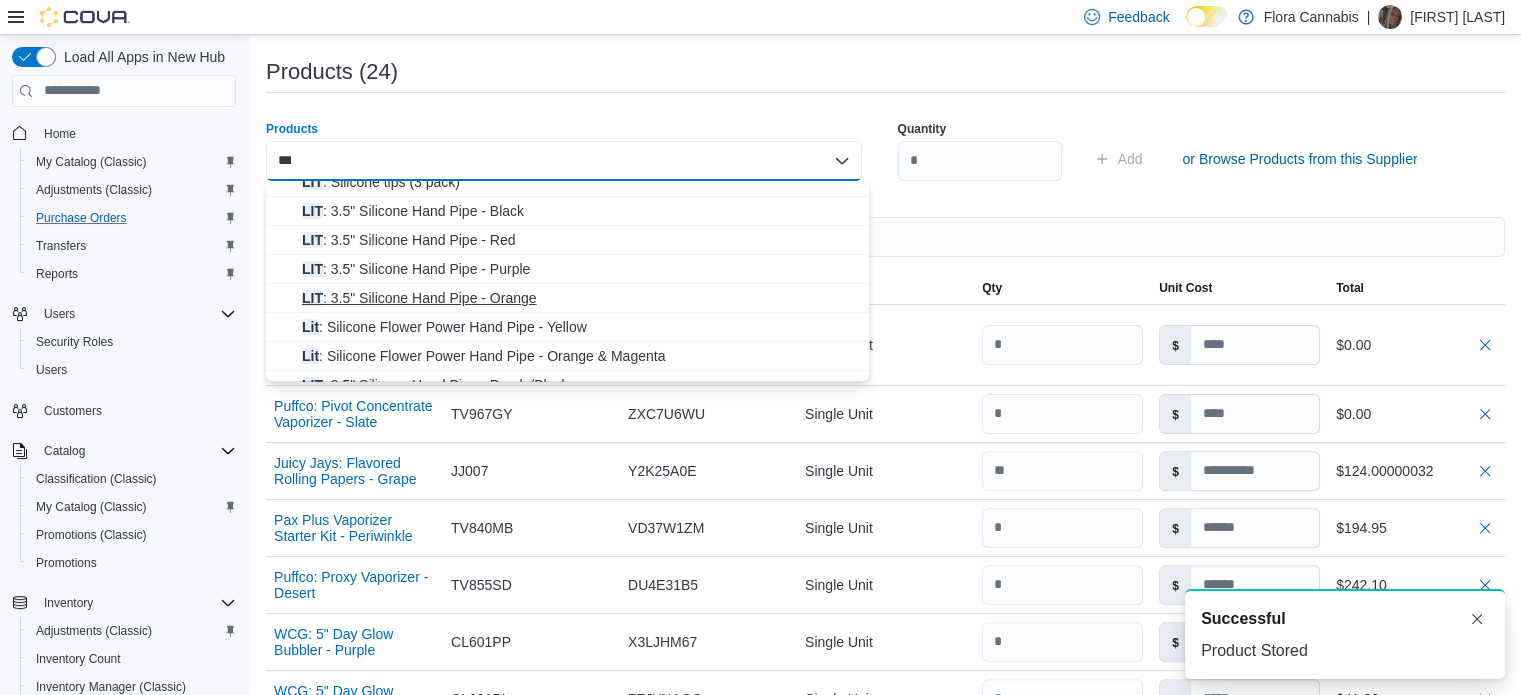 type on "***" 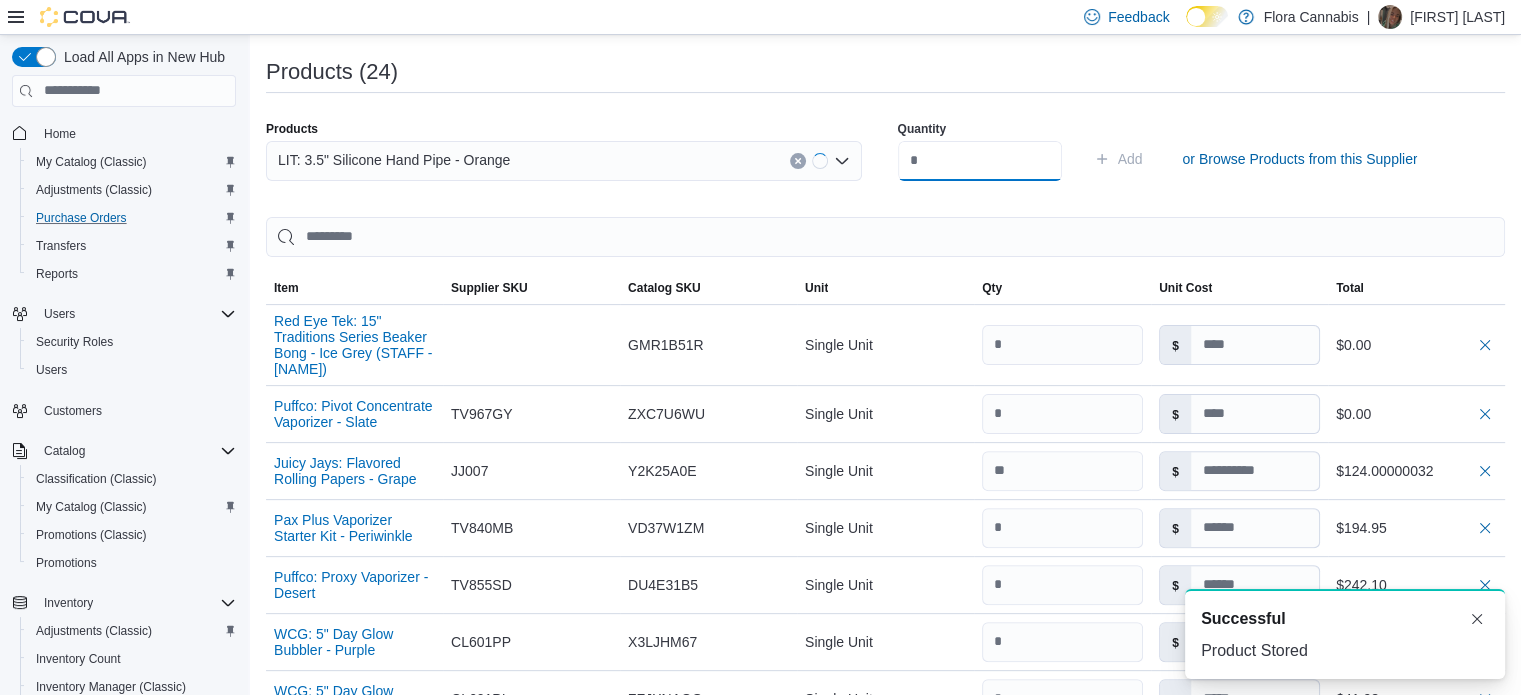 click at bounding box center (980, 161) 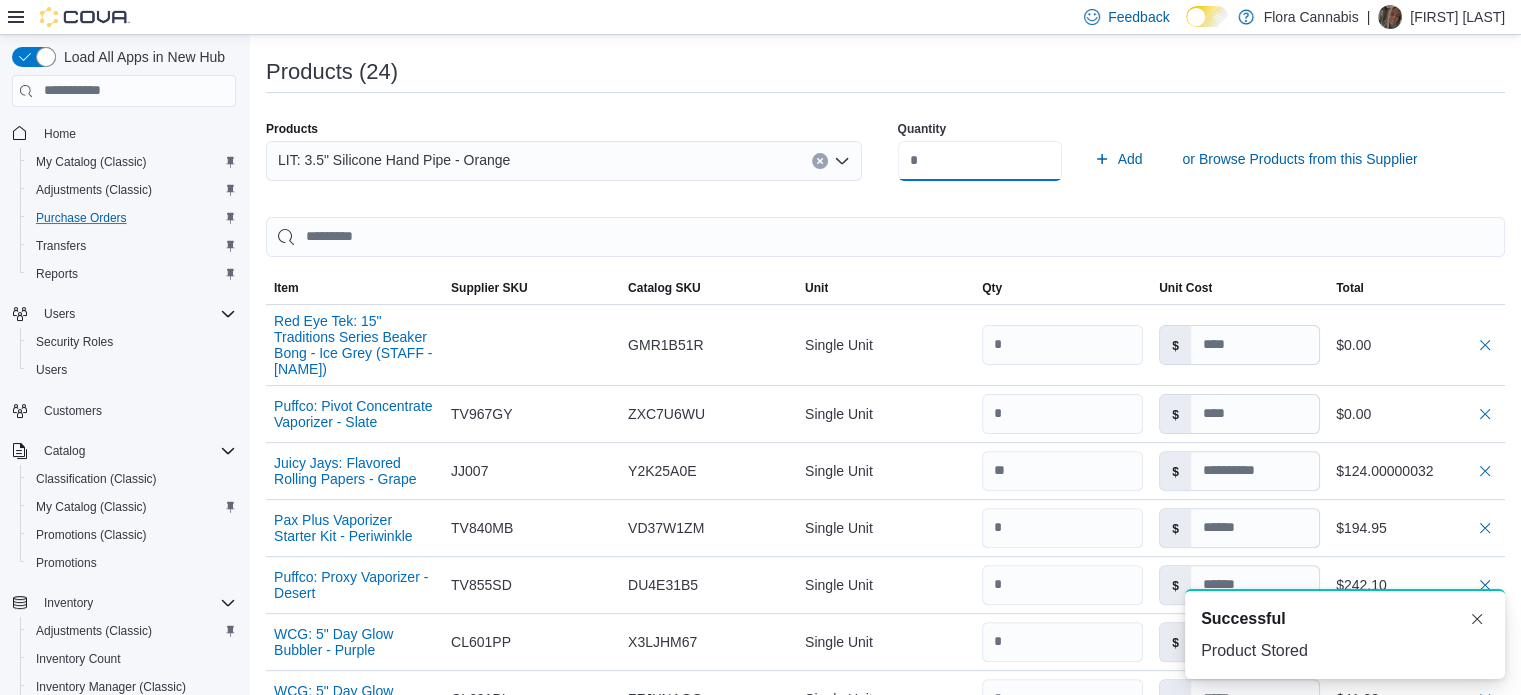 type on "**" 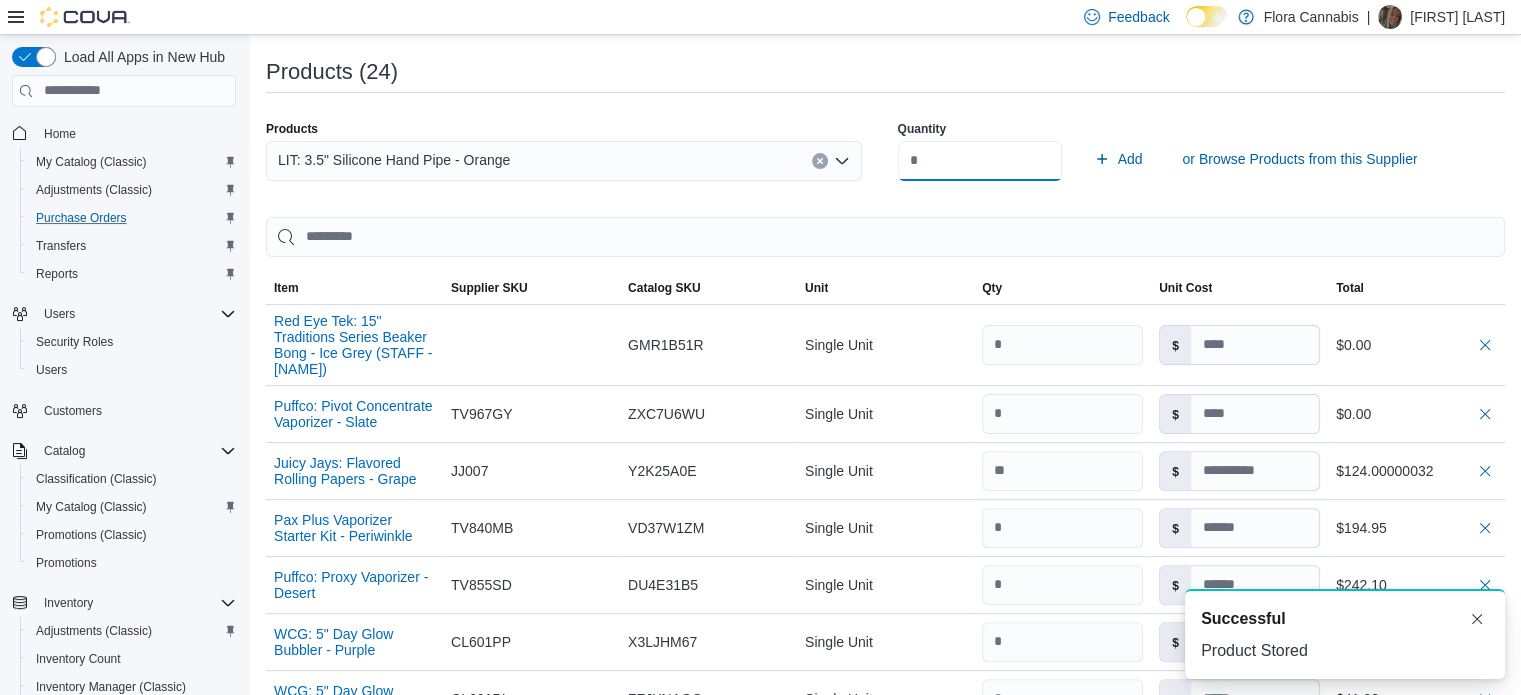 click on "Add" at bounding box center [1118, 159] 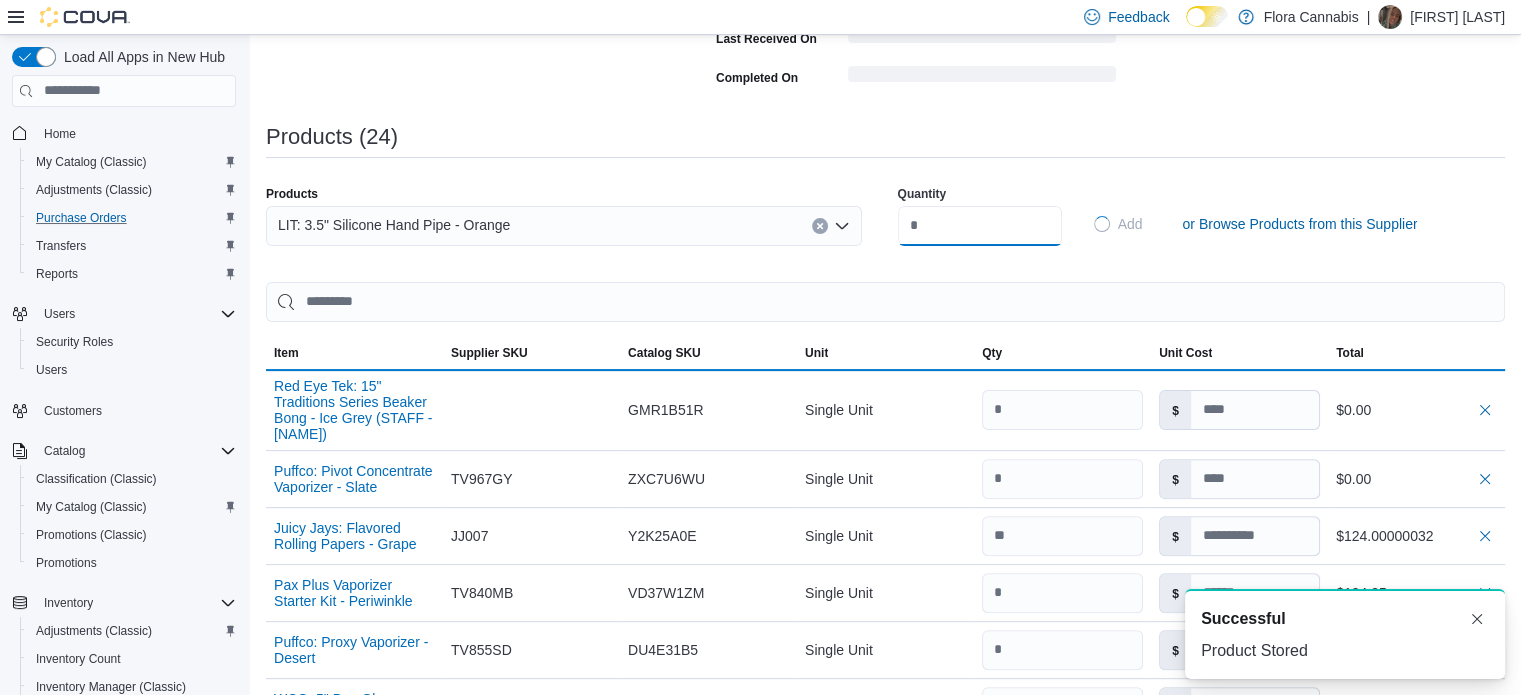 type 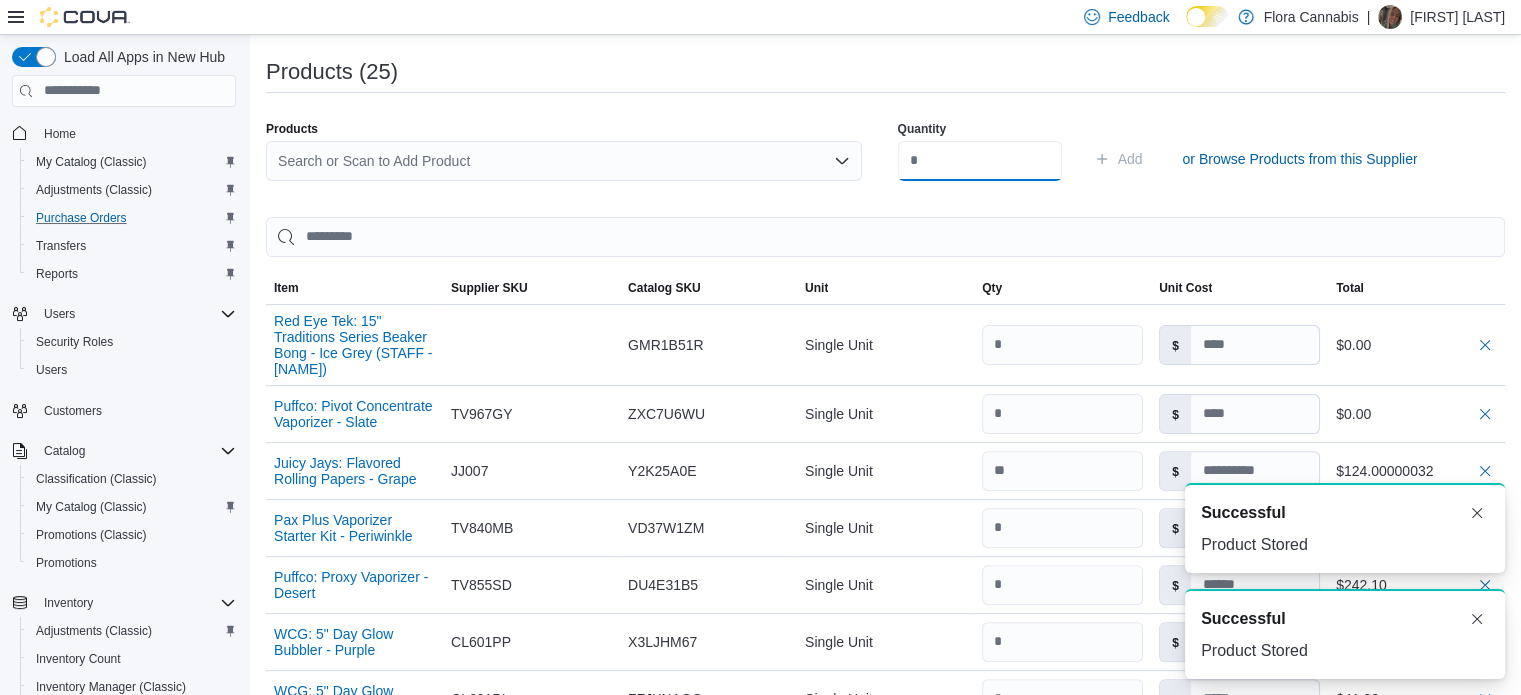 scroll, scrollTop: 0, scrollLeft: 0, axis: both 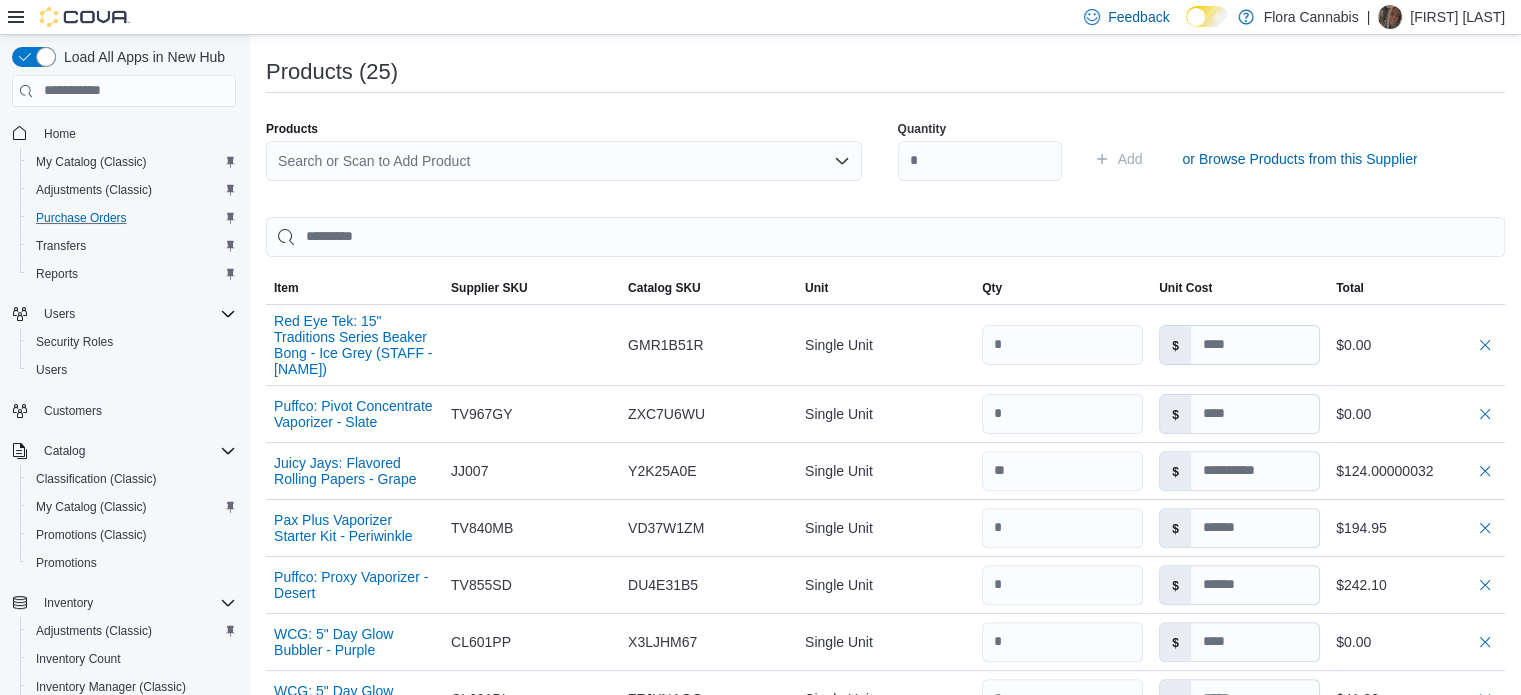 click on "Search or Scan to Add Product" at bounding box center [564, 161] 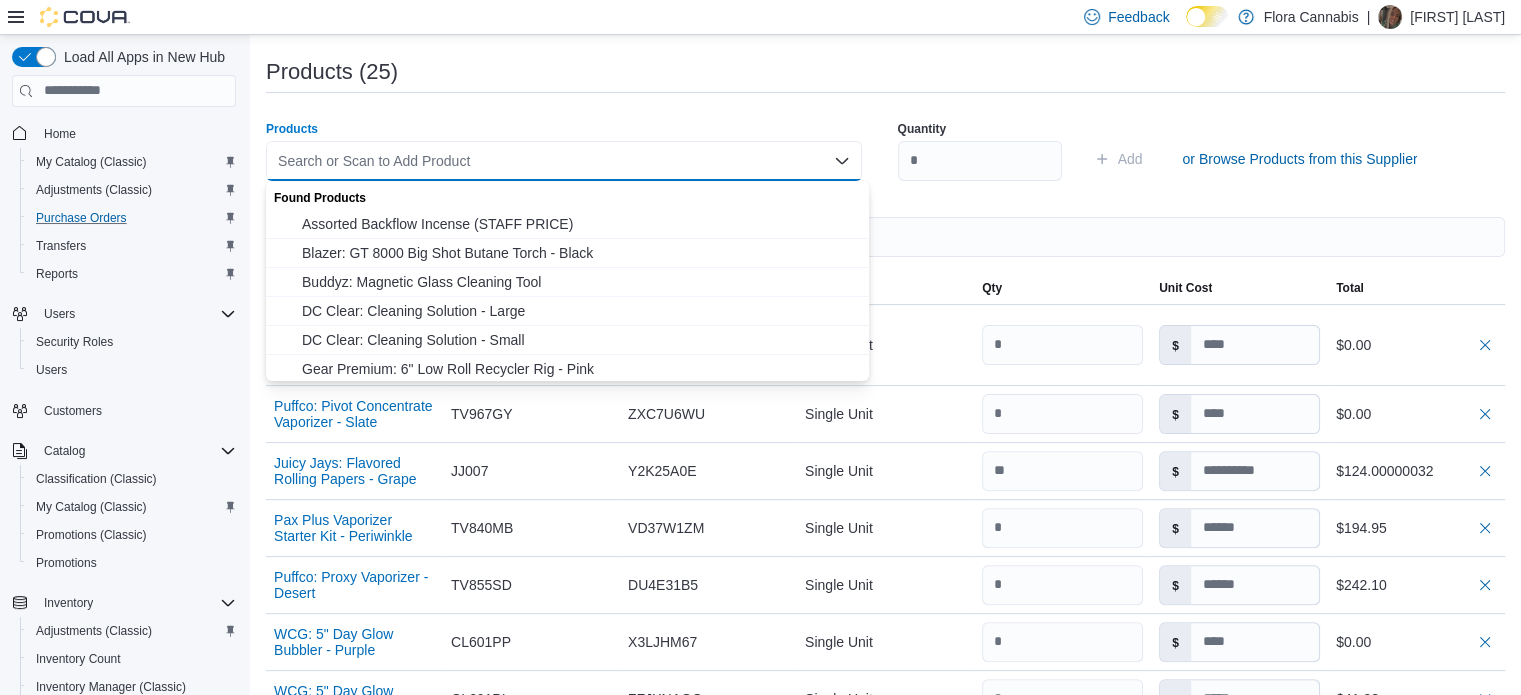paste on "***" 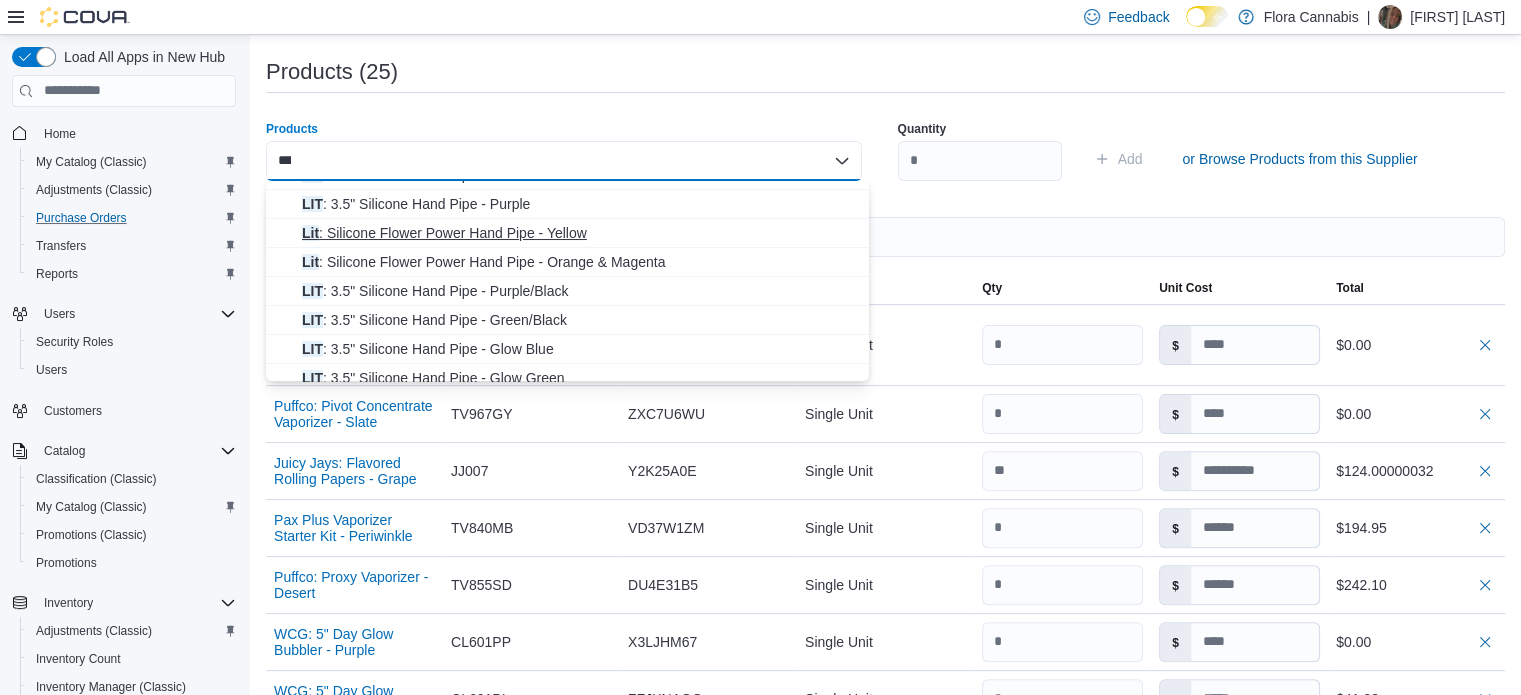 scroll, scrollTop: 200, scrollLeft: 0, axis: vertical 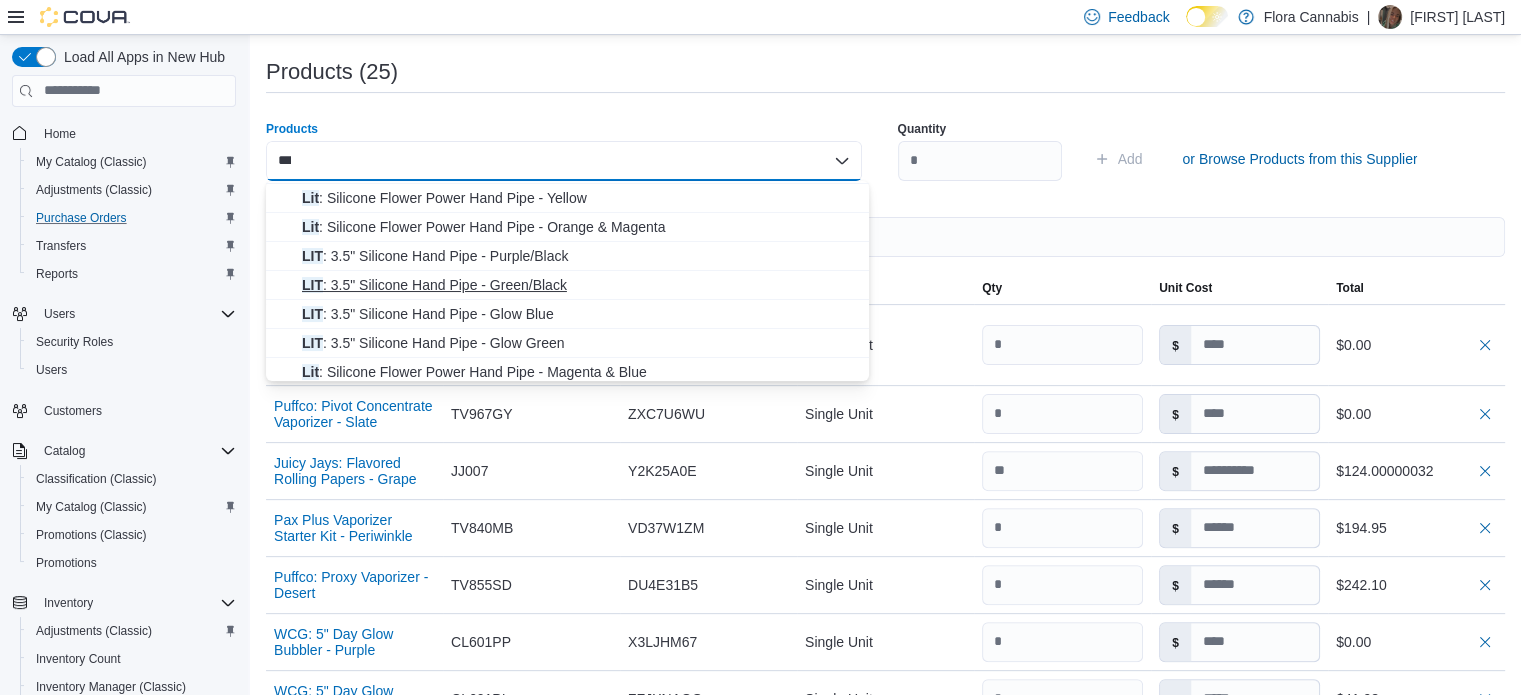 type on "***" 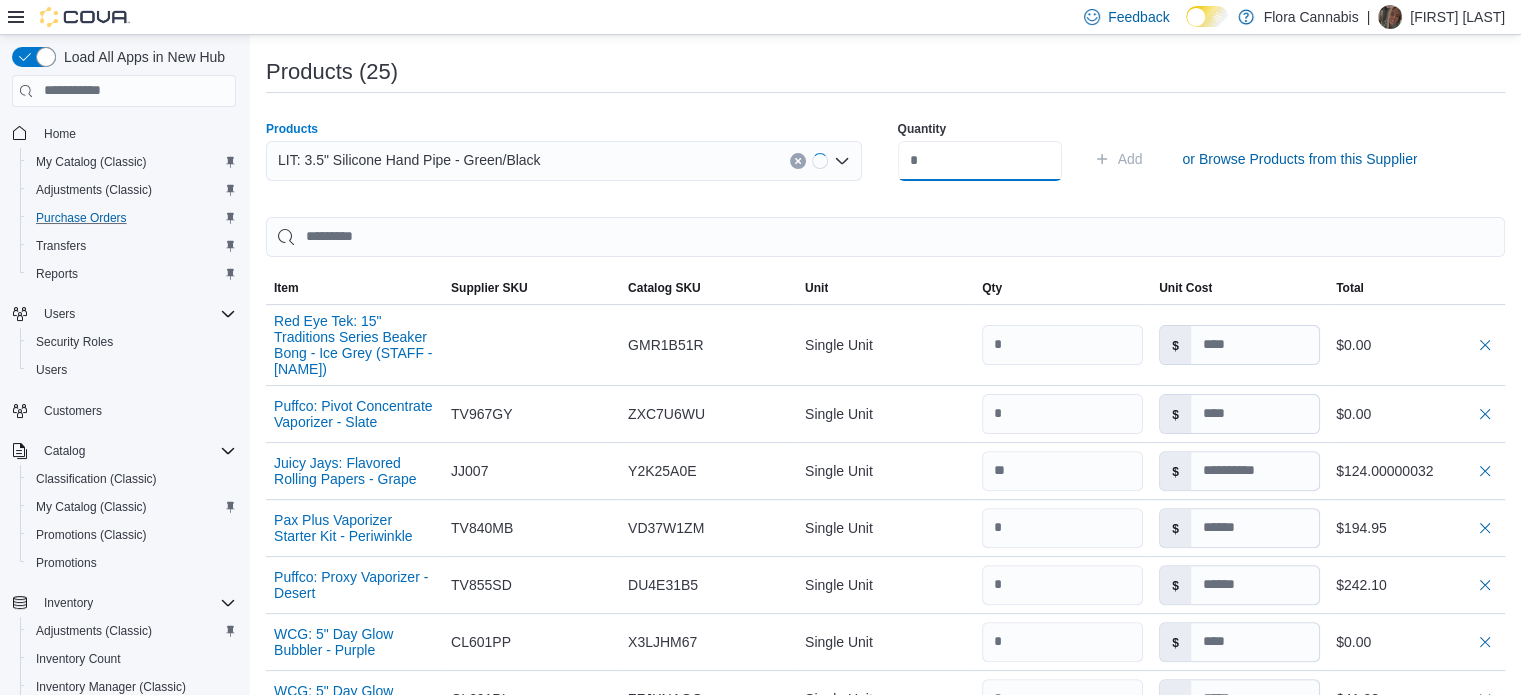click at bounding box center (980, 161) 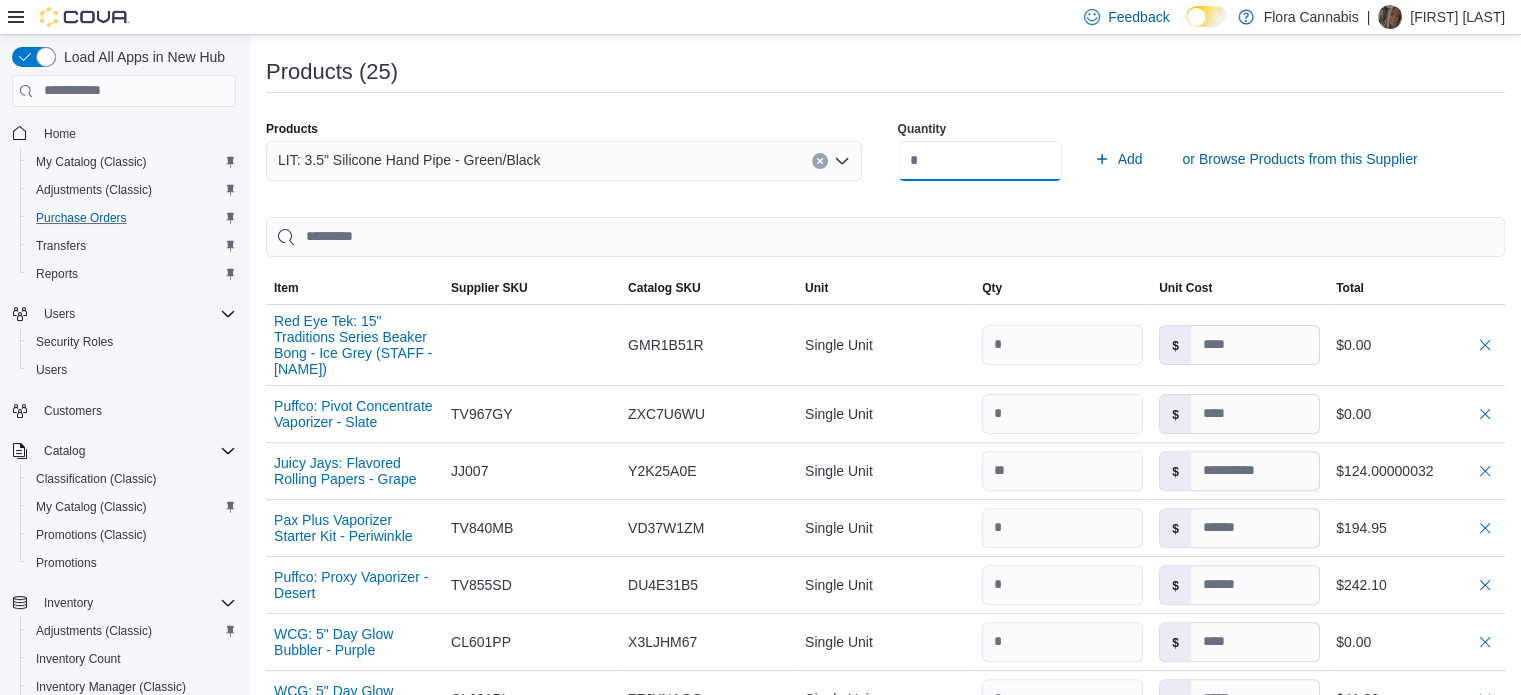 type on "**" 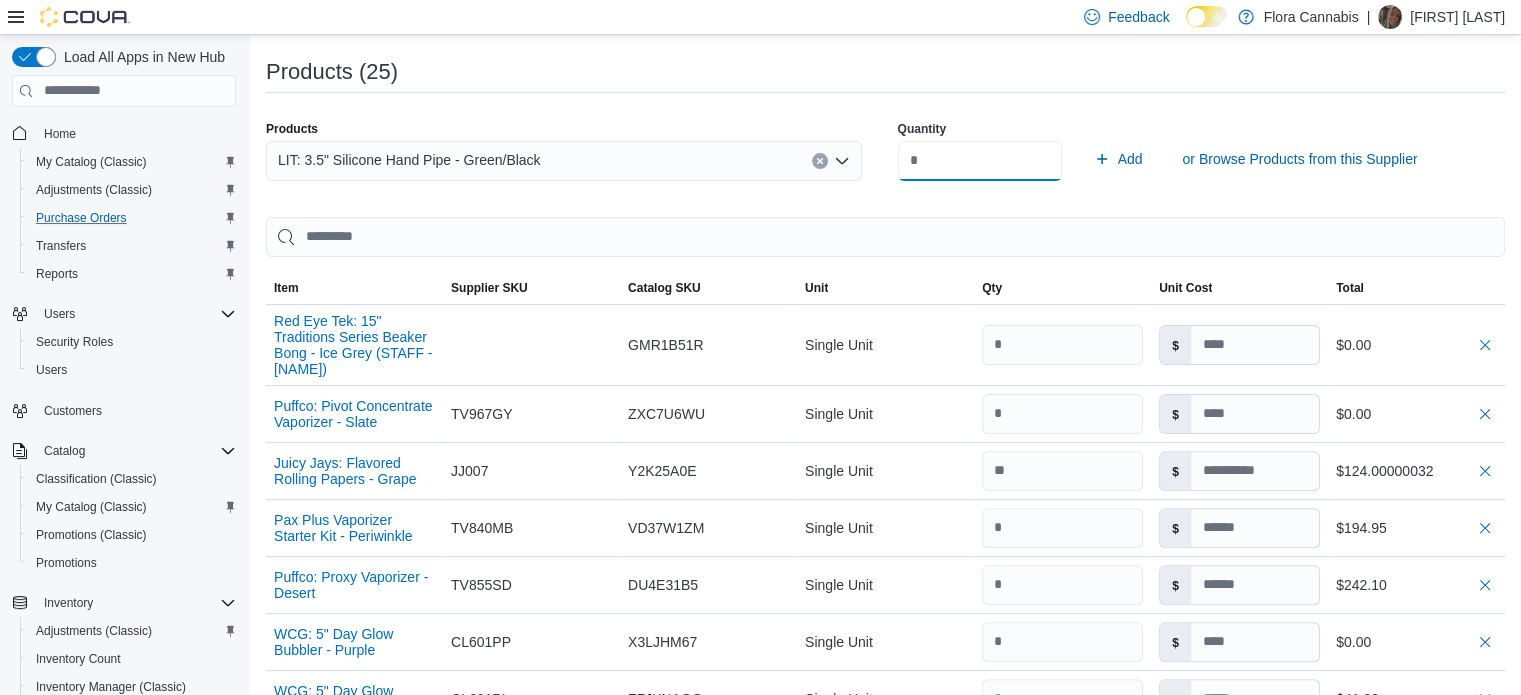 click on "Add" at bounding box center [1118, 159] 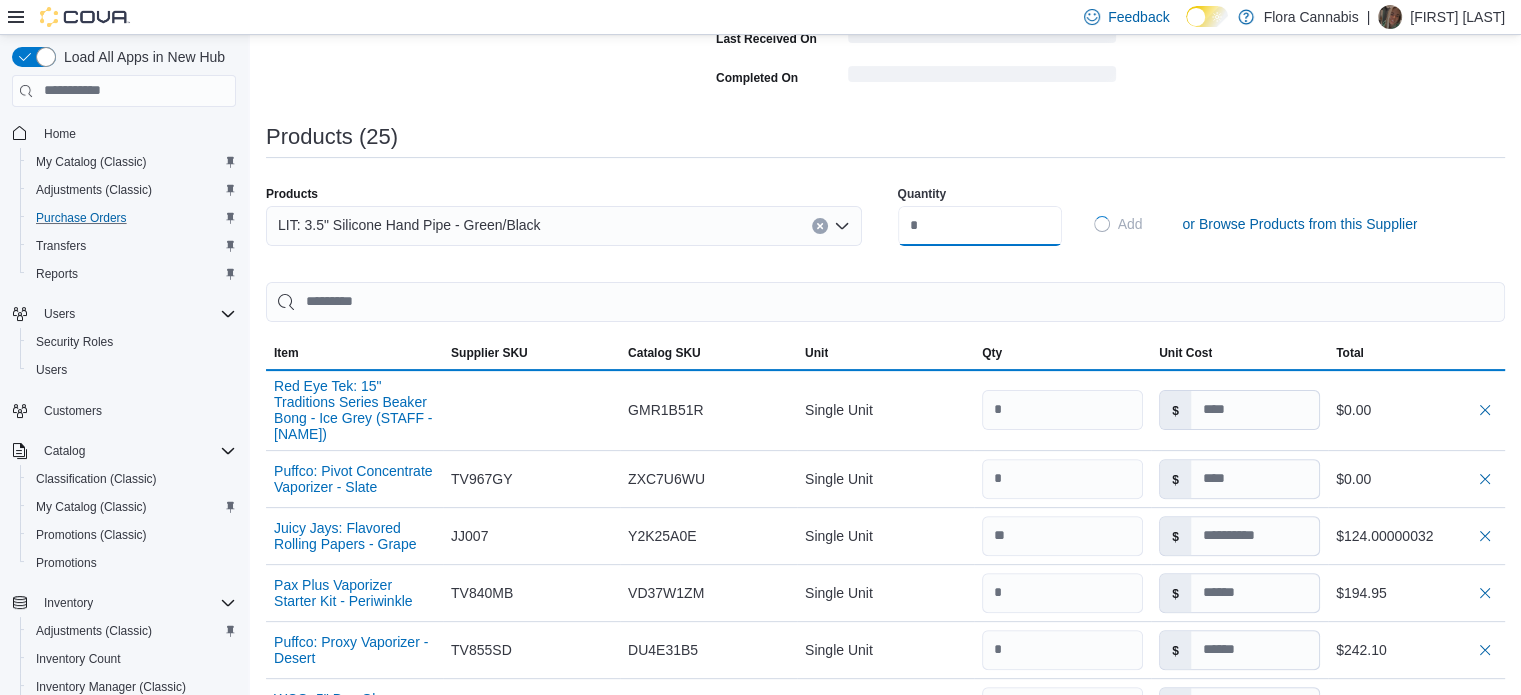 type 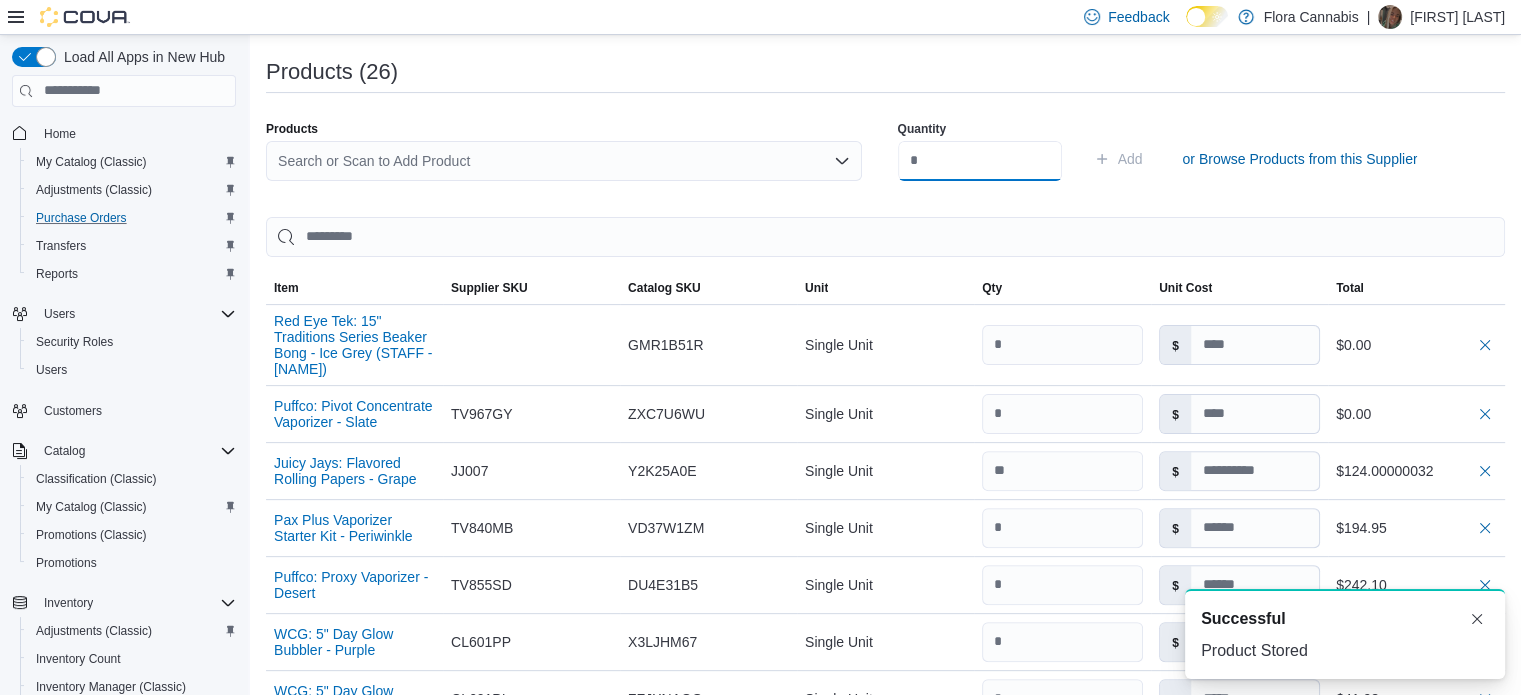 scroll, scrollTop: 0, scrollLeft: 0, axis: both 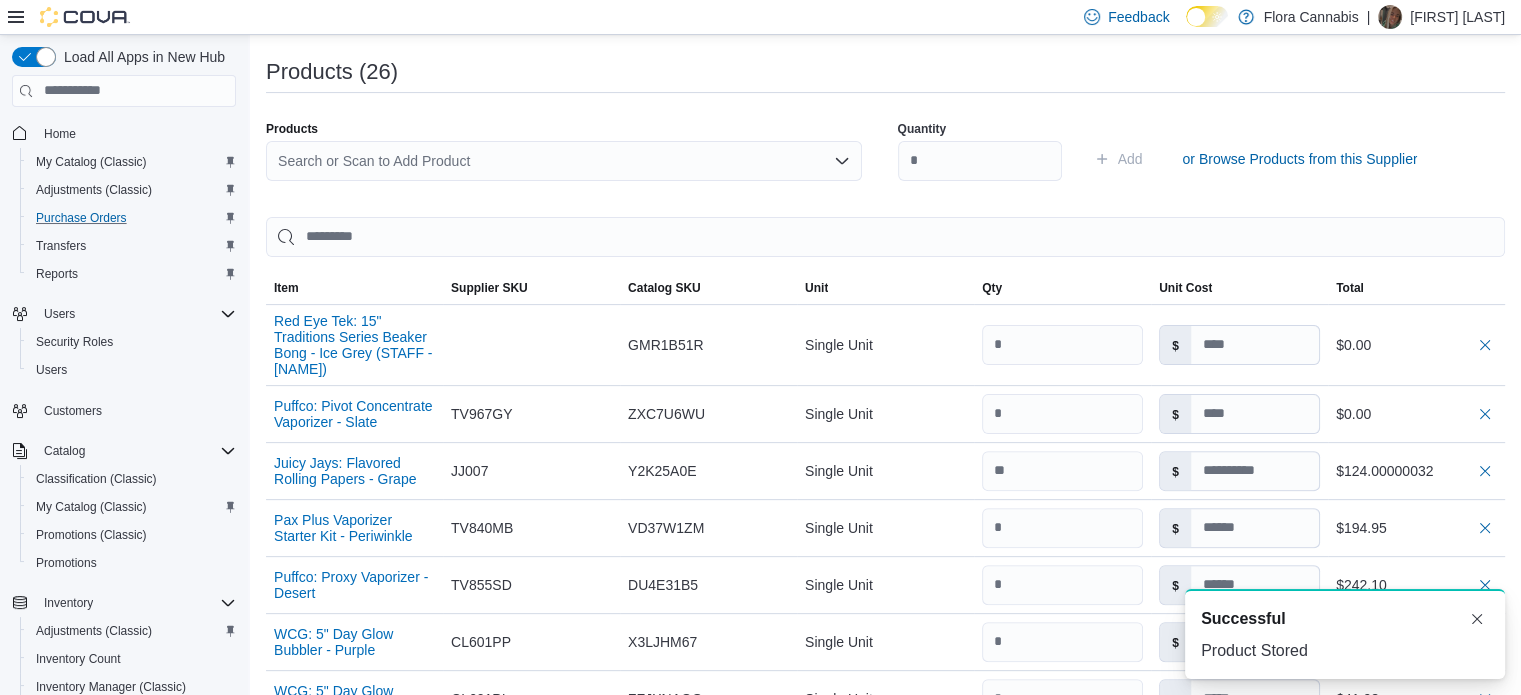 click on "Search or Scan to Add Product" at bounding box center (564, 161) 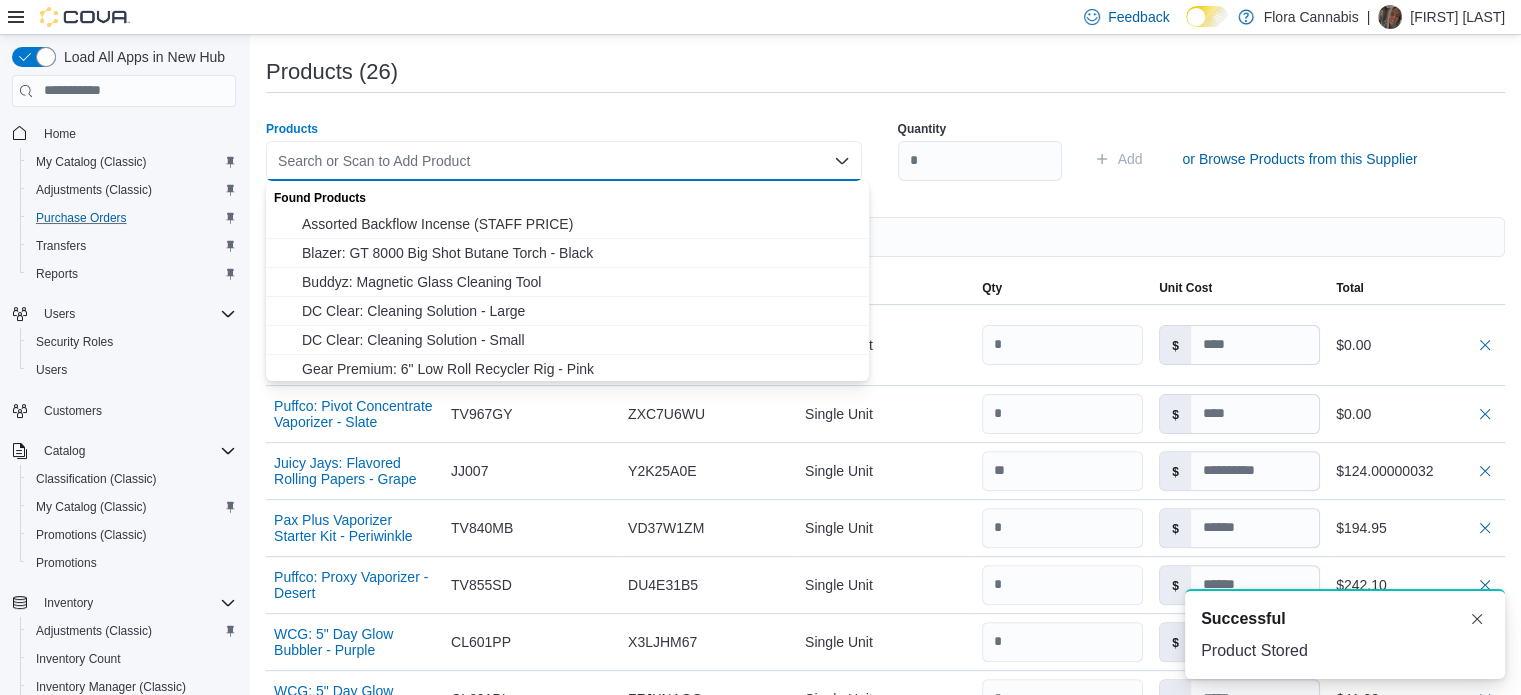 paste on "***" 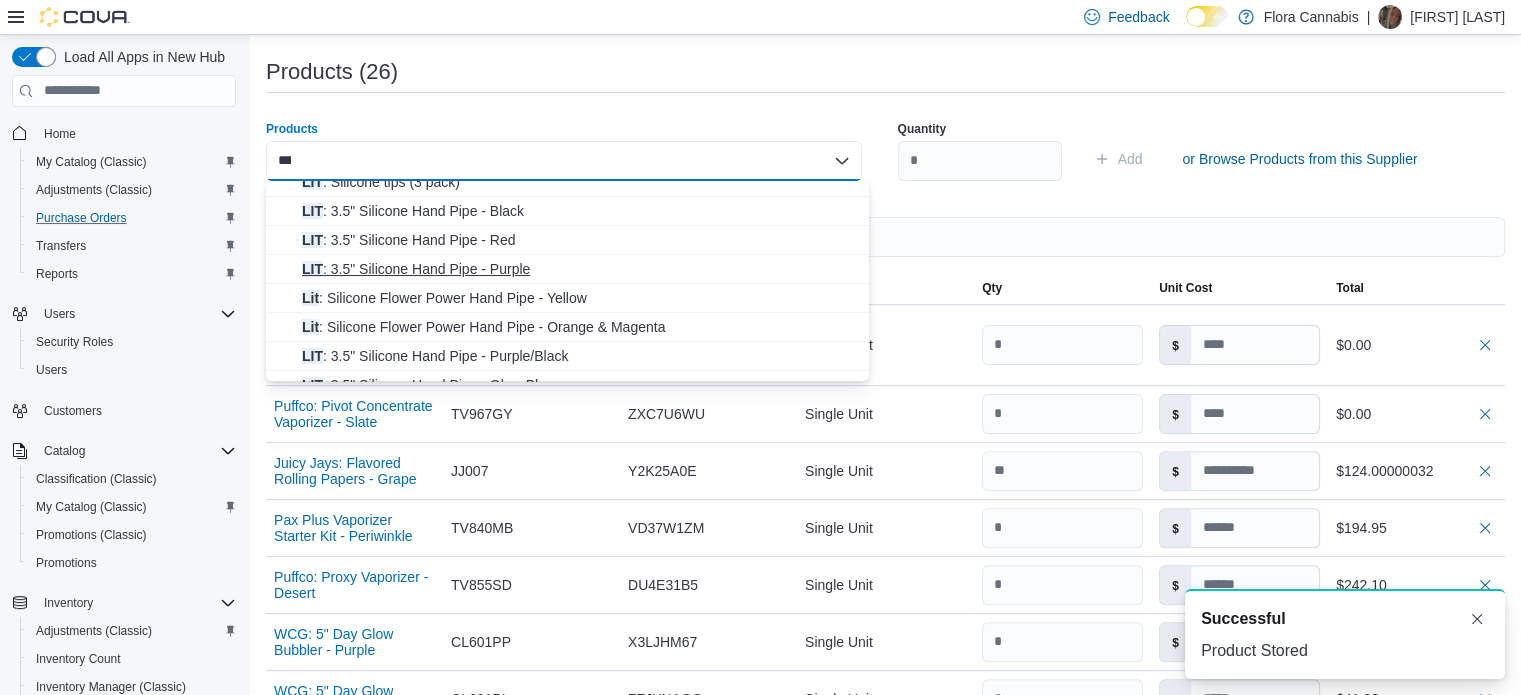 scroll, scrollTop: 200, scrollLeft: 0, axis: vertical 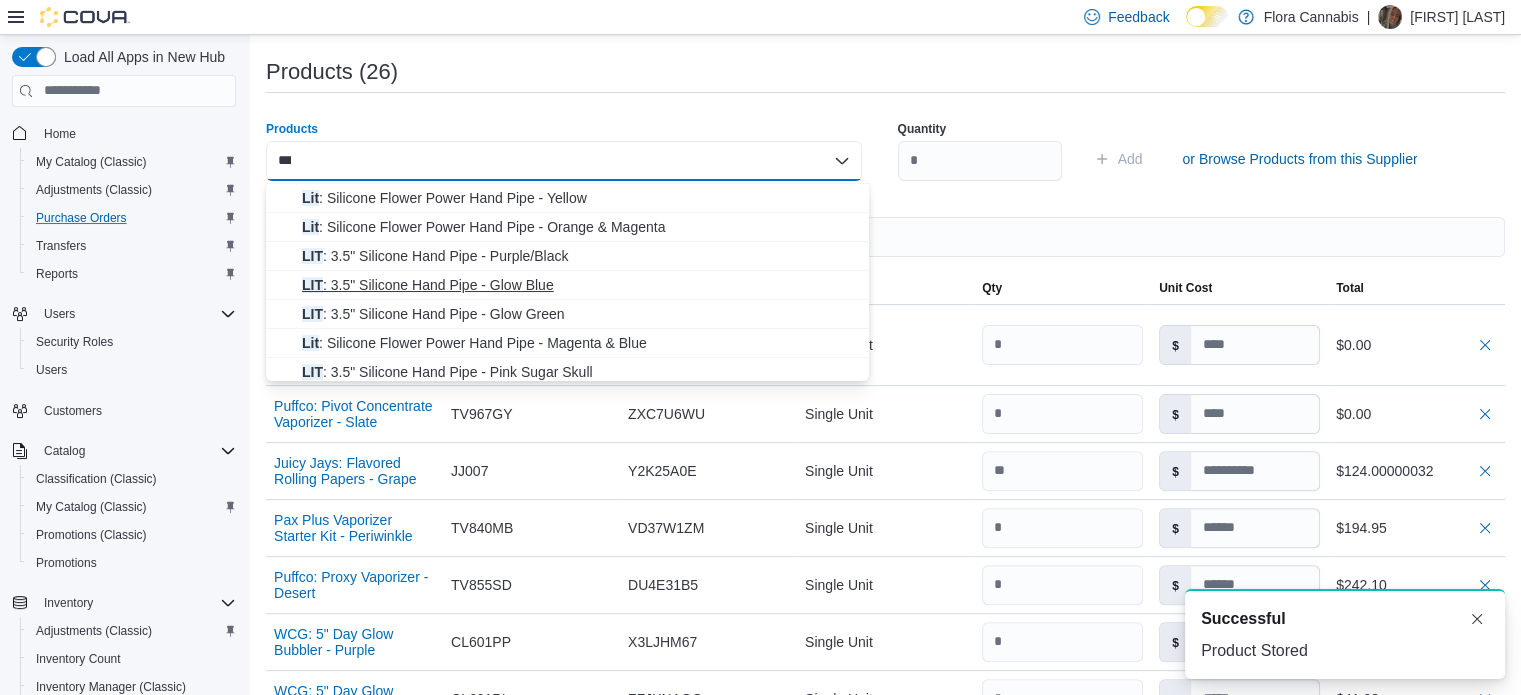 type on "***" 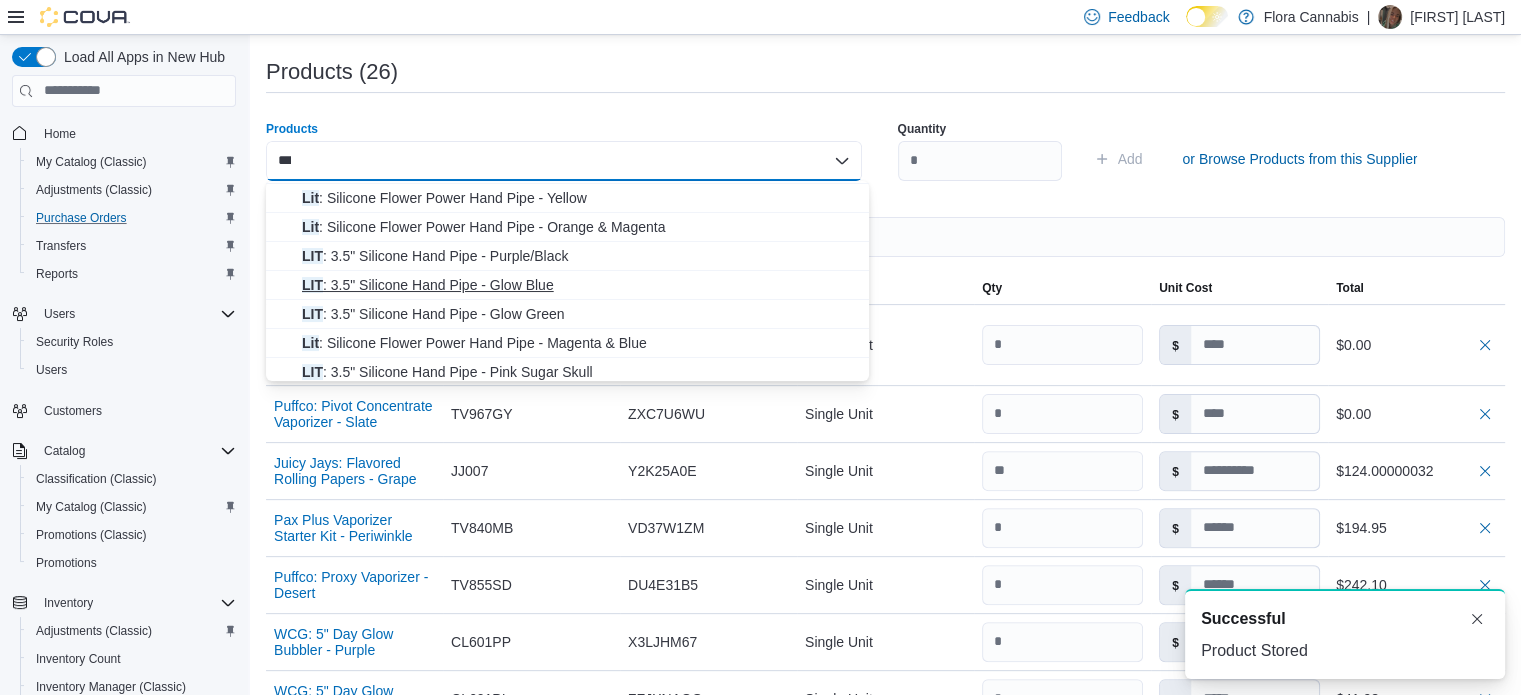 click on "LIT : 3.5" Silicone Hand Pipe - Glow Blue" at bounding box center (579, 285) 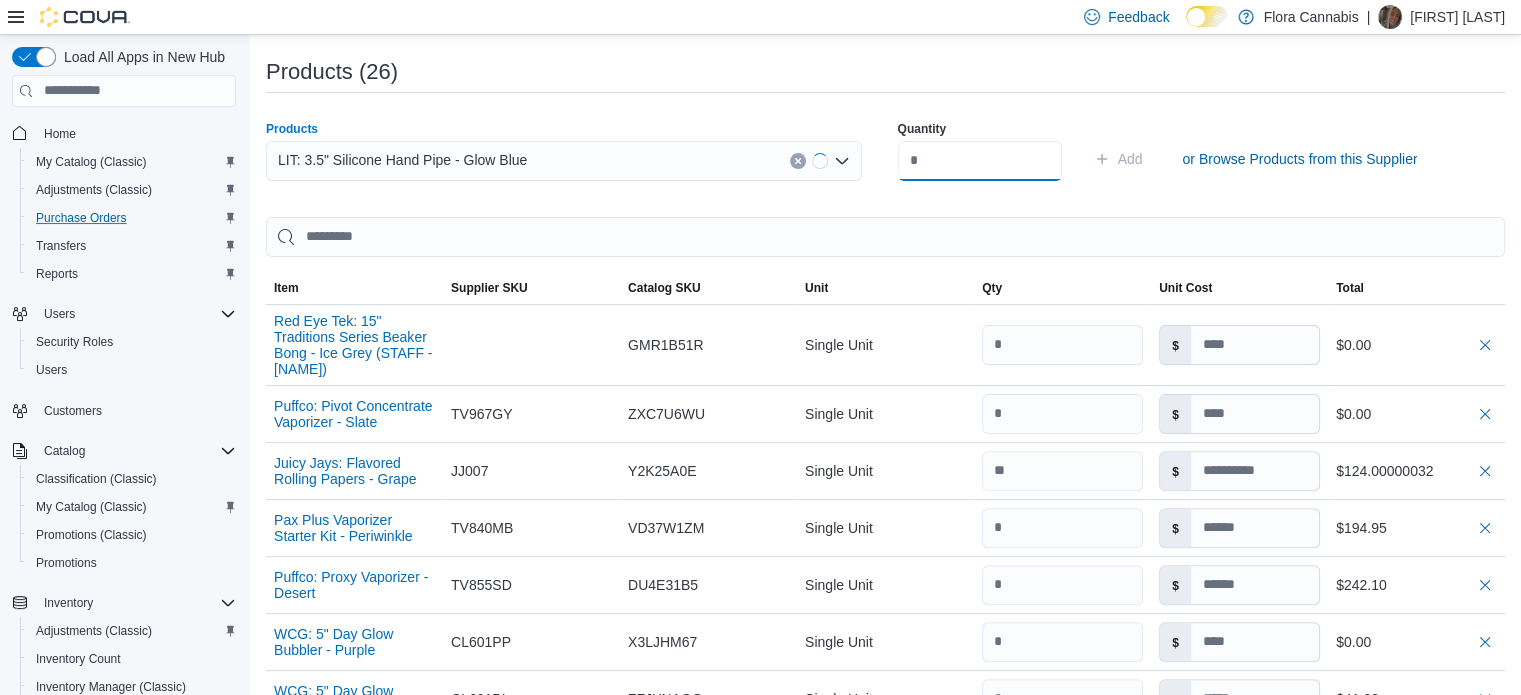 click at bounding box center [980, 161] 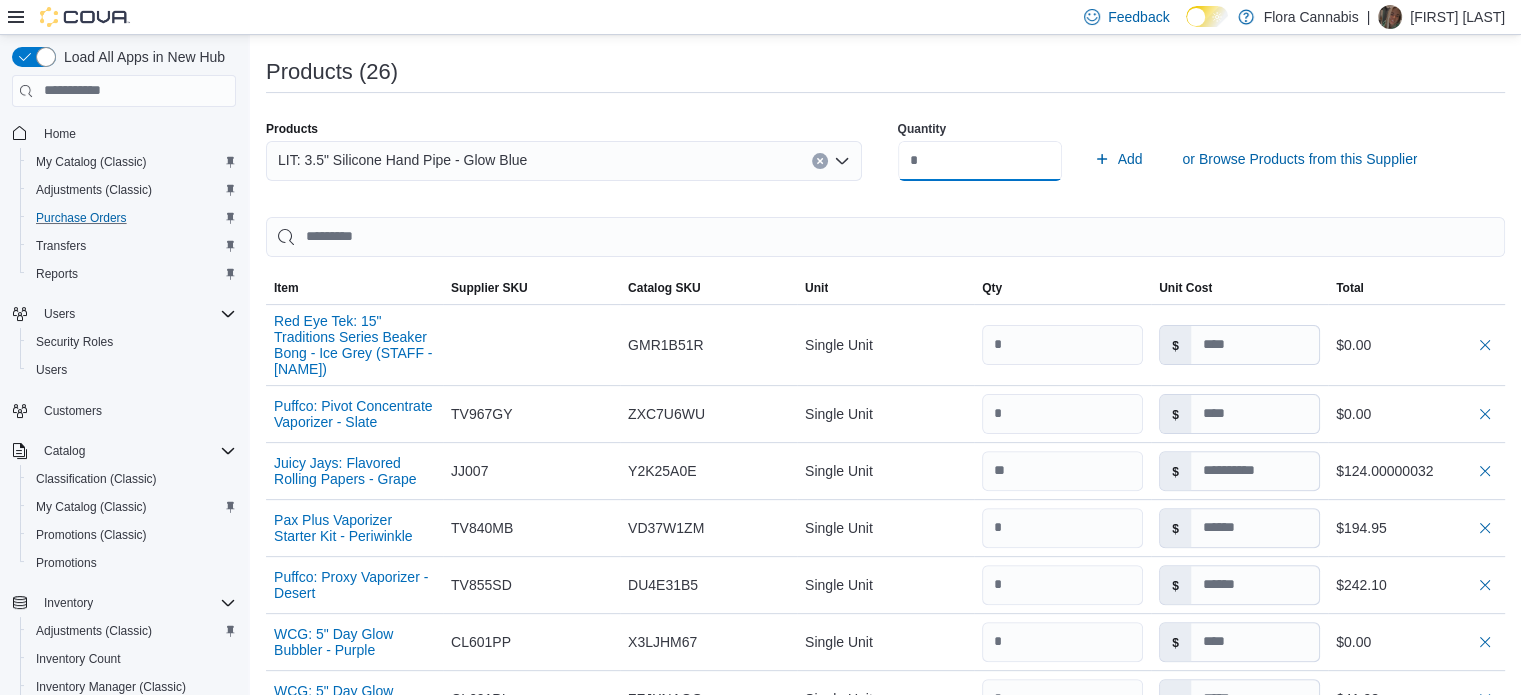 type on "*" 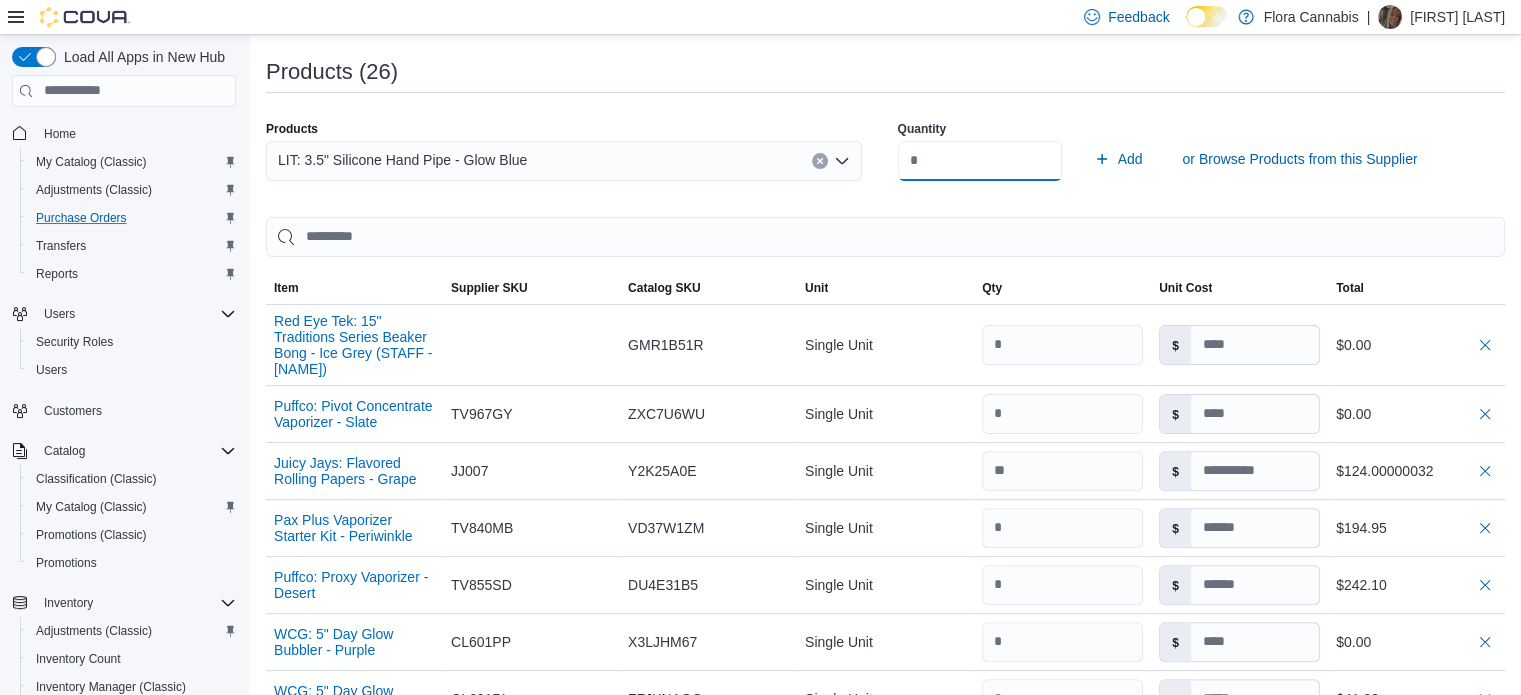 click on "Add" at bounding box center [1118, 159] 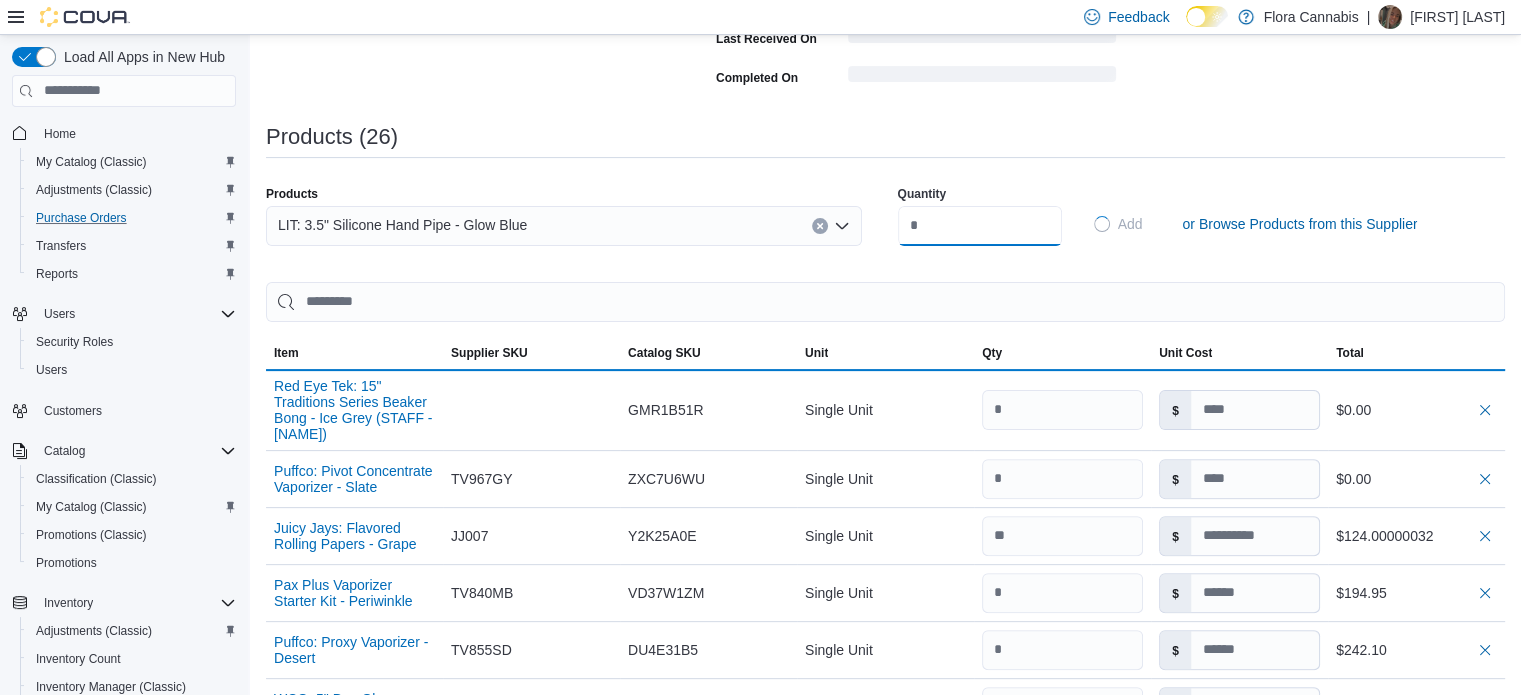 type 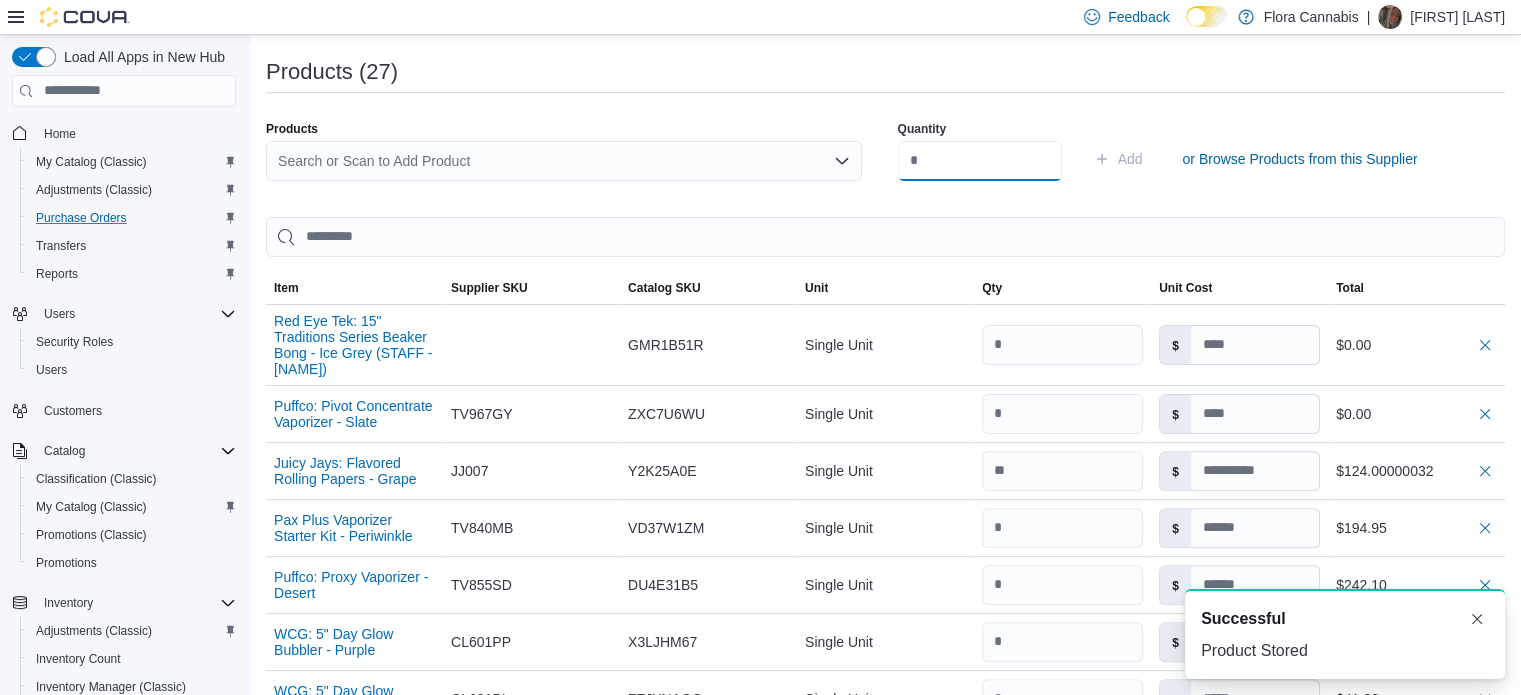 scroll, scrollTop: 0, scrollLeft: 0, axis: both 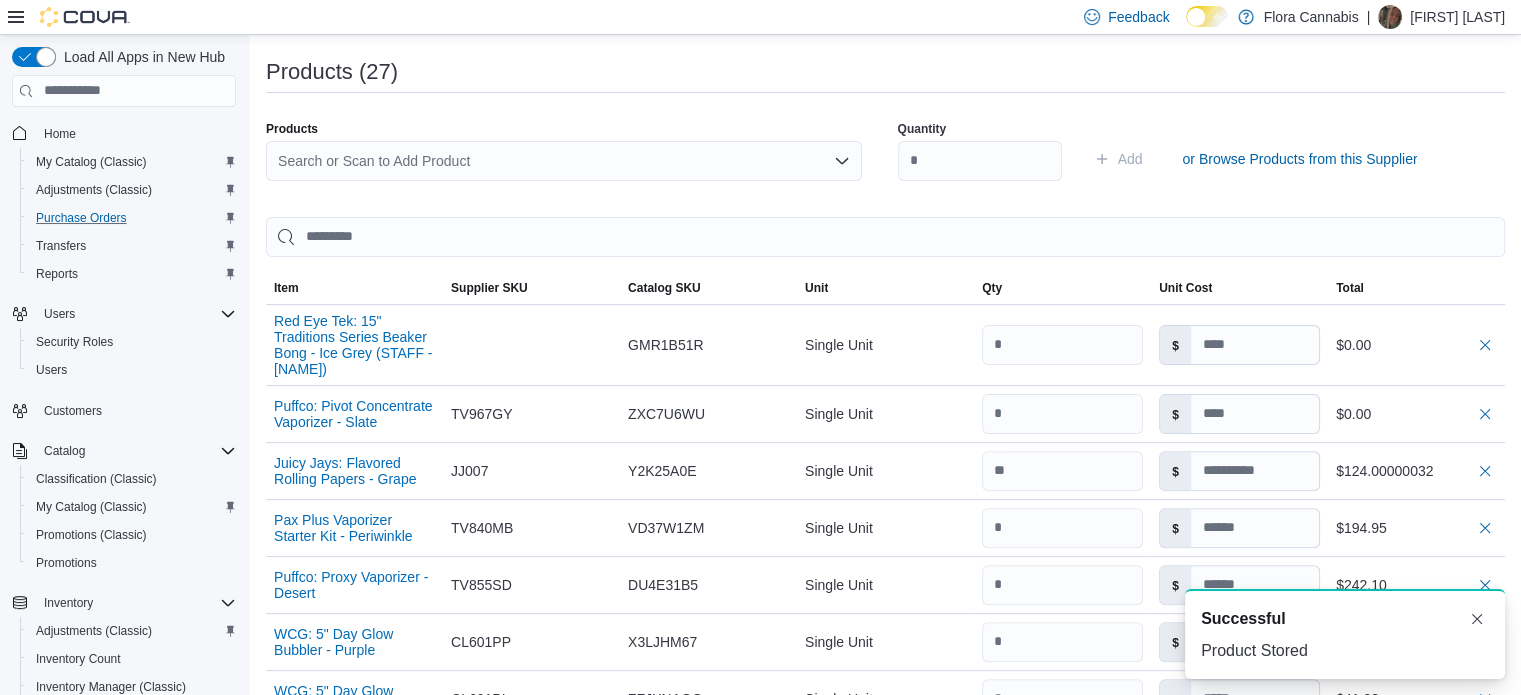 click on "Search or Scan to Add Product" at bounding box center [564, 161] 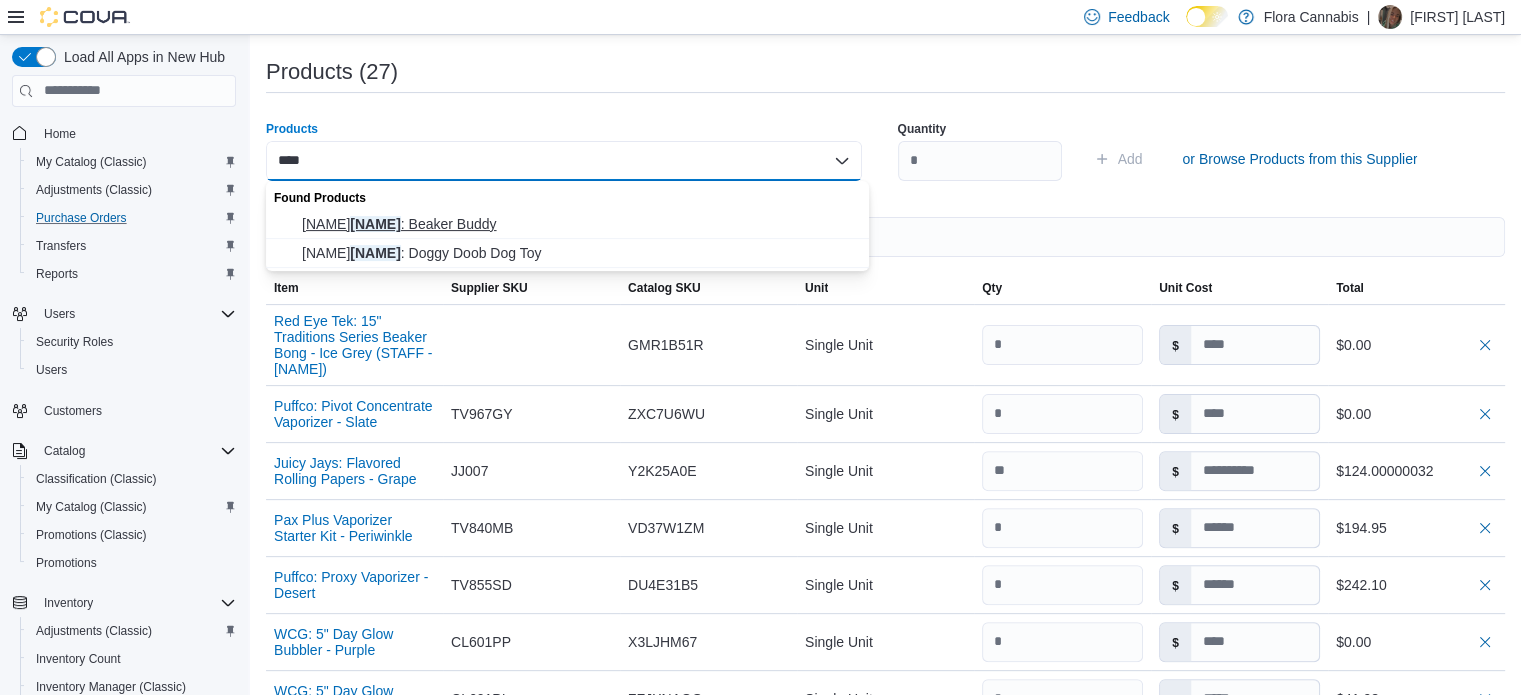 type on "****" 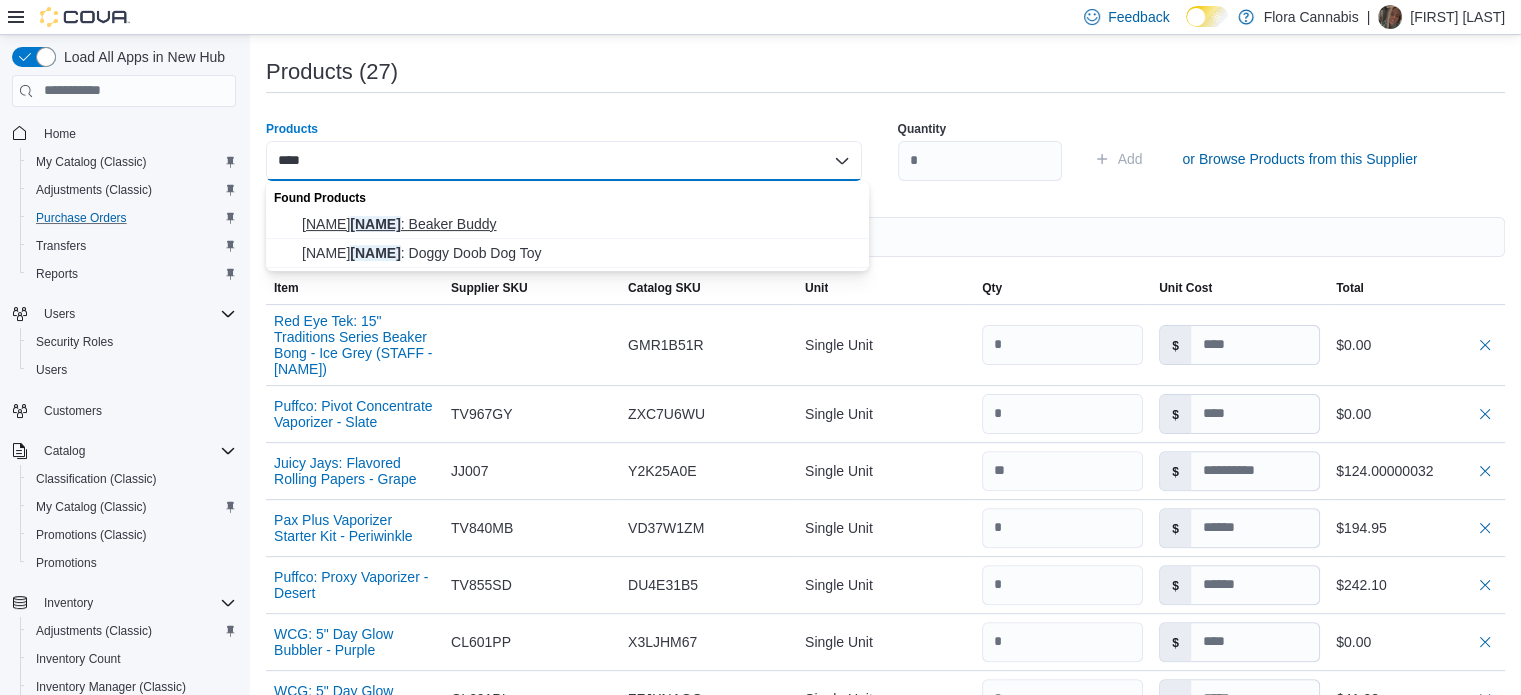 click on "Puff  Palz : Beaker Buddy" at bounding box center [579, 224] 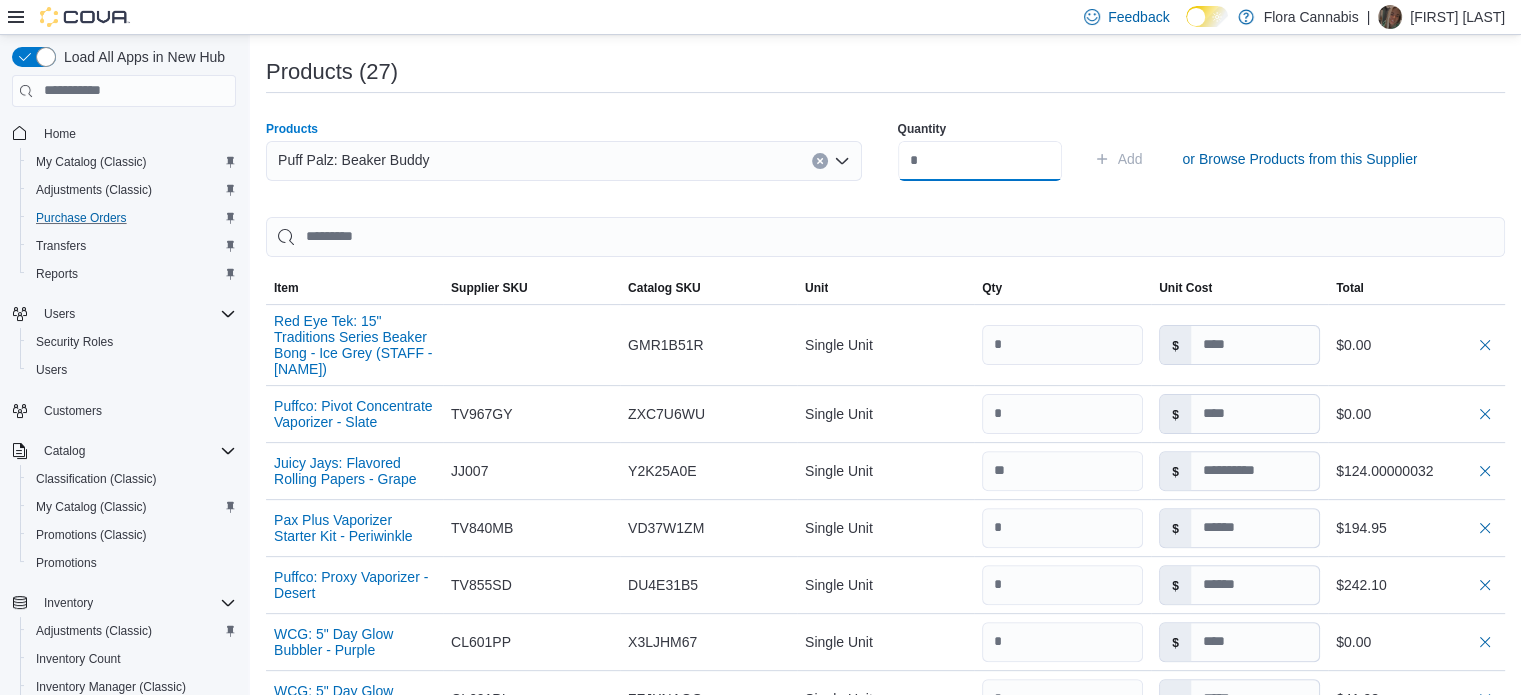 click at bounding box center (980, 161) 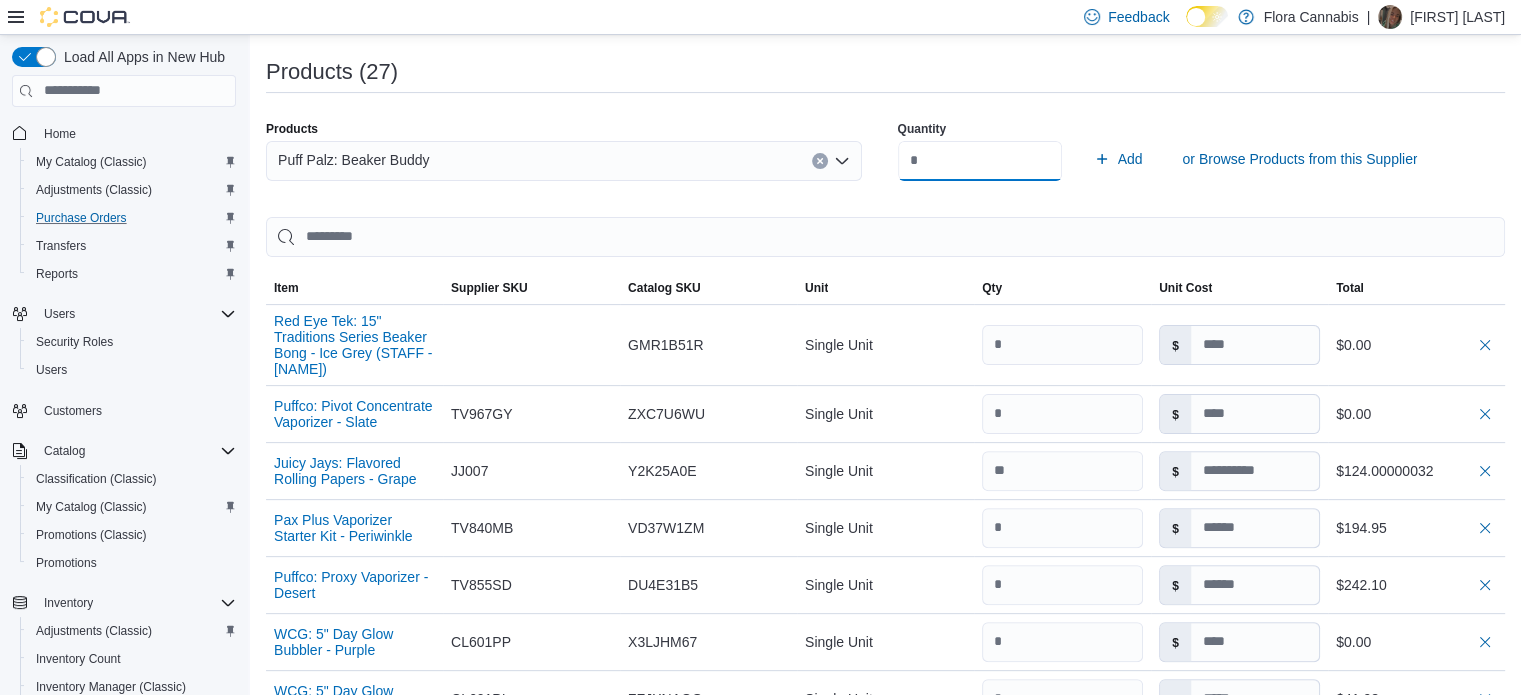 type on "*" 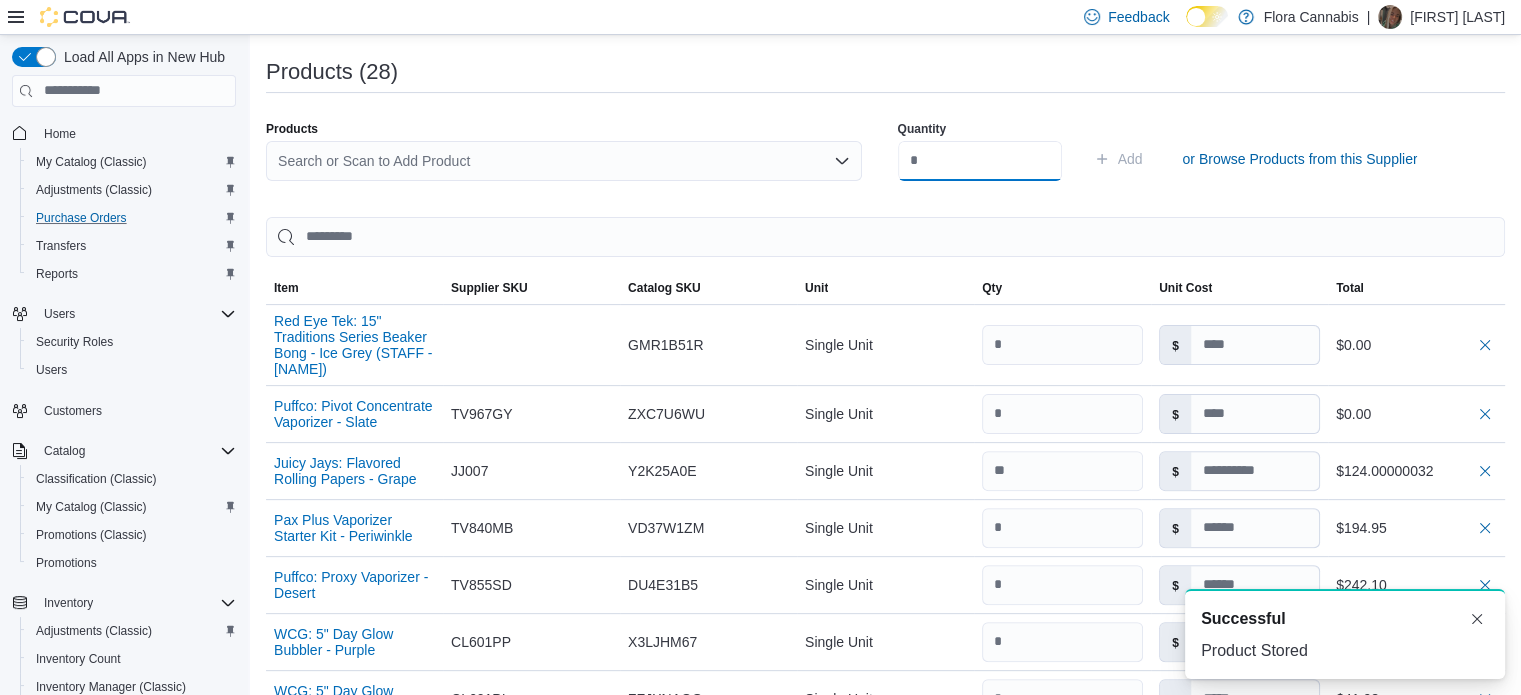 type 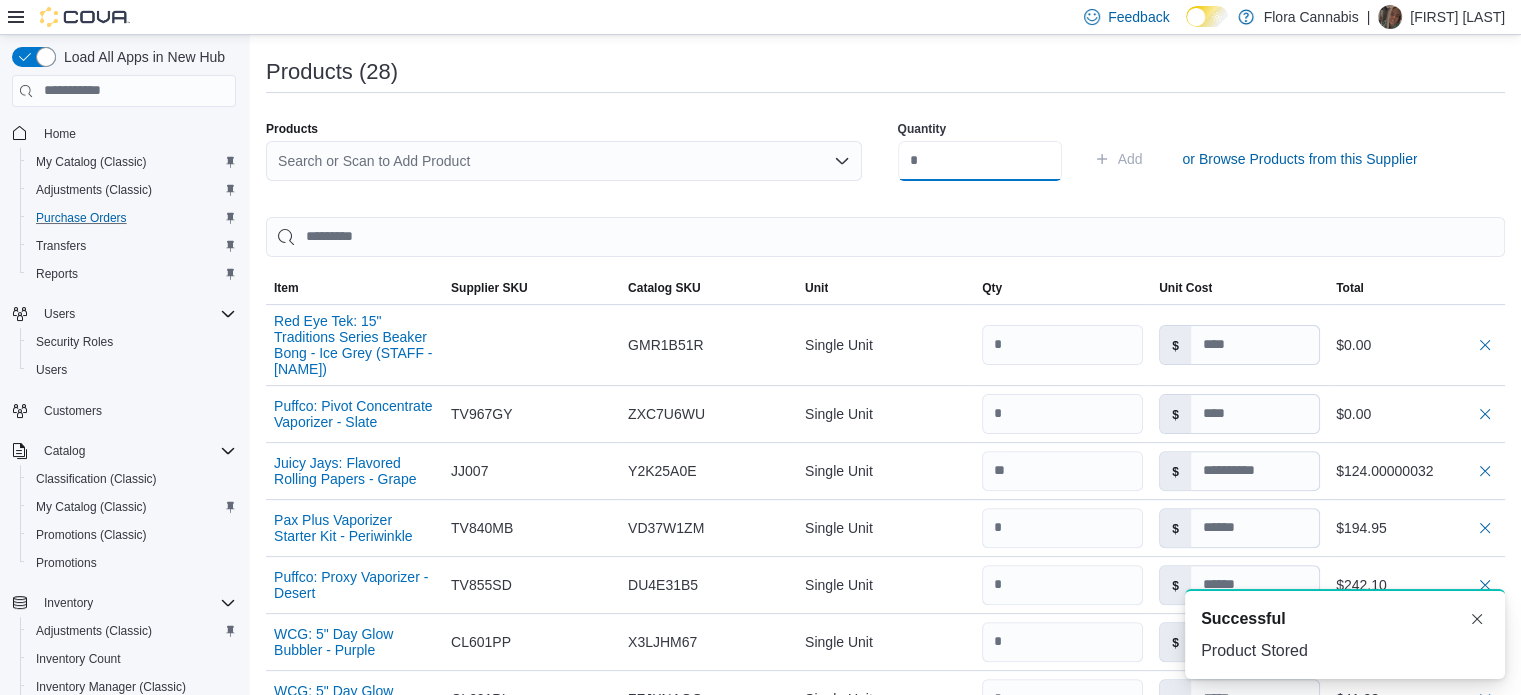 scroll, scrollTop: 0, scrollLeft: 0, axis: both 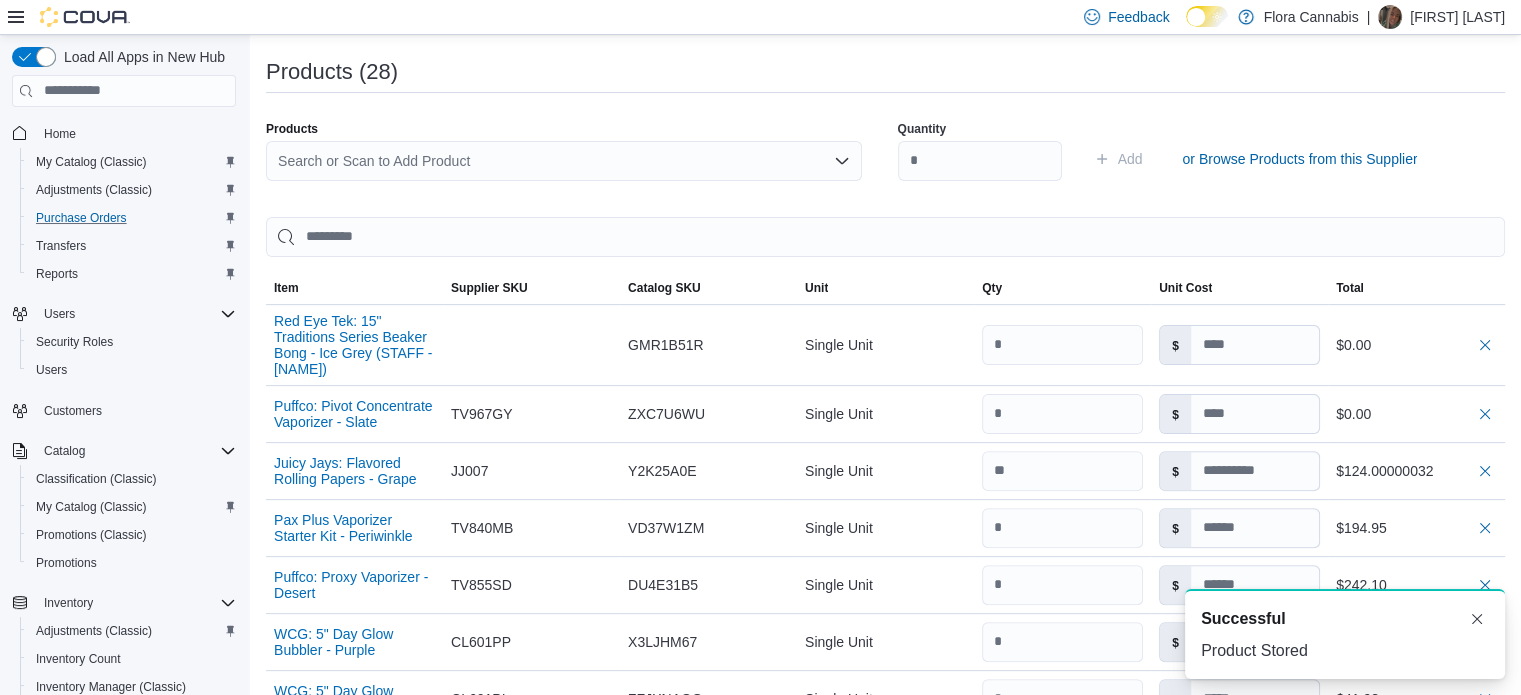 click on "Search or Scan to Add Product" at bounding box center (564, 161) 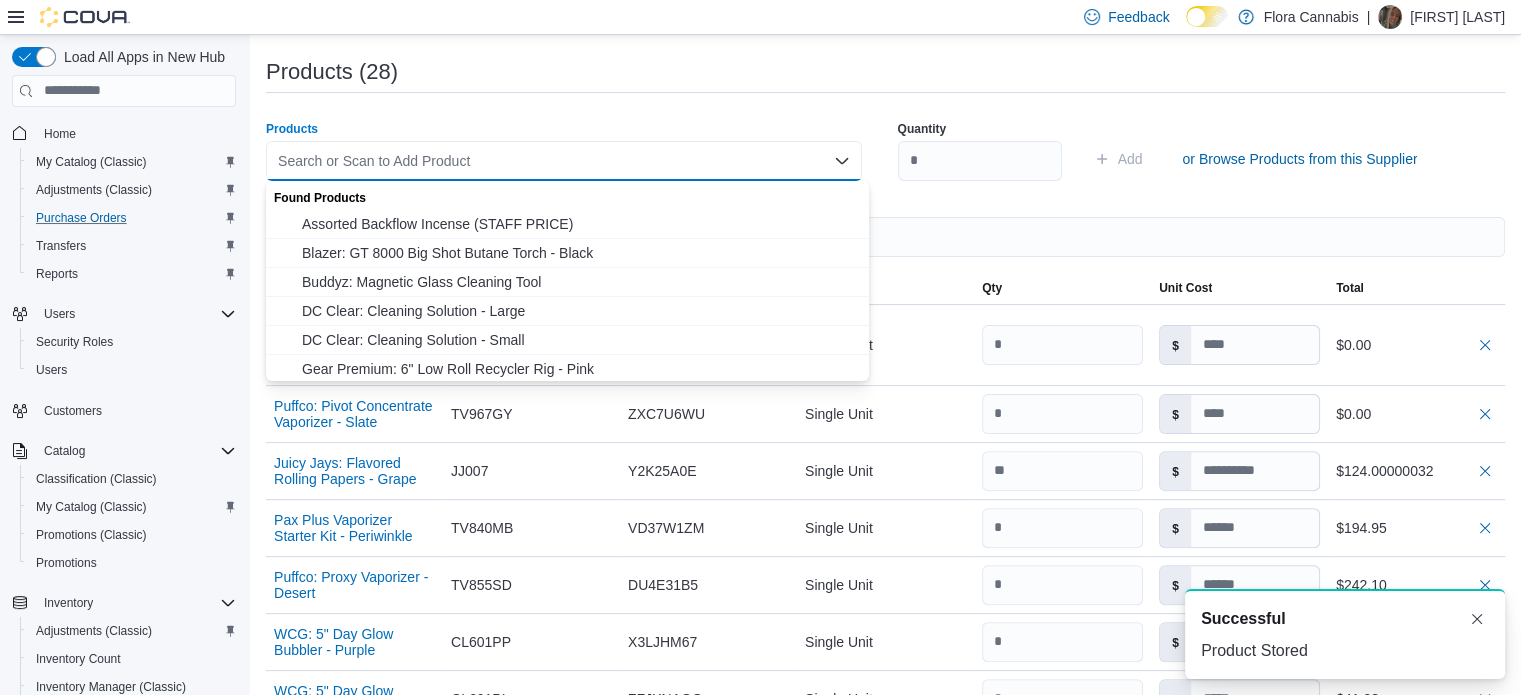 paste on "****" 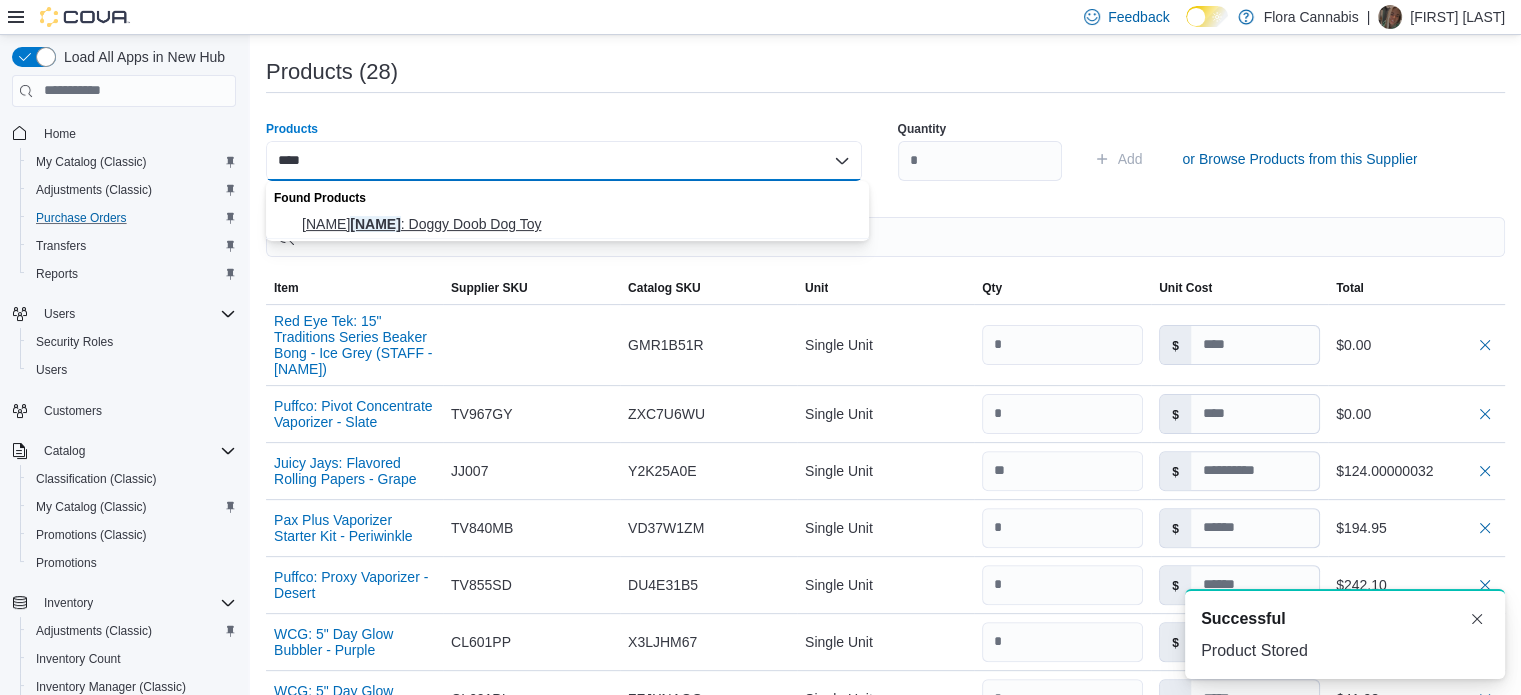 type on "****" 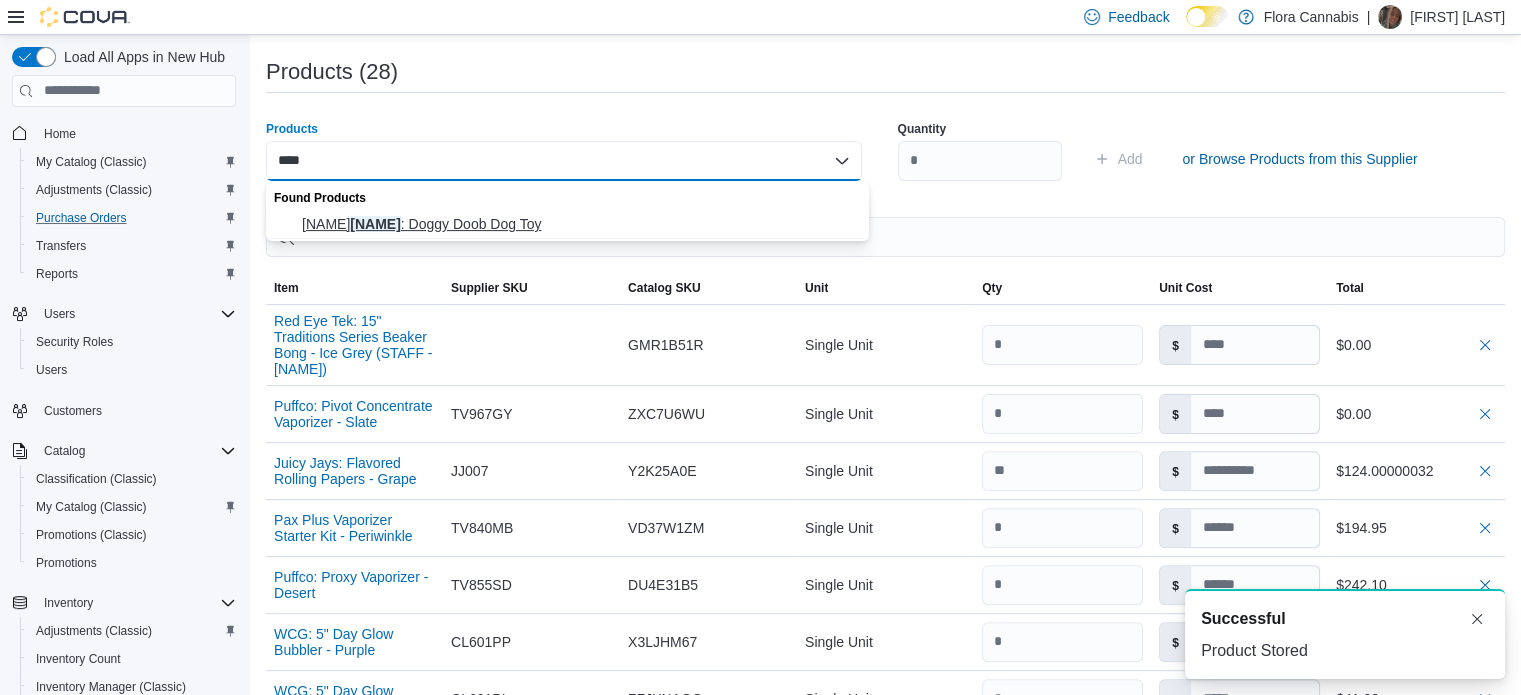 click on "Puff  Palz : Doggy Doob Dog Toy" at bounding box center [567, 224] 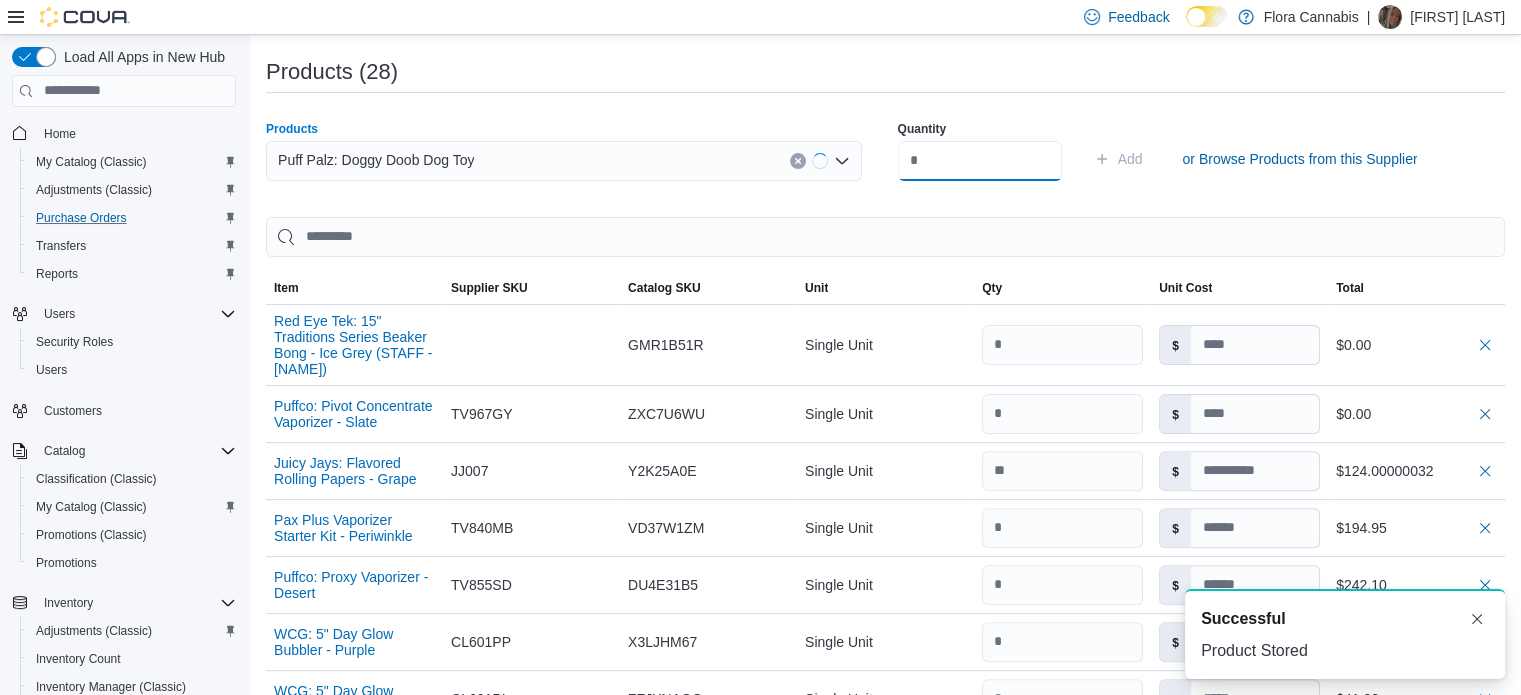 click at bounding box center (980, 161) 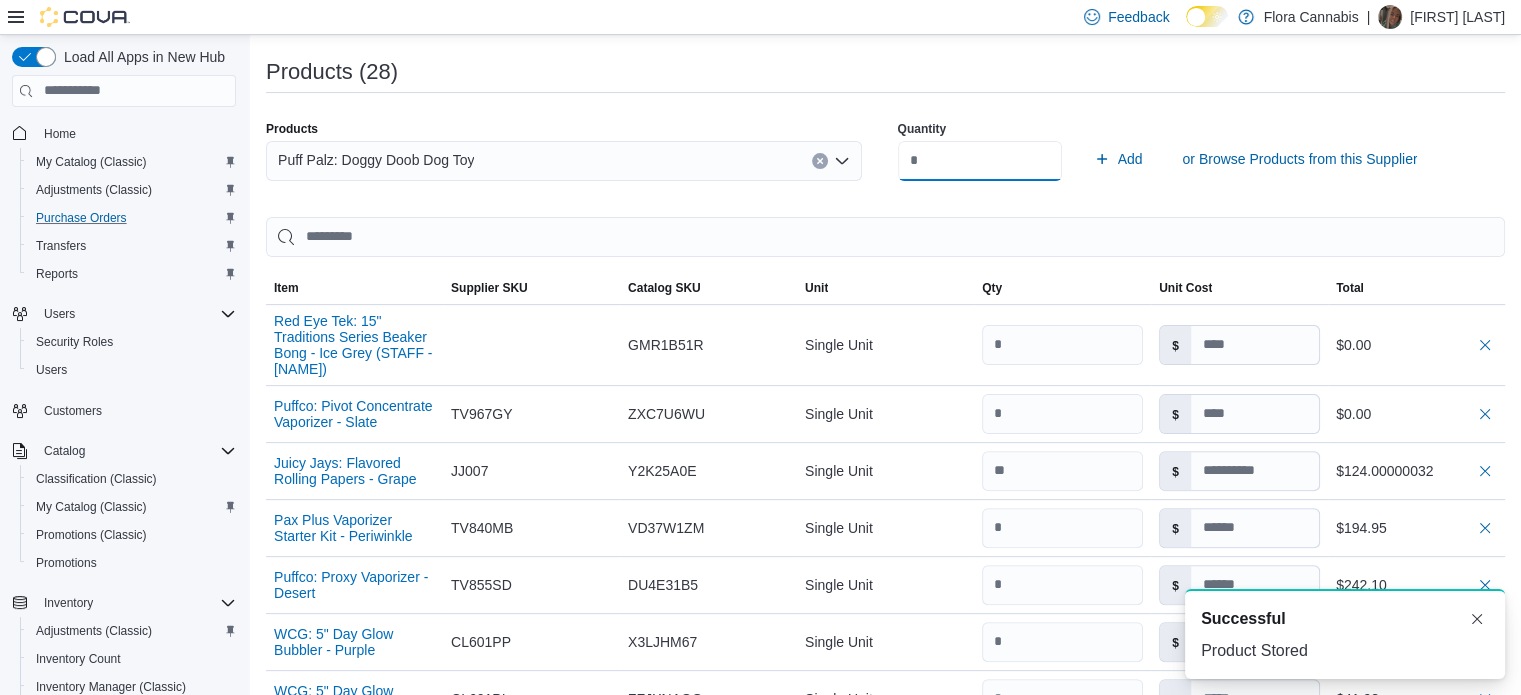 type on "*" 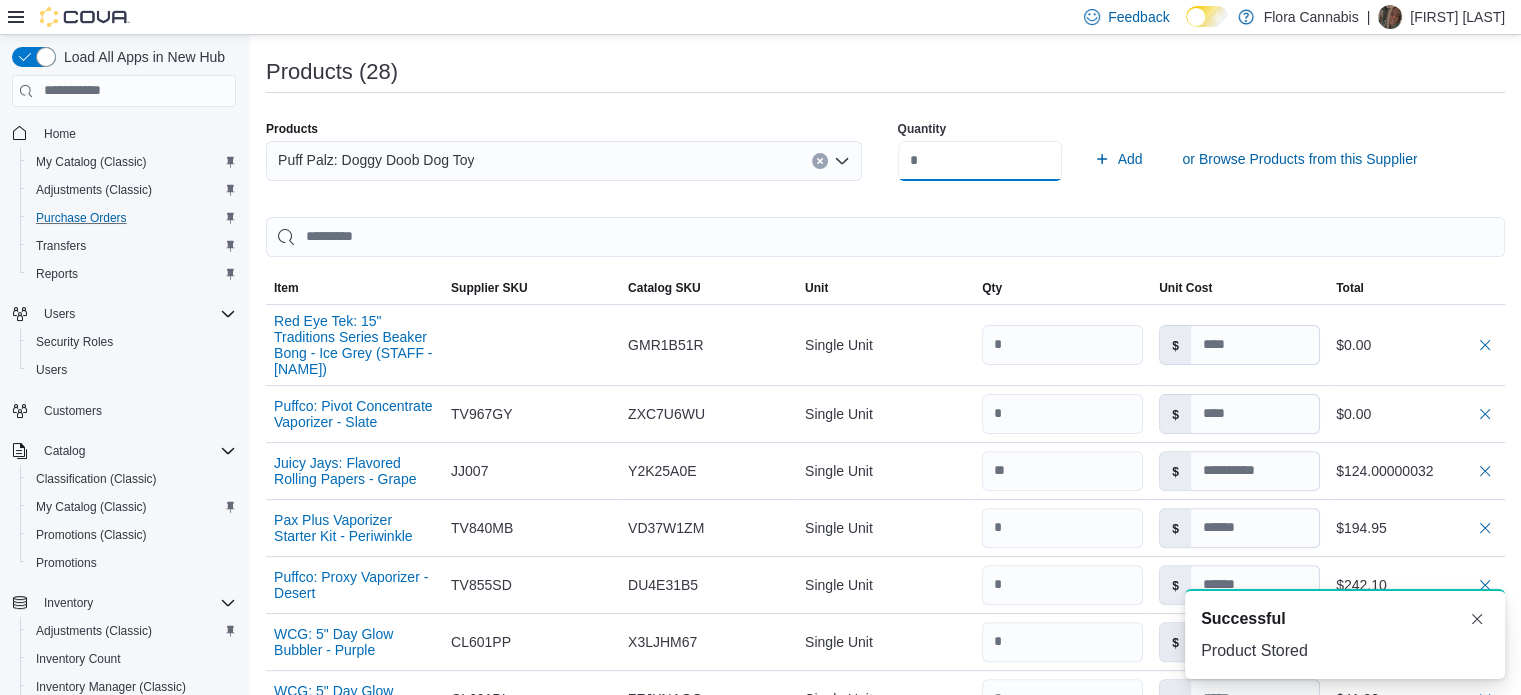 click on "Add" at bounding box center [1118, 159] 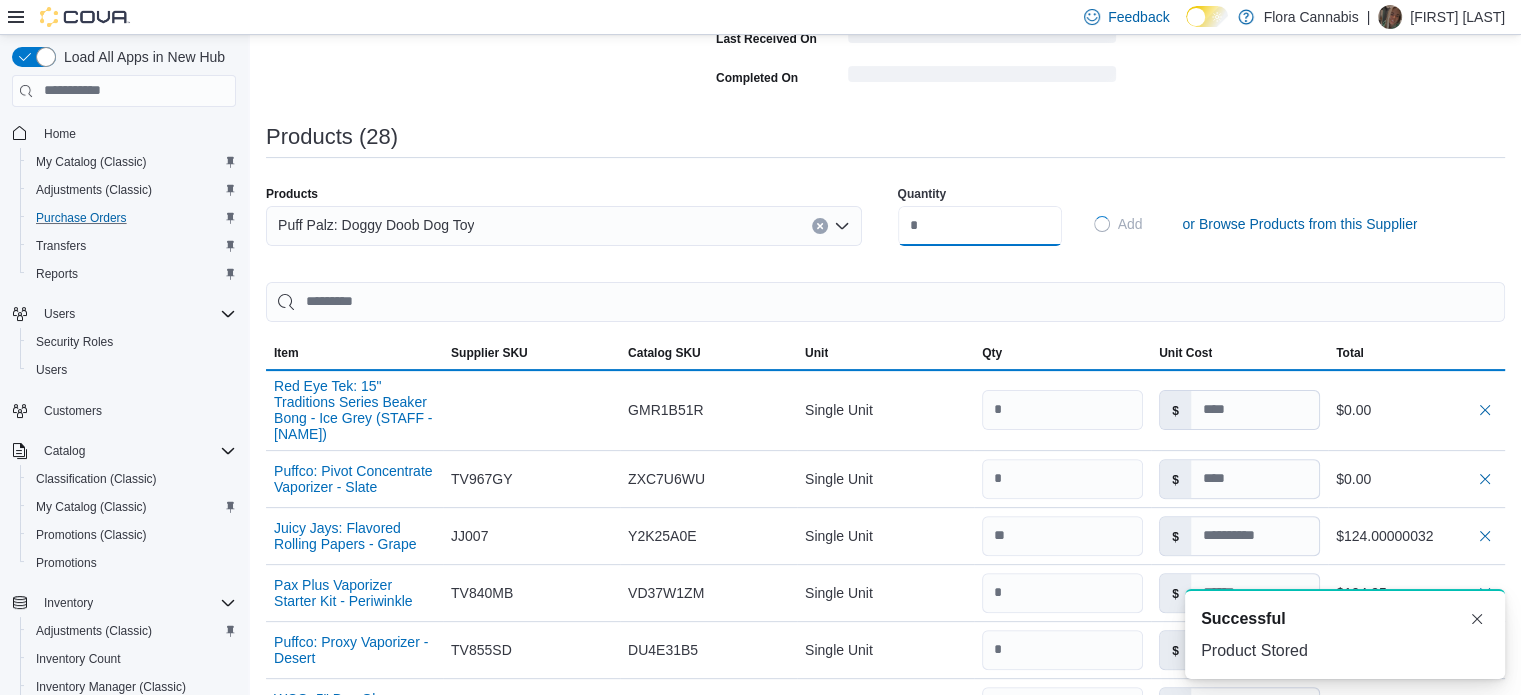 type 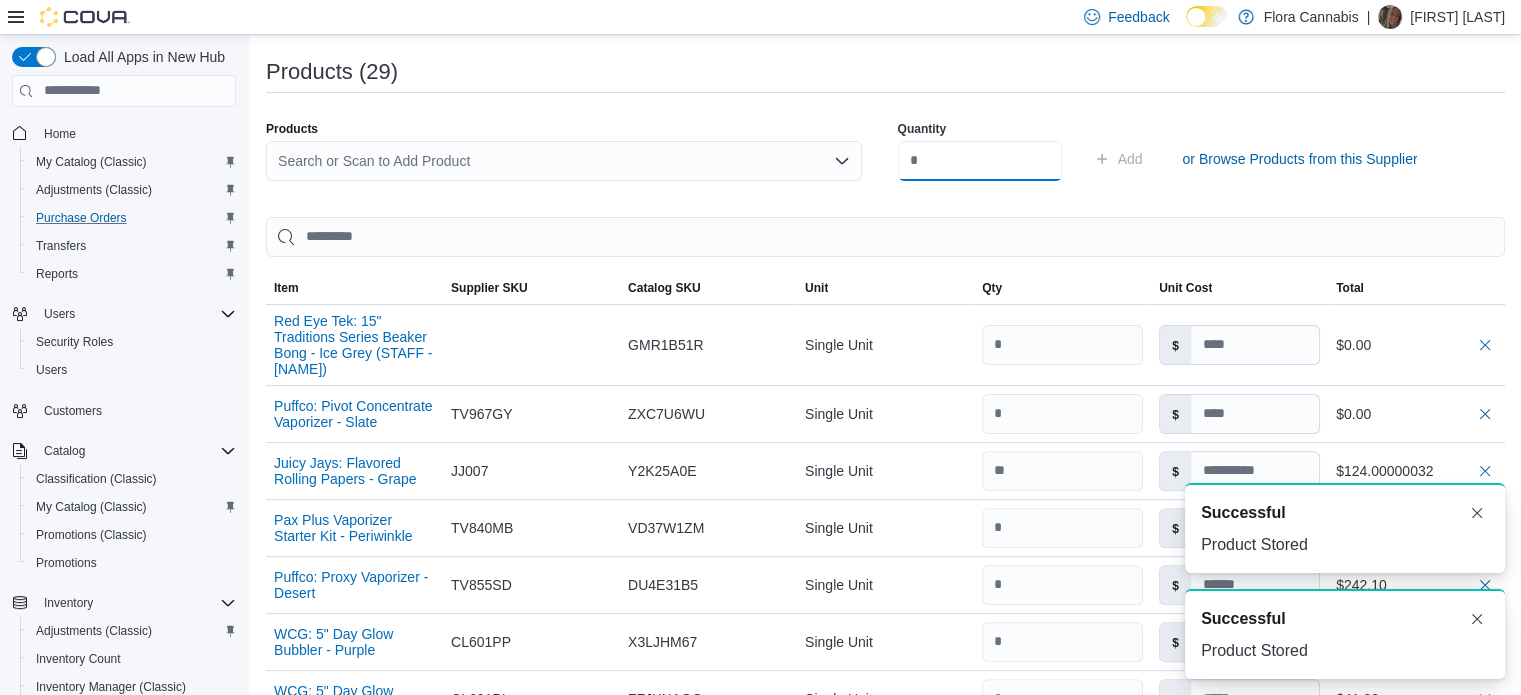 scroll, scrollTop: 0, scrollLeft: 0, axis: both 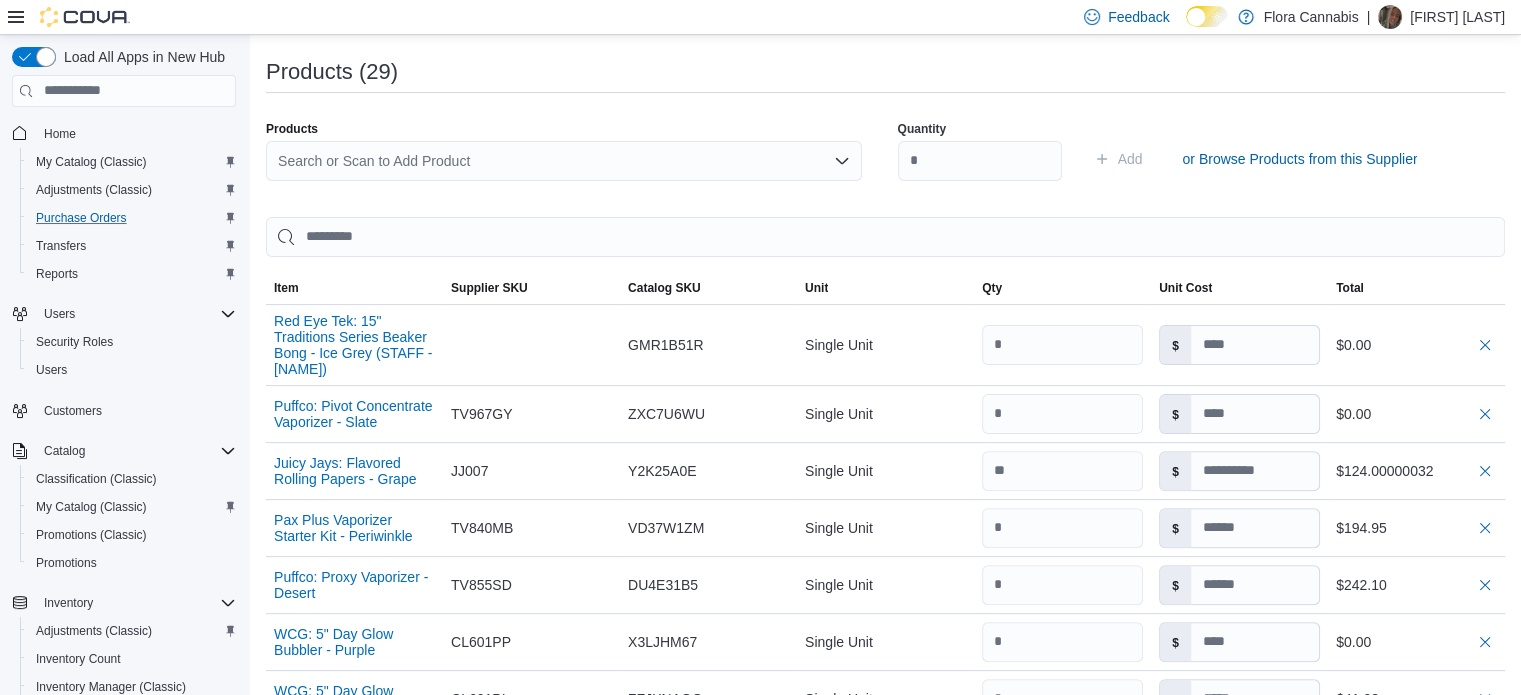 click on "Search or Scan to Add Product" at bounding box center [564, 161] 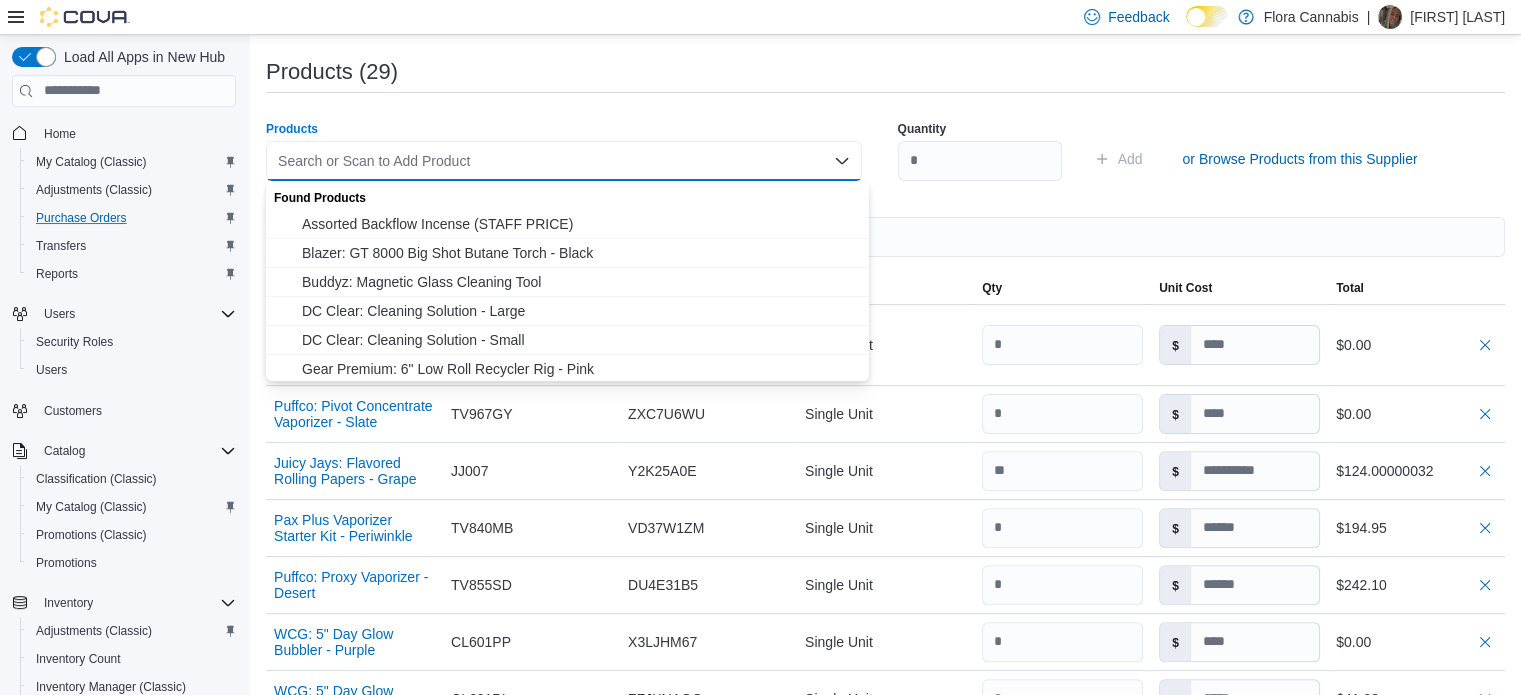 type on "*" 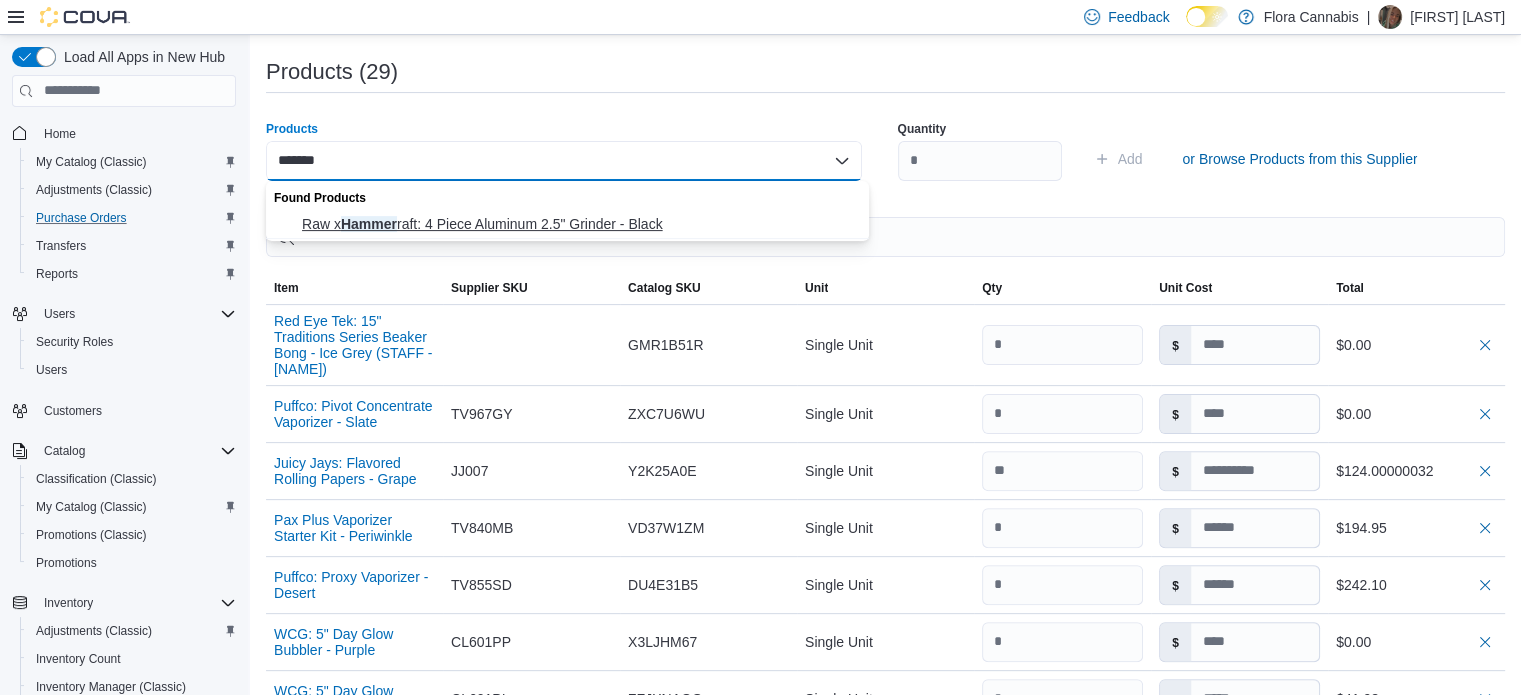 type on "*******" 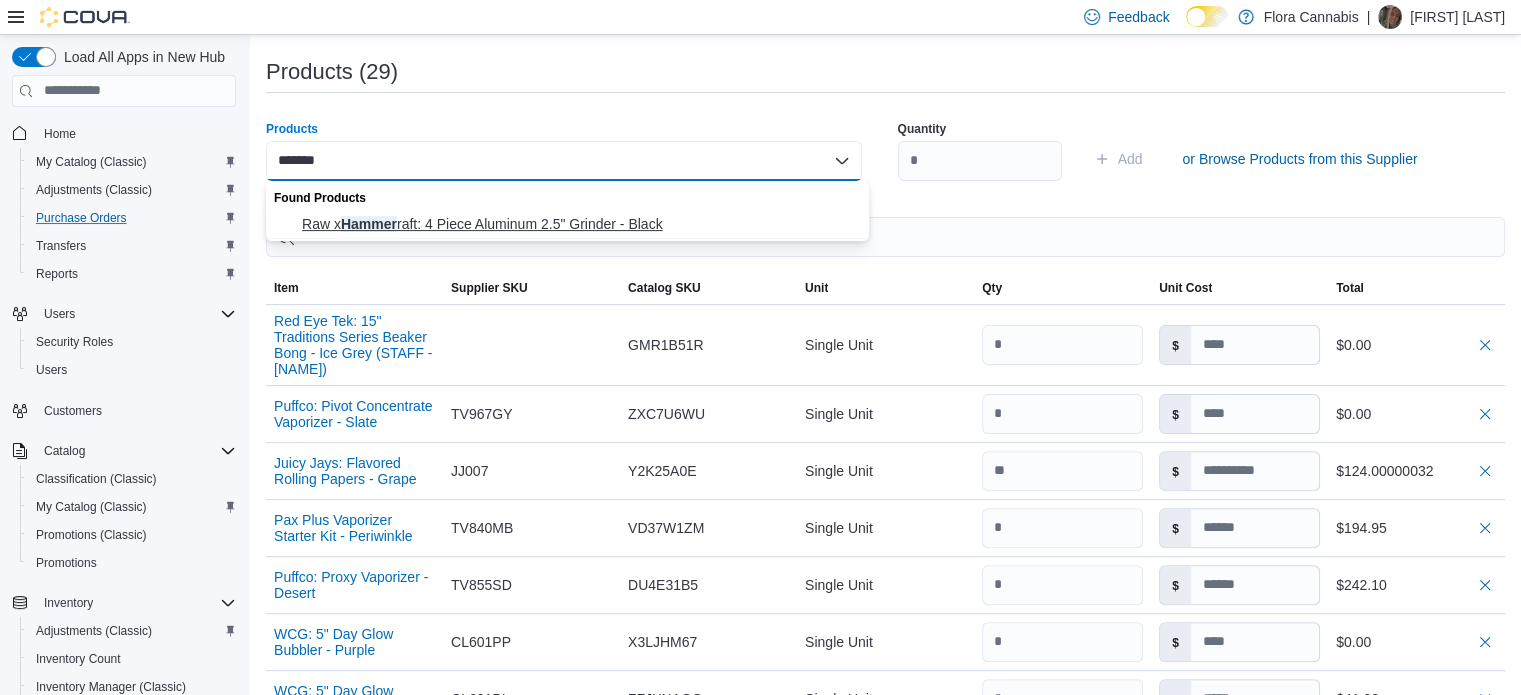 click on "Raw x  Hammerc raft: 4 Piece Aluminum 2.5" Grinder - Black" at bounding box center (579, 224) 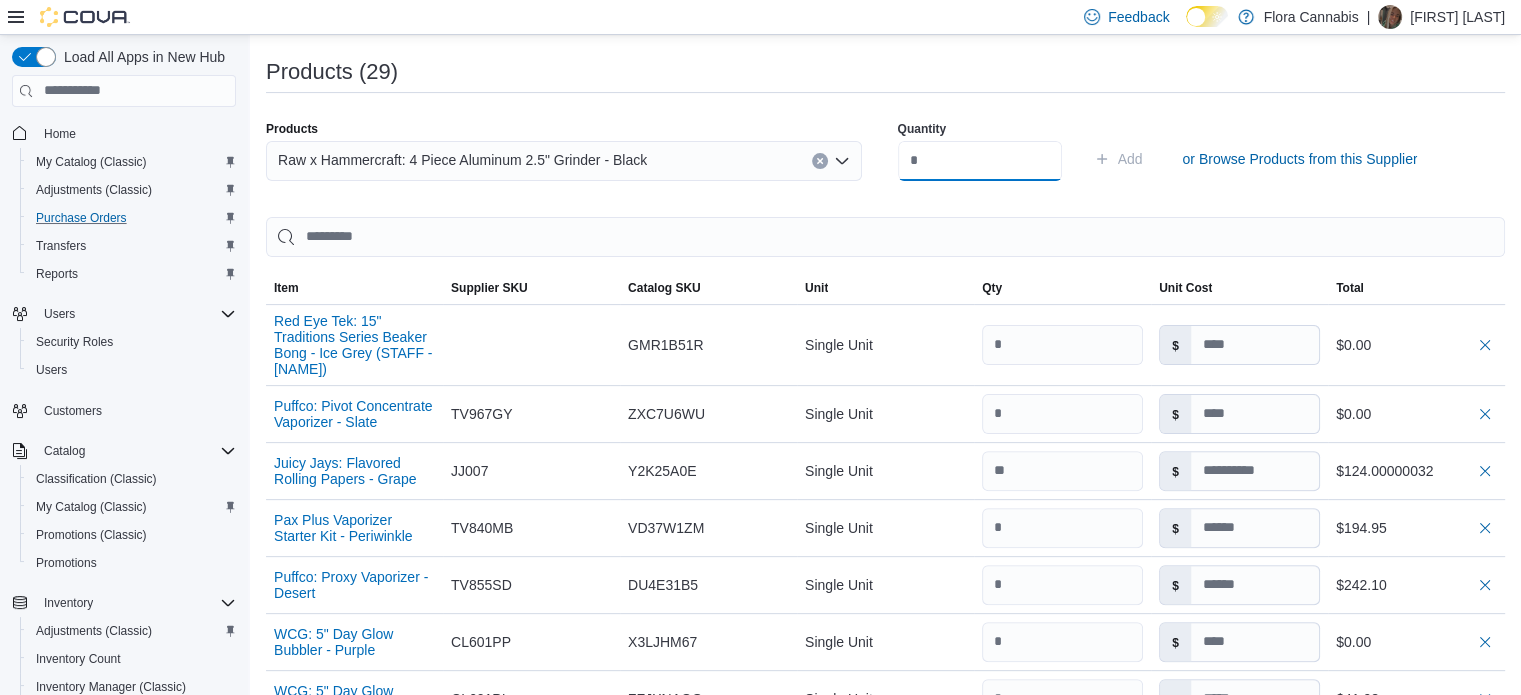 click at bounding box center (980, 161) 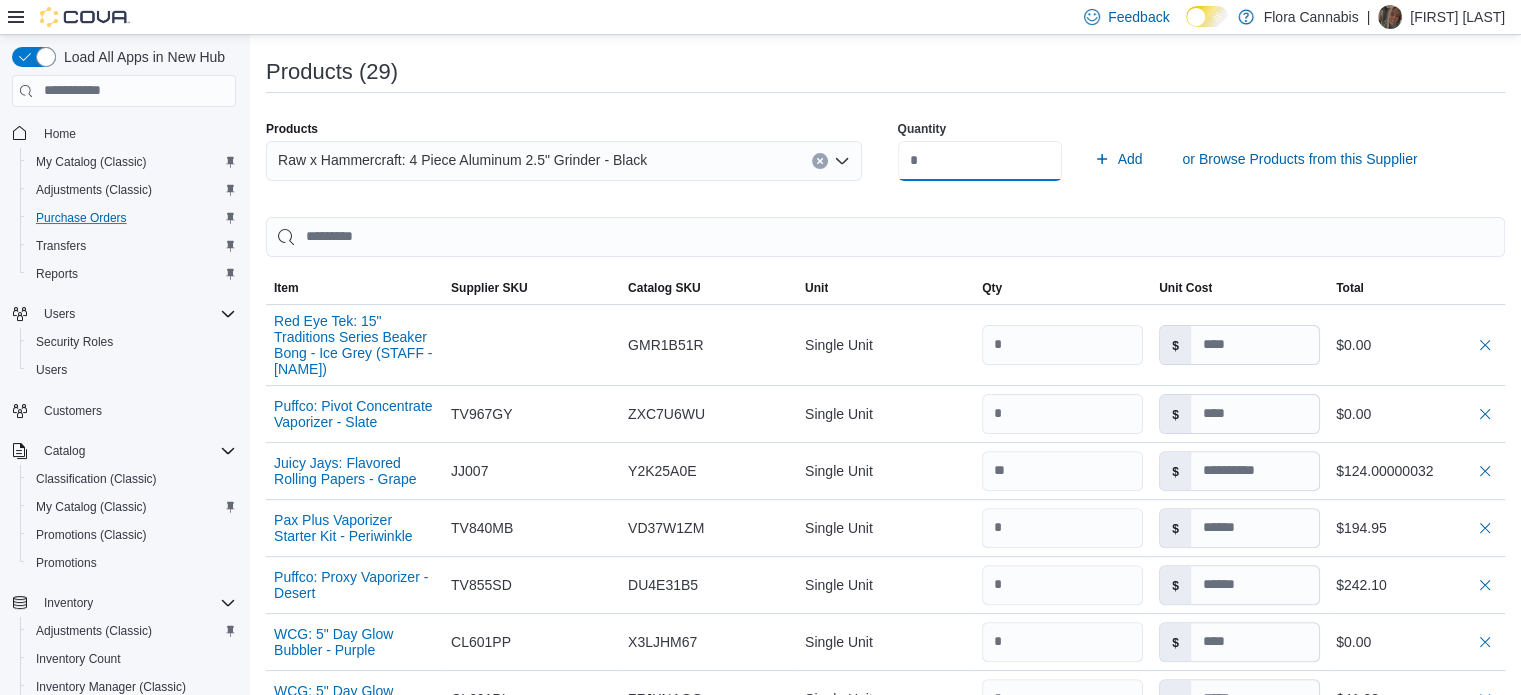 type on "**" 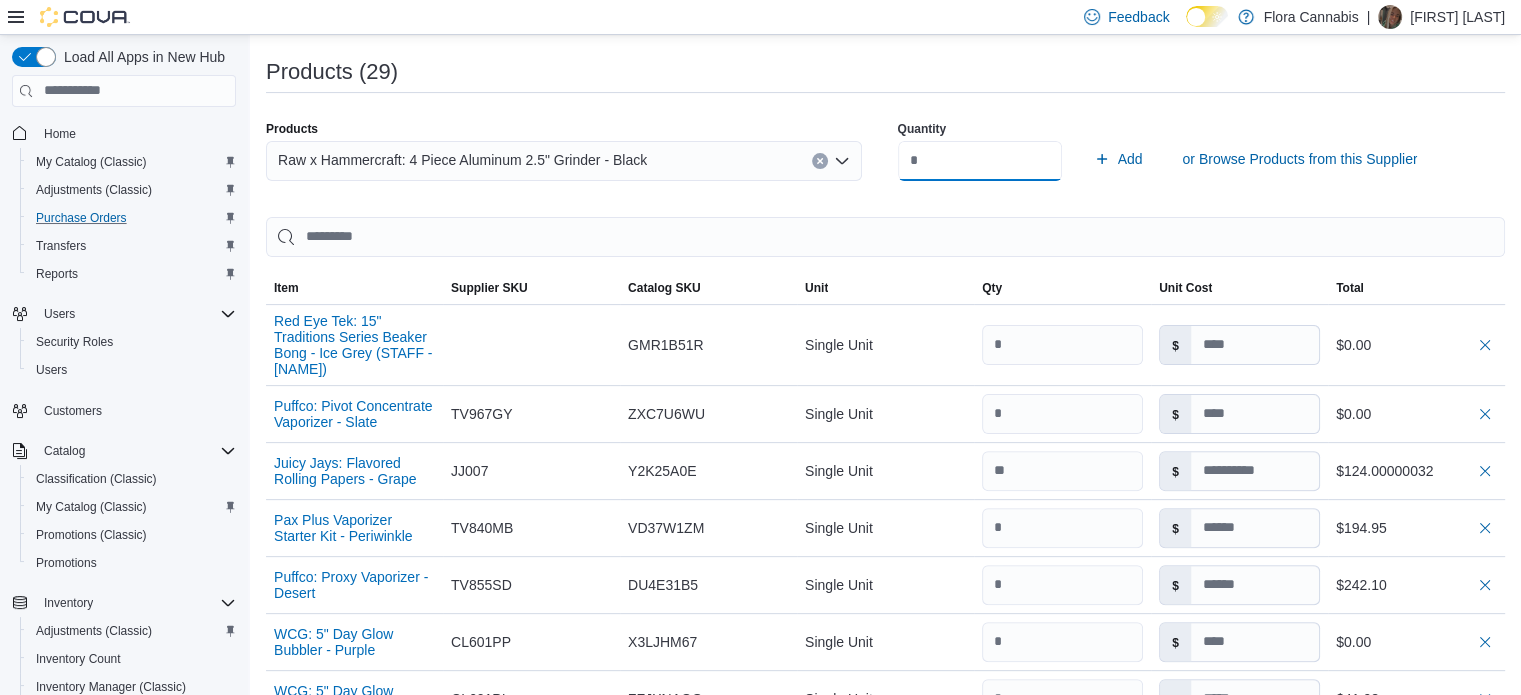 click on "Add" at bounding box center (1118, 159) 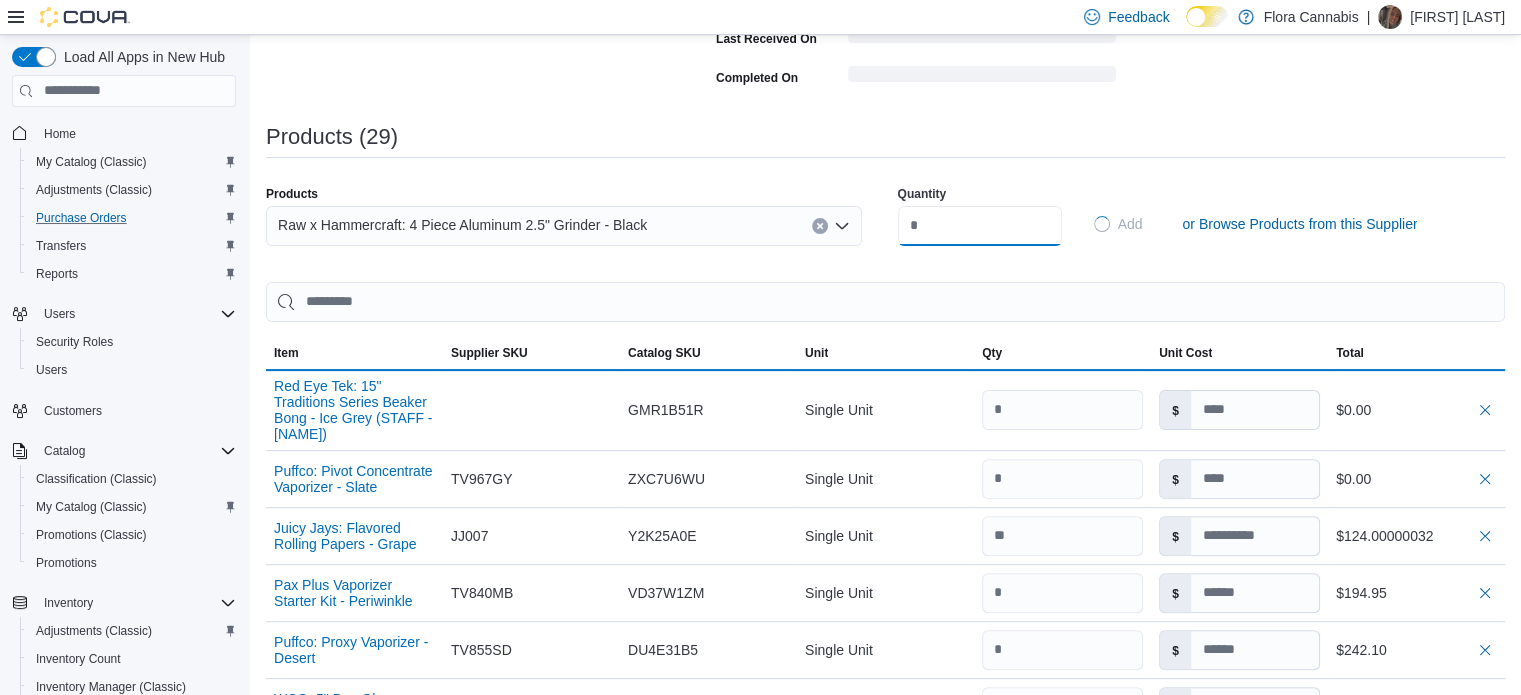 type 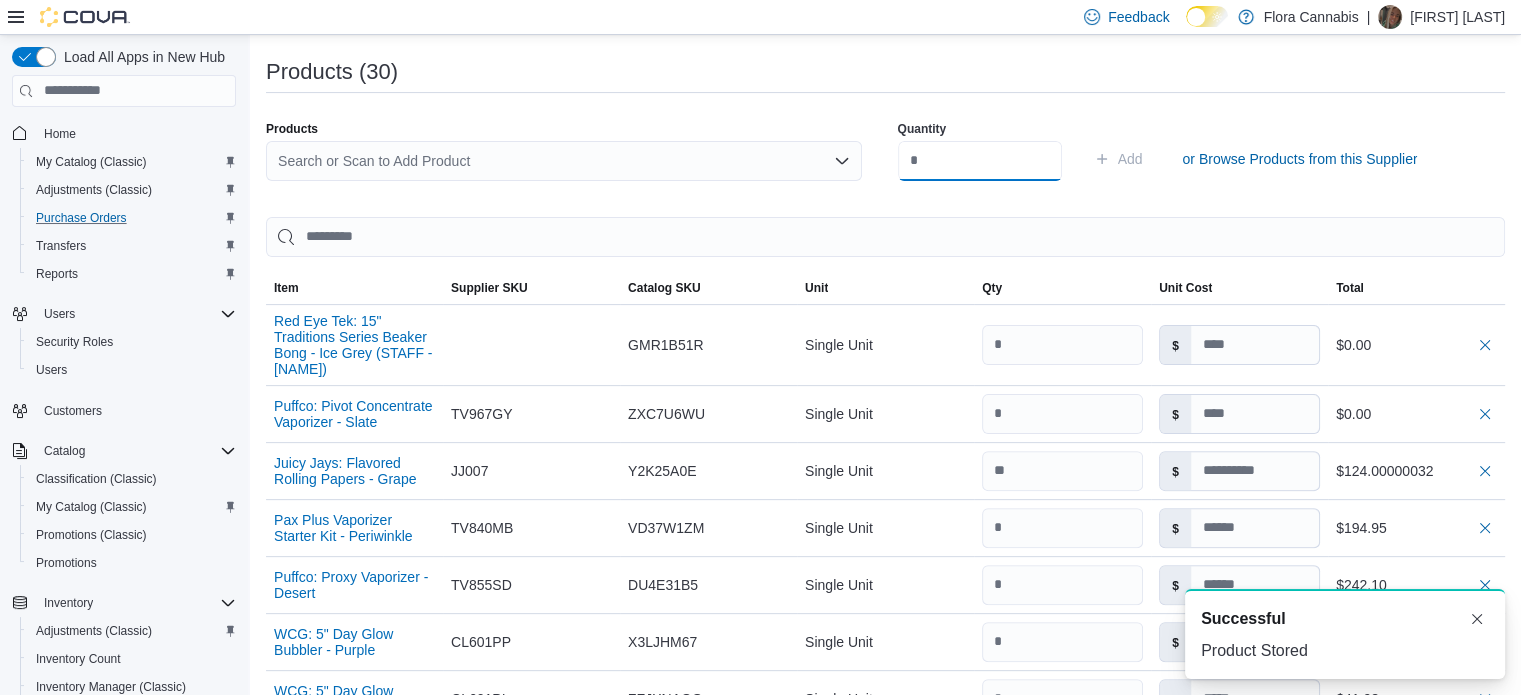 scroll, scrollTop: 0, scrollLeft: 0, axis: both 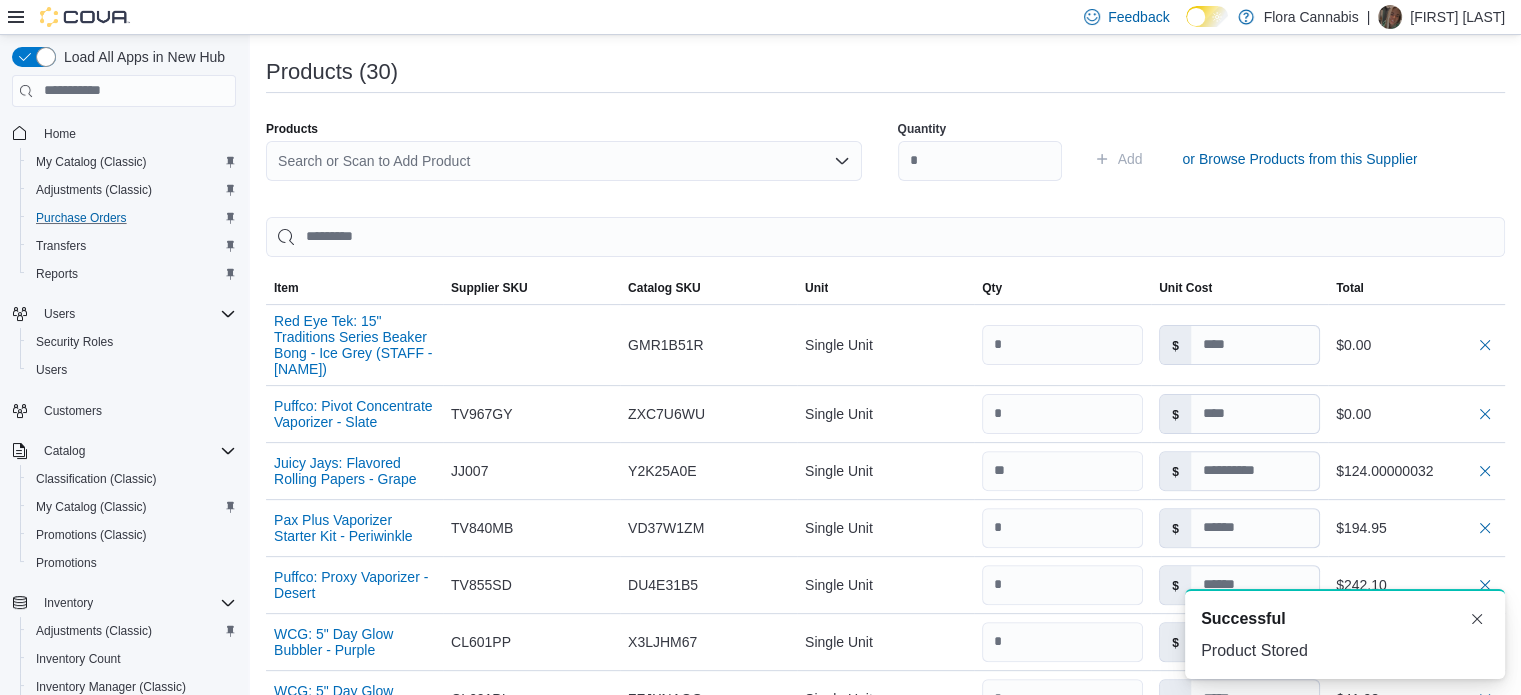click on "Search or Scan to Add Product" at bounding box center (564, 161) 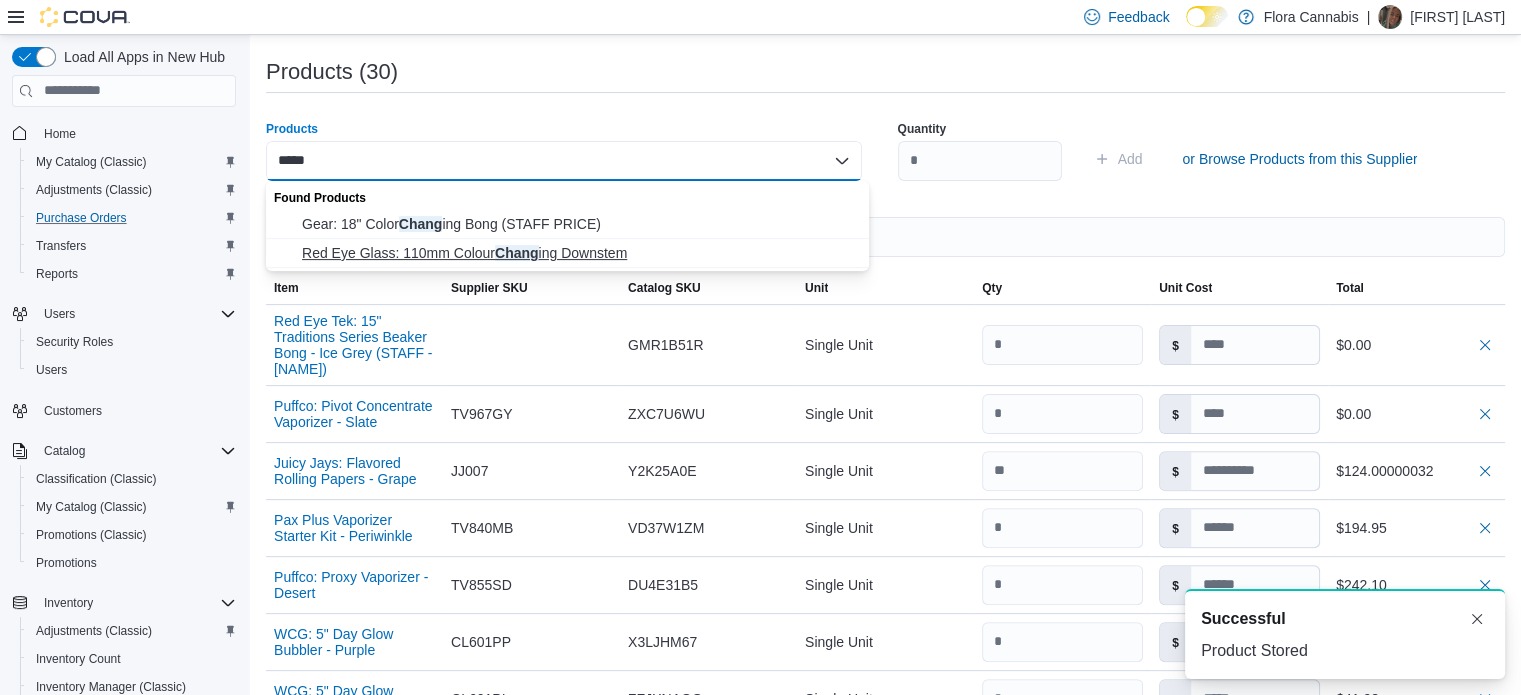 type on "*****" 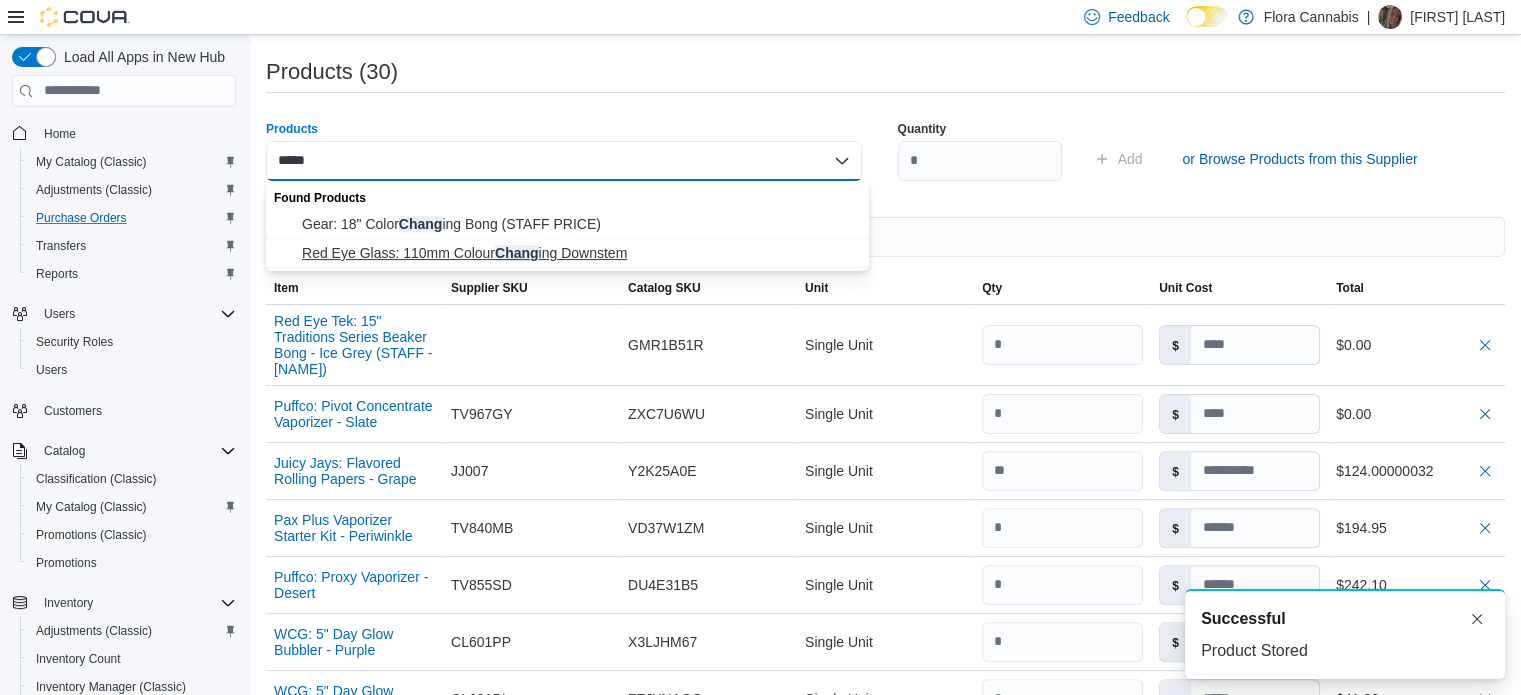 click on "Red Eye Glass: 110mm Colour  Chang ing Downstem" at bounding box center [579, 253] 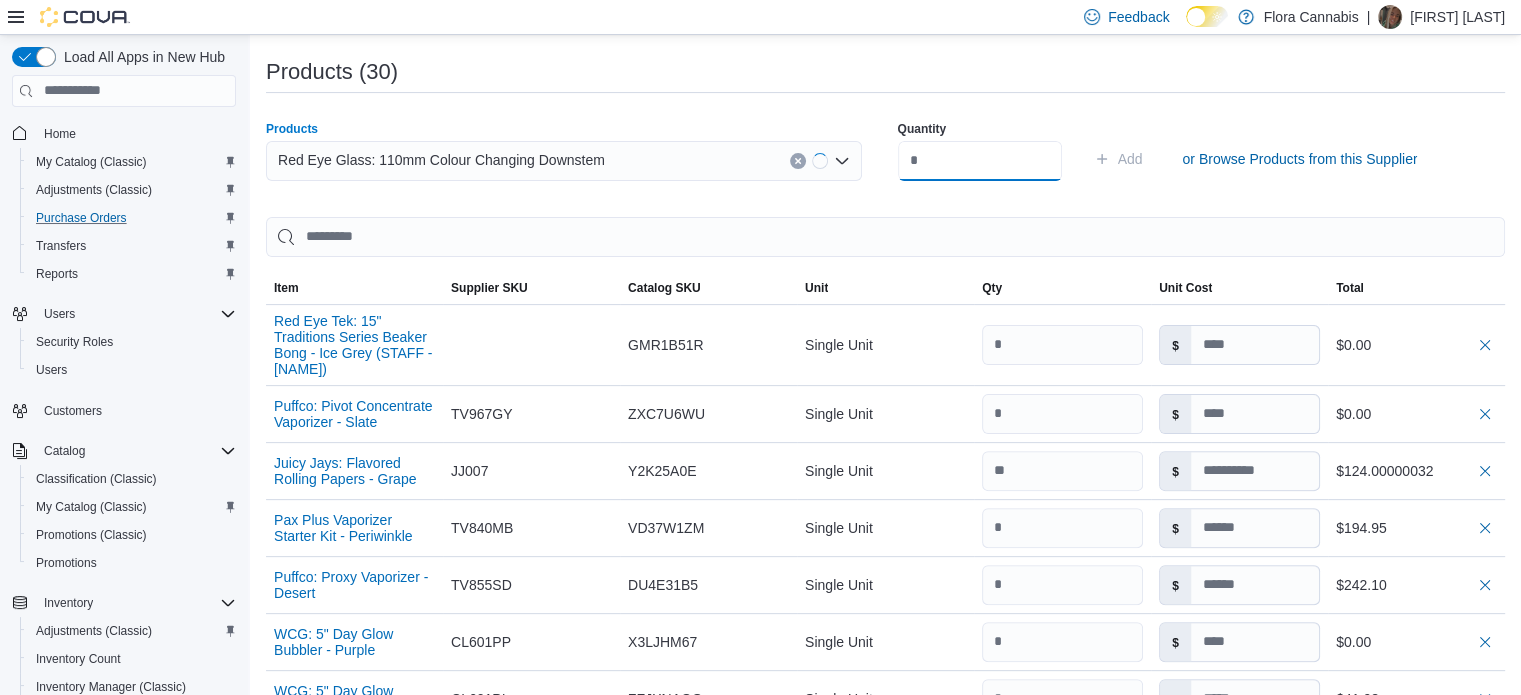 click at bounding box center (980, 161) 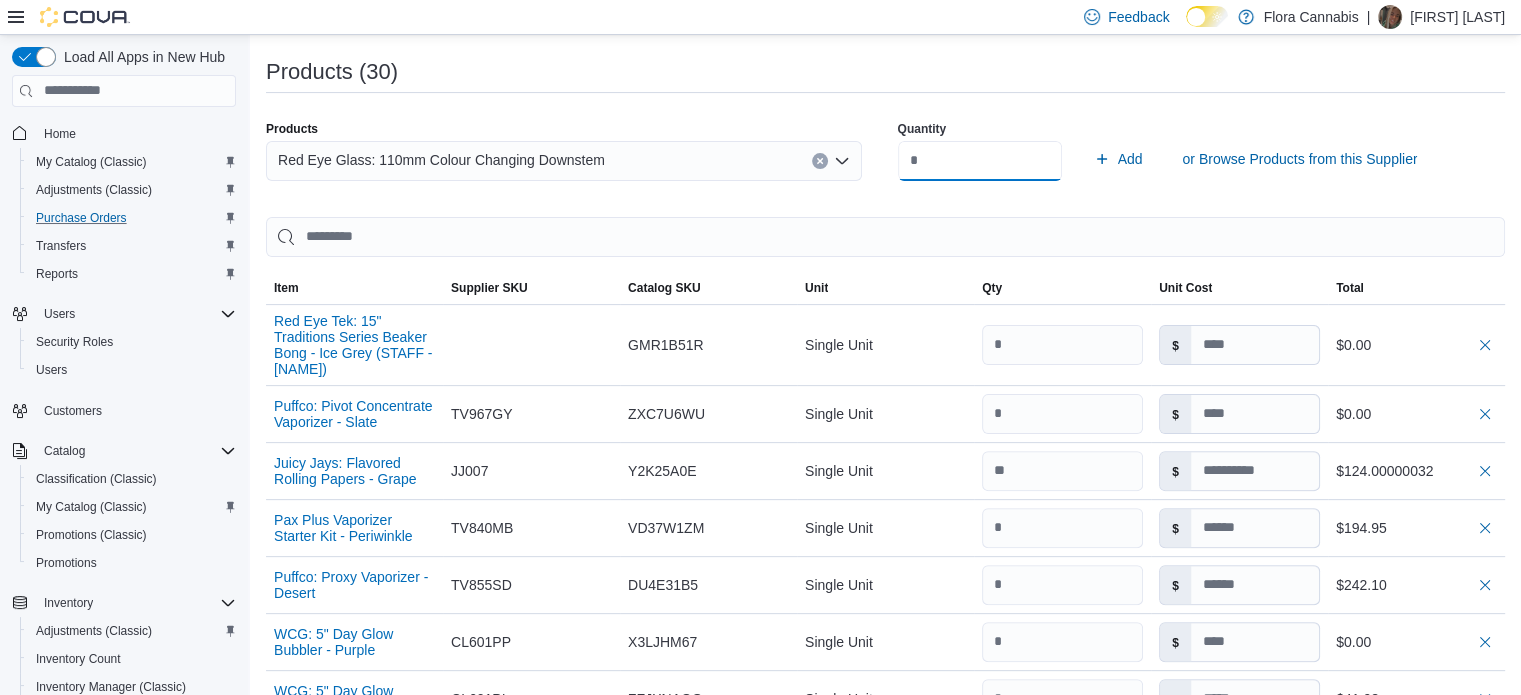 type on "**" 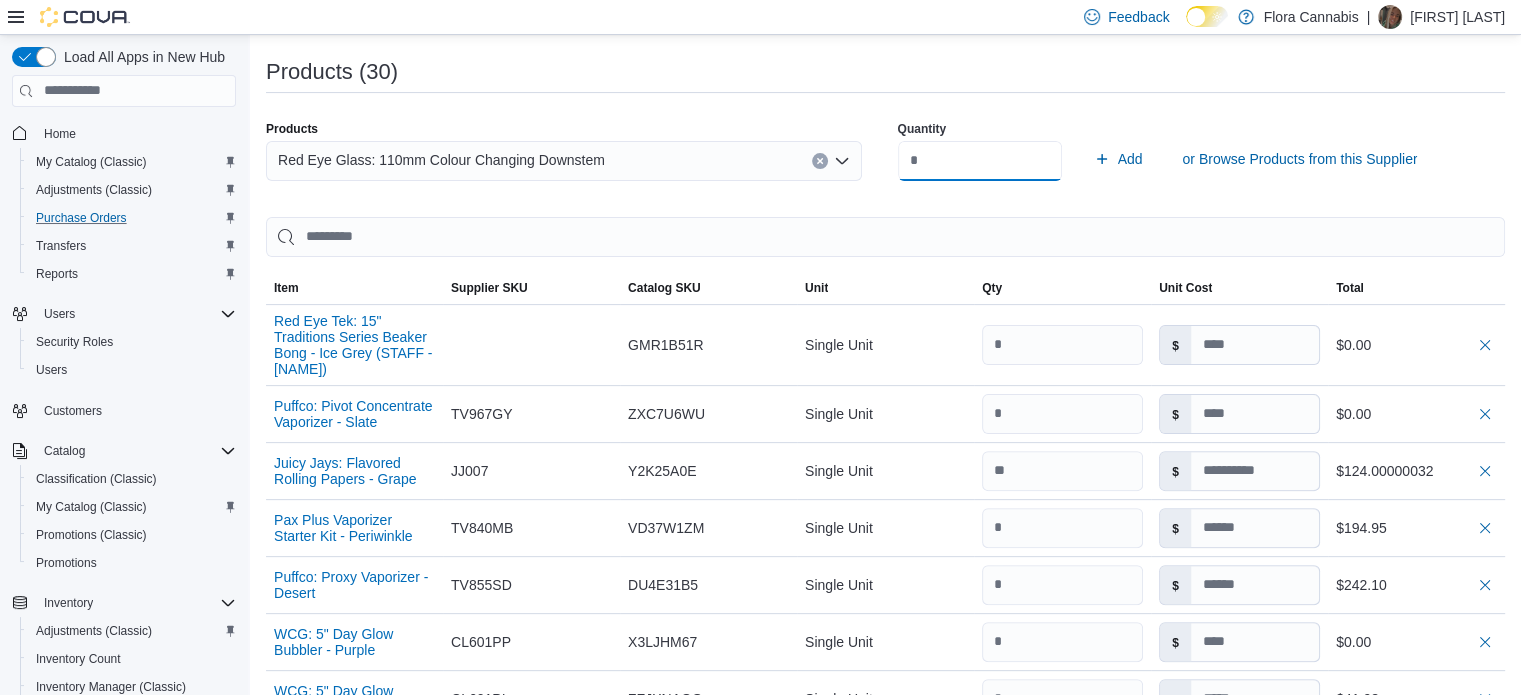 click on "Add" at bounding box center (1118, 159) 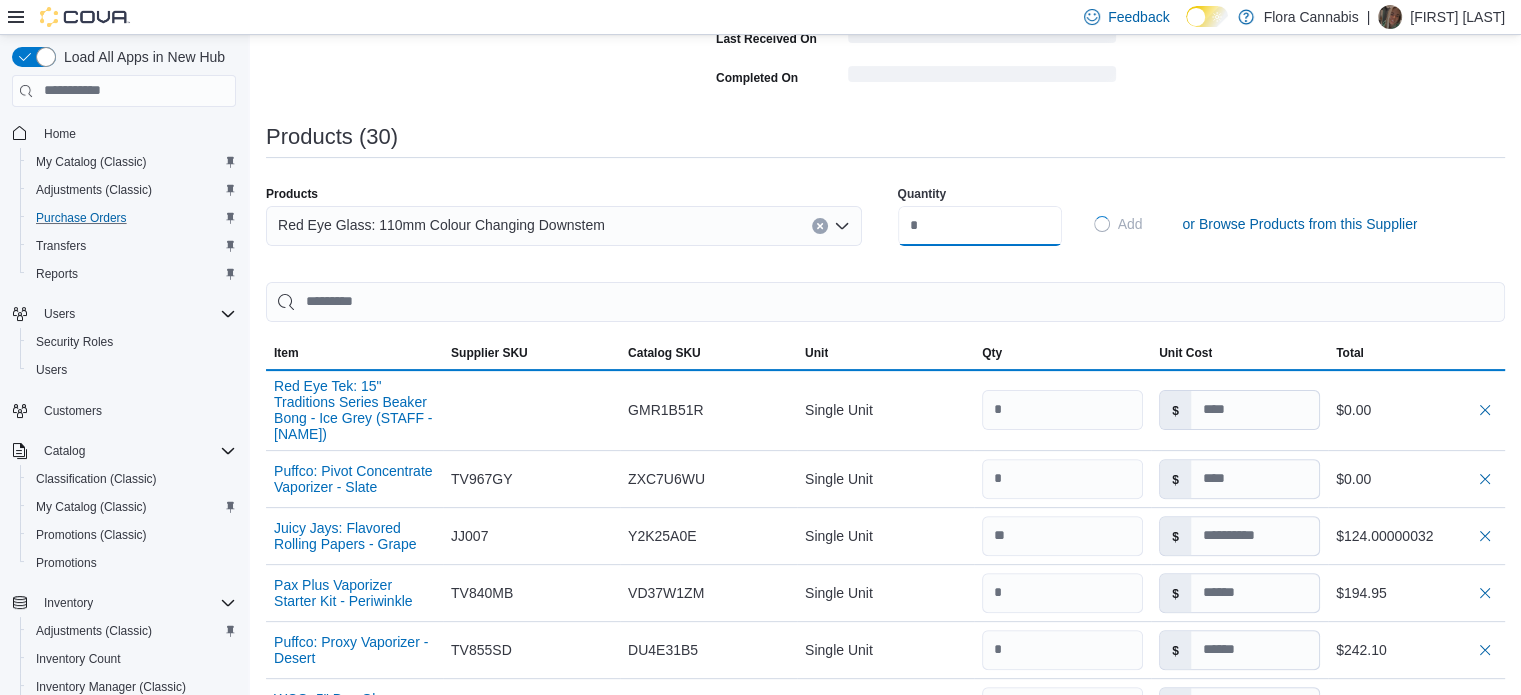type 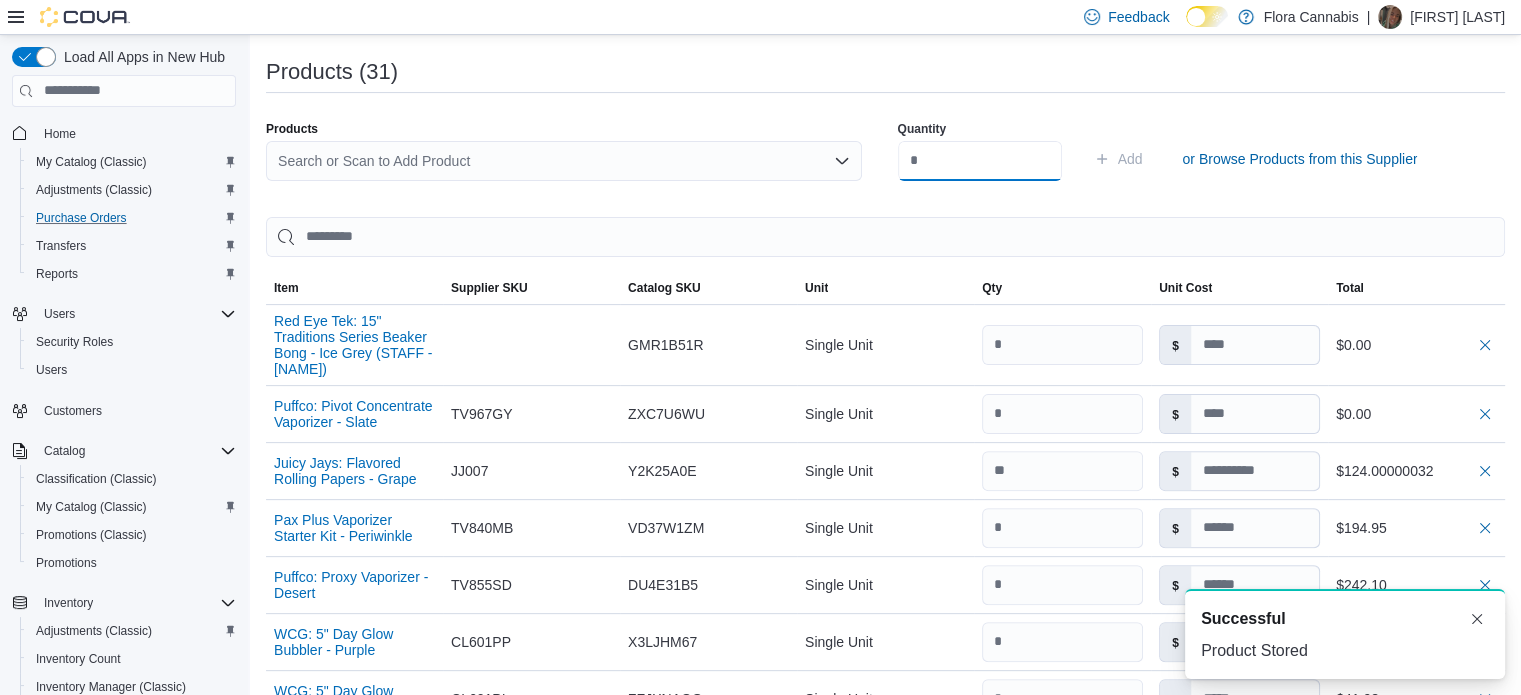 scroll, scrollTop: 0, scrollLeft: 0, axis: both 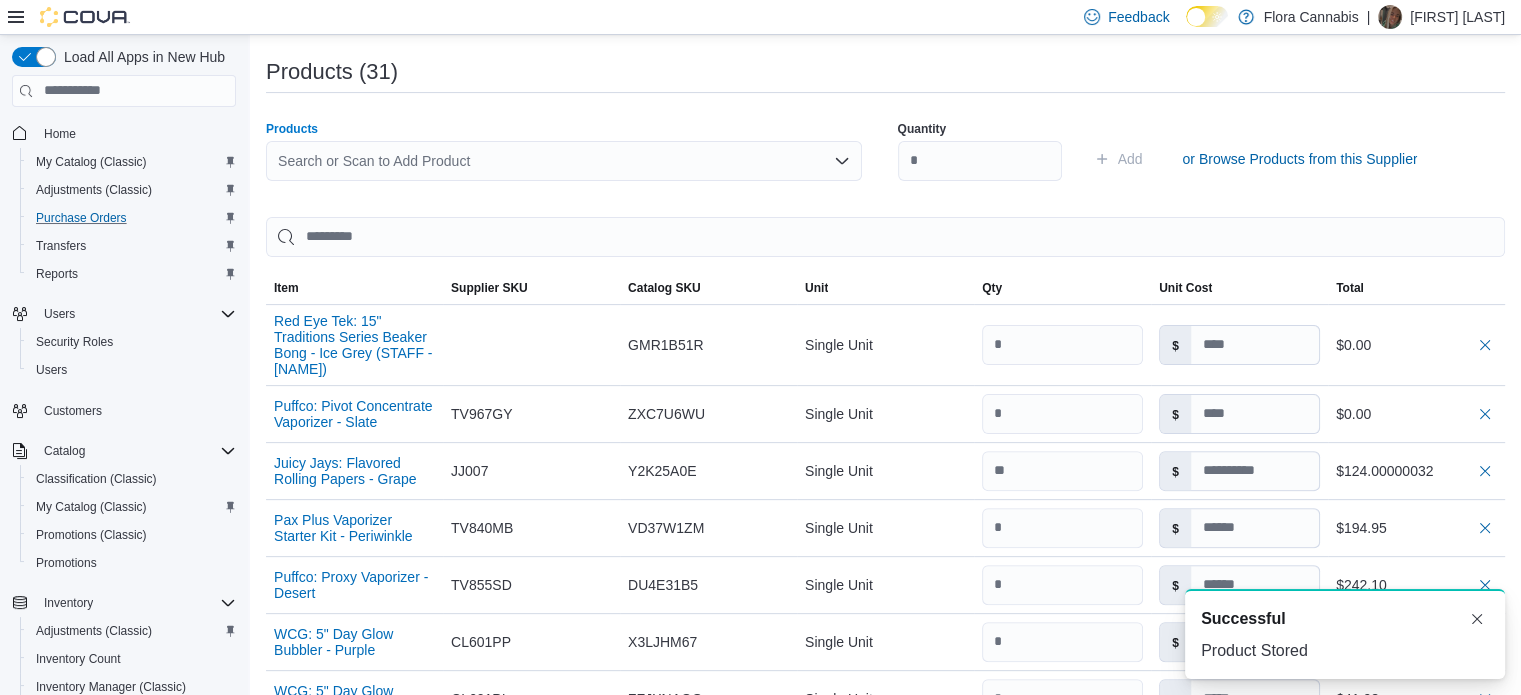 click on "Search or Scan to Add Product" at bounding box center (564, 161) 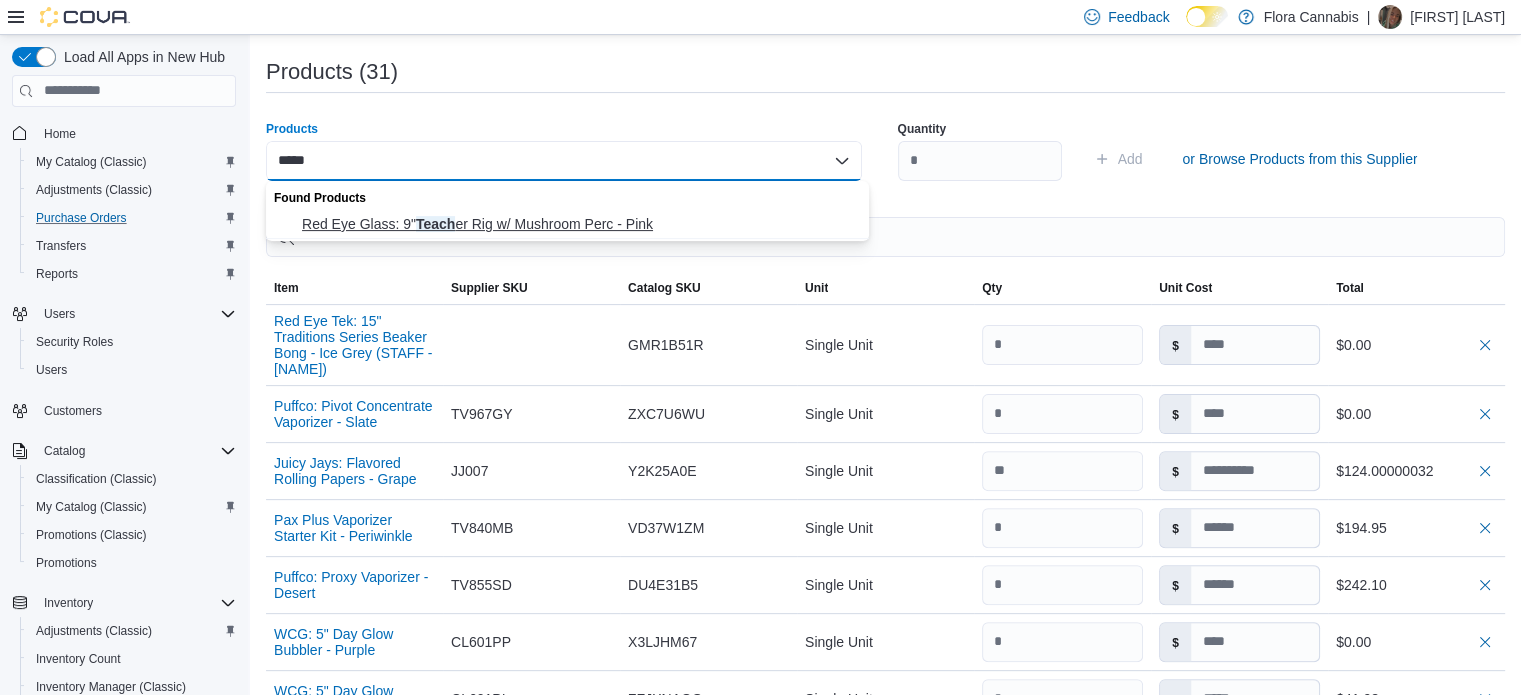 type on "*****" 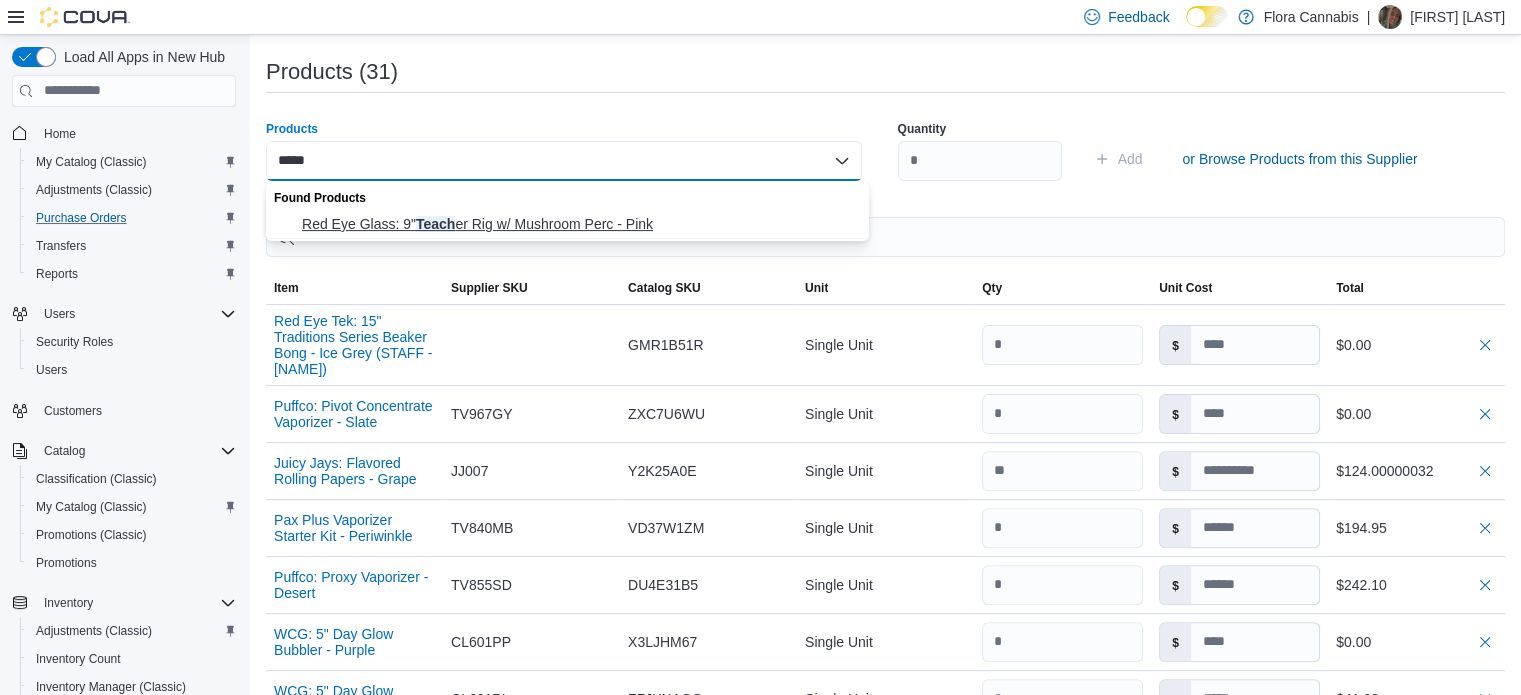 click on "Red Eye Glass: 9"  Teach er Rig w/ Mushroom Perc - Pink" at bounding box center (579, 224) 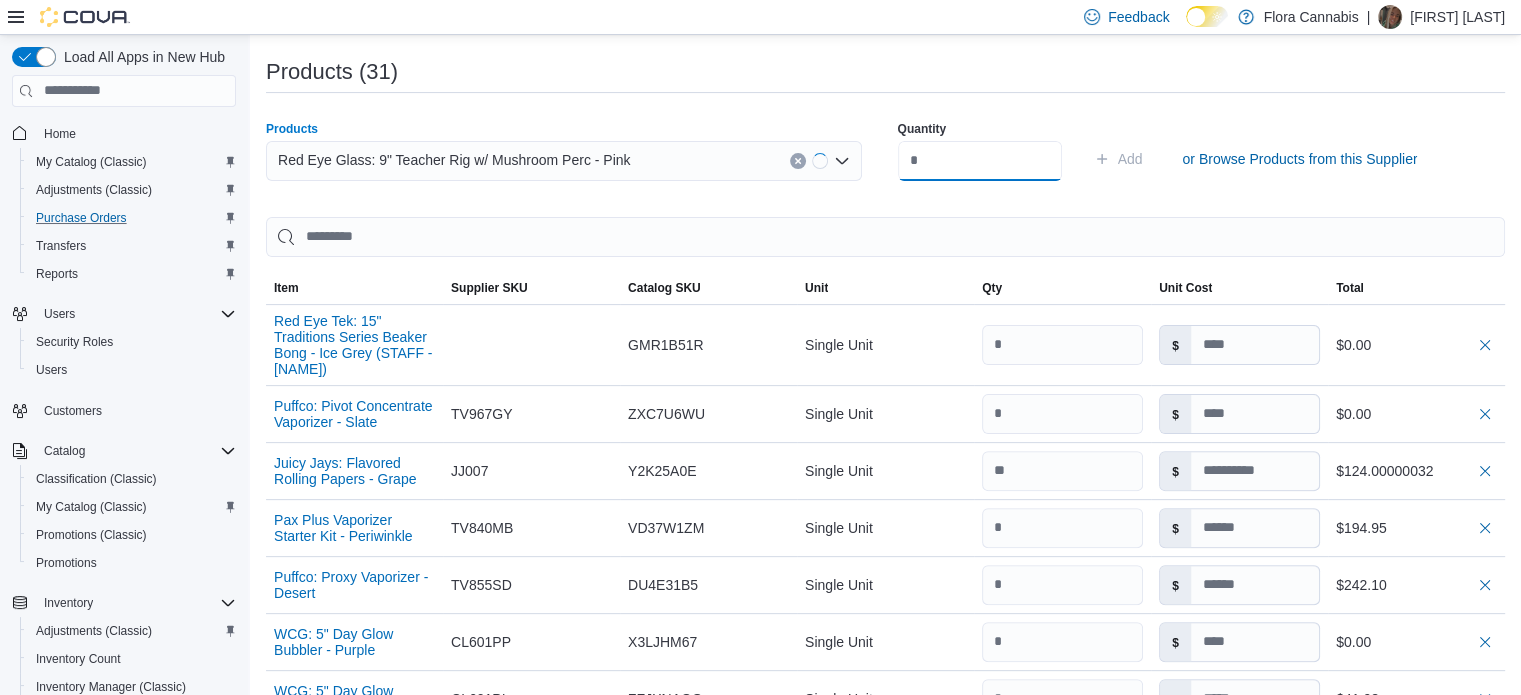 click at bounding box center (980, 161) 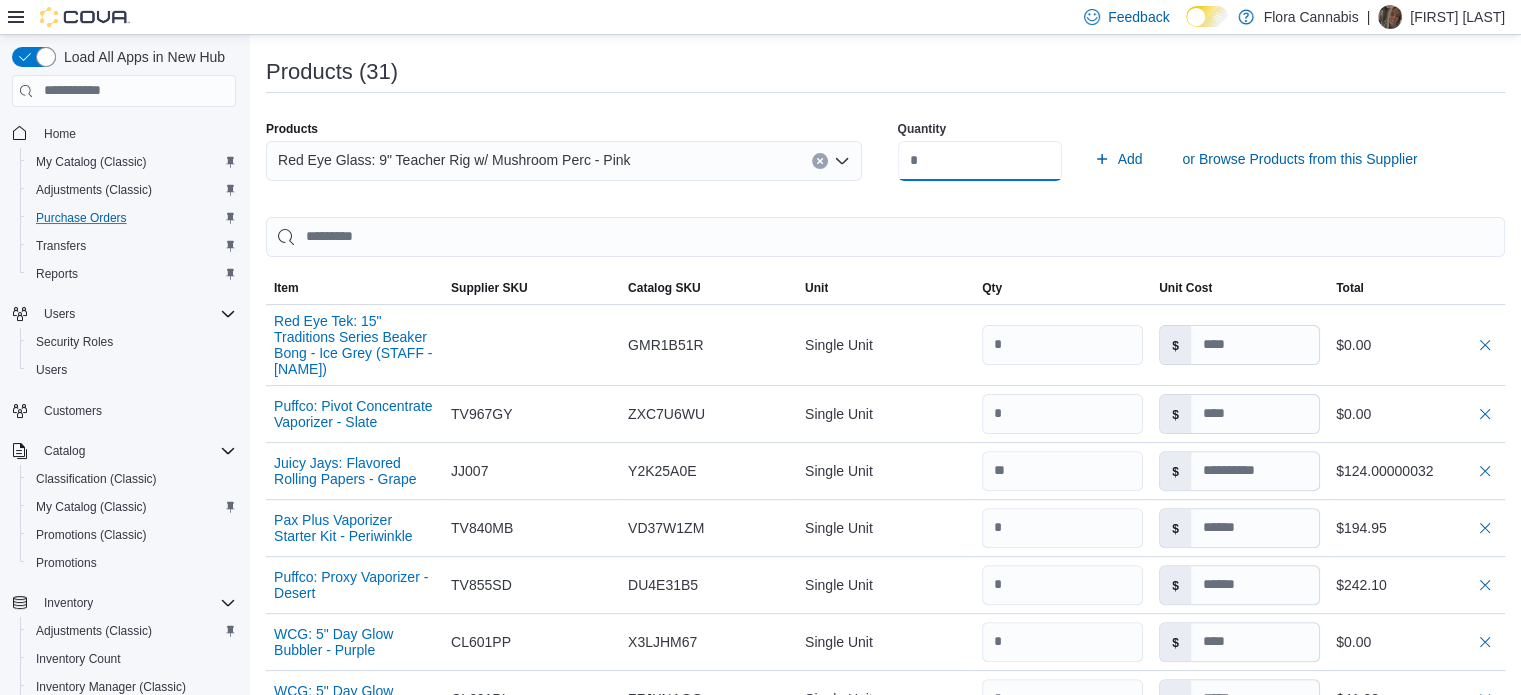 type on "**" 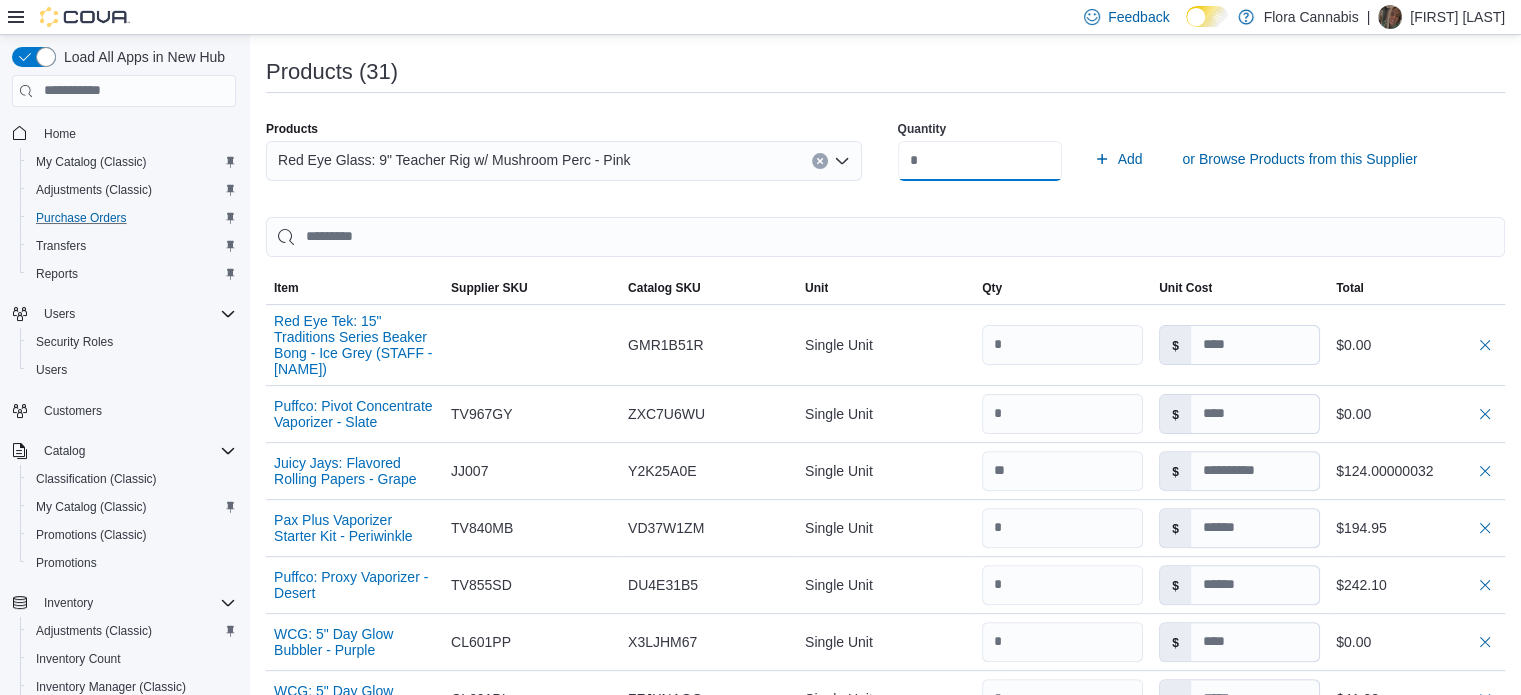 click on "Add" at bounding box center [1118, 159] 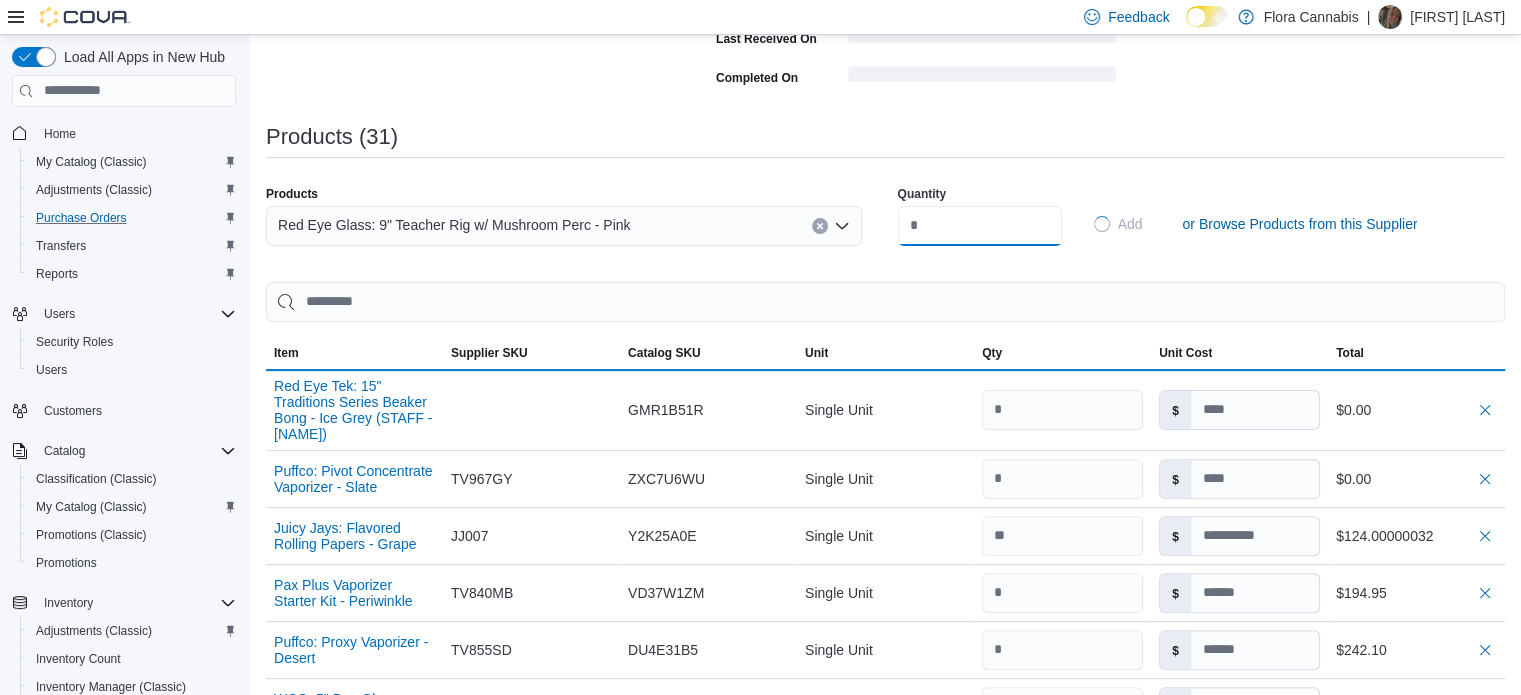 type 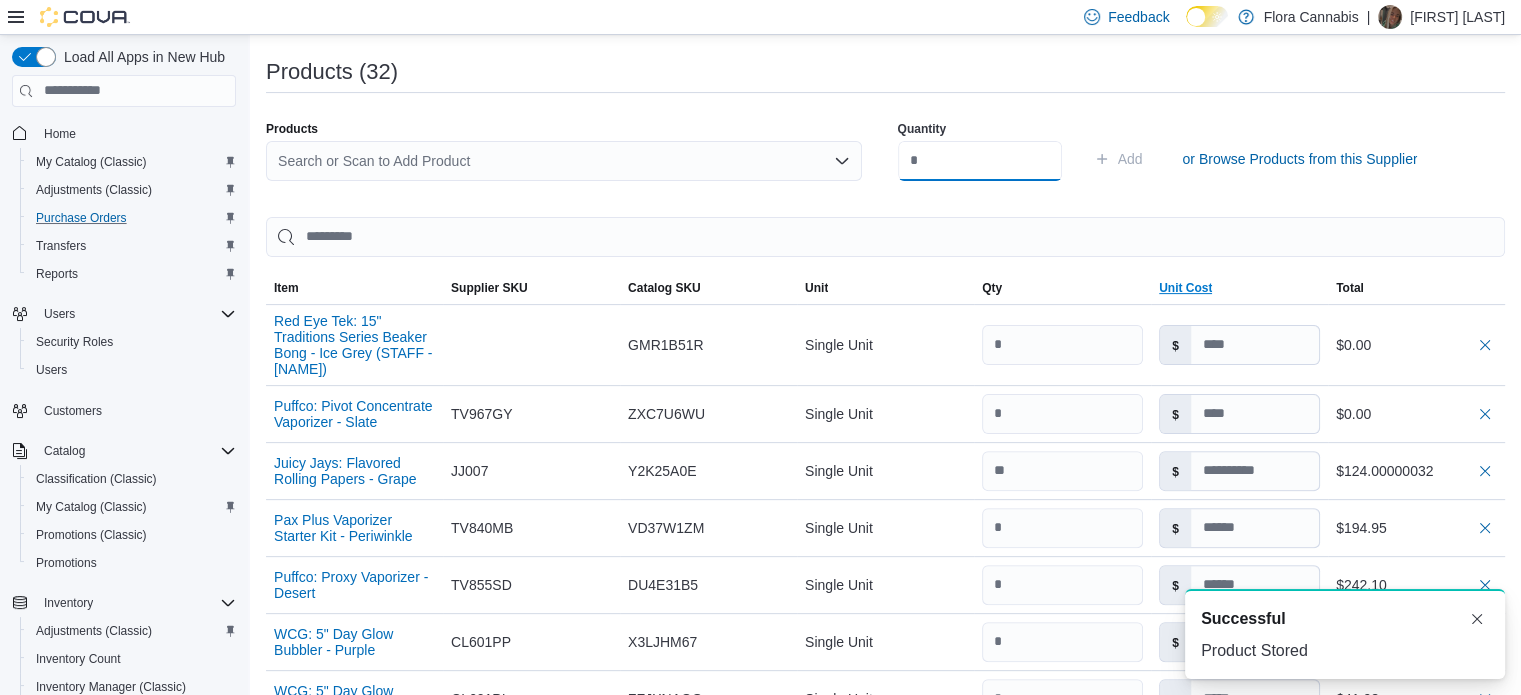 scroll, scrollTop: 0, scrollLeft: 0, axis: both 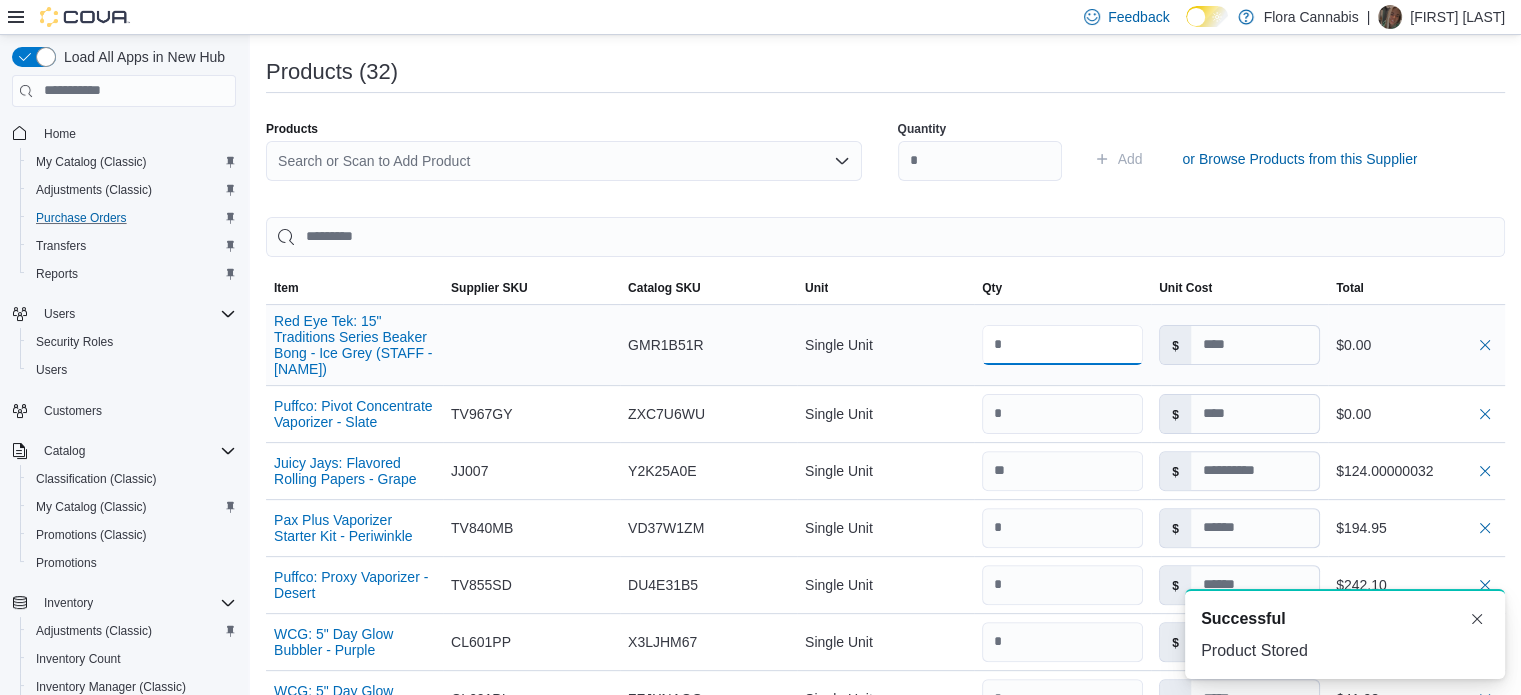 click at bounding box center [1062, 345] 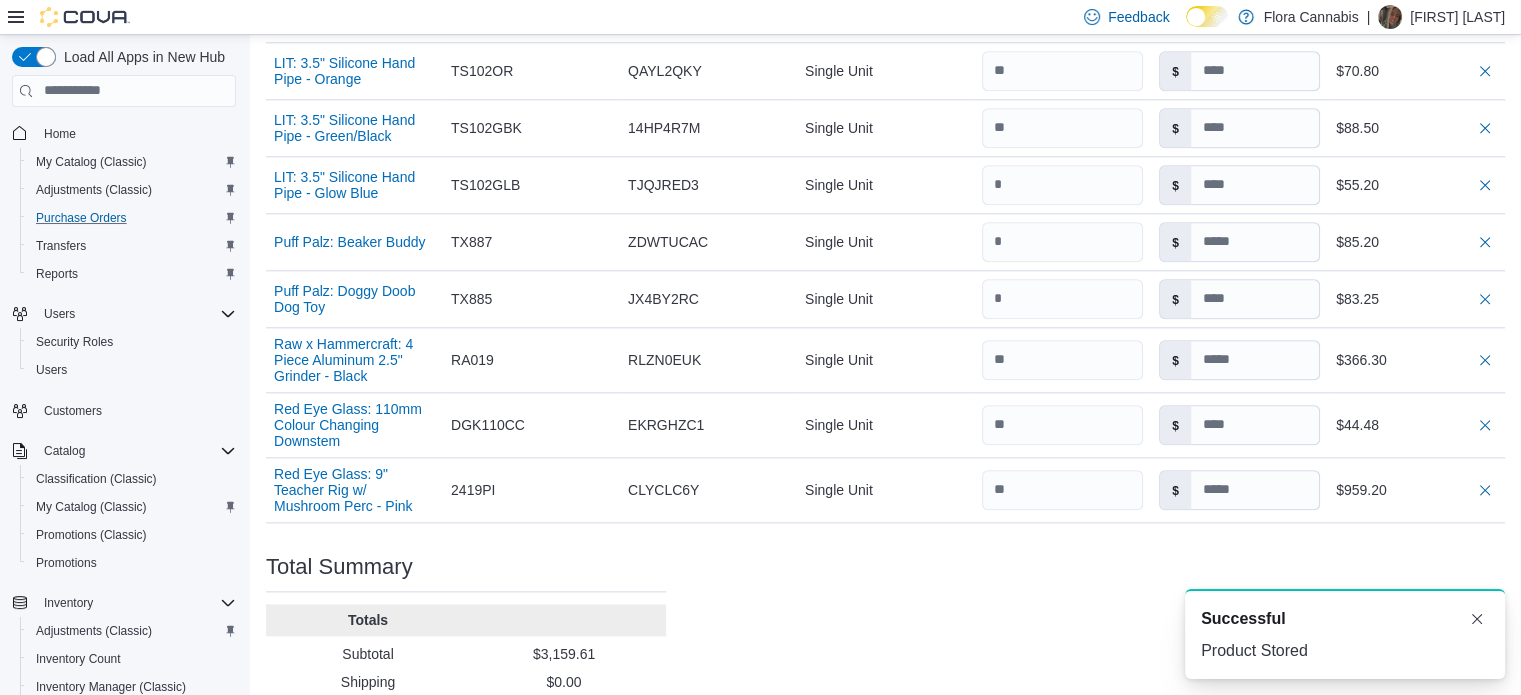 scroll, scrollTop: 2350, scrollLeft: 0, axis: vertical 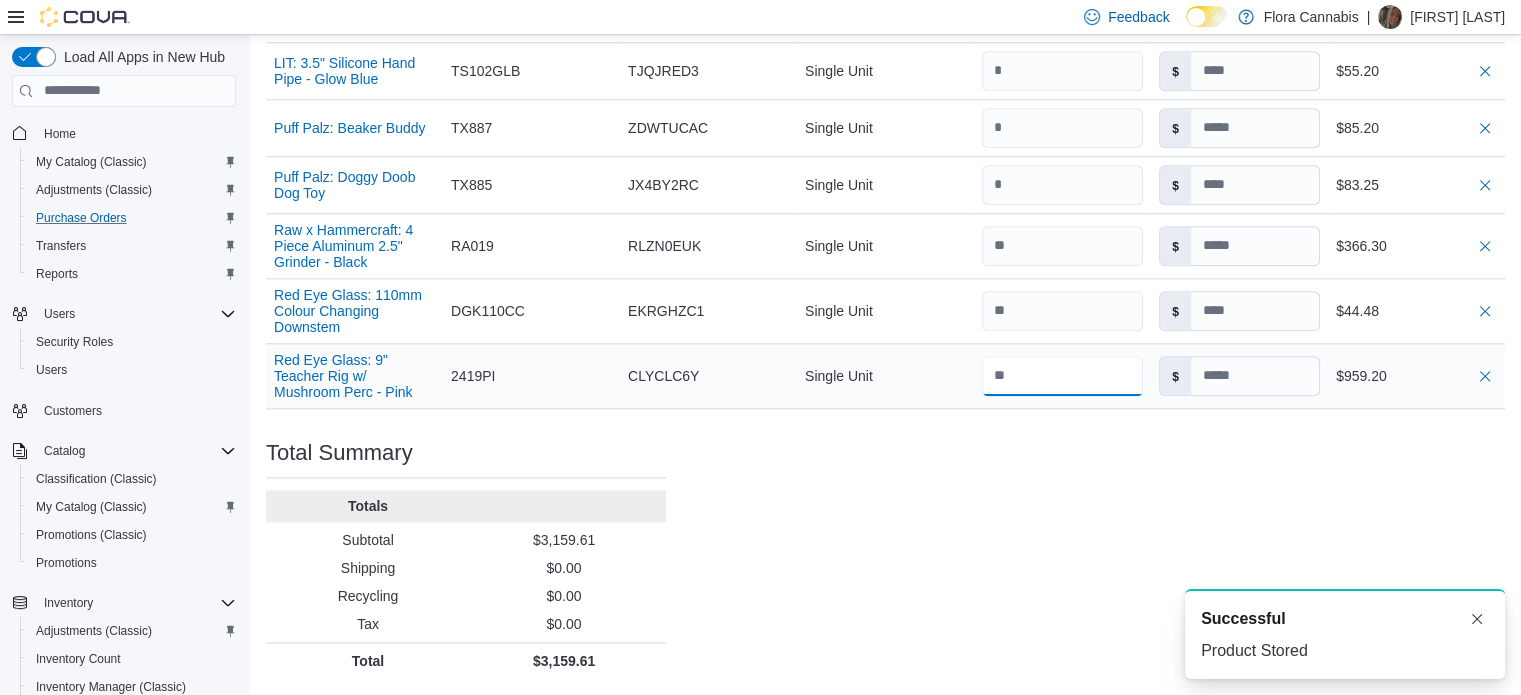 click at bounding box center (1062, 376) 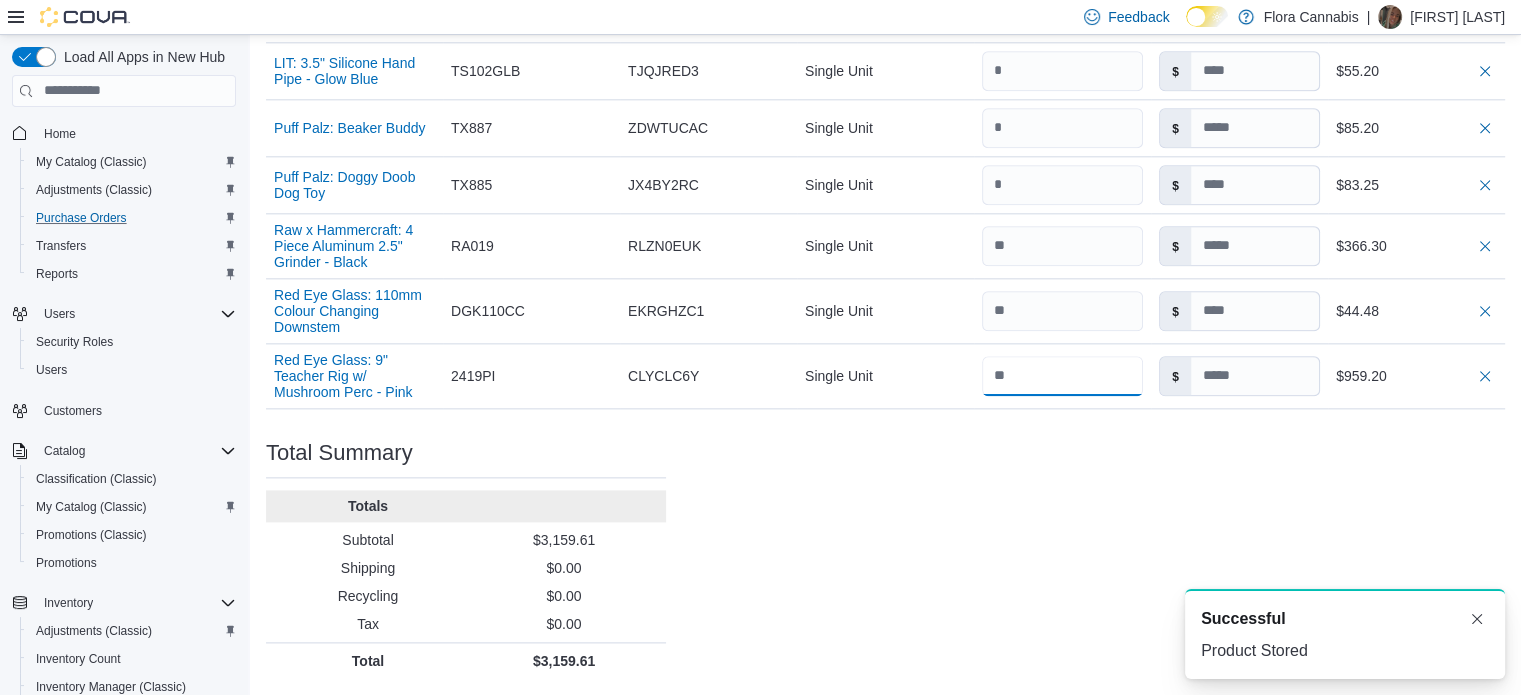 type on "*" 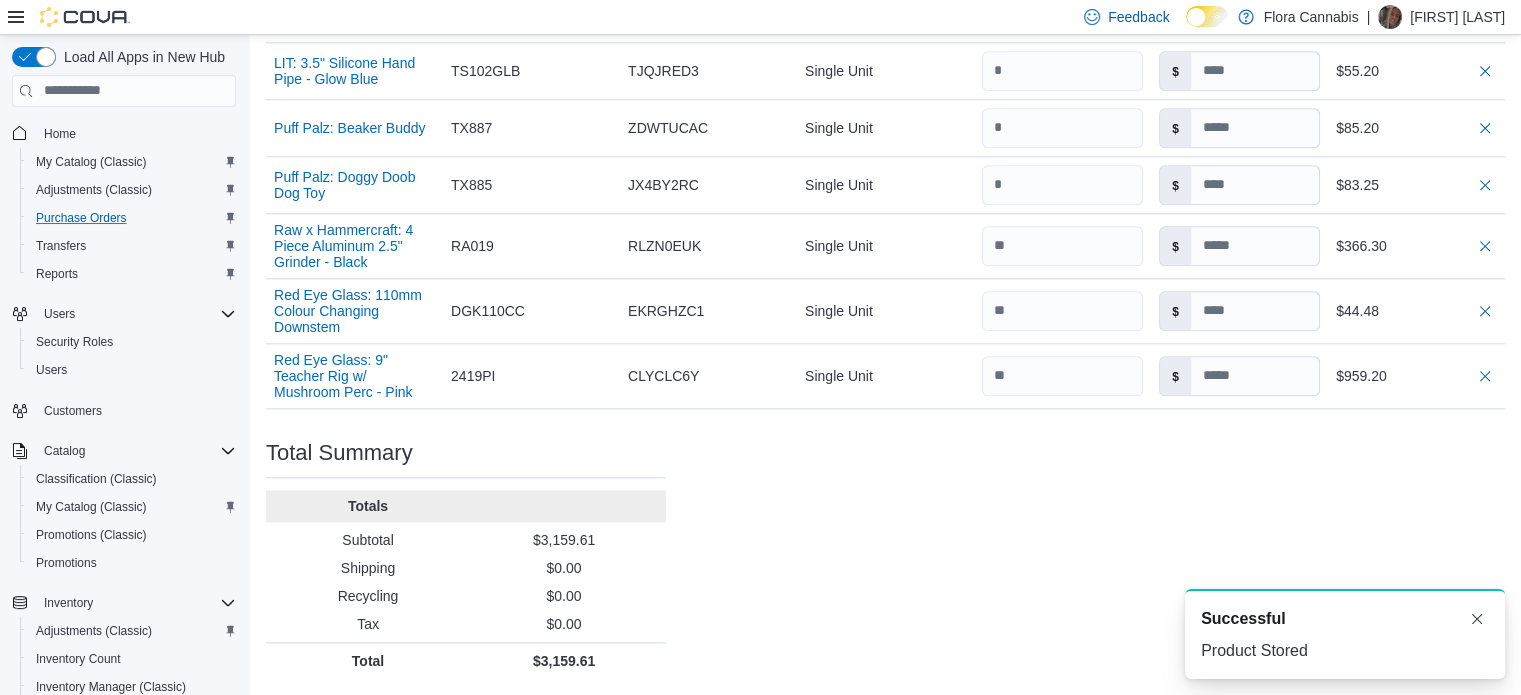 click on "Purchase Order: PO6ZGH-4719 Feedback Purchase Order Details   Edit Status Pending Supplier West Coast Gifts Supplier Invoice Number No Supplier Invoice Number added Bill To Vernon - 450076 Ship To Vernon - 450076 Shipping Cost $0.00 Recycling Cost $0.00 Tax $0.00 ETA July 18, 2025 Notes - Created On July 11, 2025 9:51 AM Submitted On - Last Received On - Completed On - Products (32)     Products Search or Scan to Add Product Quantity  Add or Browse Products from this Supplier Sorting EuiBasicTable with search callback Item Supplier SKU Catalog SKU Unit Qty Unit Cost Total Red Eye Tek: 15" Traditions Series Beaker Bong - Ice Grey (STAFF - GAVIN) Supplier SKU Catalog SKU GMR1B51R Unit Single Unit Qty Unit Cost $ Total $0.00 Puffco: Pivot Concentrate Vaporizer - Slate Supplier SKU TV967GY Catalog SKU ZXC7U6WU Unit Single Unit Qty Unit Cost $ Total $0.00 Juicy Jays: Flavored Rolling Papers - Grape Supplier SKU JJ007 Catalog SKU Y2K25A0E Unit Single Unit Qty Unit Cost $ Total $124.00000032 Supplier SKU TV840MB Qty" at bounding box center [885, -751] 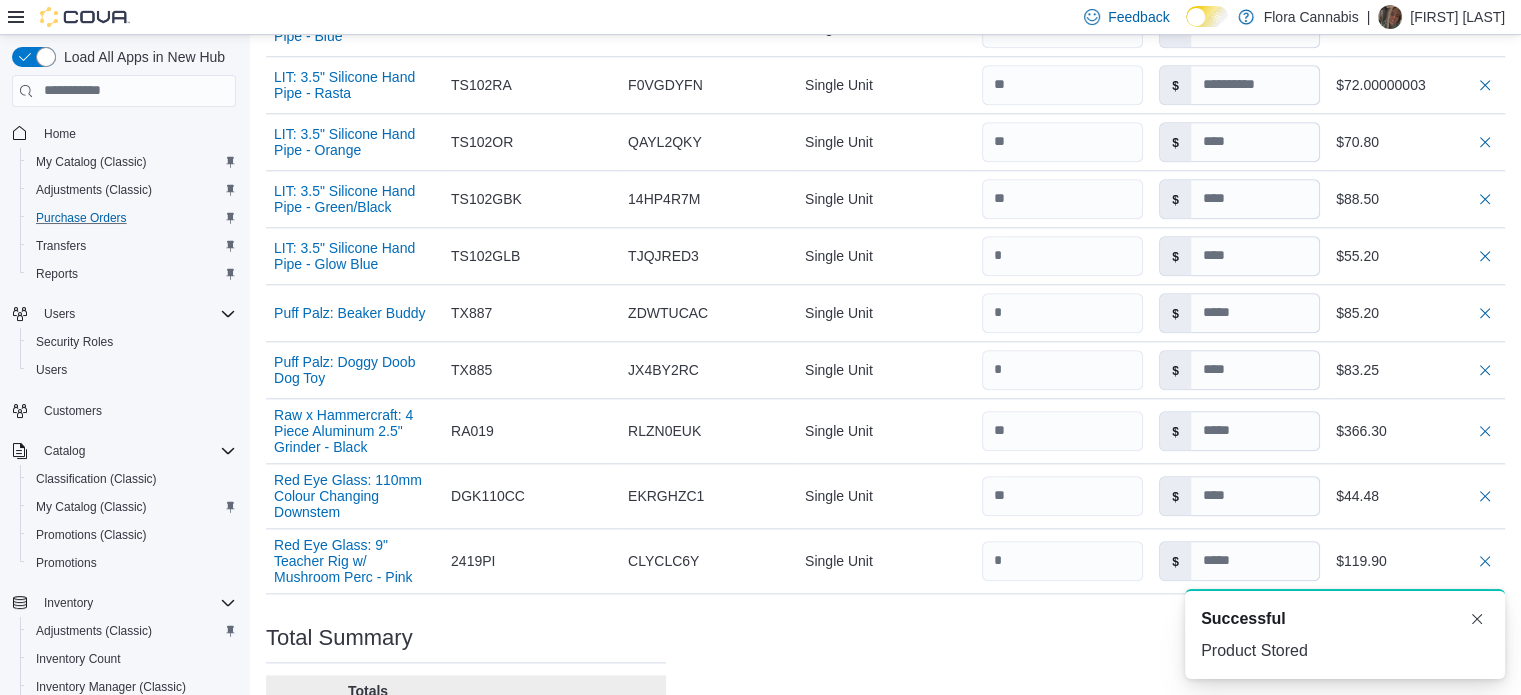 type 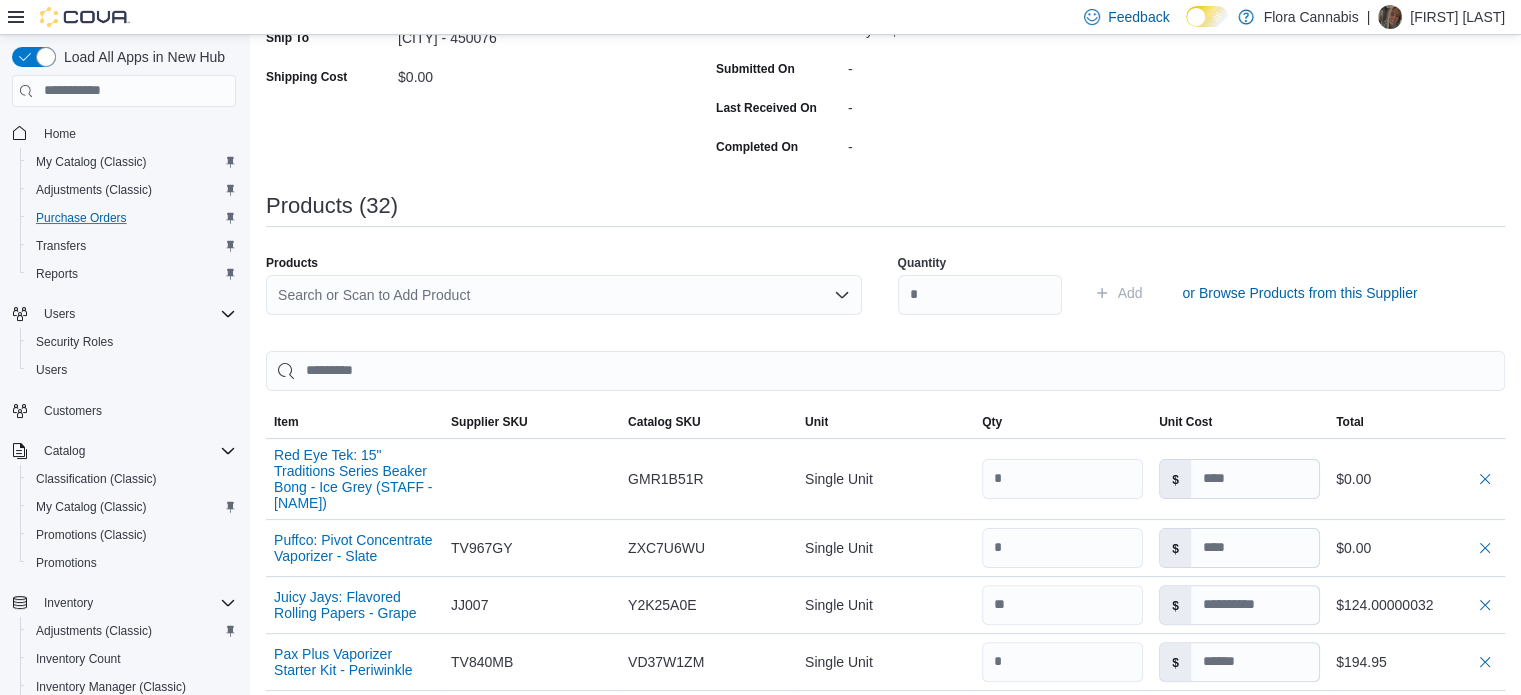 scroll, scrollTop: 350, scrollLeft: 0, axis: vertical 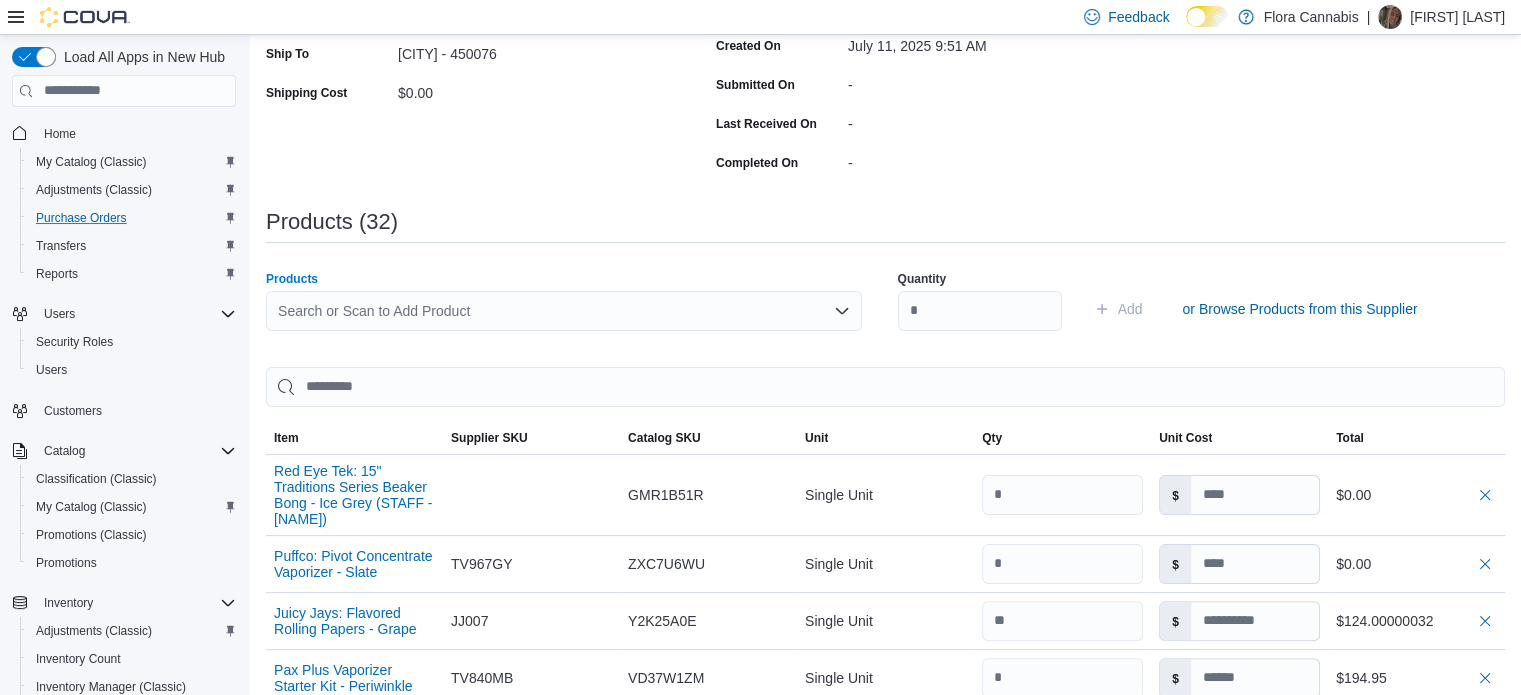click on "Search or Scan to Add Product" at bounding box center (564, 311) 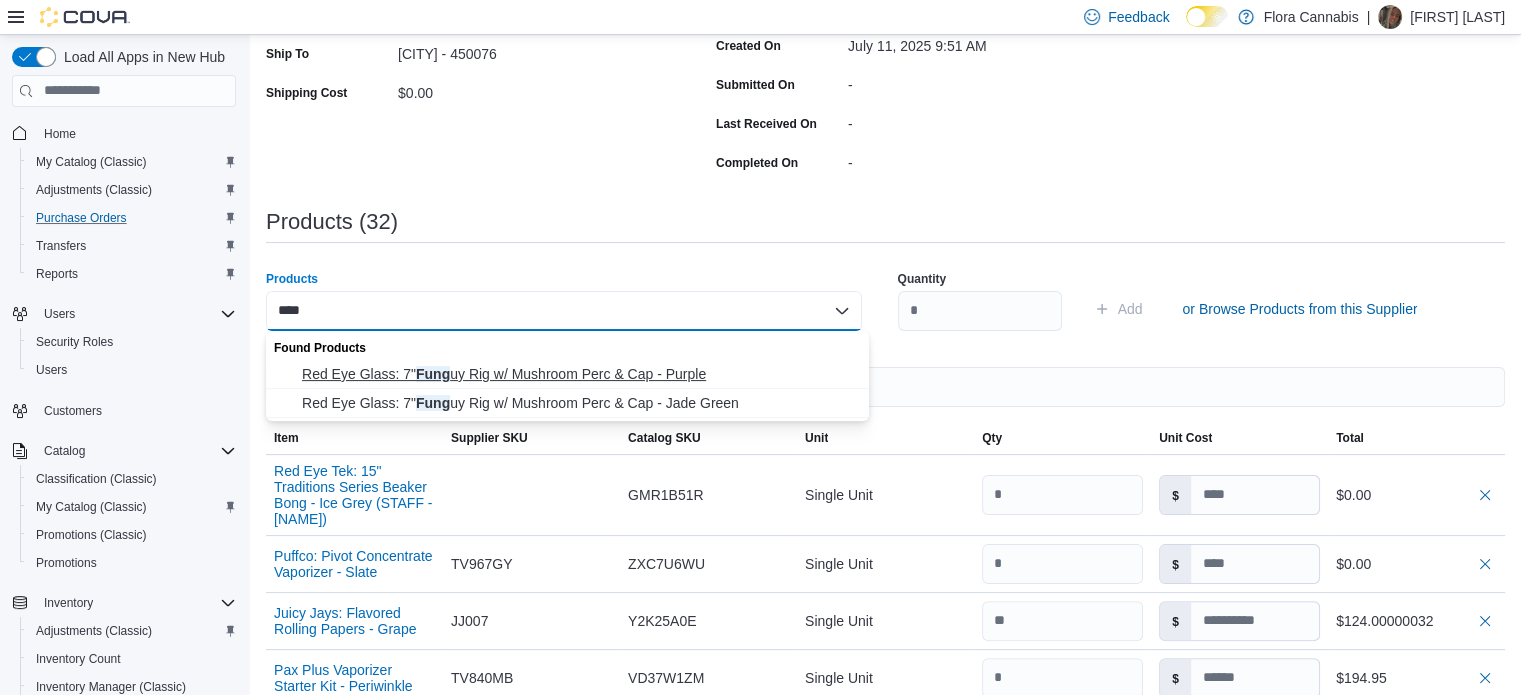 type on "****" 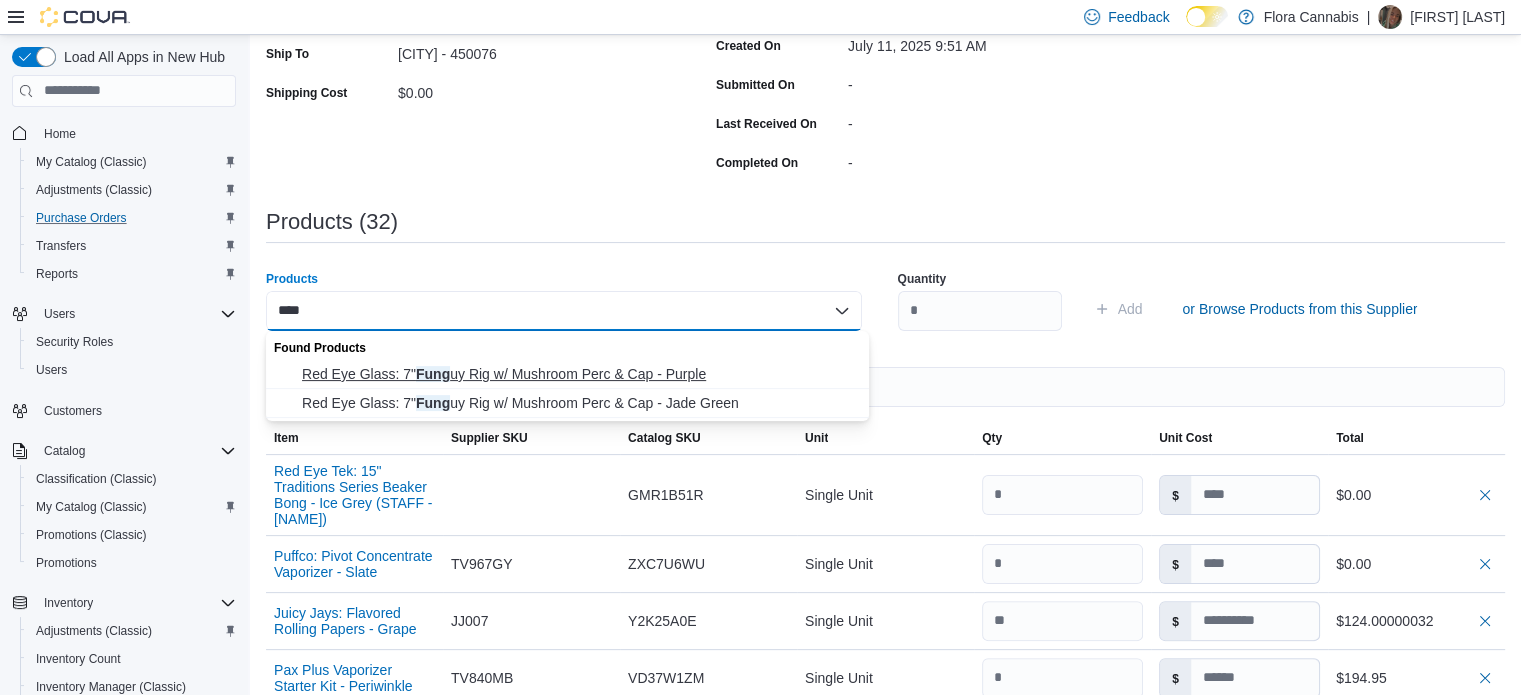 click on "Red Eye Glass: 7"  Fung uy Rig w/ Mushroom Perc & Cap - Purple" at bounding box center [579, 374] 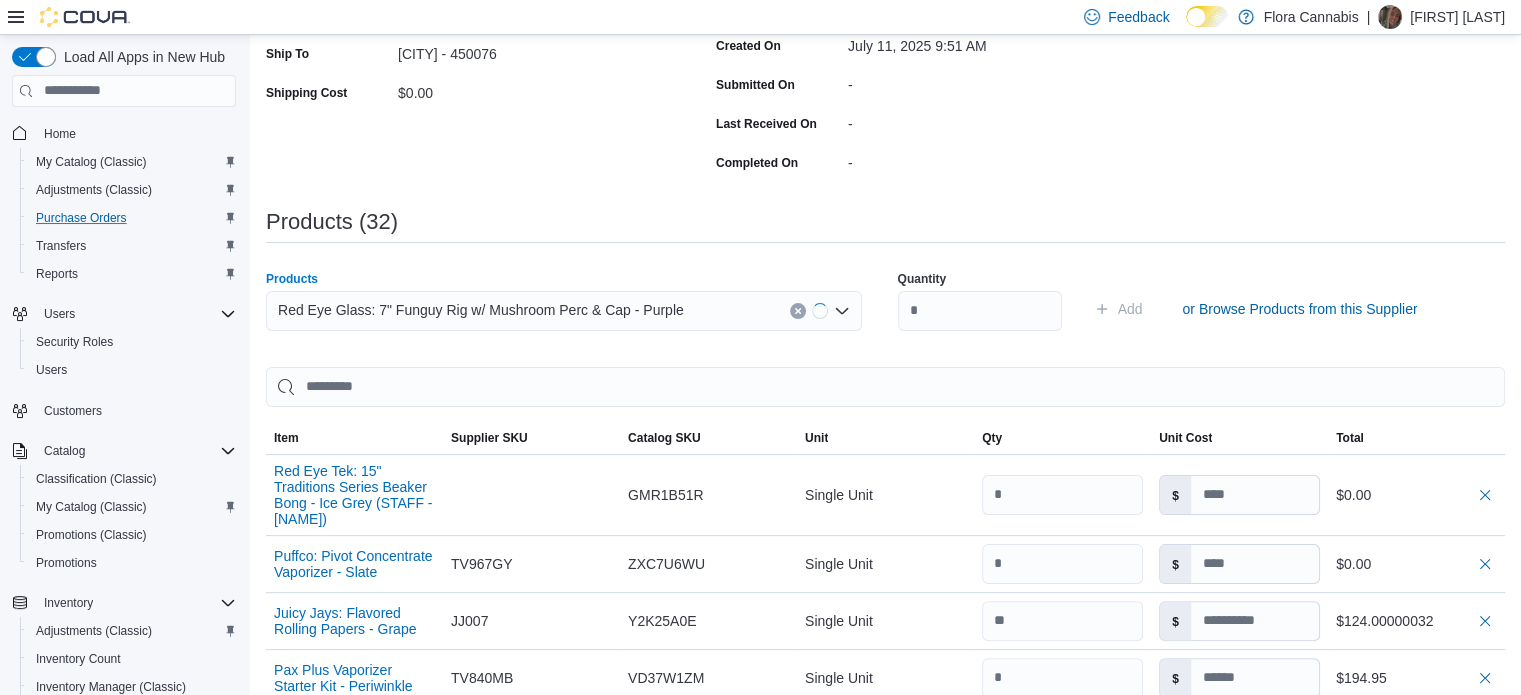 click on "Quantity  Add or Browse Products from this Supplier" at bounding box center [1196, 309] 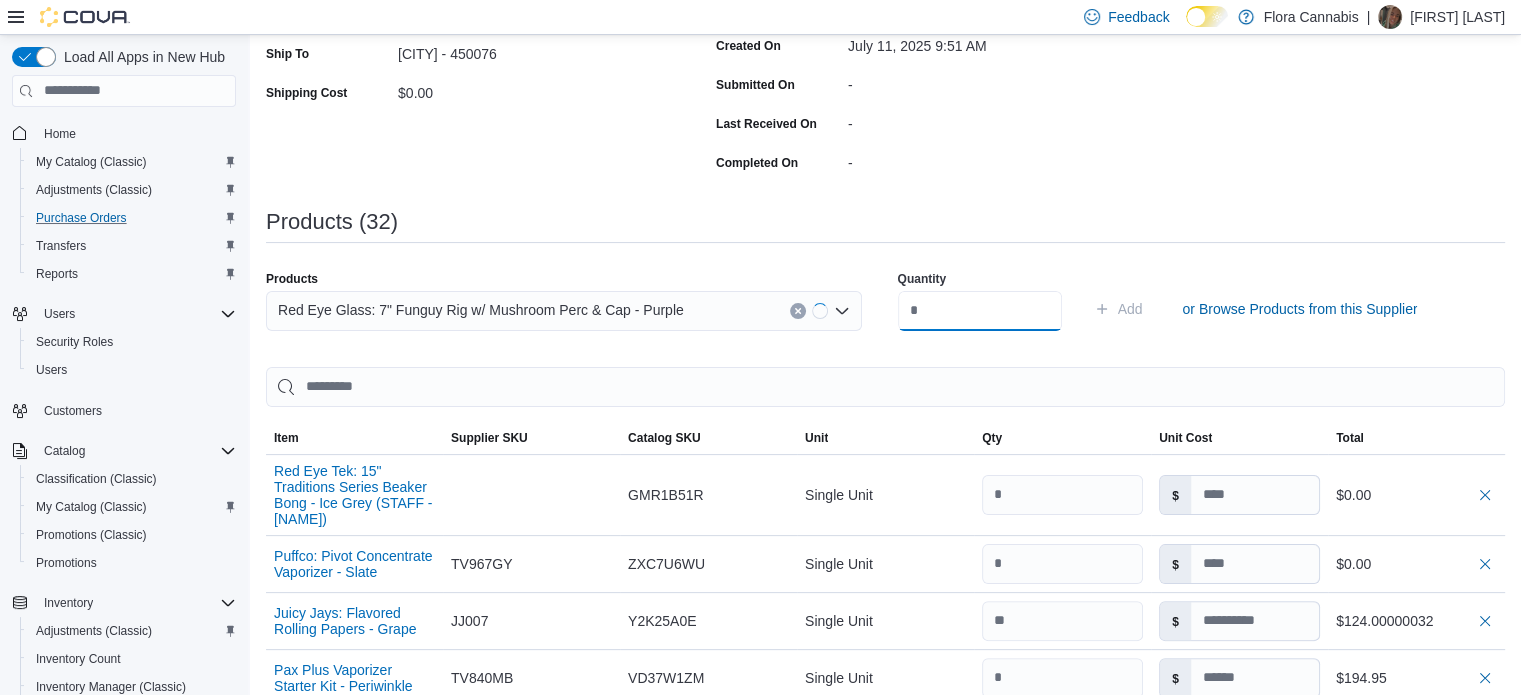 click at bounding box center (980, 311) 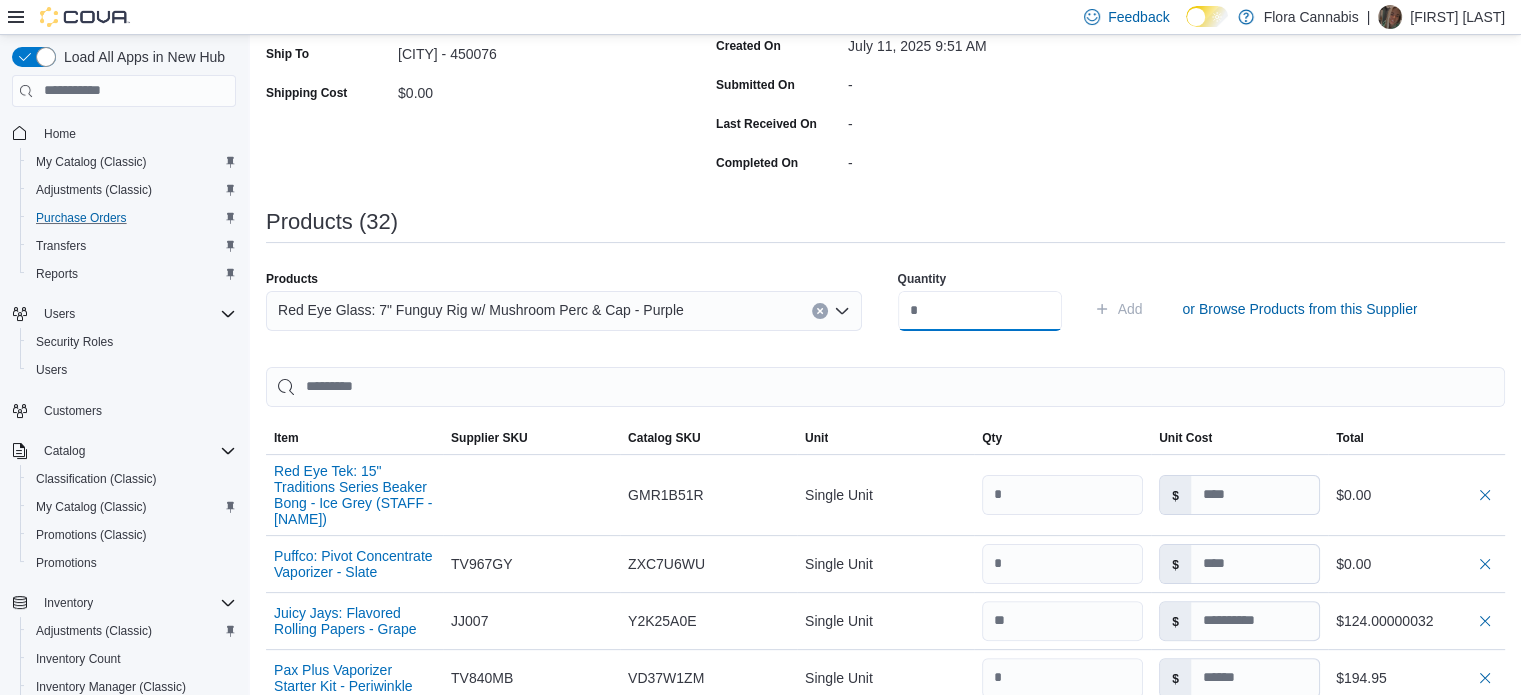 type on "*" 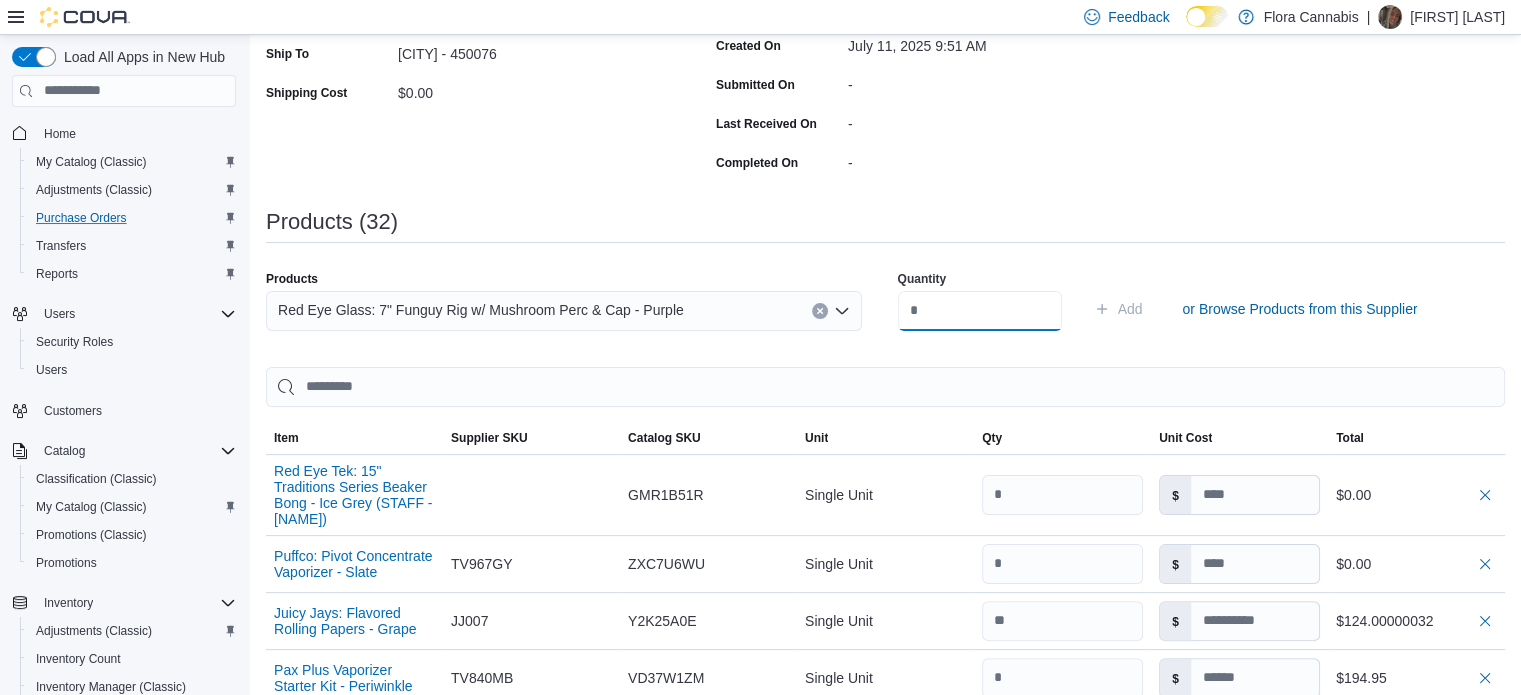 click on "Add" at bounding box center [1118, 309] 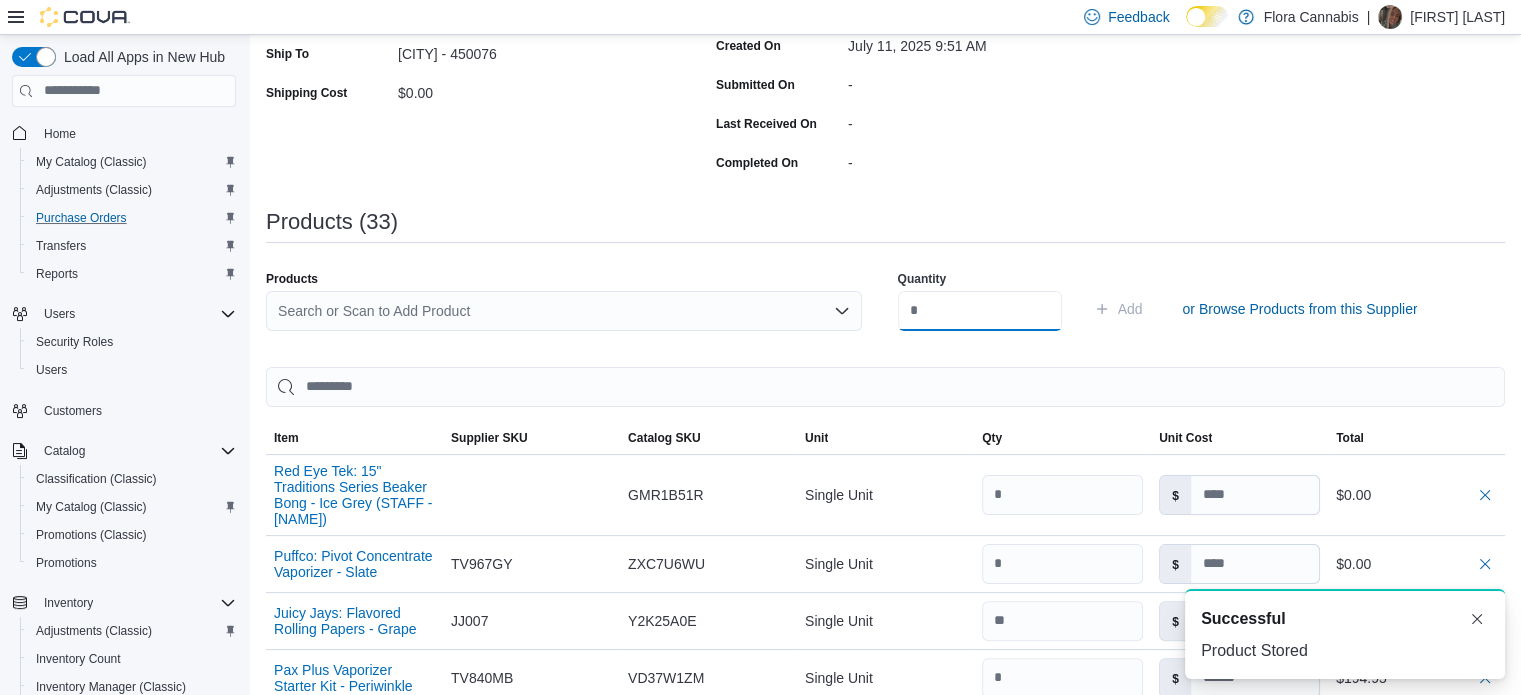 type 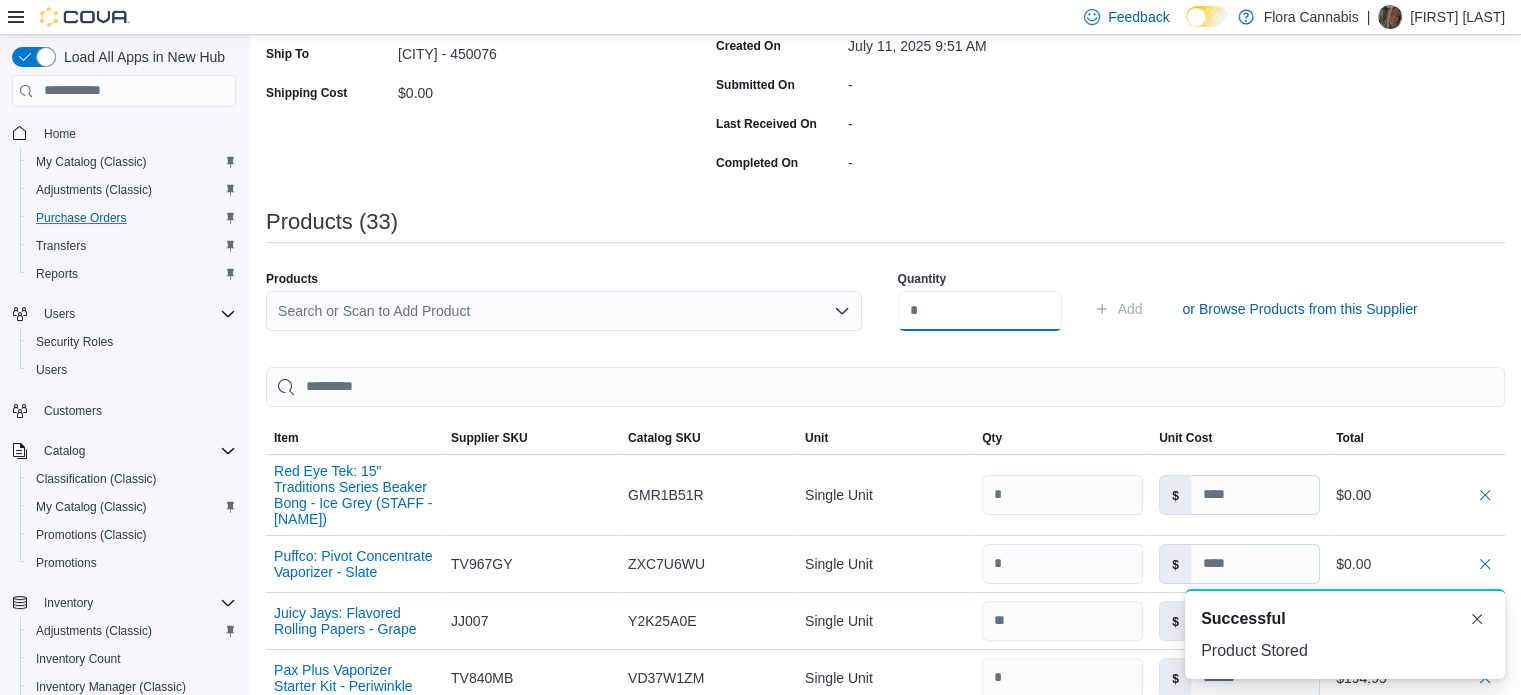 scroll, scrollTop: 0, scrollLeft: 0, axis: both 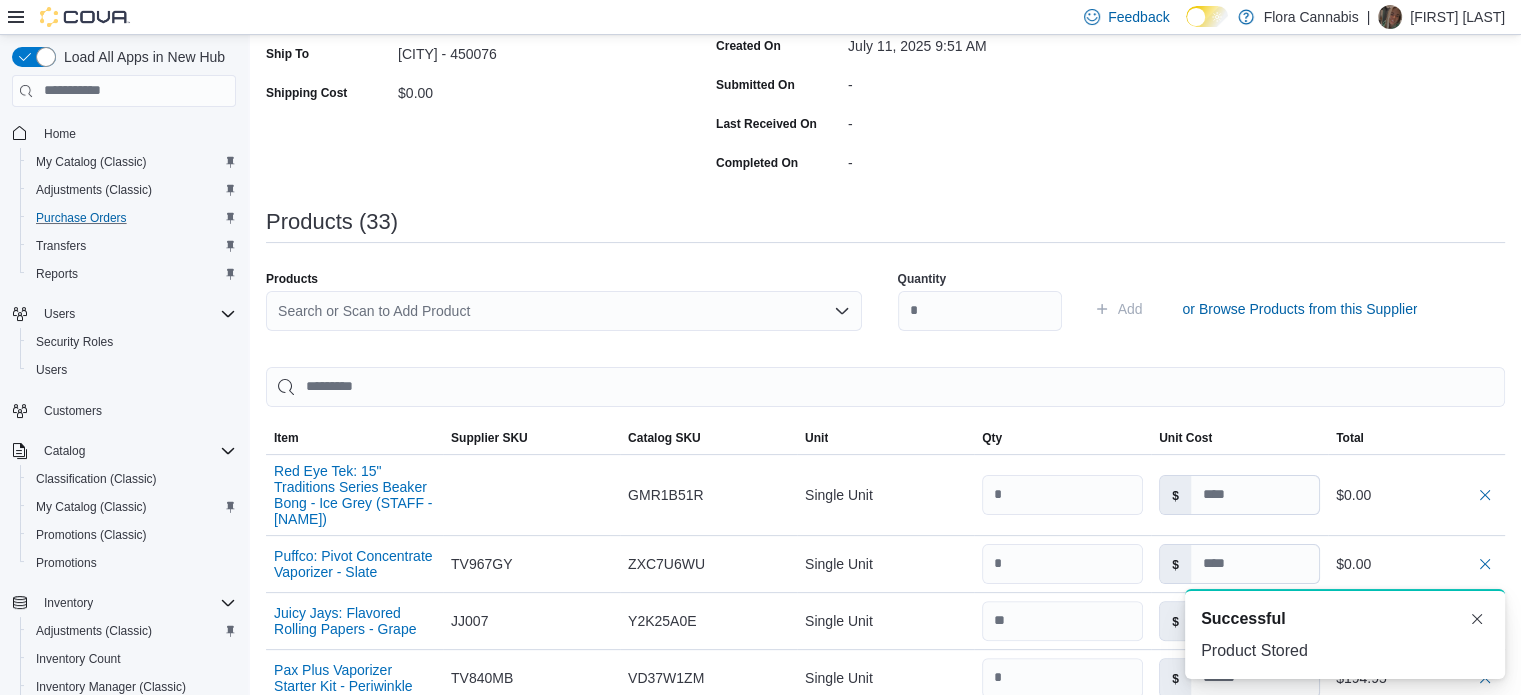 click on "Search or Scan to Add Product" at bounding box center [564, 311] 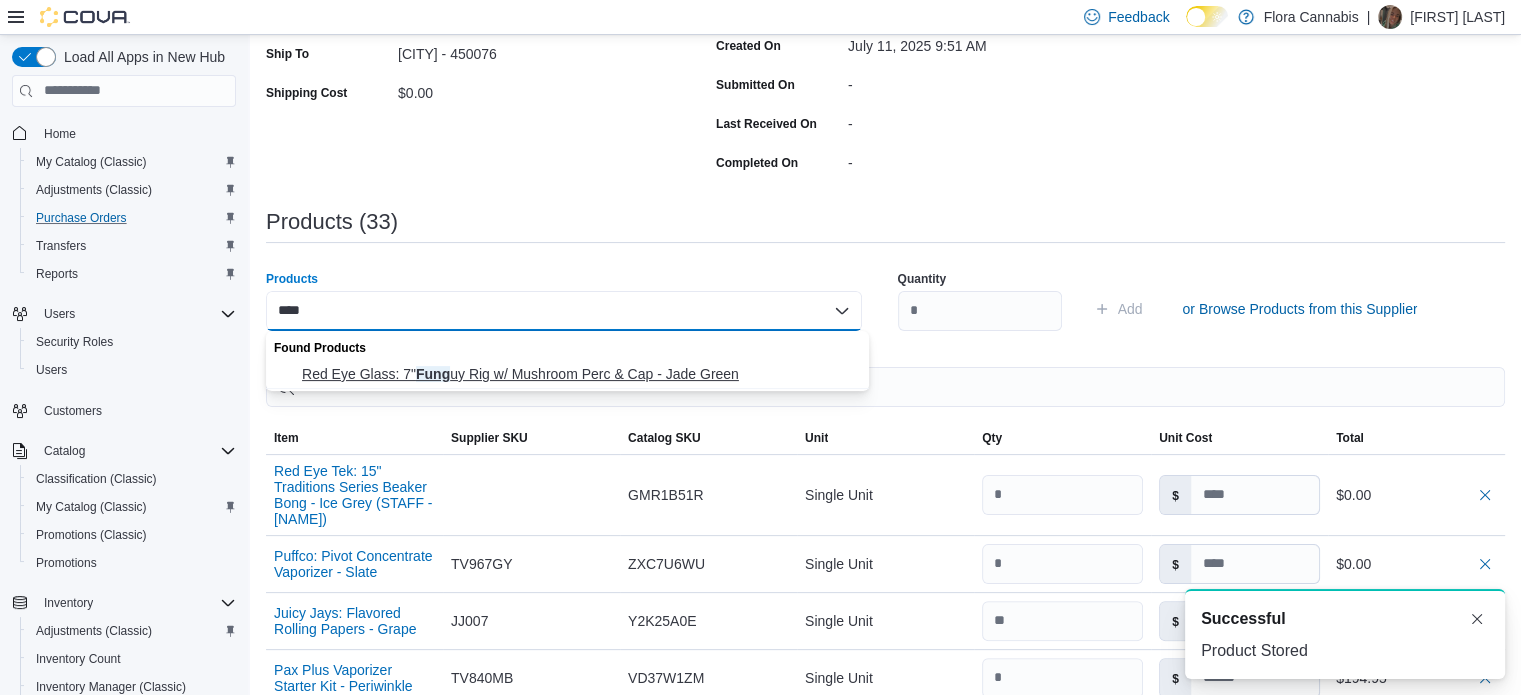 type on "****" 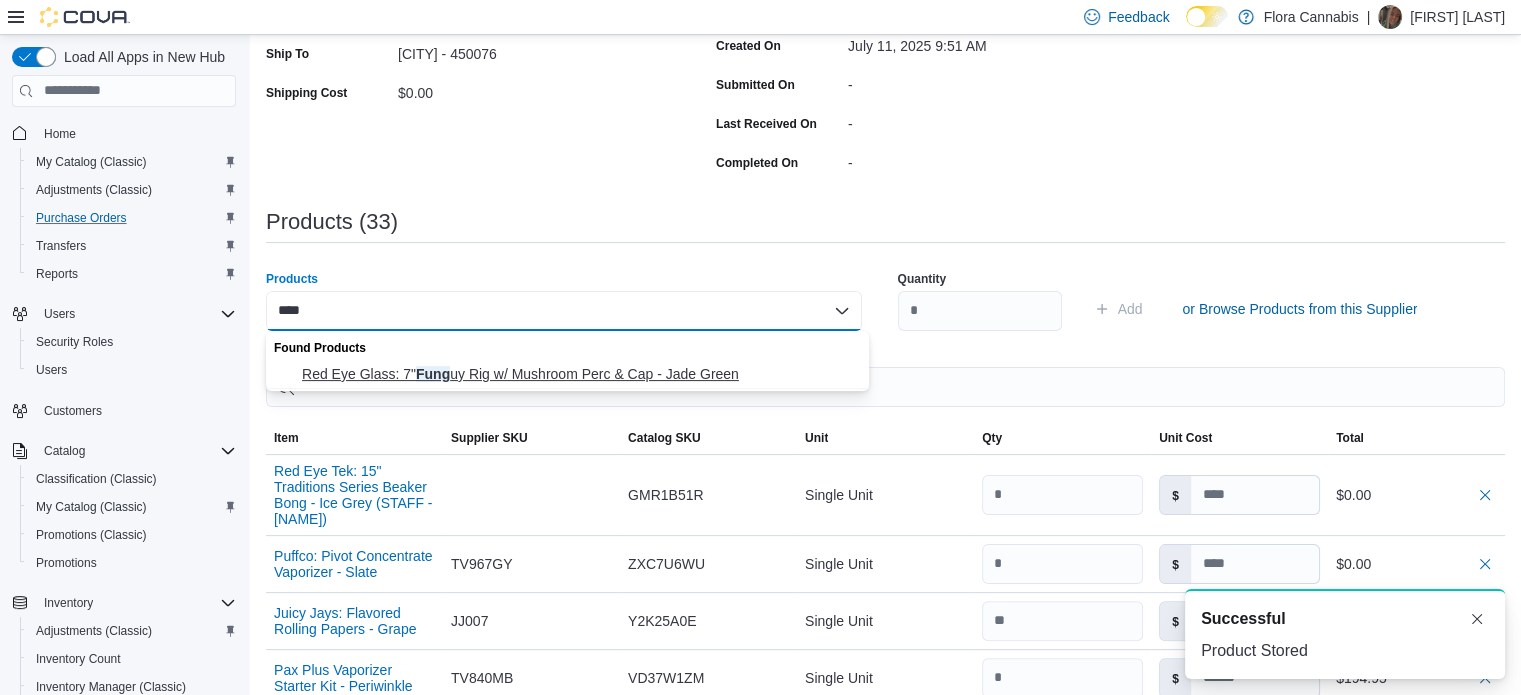 click on "Red Eye Glass: 7"  Fung uy Rig w/ Mushroom Perc & Cap - Jade Green" at bounding box center [579, 374] 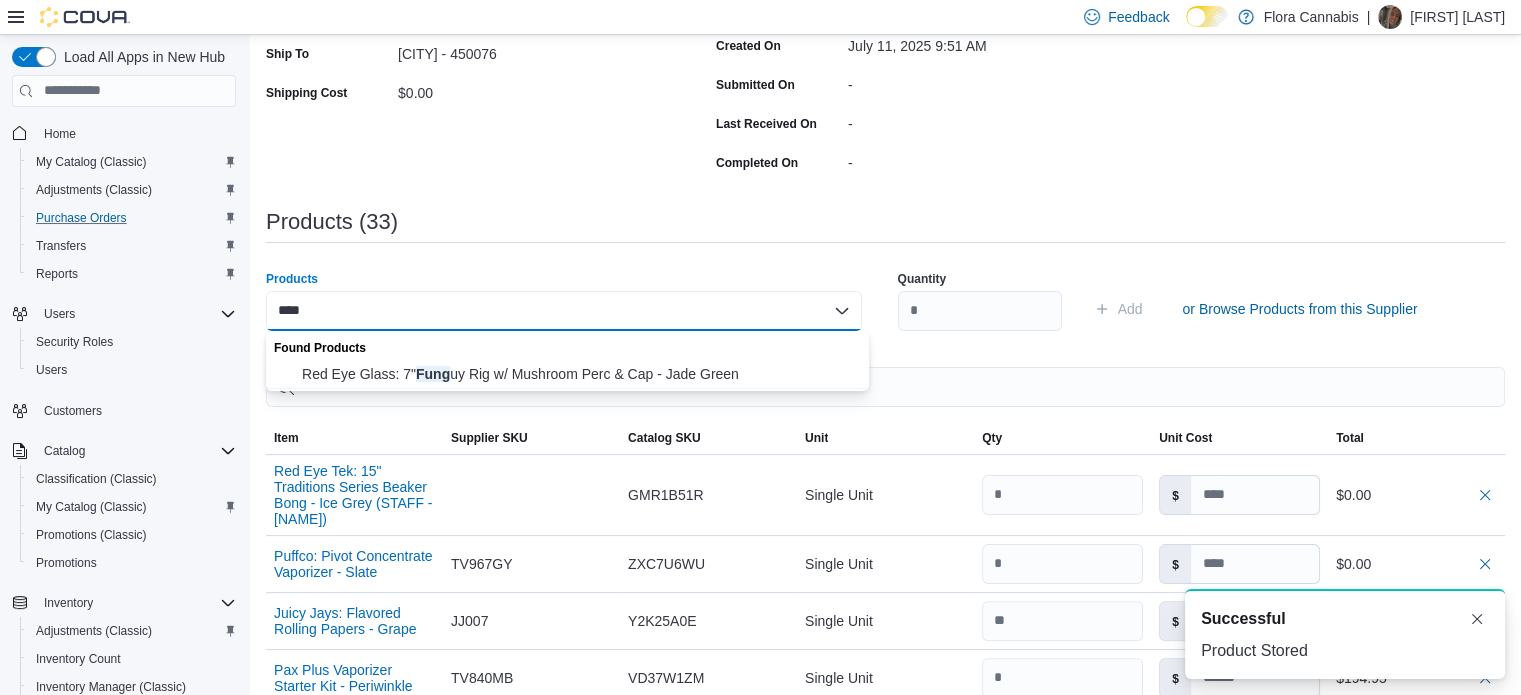 type 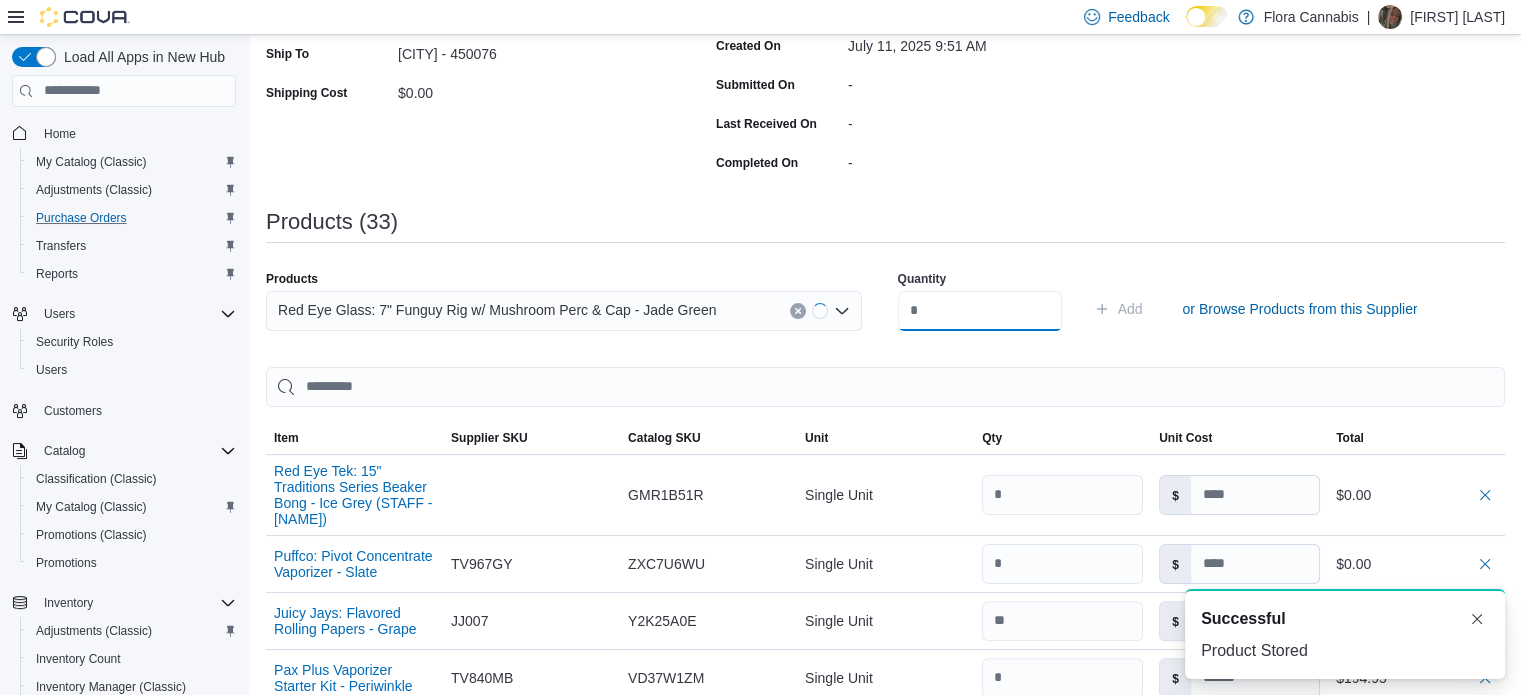 click at bounding box center [980, 311] 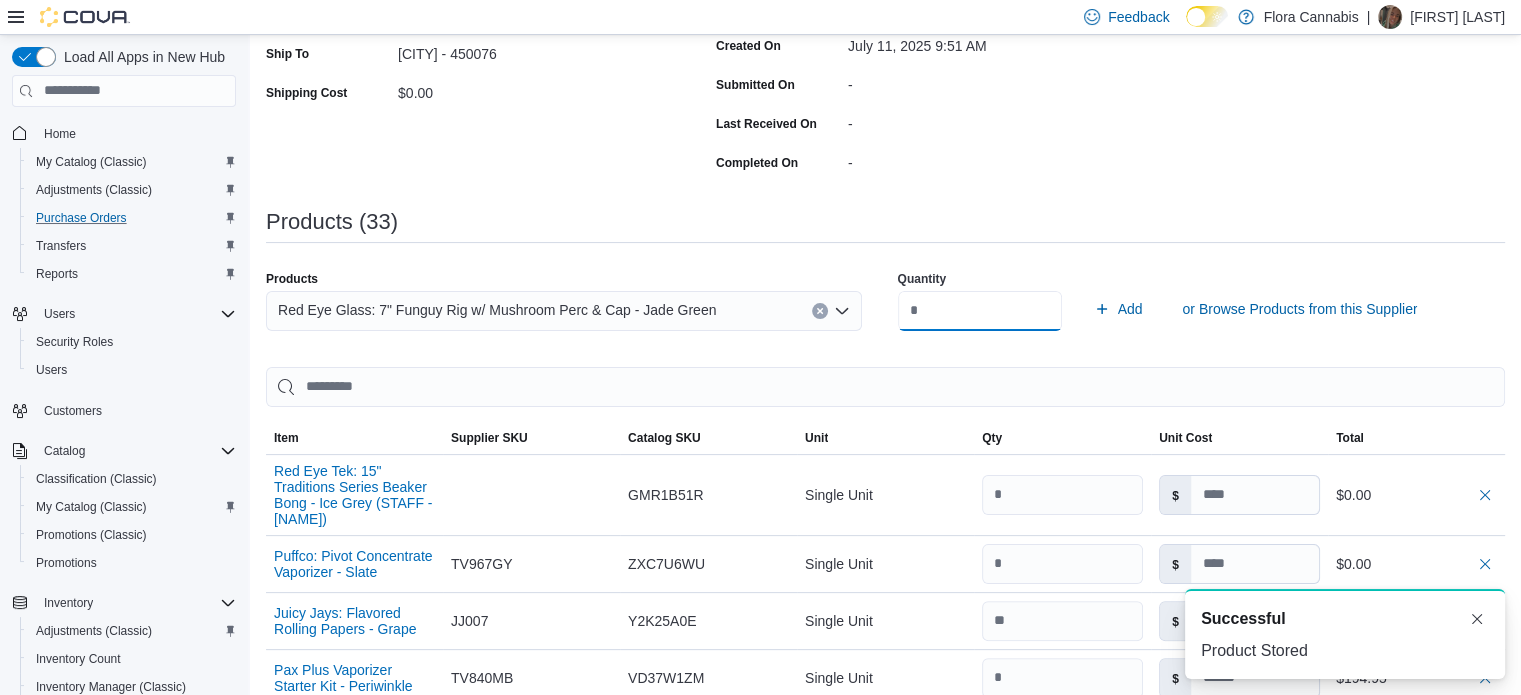 type on "*" 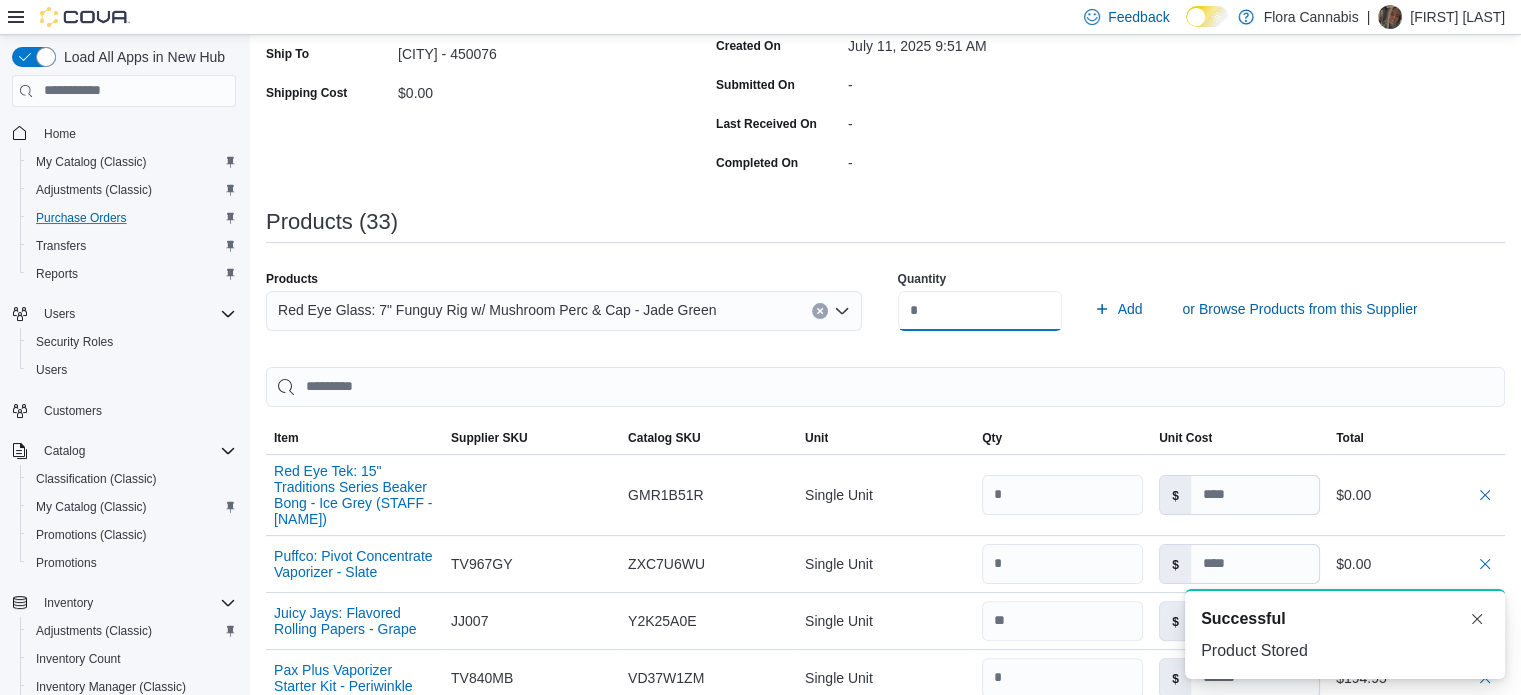 click on "Add" at bounding box center (1118, 309) 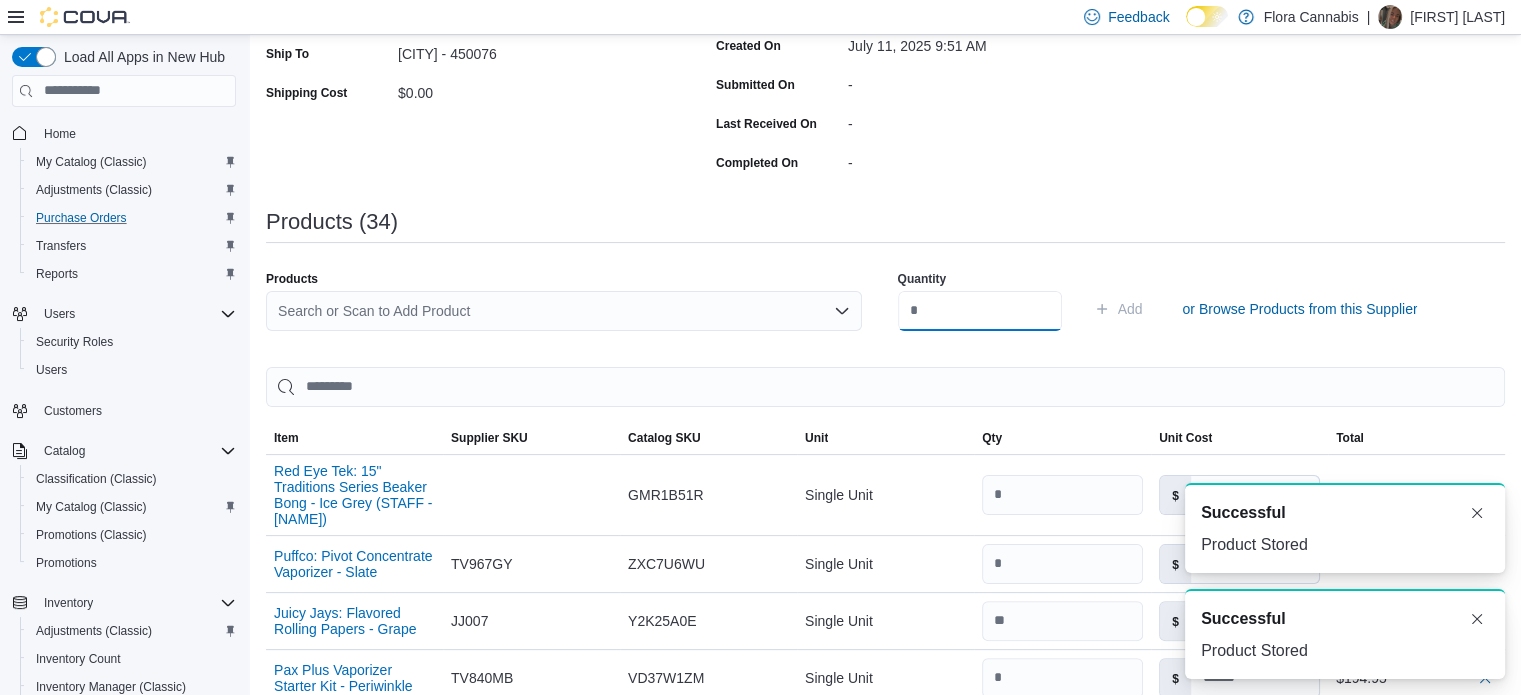 type 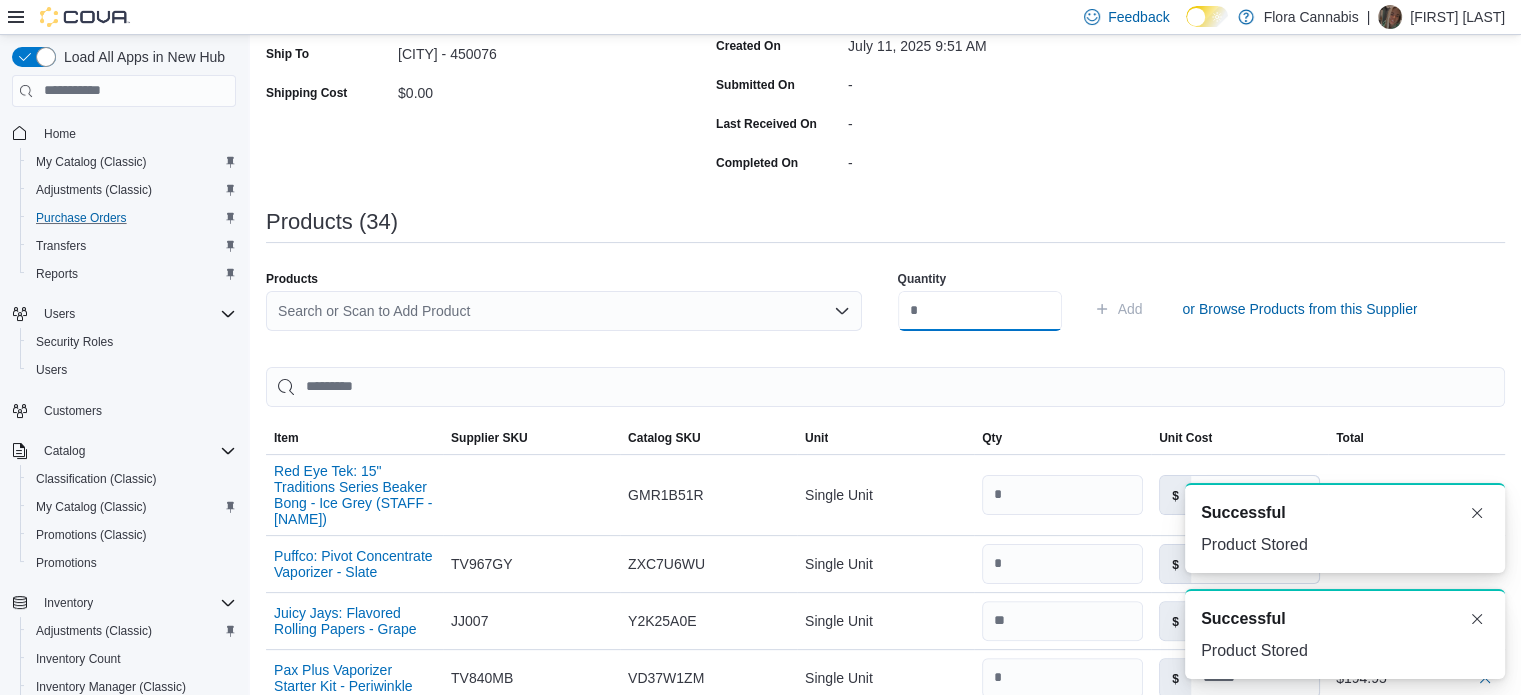 scroll, scrollTop: 0, scrollLeft: 0, axis: both 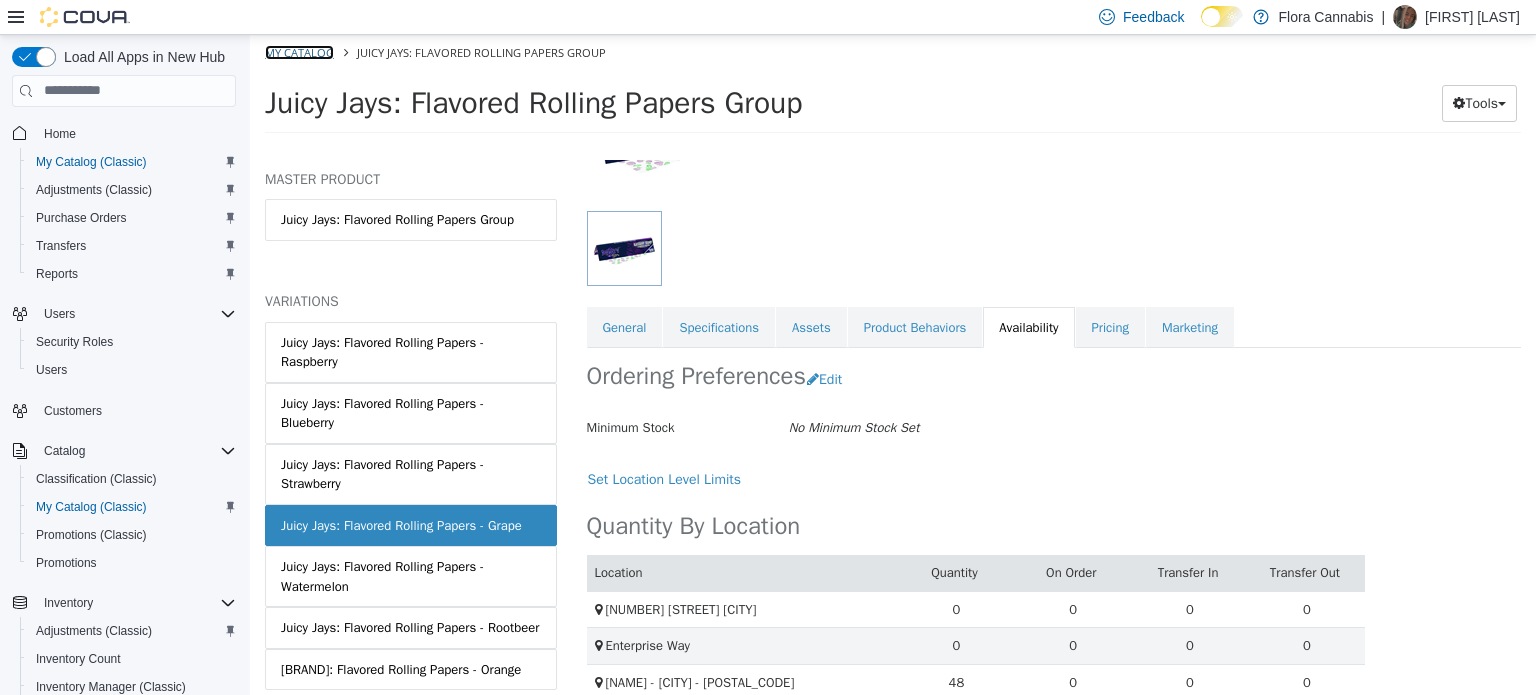 click on "My Catalog" at bounding box center [299, 51] 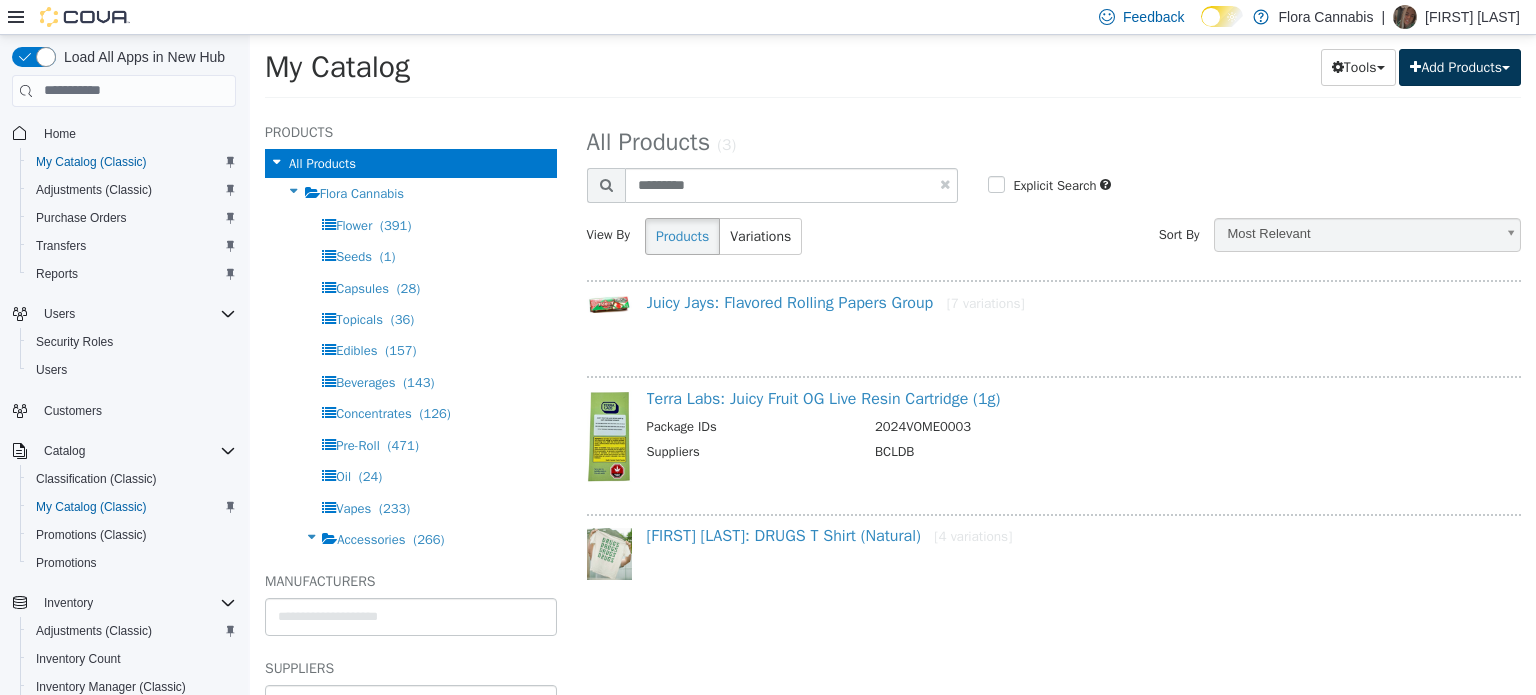 click on "Add Products" at bounding box center (1460, 66) 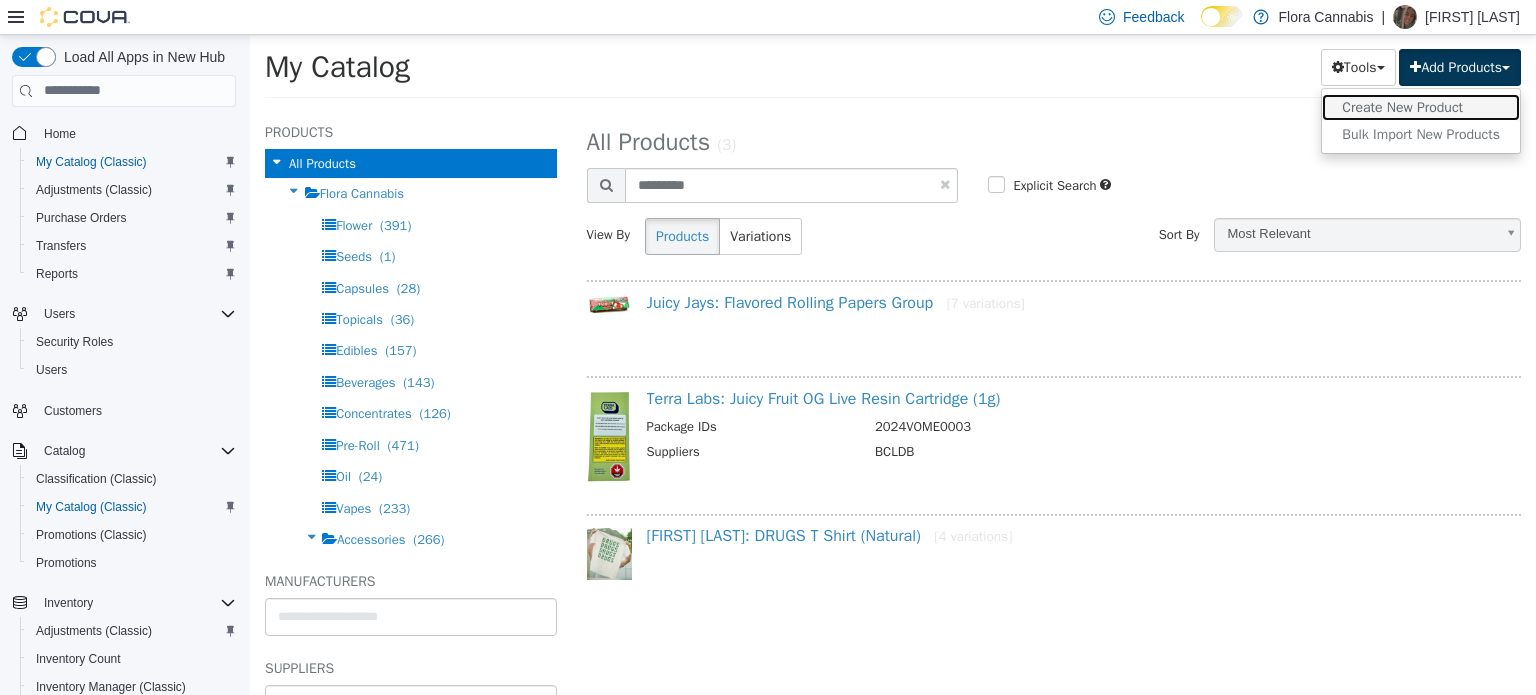click on "Create New Product" at bounding box center [1421, 106] 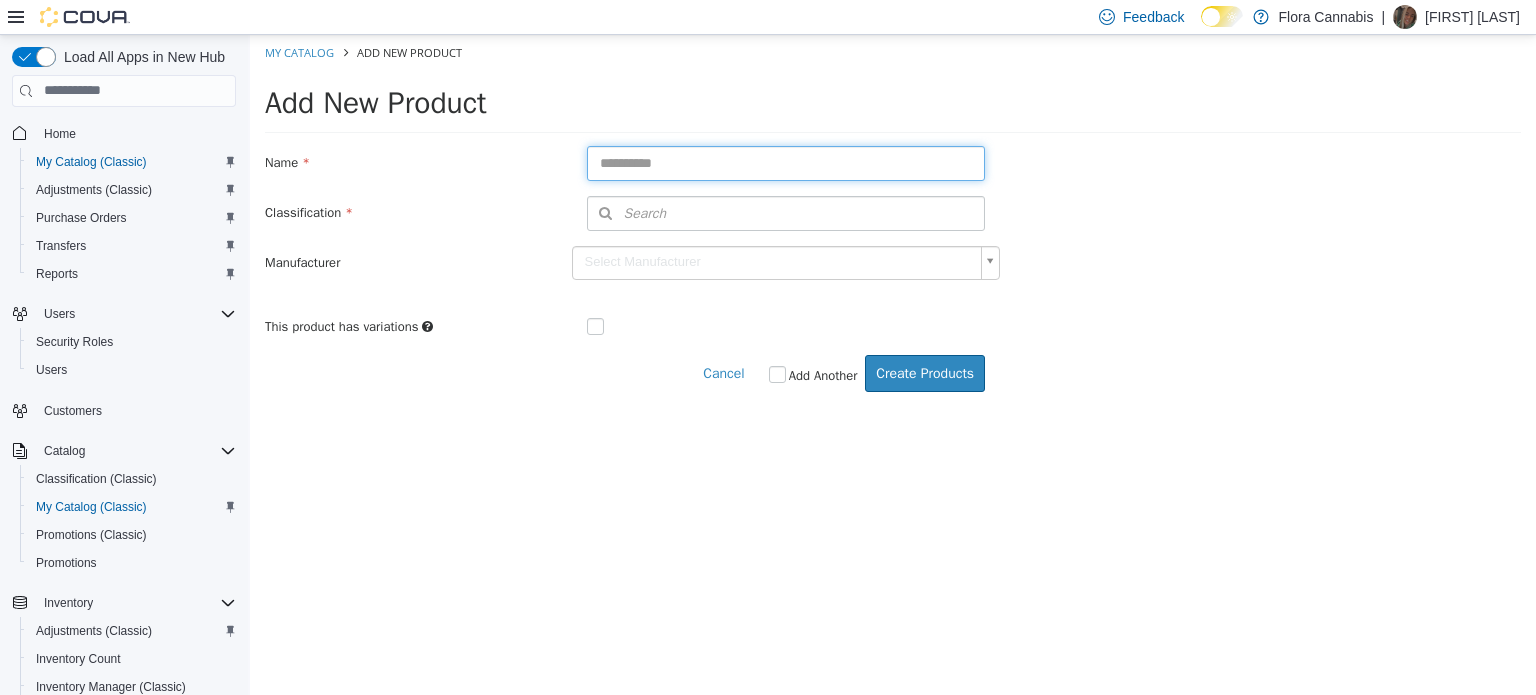 click at bounding box center [786, 162] 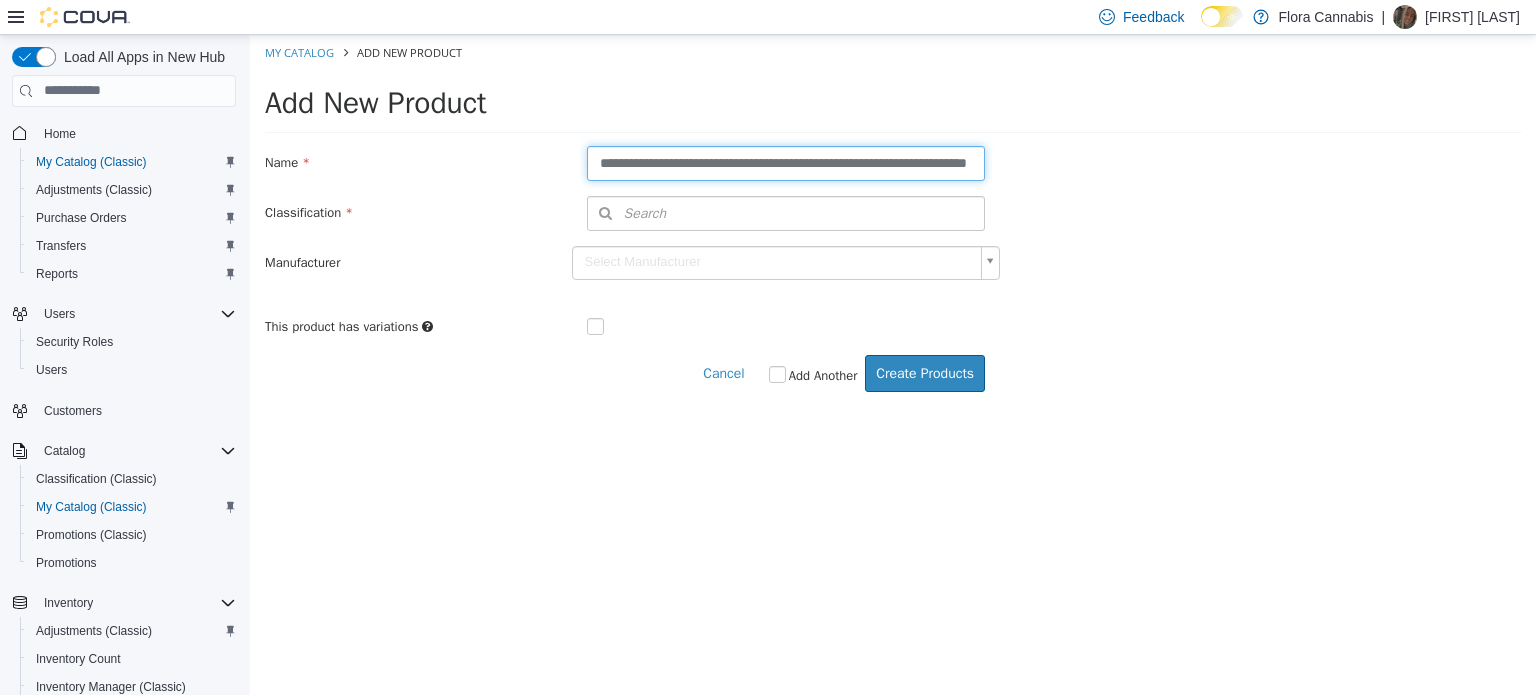 scroll, scrollTop: 0, scrollLeft: 78, axis: horizontal 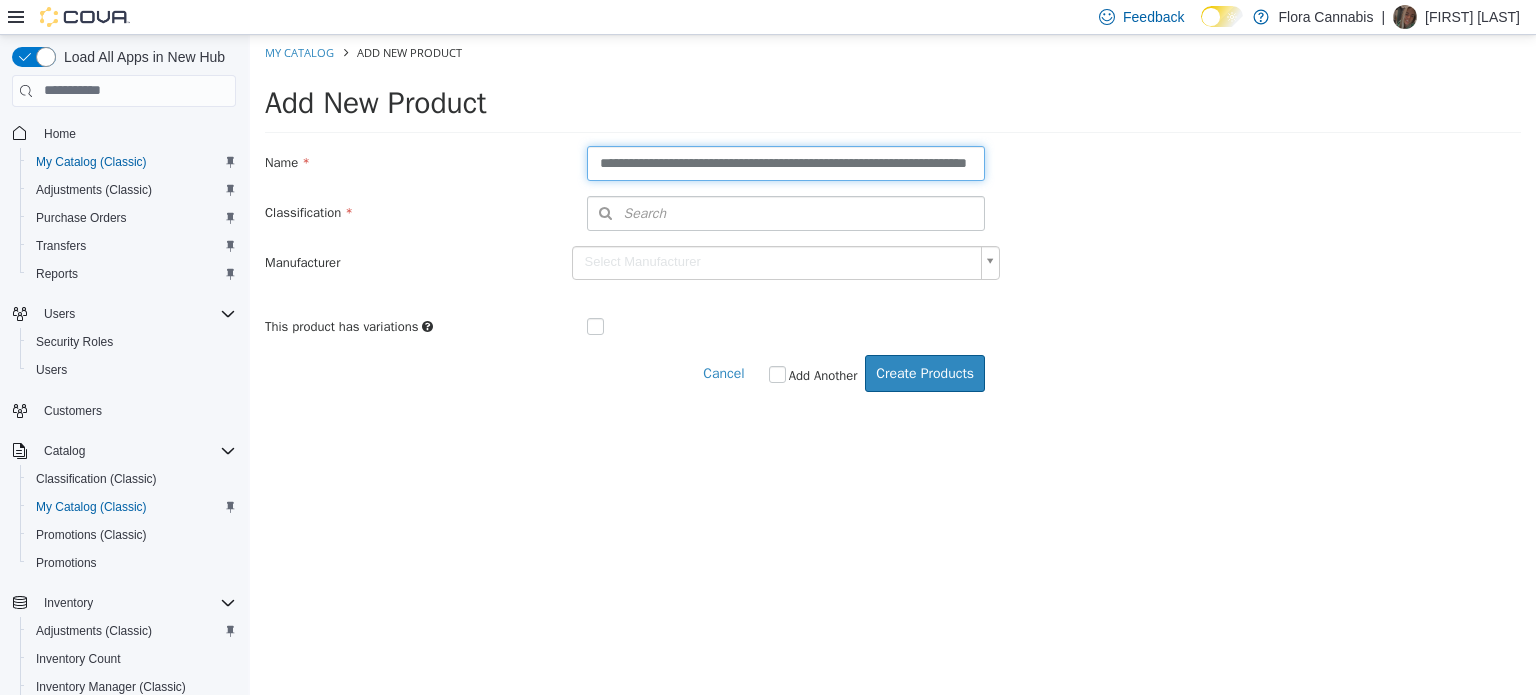type on "**********" 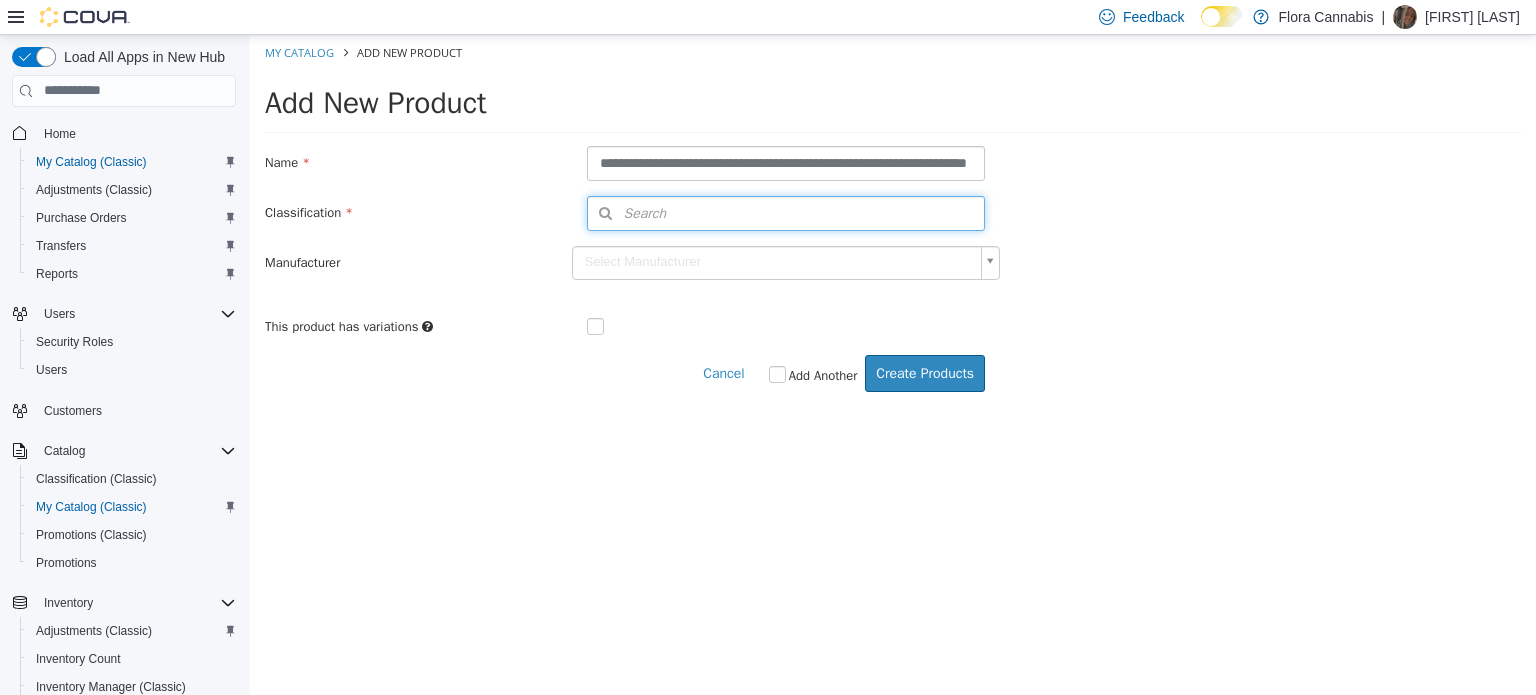 click on "Search" at bounding box center (786, 212) 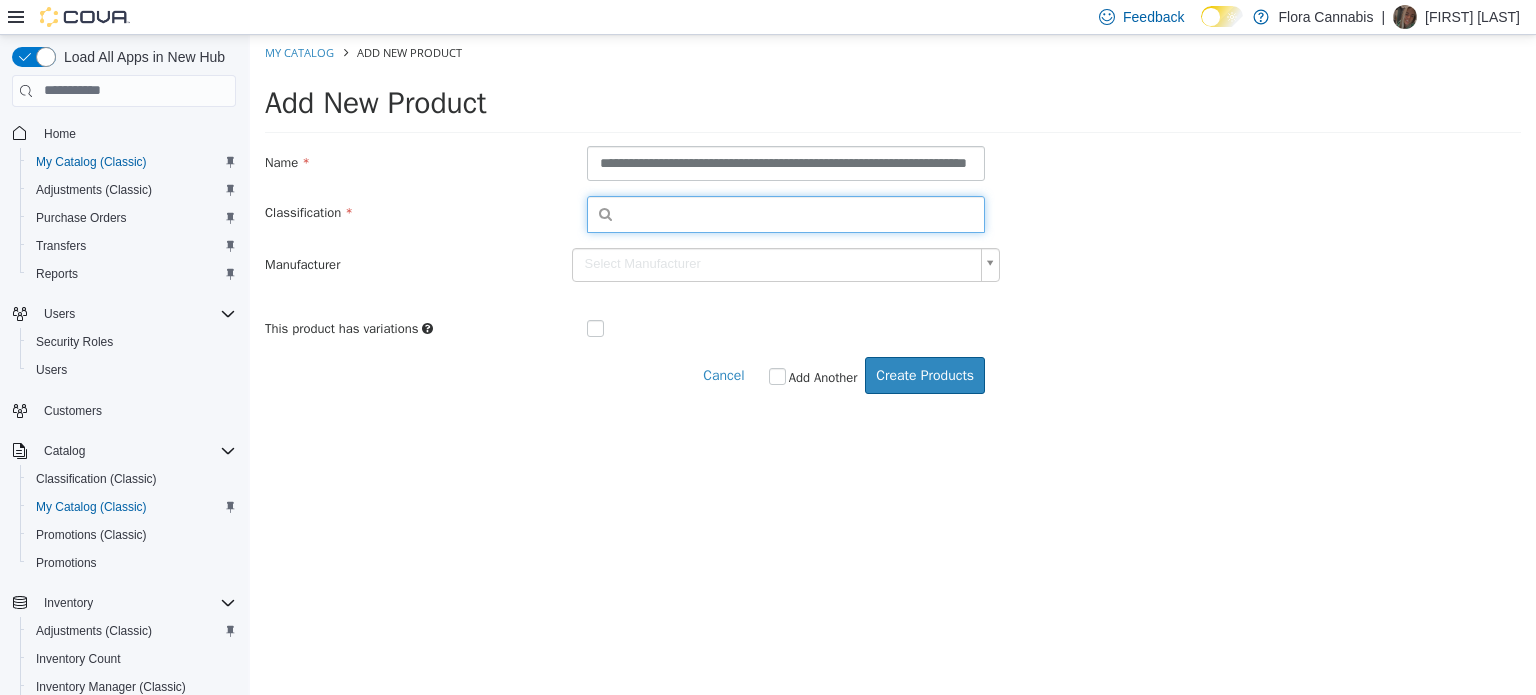 scroll, scrollTop: 0, scrollLeft: 0, axis: both 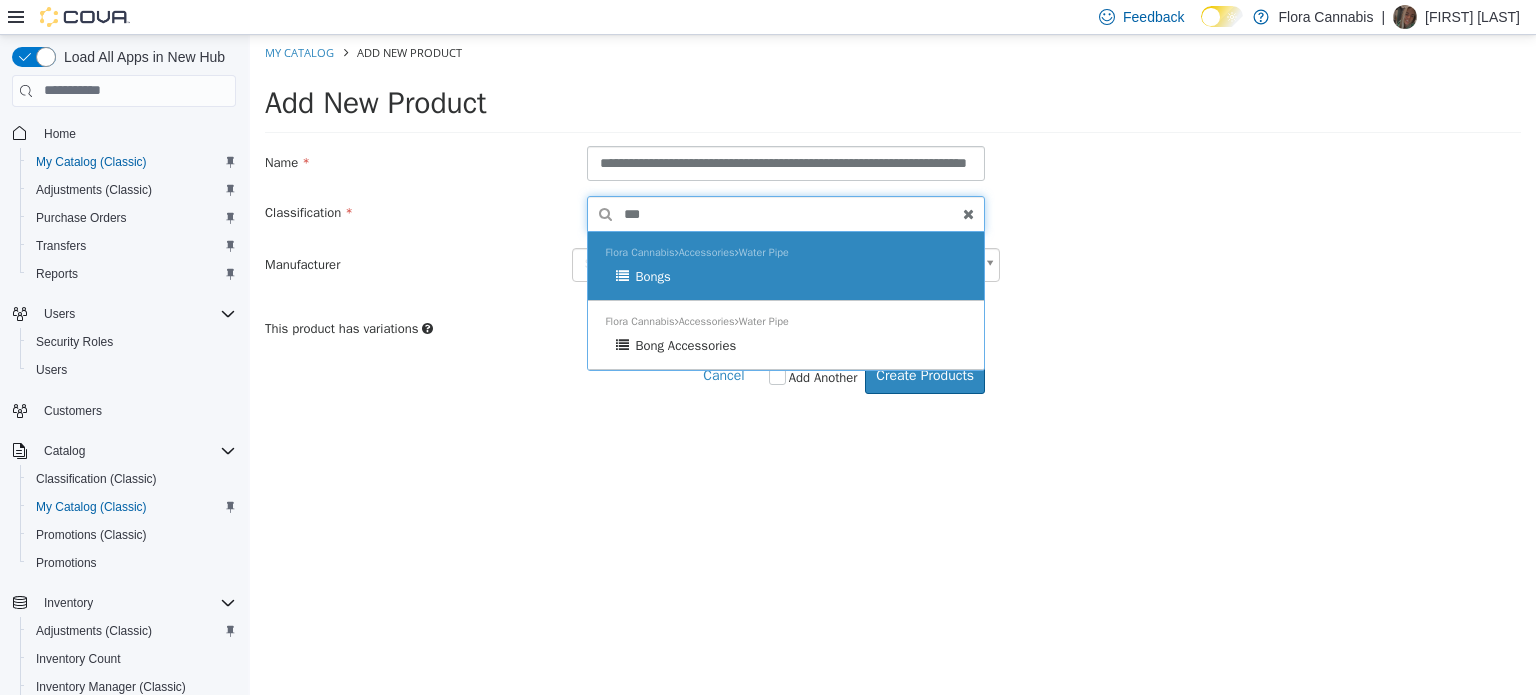 type on "***" 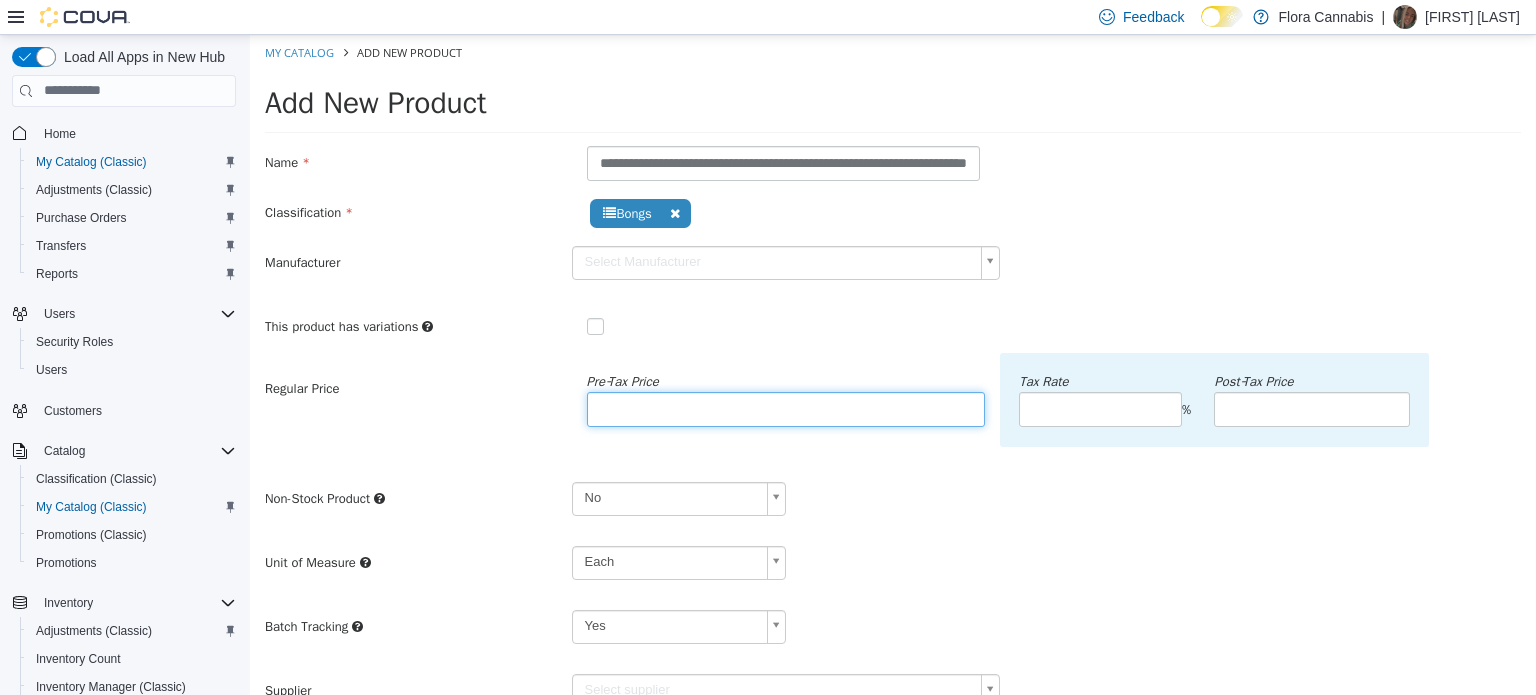 click at bounding box center [786, 408] 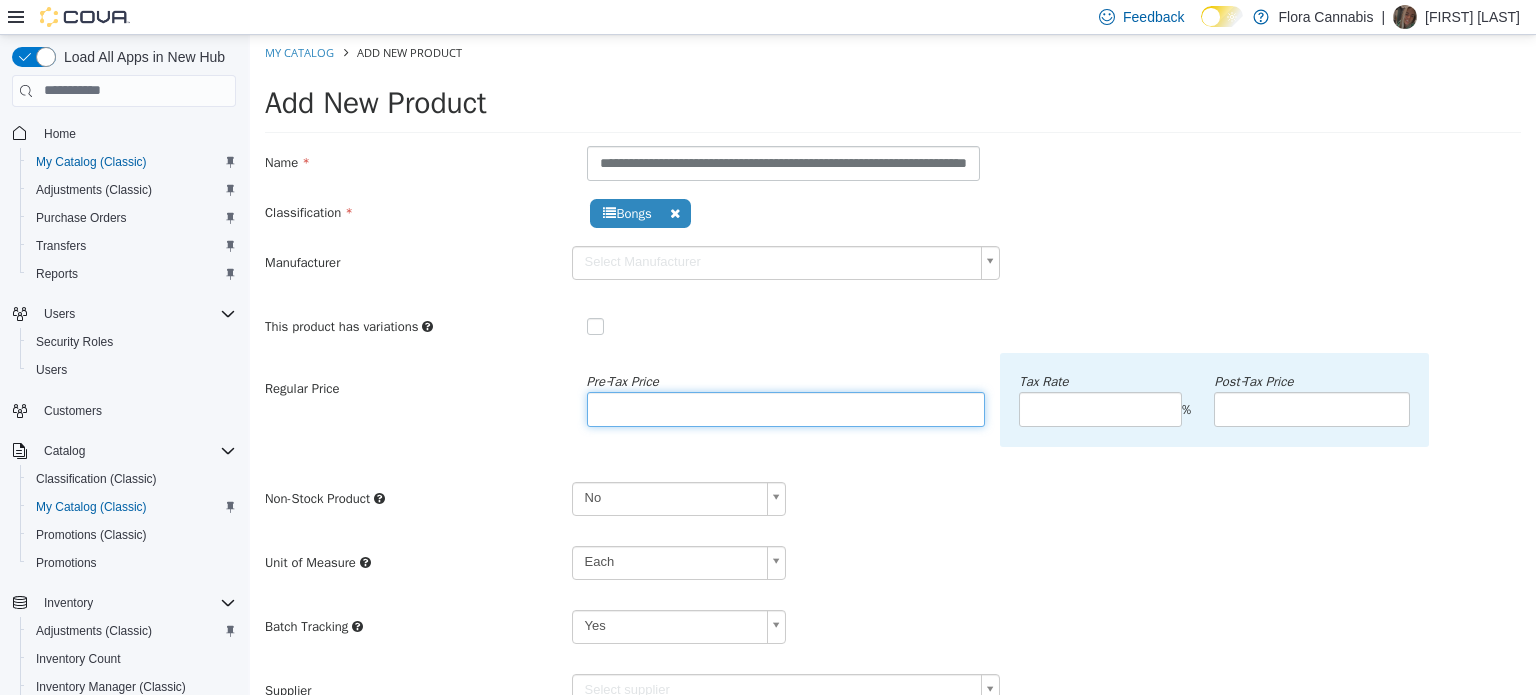 type on "*****" 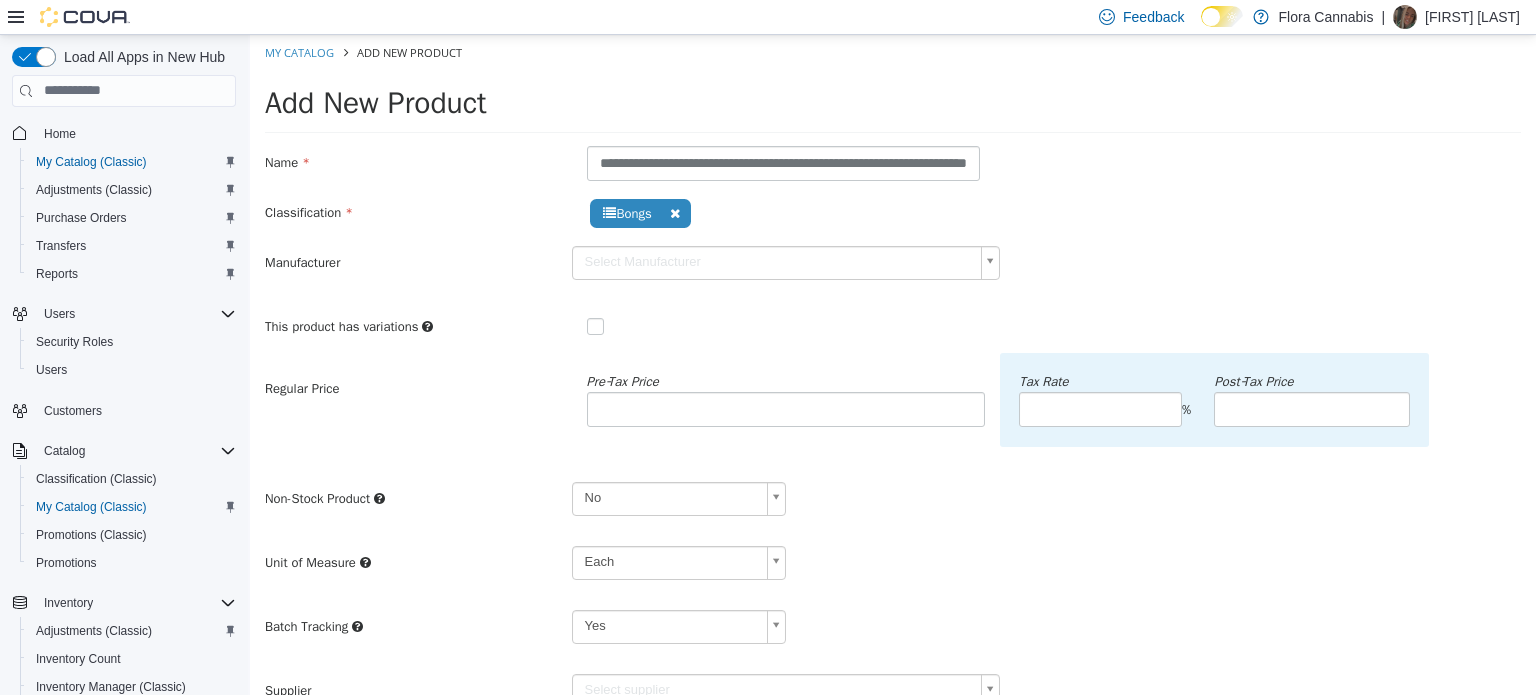click on "Non-Stock Product       No                             **" at bounding box center (893, 505) 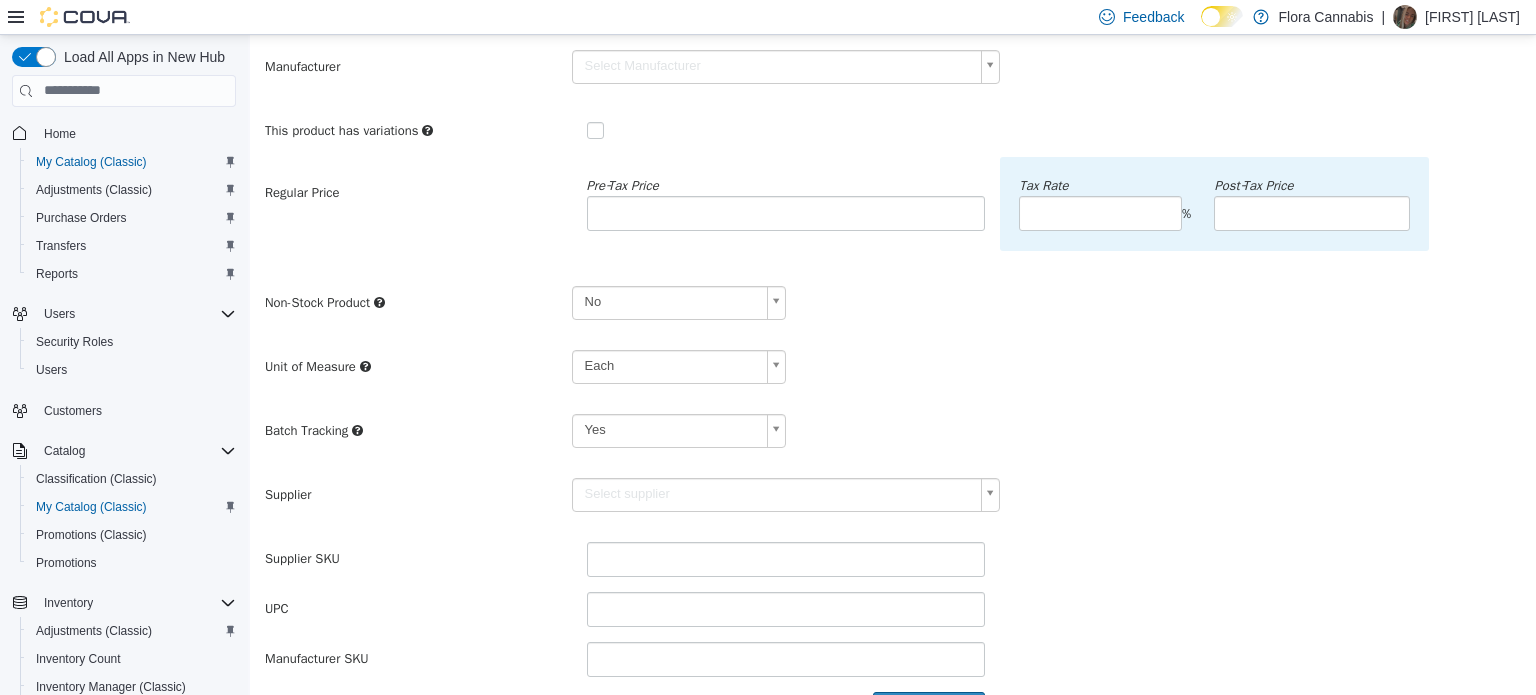 scroll, scrollTop: 200, scrollLeft: 0, axis: vertical 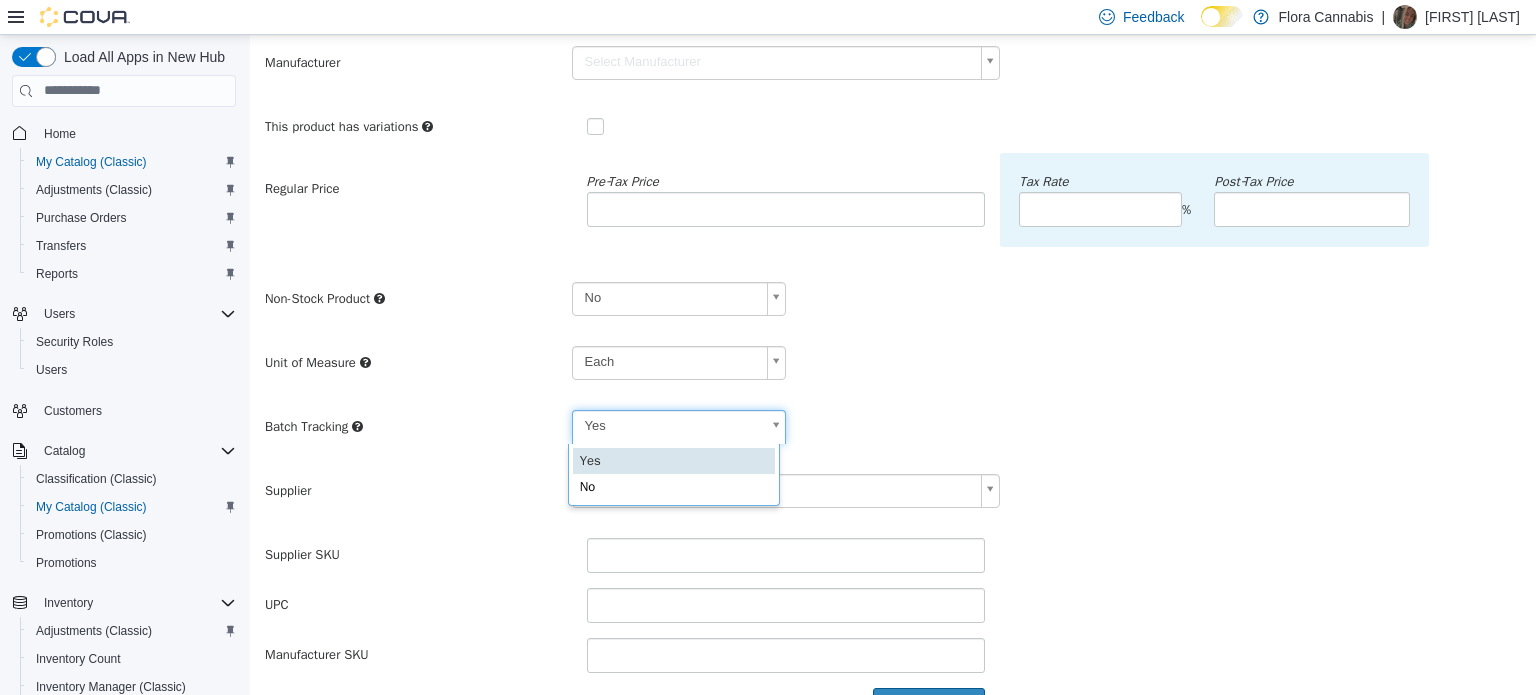 click on "**********" at bounding box center [893, 289] 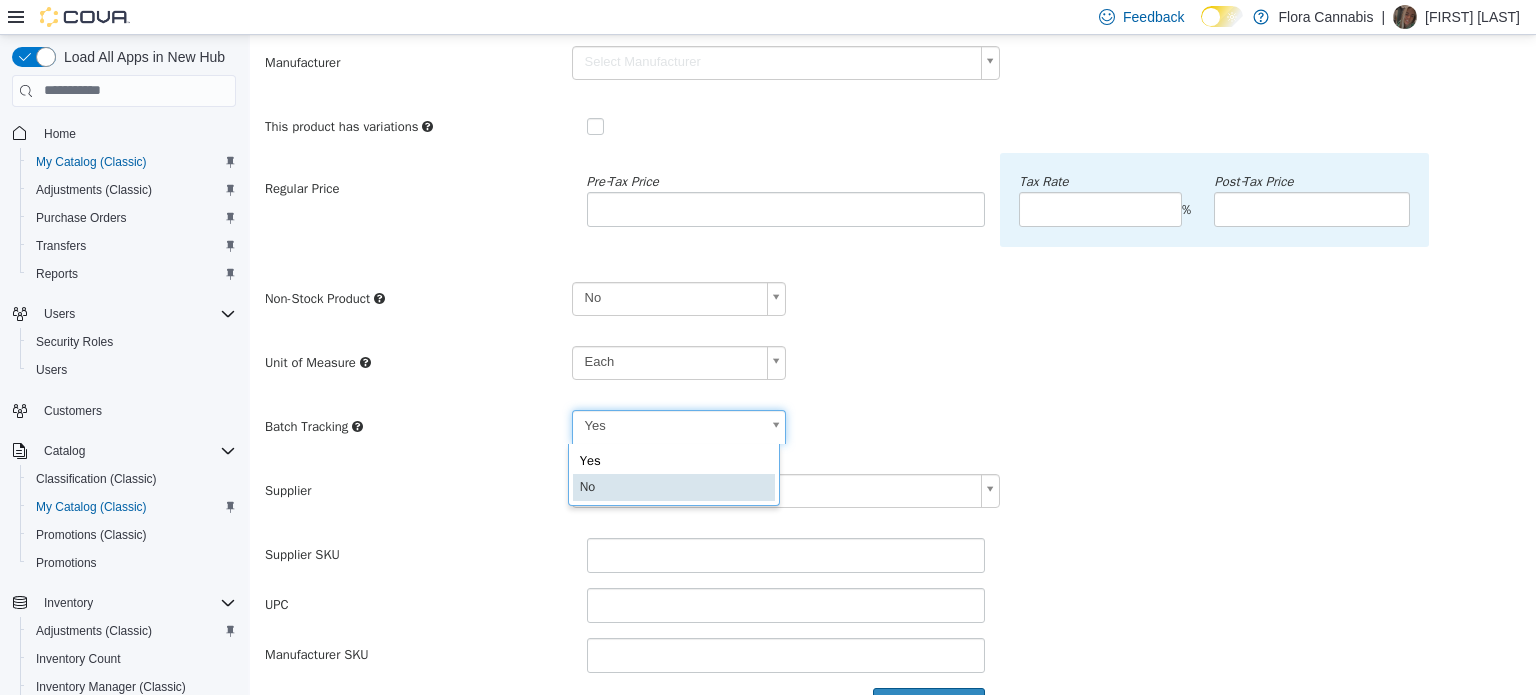 type on "**" 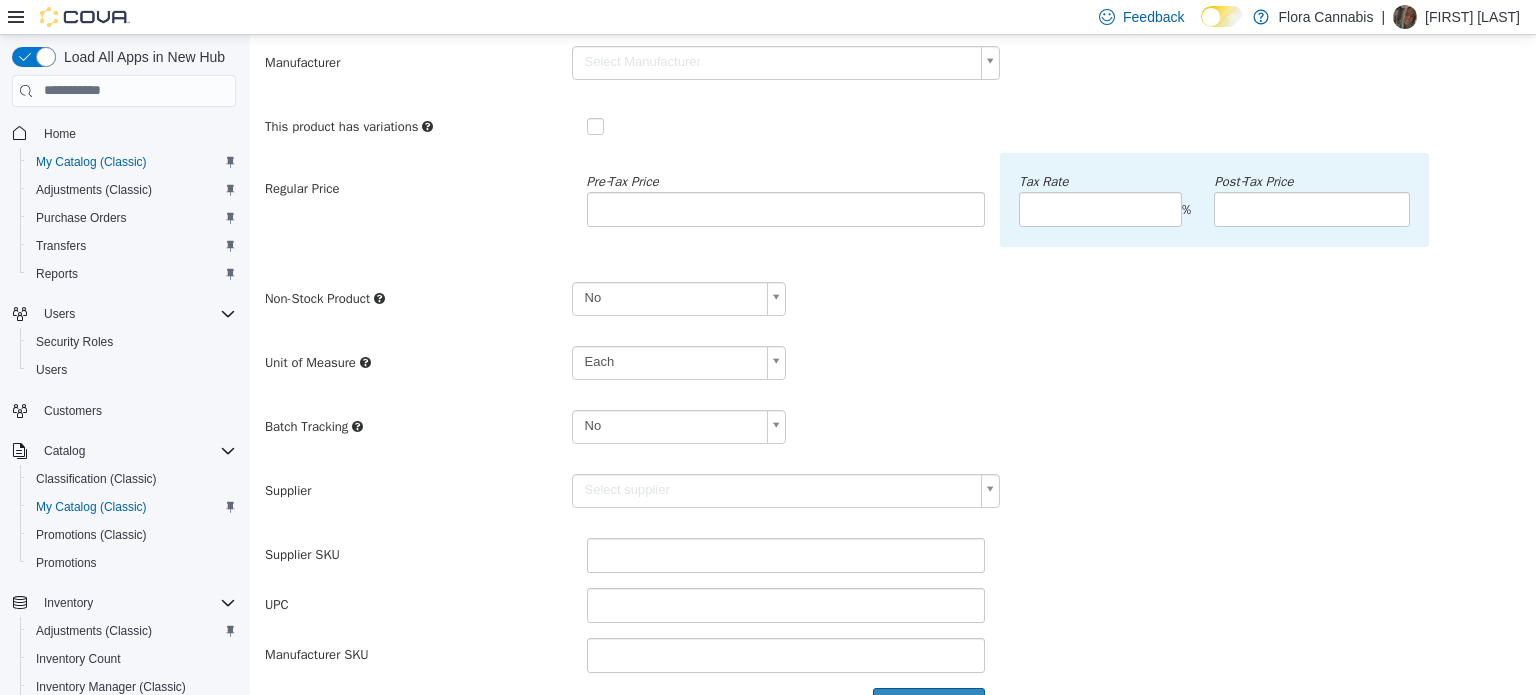 click on "**********" at bounding box center [893, 289] 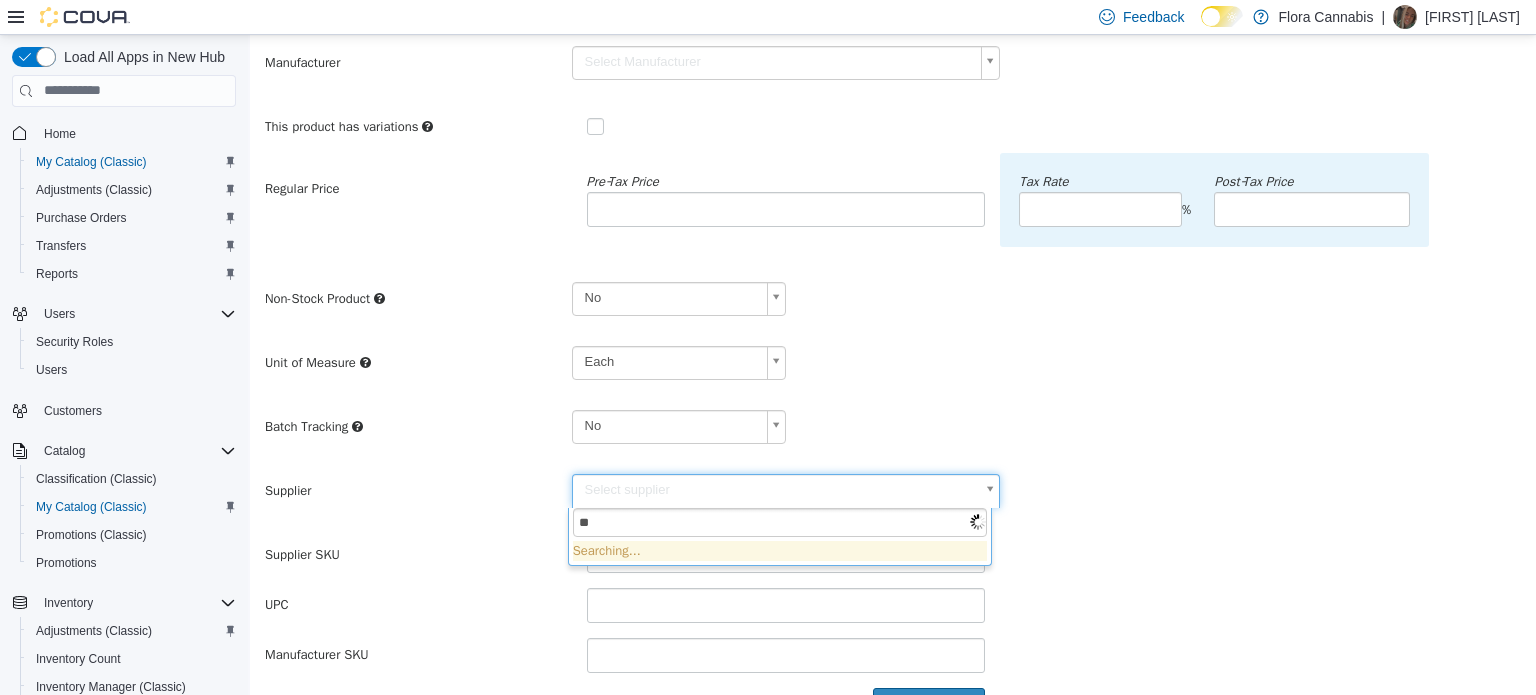 type on "***" 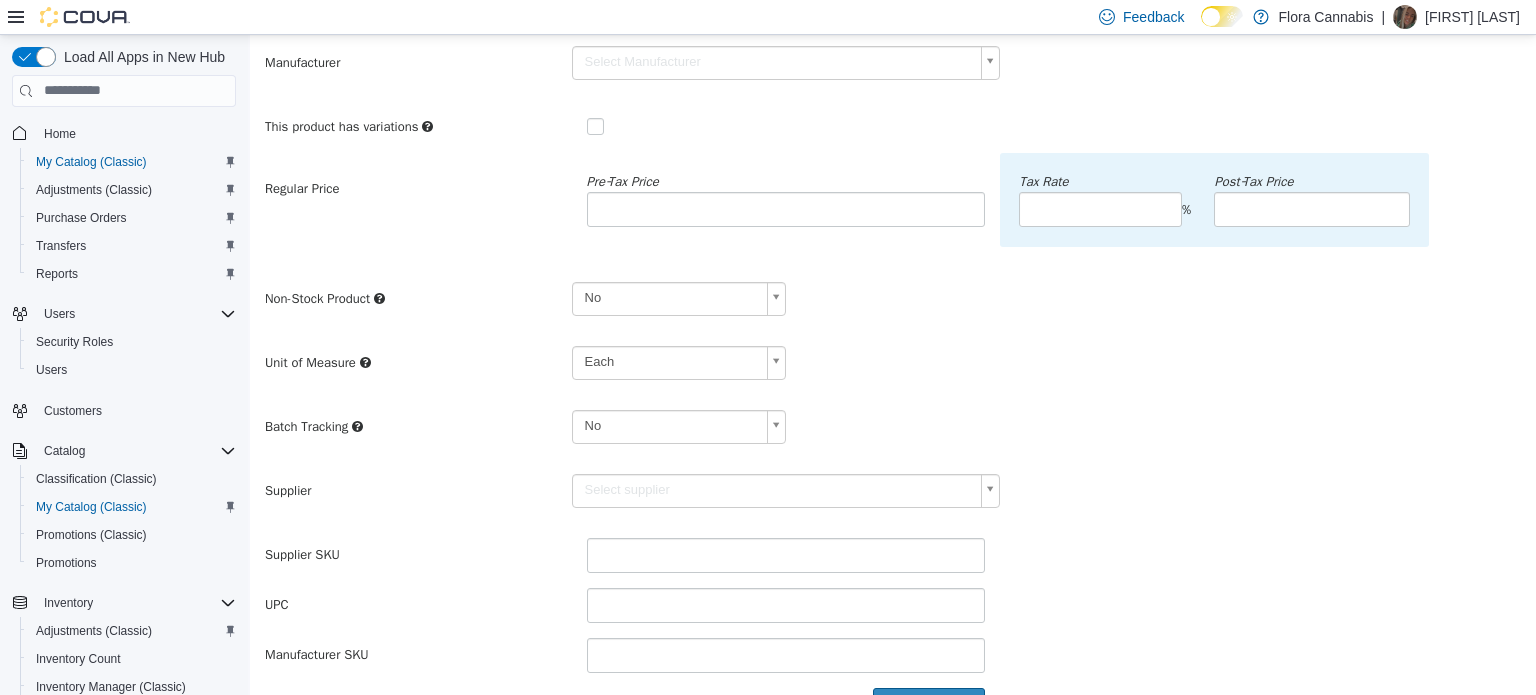scroll, scrollTop: 250, scrollLeft: 0, axis: vertical 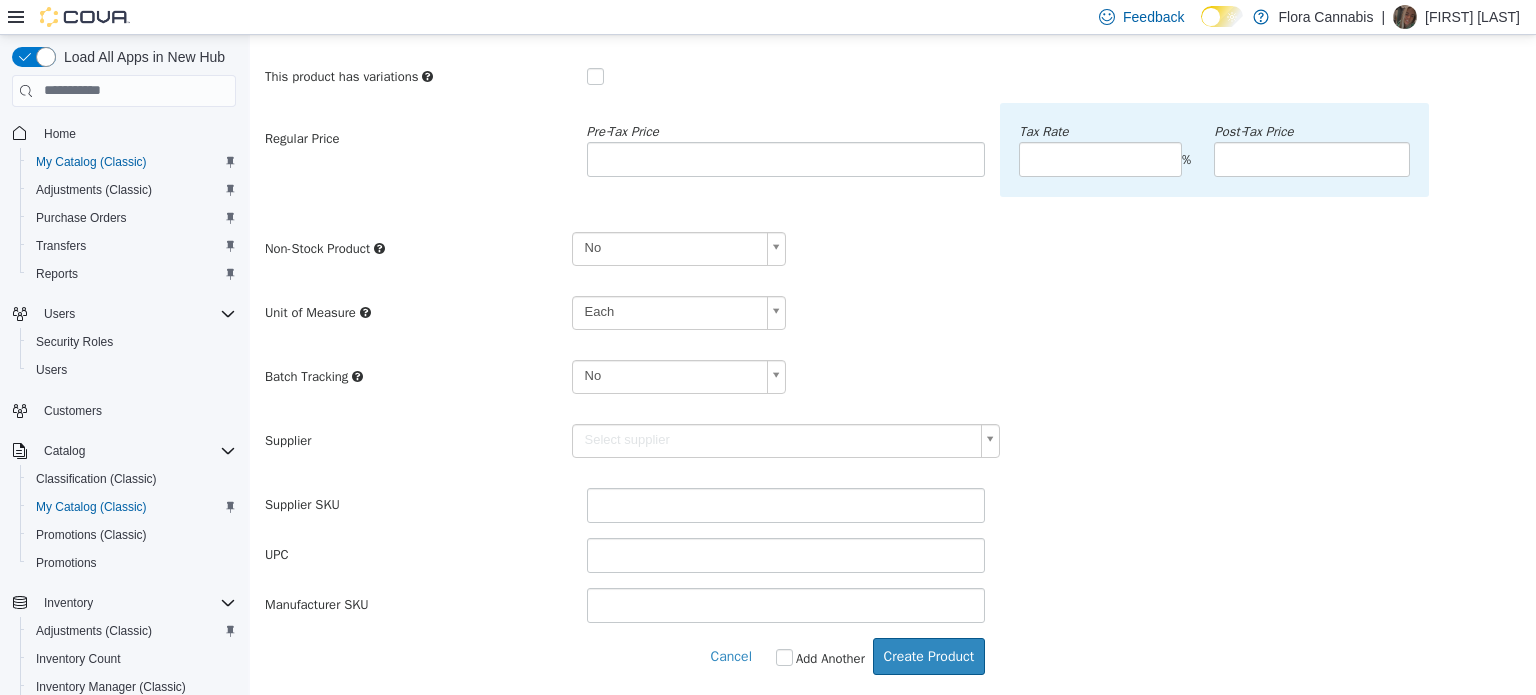 click on "Add Another" at bounding box center [830, 658] 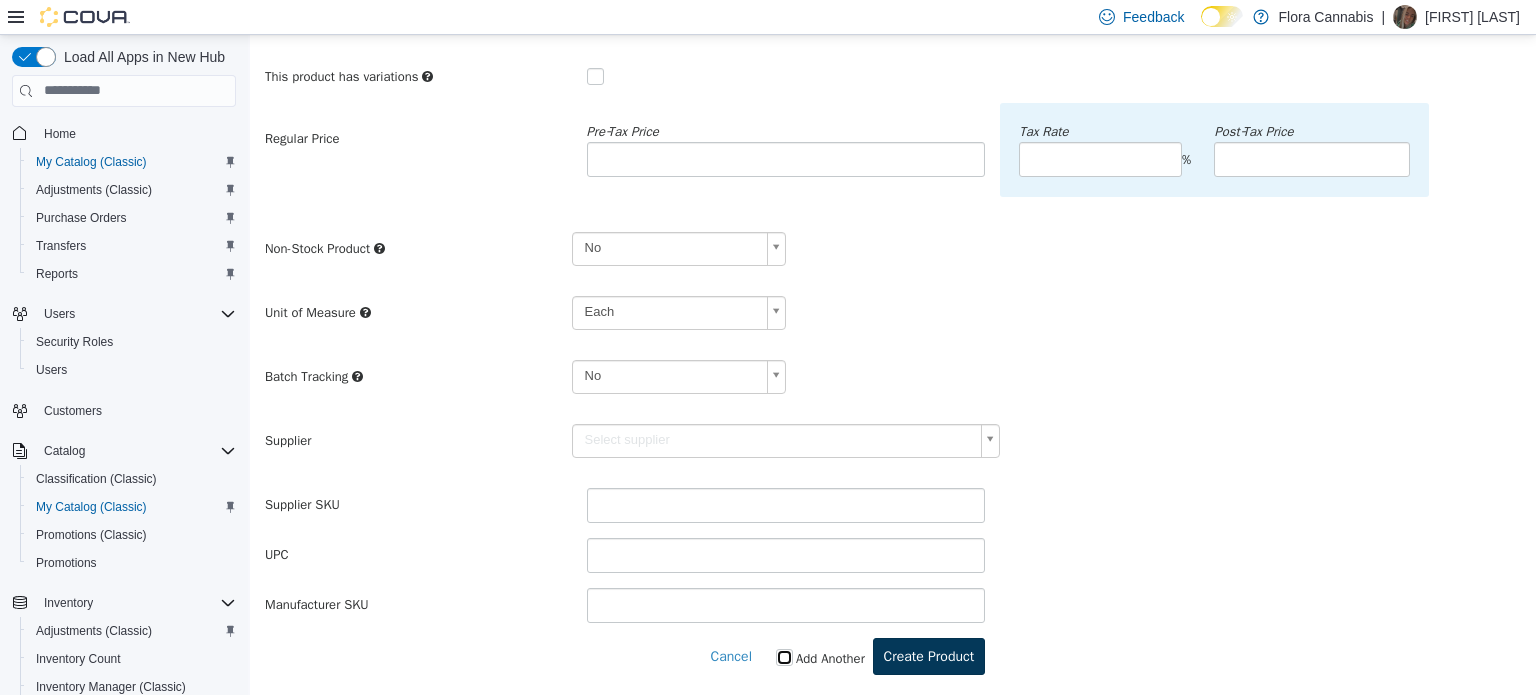 type on "******" 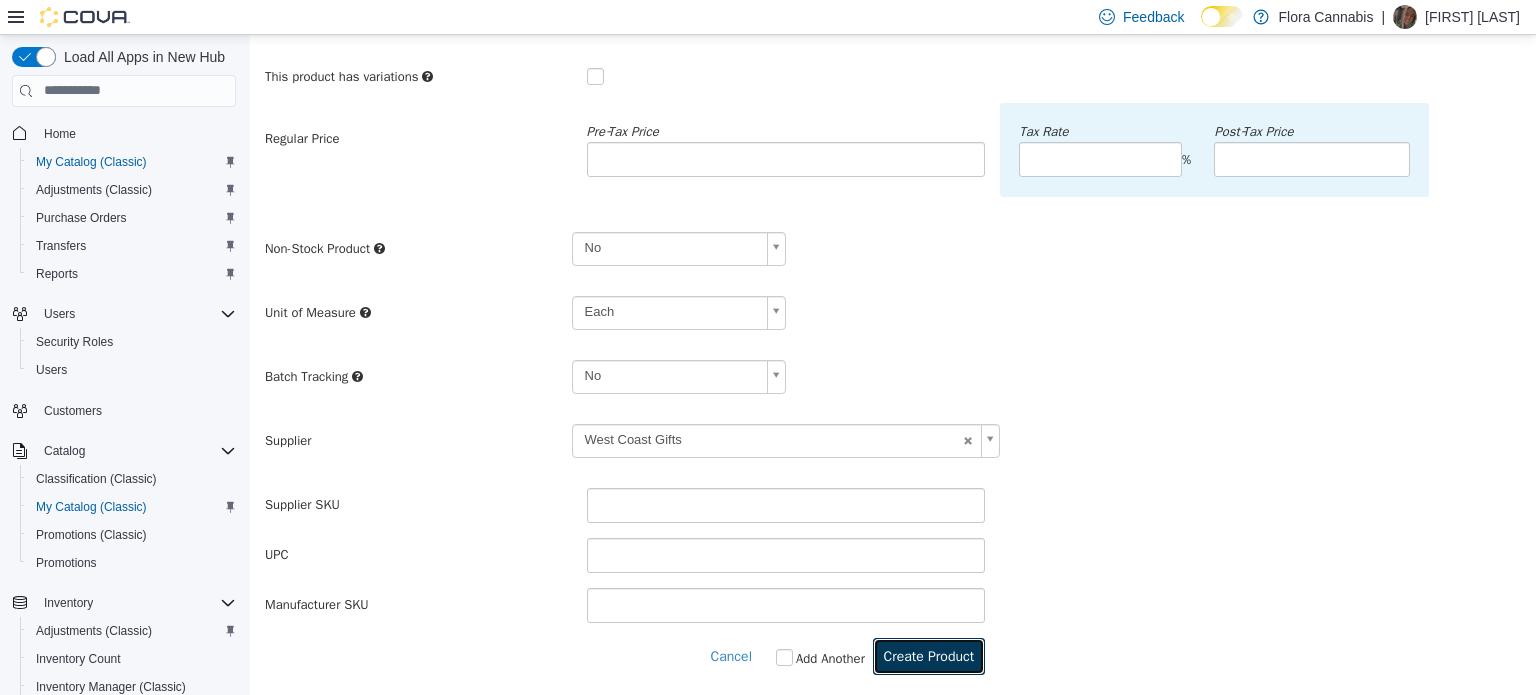 click on "Create Product" at bounding box center [929, 655] 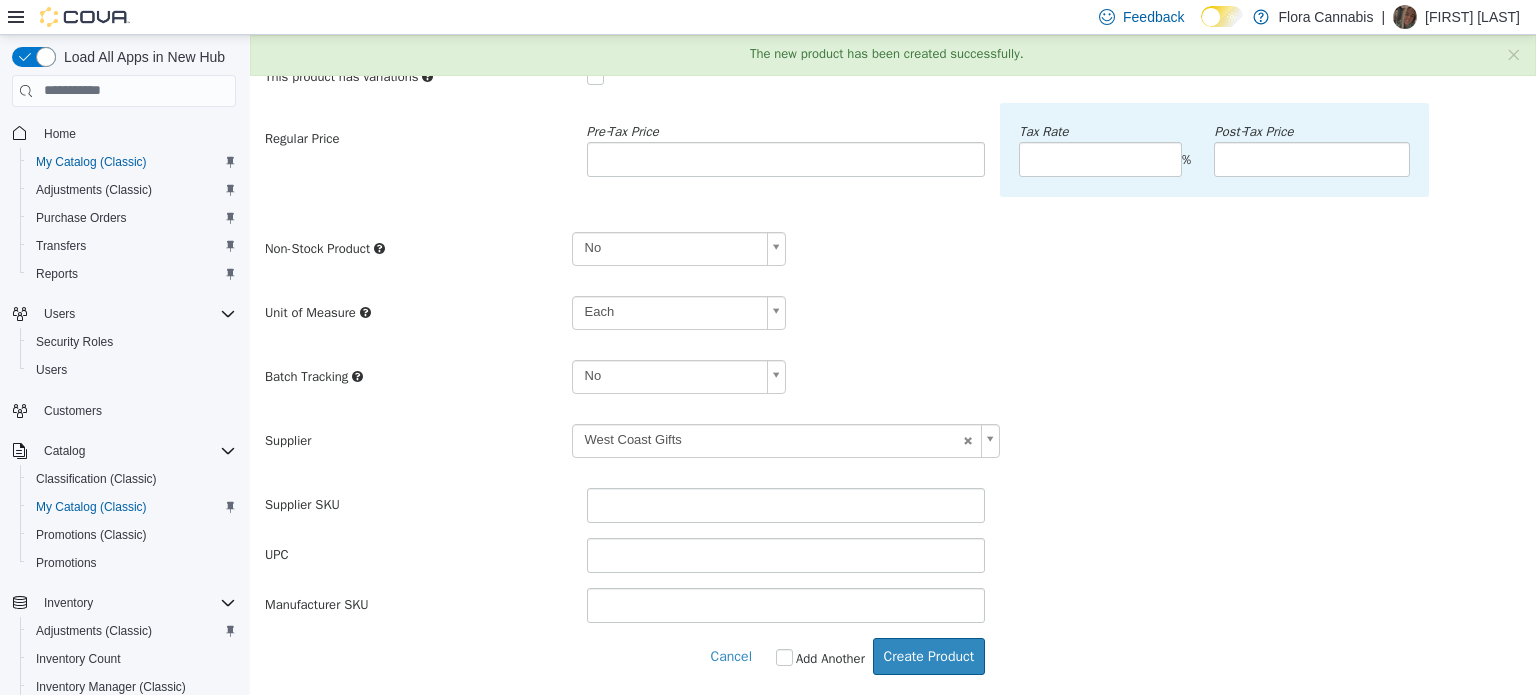 scroll, scrollTop: 0, scrollLeft: 0, axis: both 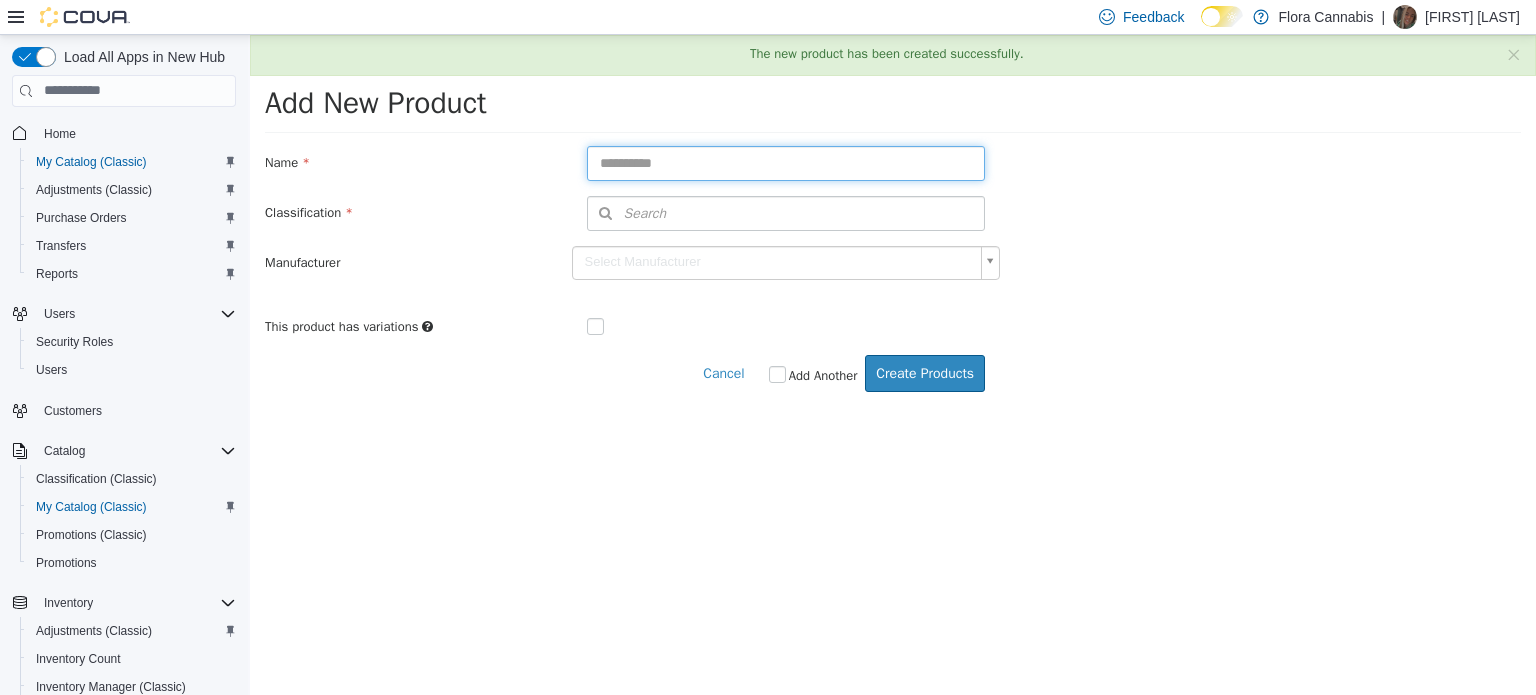 click at bounding box center (786, 162) 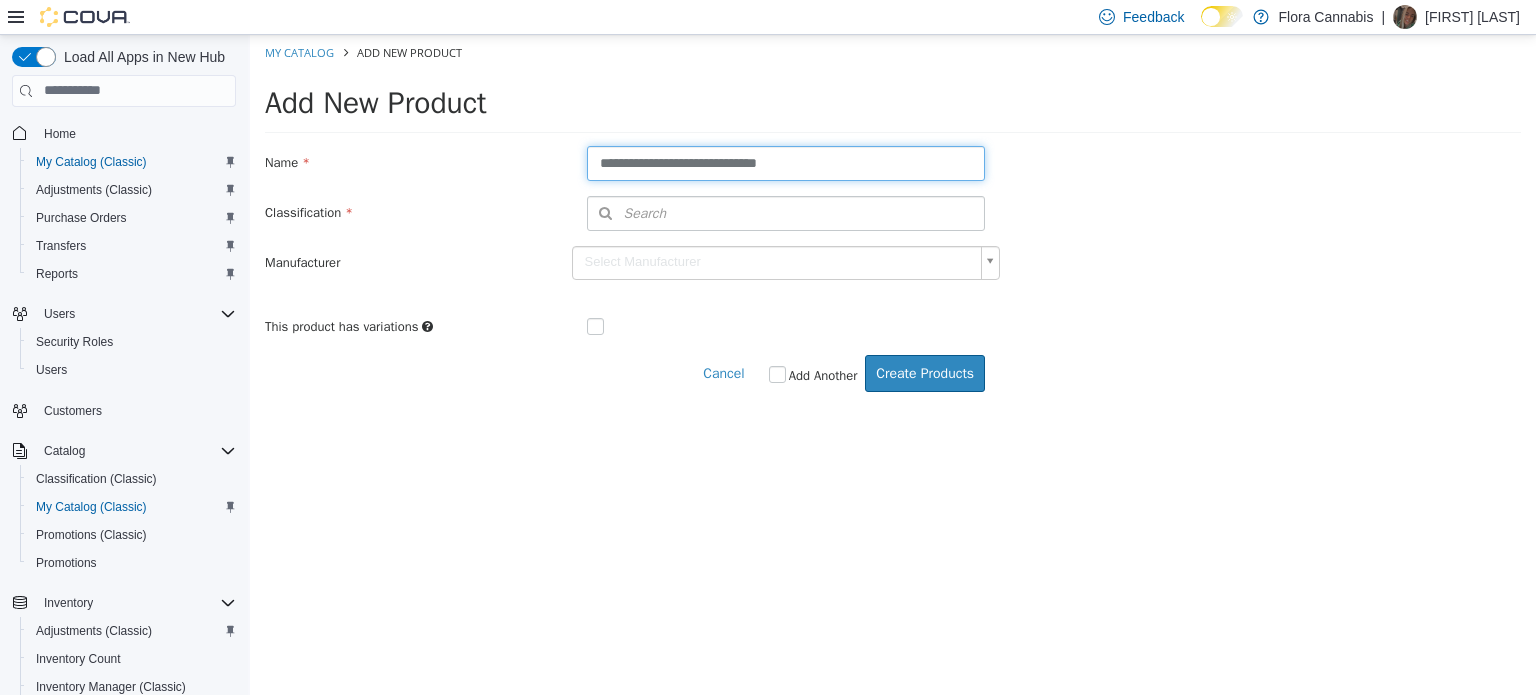click on "**********" at bounding box center [786, 162] 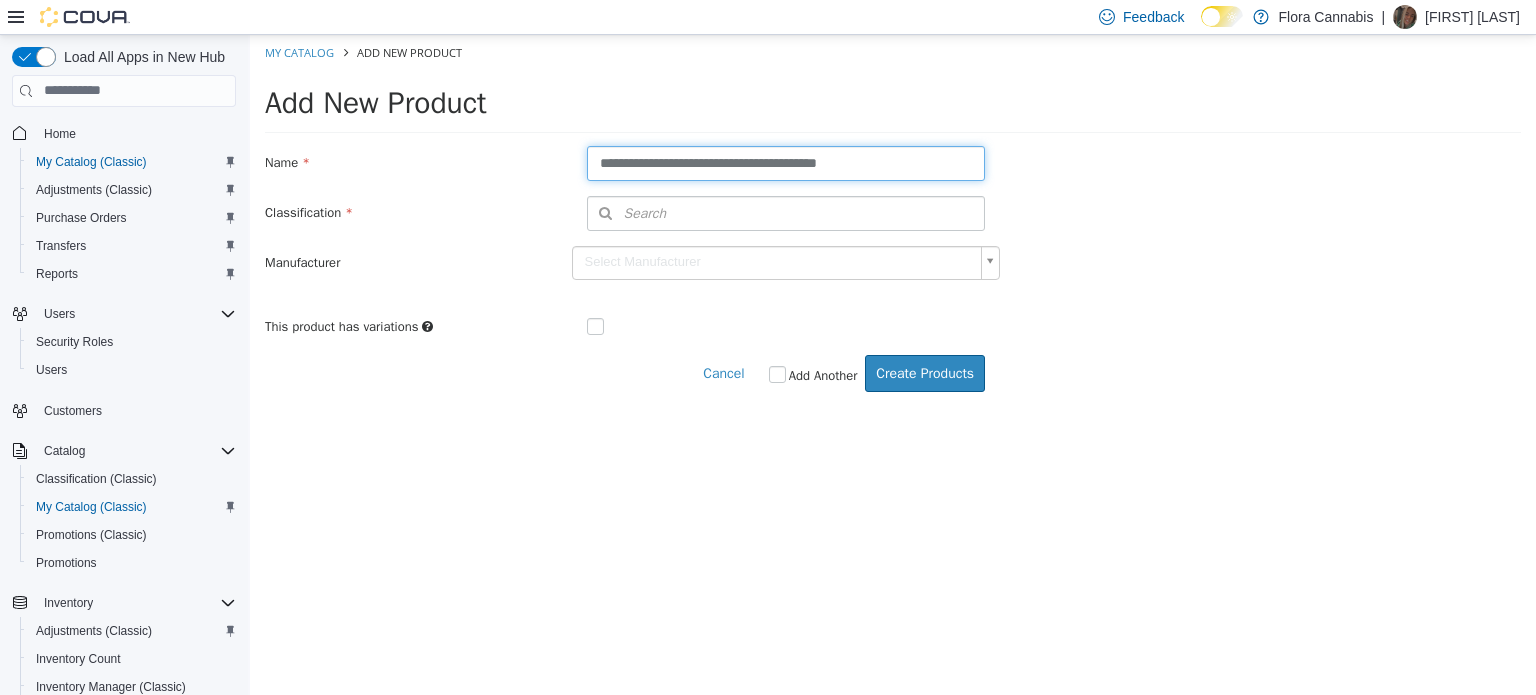 type on "**********" 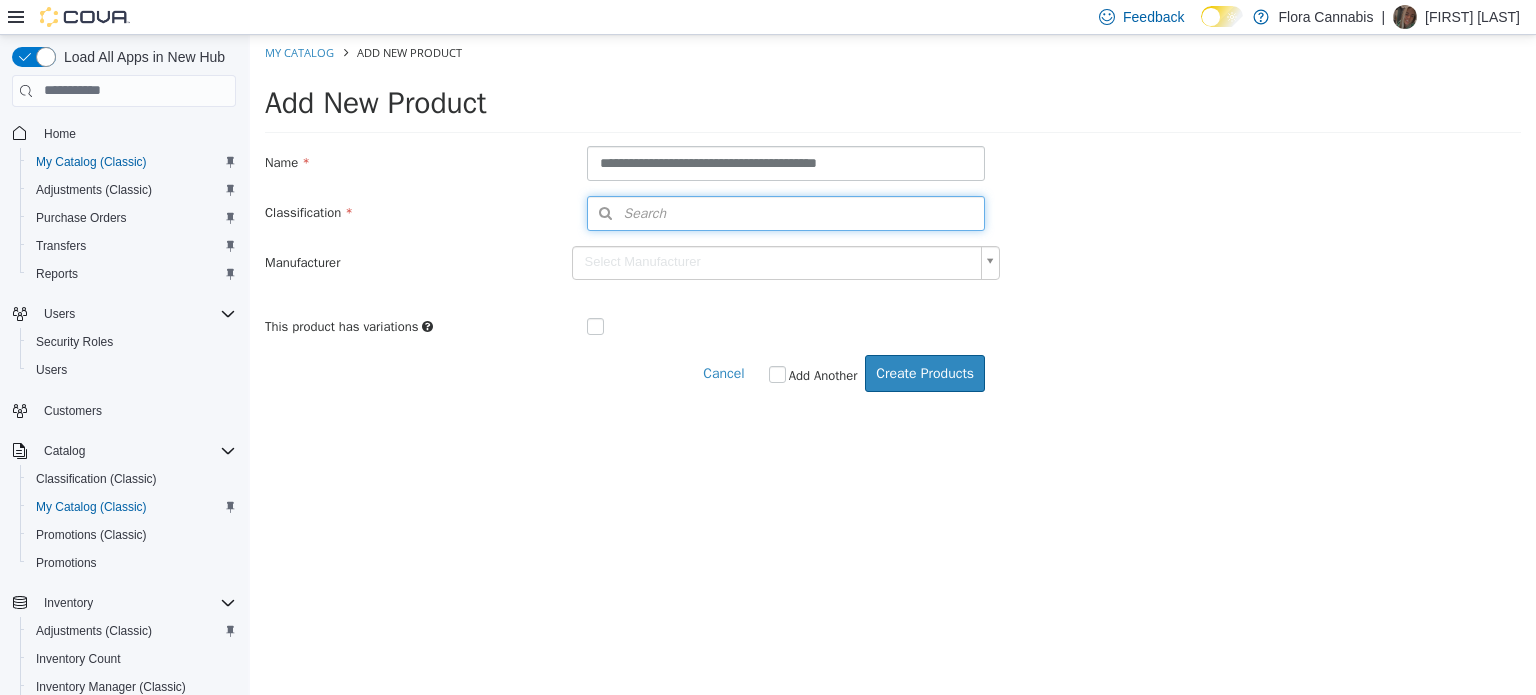 type 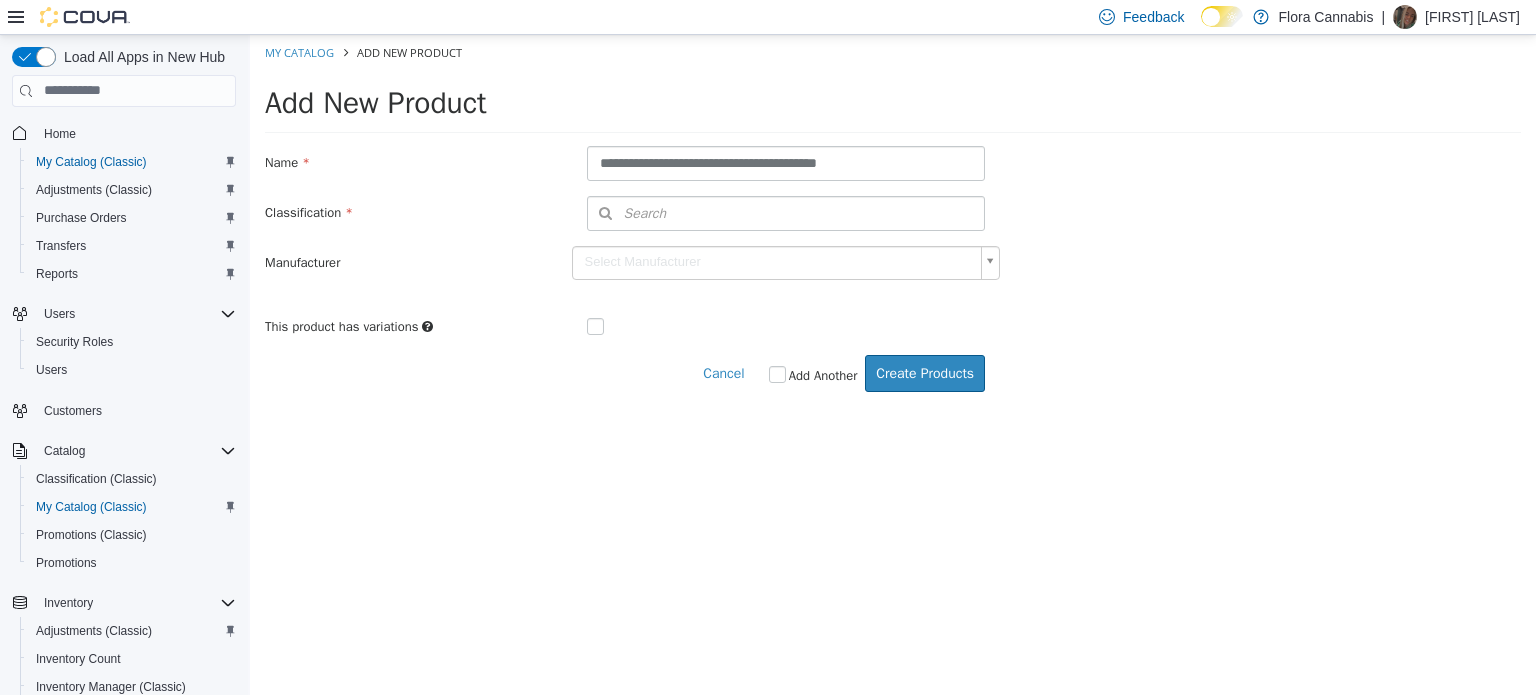 click on "**********" at bounding box center (893, 241) 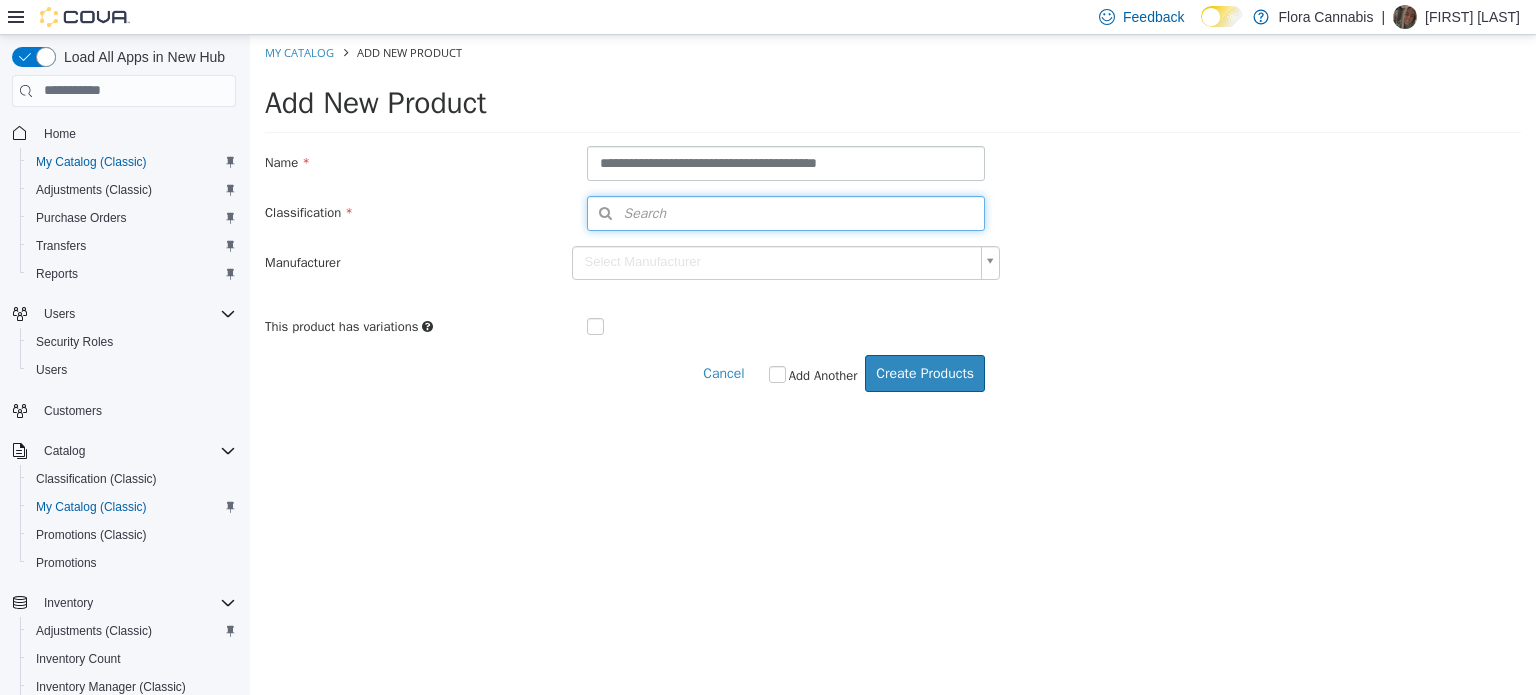 click on "Search" at bounding box center [786, 212] 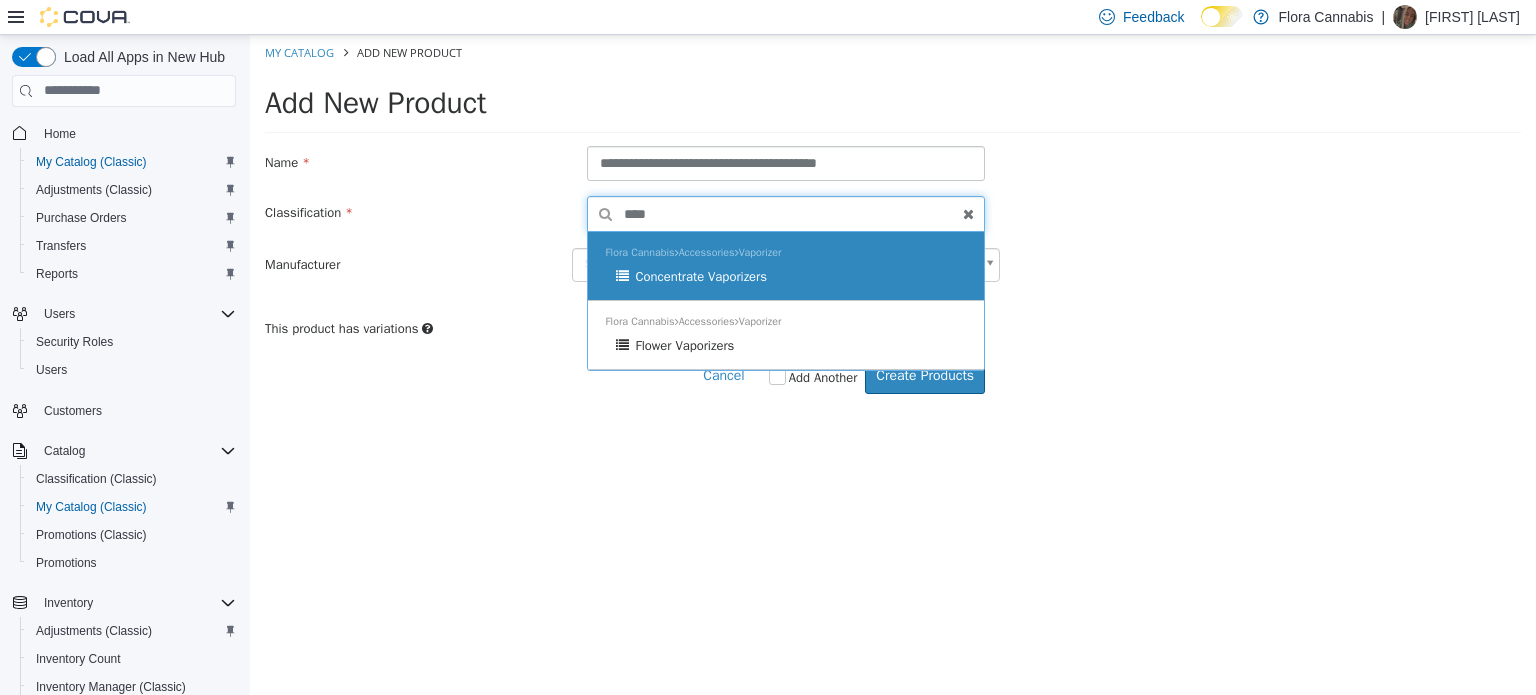 type on "****" 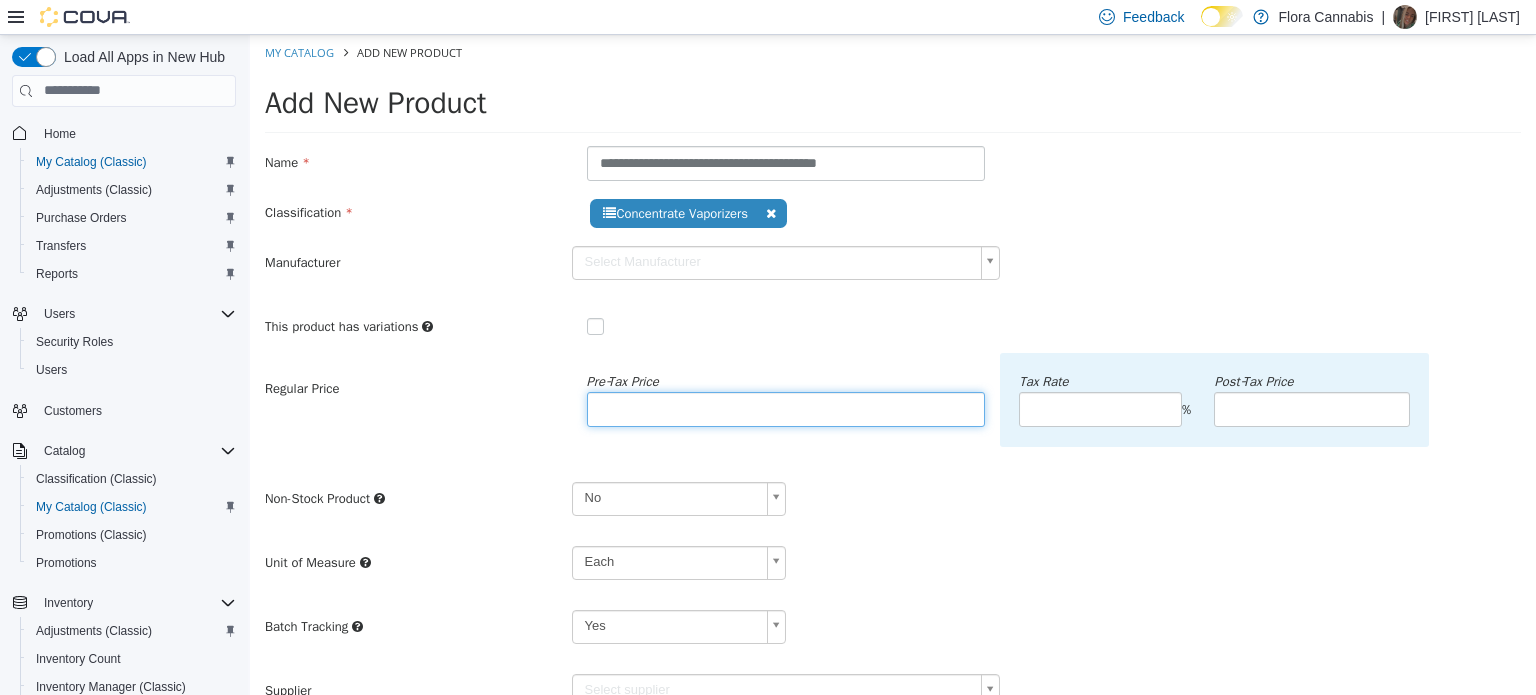 click at bounding box center [786, 408] 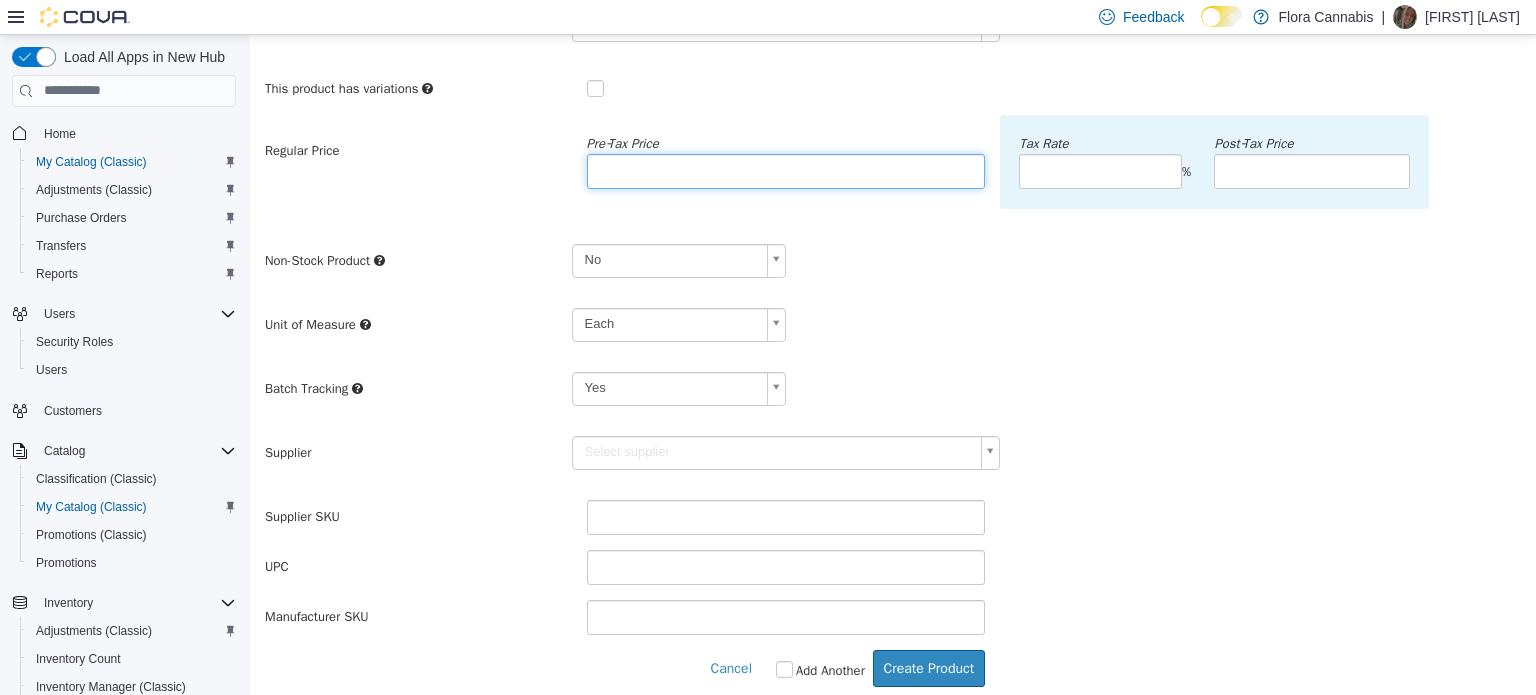scroll, scrollTop: 250, scrollLeft: 0, axis: vertical 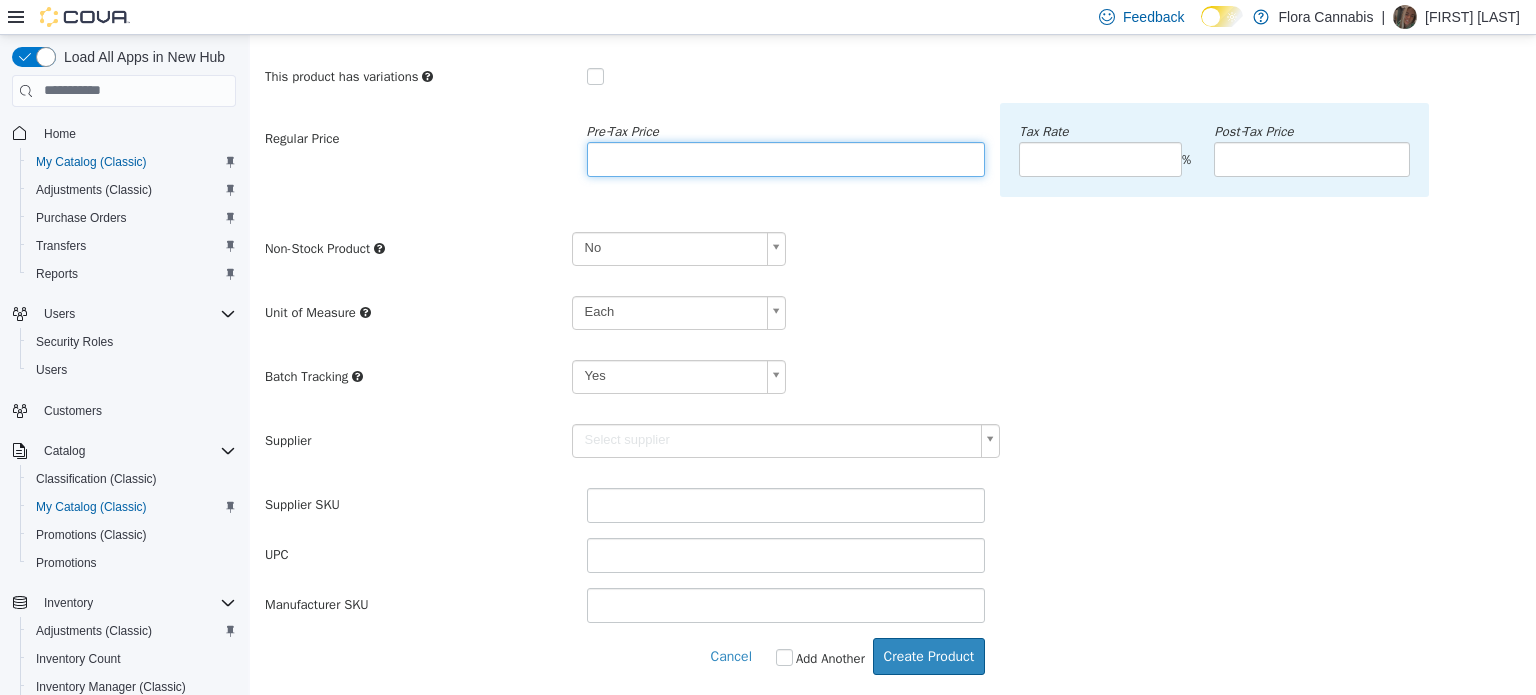 type on "***" 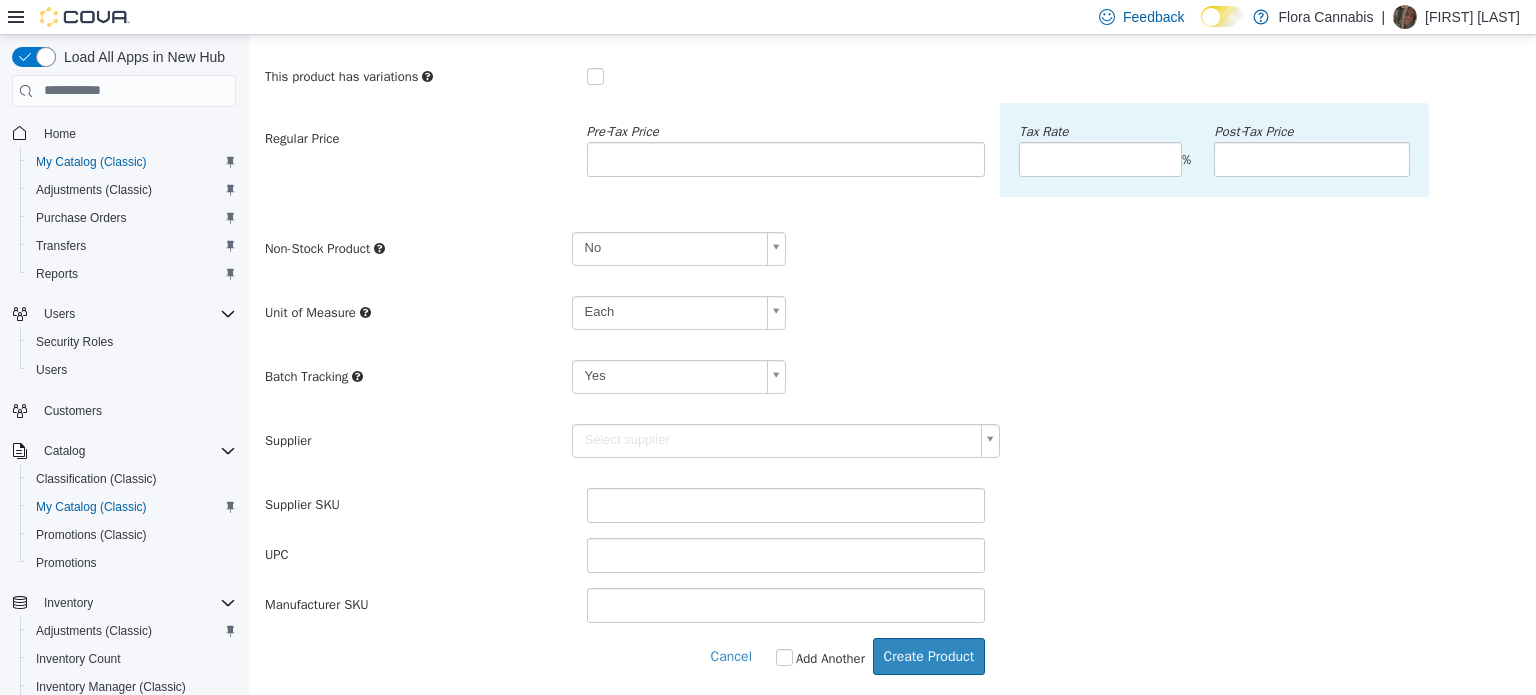 click on "**********" at bounding box center (893, 362) 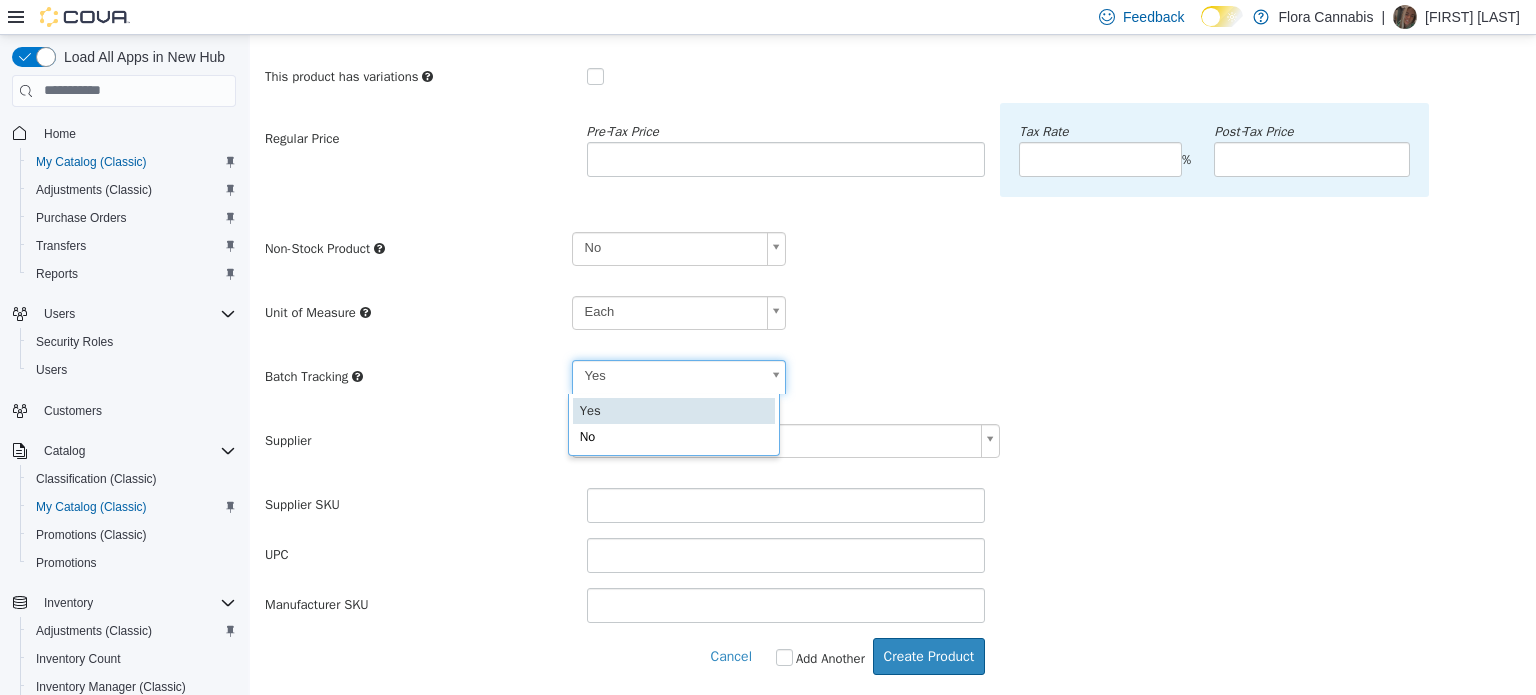 click on "**********" at bounding box center (893, 239) 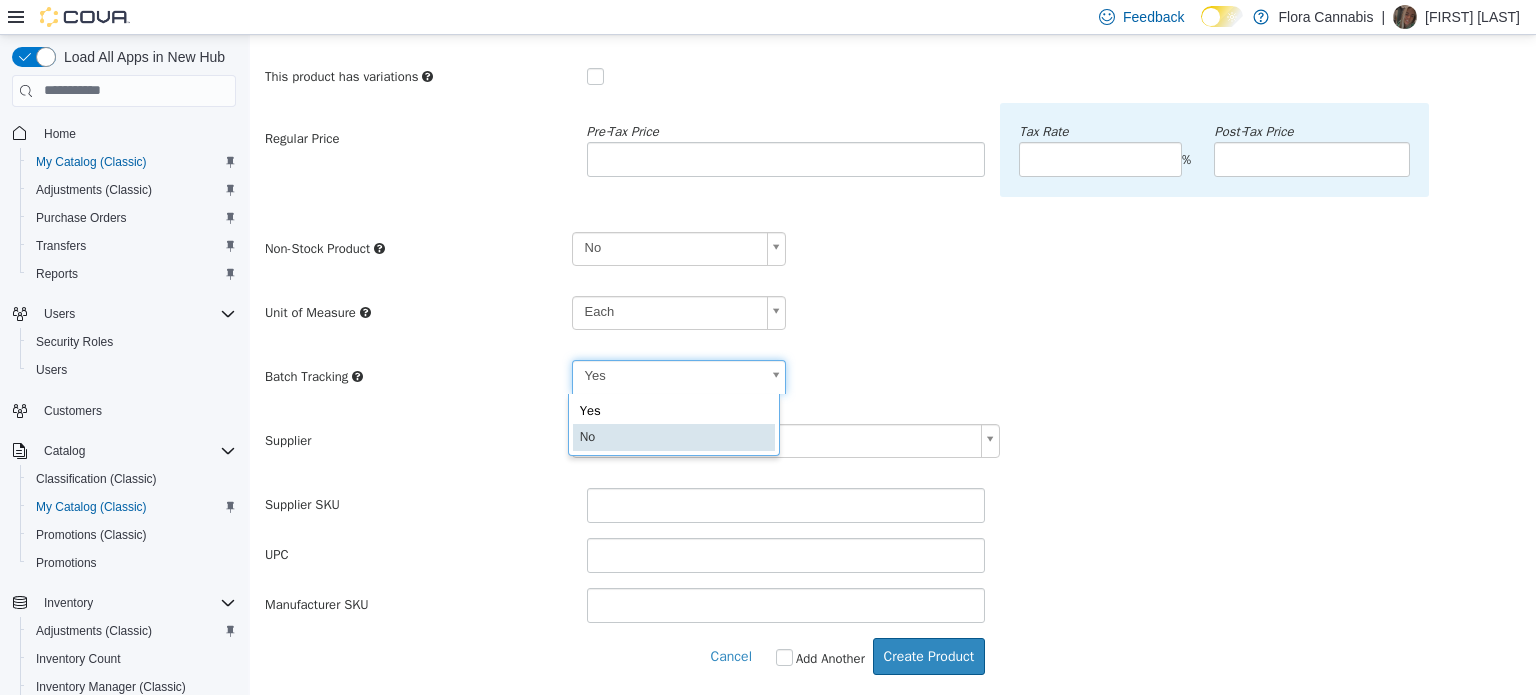 type on "**" 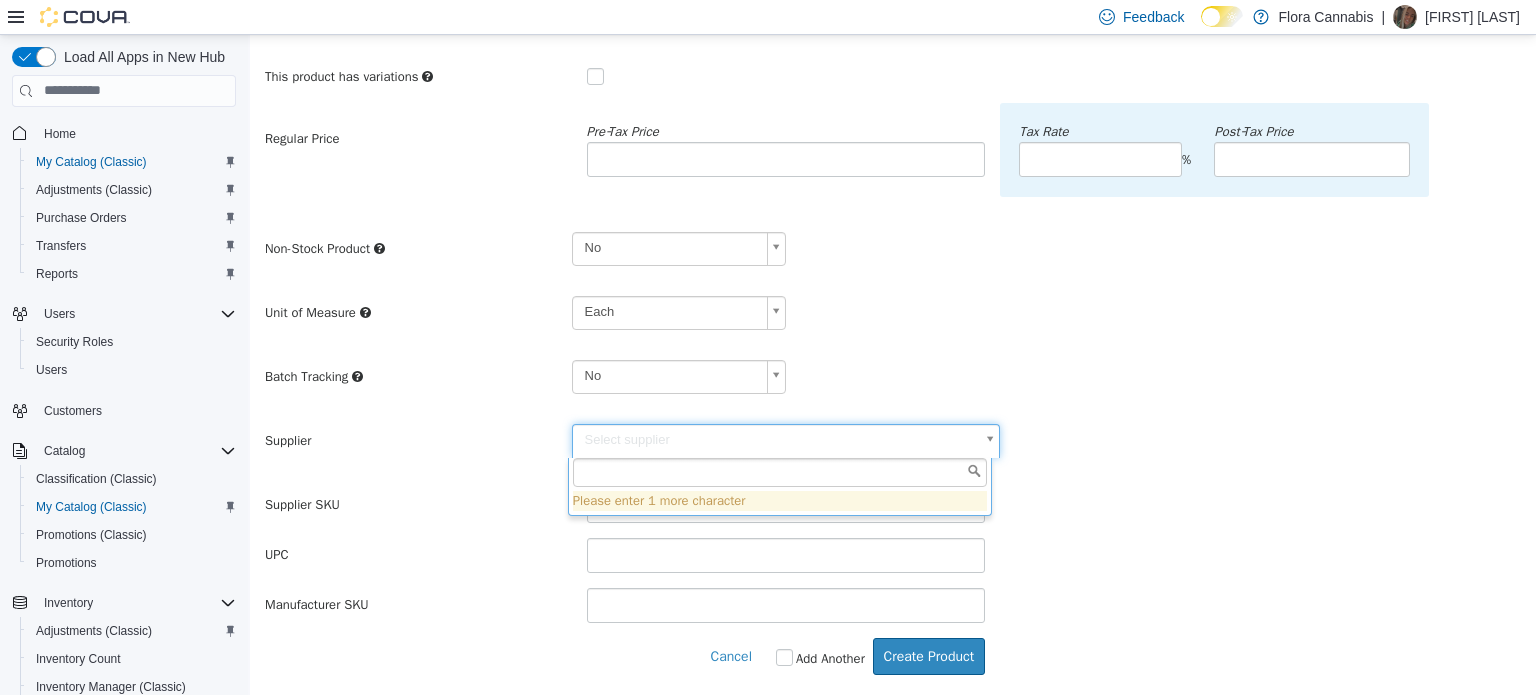 click on "**********" at bounding box center (893, 239) 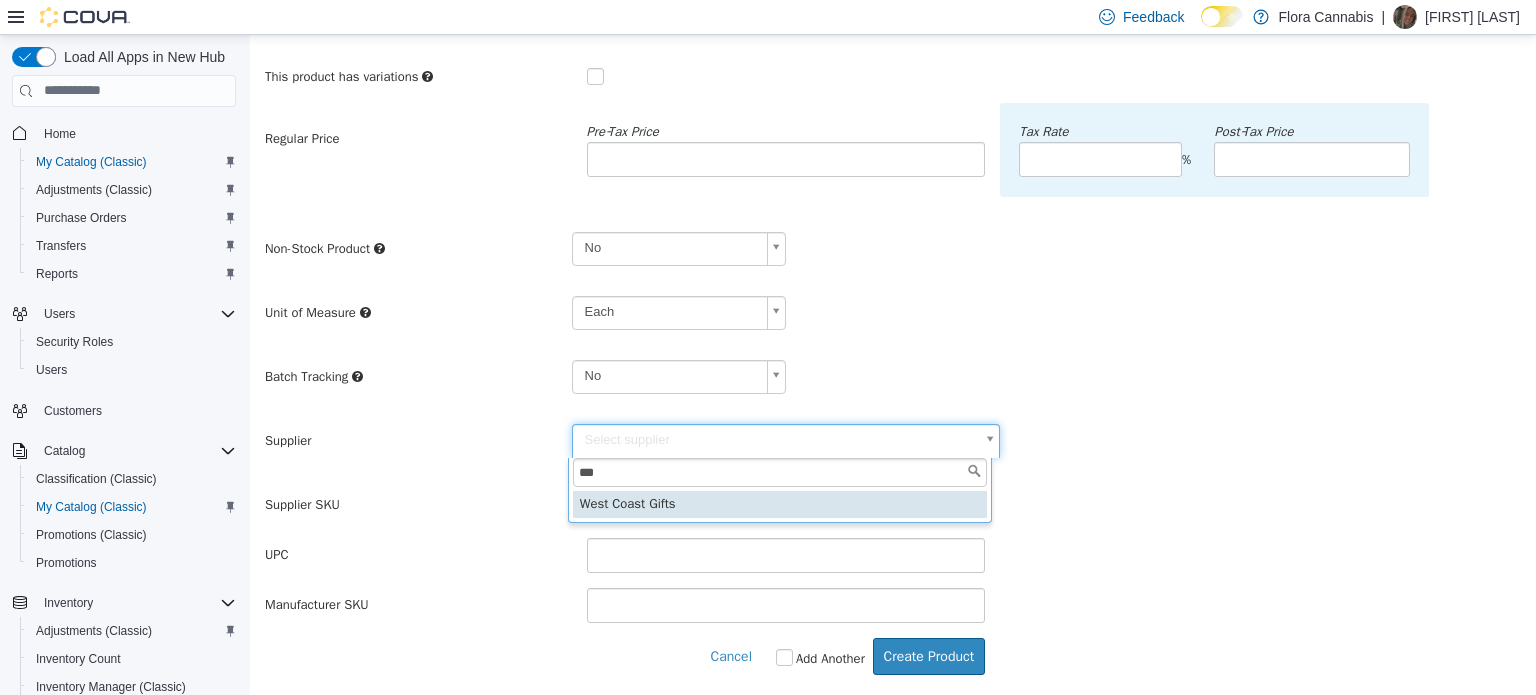type on "***" 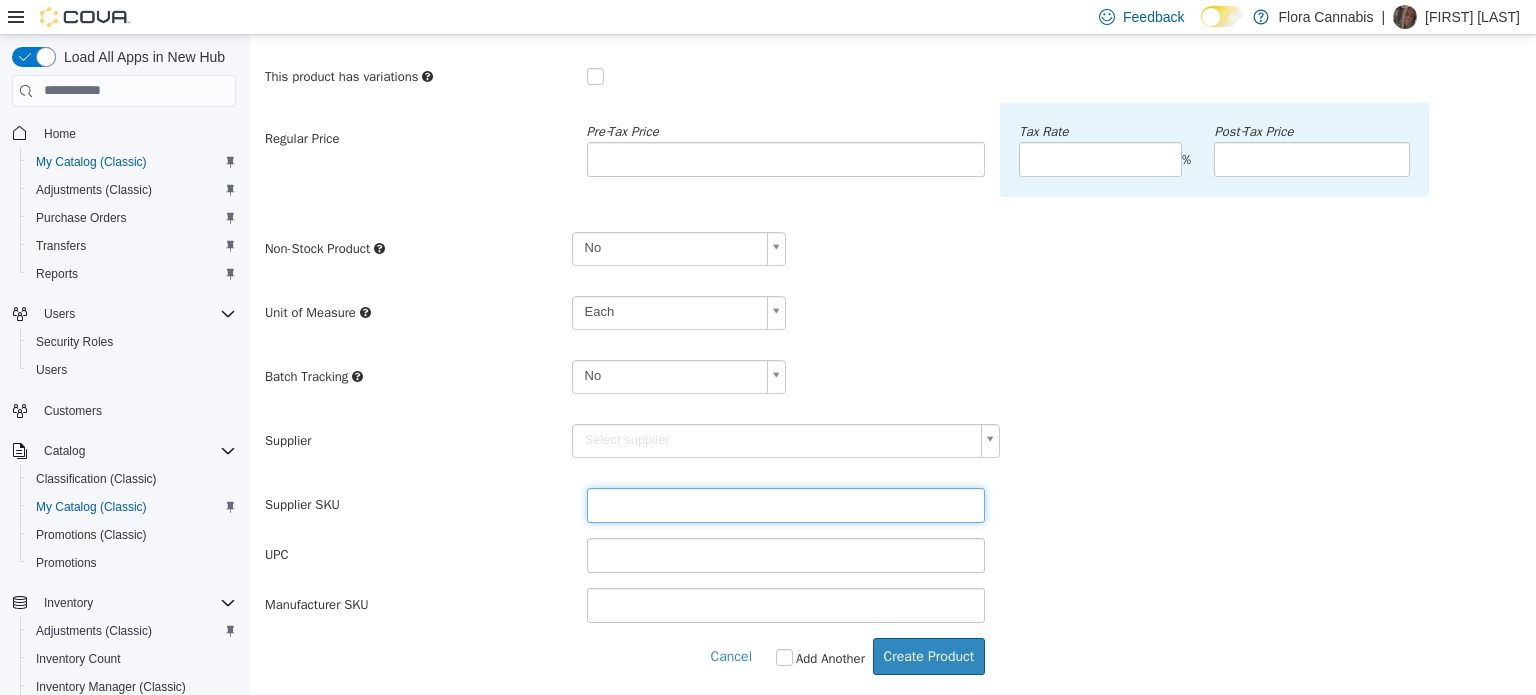 click at bounding box center (786, 504) 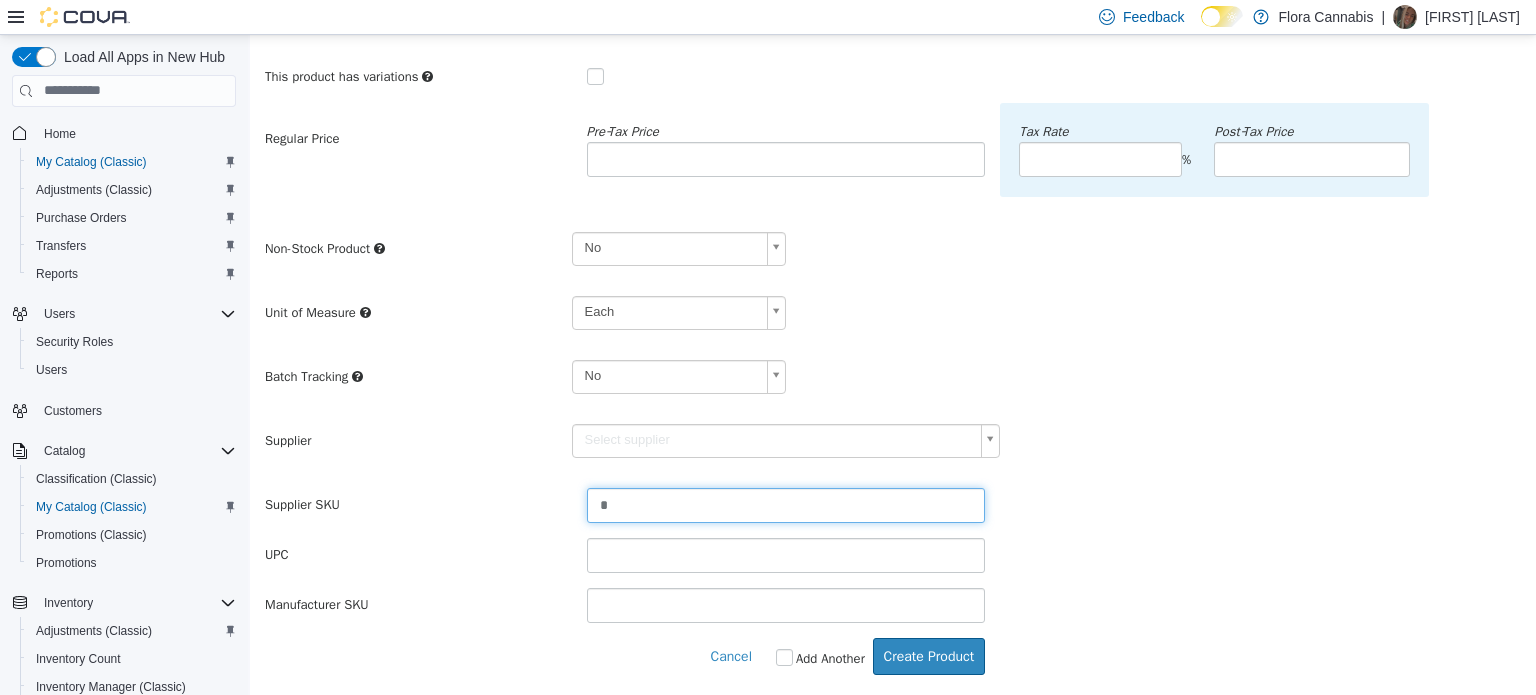 type on "**" 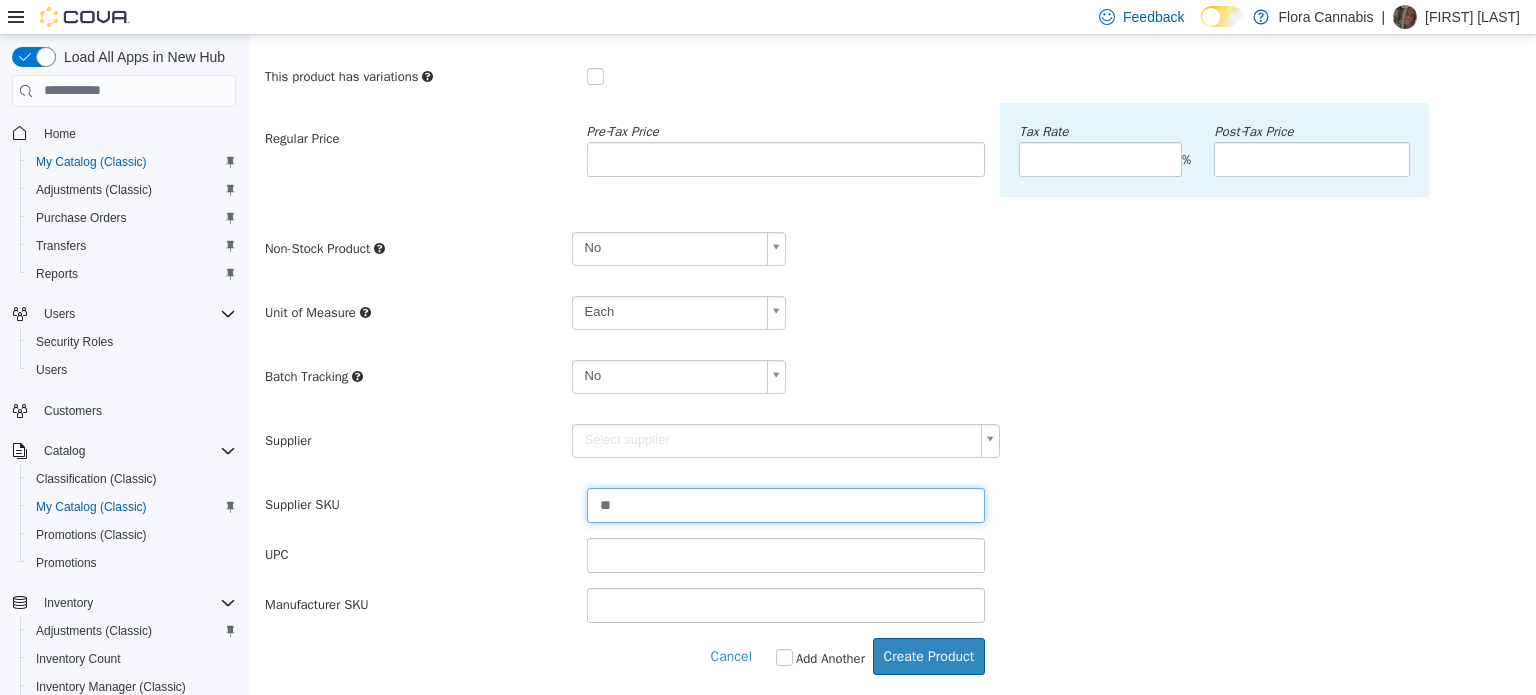 type on "******" 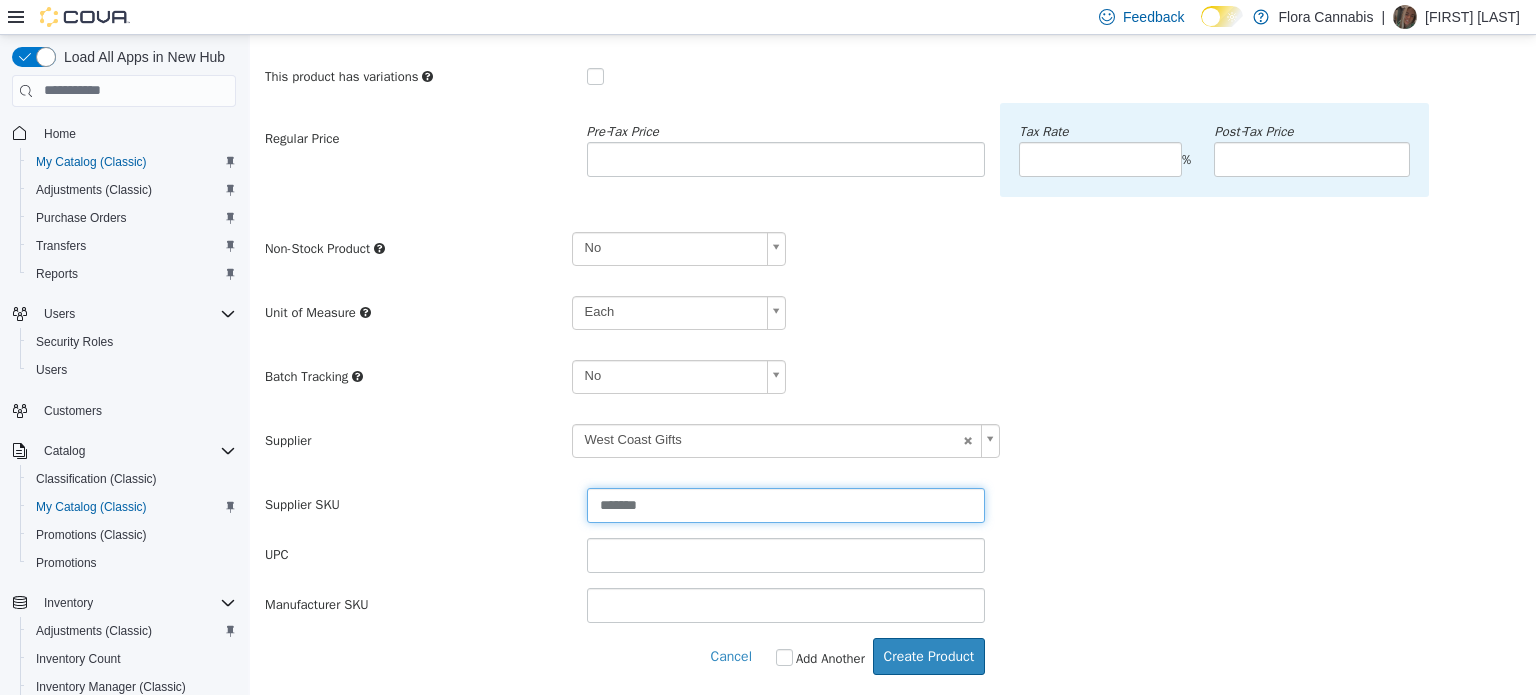 type on "*******" 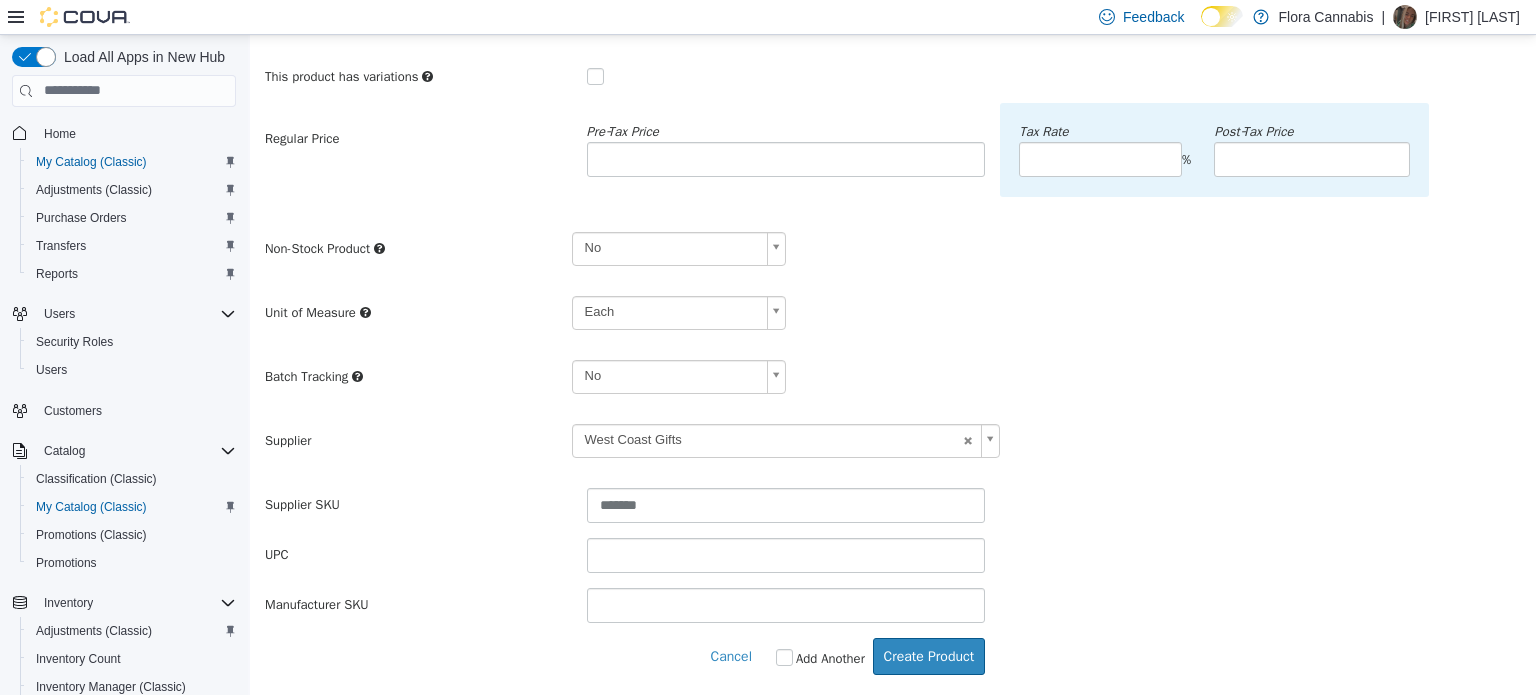 click on "Add Another" at bounding box center [830, 658] 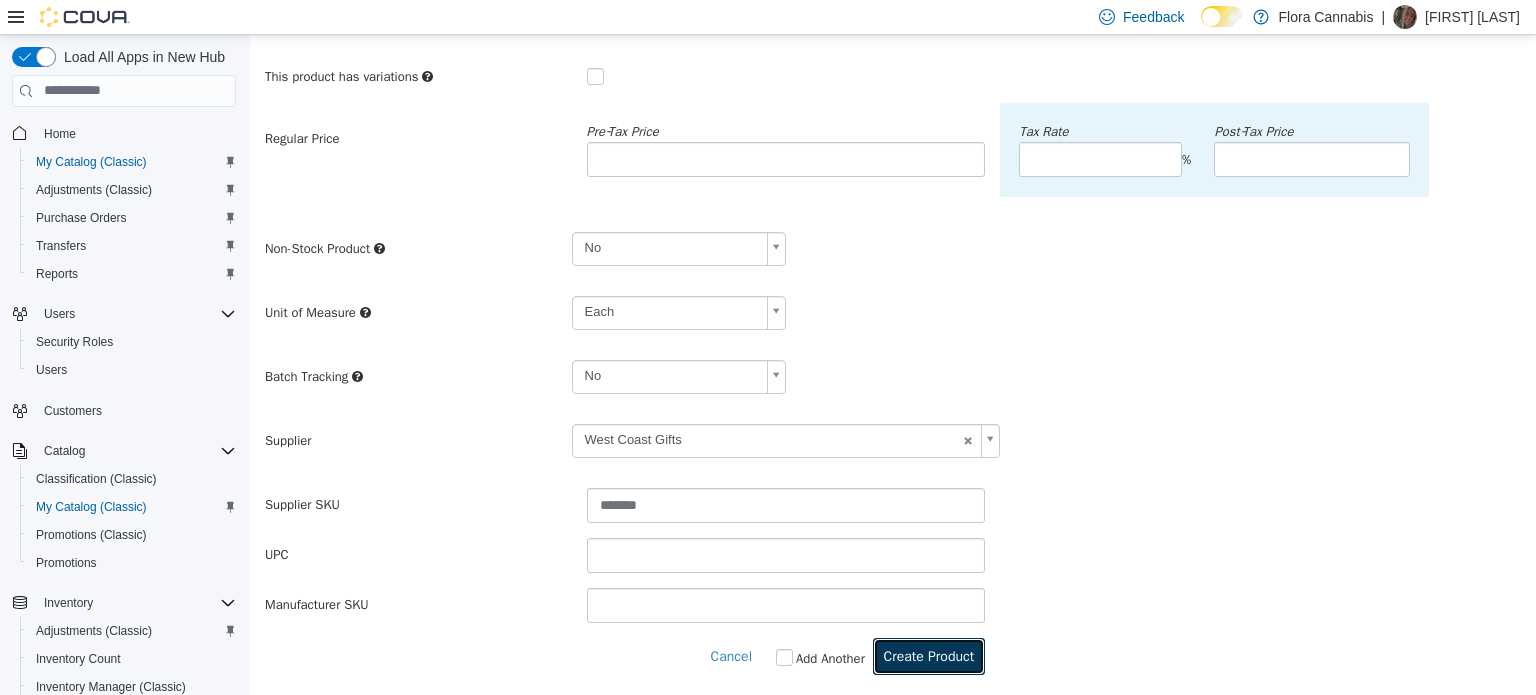 click on "Create Product" at bounding box center [929, 655] 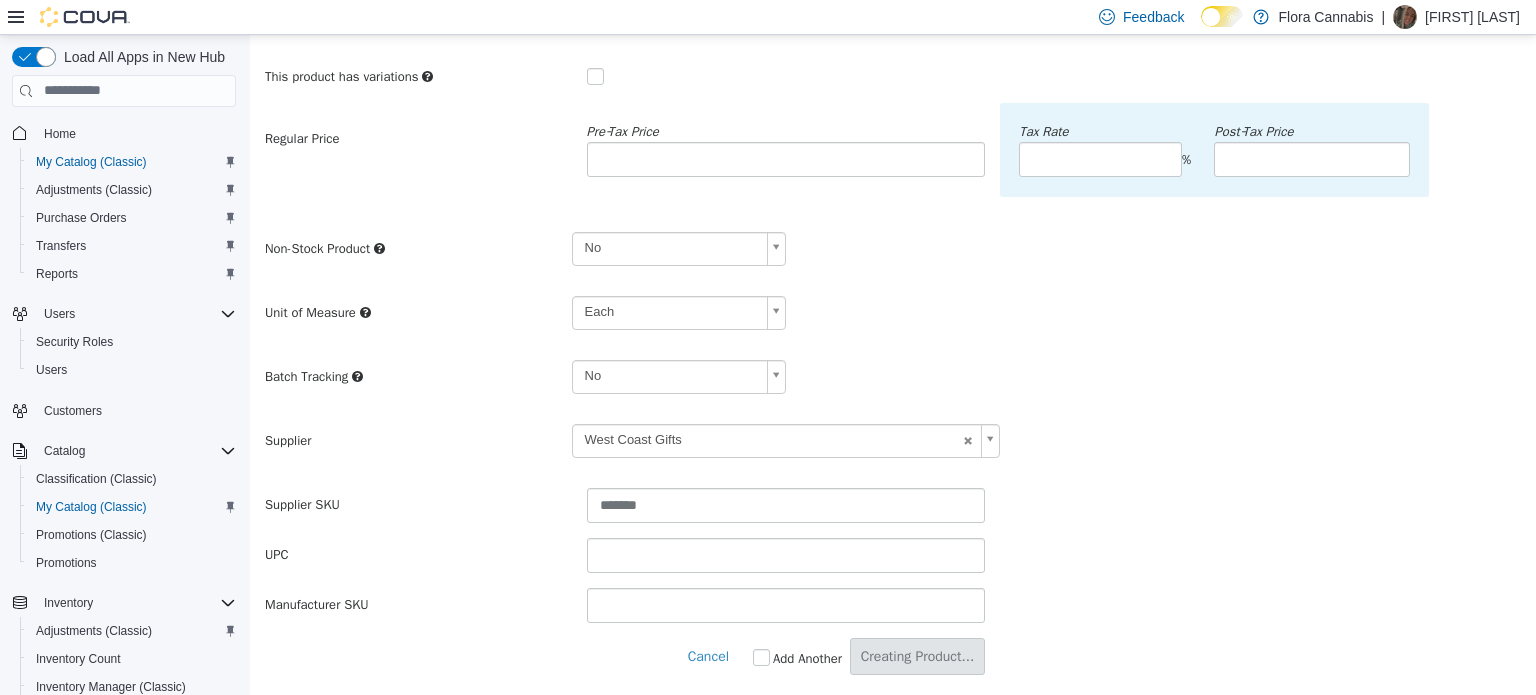 scroll, scrollTop: 0, scrollLeft: 0, axis: both 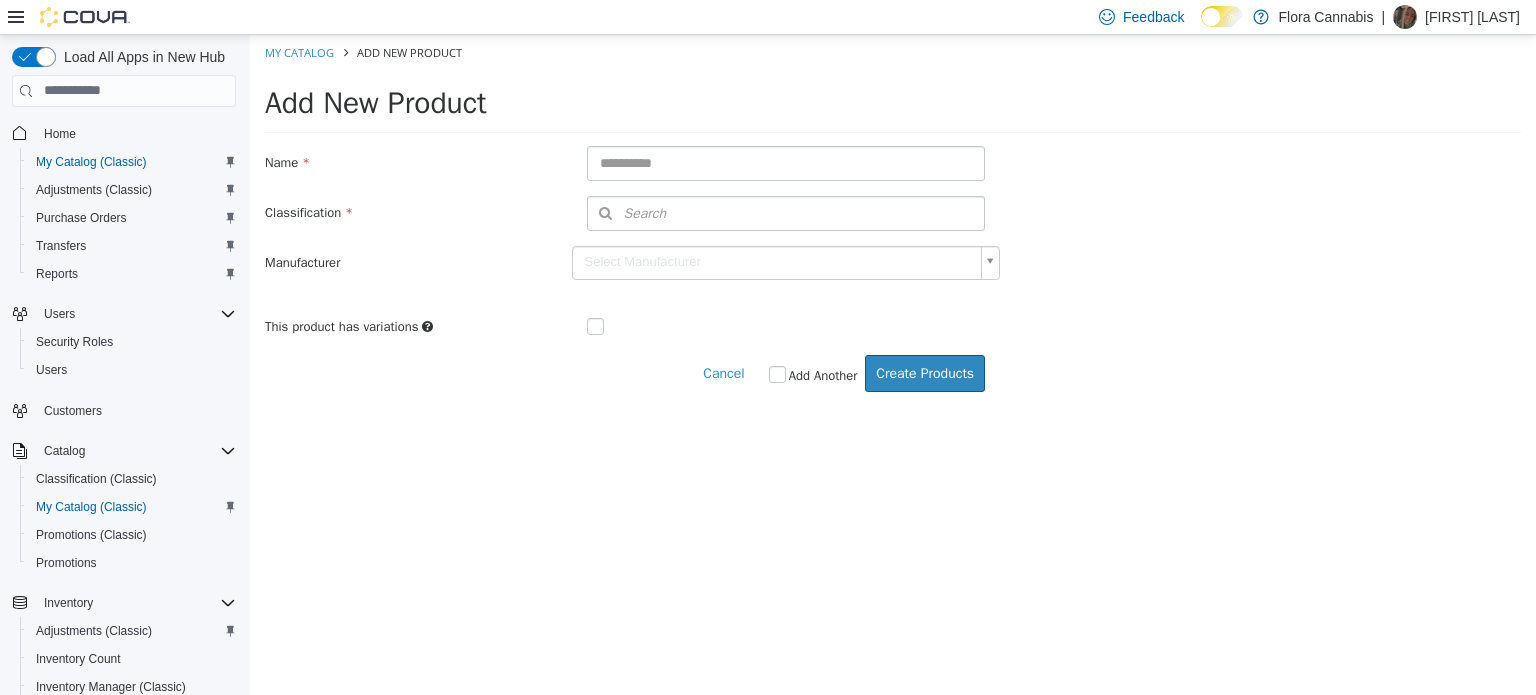 click on "My Catalog" at bounding box center (301, 51) 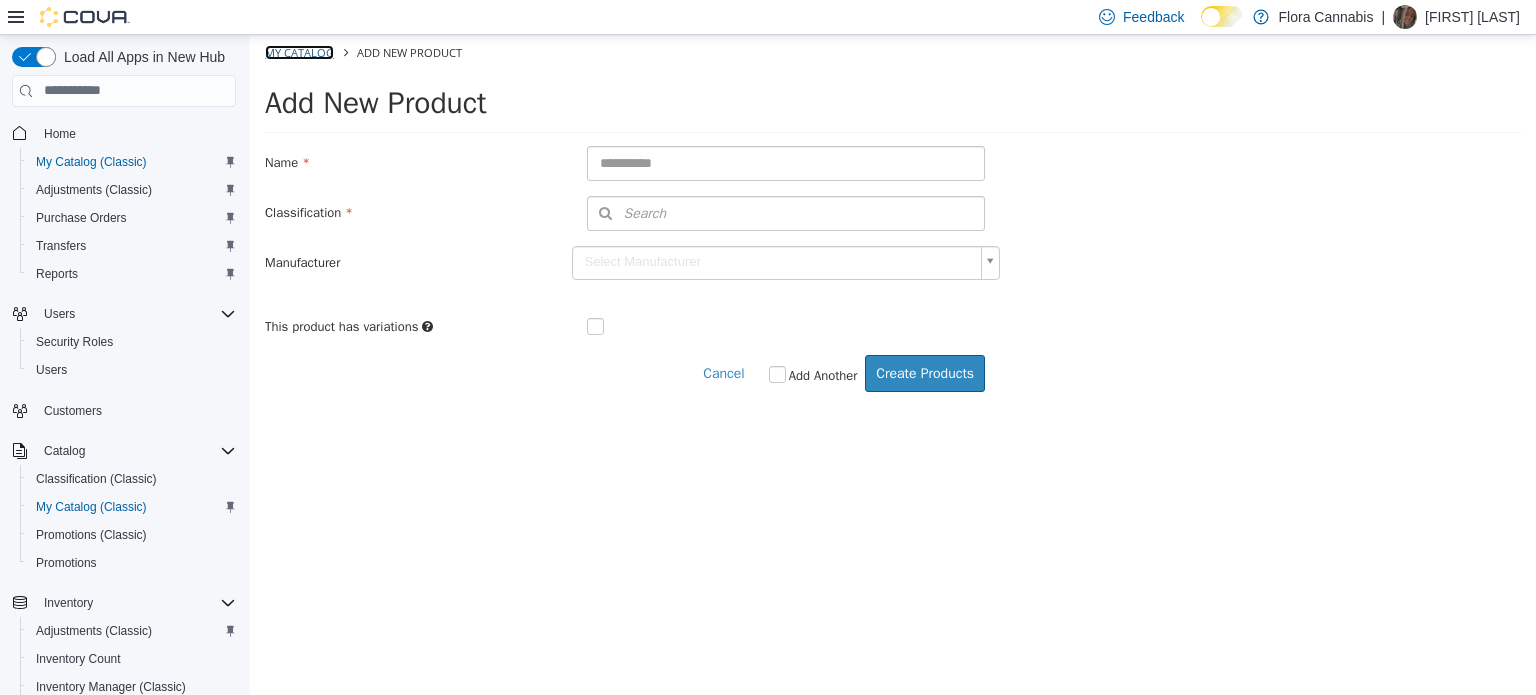 click on "My Catalog" at bounding box center (299, 51) 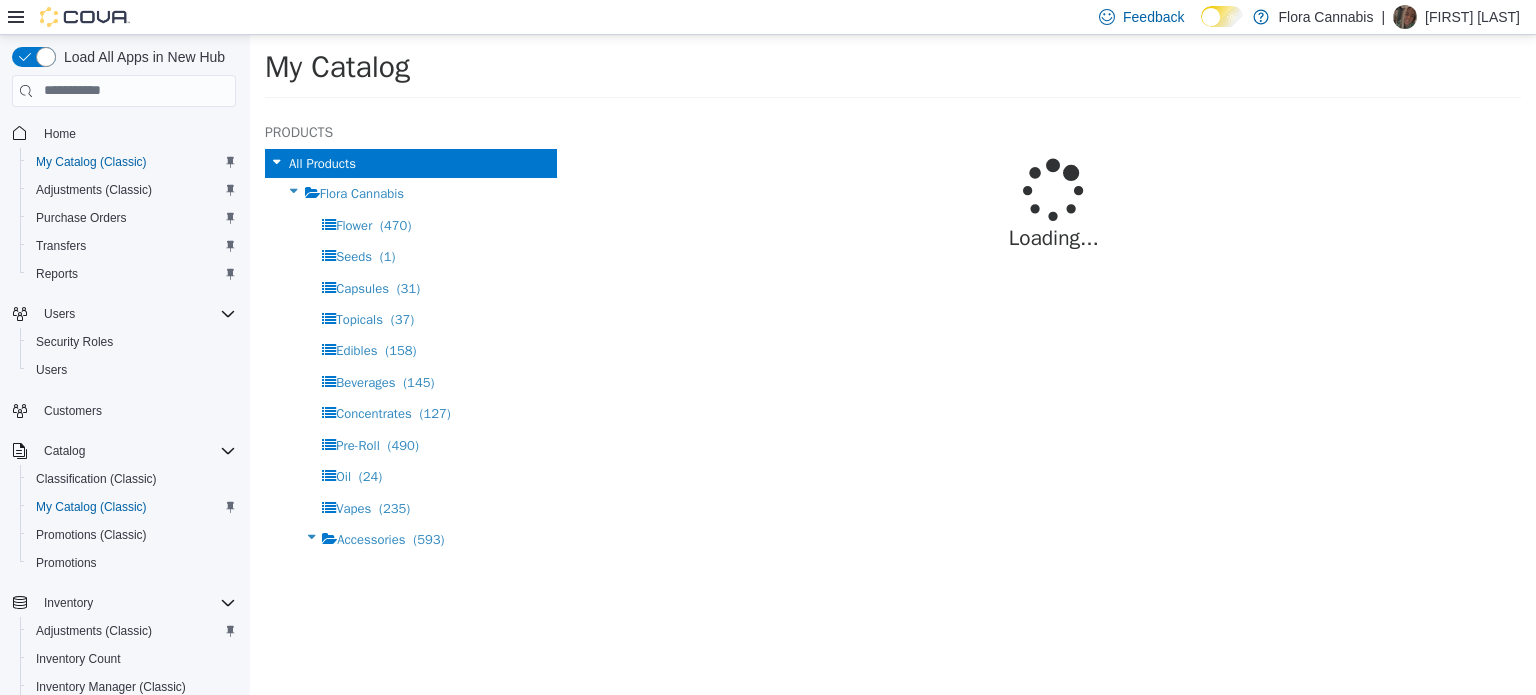 select on "**********" 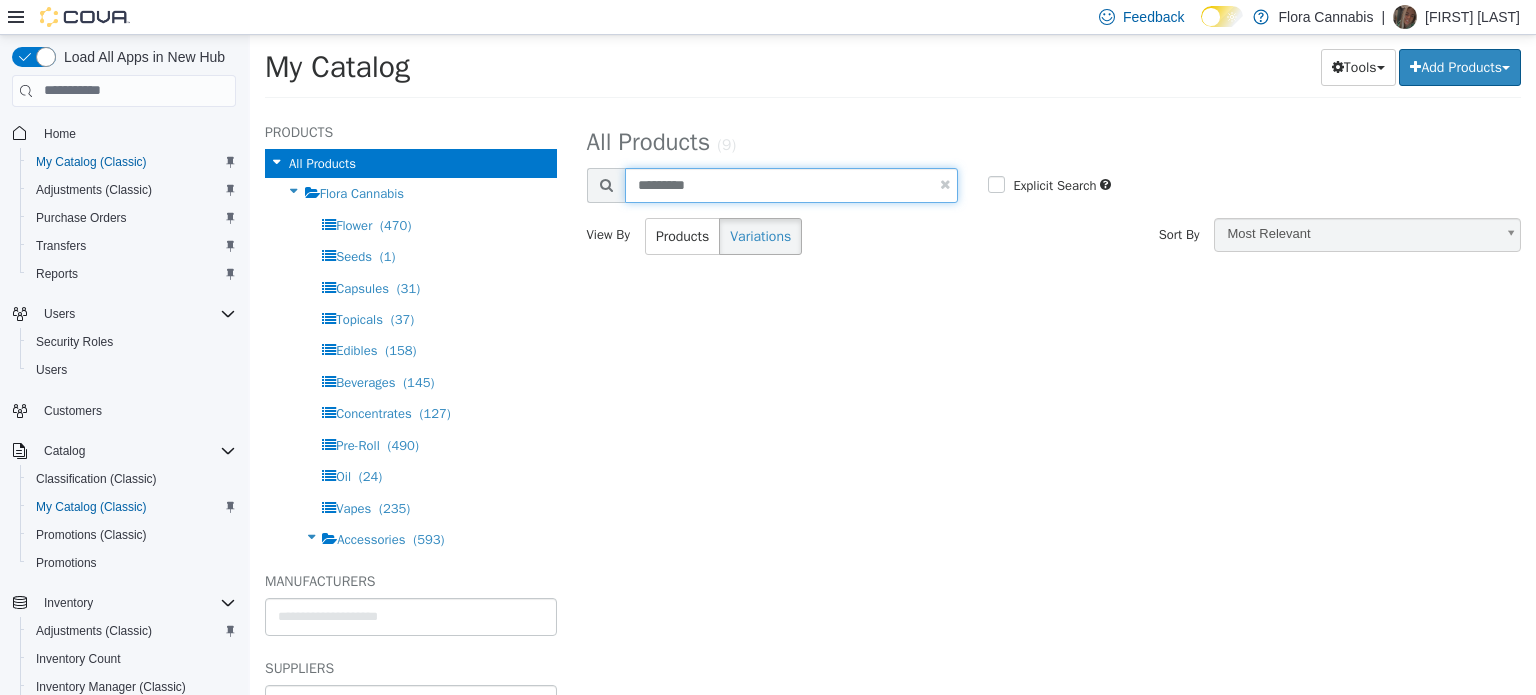 click on "*********" at bounding box center [792, 184] 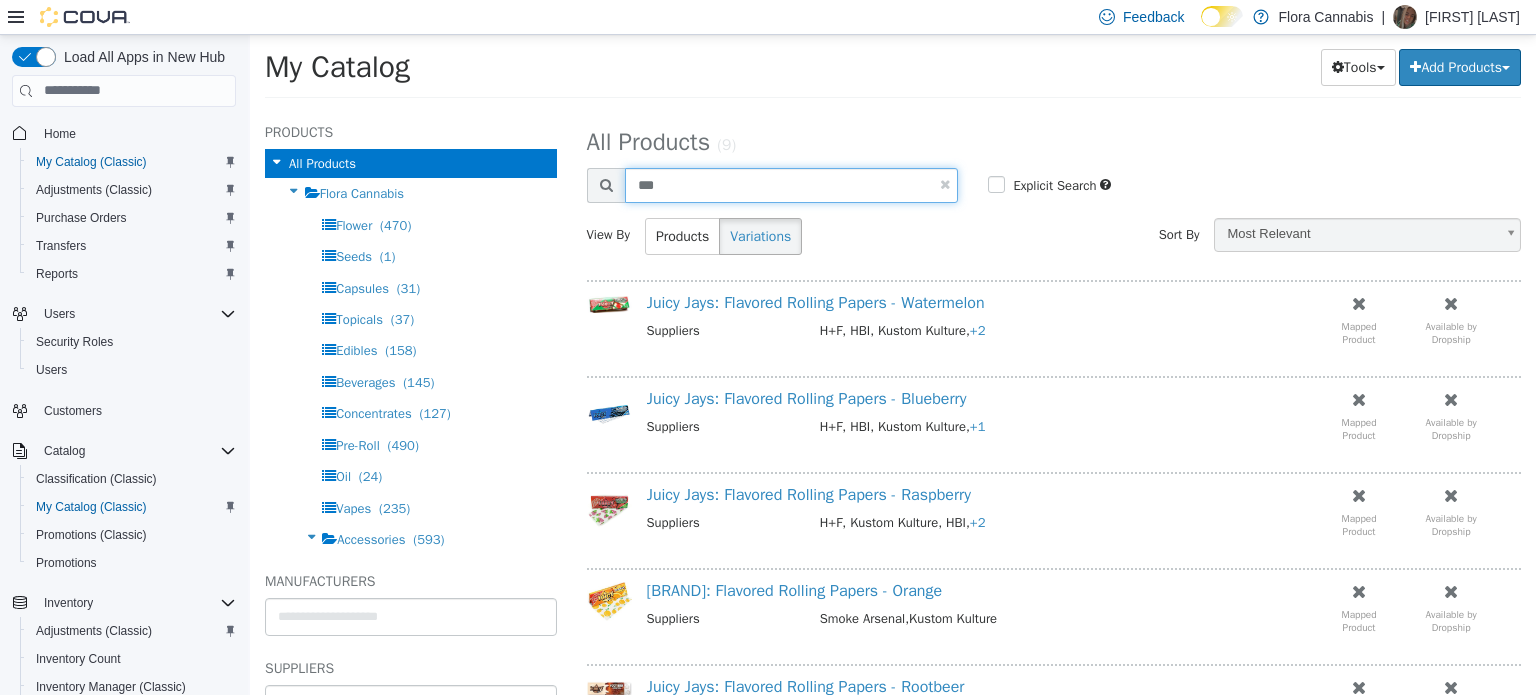 type on "***" 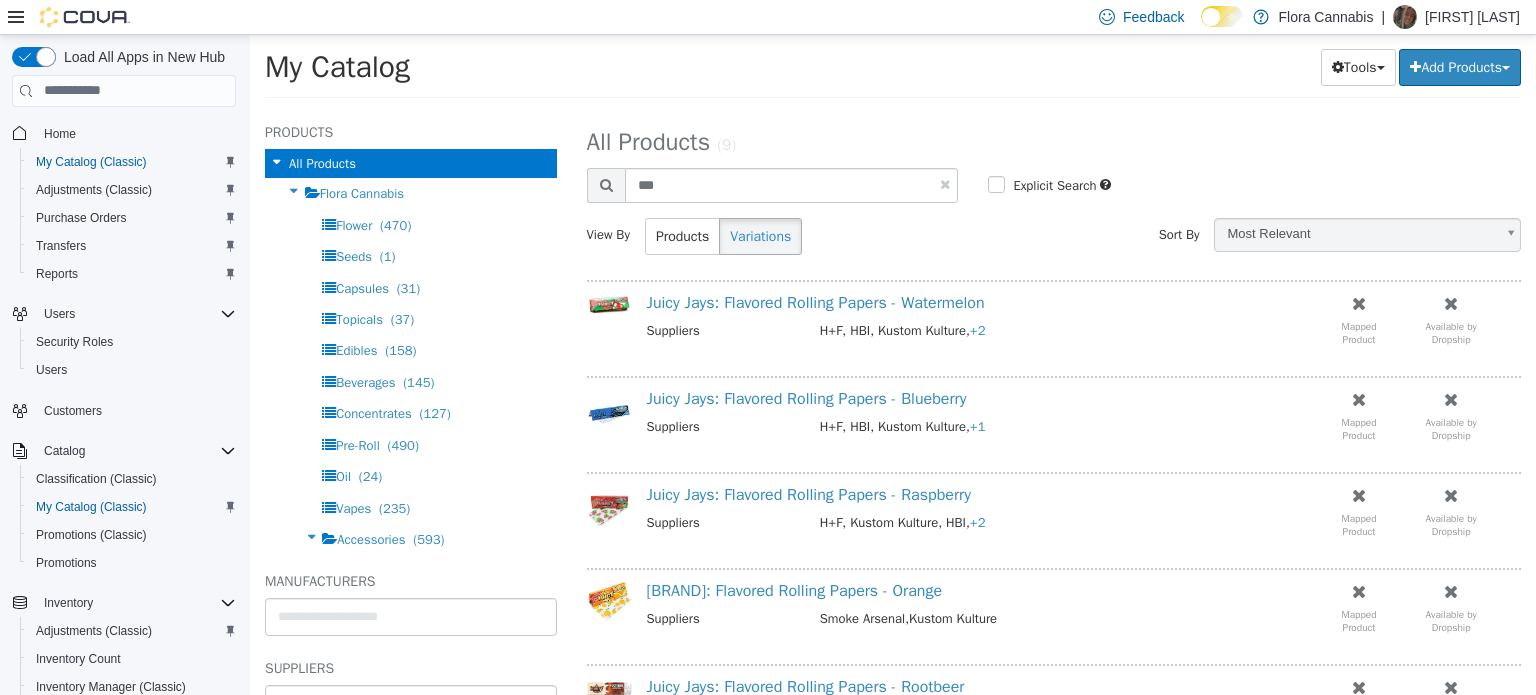 select on "**********" 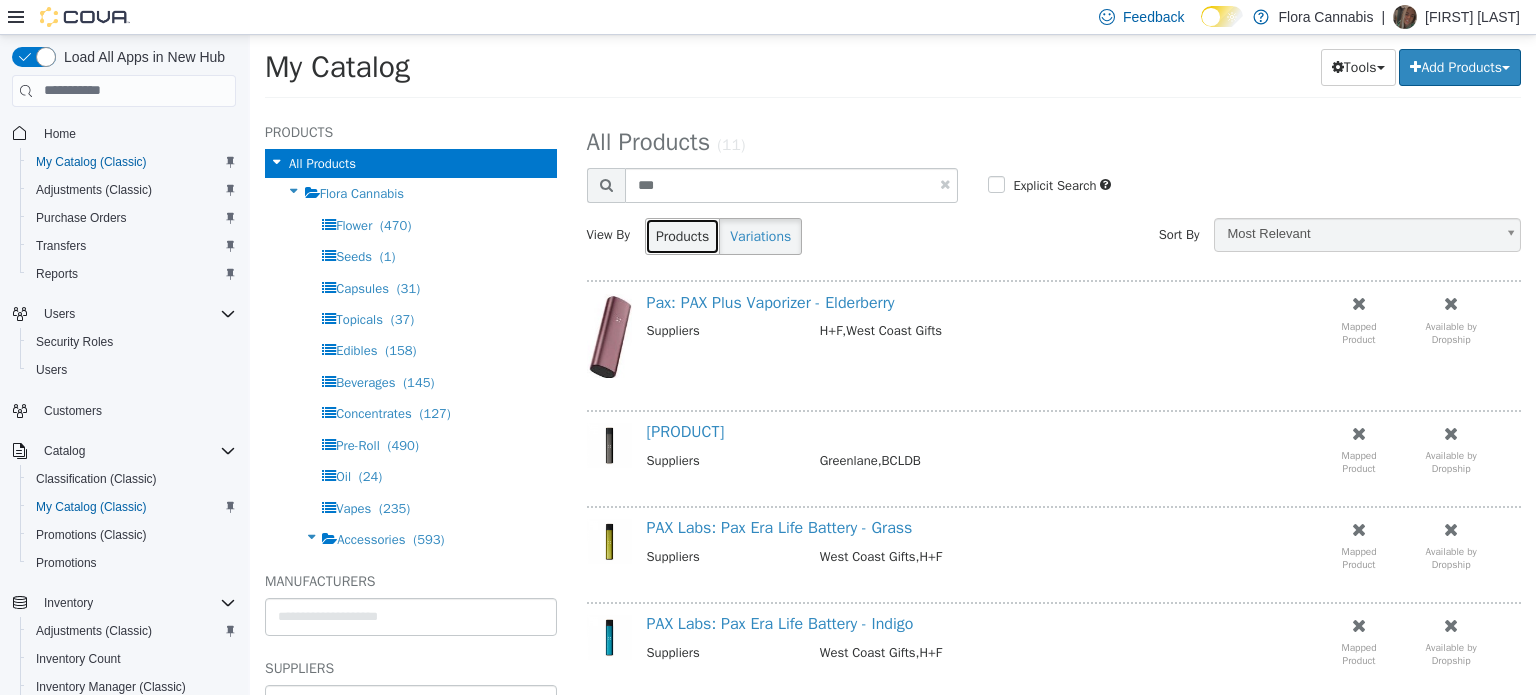 click on "Products" at bounding box center [682, 235] 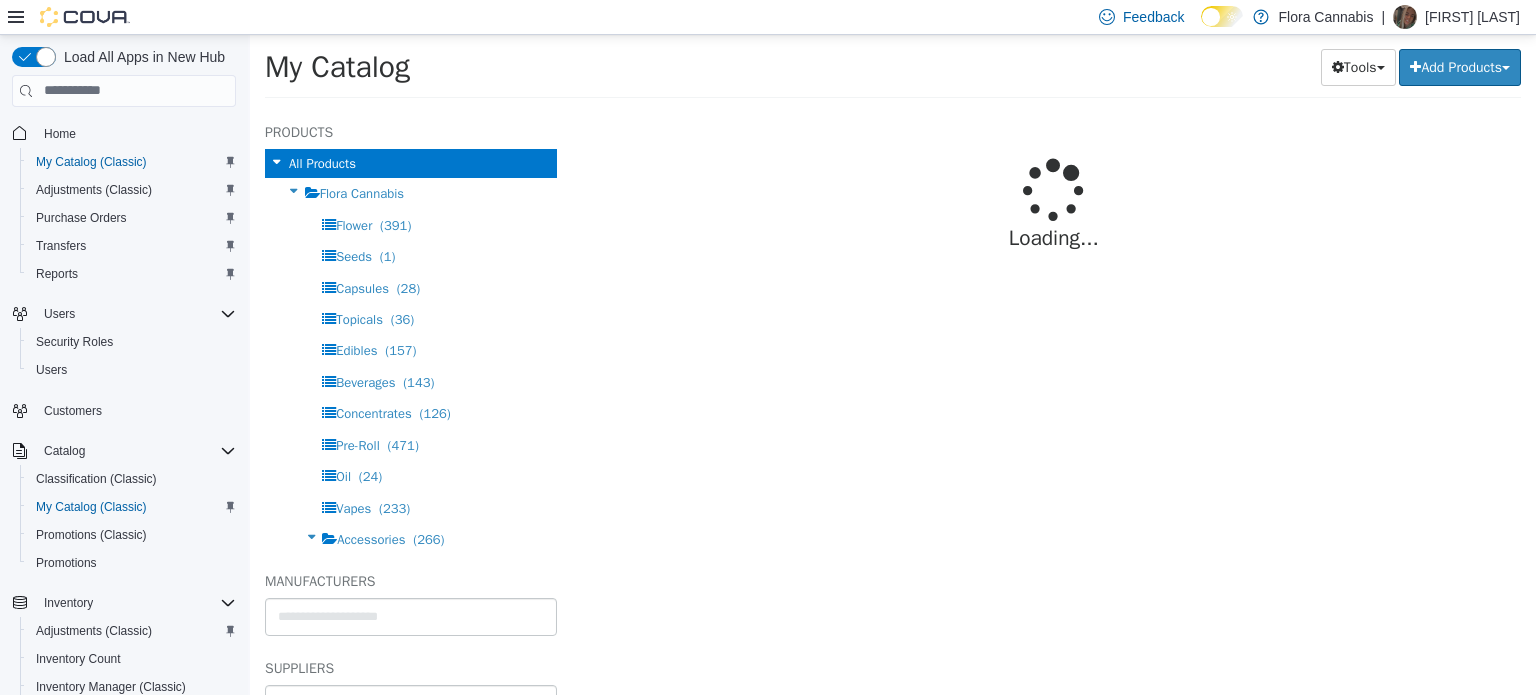 select on "**********" 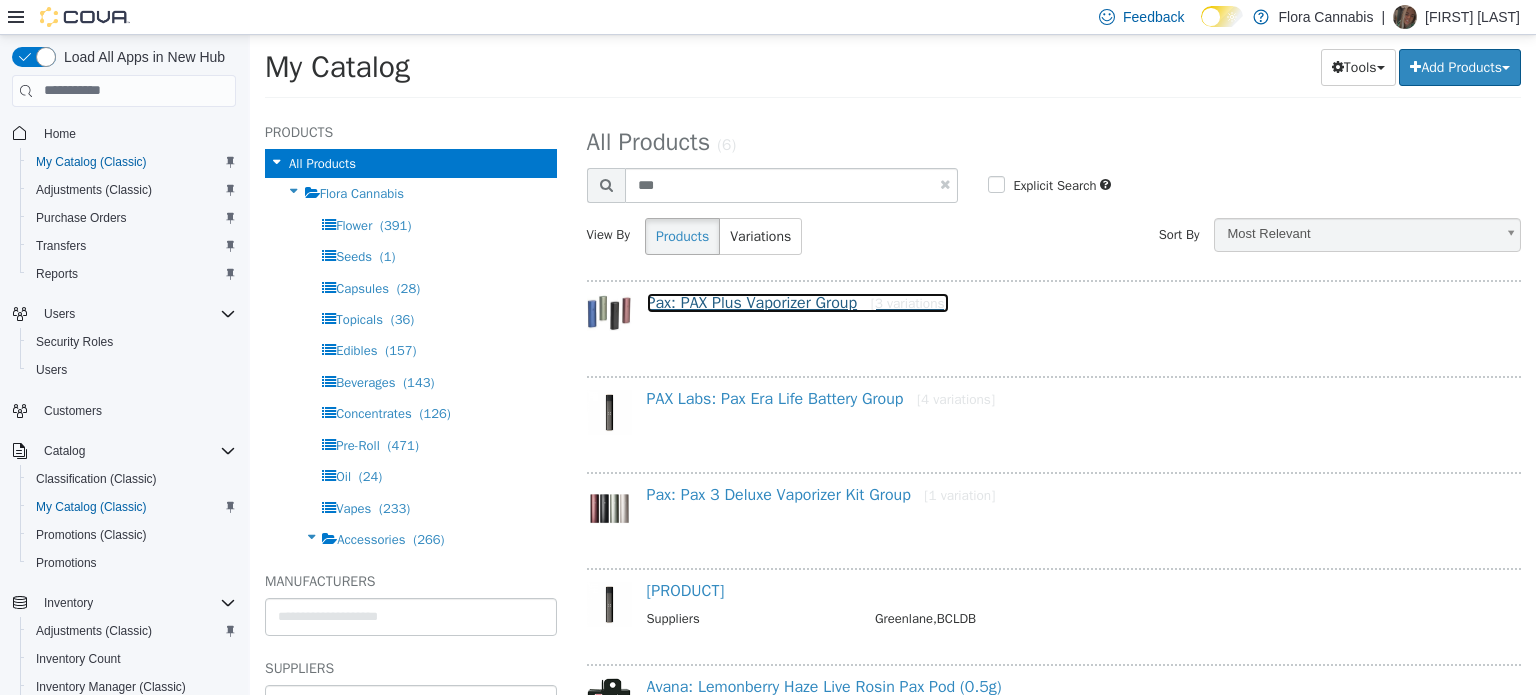 click on "Pax: PAX Plus Vaporizer Group
[3 variations]" at bounding box center (798, 302) 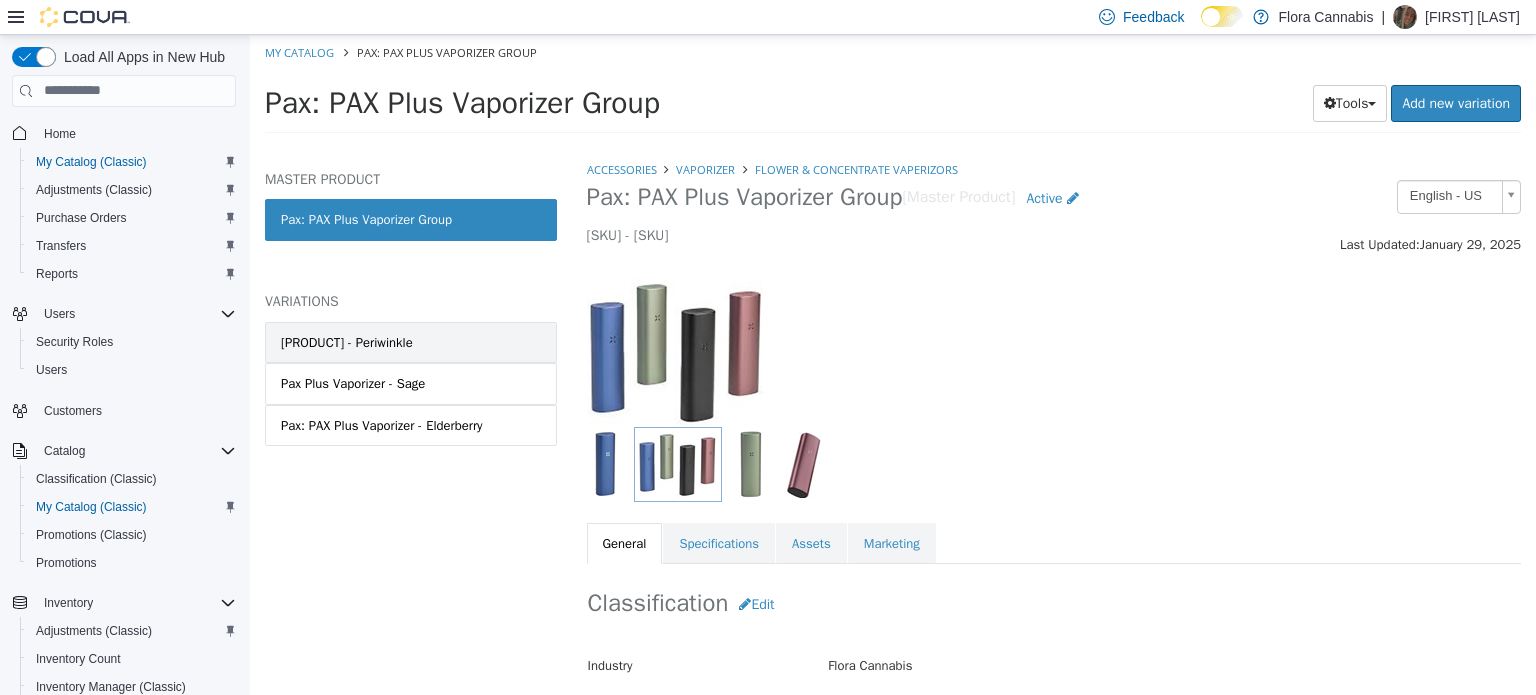 click on "[PRODUCT] - Periwinkle" at bounding box center (347, 342) 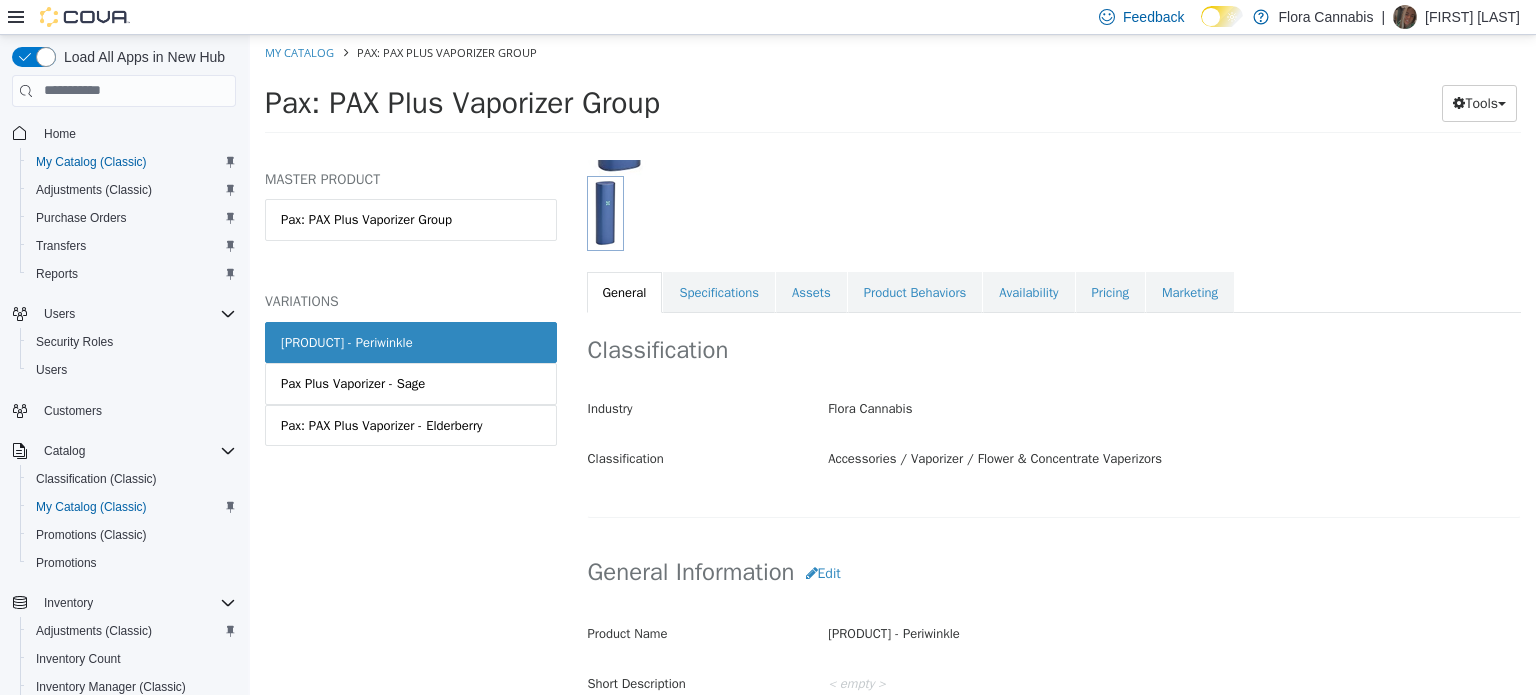 scroll, scrollTop: 100, scrollLeft: 0, axis: vertical 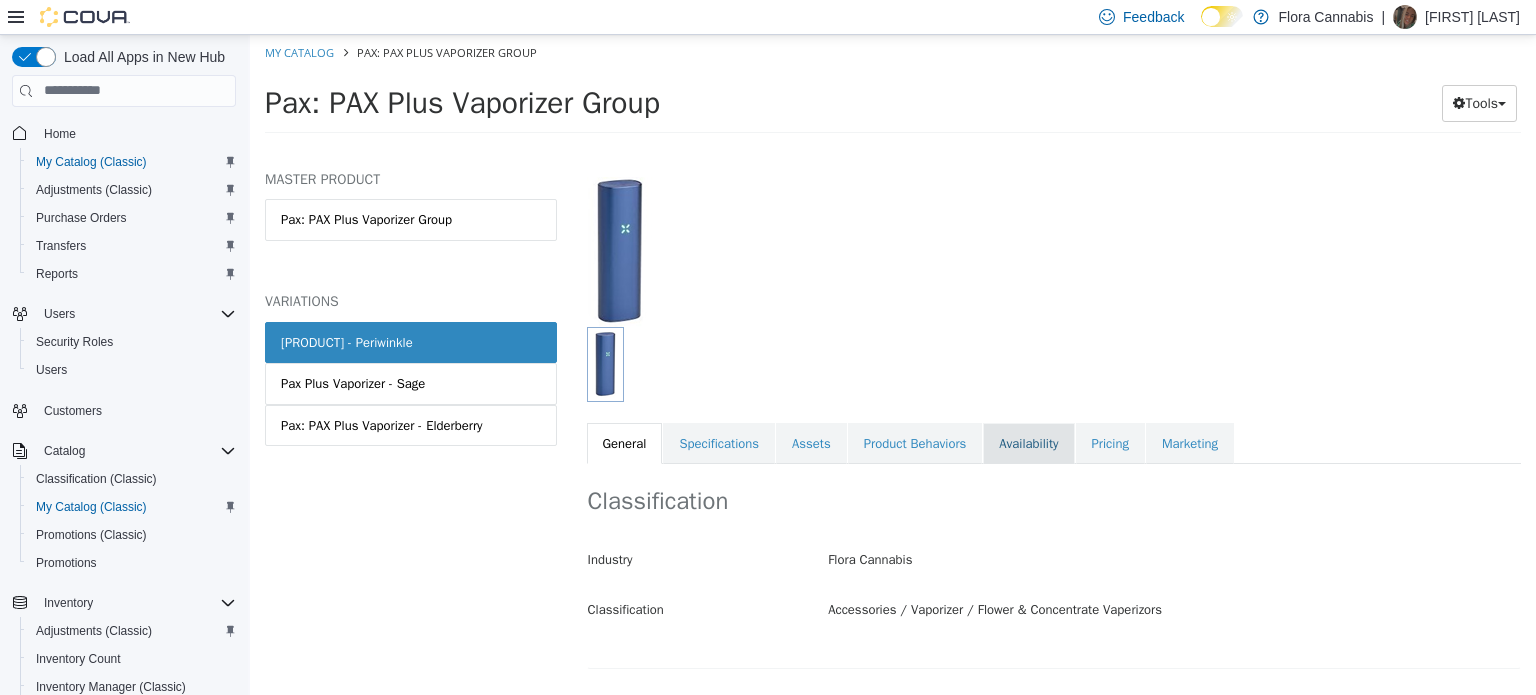 click on "Availability" at bounding box center [1028, 443] 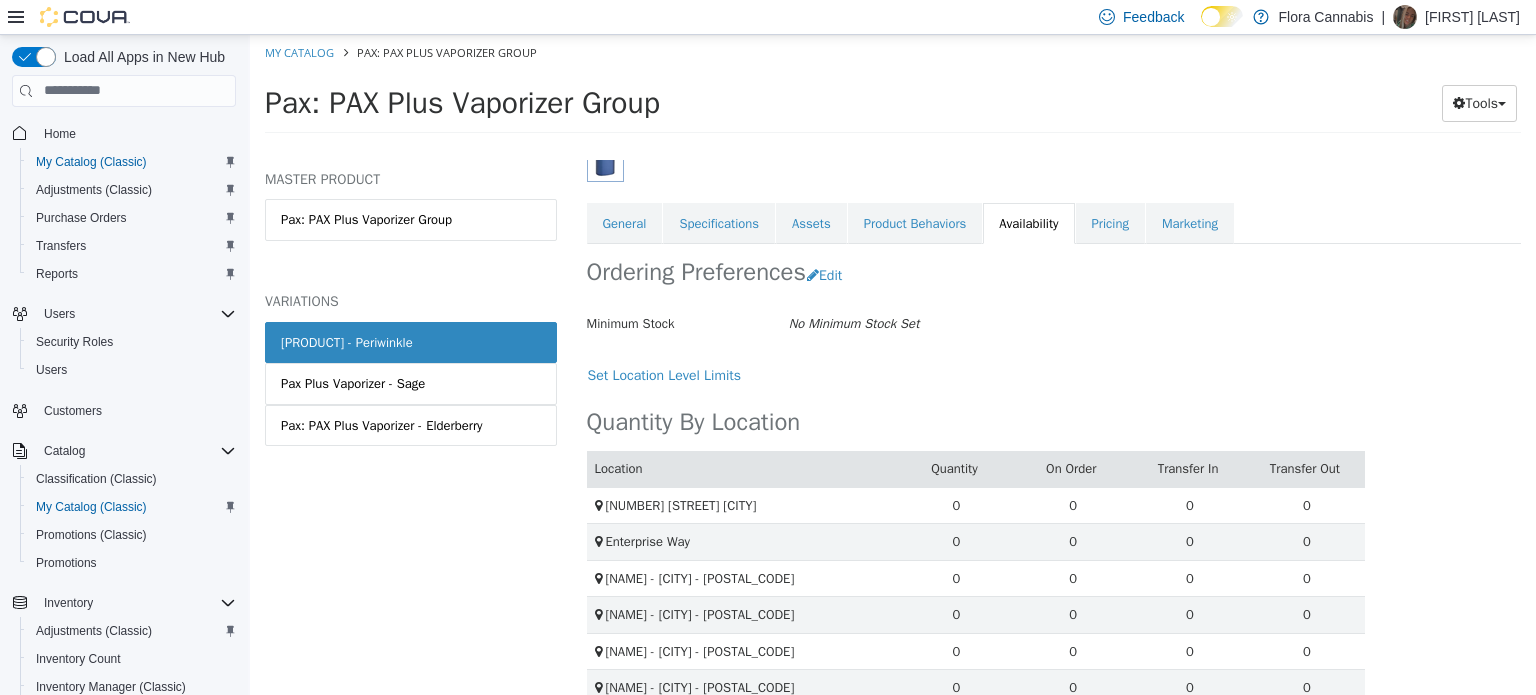 scroll, scrollTop: 421, scrollLeft: 0, axis: vertical 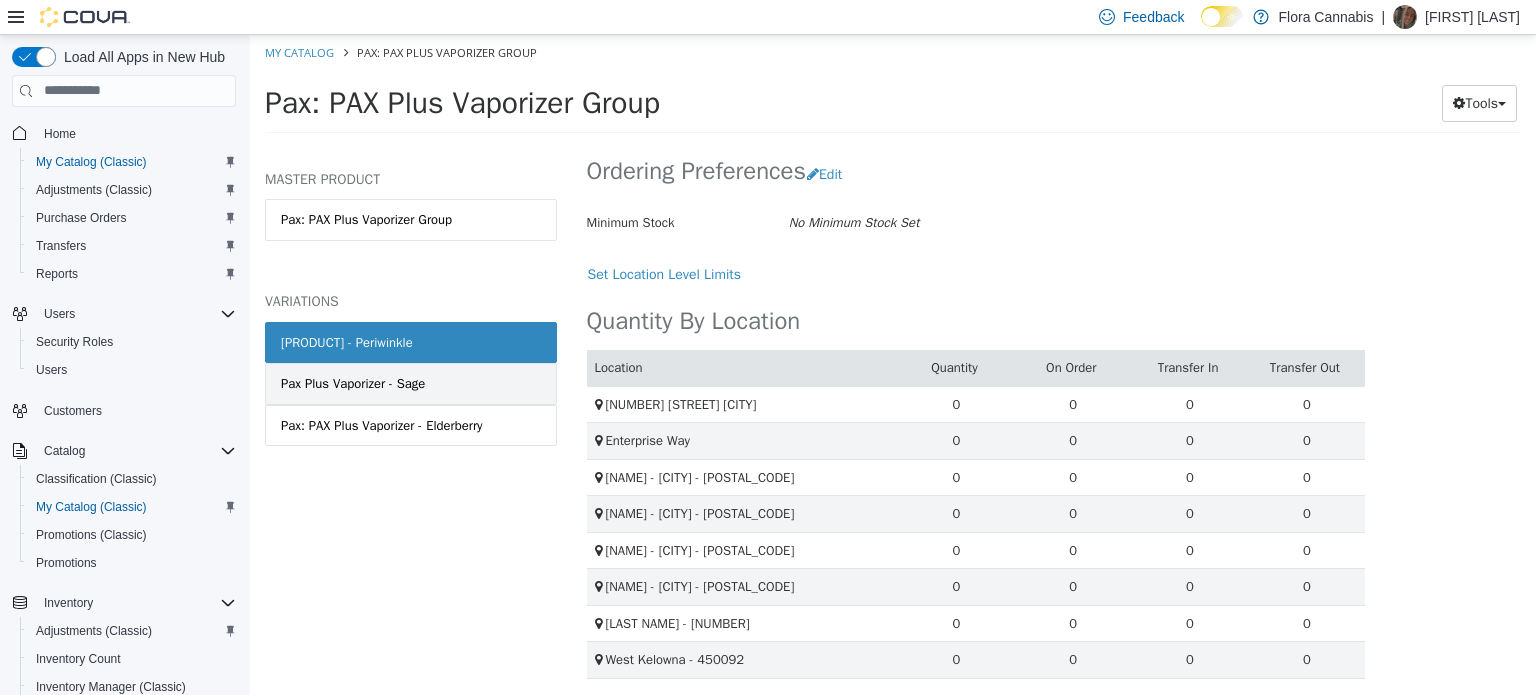 click on "Pax Plus Vaporizer - Sage" at bounding box center [353, 383] 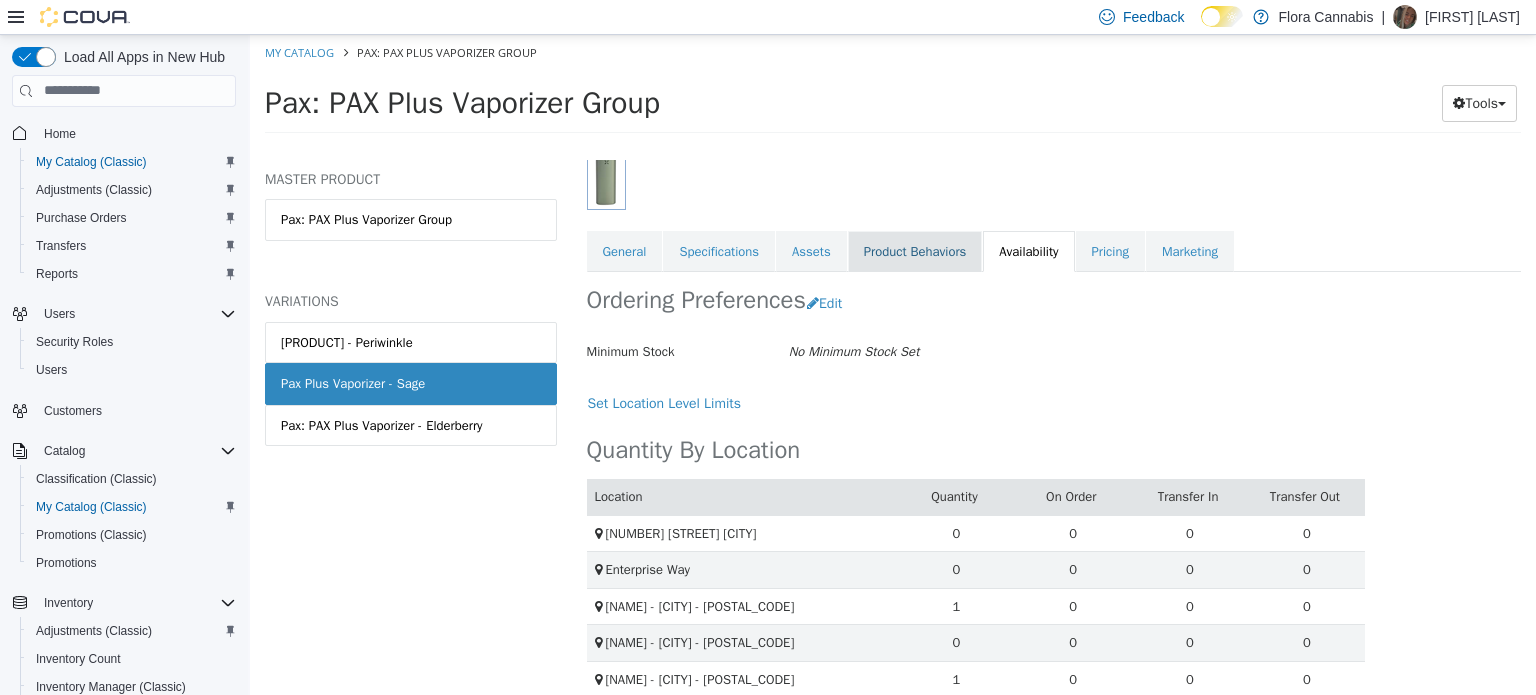scroll, scrollTop: 122, scrollLeft: 0, axis: vertical 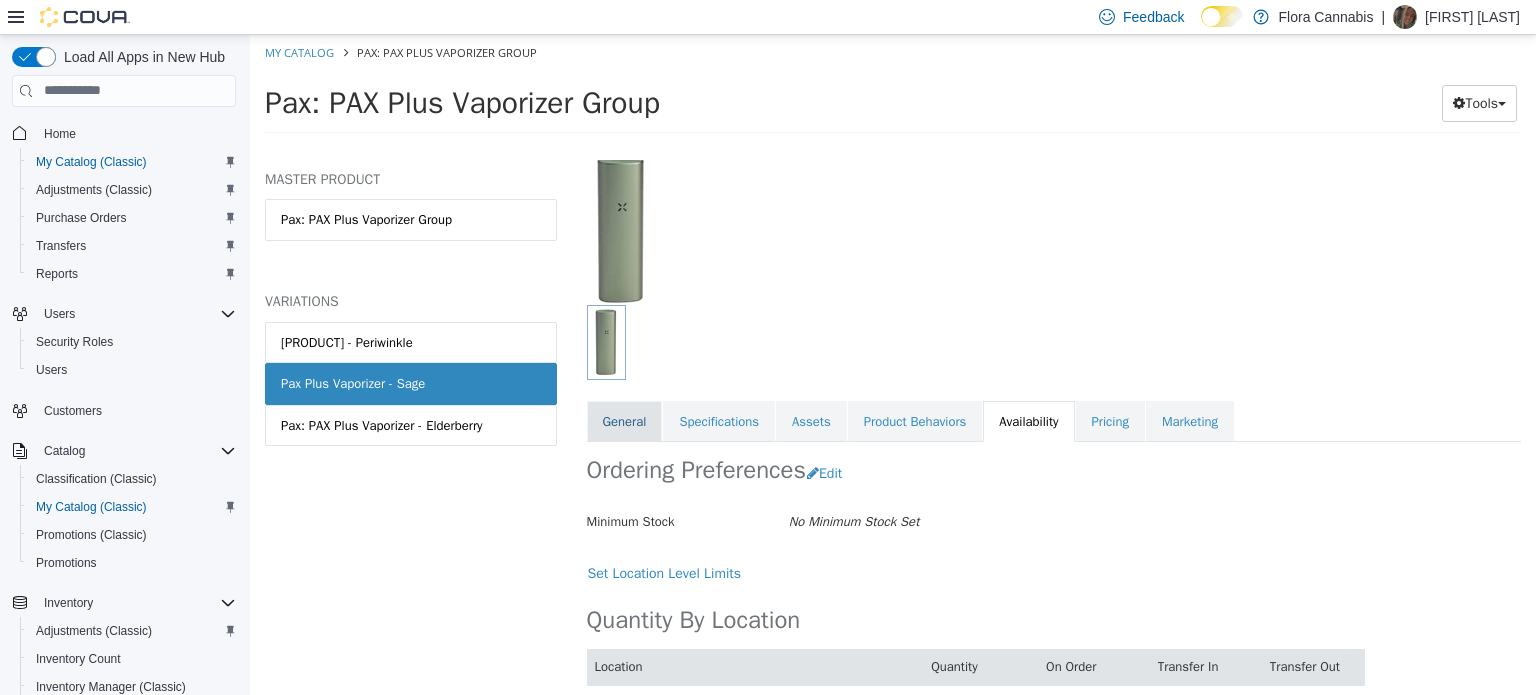 click on "General" at bounding box center (625, 421) 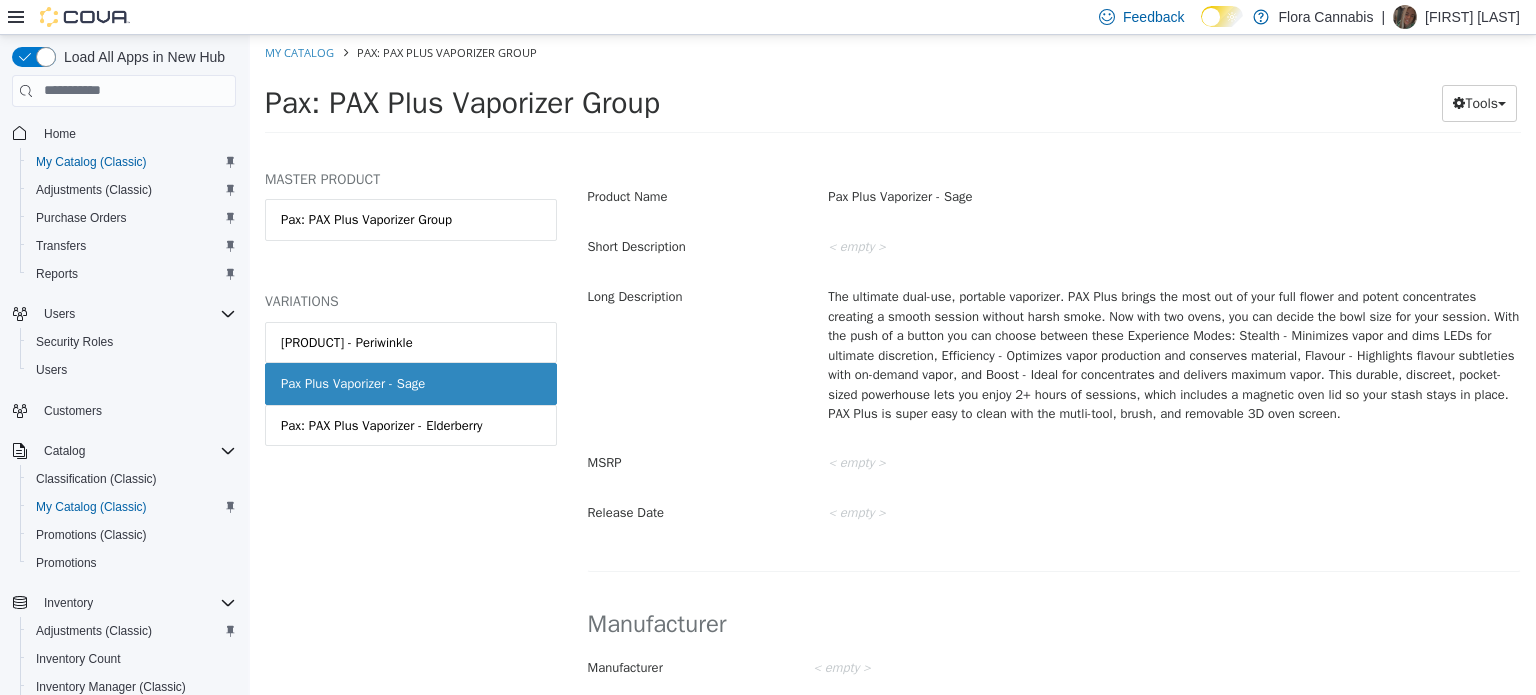 scroll, scrollTop: 443, scrollLeft: 0, axis: vertical 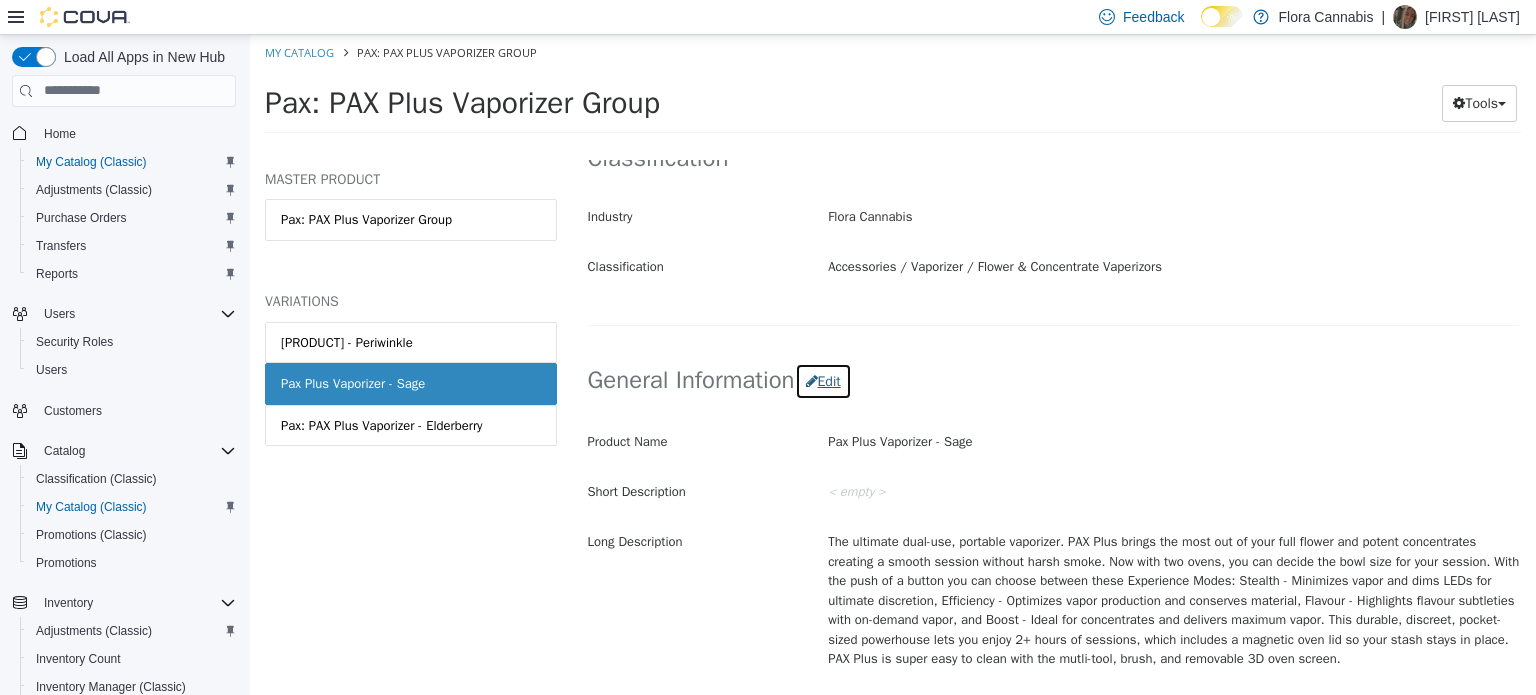 click on "Edit" at bounding box center [823, 380] 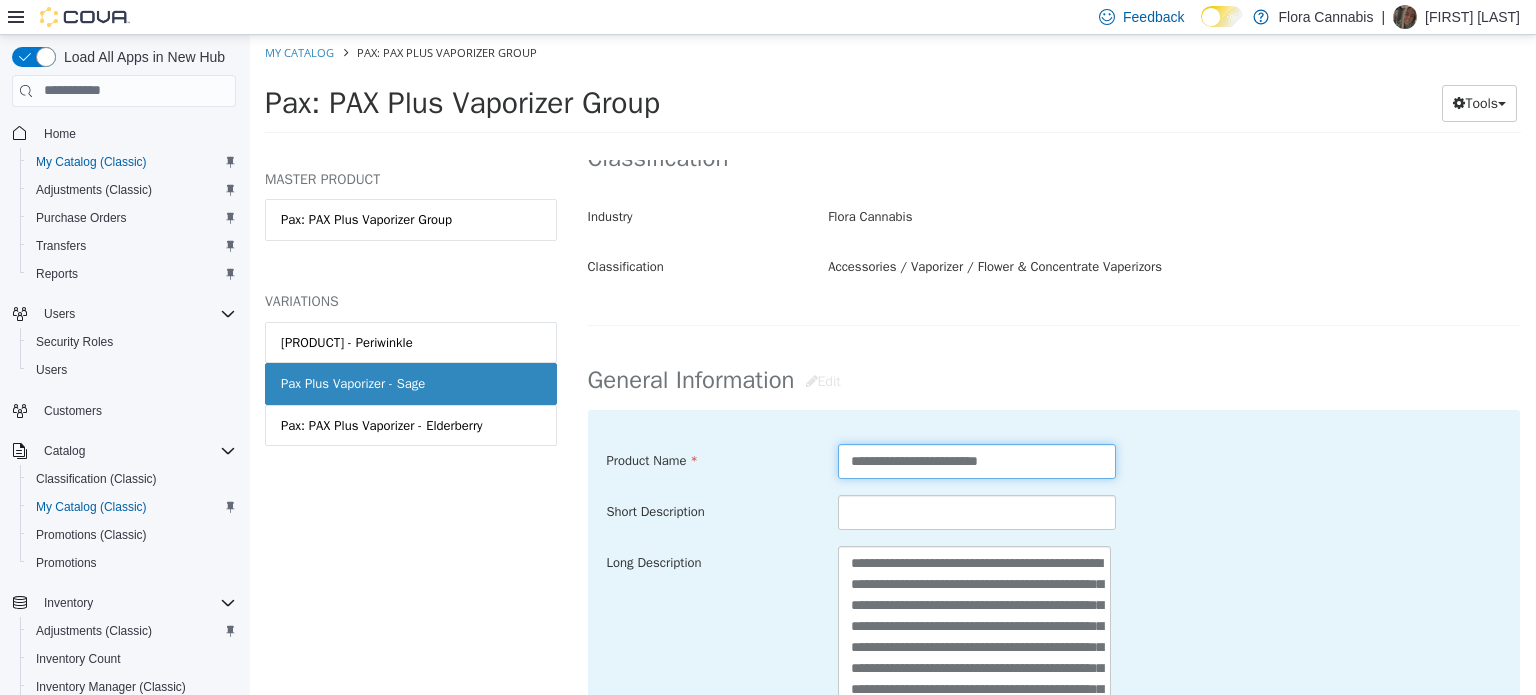 click on "**********" at bounding box center [977, 460] 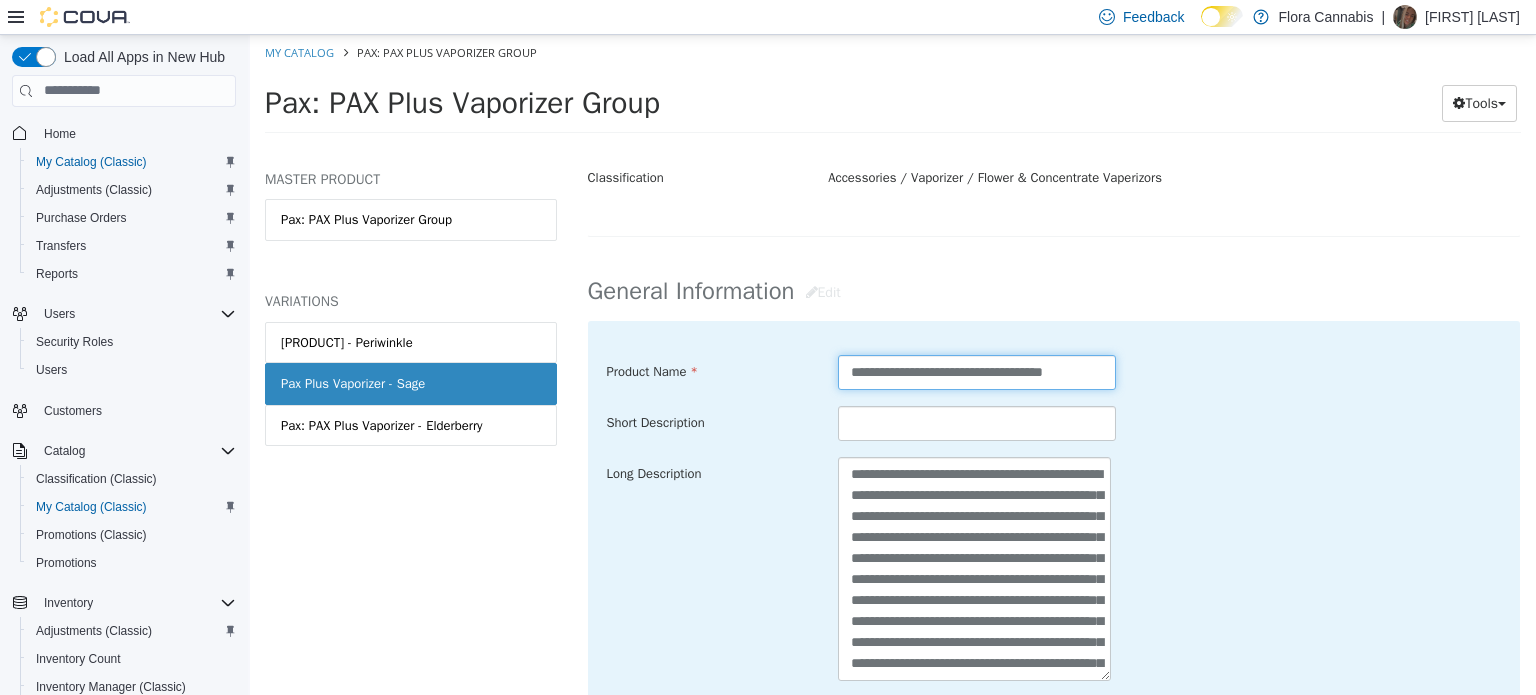 scroll, scrollTop: 743, scrollLeft: 0, axis: vertical 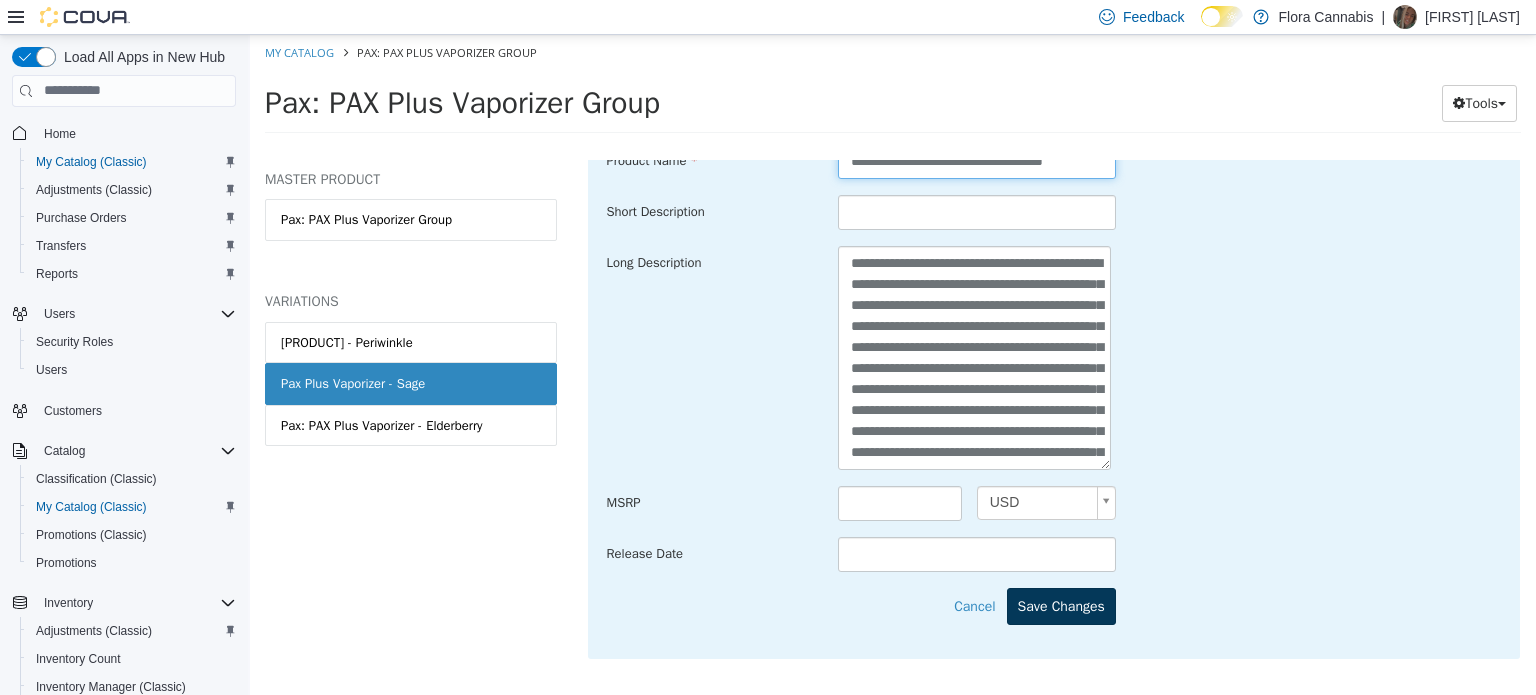 type on "**********" 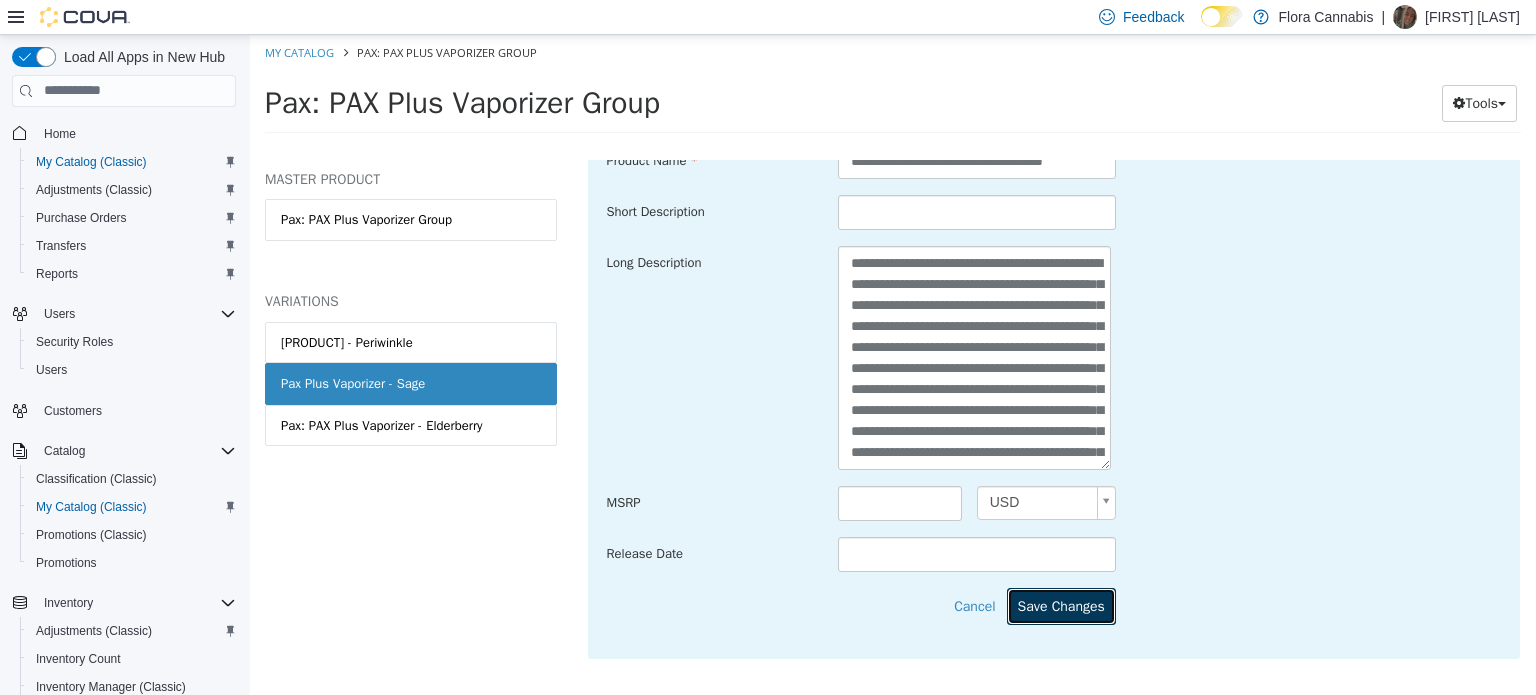click on "Save Changes" at bounding box center [1061, 605] 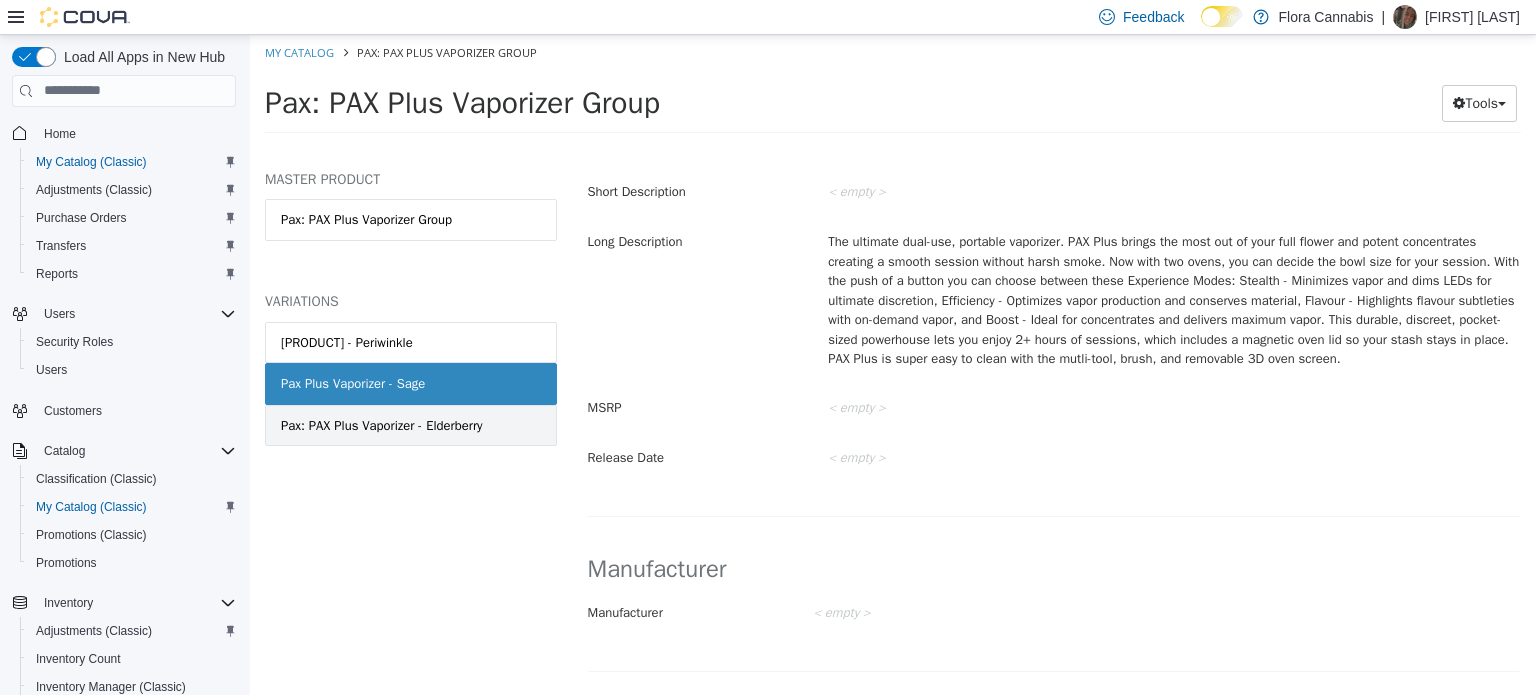click on "Pax: PAX Plus Vaporizer - Elderberry" at bounding box center (382, 425) 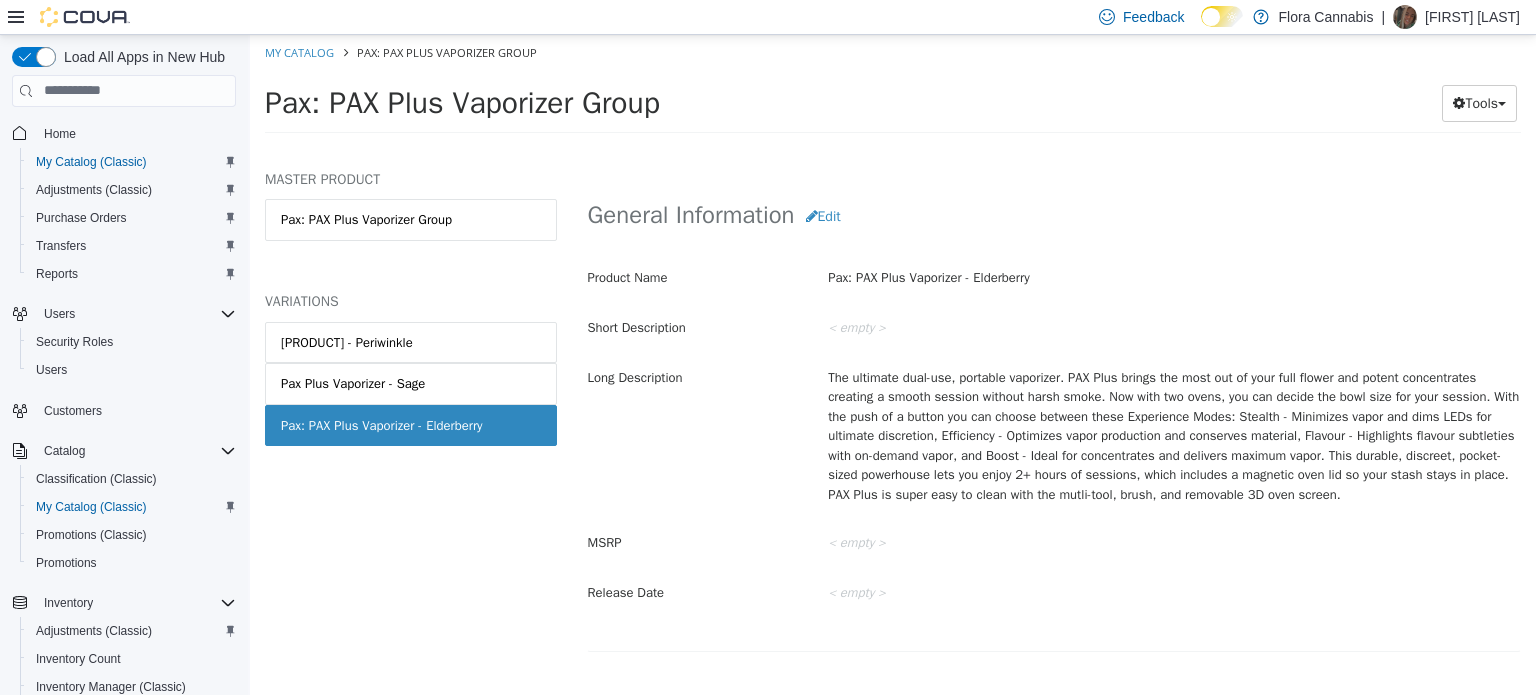 scroll, scrollTop: 441, scrollLeft: 0, axis: vertical 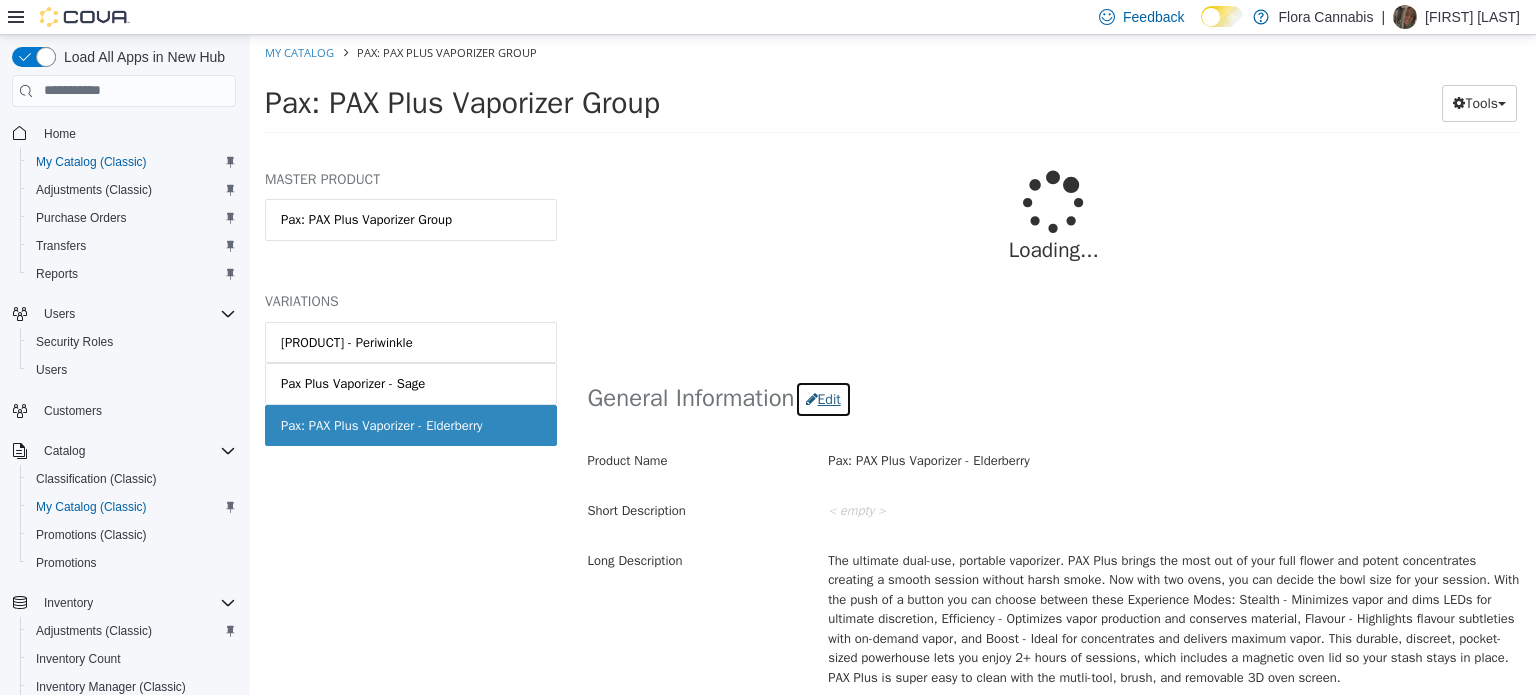 click on "Edit" at bounding box center [823, 398] 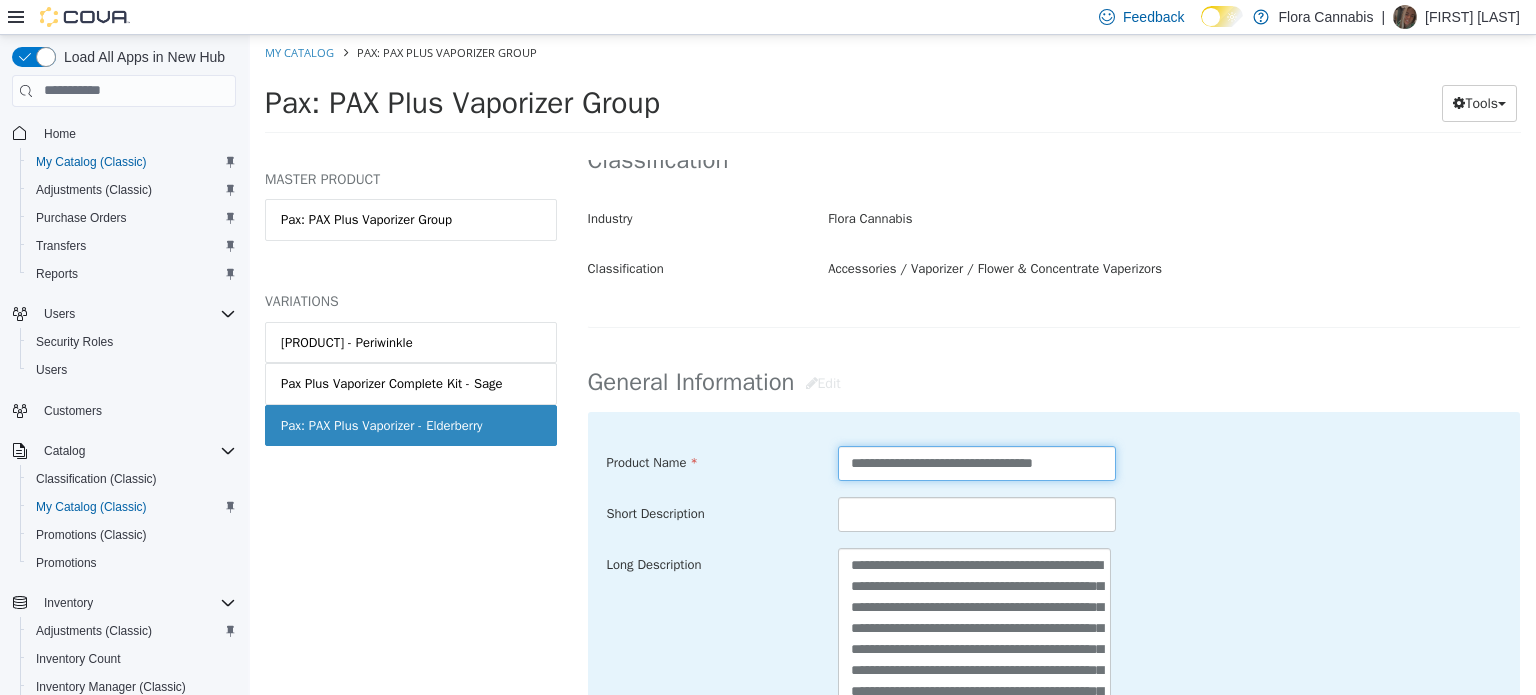 drag, startPoint x: 876, startPoint y: 461, endPoint x: 667, endPoint y: 417, distance: 213.58136 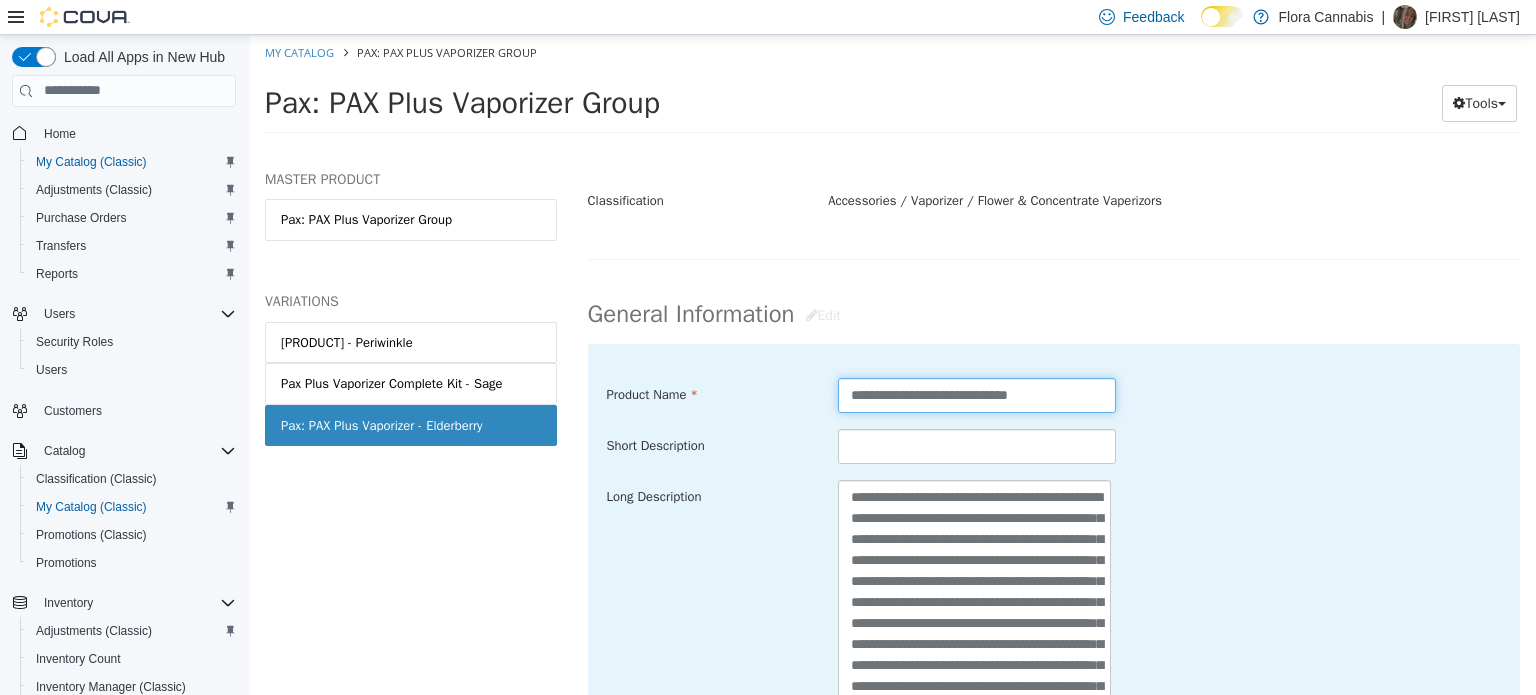 scroll, scrollTop: 541, scrollLeft: 0, axis: vertical 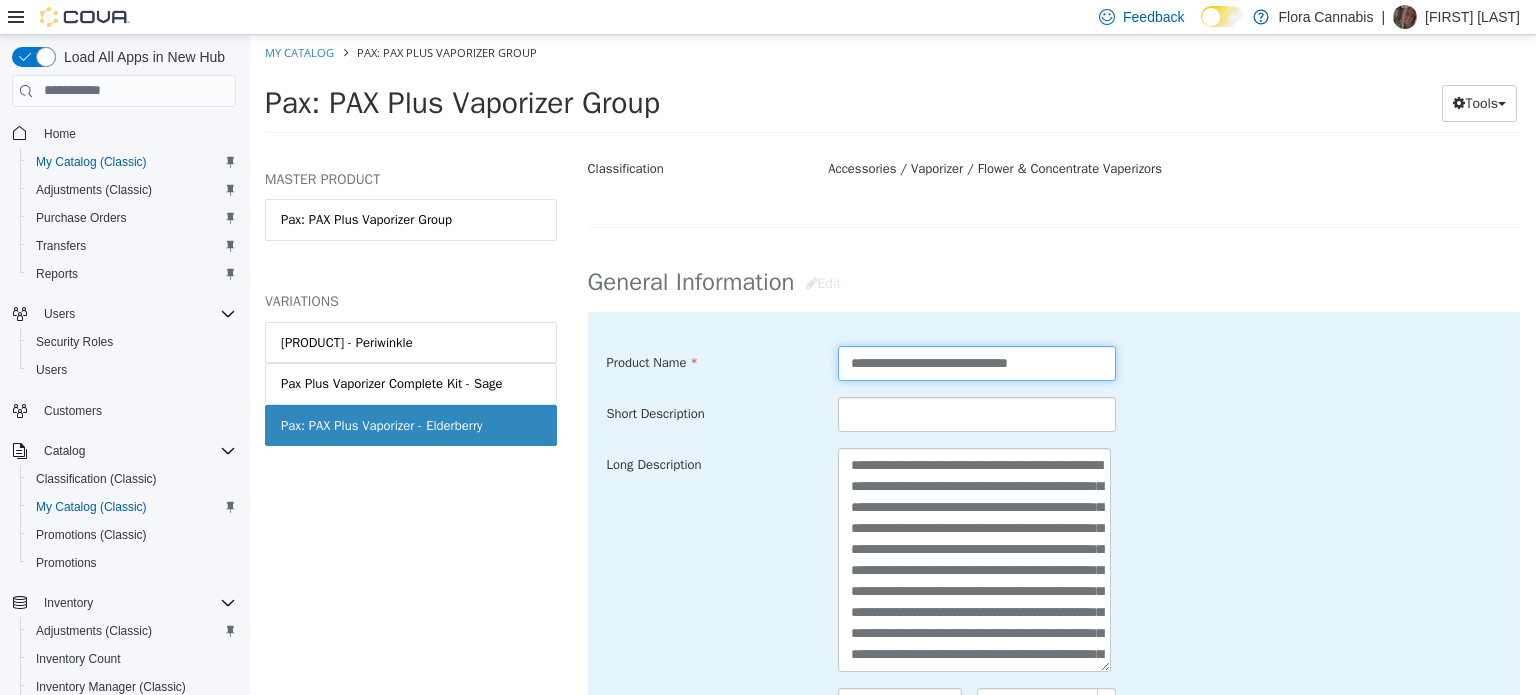 click on "**********" at bounding box center (977, 362) 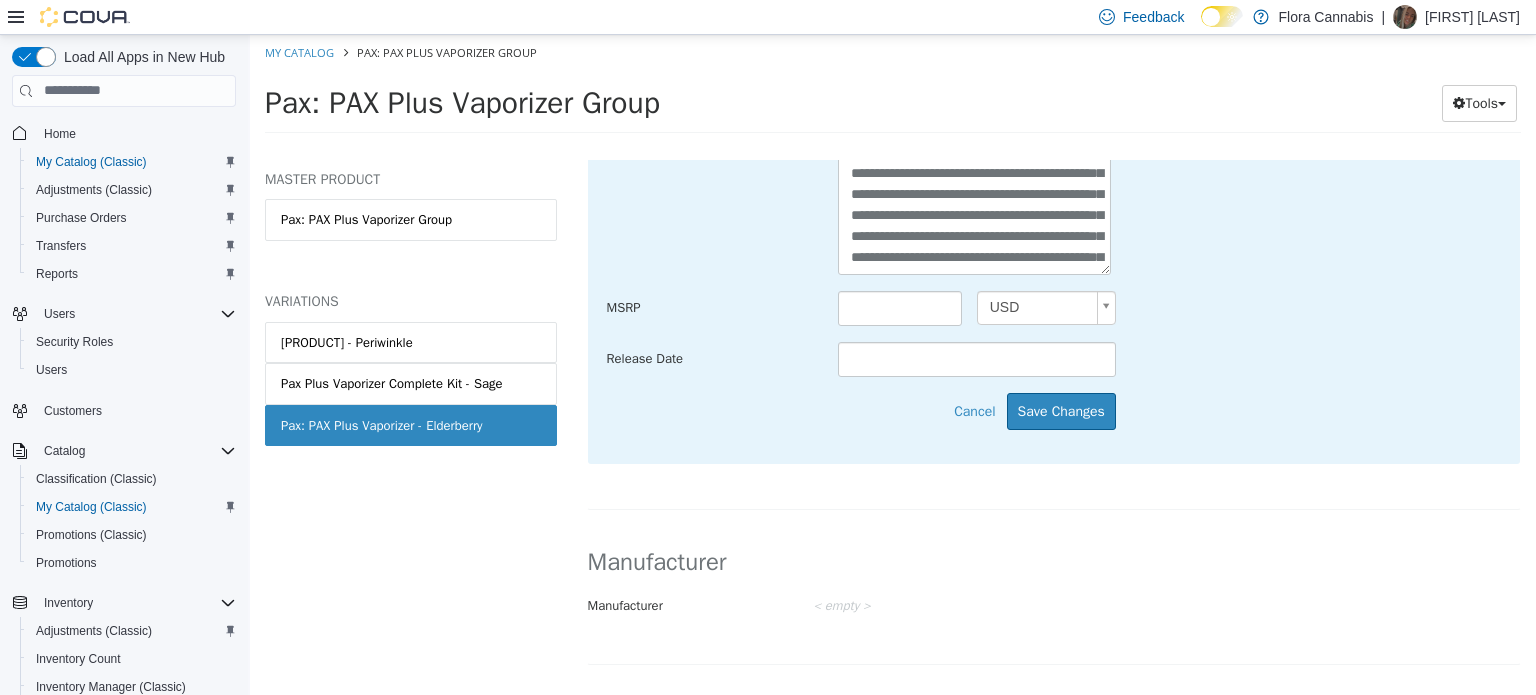scroll, scrollTop: 941, scrollLeft: 0, axis: vertical 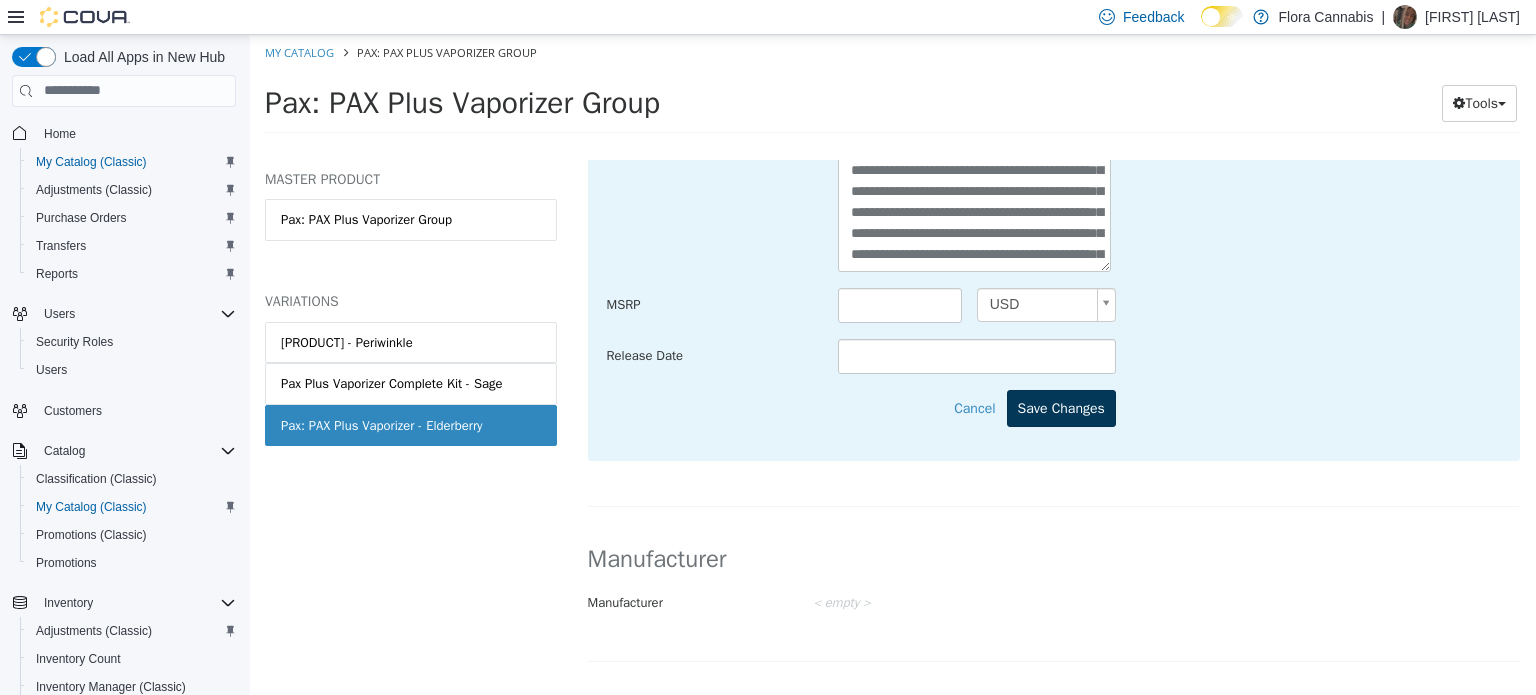 type on "**********" 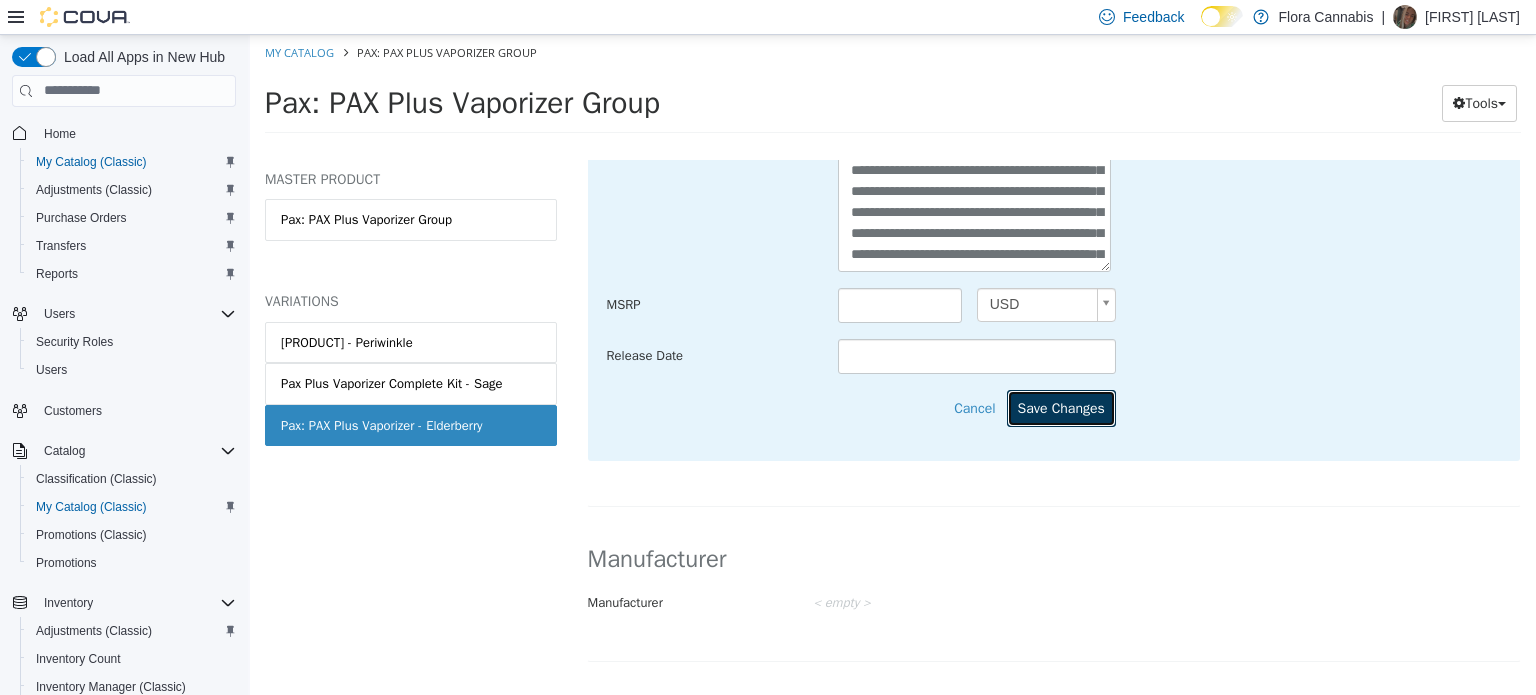 click on "Save Changes" at bounding box center (1061, 407) 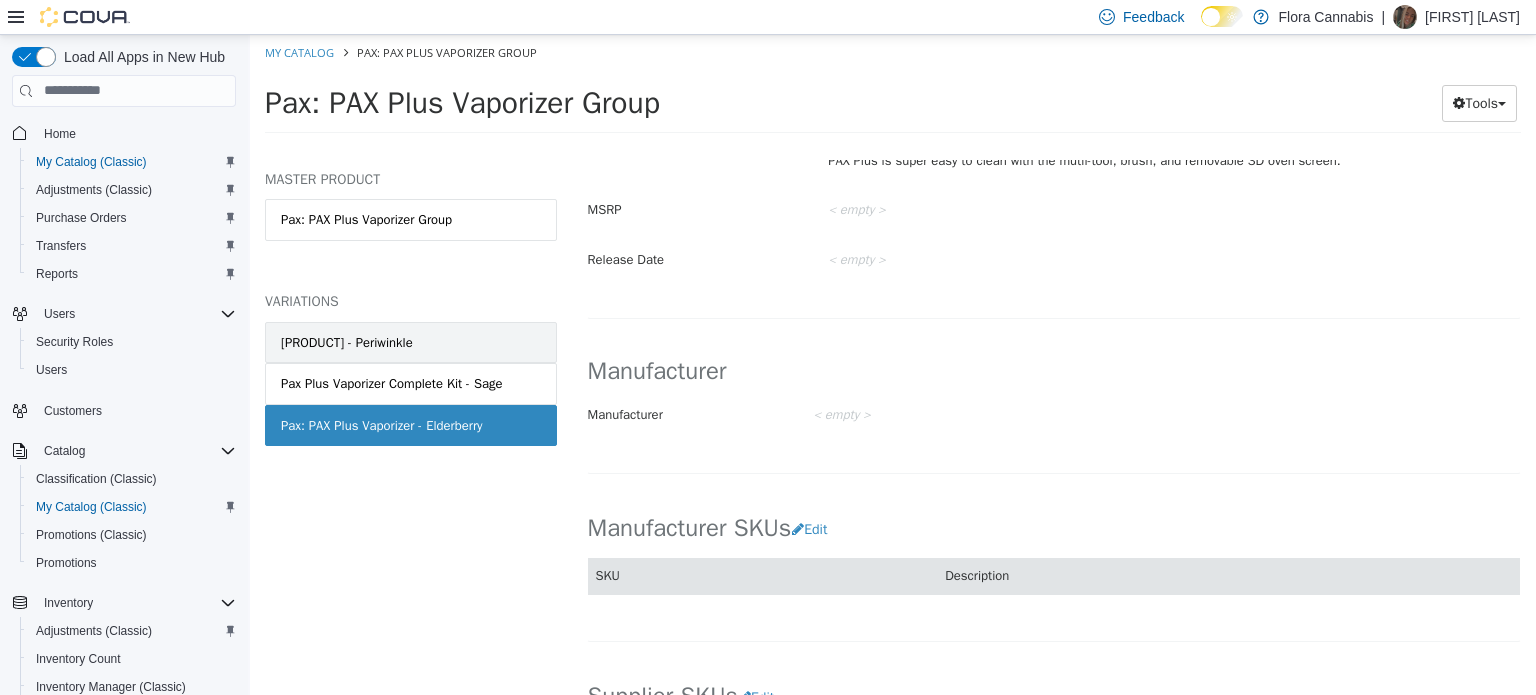 click on "[PRODUCT] - Periwinkle" at bounding box center [411, 342] 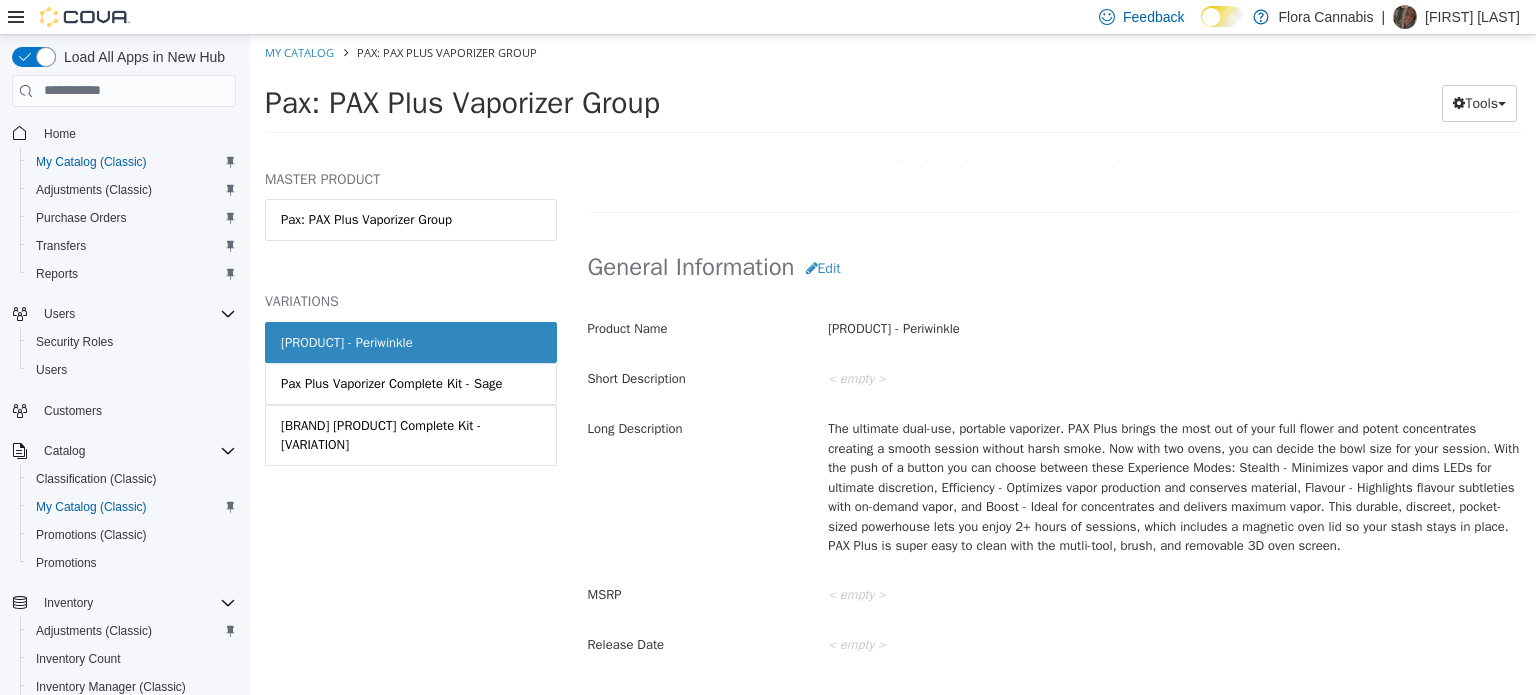 scroll, scrollTop: 540, scrollLeft: 0, axis: vertical 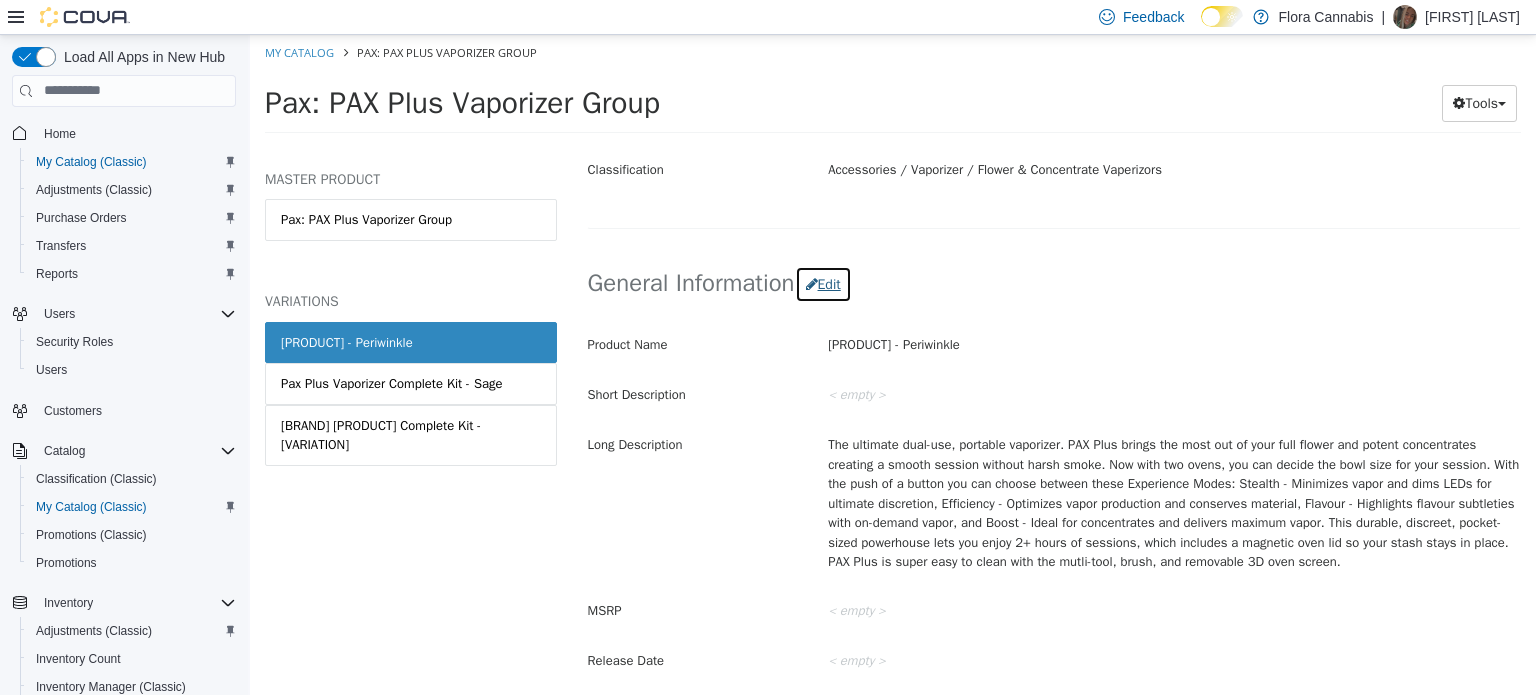 click on "Edit" at bounding box center [823, 283] 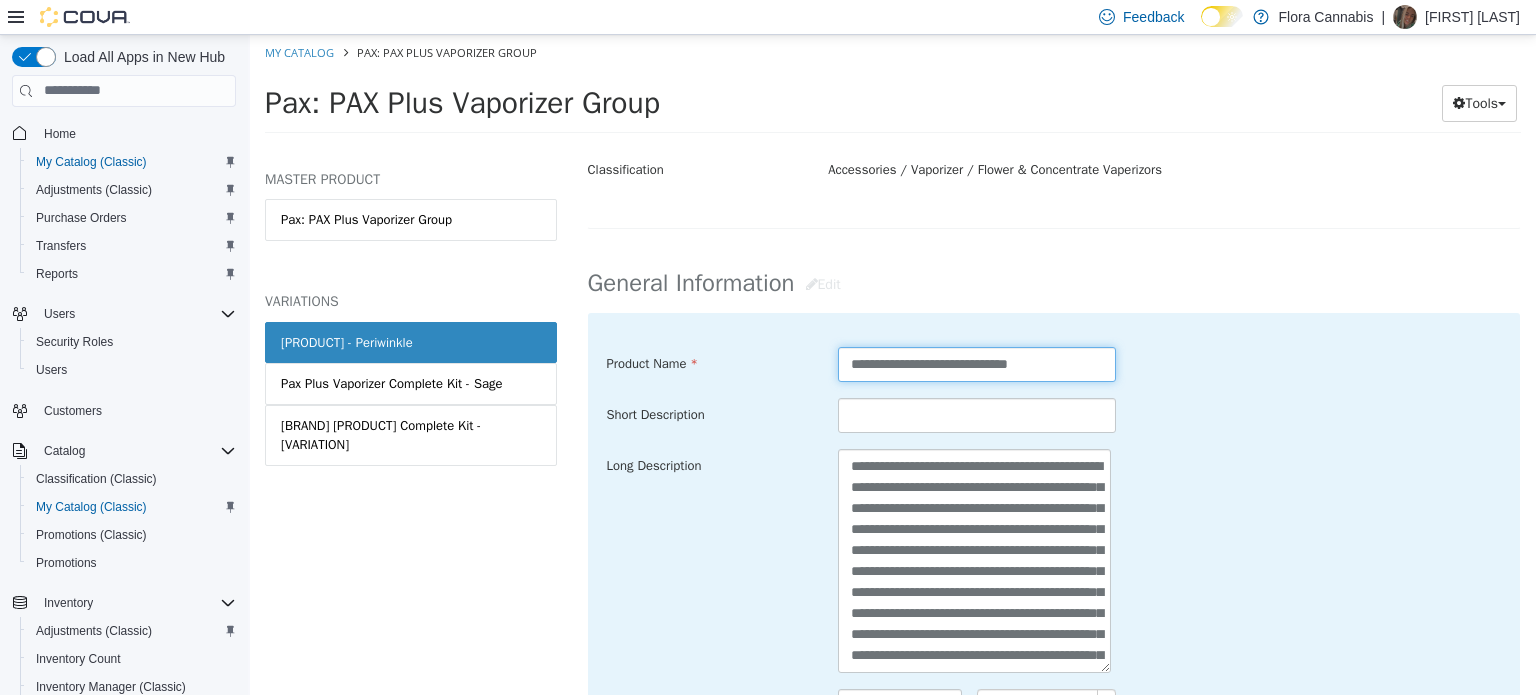 click on "**********" at bounding box center [977, 363] 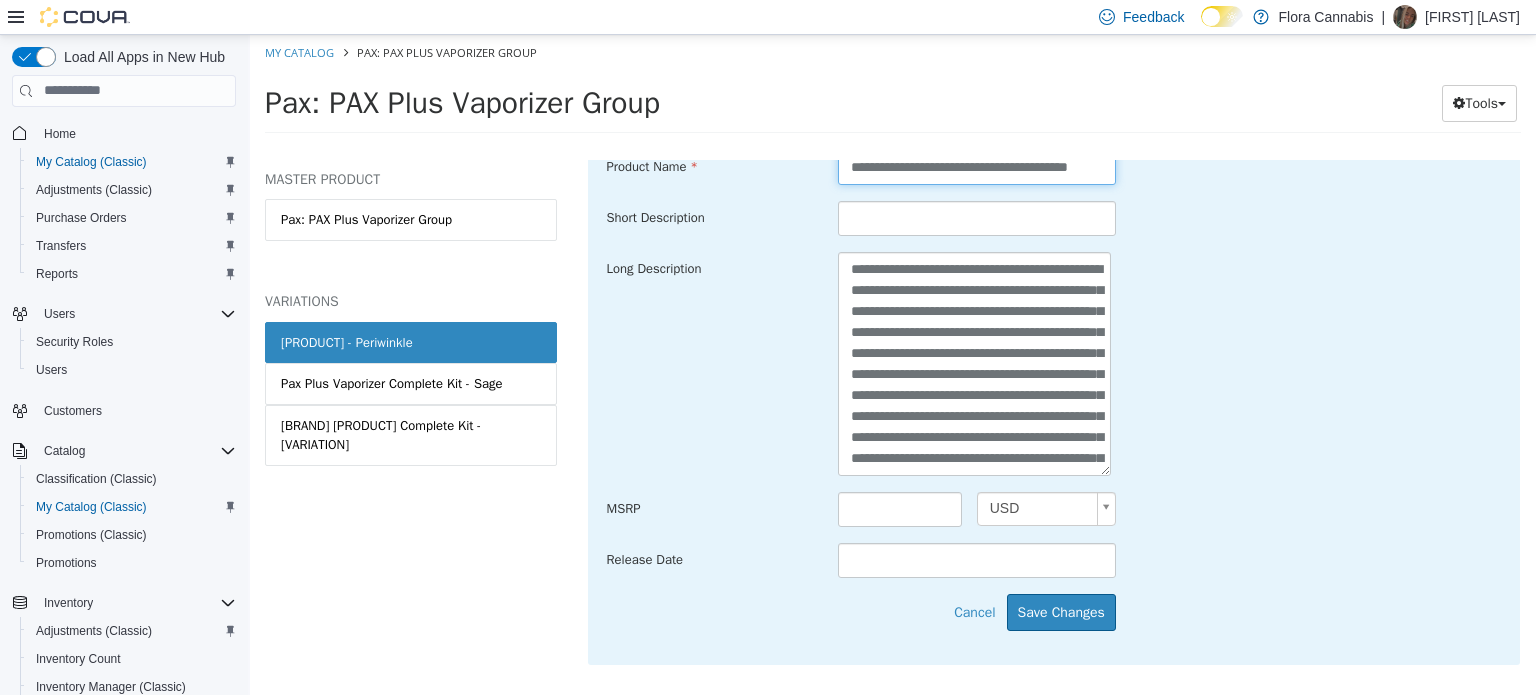 scroll, scrollTop: 740, scrollLeft: 0, axis: vertical 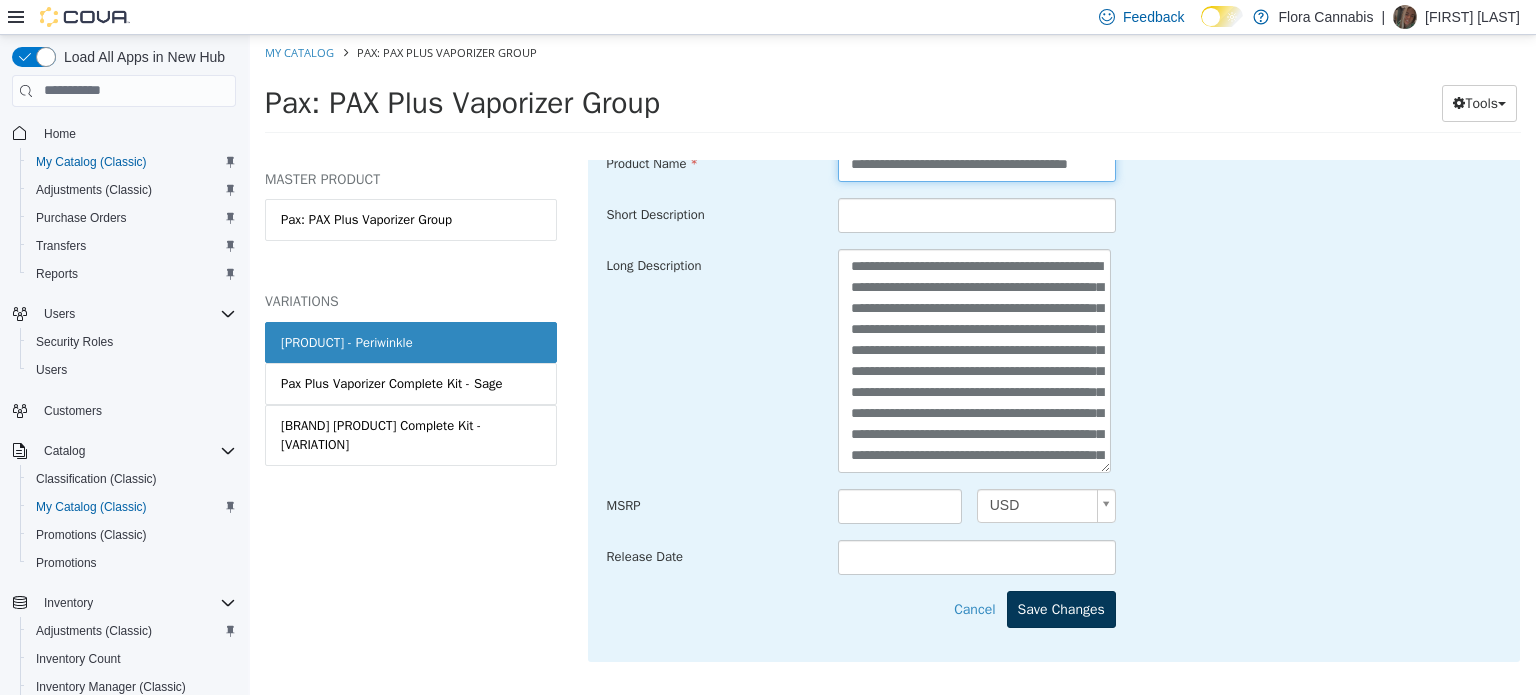 type on "**********" 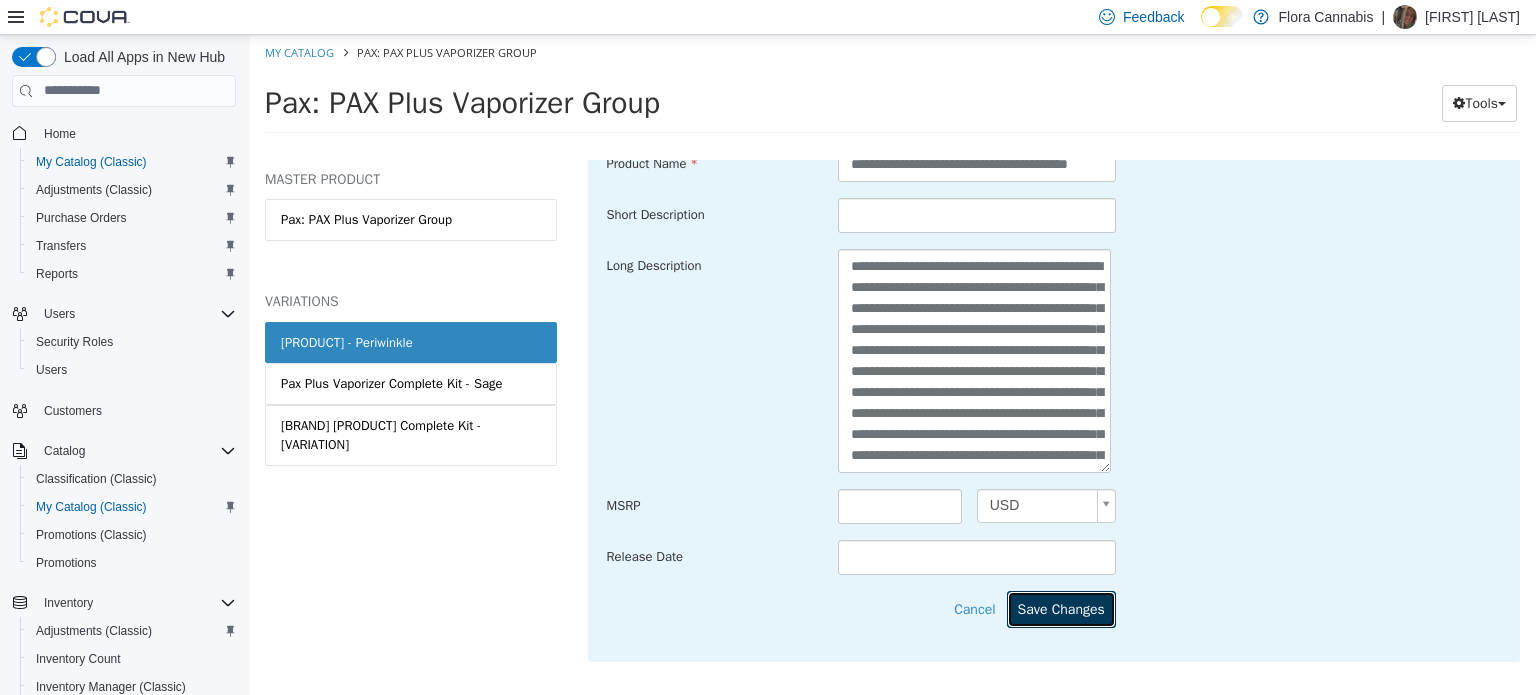 click on "Save Changes" at bounding box center (1061, 608) 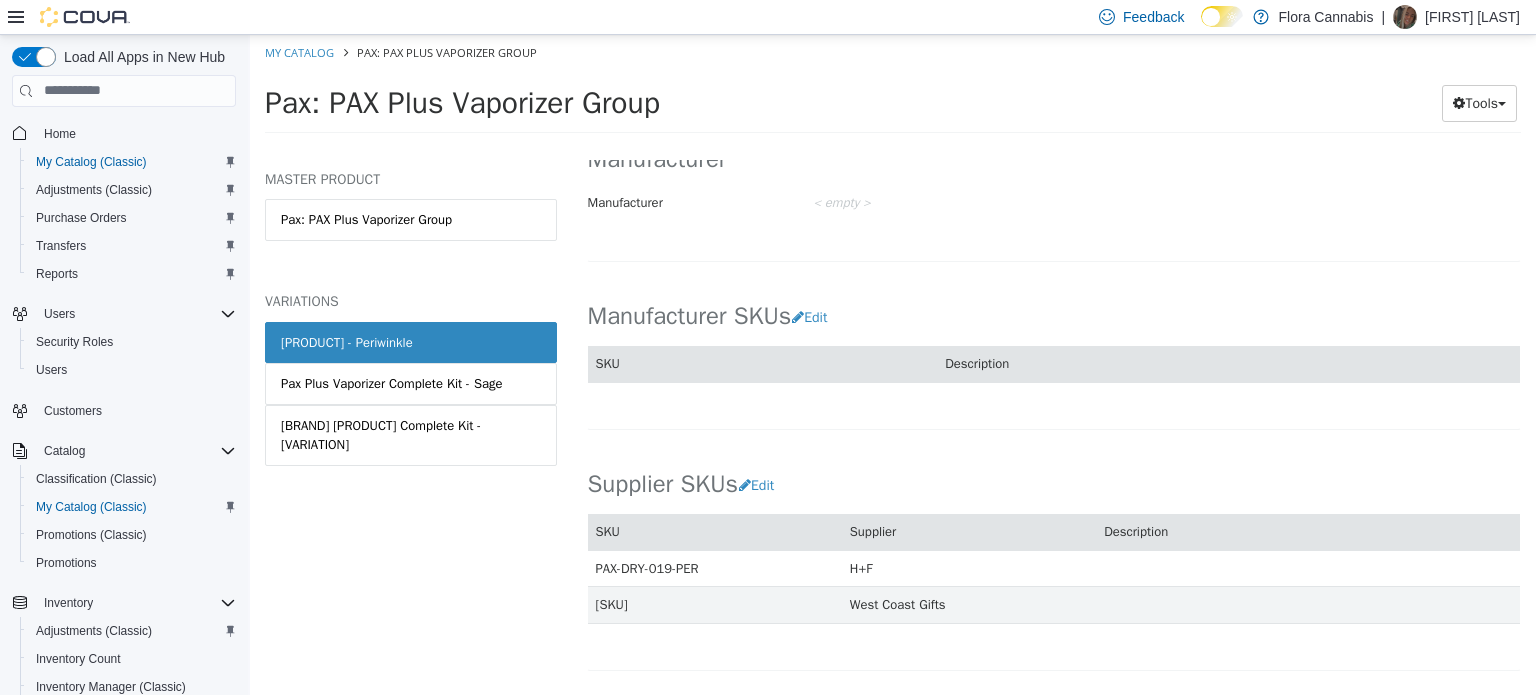 scroll, scrollTop: 1240, scrollLeft: 0, axis: vertical 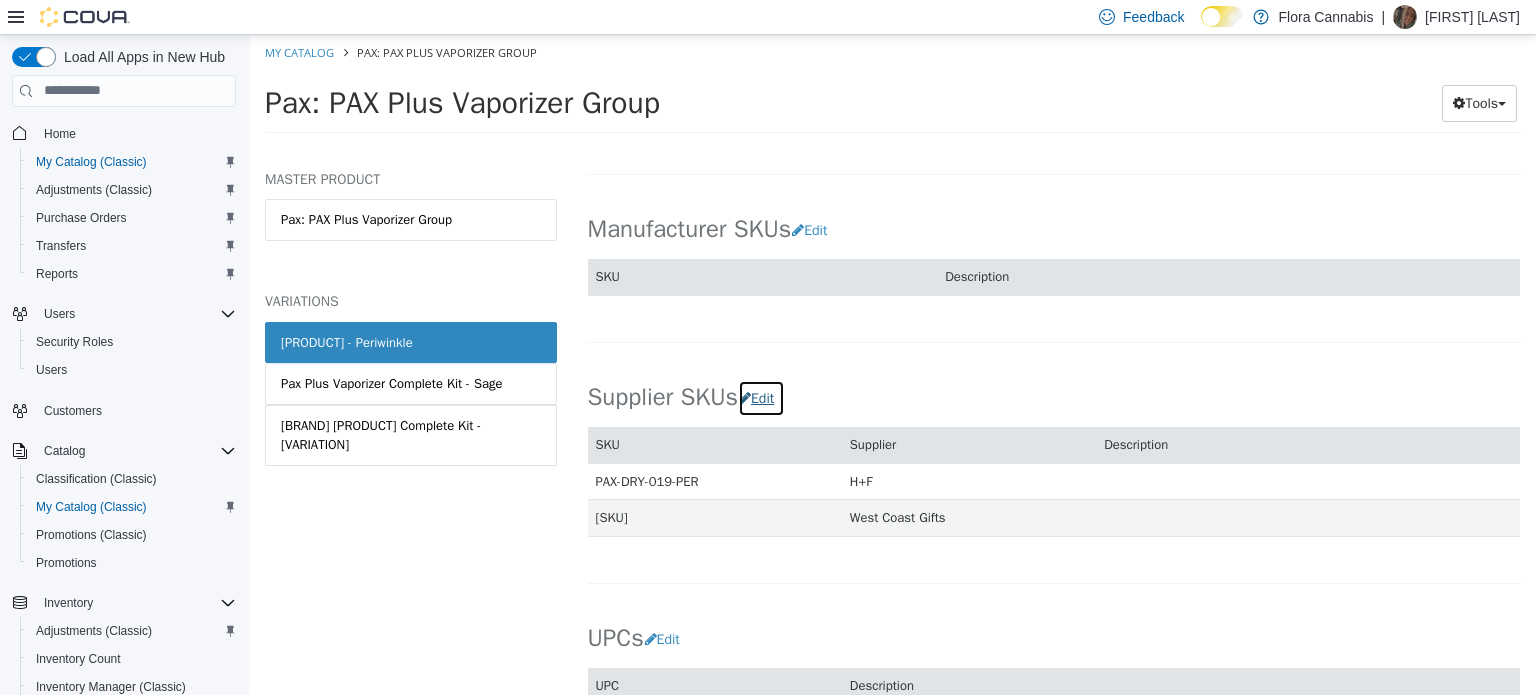 click on "Edit" at bounding box center [761, 397] 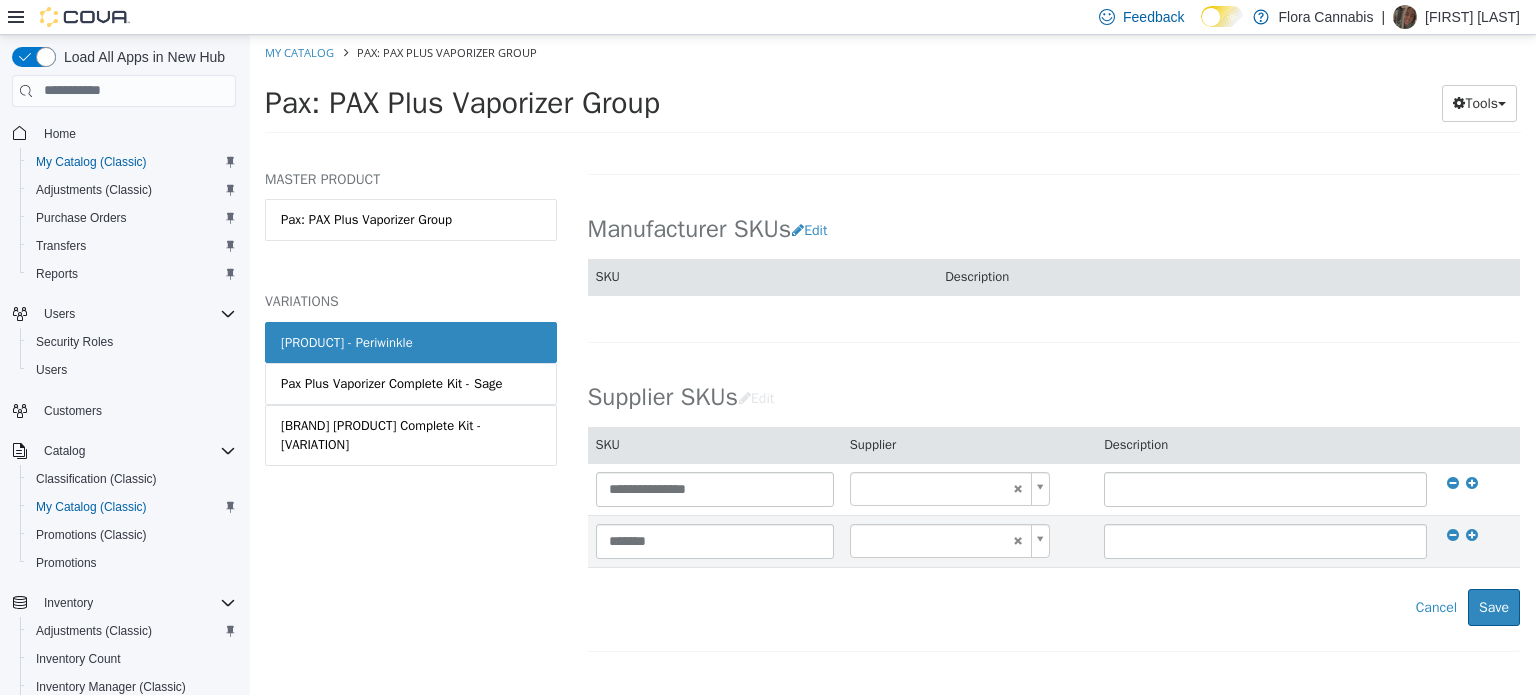 type on "******" 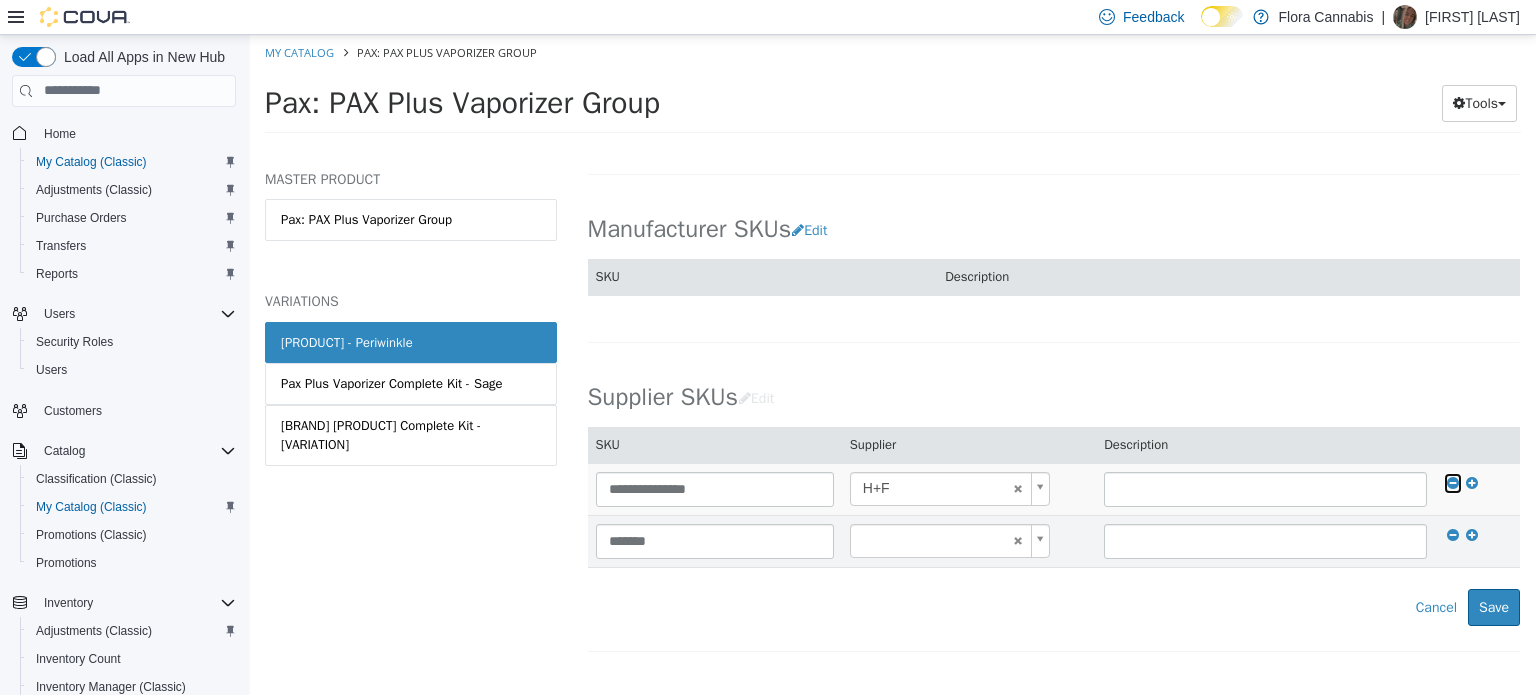 type on "******" 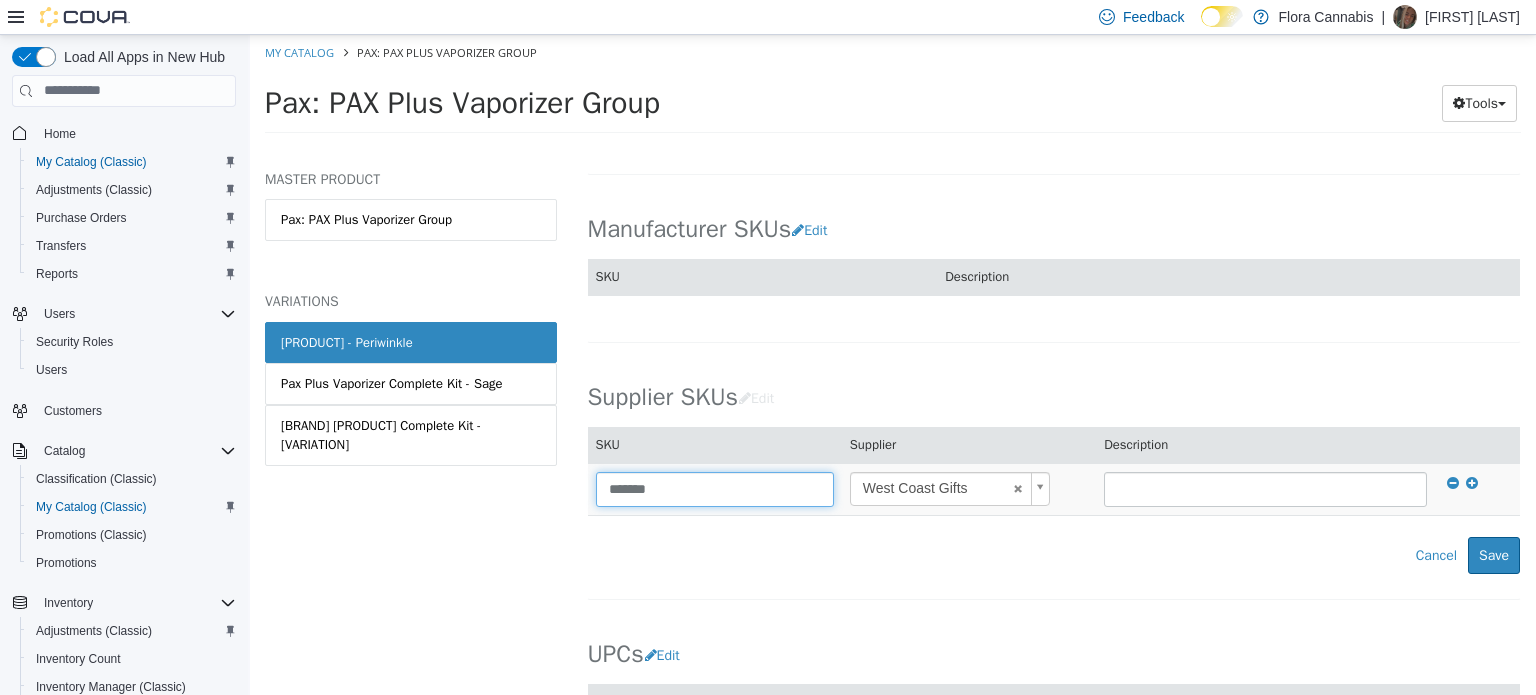 click on "*******" at bounding box center [715, 488] 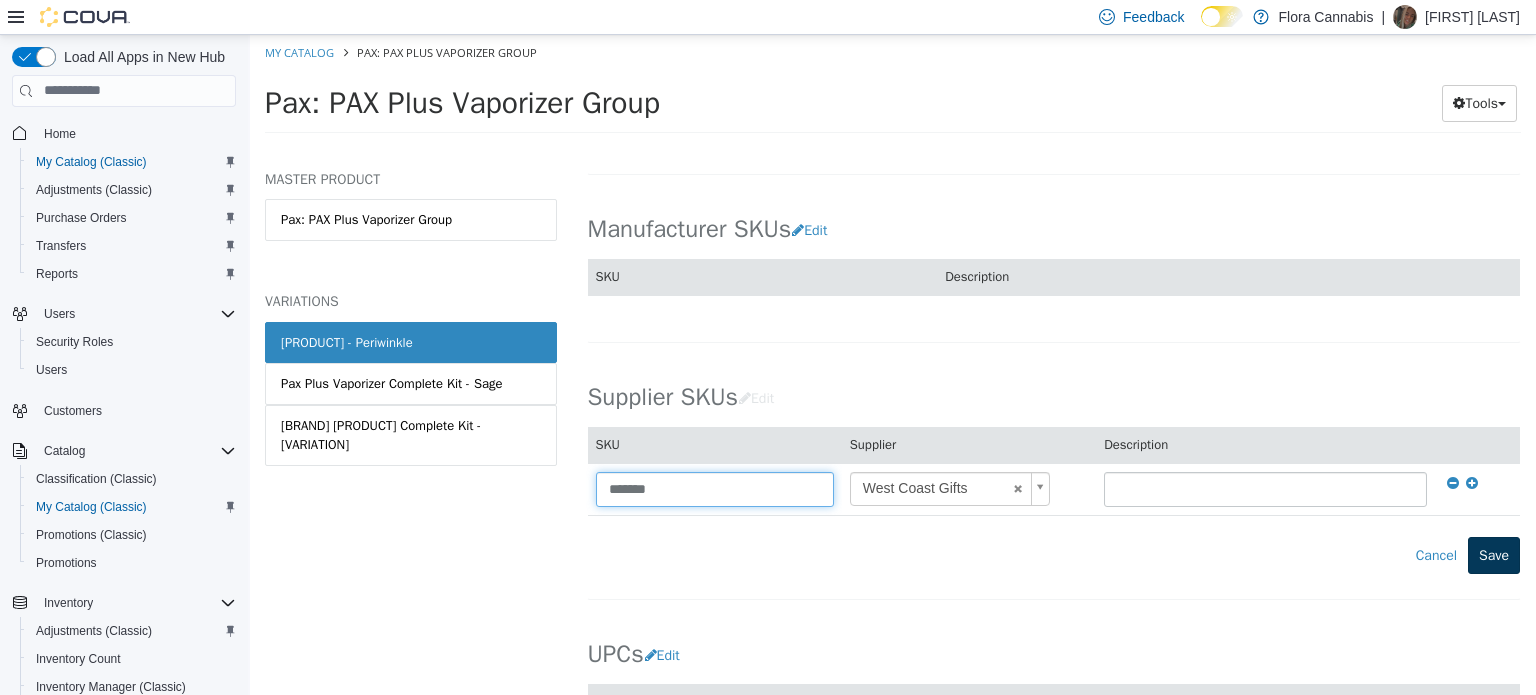 type on "*******" 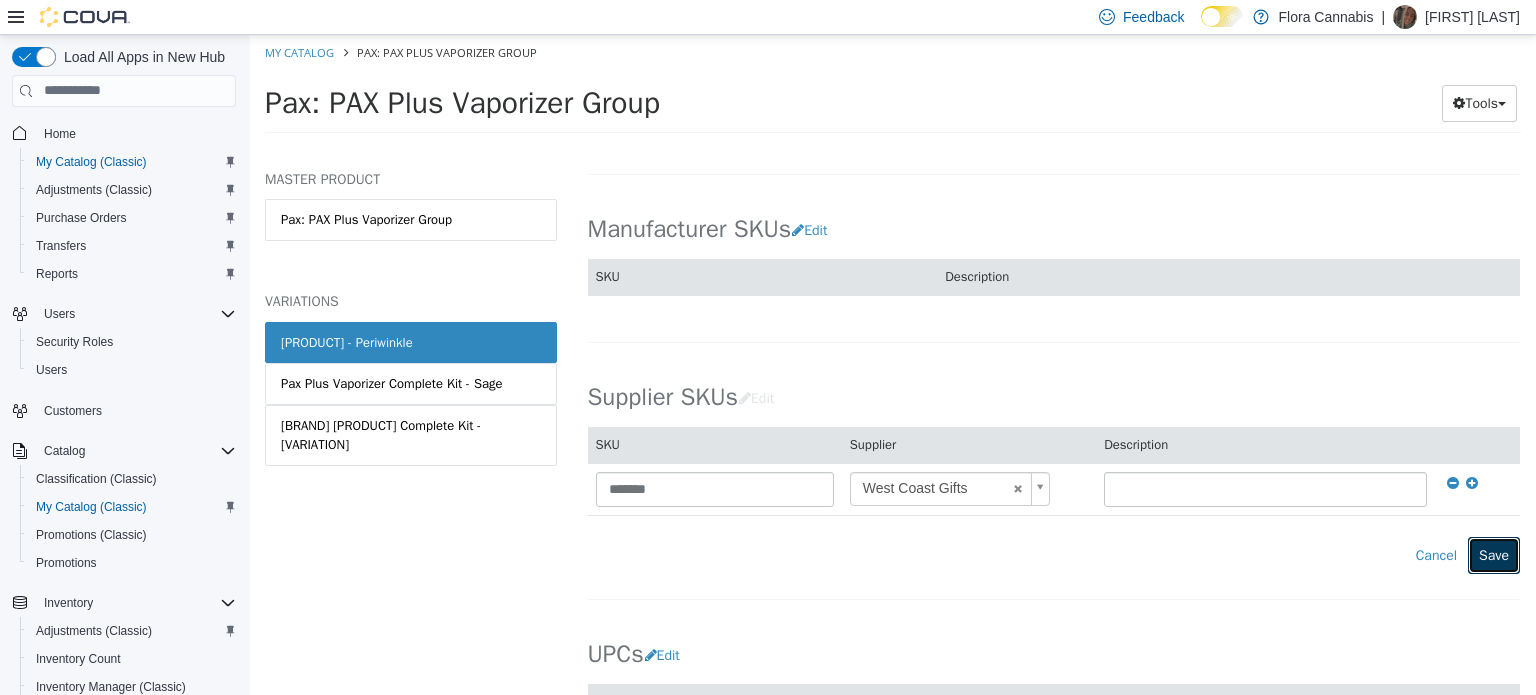click on "Save" at bounding box center (1494, 554) 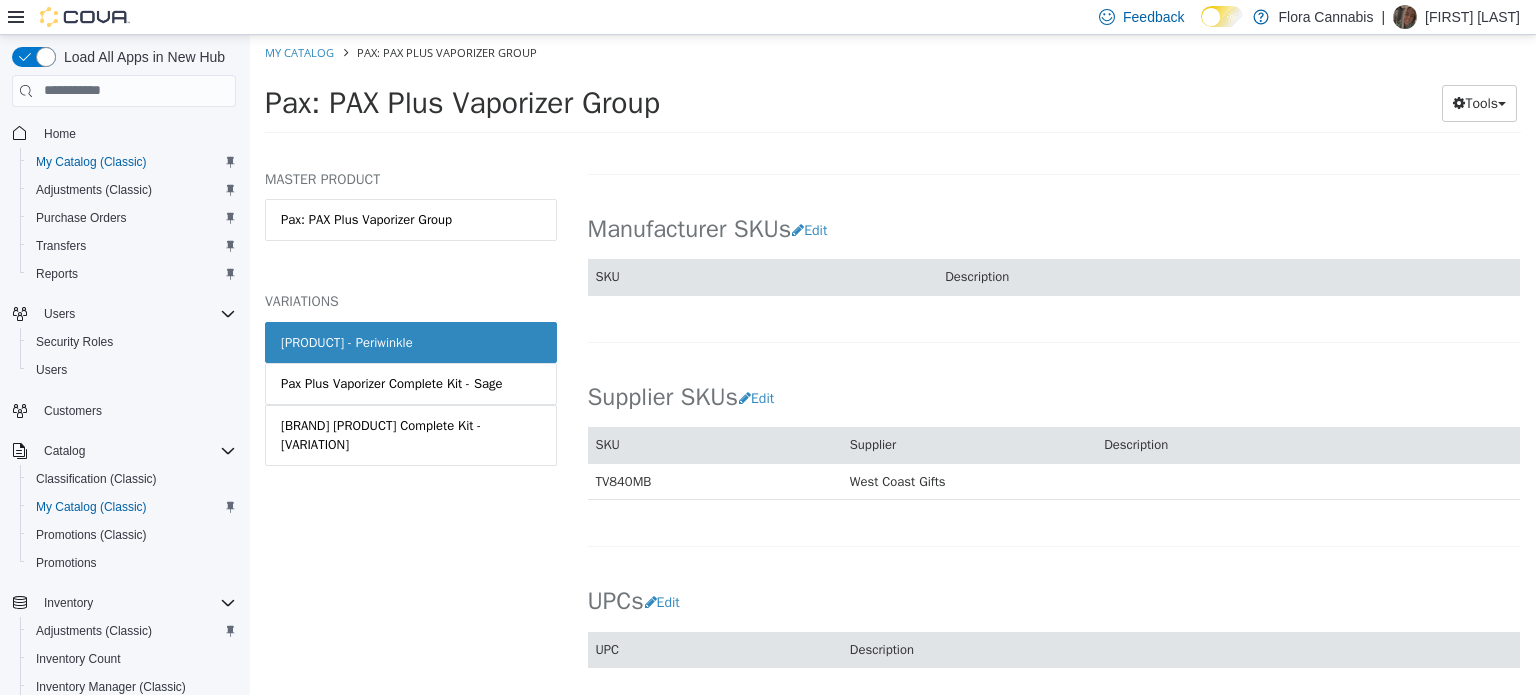 click on "My Catalog
Pax: PAX Plus Vaporizer Group" at bounding box center [893, 52] 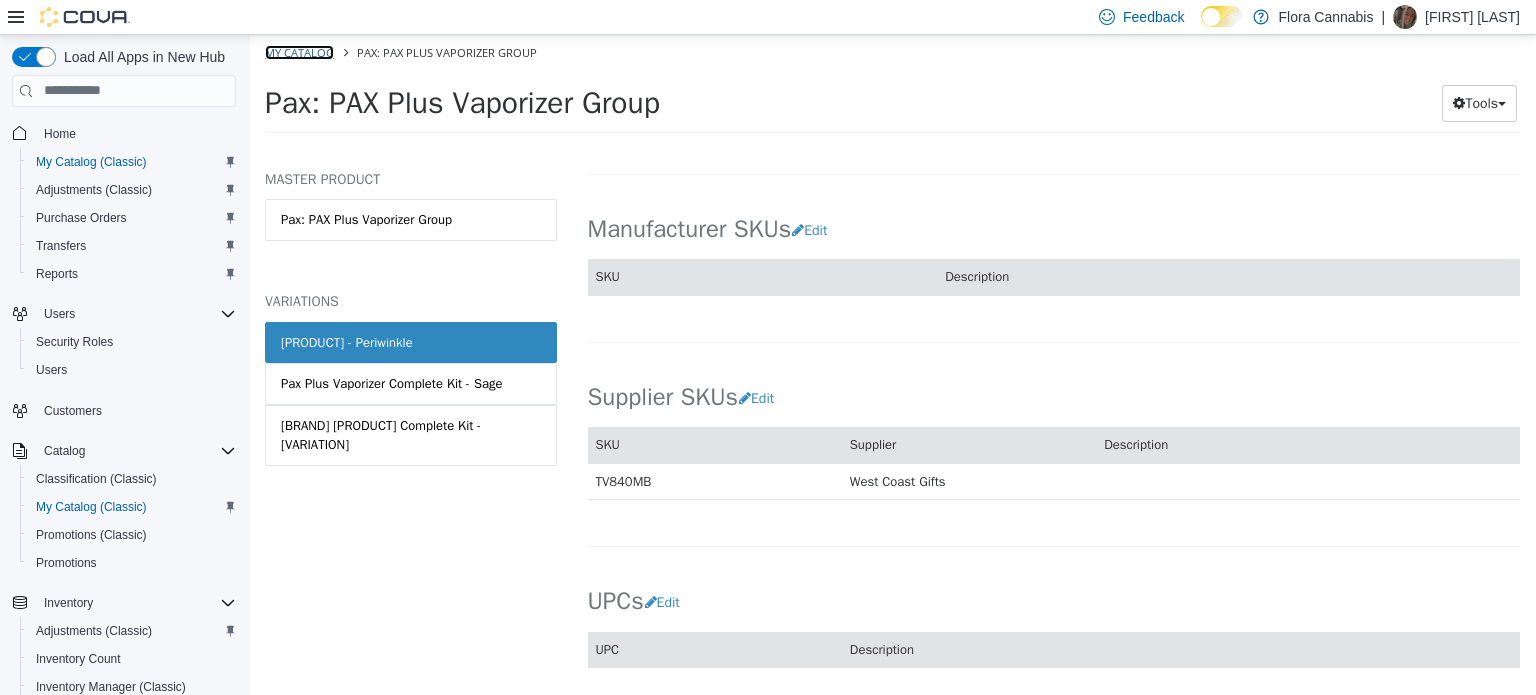 drag, startPoint x: 299, startPoint y: 47, endPoint x: 524, endPoint y: 37, distance: 225.2221 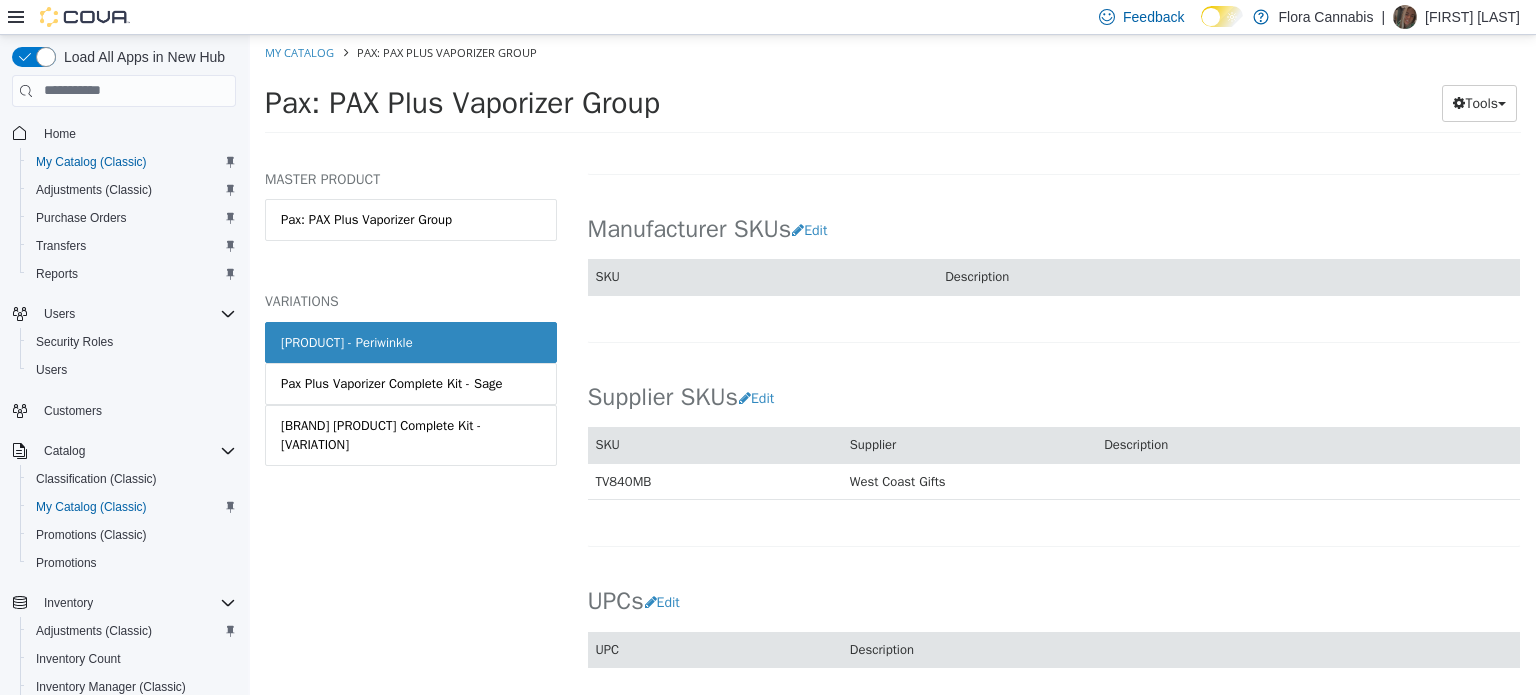 select on "**********" 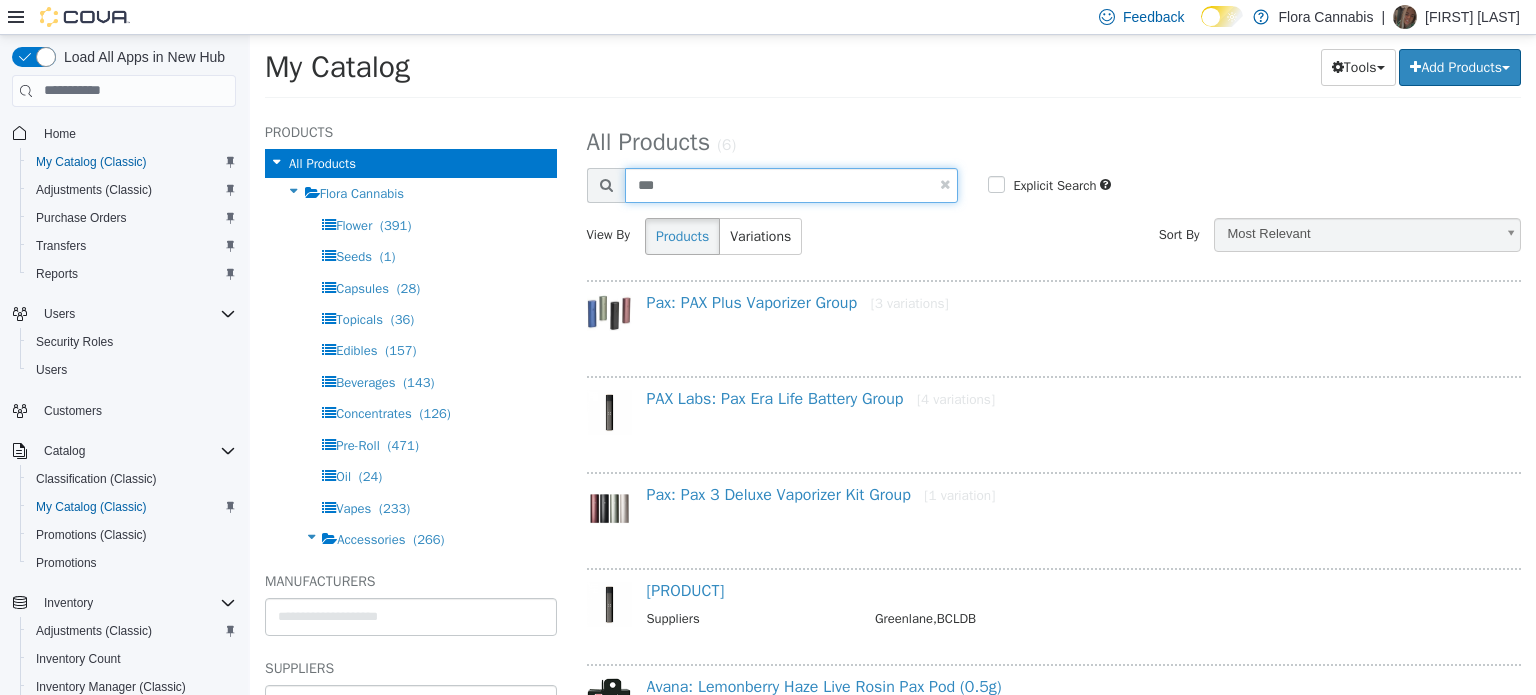 click on "***" at bounding box center [792, 184] 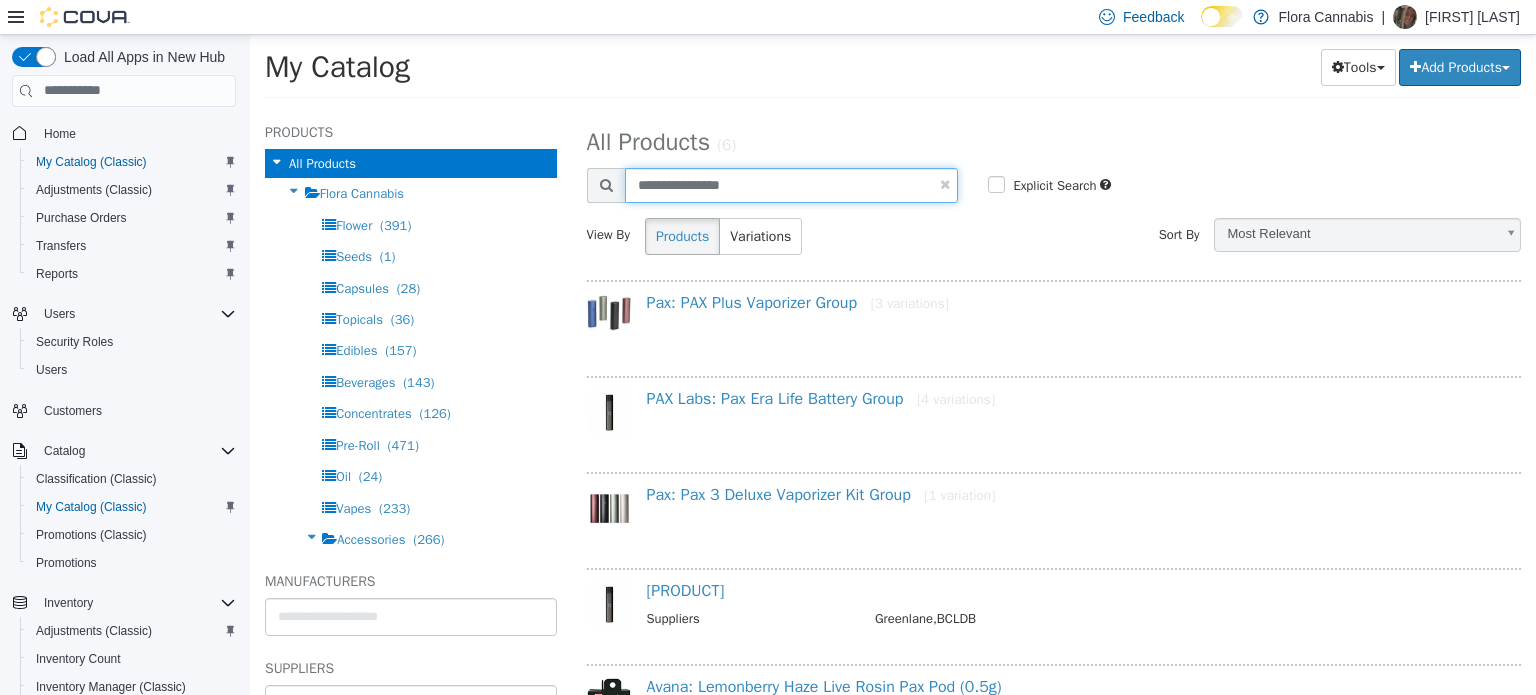 type on "**********" 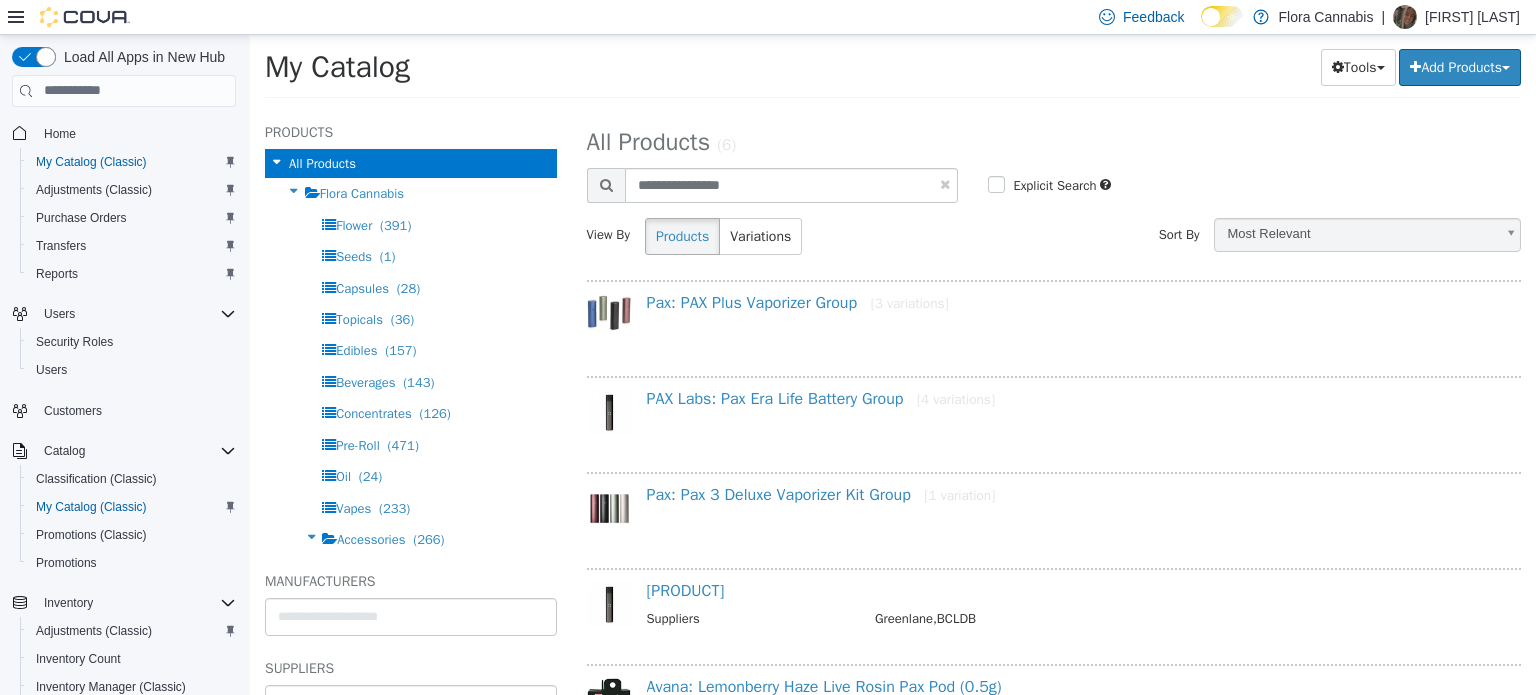 select on "**********" 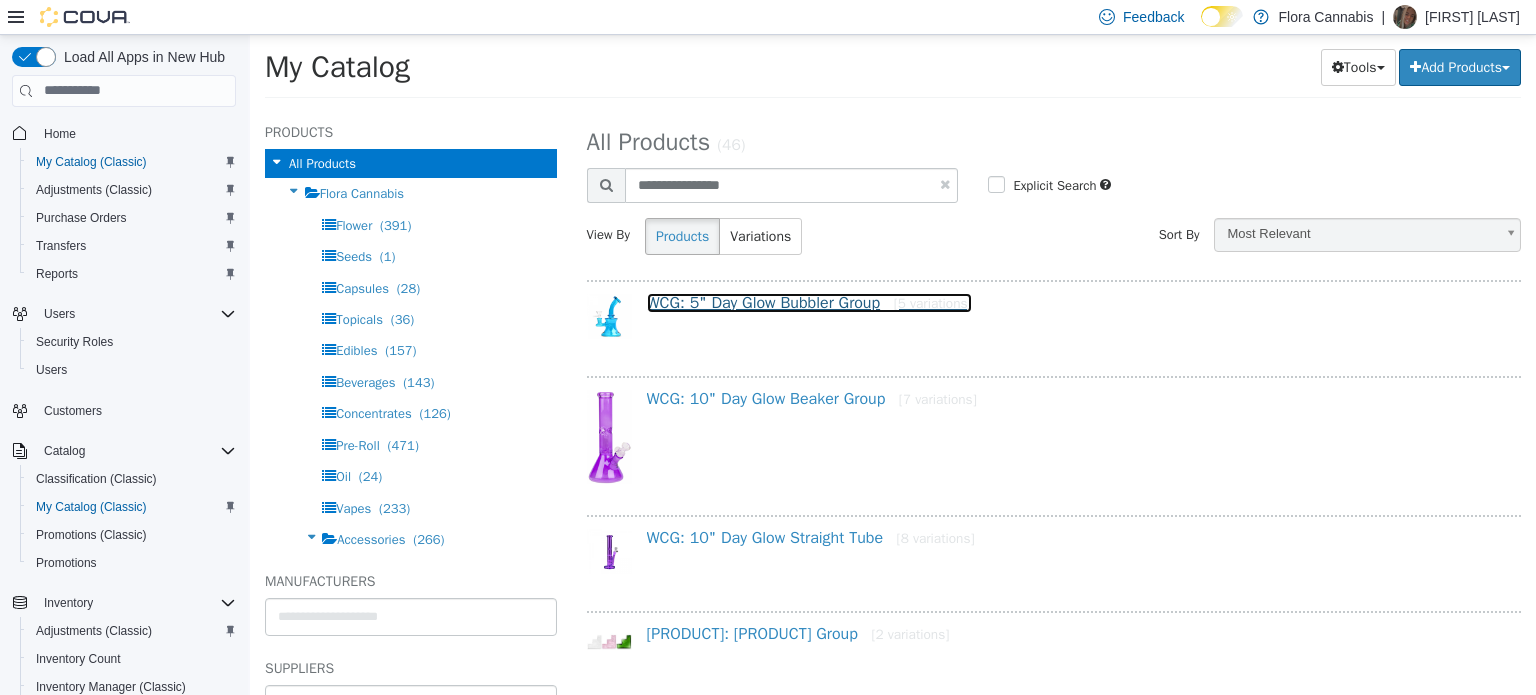 click on "WCG: 5" Day Glow Bubbler Group
[5 variations]" at bounding box center (809, 302) 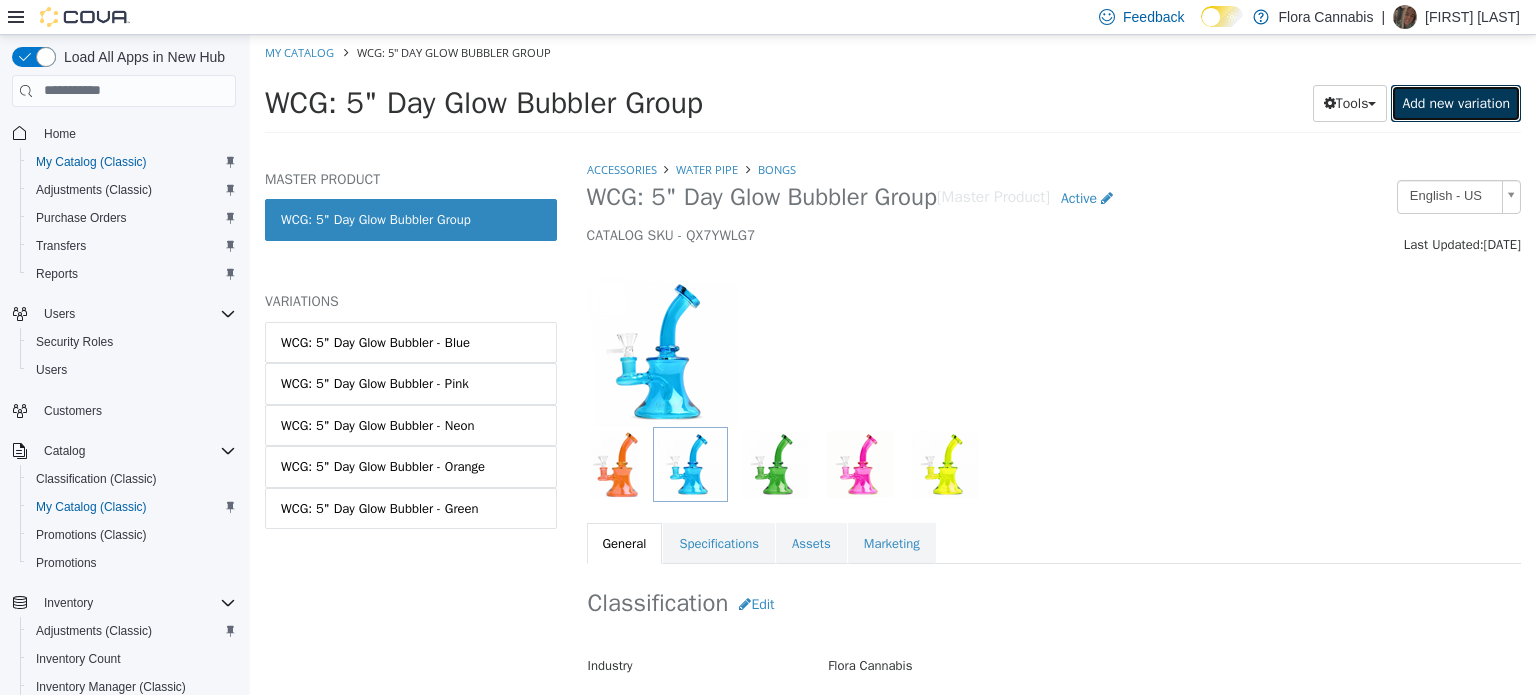 click on "Add new variation" at bounding box center (1456, 102) 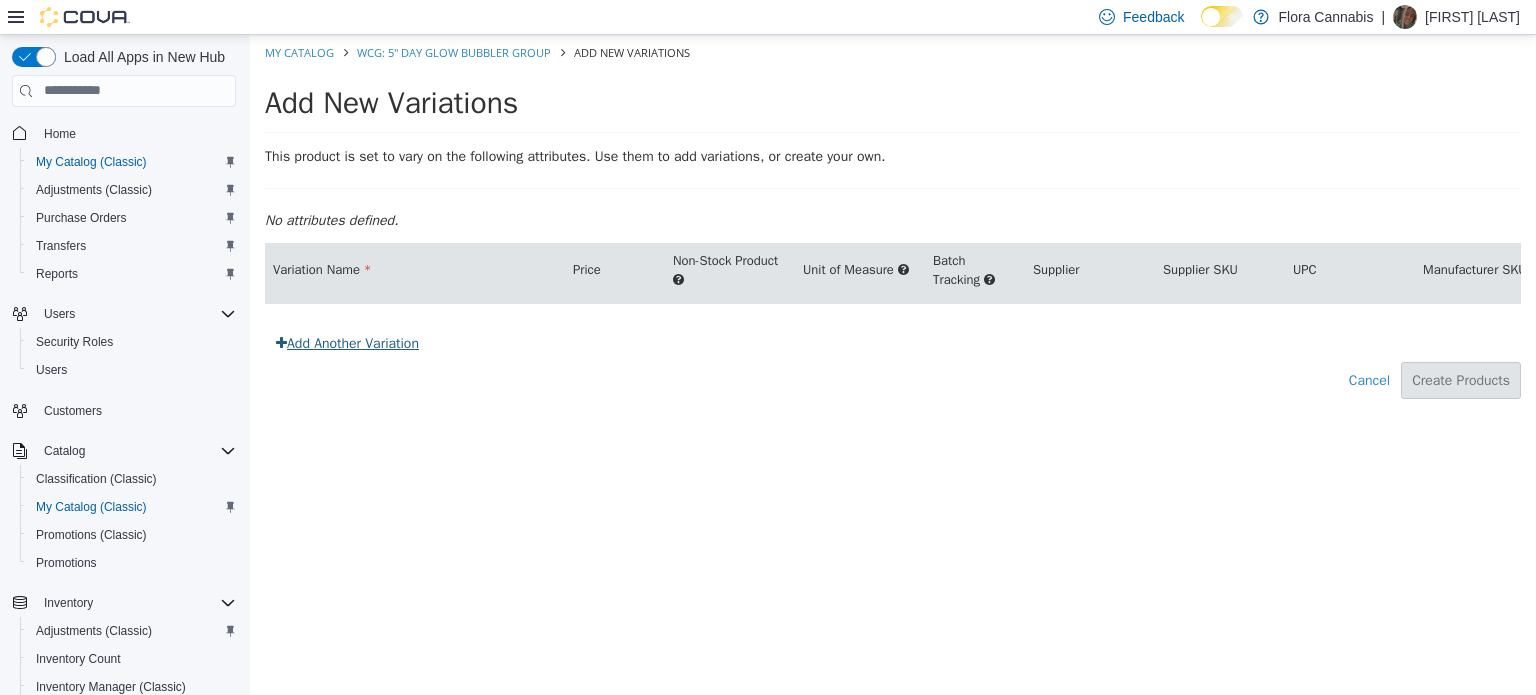 click on "Add Another Variation" at bounding box center (347, 342) 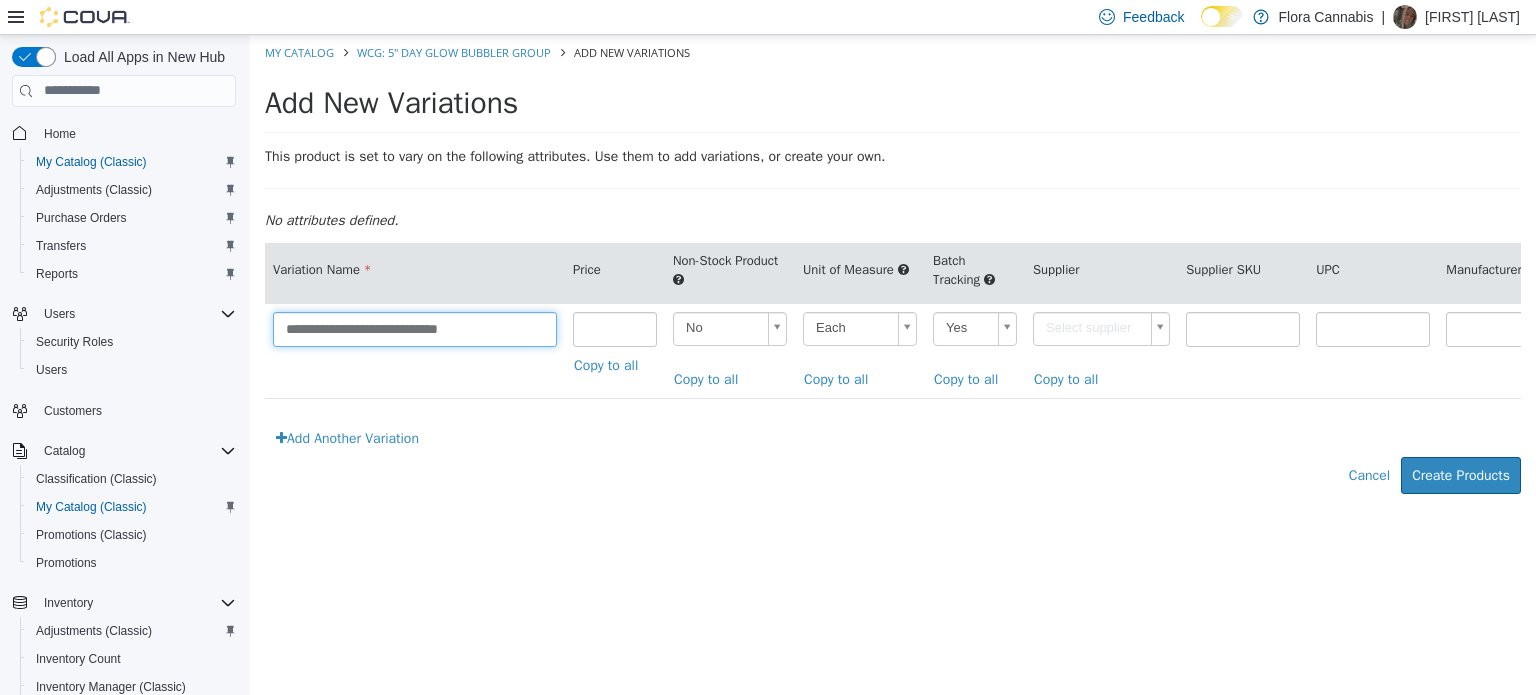click on "**********" at bounding box center [415, 328] 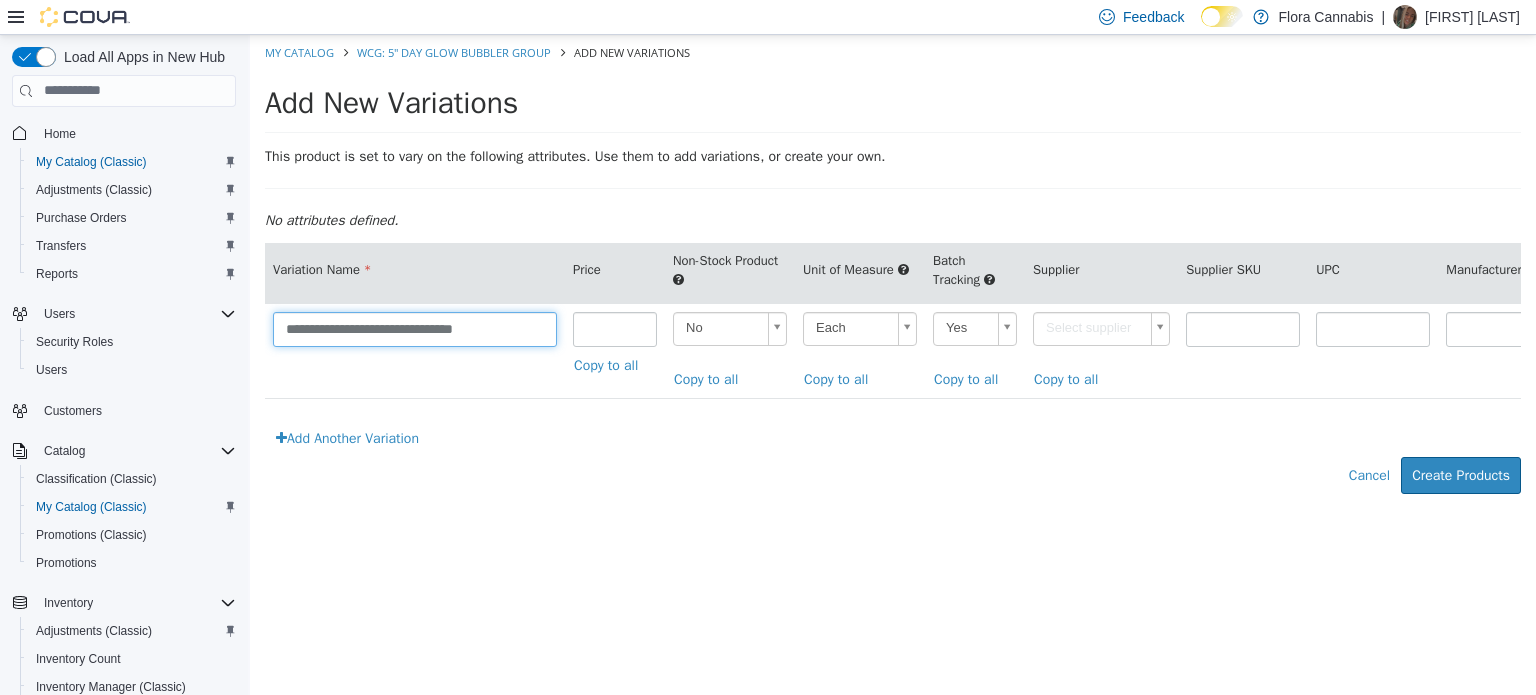 type on "**********" 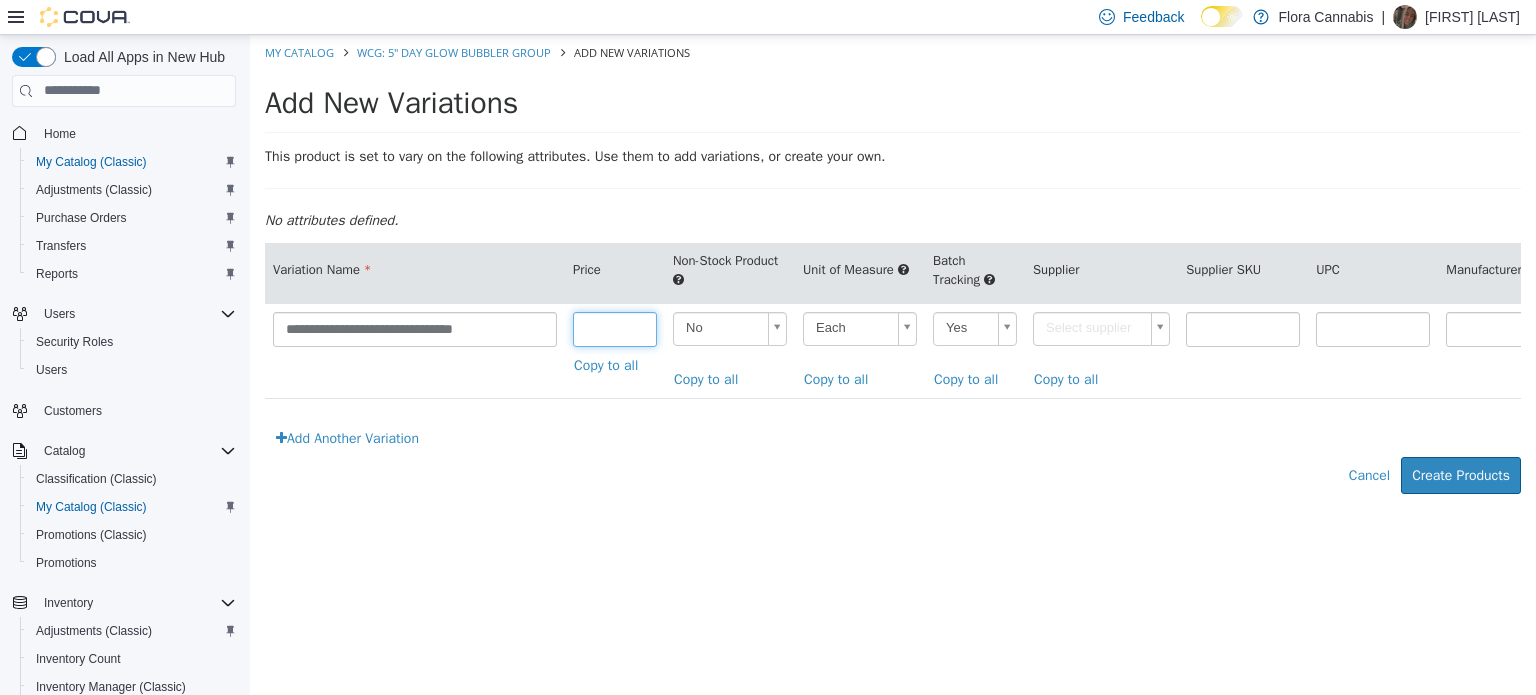 type on "*****" 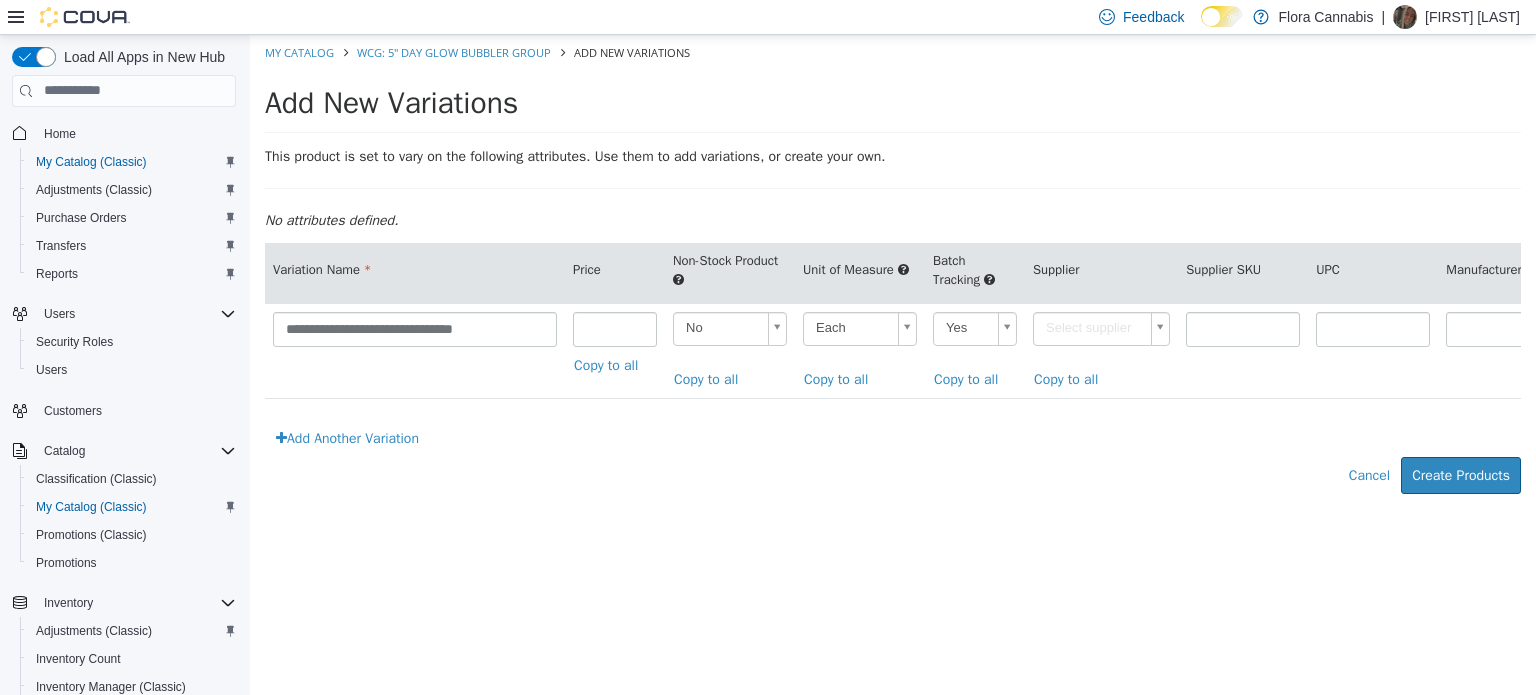 click on "**********" at bounding box center [893, 274] 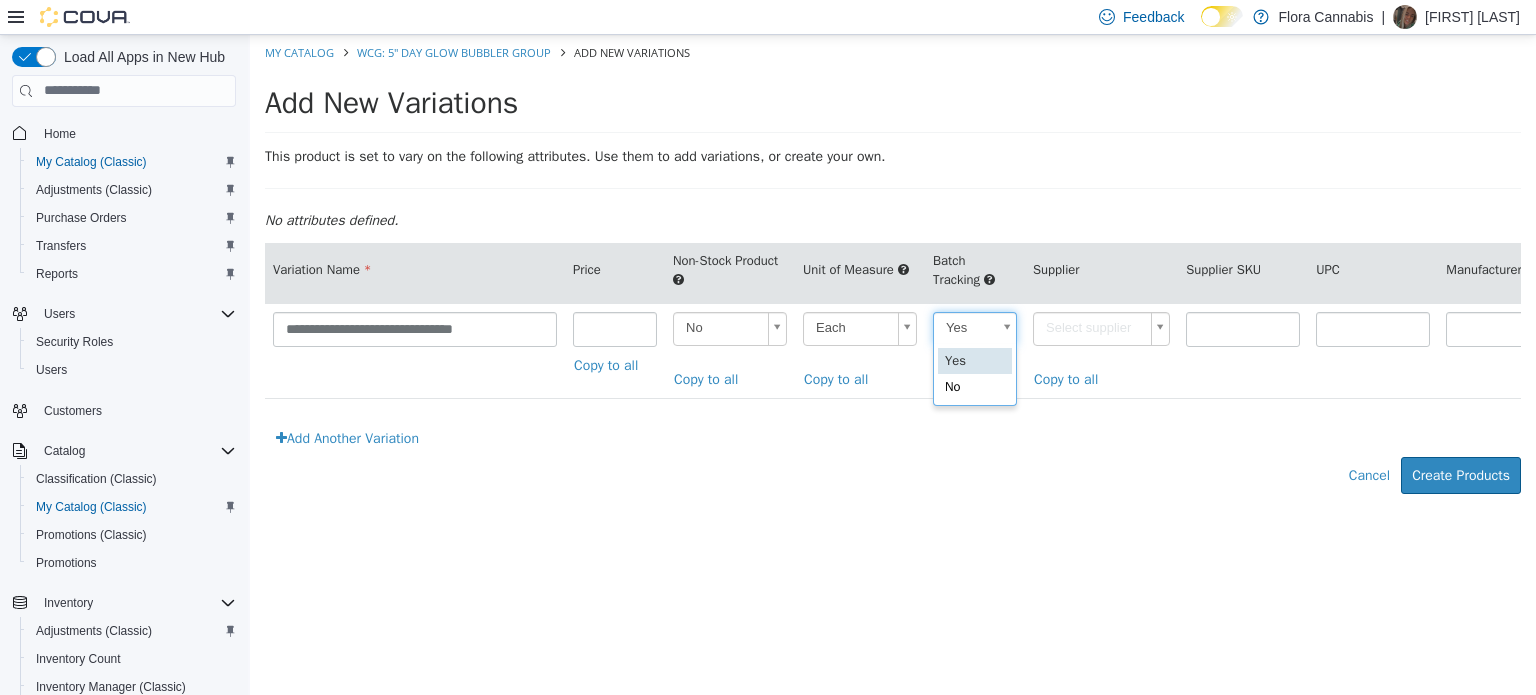 scroll, scrollTop: 0, scrollLeft: 5, axis: horizontal 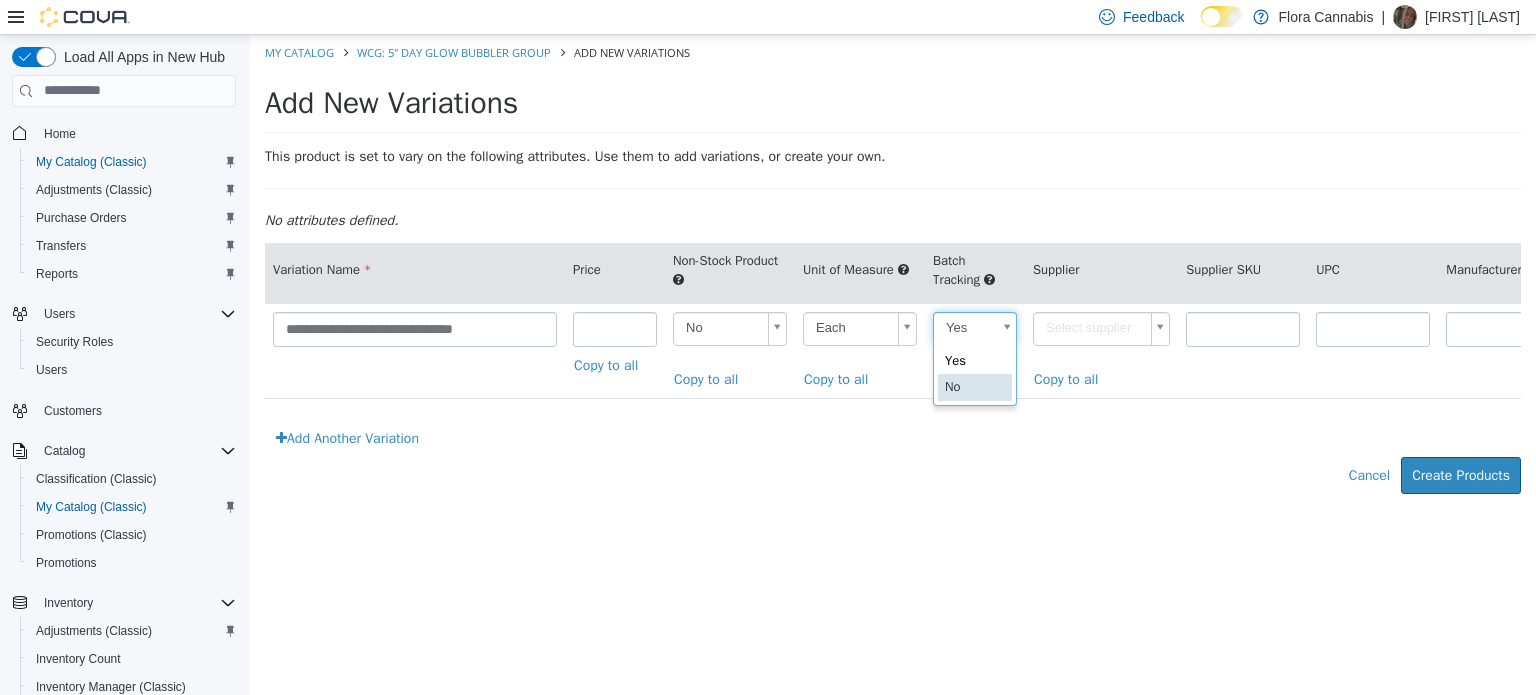 type on "**" 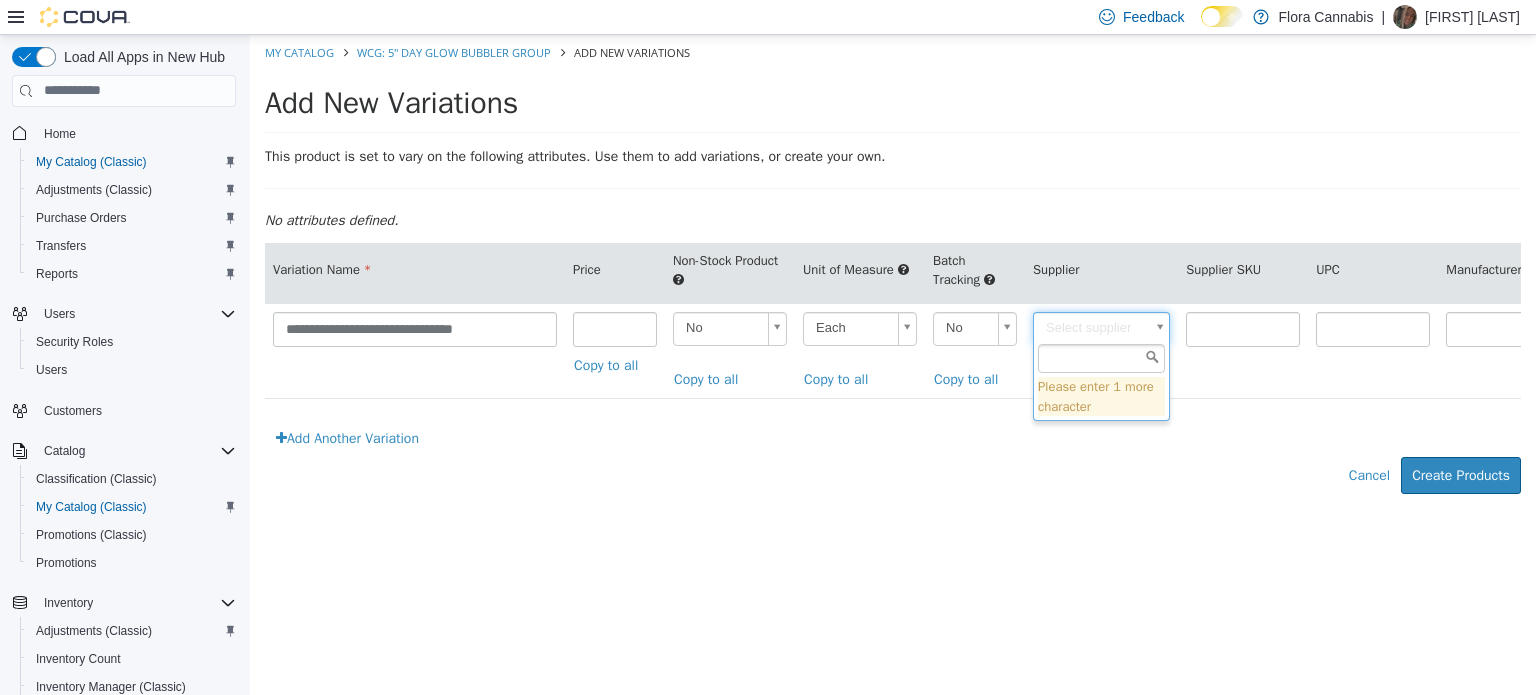 click on "**********" at bounding box center (893, 274) 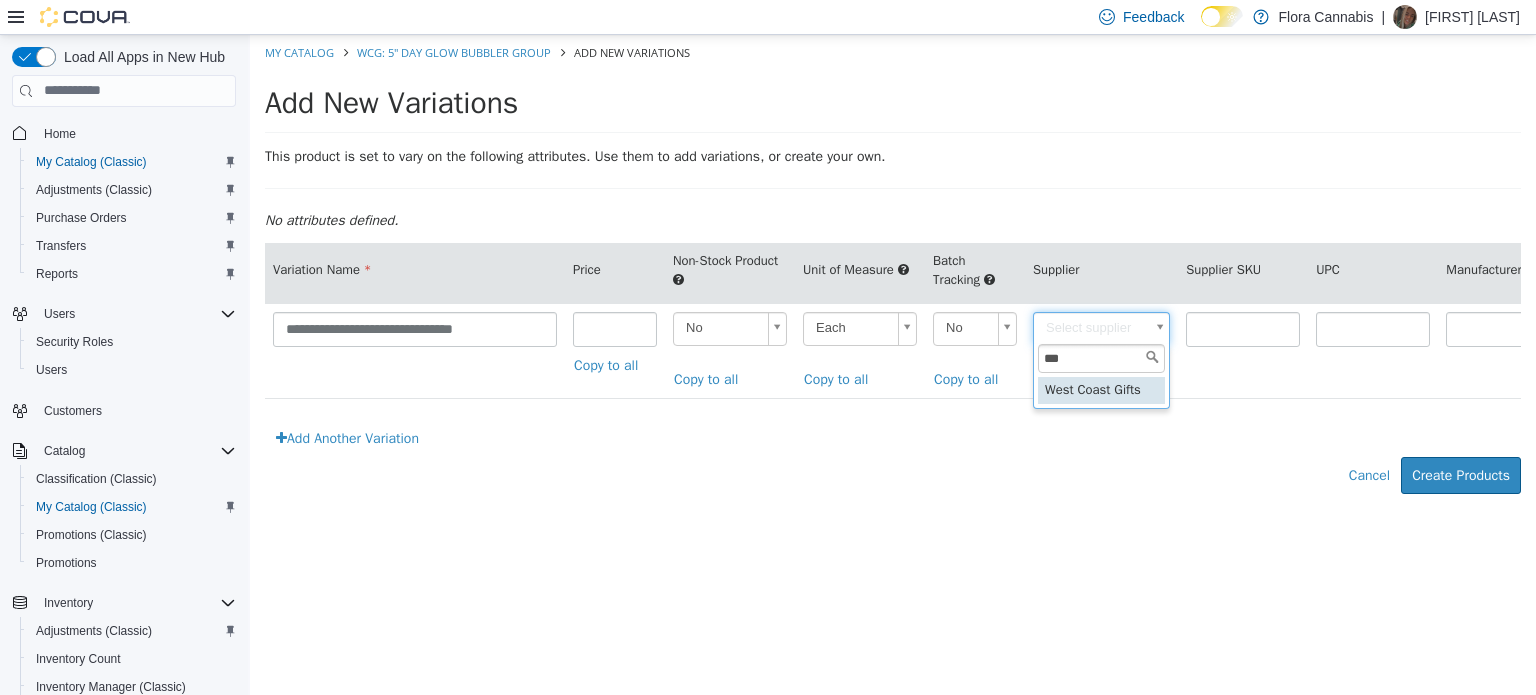 type on "***" 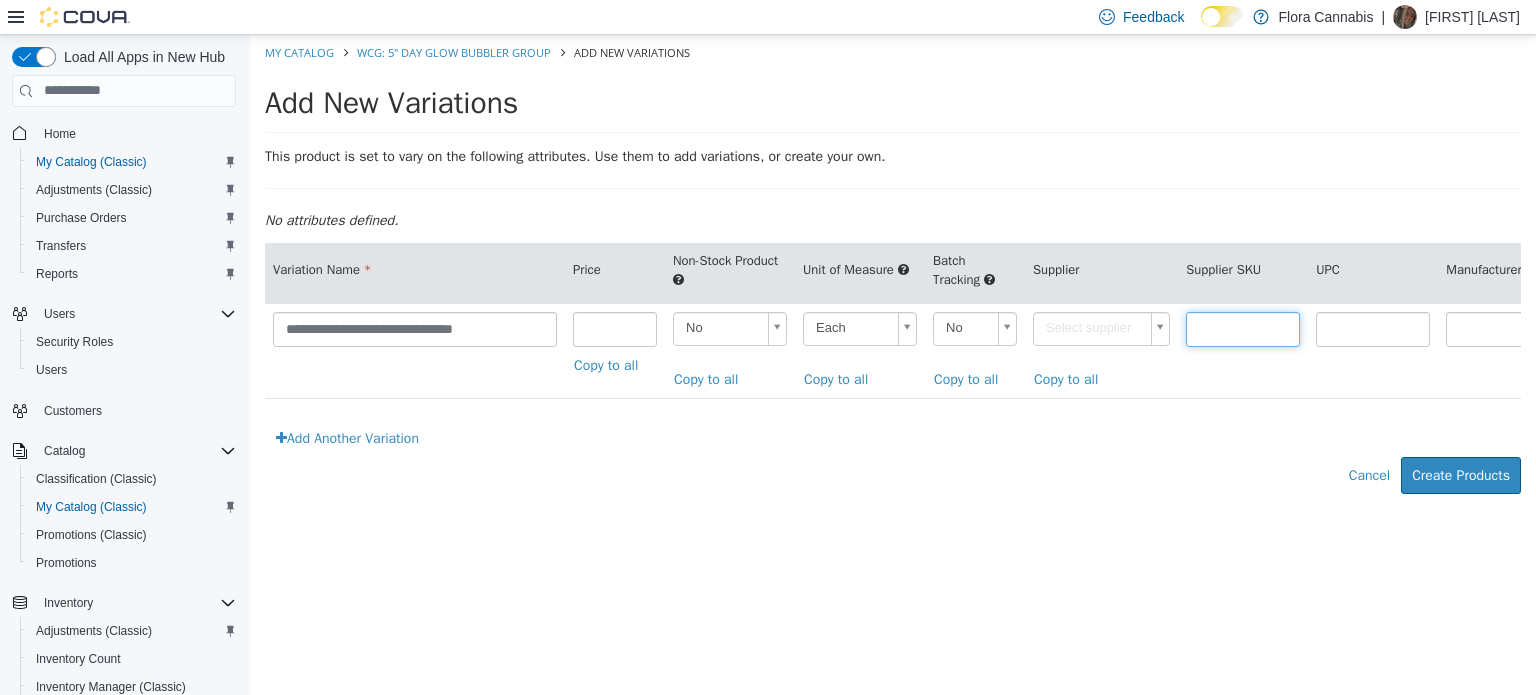 click at bounding box center [1243, 328] 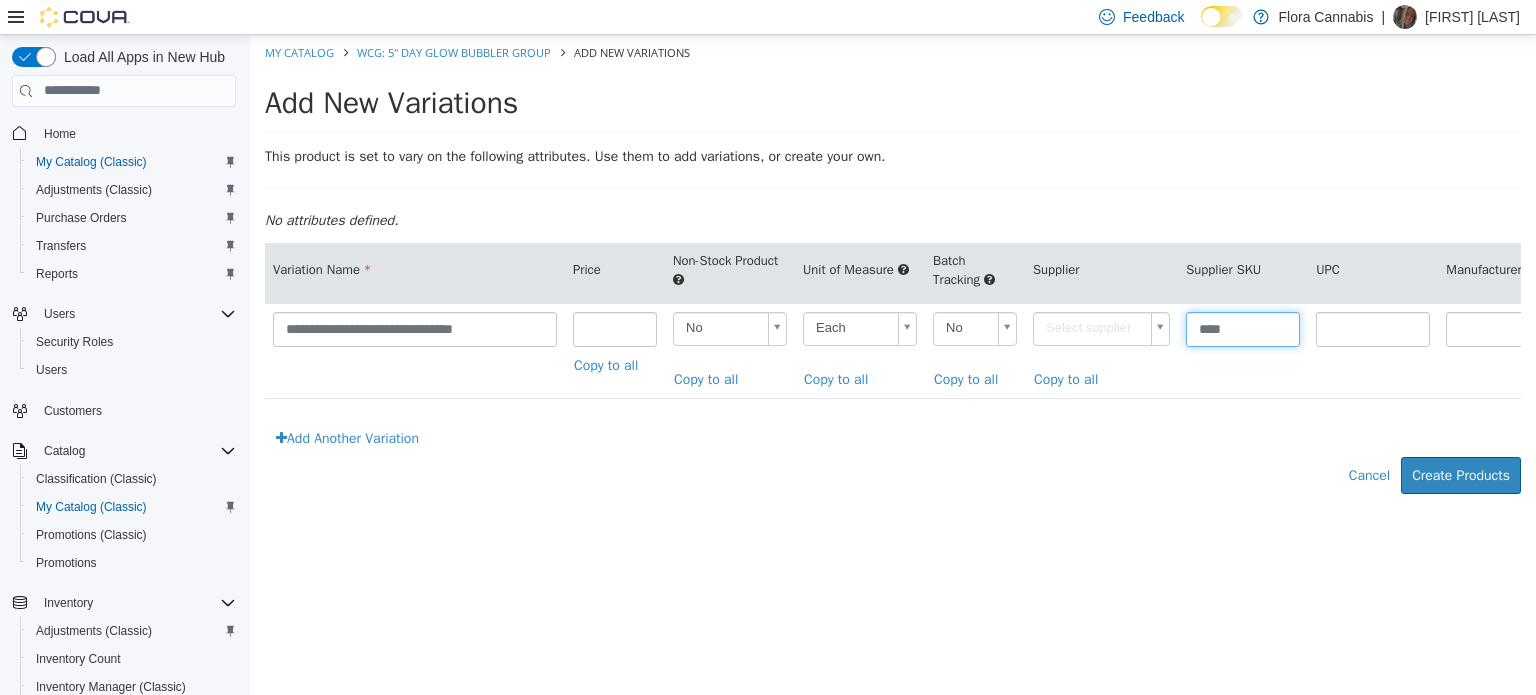 type on "*****" 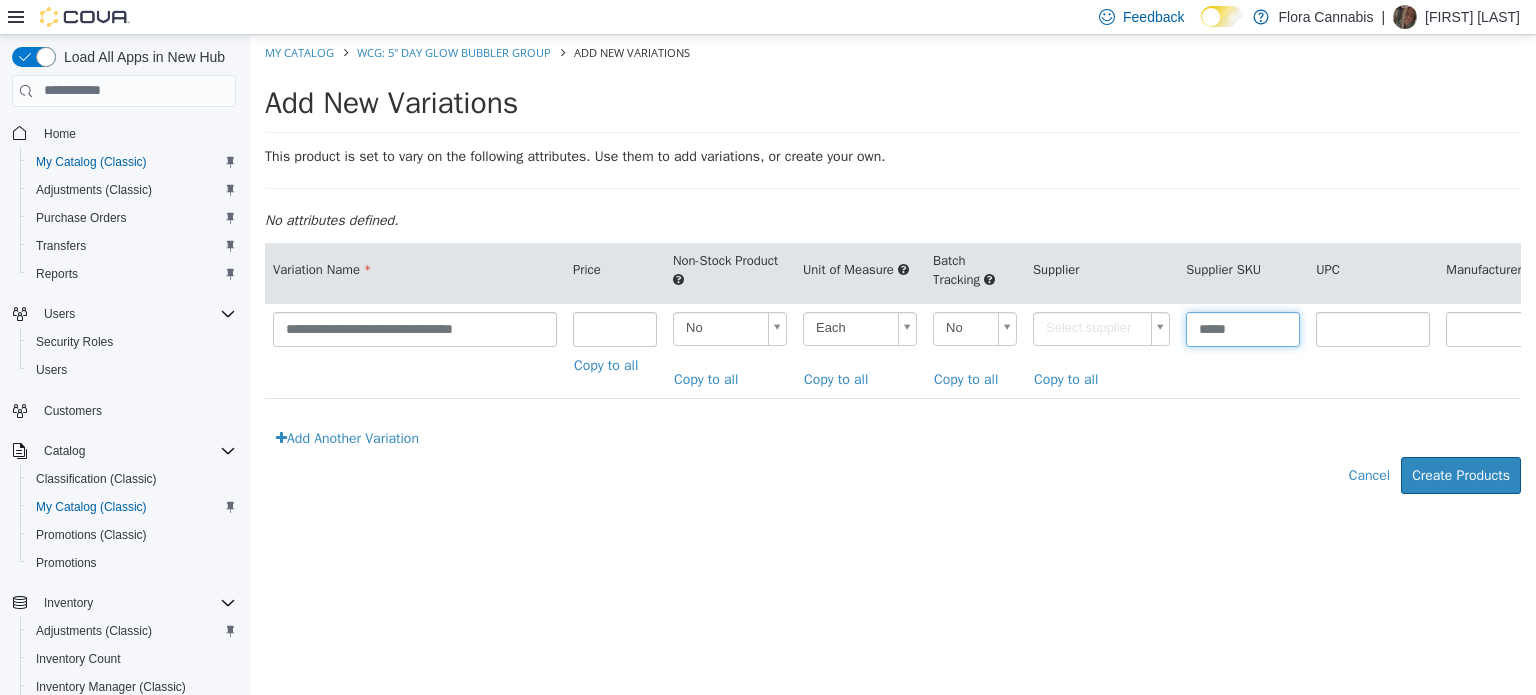 type on "******" 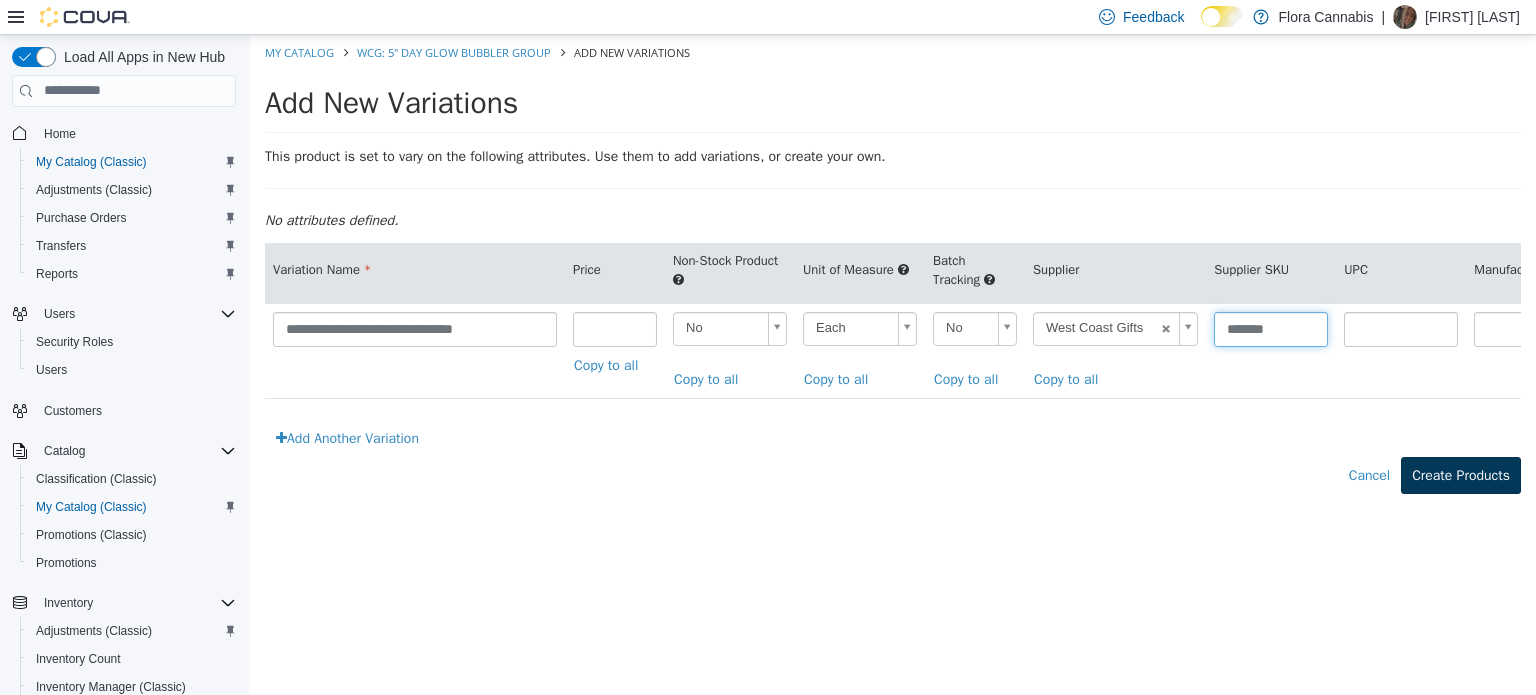 type on "*******" 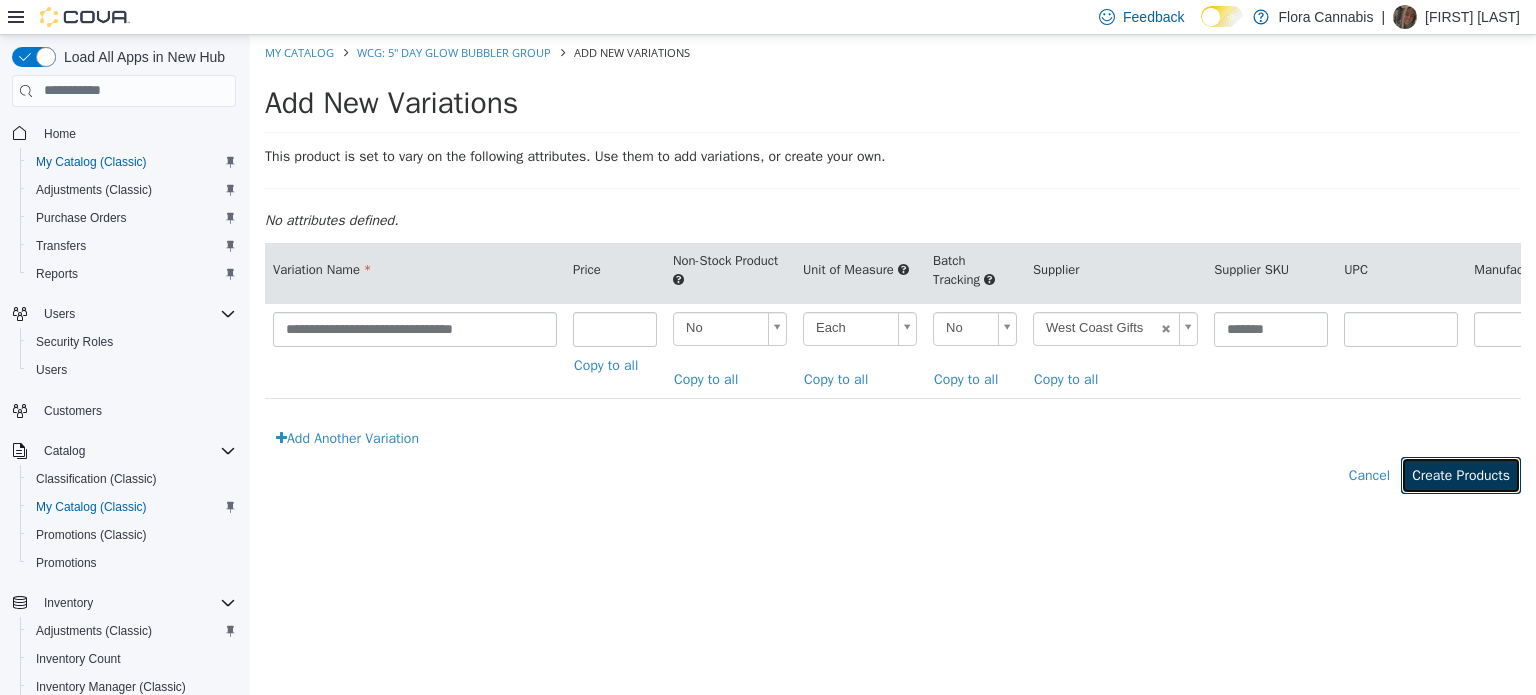 click on "Create Products" at bounding box center [1461, 474] 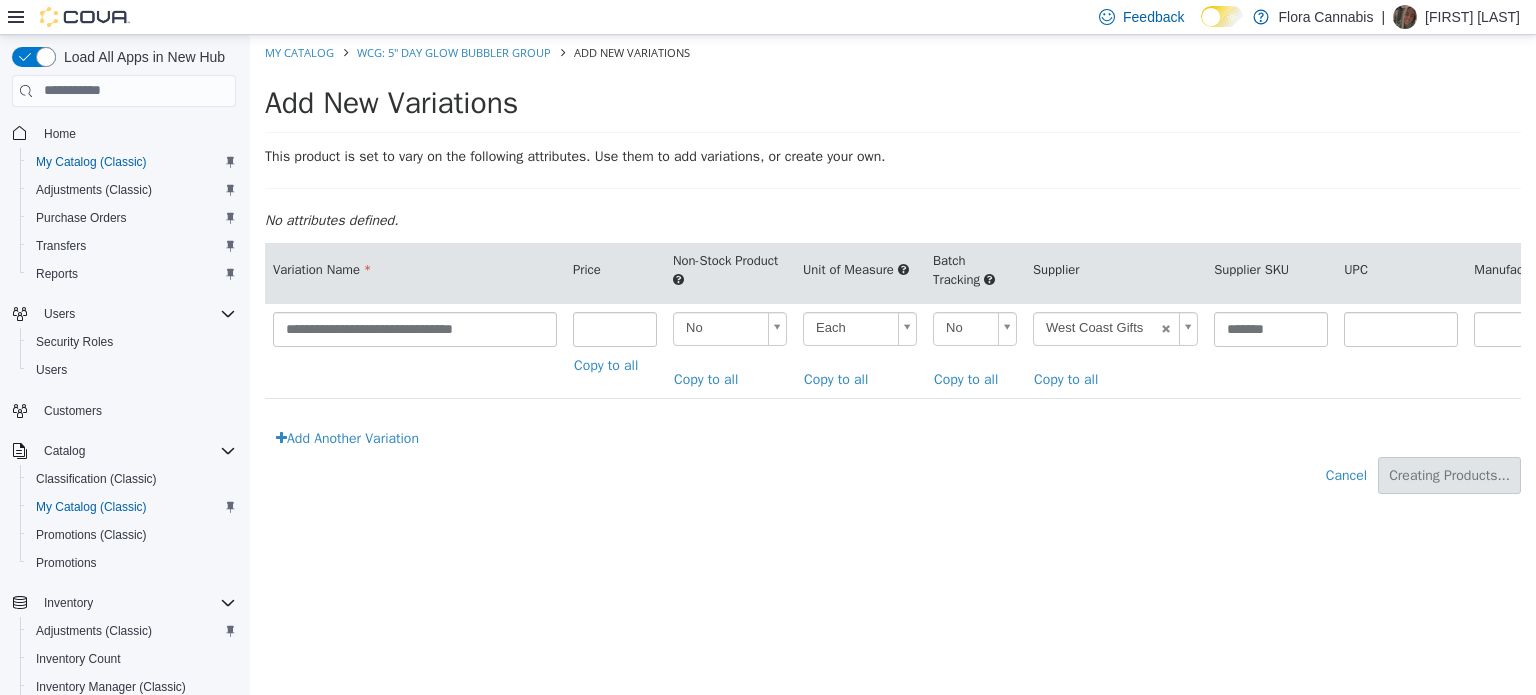 type on "*****" 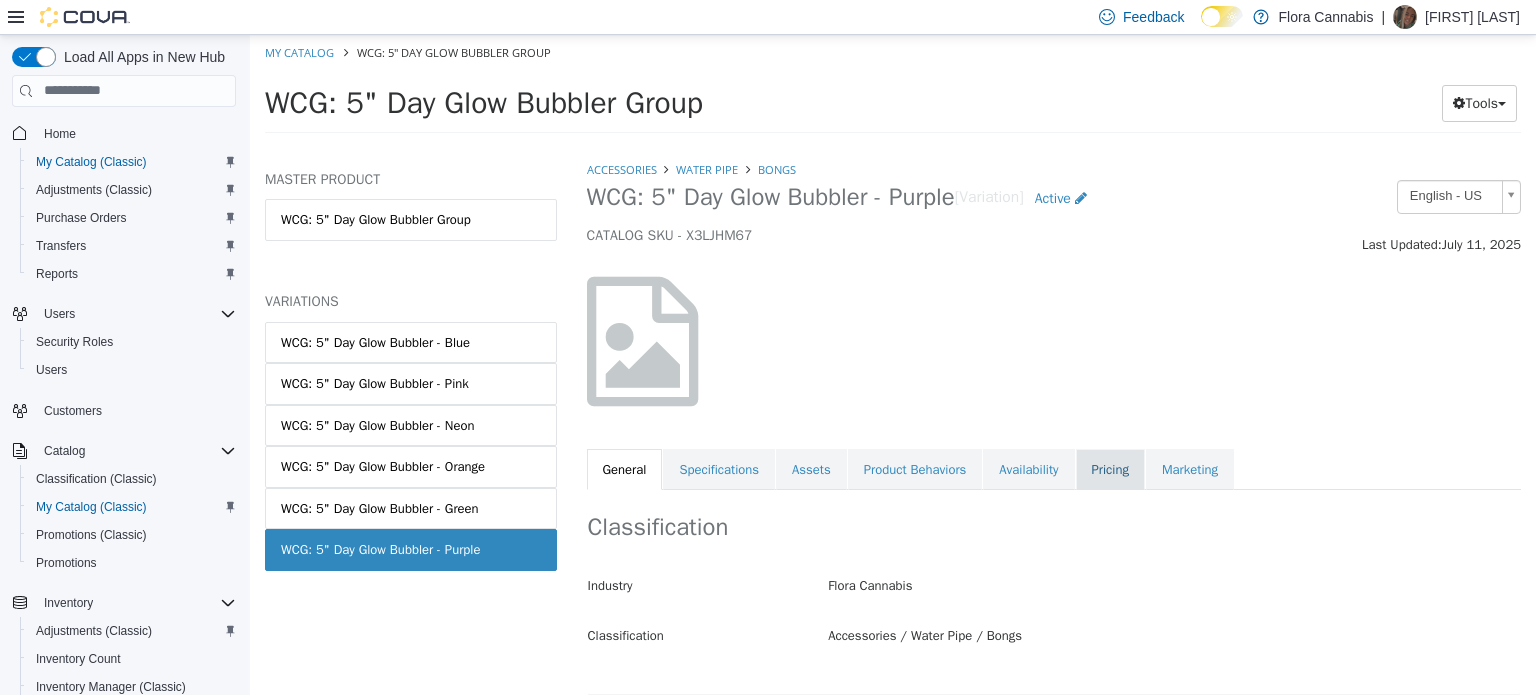 click on "Pricing" at bounding box center [1110, 469] 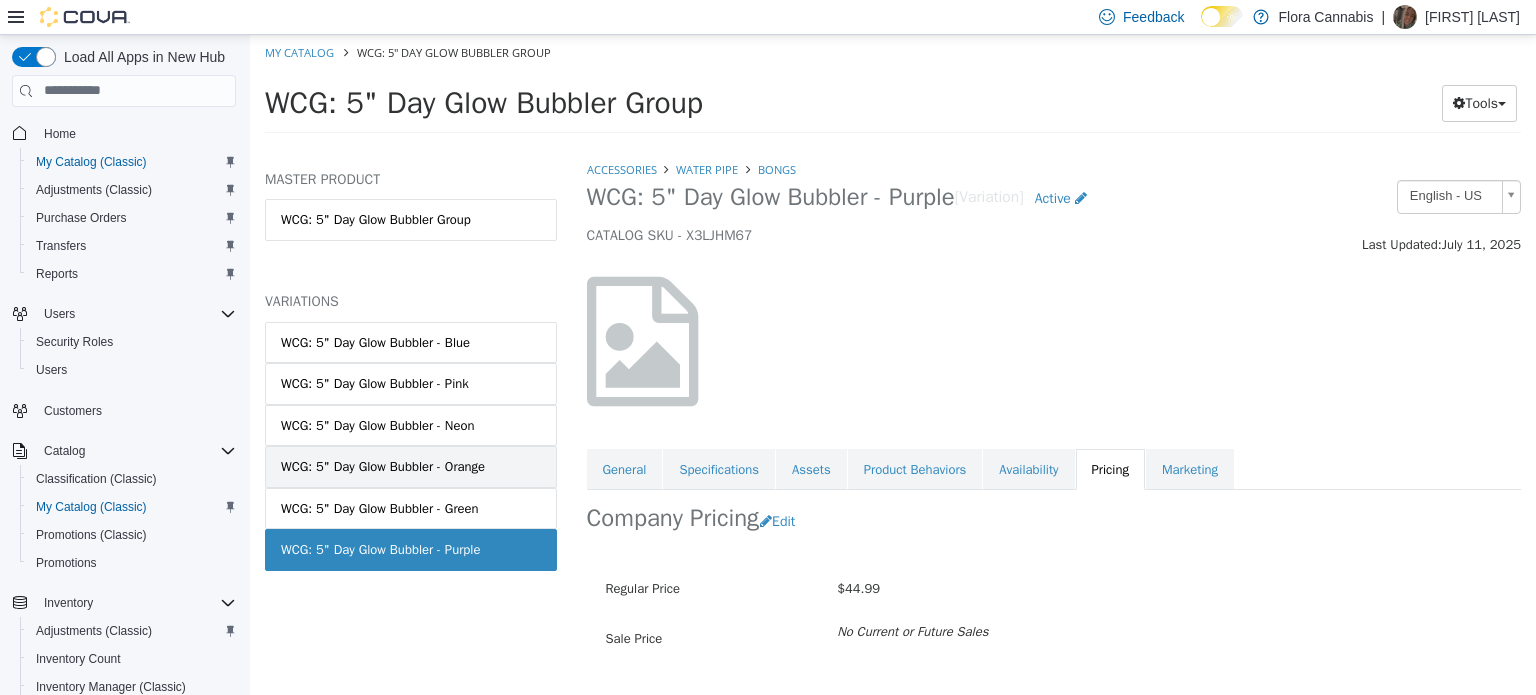 click on "WCG: 5" Day Glow Bubbler - Orange" at bounding box center (383, 466) 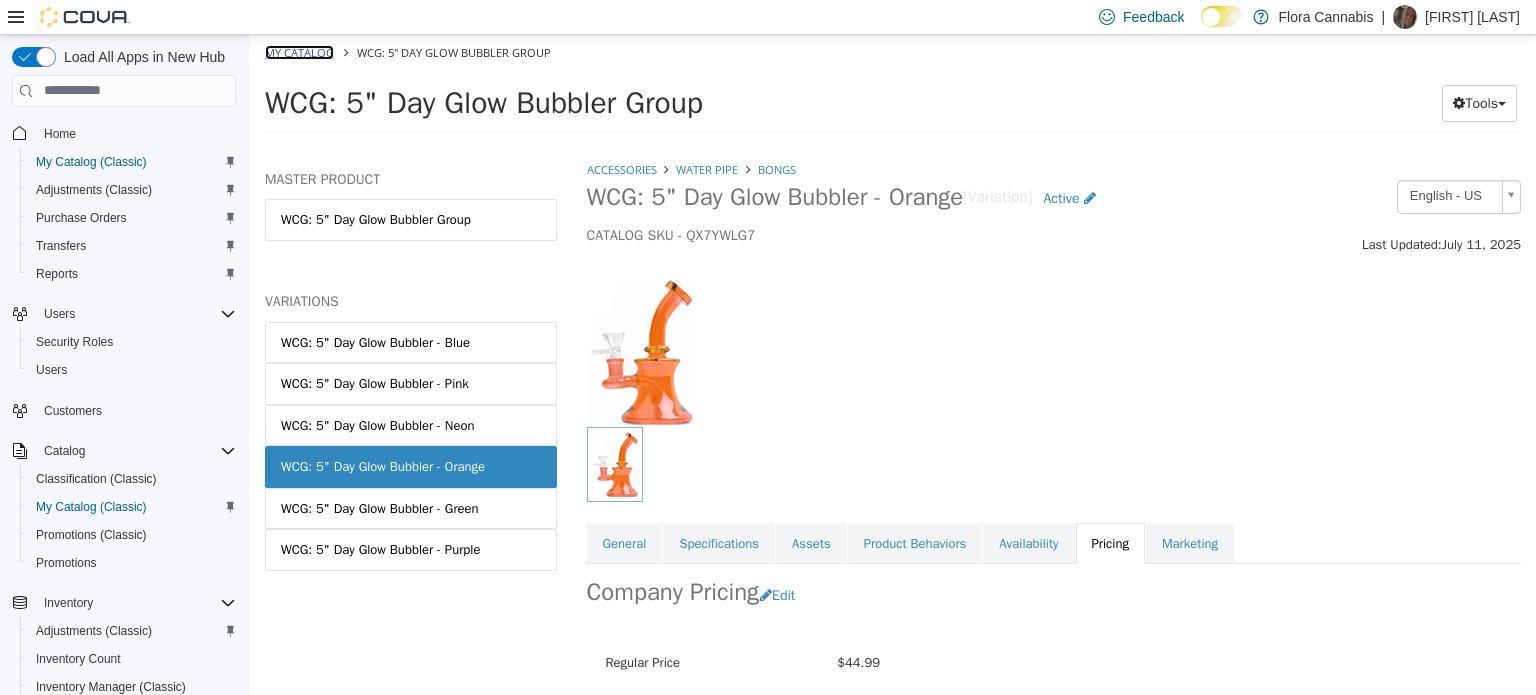 click on "My Catalog" at bounding box center (299, 51) 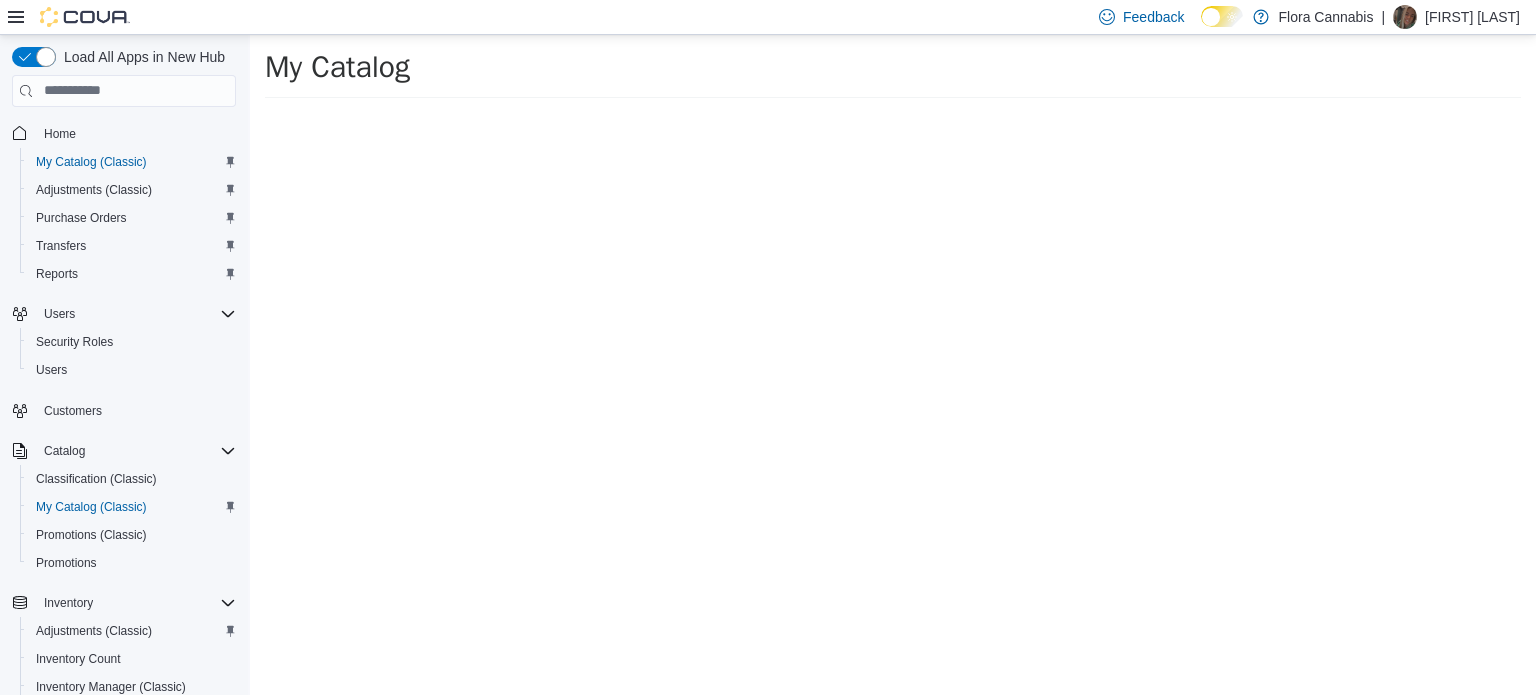 select on "**********" 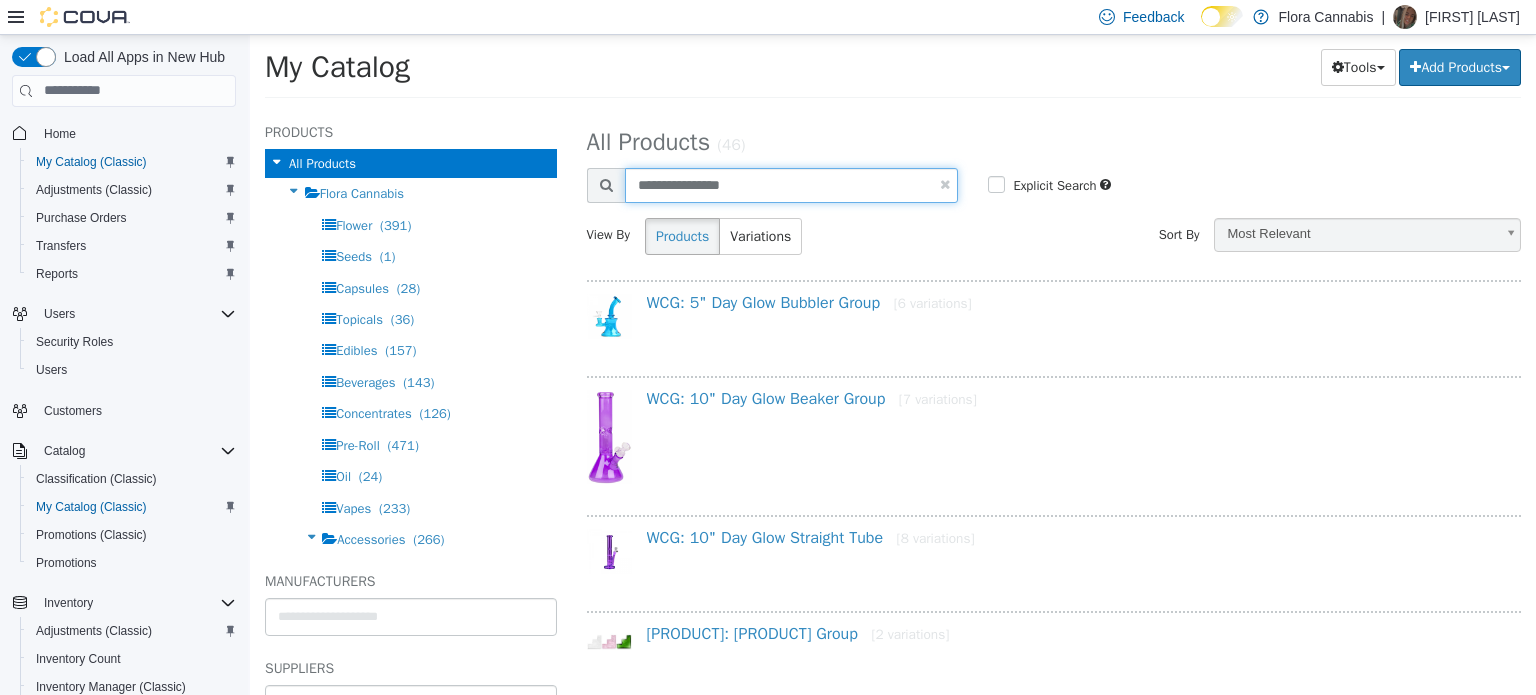 click on "**********" at bounding box center [792, 184] 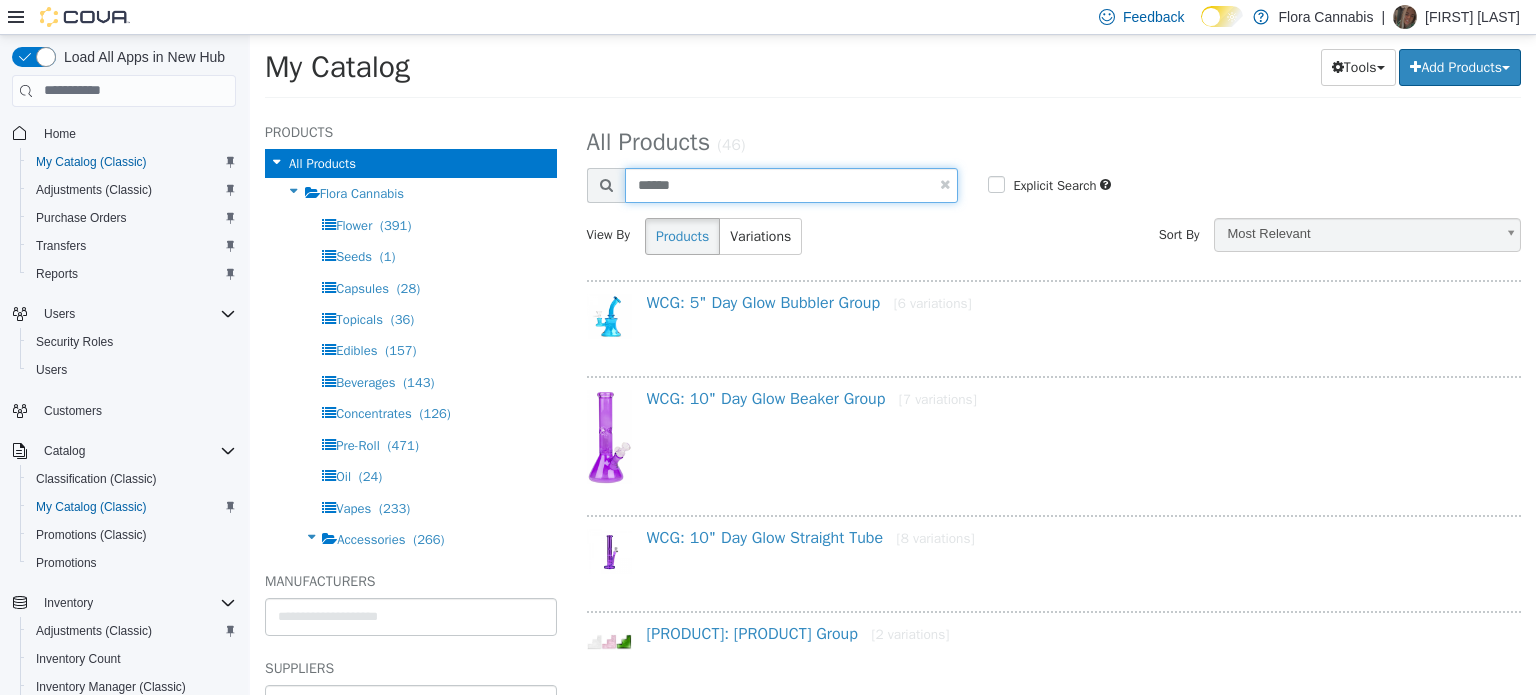 type on "******" 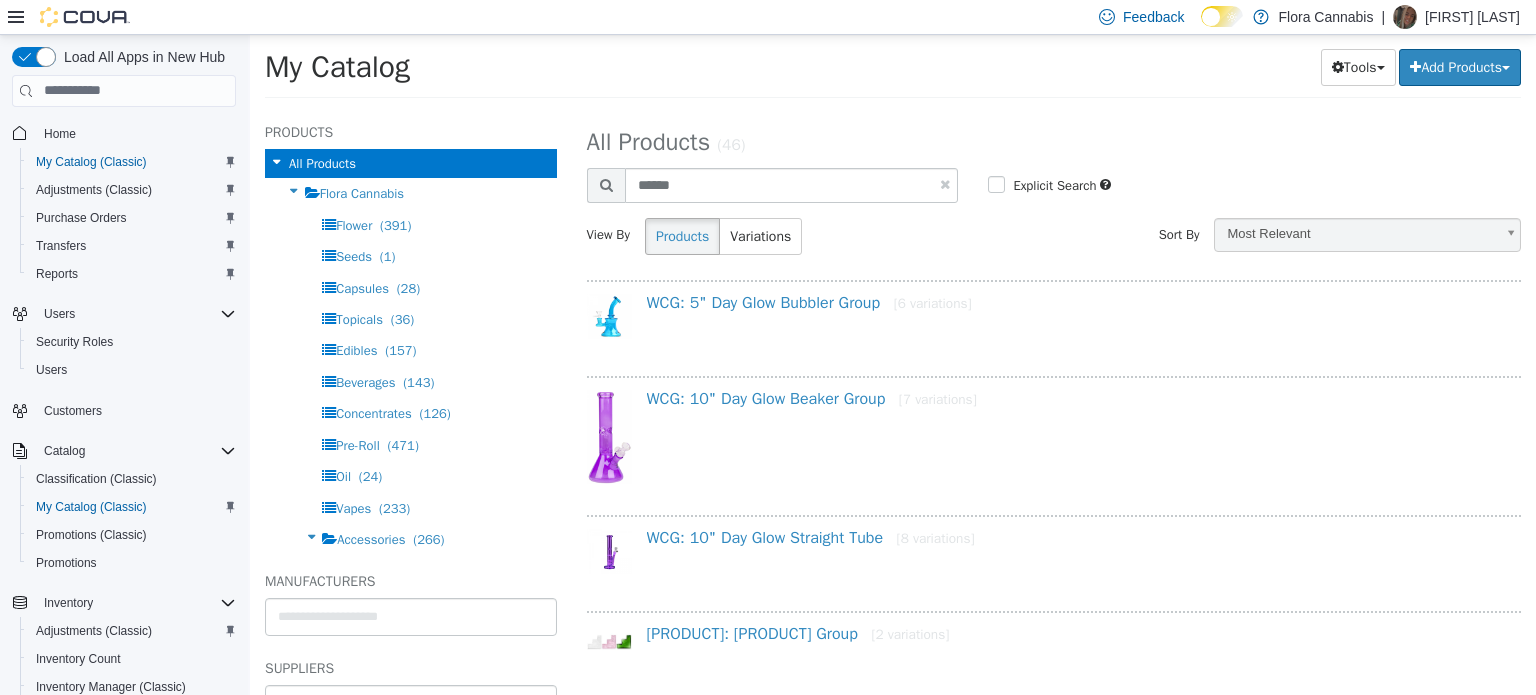 select on "**********" 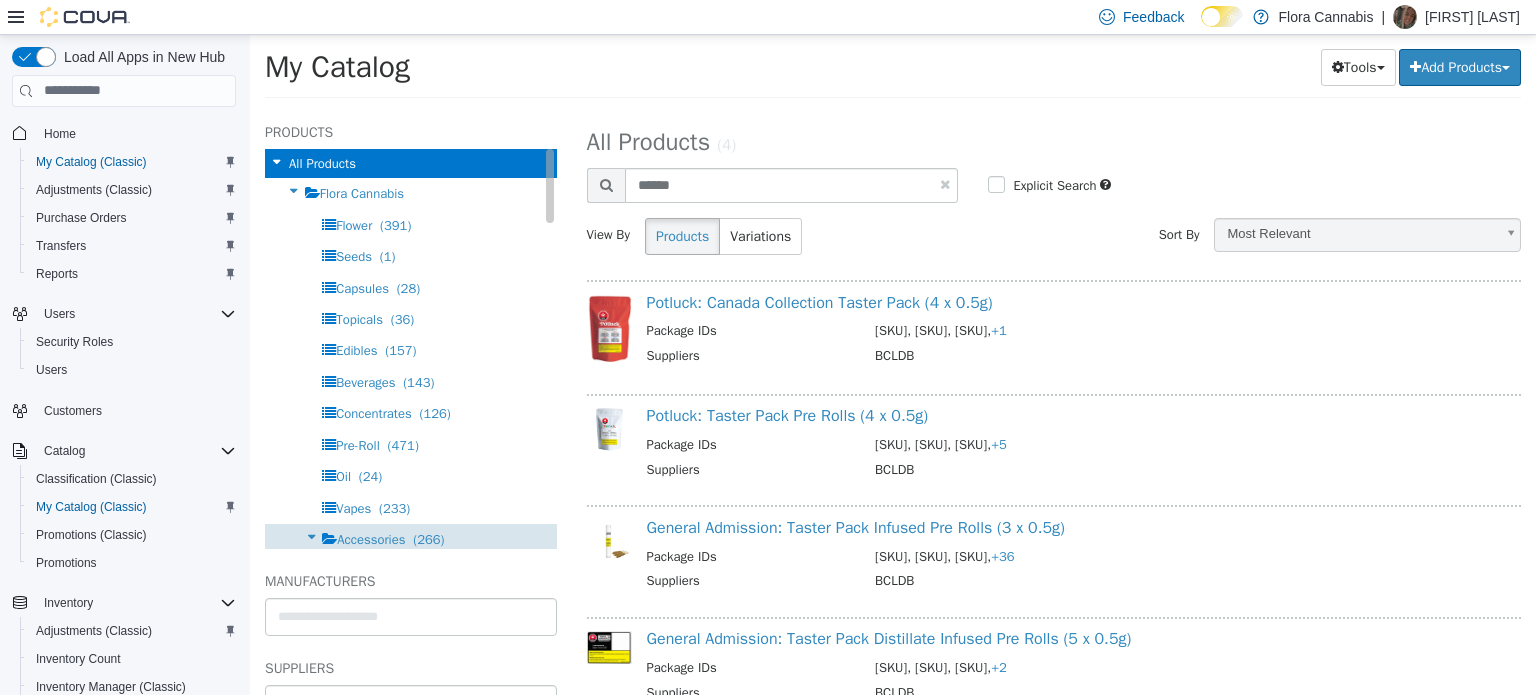 click on "Accessories" at bounding box center [371, 538] 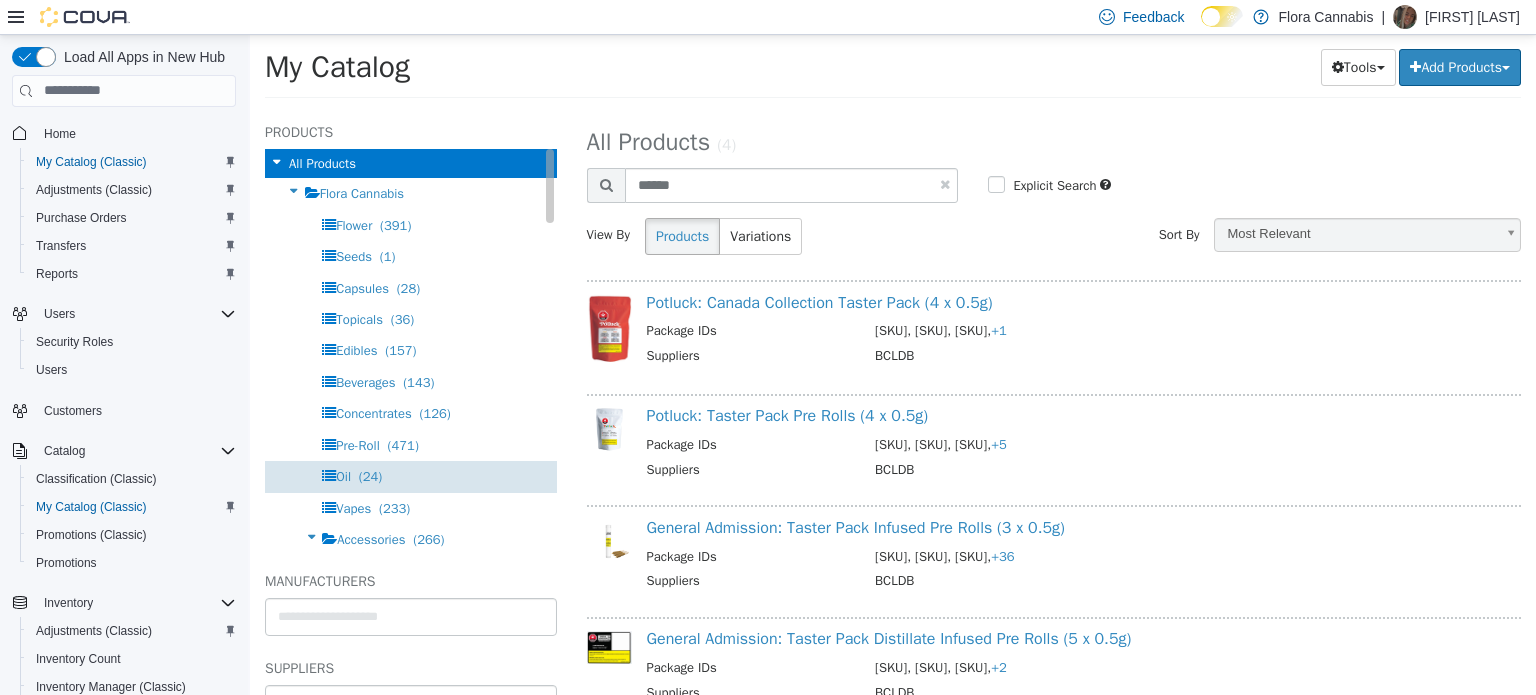 select on "**********" 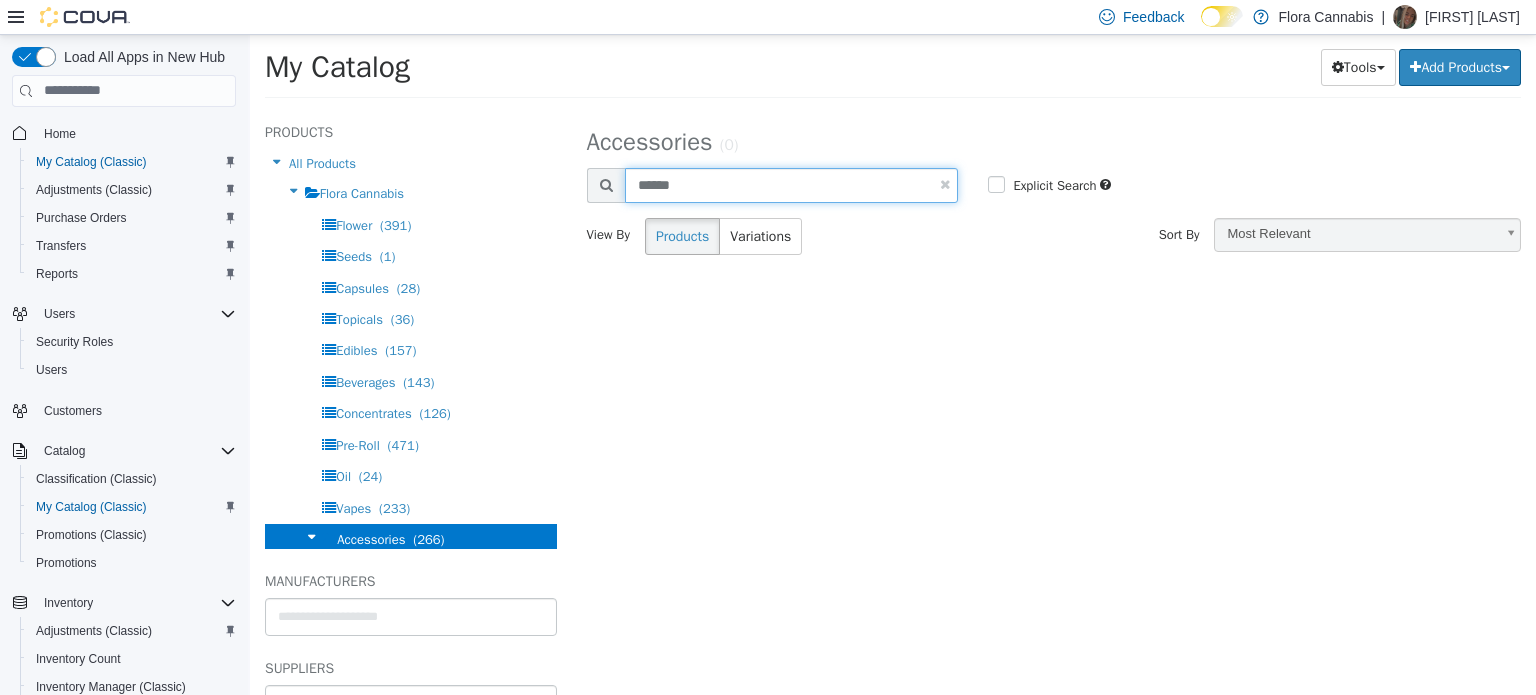 click on "******" at bounding box center [792, 184] 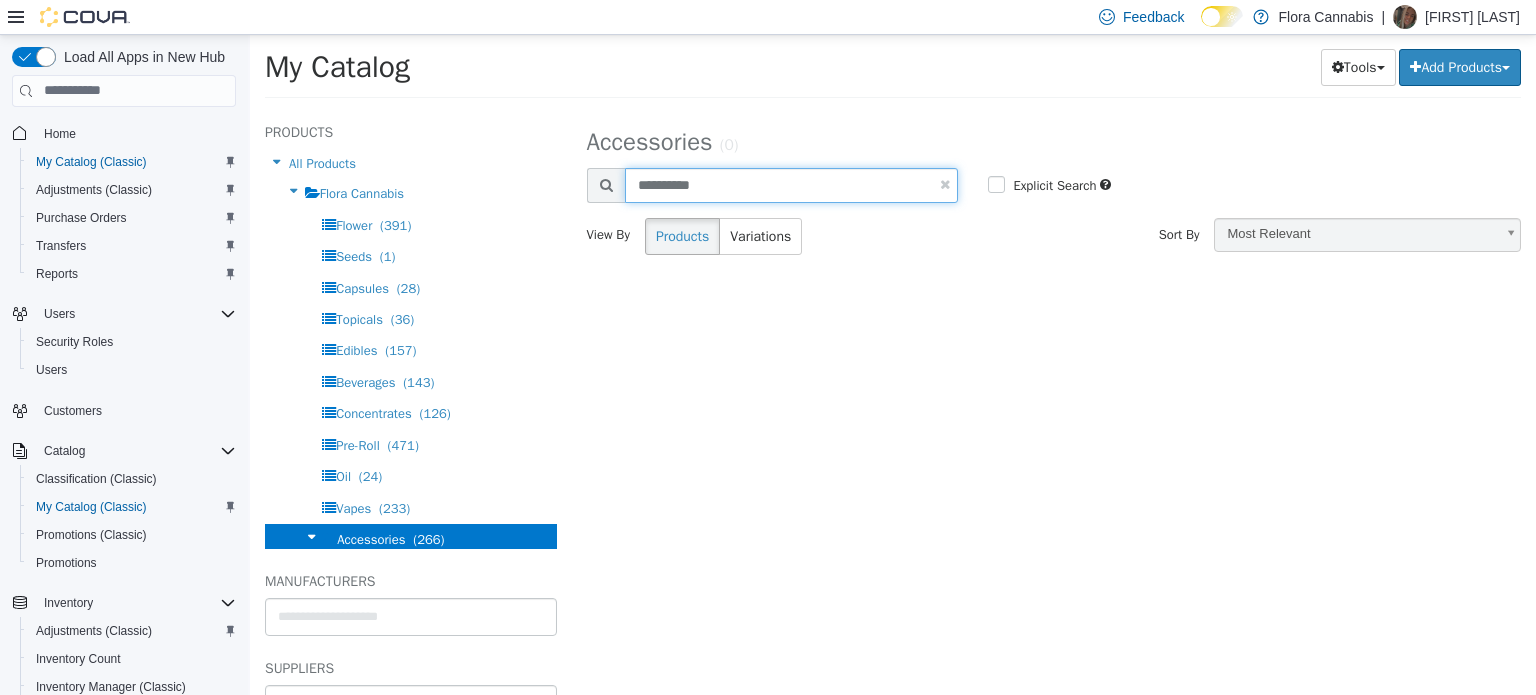 type on "**********" 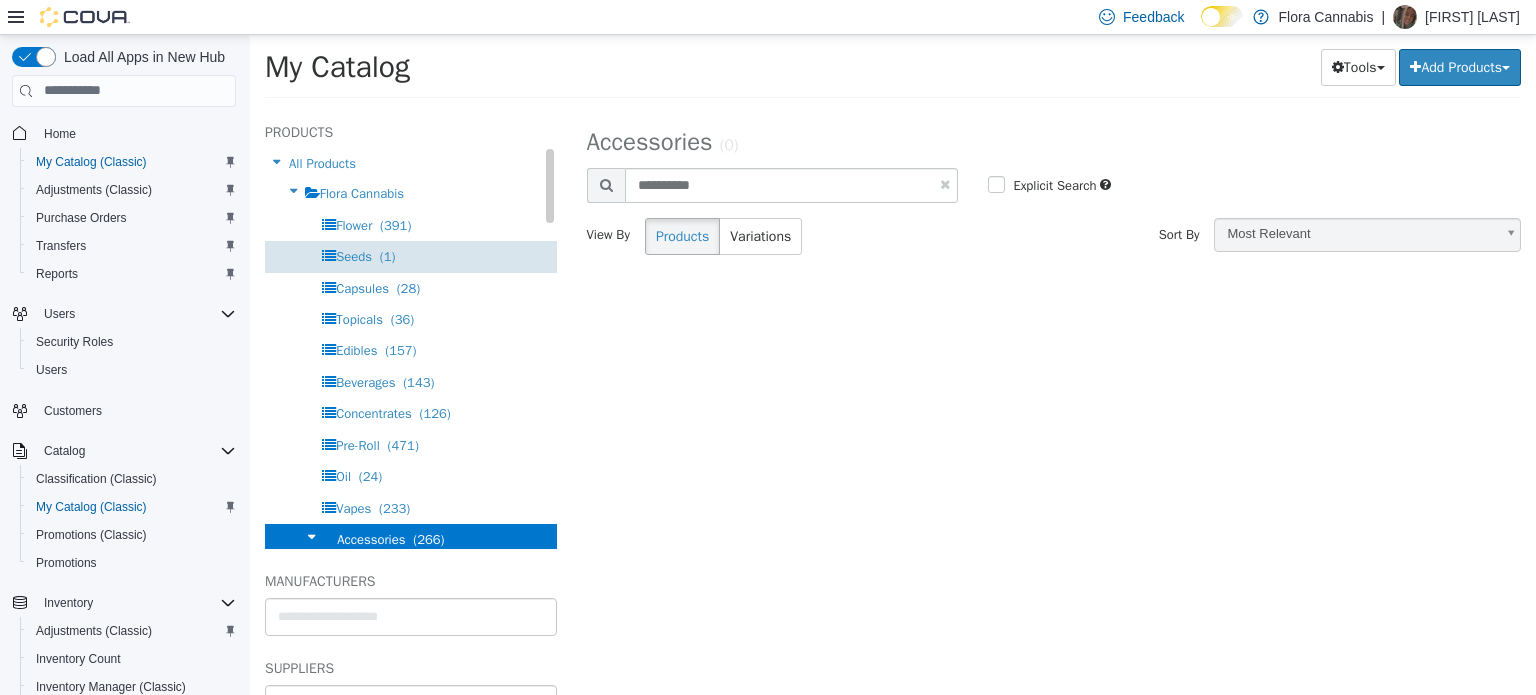 select on "**********" 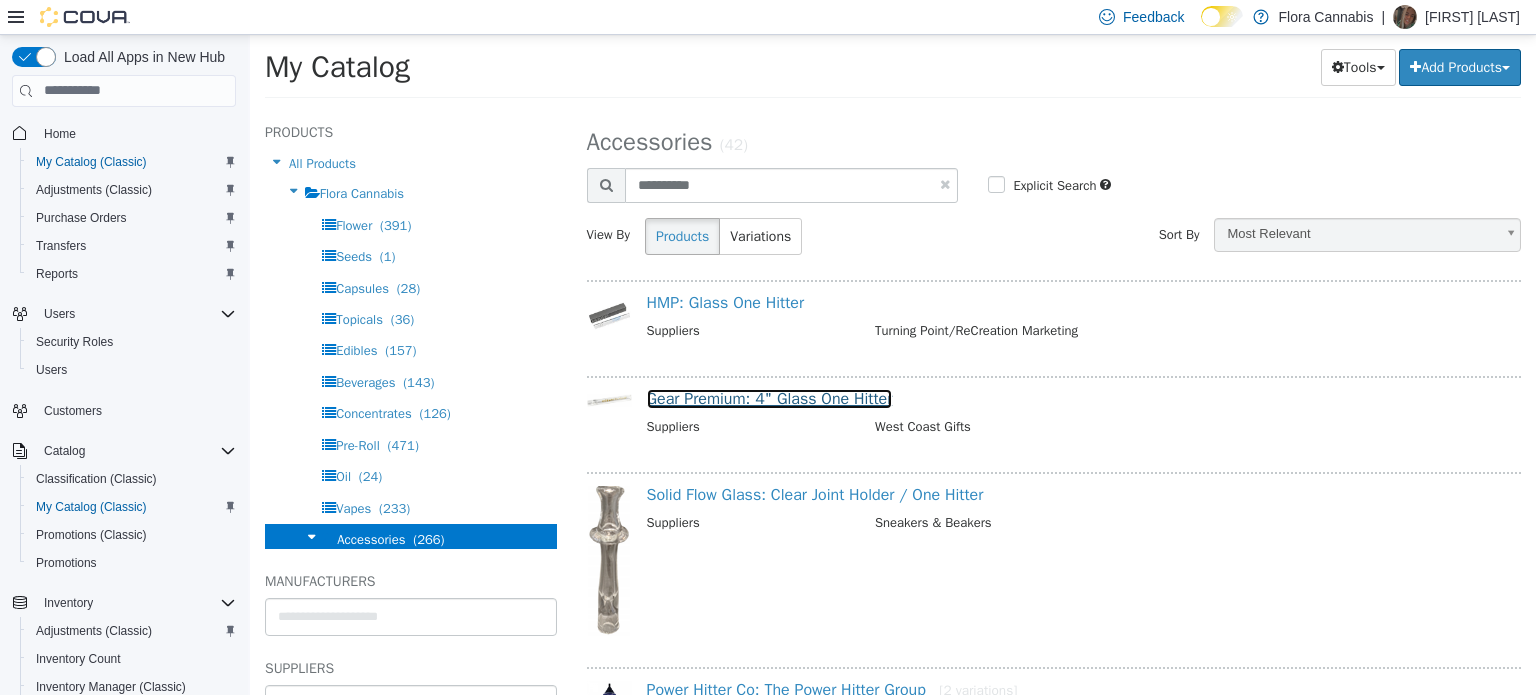 click on "Gear Premium: 4" Glass One Hitter" at bounding box center [770, 398] 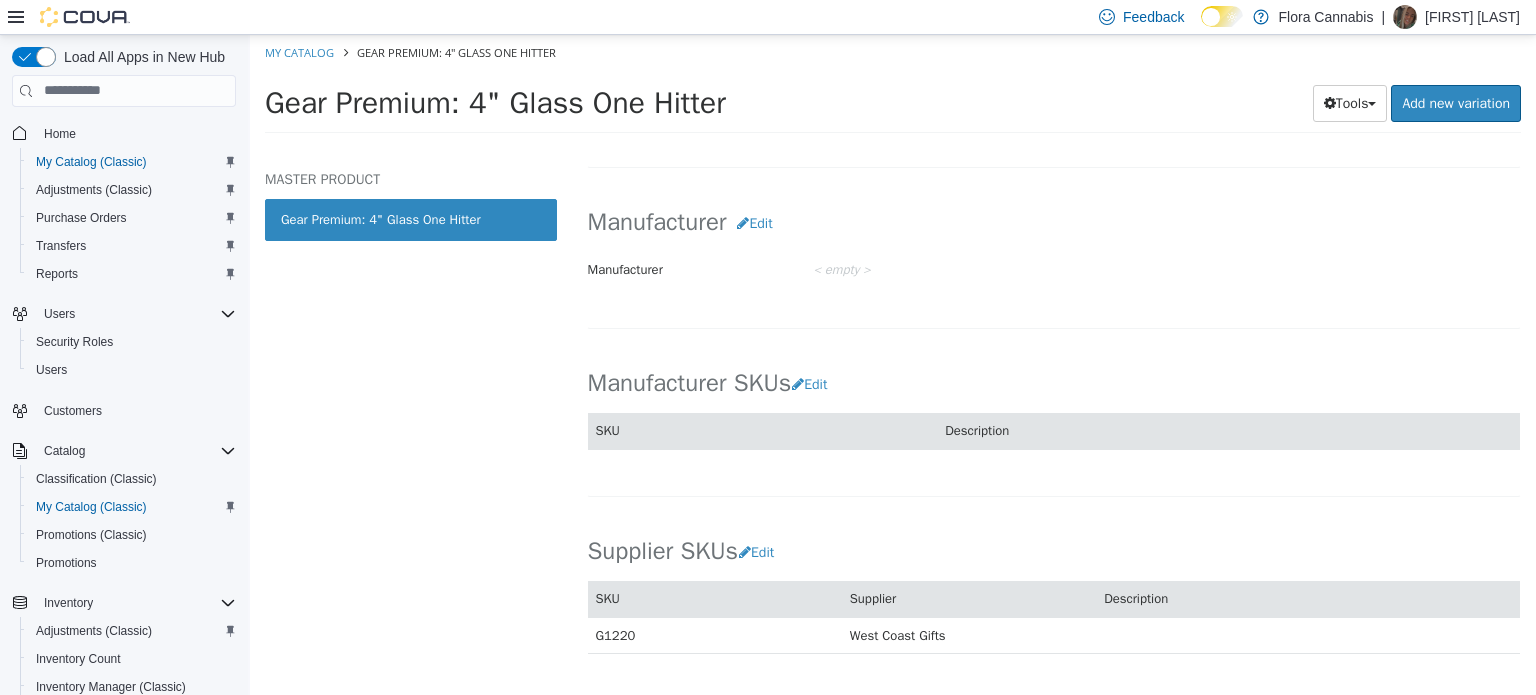scroll, scrollTop: 1200, scrollLeft: 0, axis: vertical 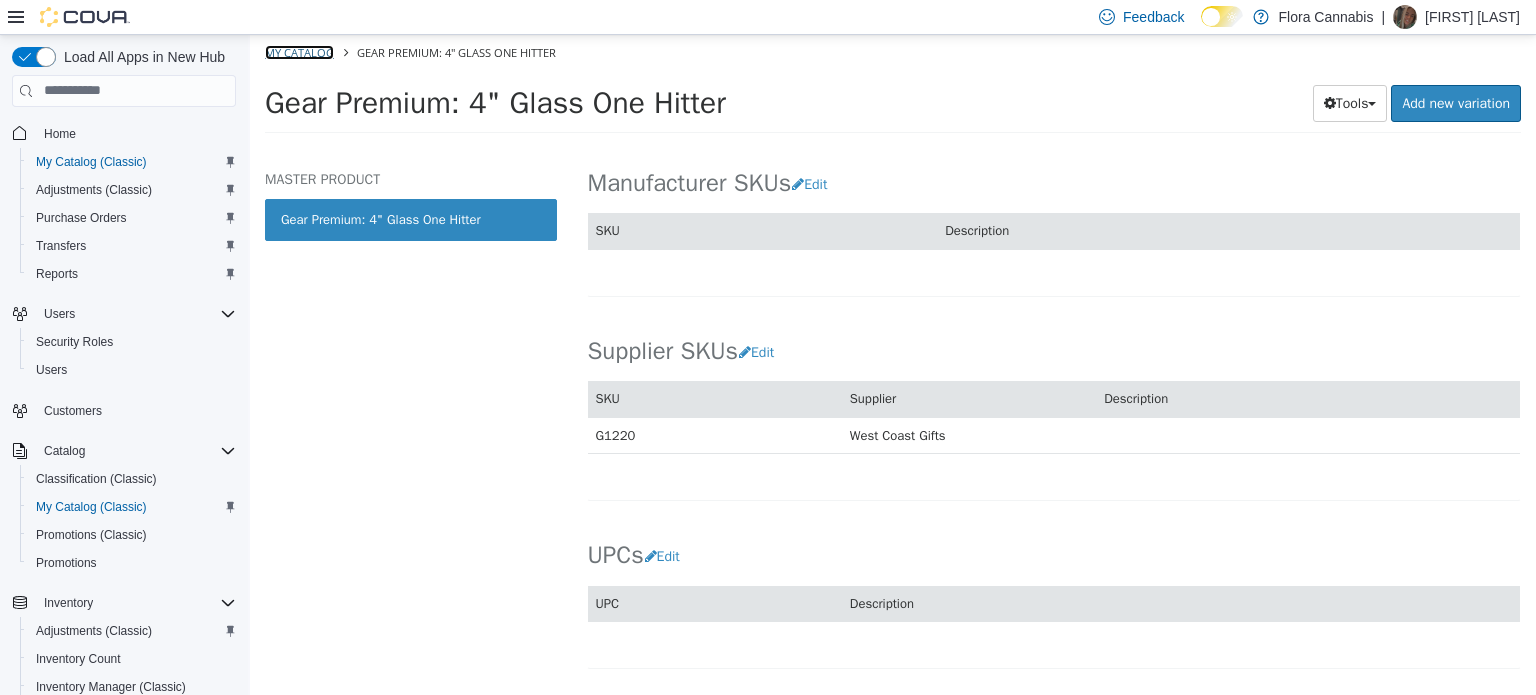 click on "My Catalog" at bounding box center (299, 51) 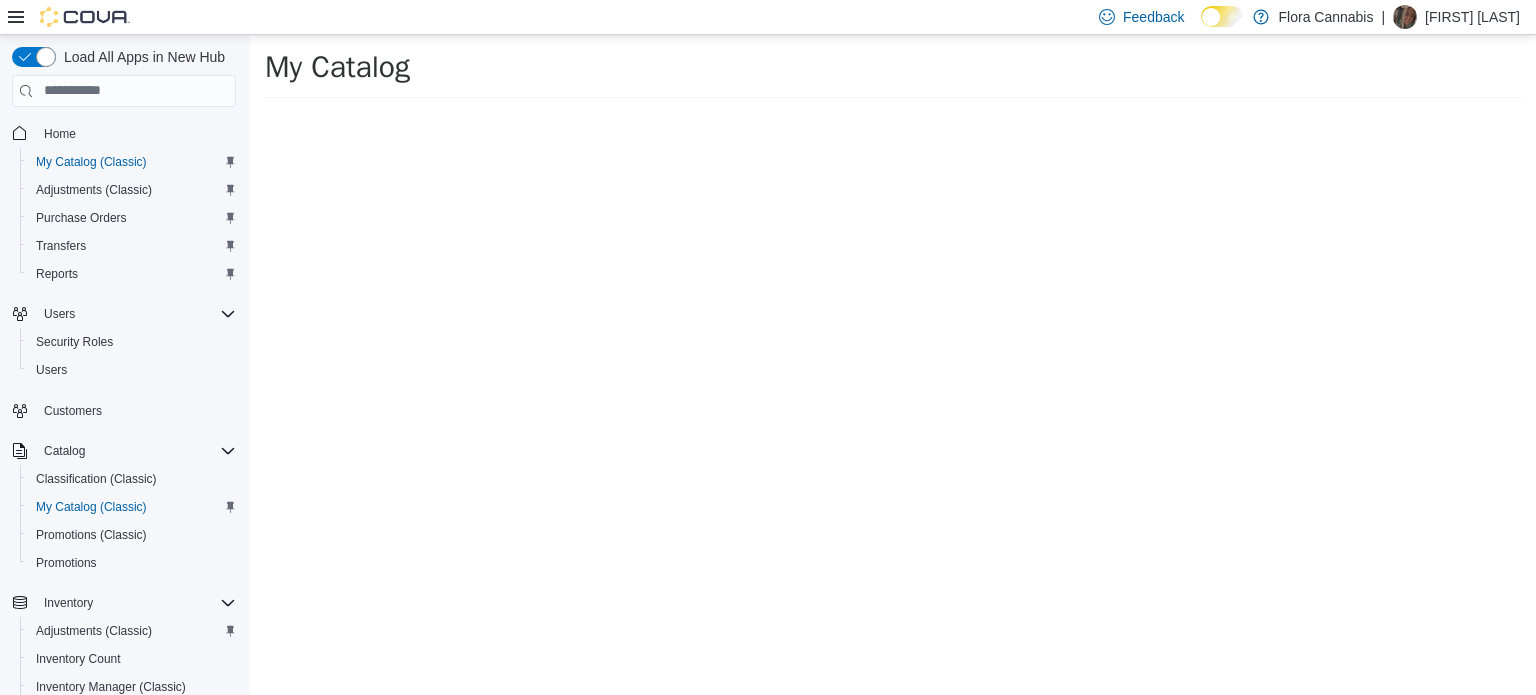 select on "**********" 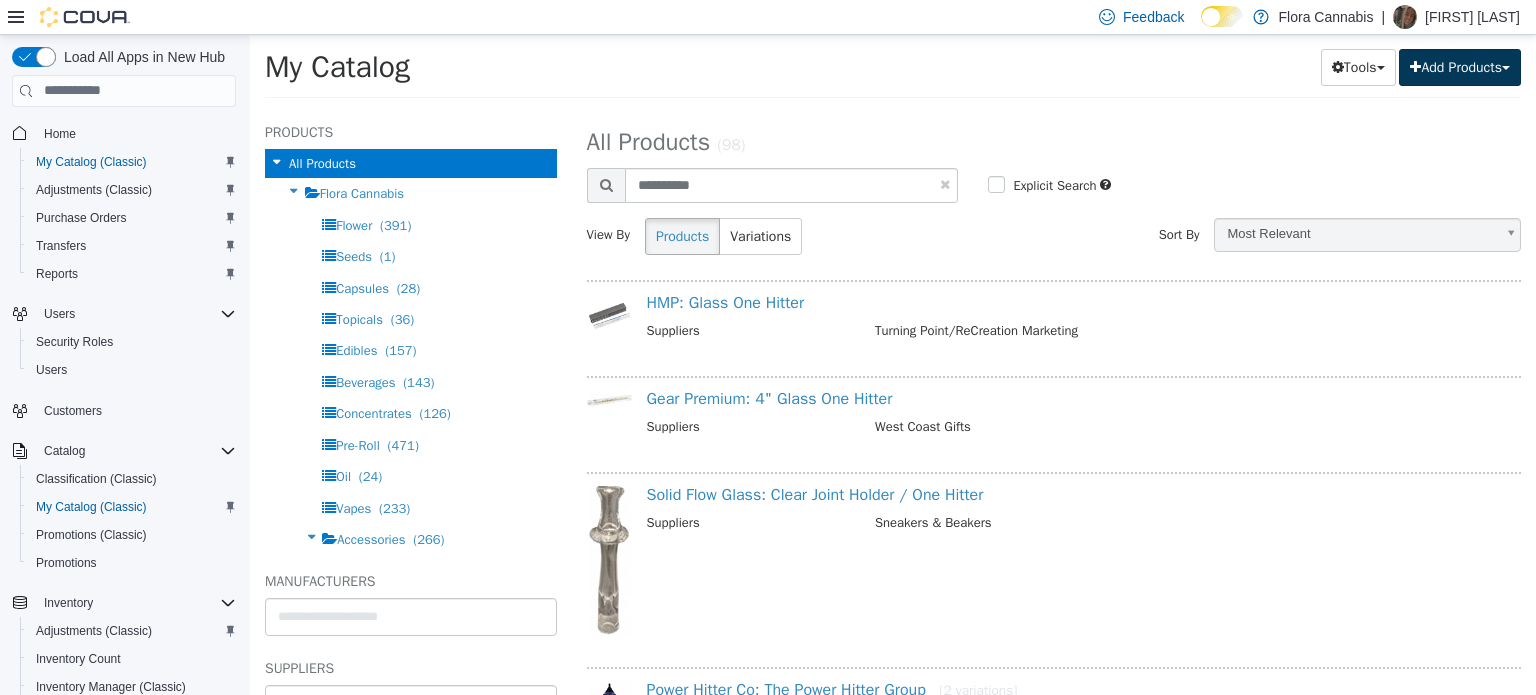click on "Add Products" at bounding box center (1460, 66) 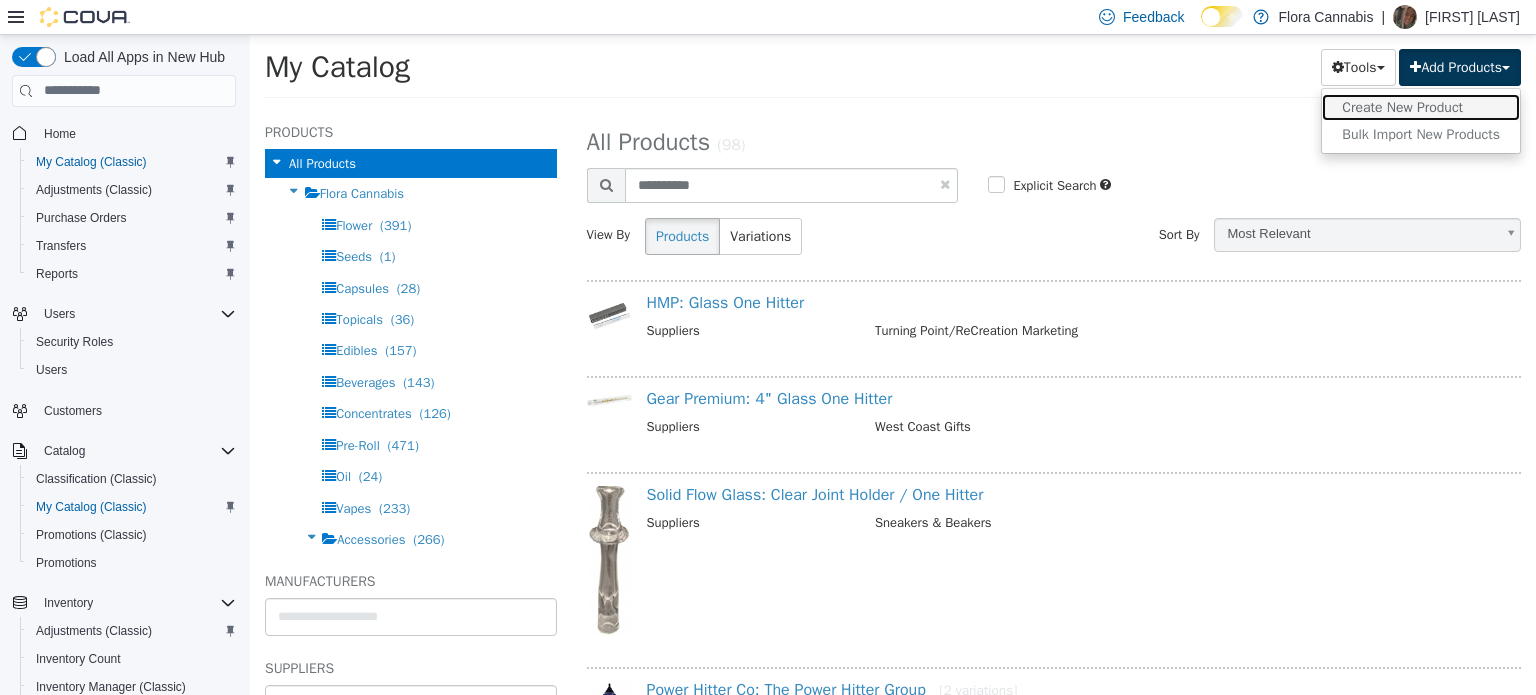 click on "Create New Product" at bounding box center (1421, 106) 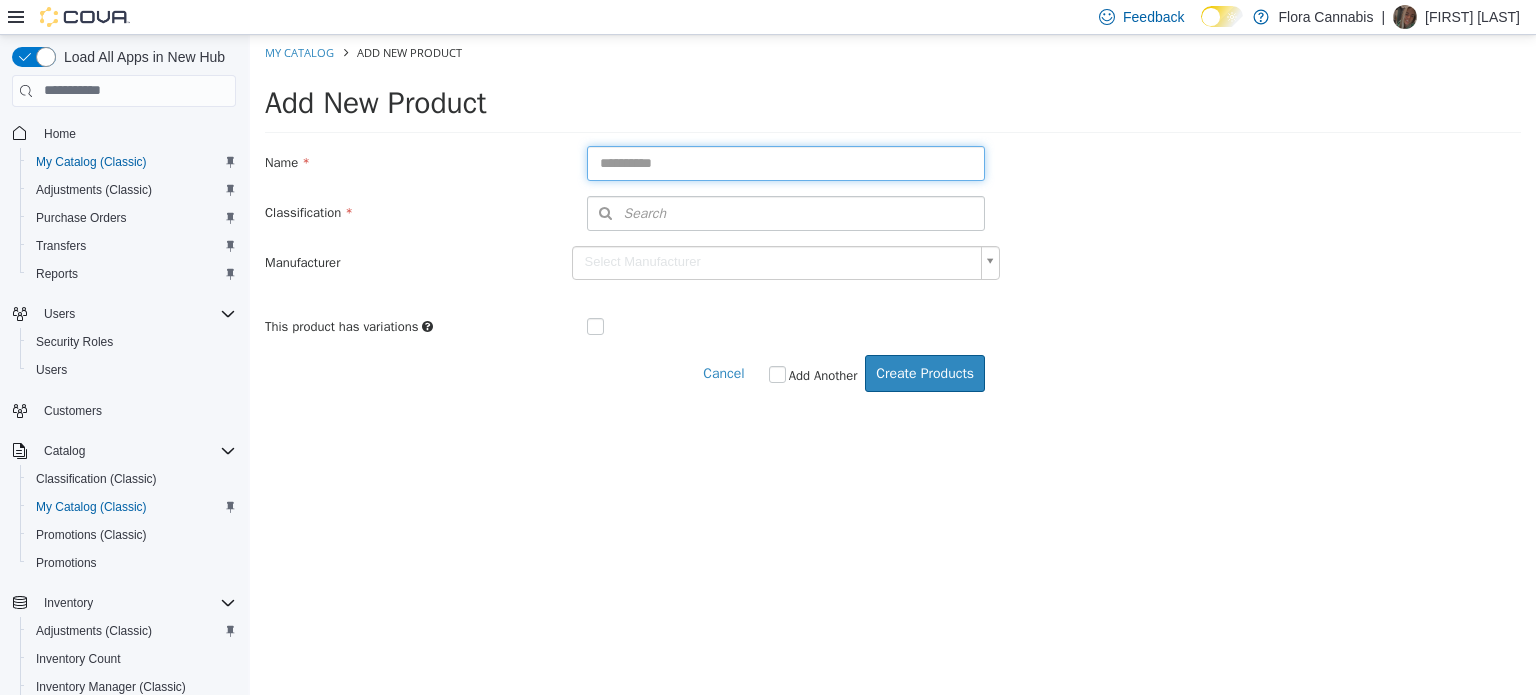click at bounding box center [786, 162] 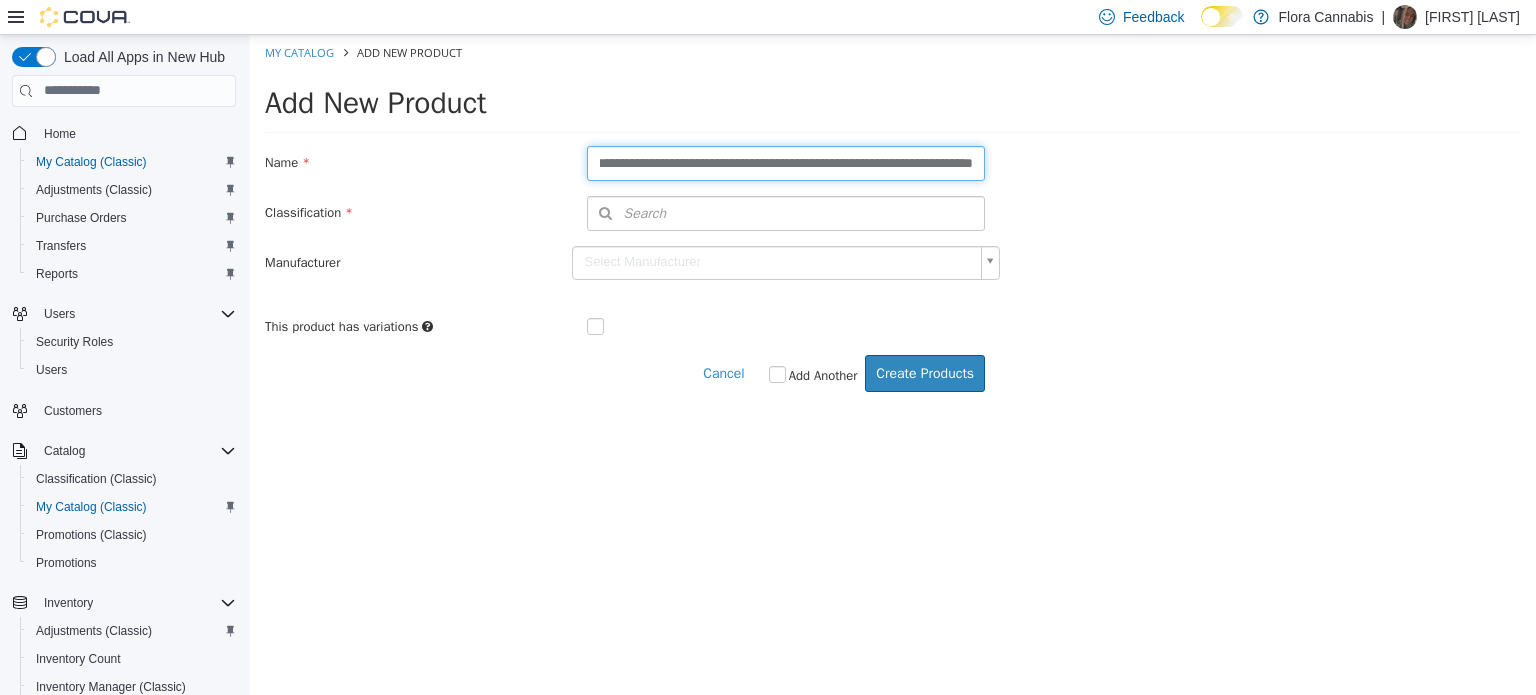 scroll, scrollTop: 0, scrollLeft: 99, axis: horizontal 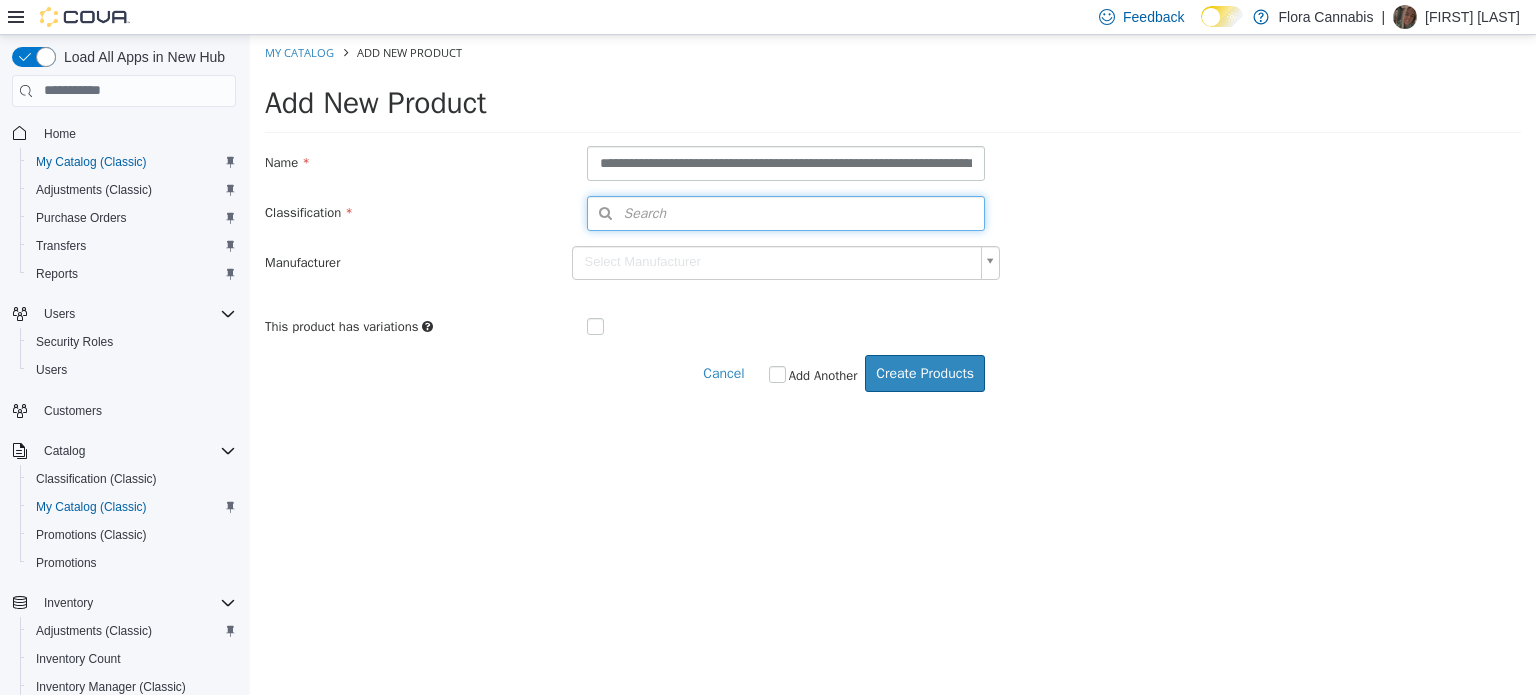 click on "Search" at bounding box center [627, 212] 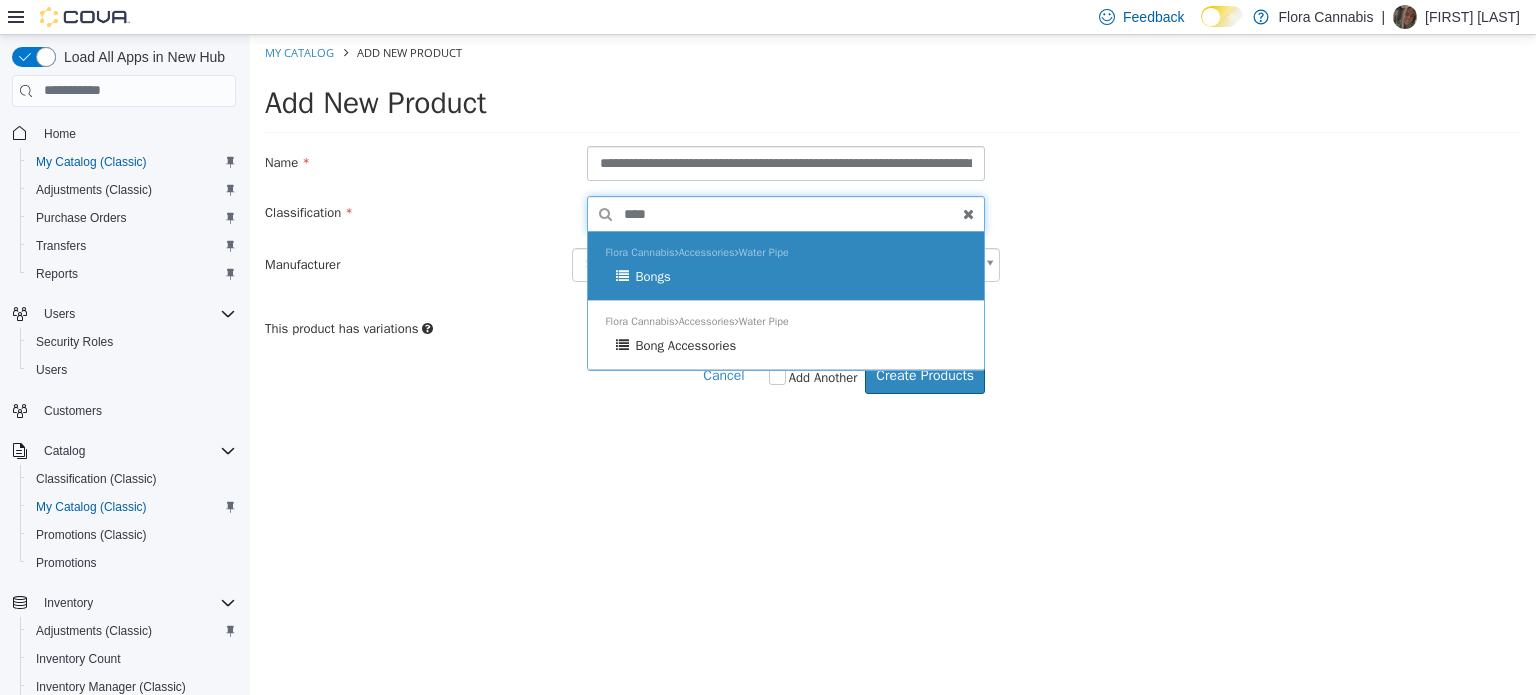 type on "****" 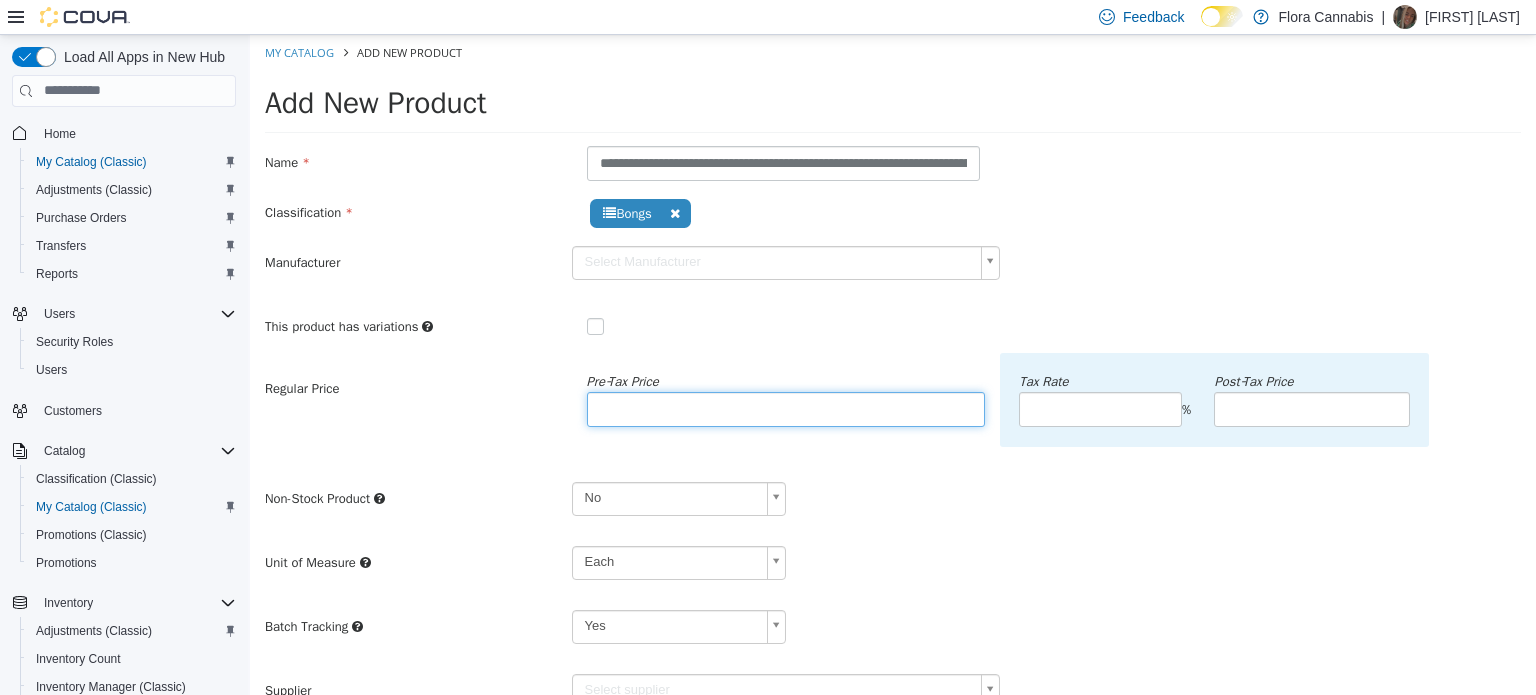 click at bounding box center [786, 408] 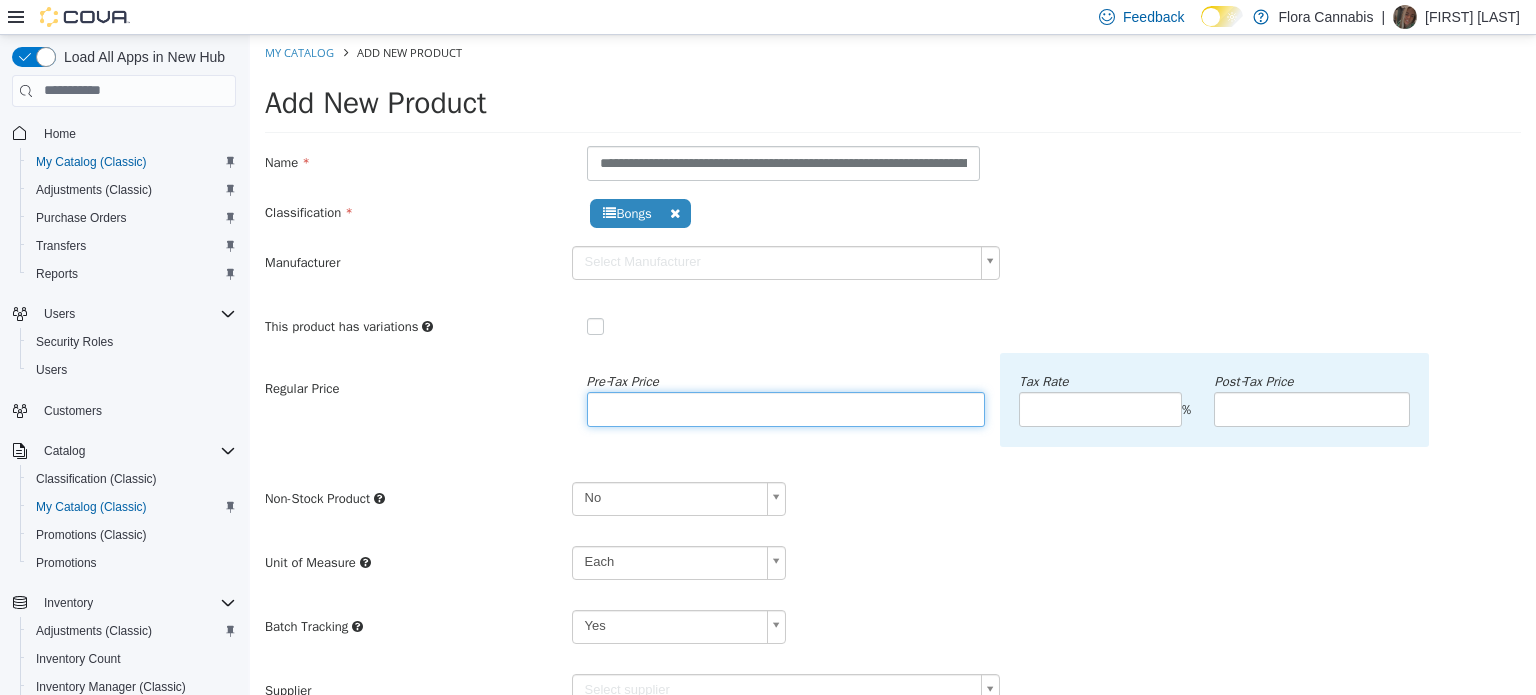 type on "*" 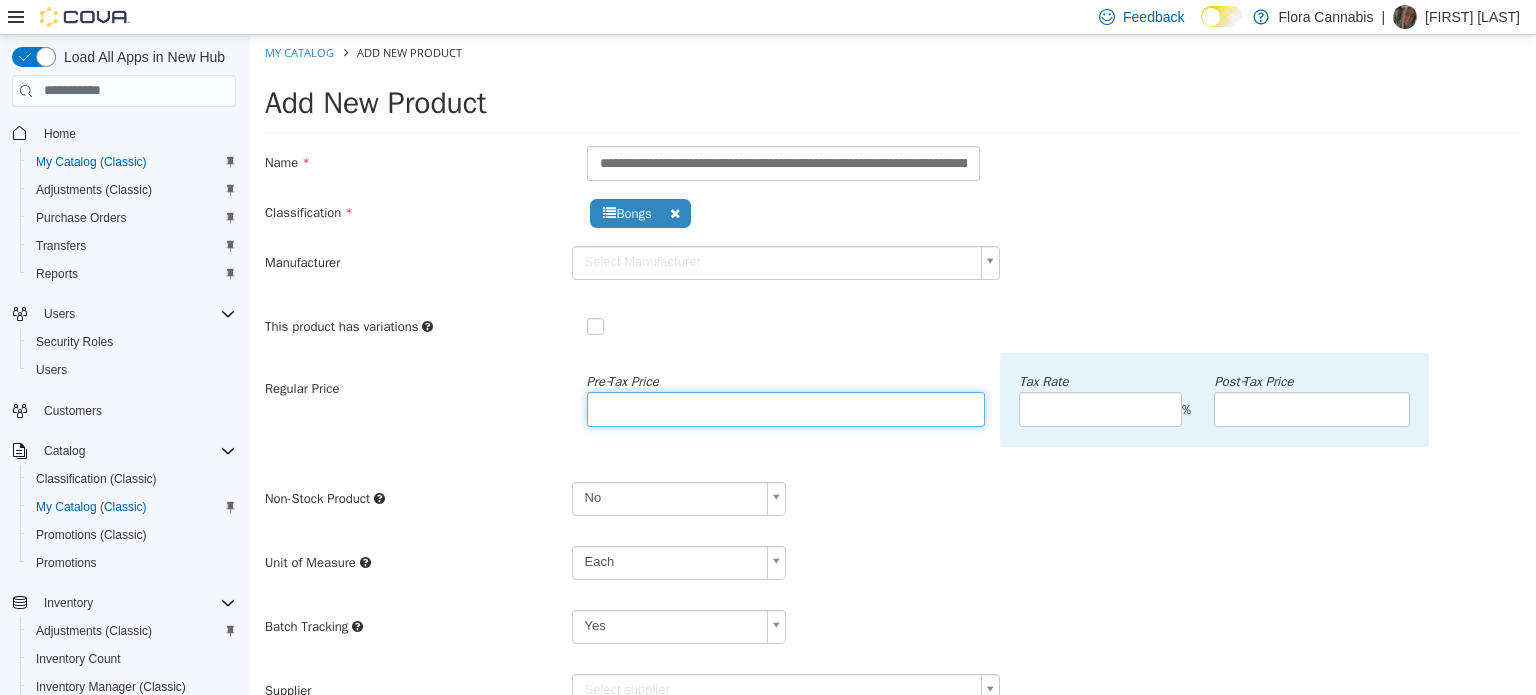 type on "**" 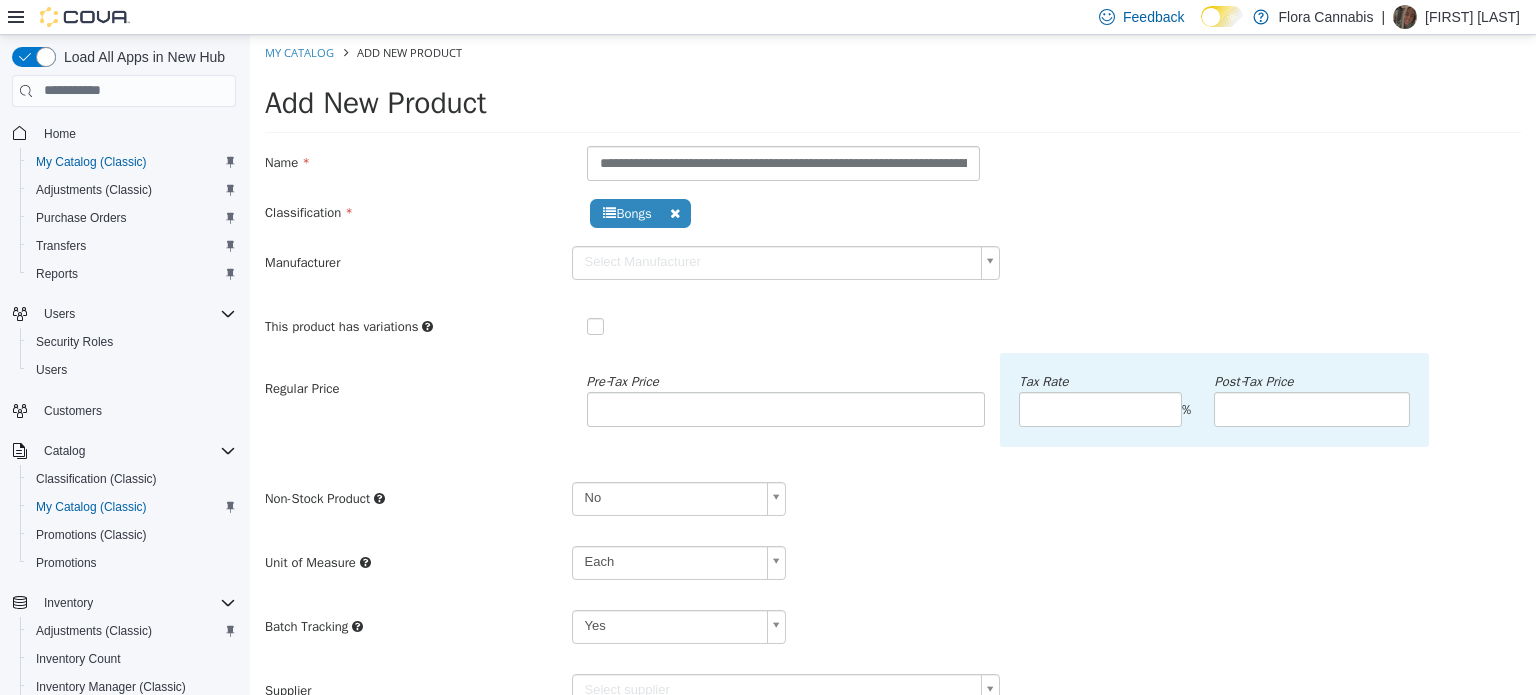 click on "**********" at bounding box center [893, 569] 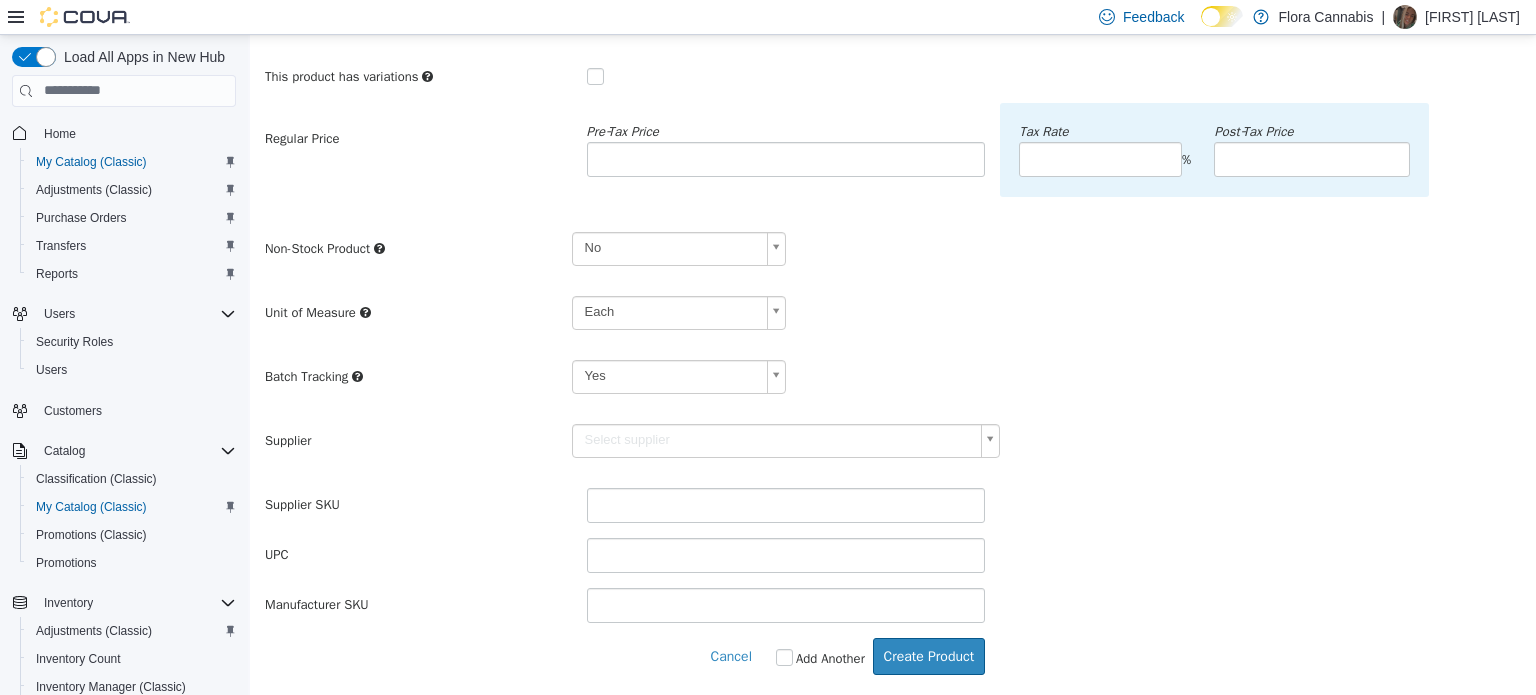 drag, startPoint x: 674, startPoint y: 367, endPoint x: 664, endPoint y: 400, distance: 34.48188 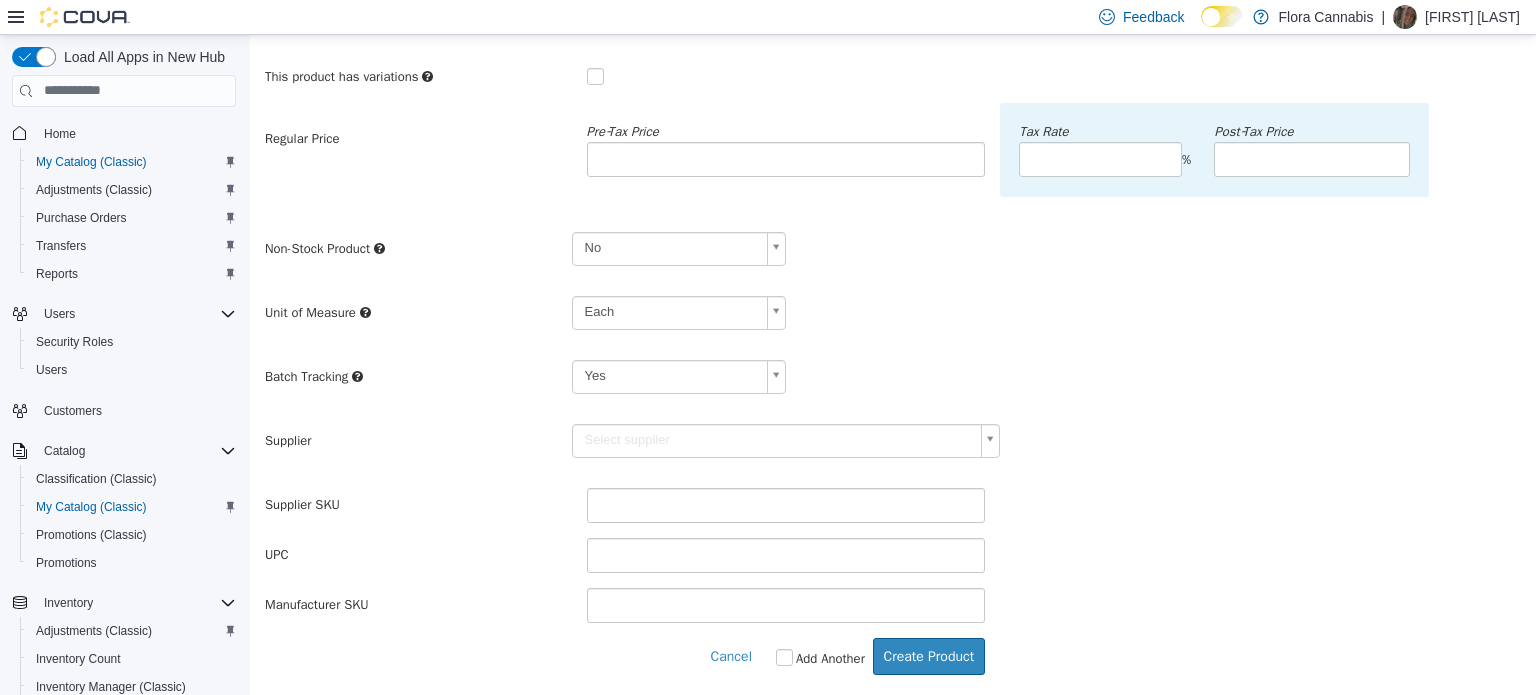 click on "**********" at bounding box center (893, 239) 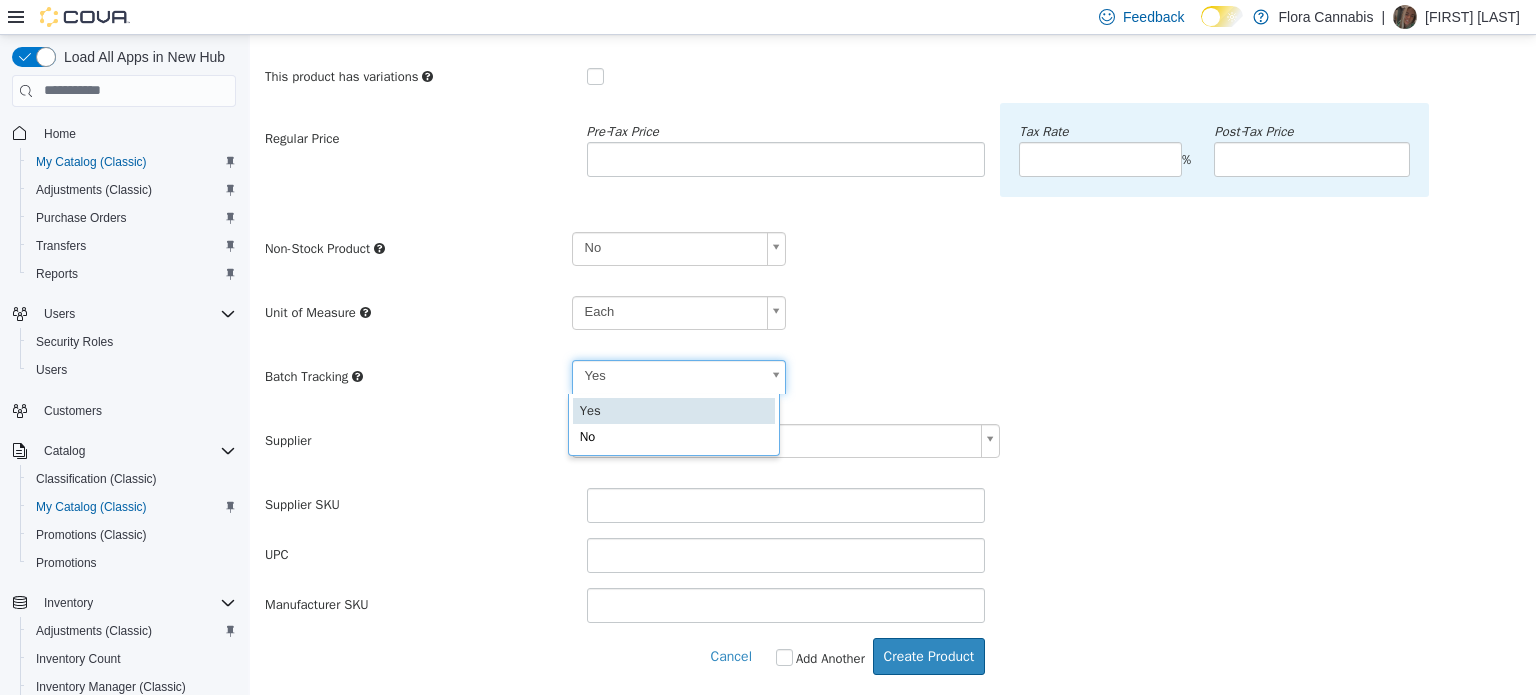 scroll, scrollTop: 0, scrollLeft: 5, axis: horizontal 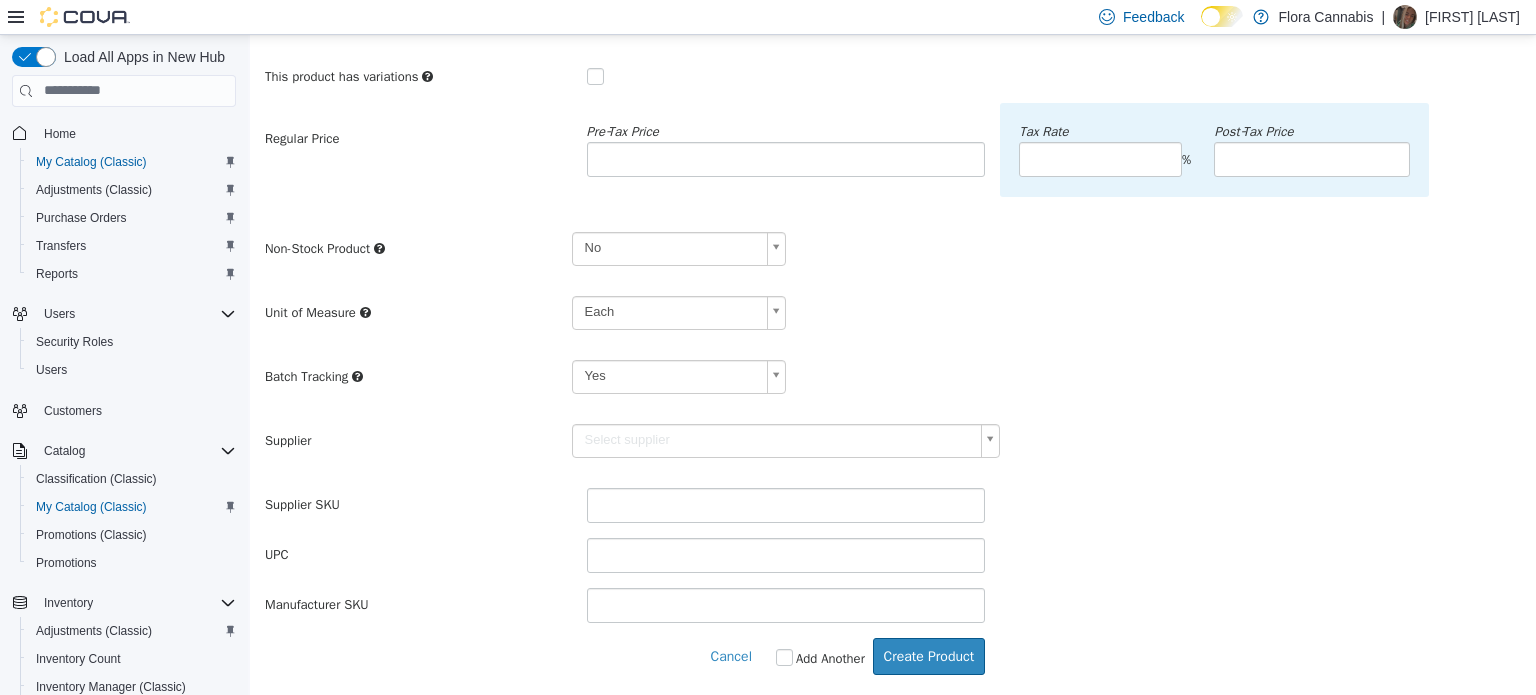 click on "**********" at bounding box center [893, 239] 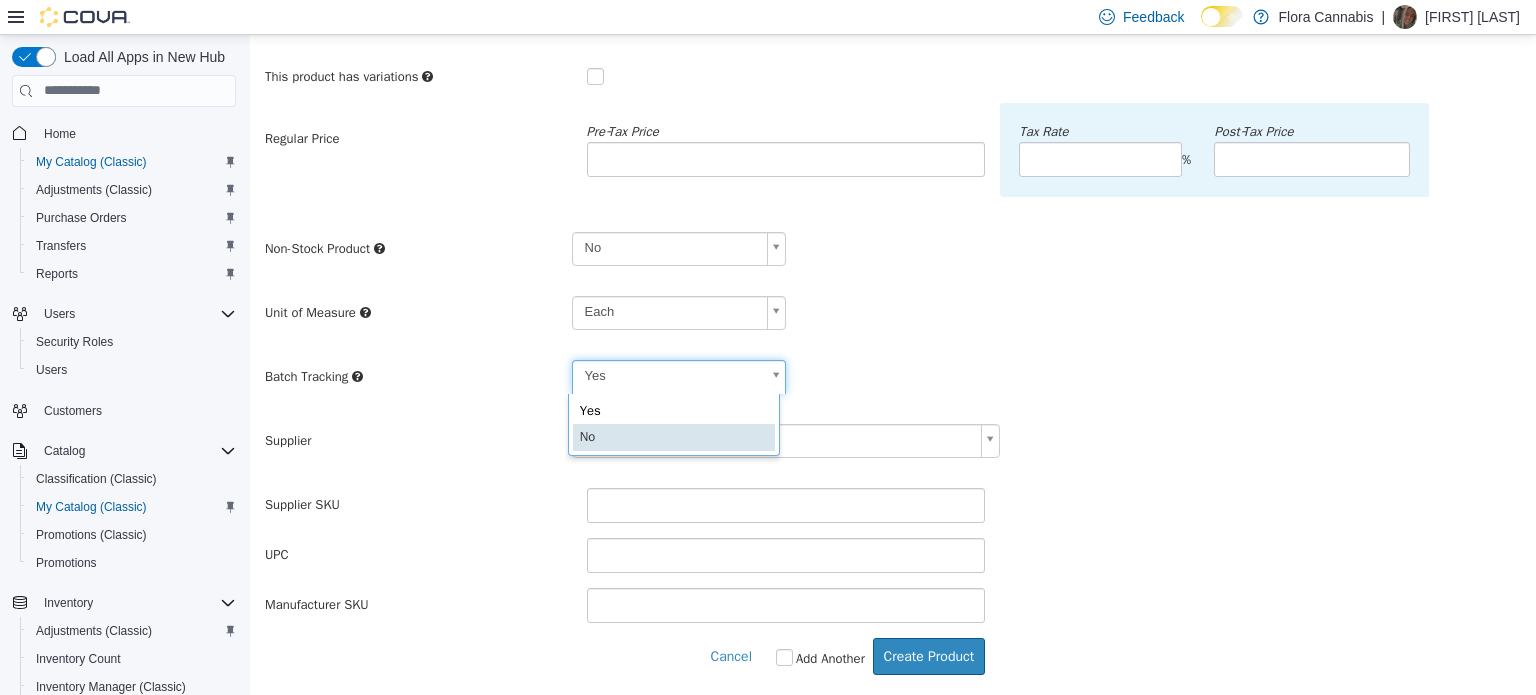 type on "**" 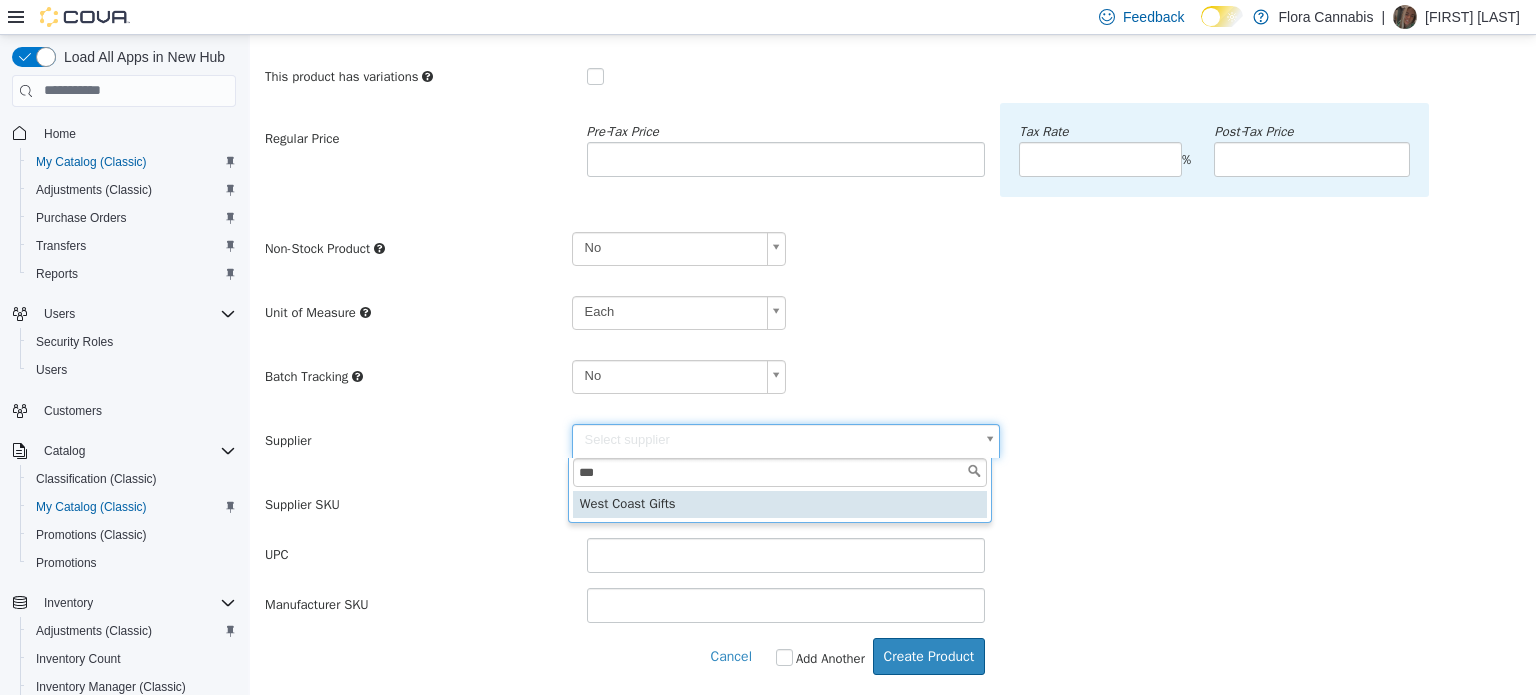 type on "***" 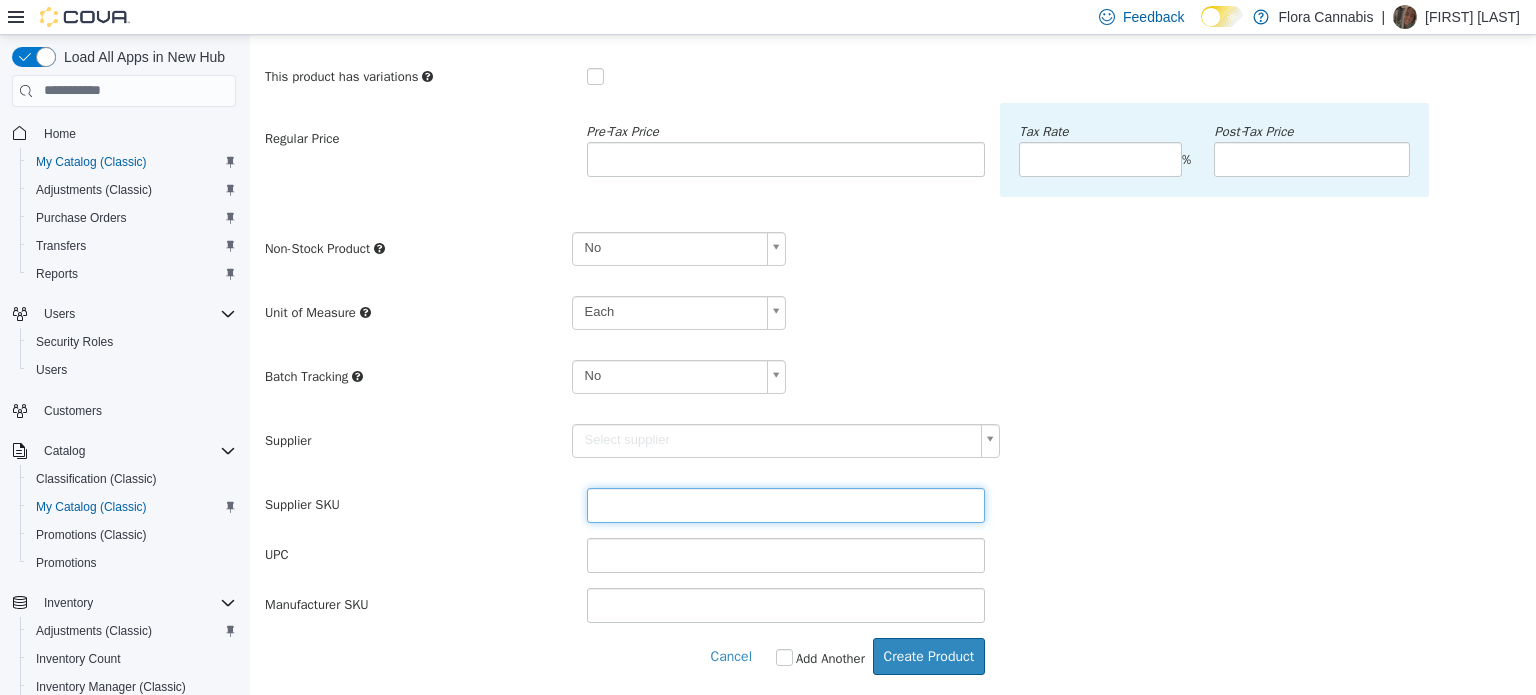 click at bounding box center [786, 504] 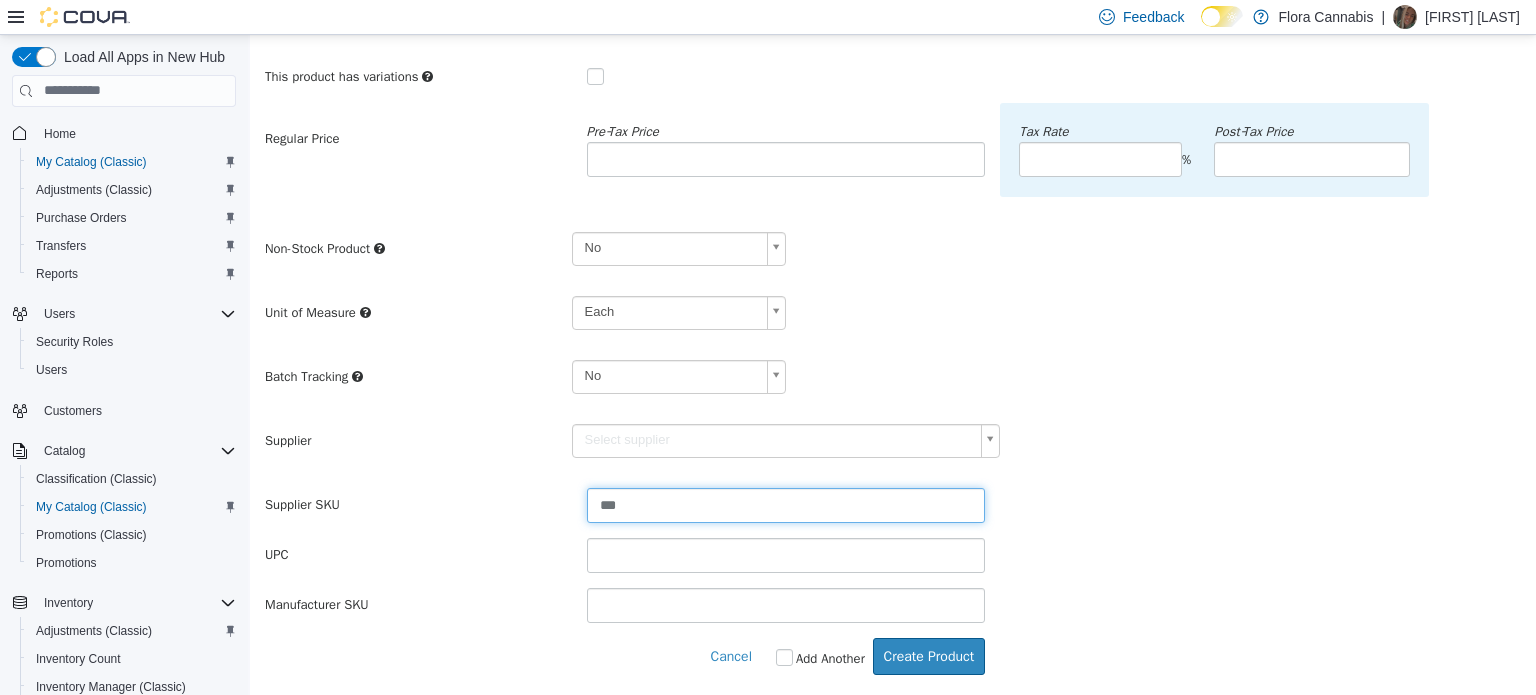type on "****" 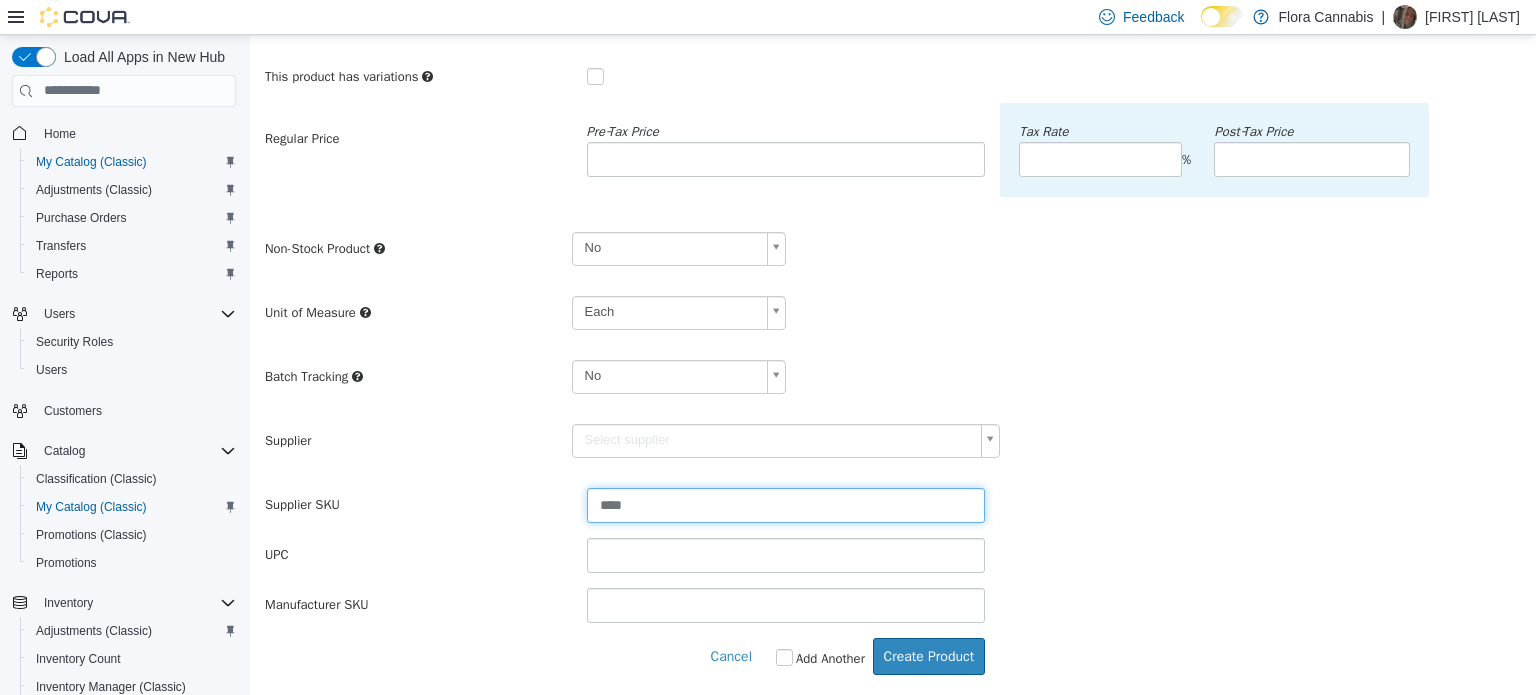 type on "******" 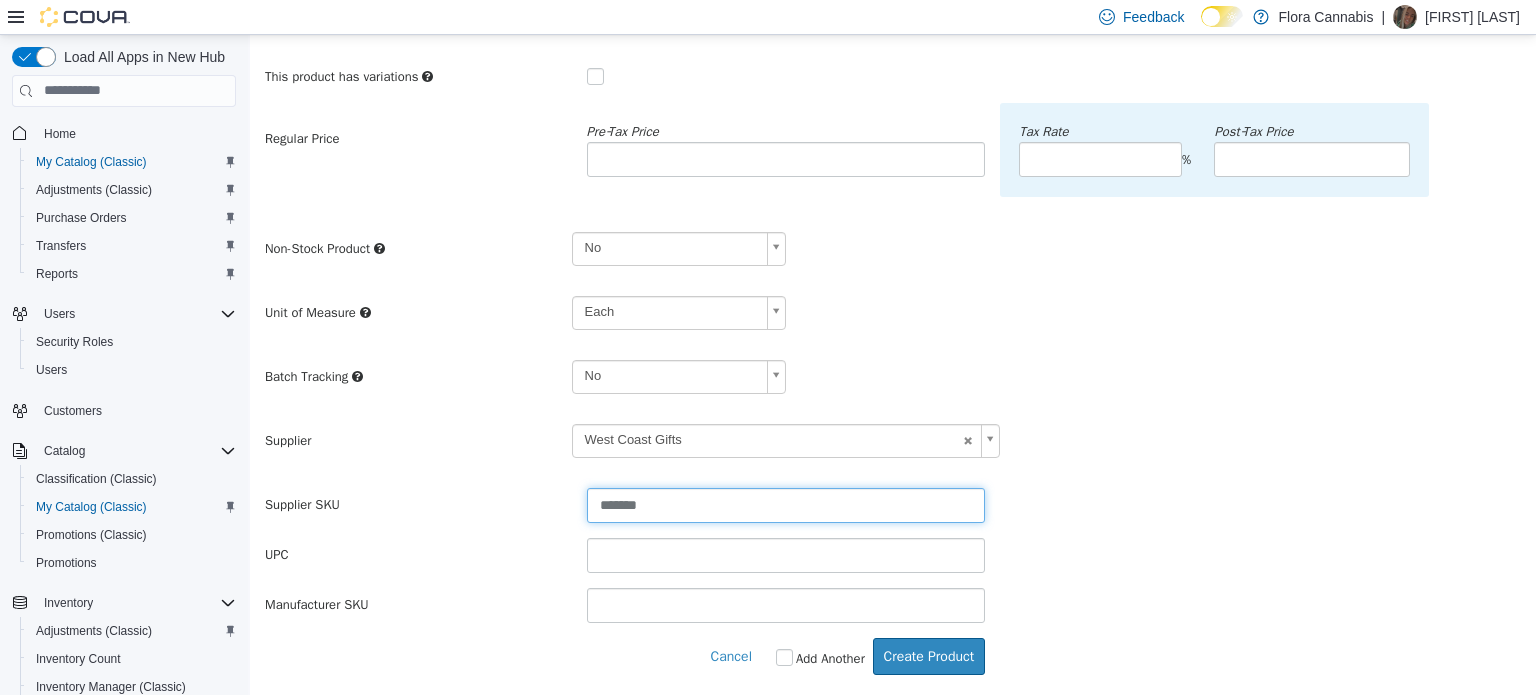 type on "*******" 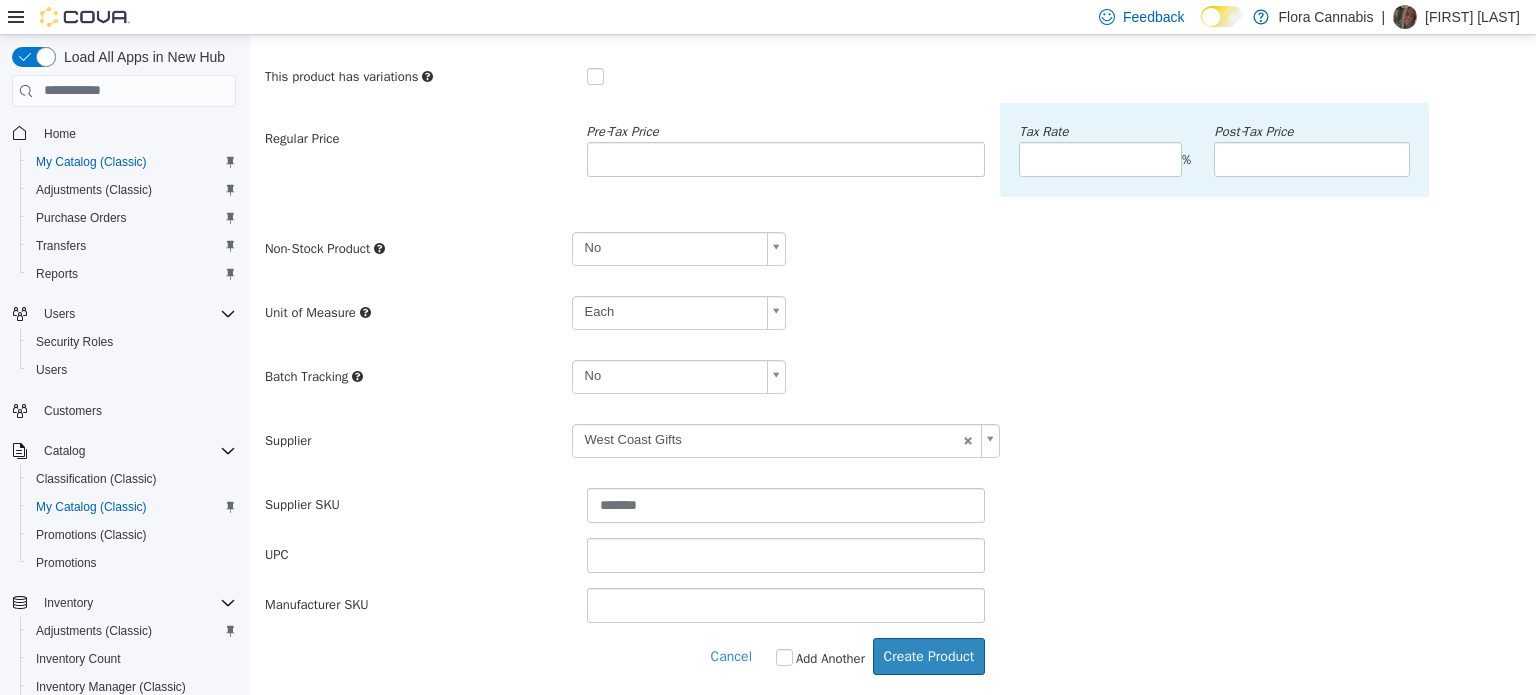 click on "Add Another" at bounding box center [830, 658] 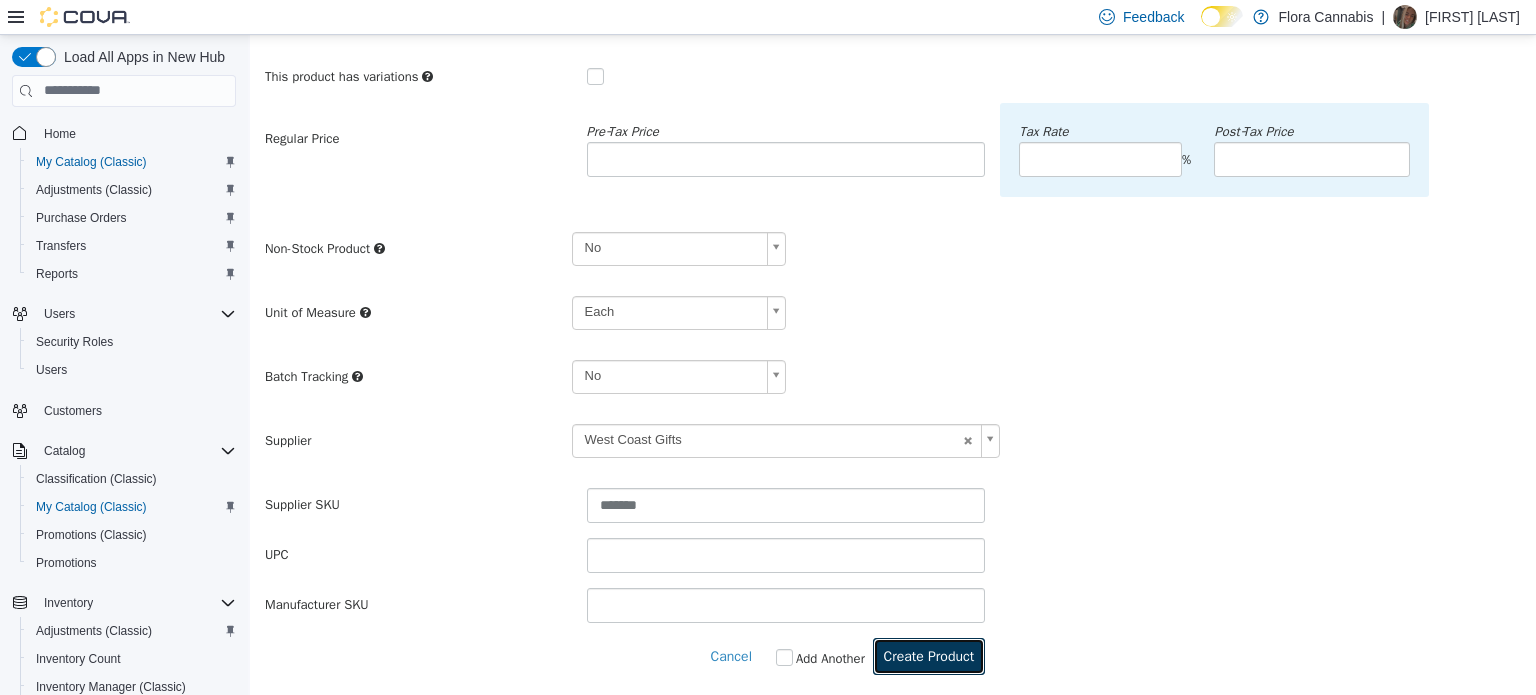 click on "Create Product" at bounding box center (929, 655) 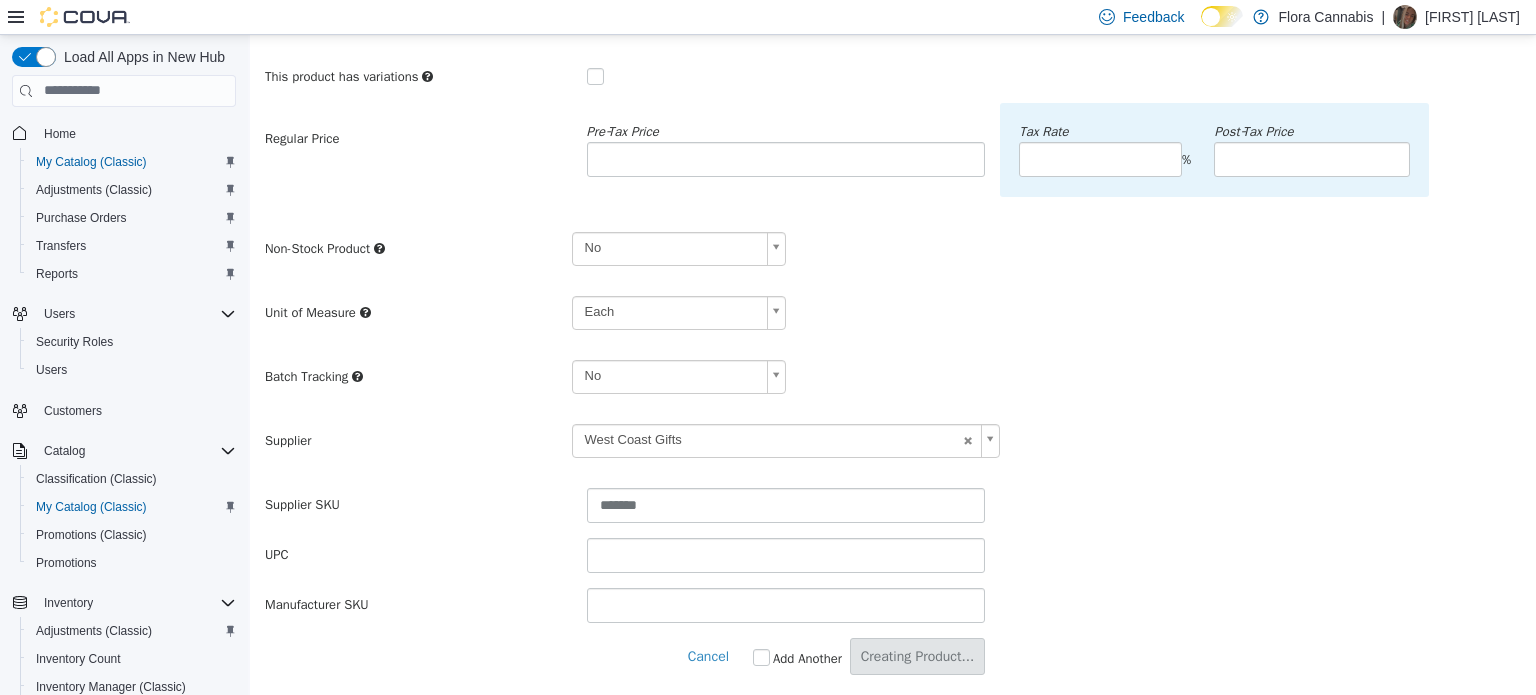 scroll, scrollTop: 0, scrollLeft: 0, axis: both 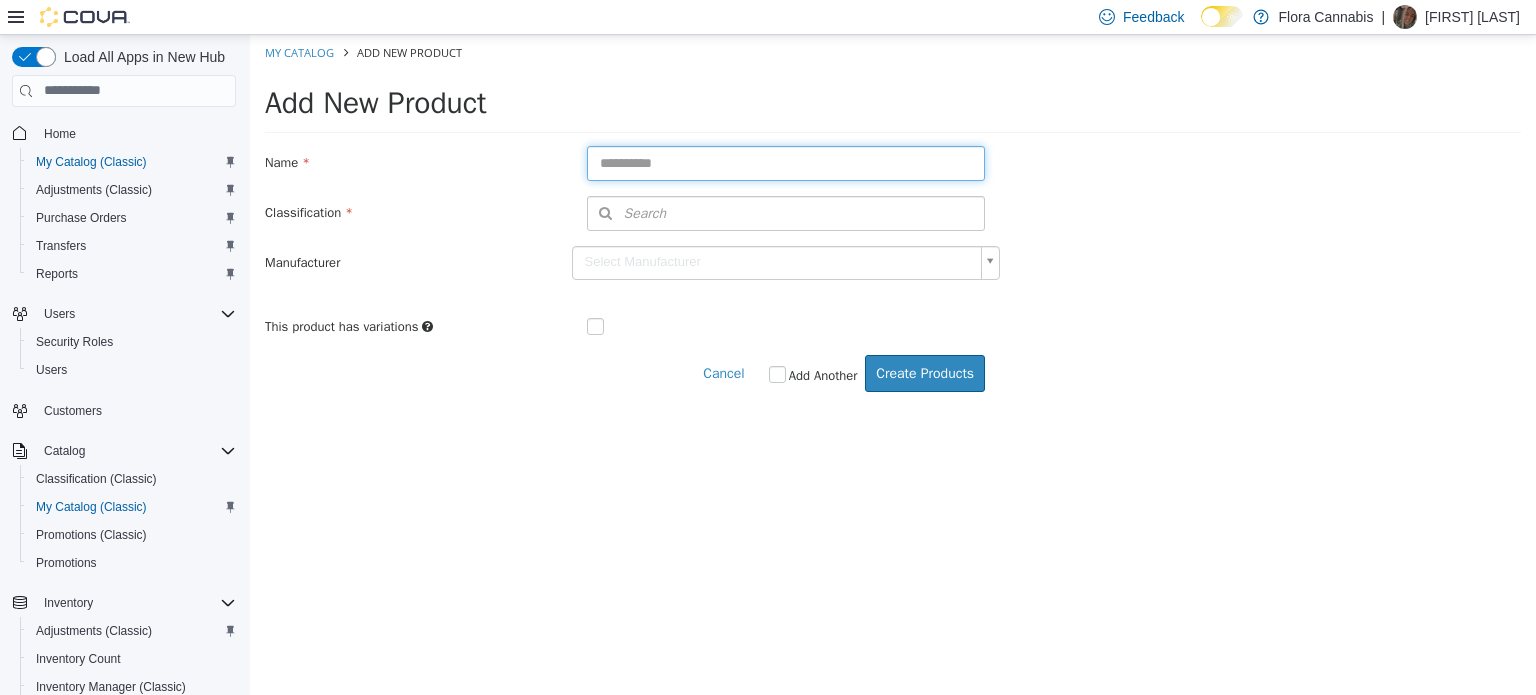 click at bounding box center [786, 162] 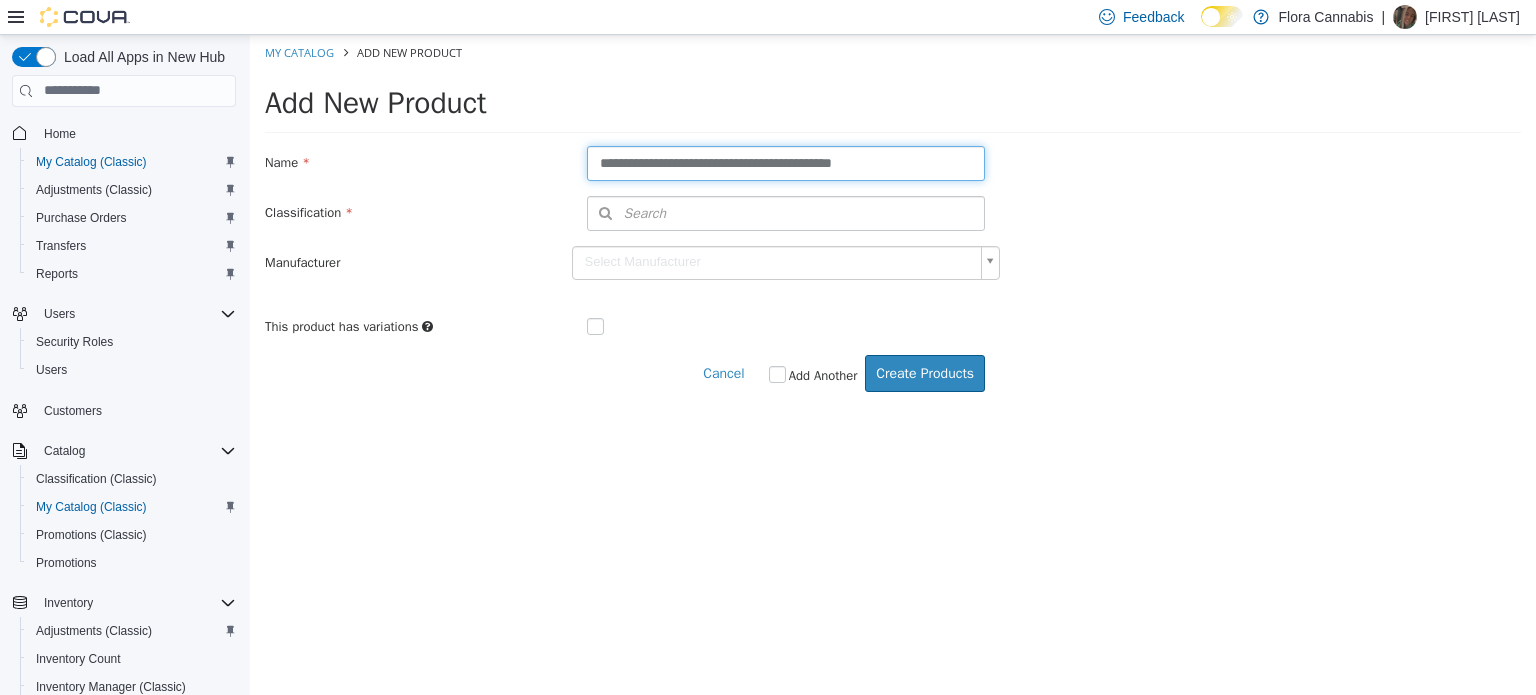 type on "**********" 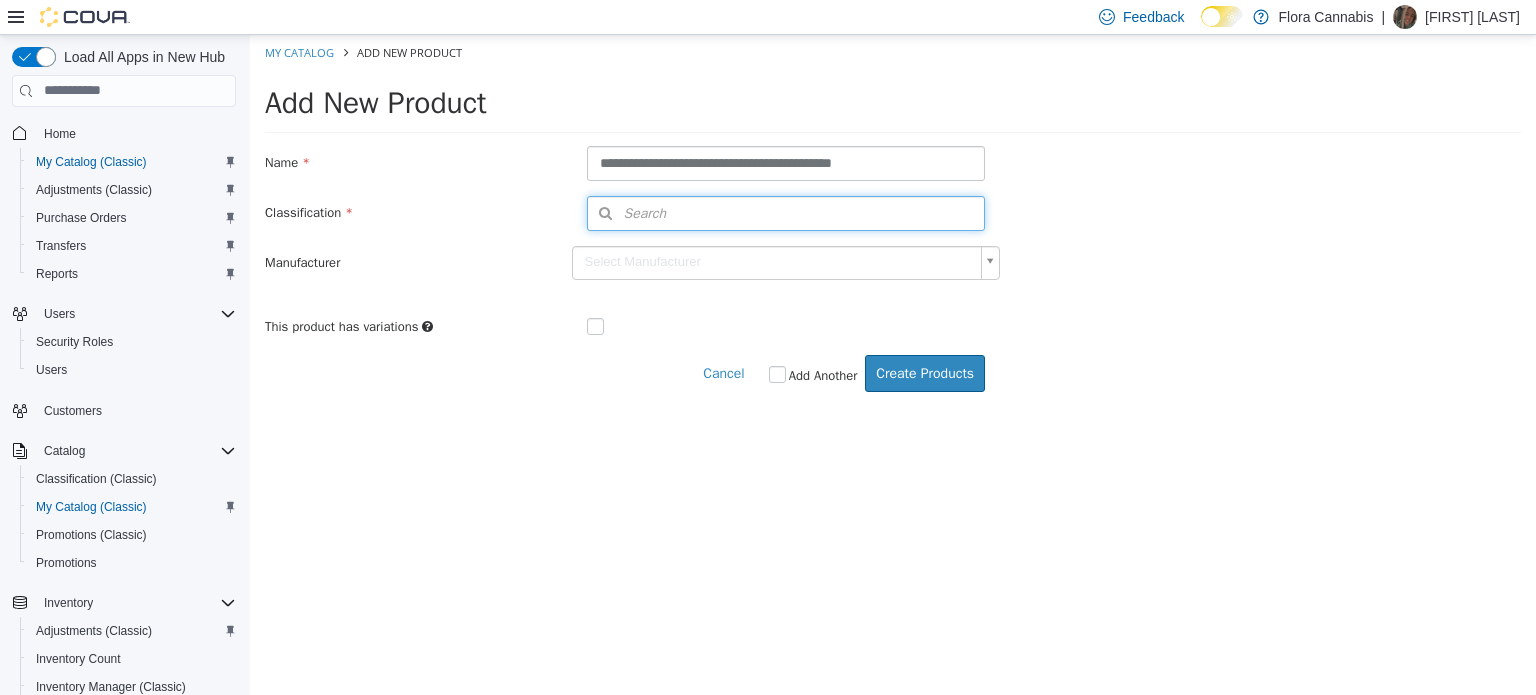 click on "Search" at bounding box center [627, 212] 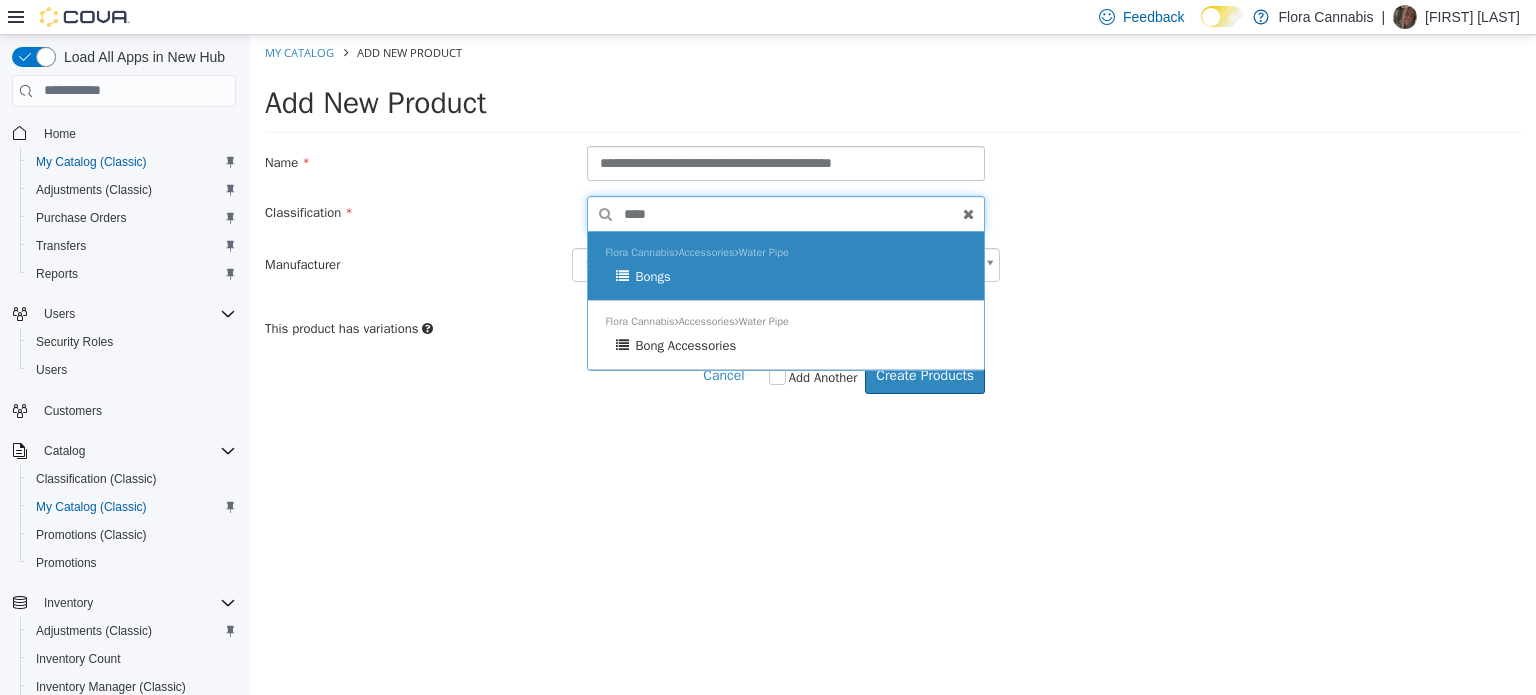 type on "****" 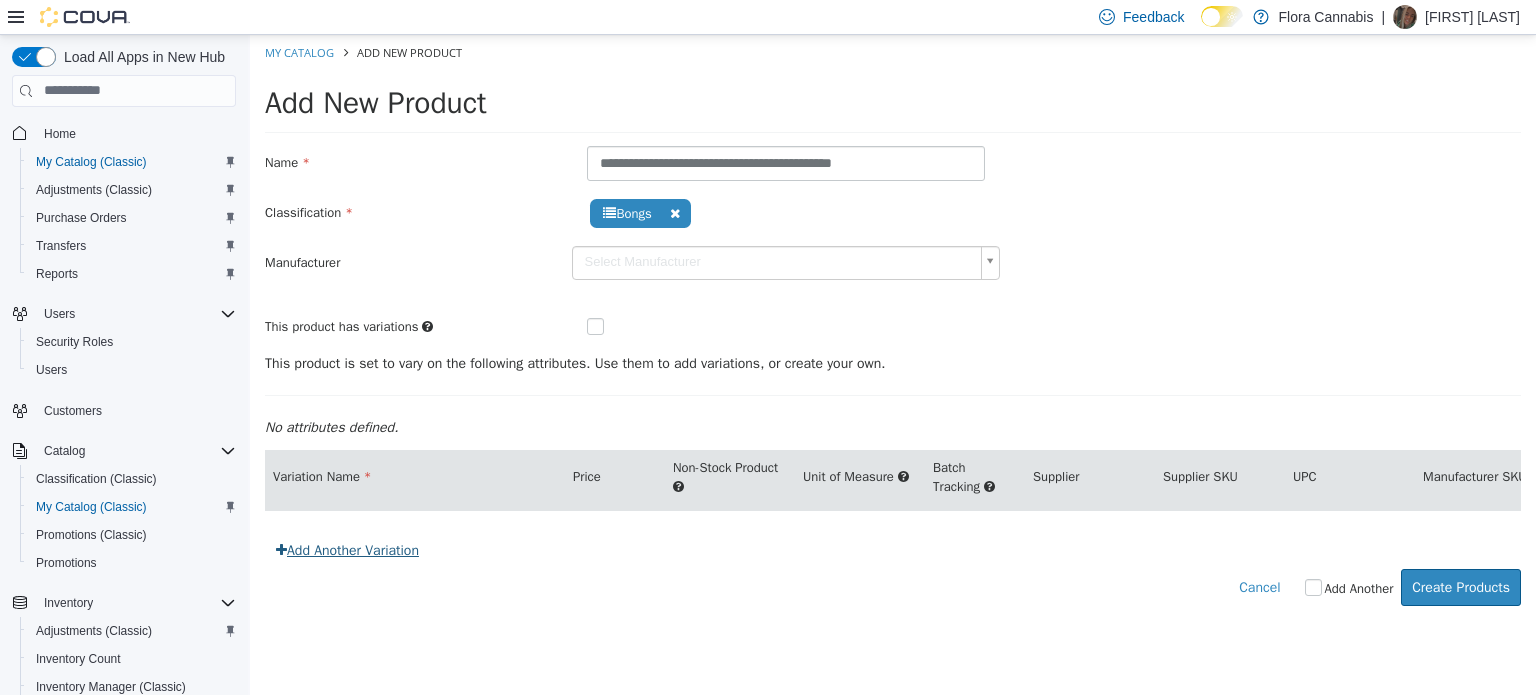 click on "Add Another Variation" at bounding box center (347, 549) 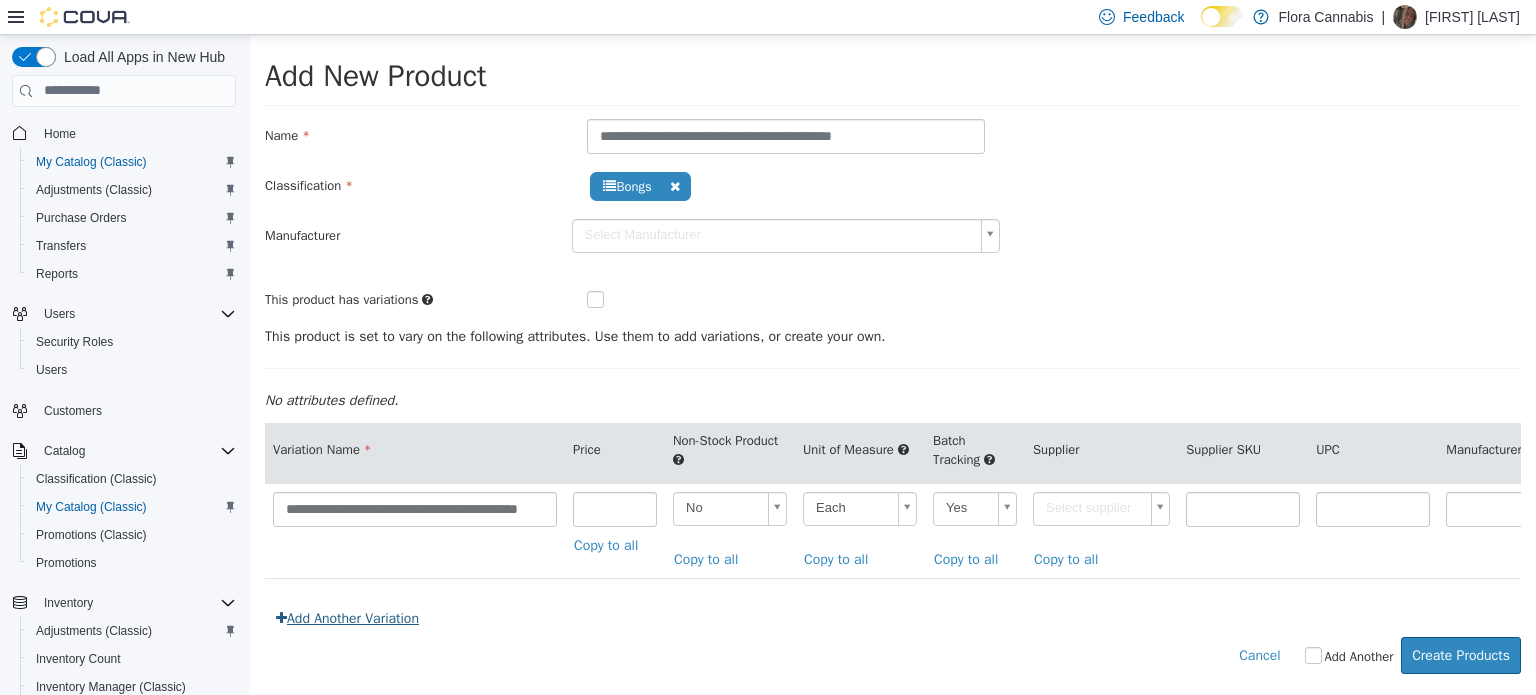 scroll, scrollTop: 40, scrollLeft: 0, axis: vertical 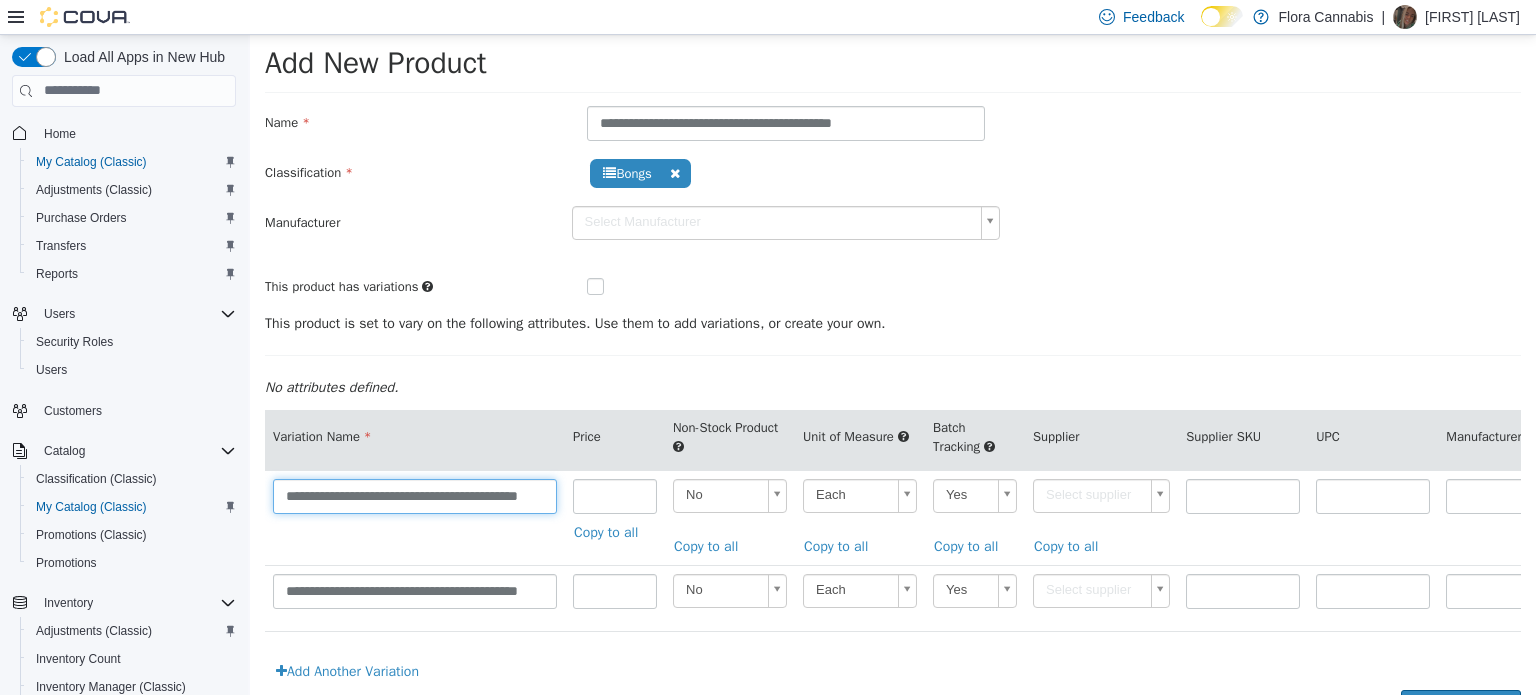 click on "**********" at bounding box center (415, 495) 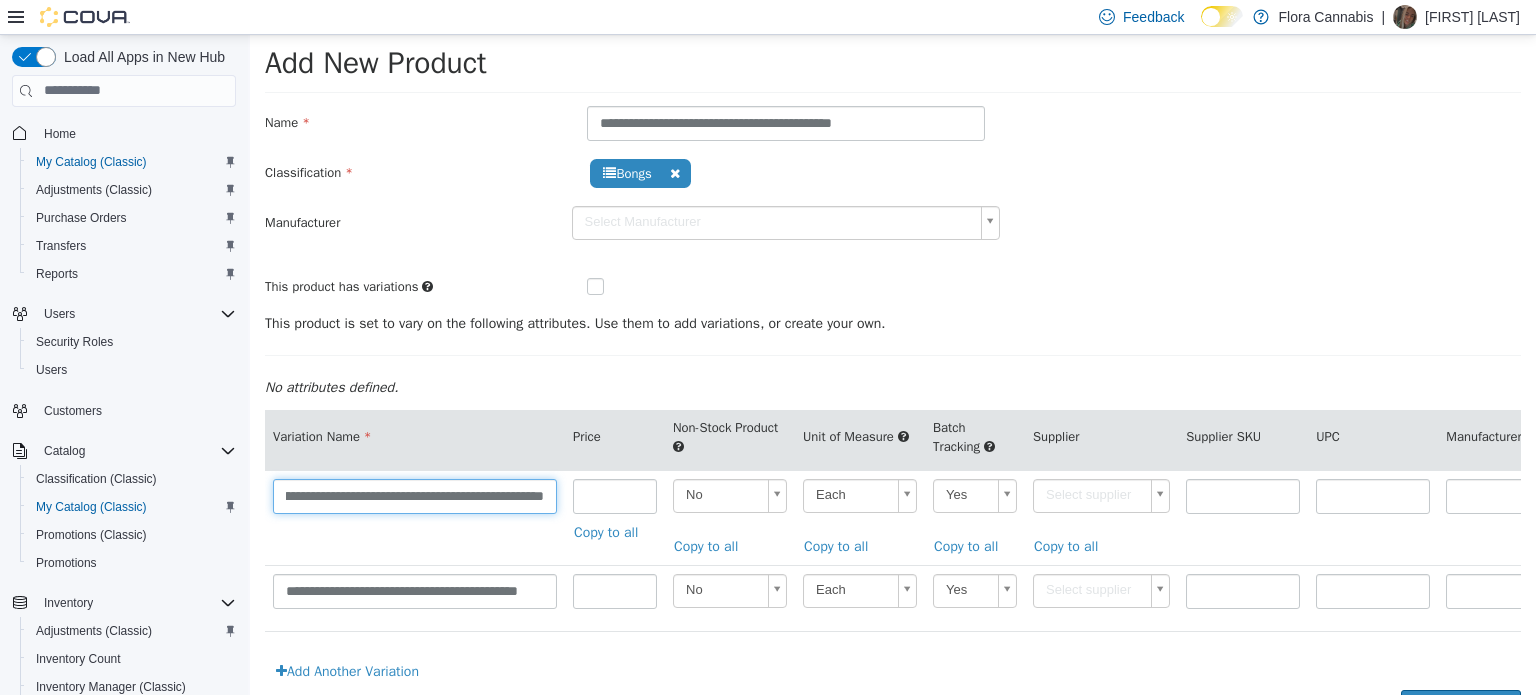 scroll, scrollTop: 0, scrollLeft: 44, axis: horizontal 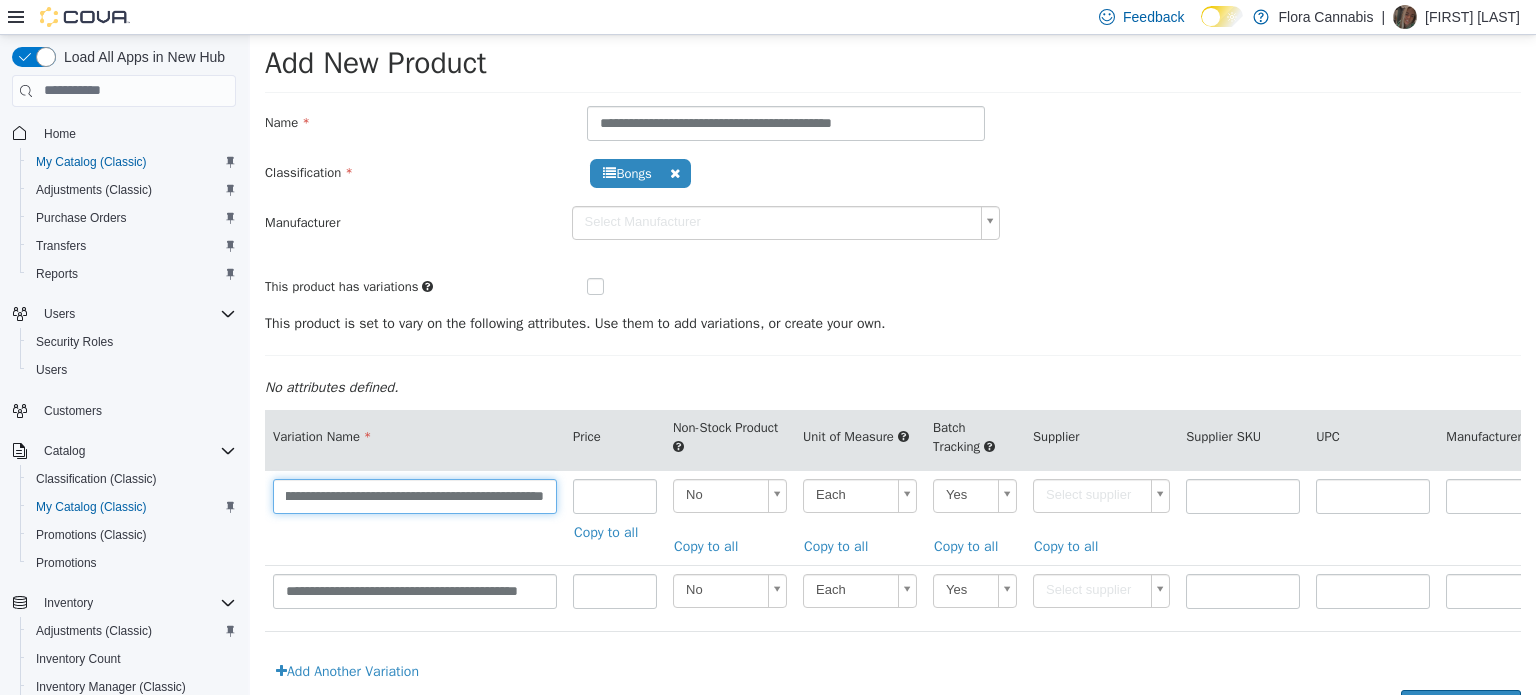 type on "**********" 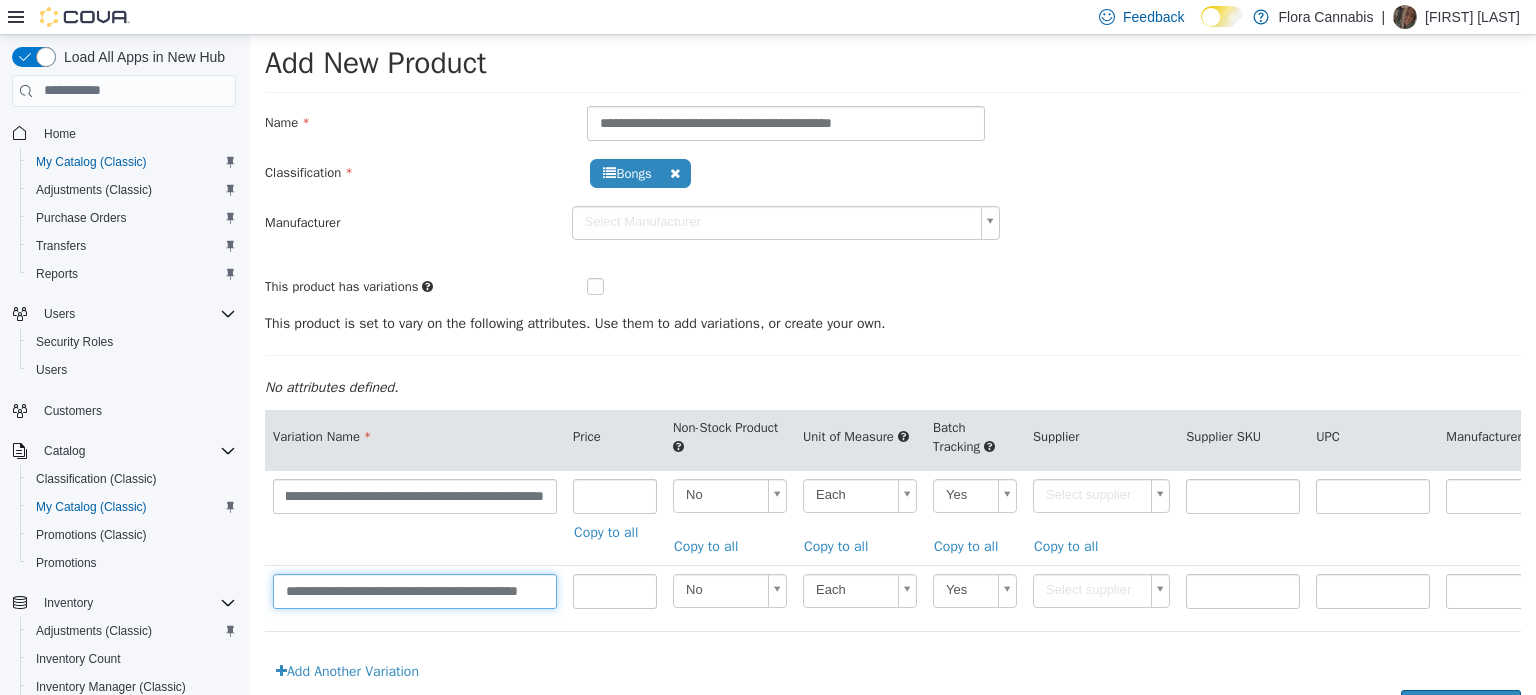 click on "**********" at bounding box center (415, 590) 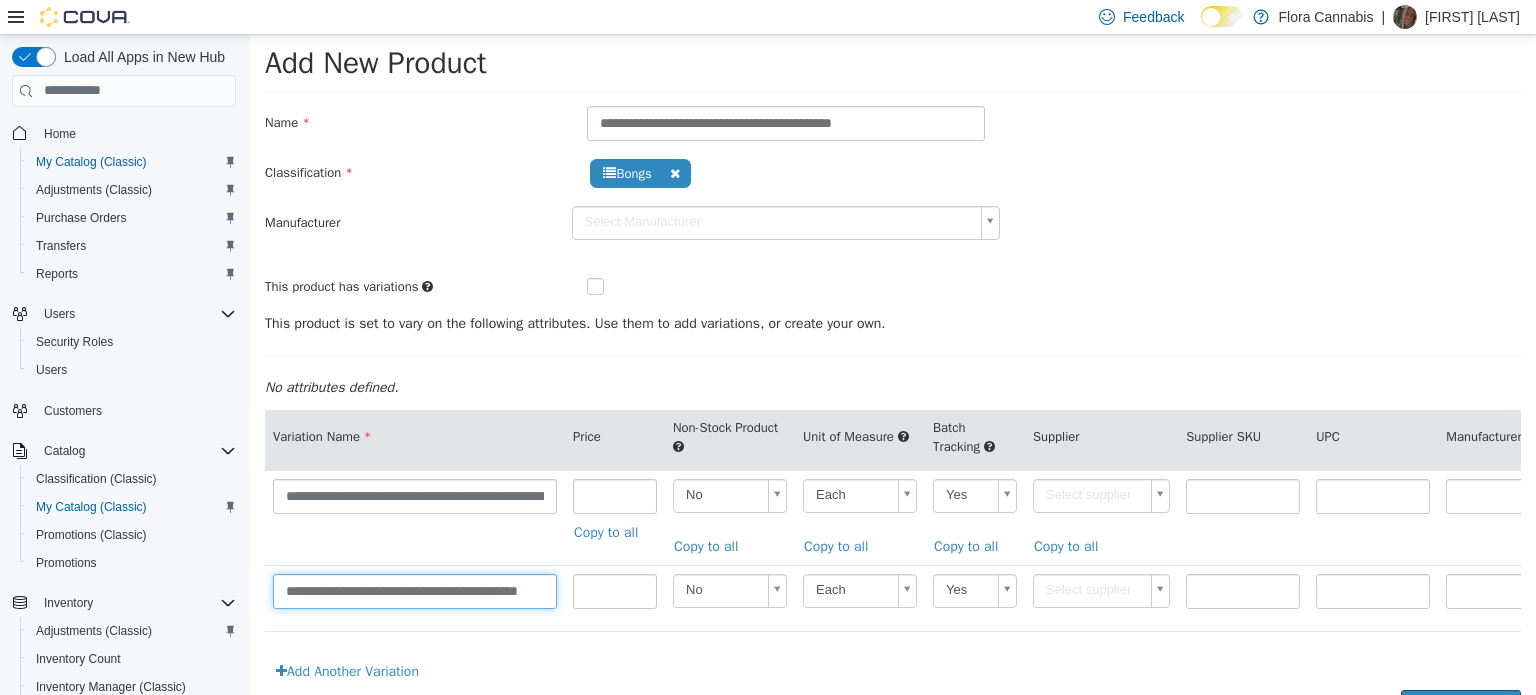 click on "**********" at bounding box center [415, 590] 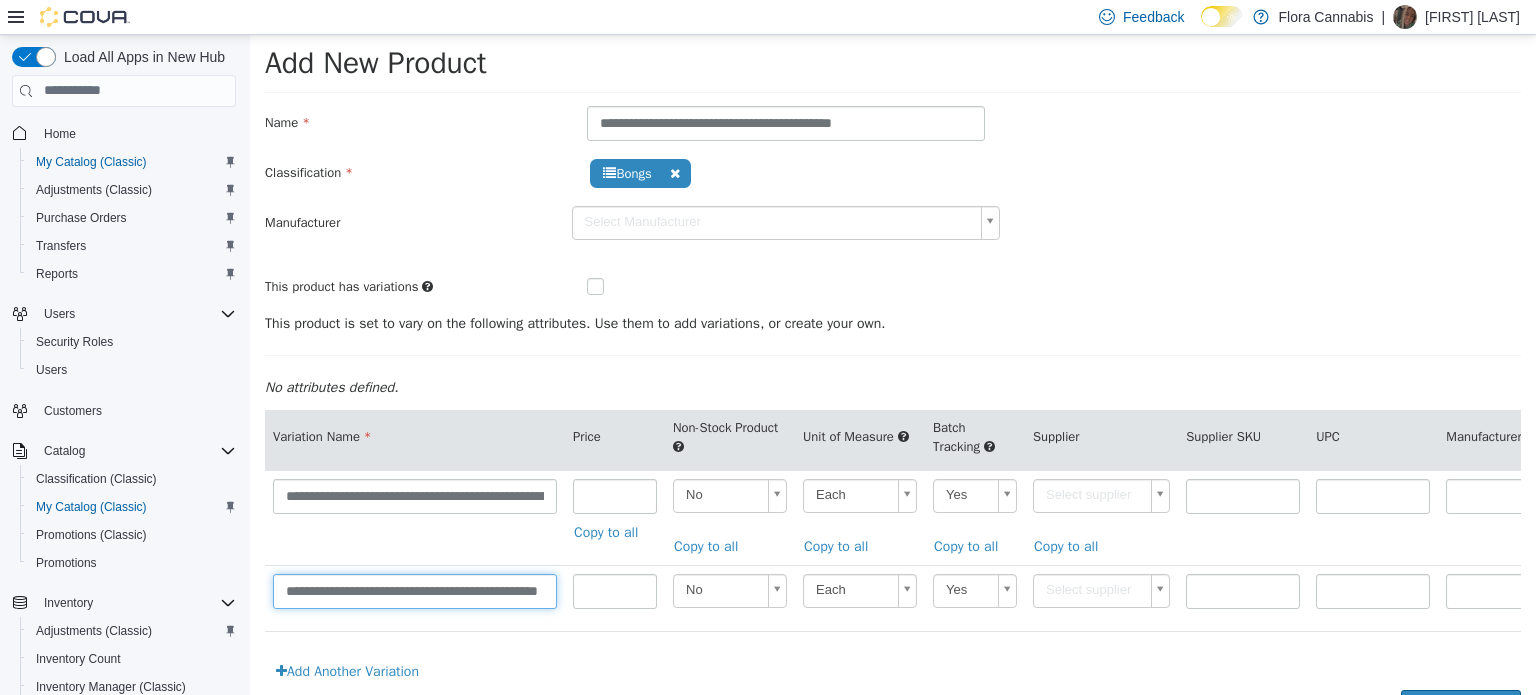 scroll, scrollTop: 0, scrollLeft: 20, axis: horizontal 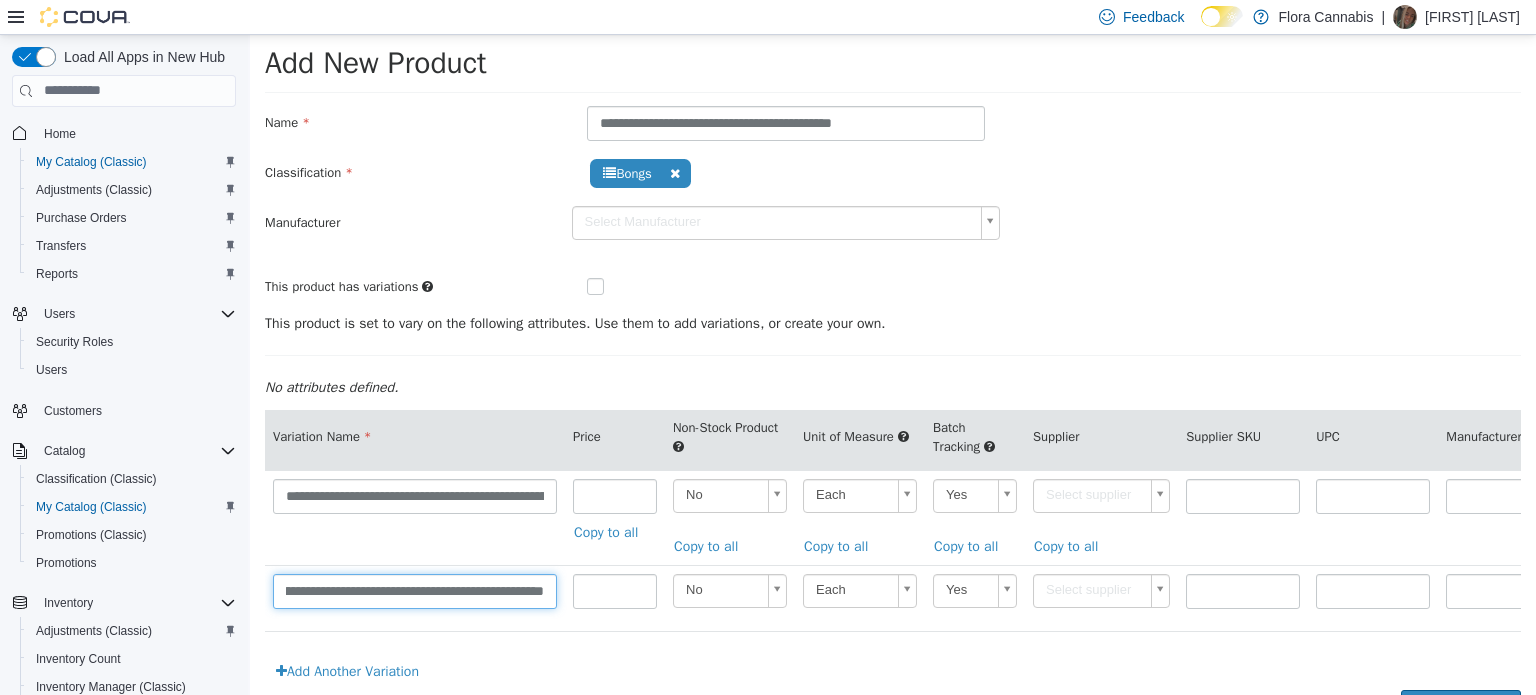 type on "**********" 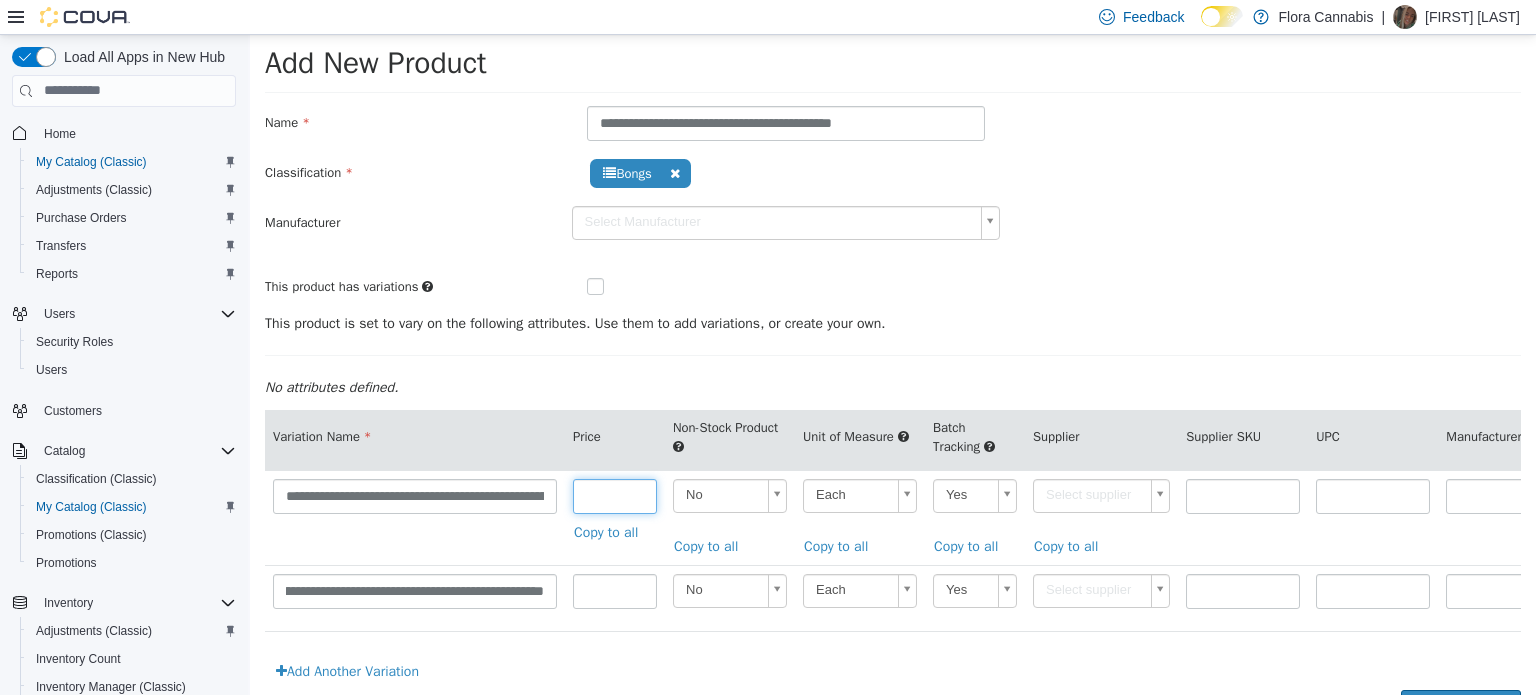 click at bounding box center [615, 495] 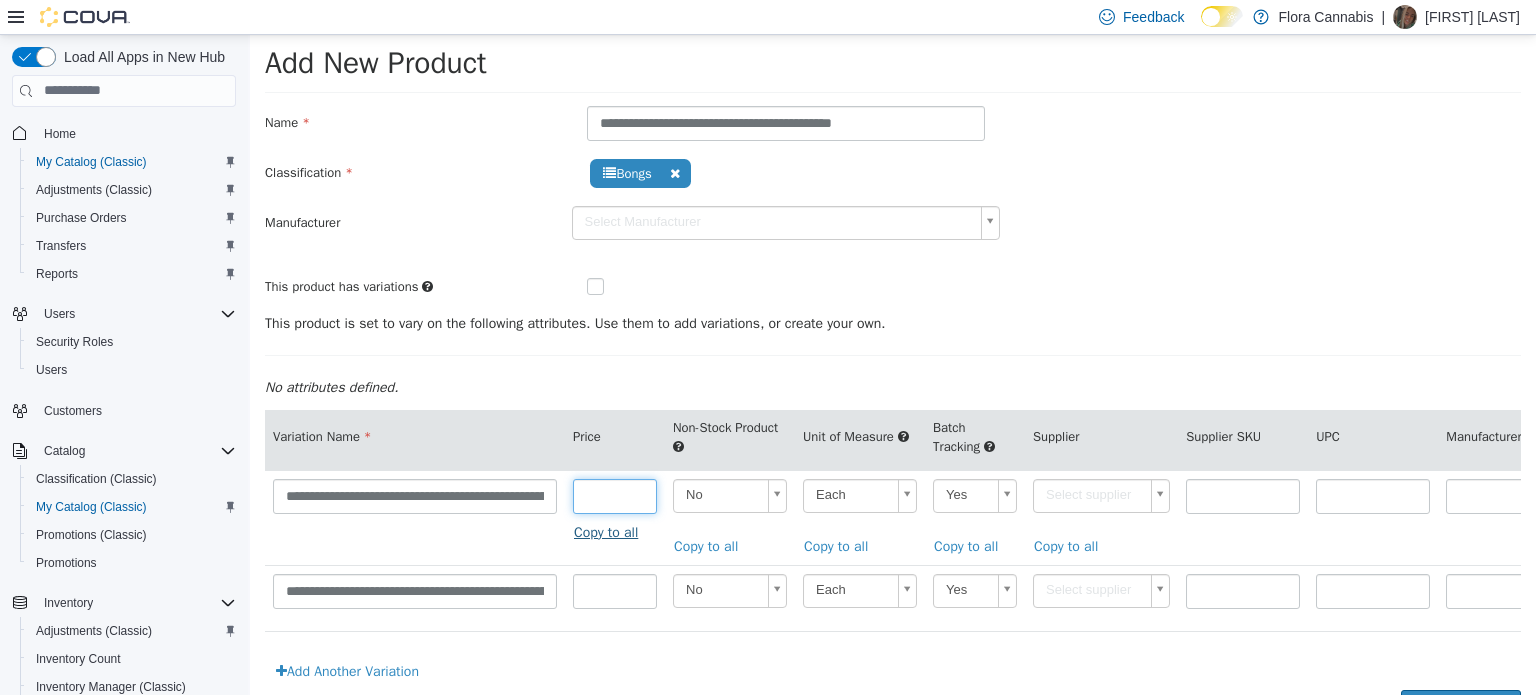 type on "*****" 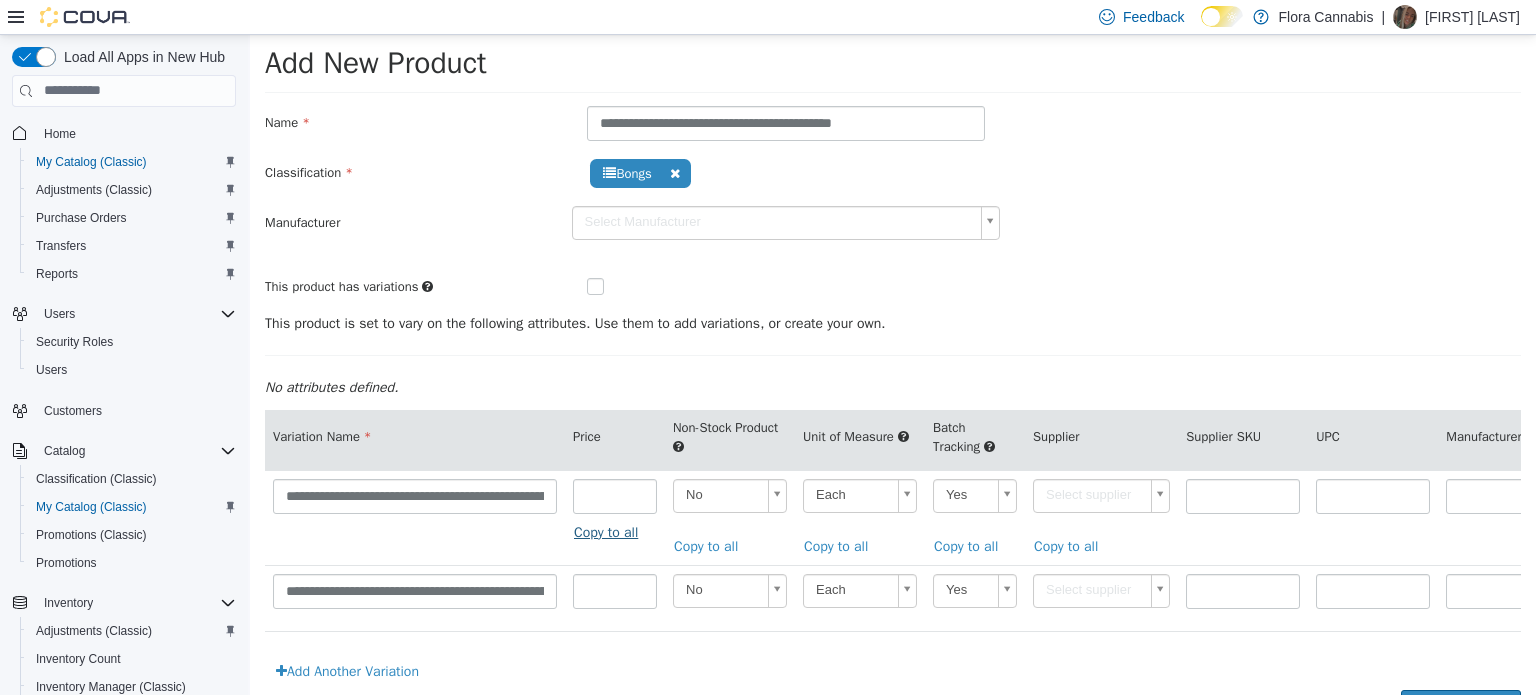 click on "Copy to all" at bounding box center (611, 531) 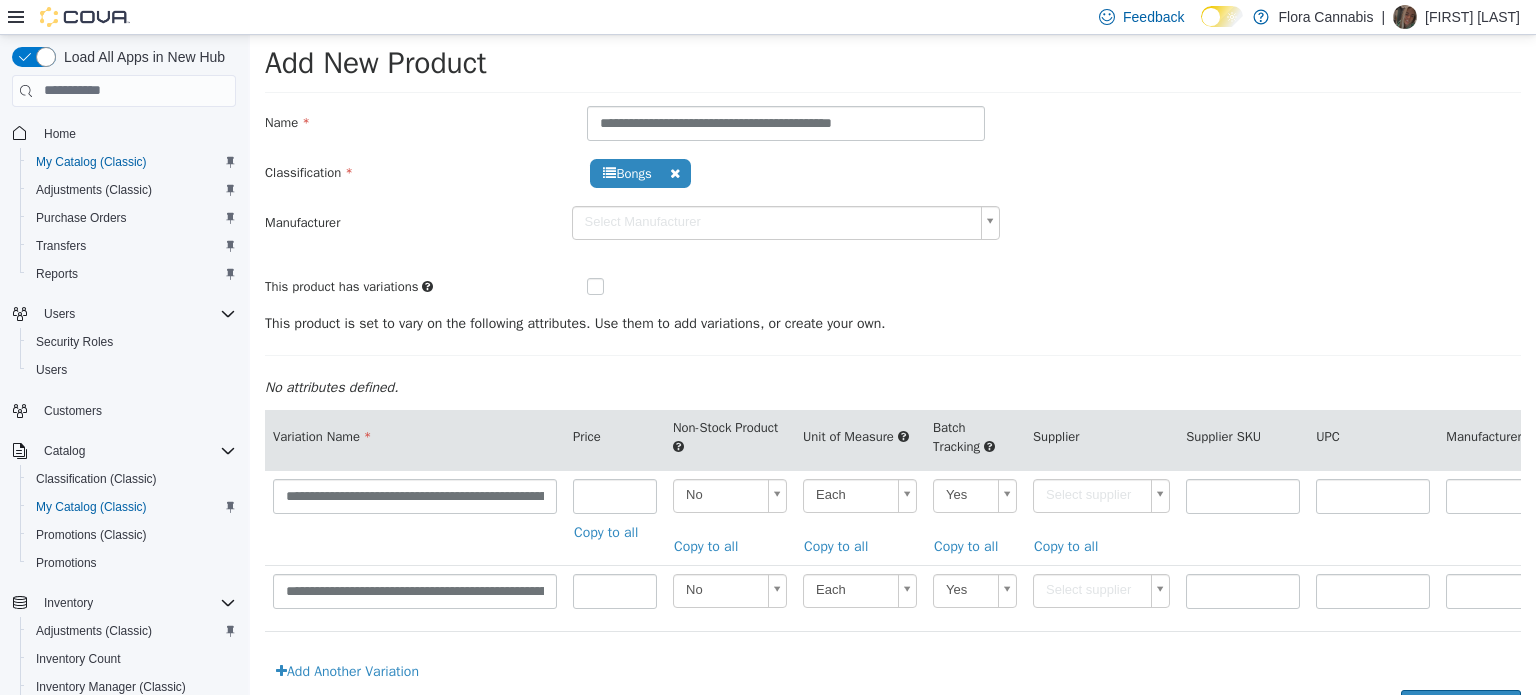 click on "**********" at bounding box center (893, 370) 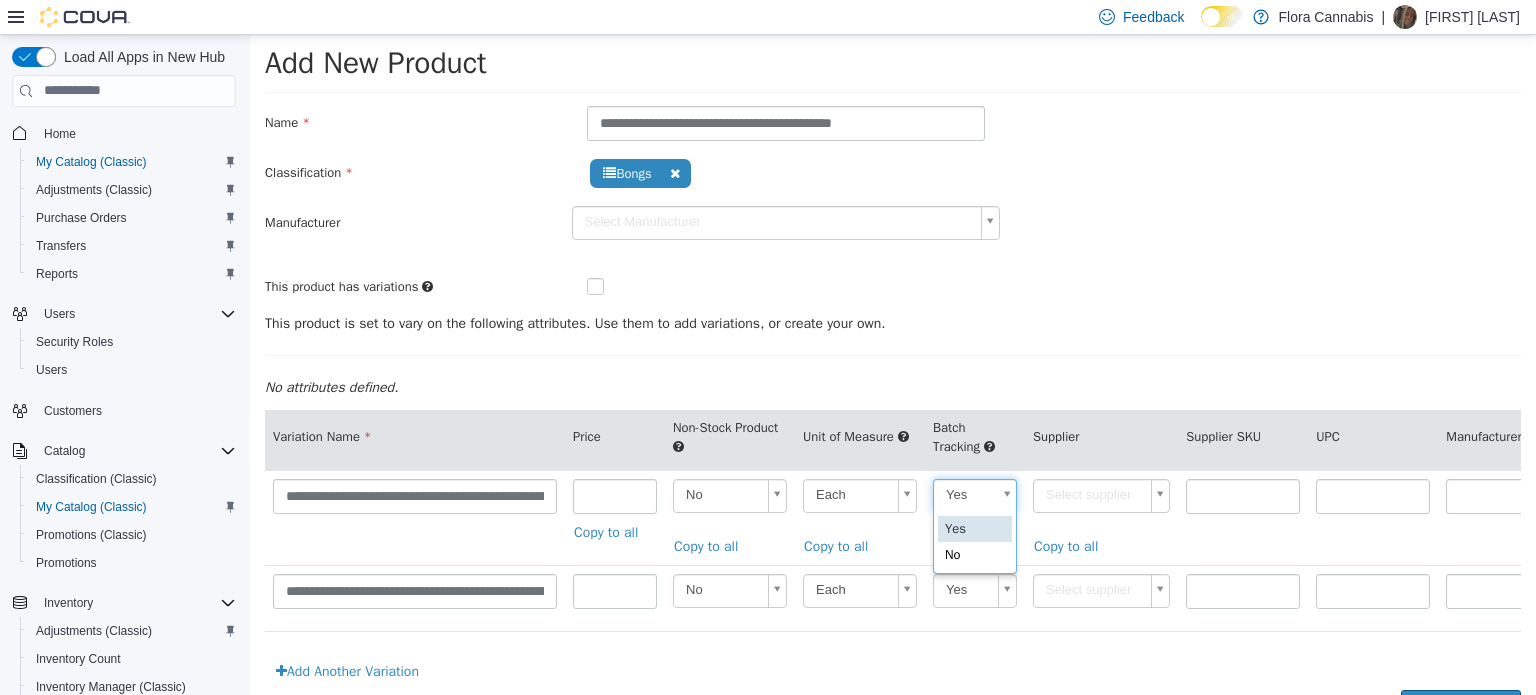 scroll, scrollTop: 0, scrollLeft: 5, axis: horizontal 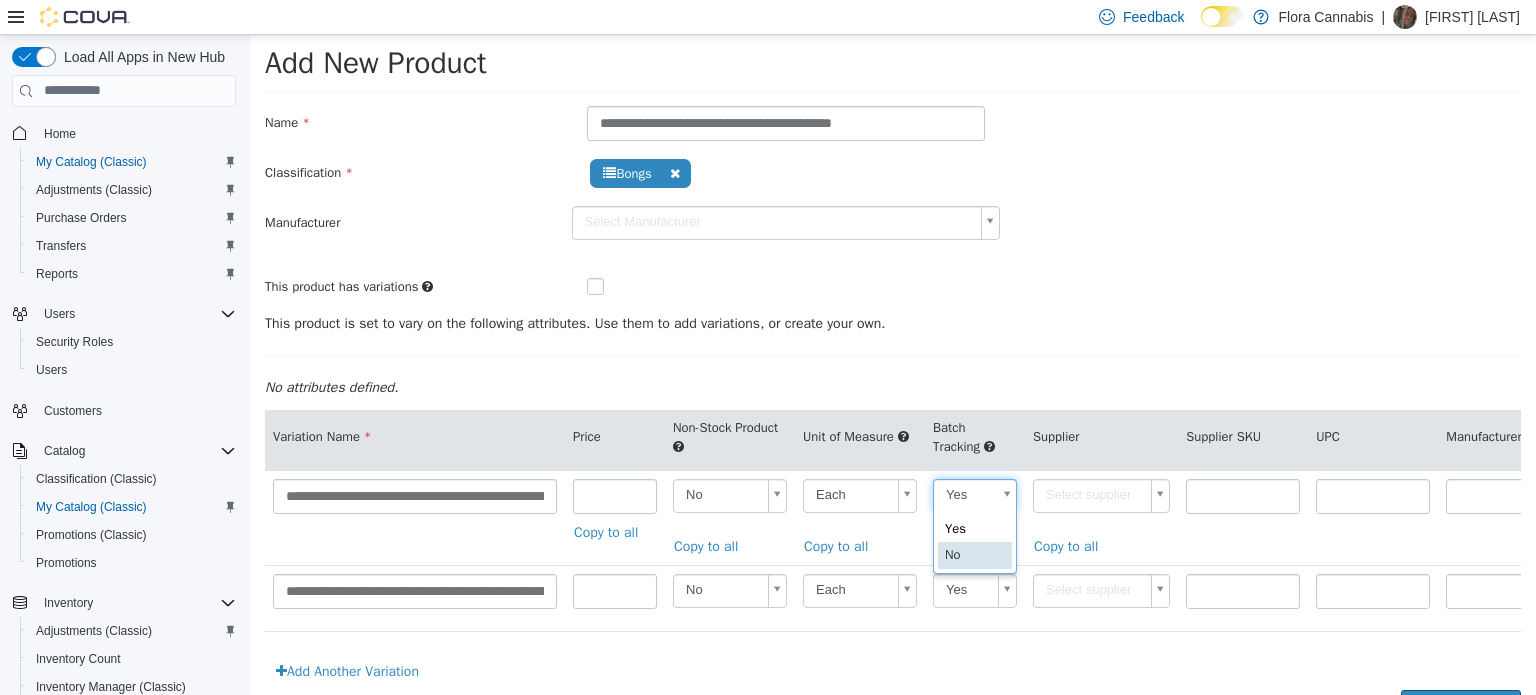 type on "**" 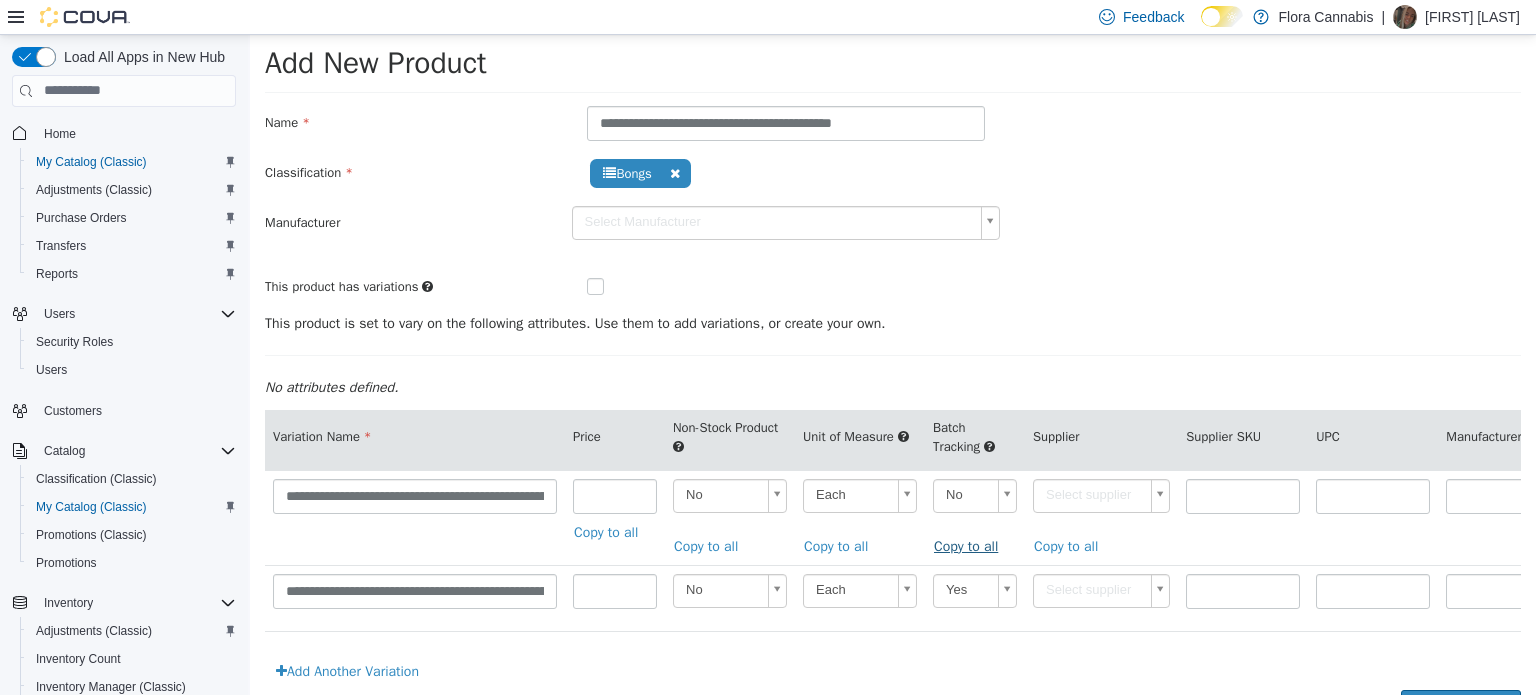 click on "Copy to all" at bounding box center (971, 545) 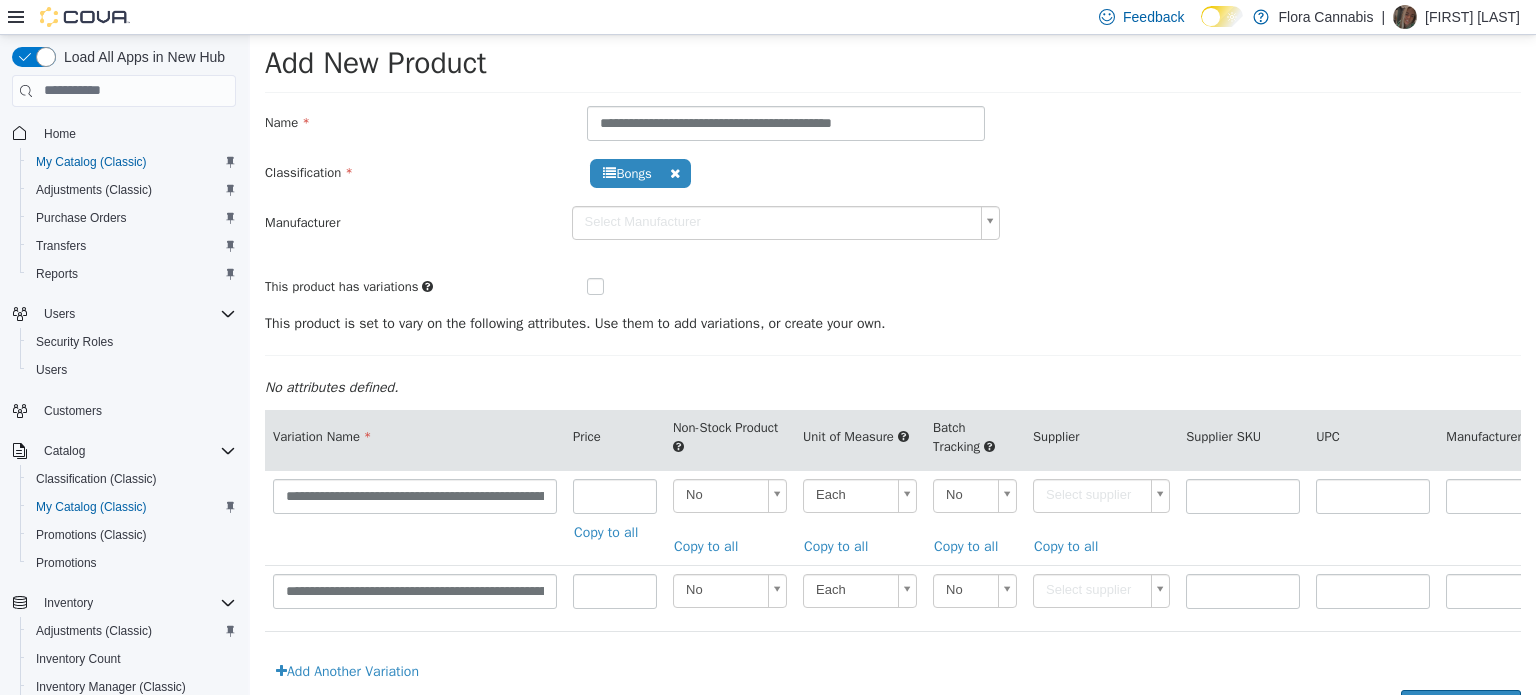 click on "**********" at bounding box center (893, 370) 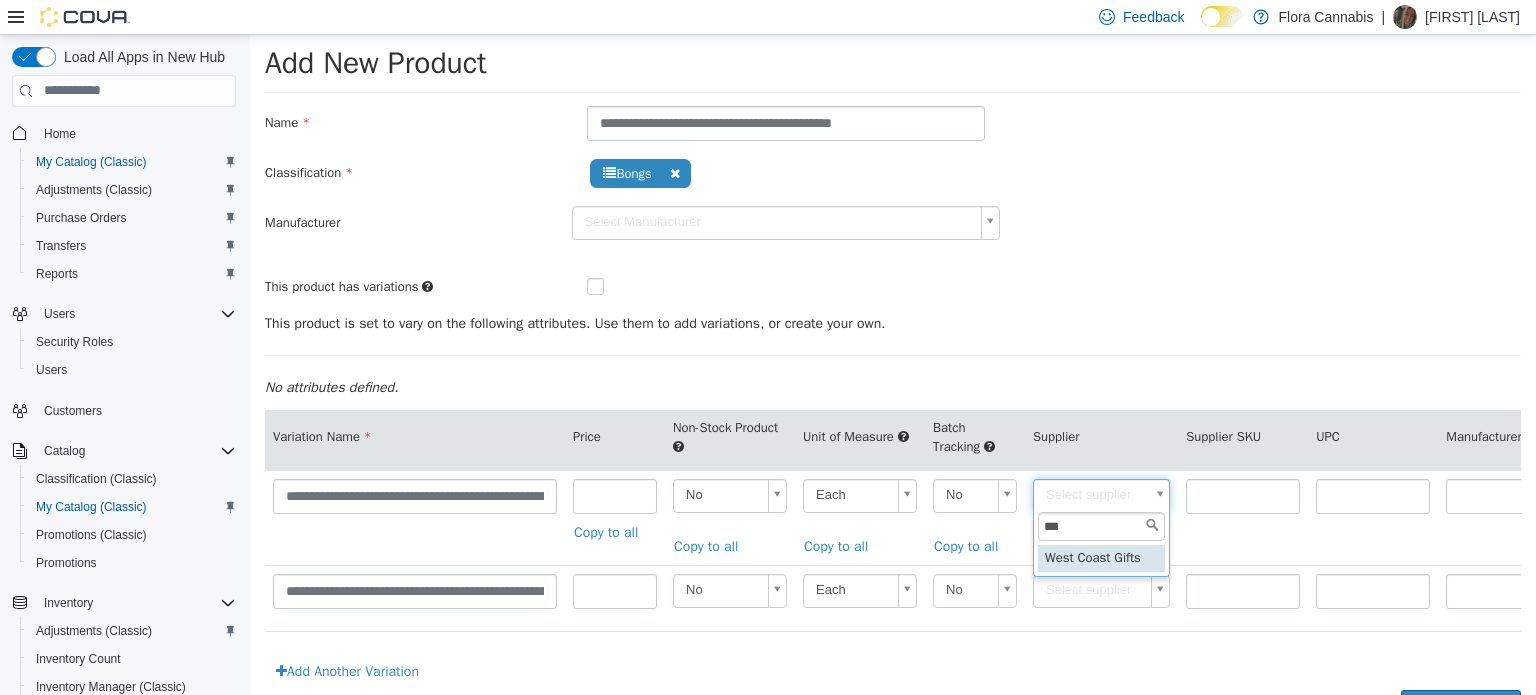 type on "***" 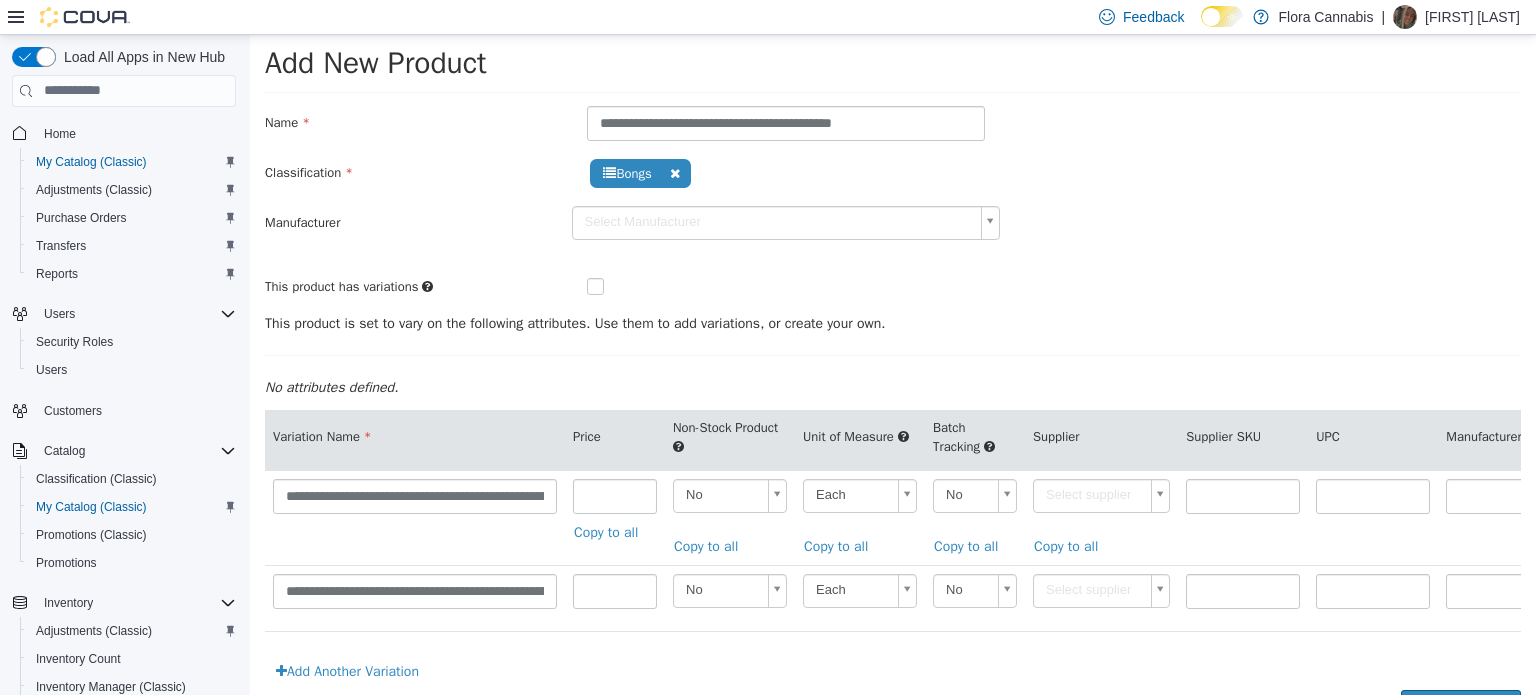 click on "Copy to all" at bounding box center (1071, 545) 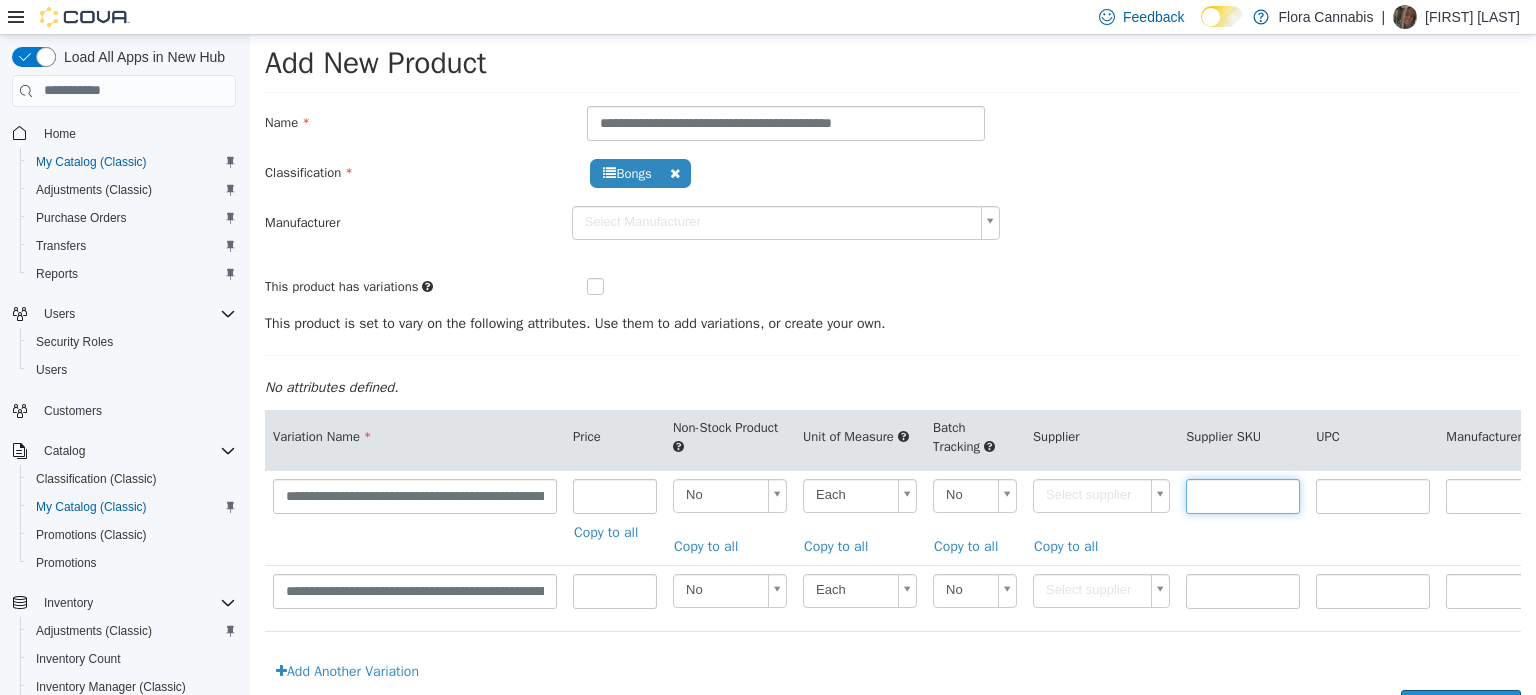 click at bounding box center [1243, 495] 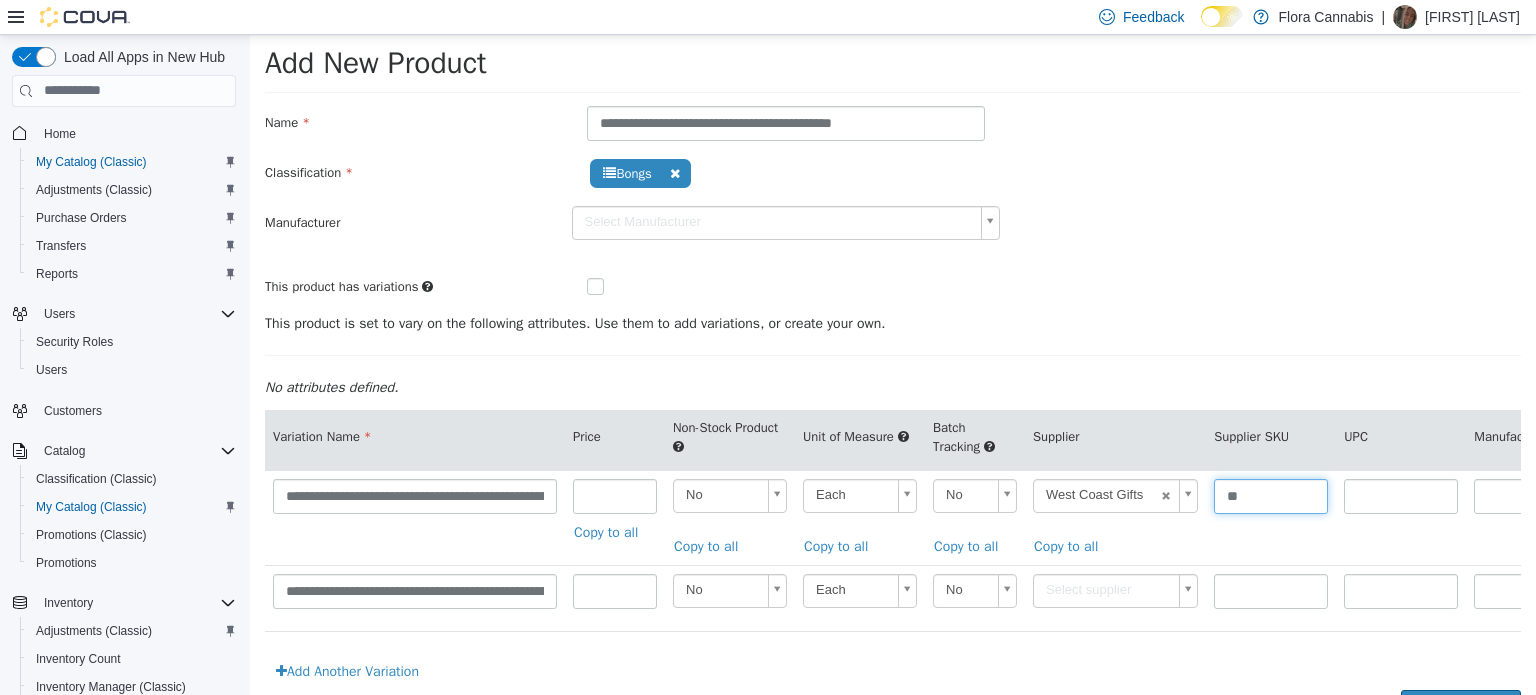 type on "***" 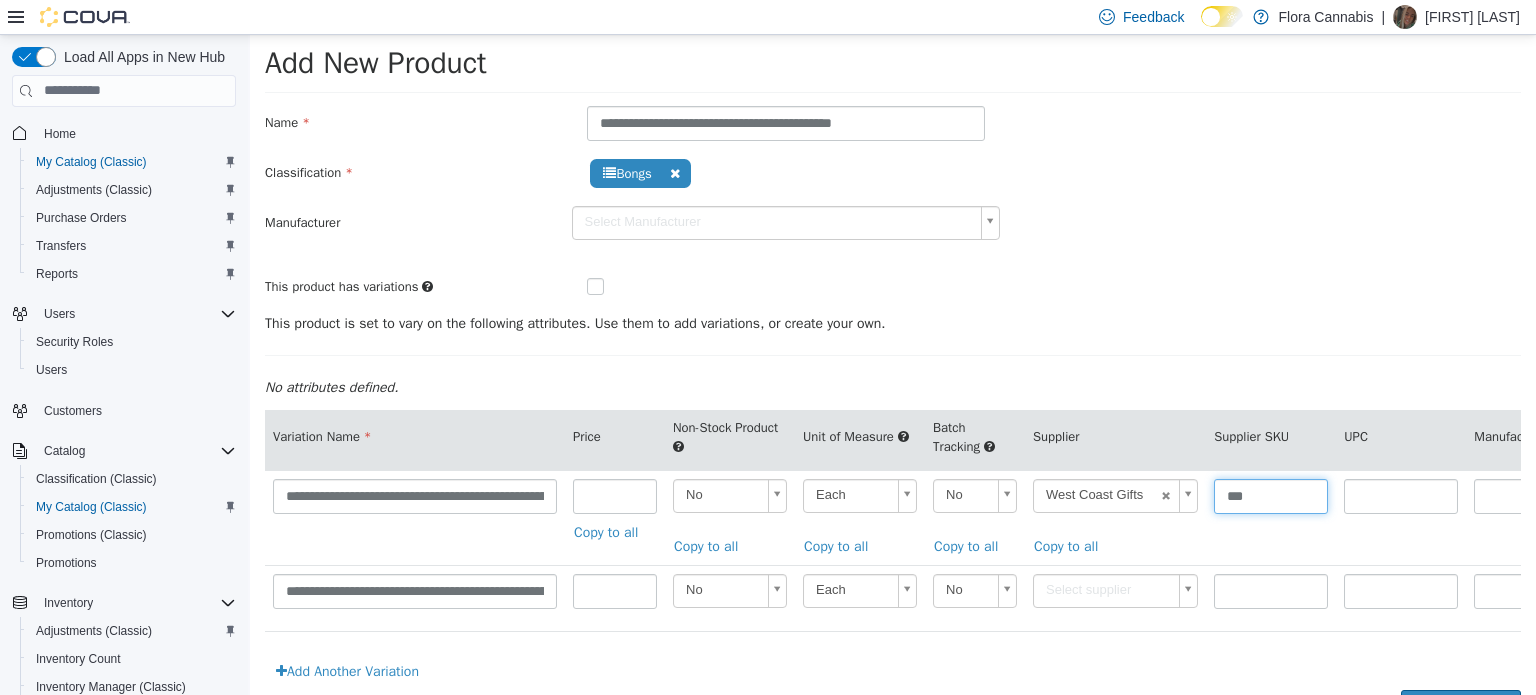 type on "******" 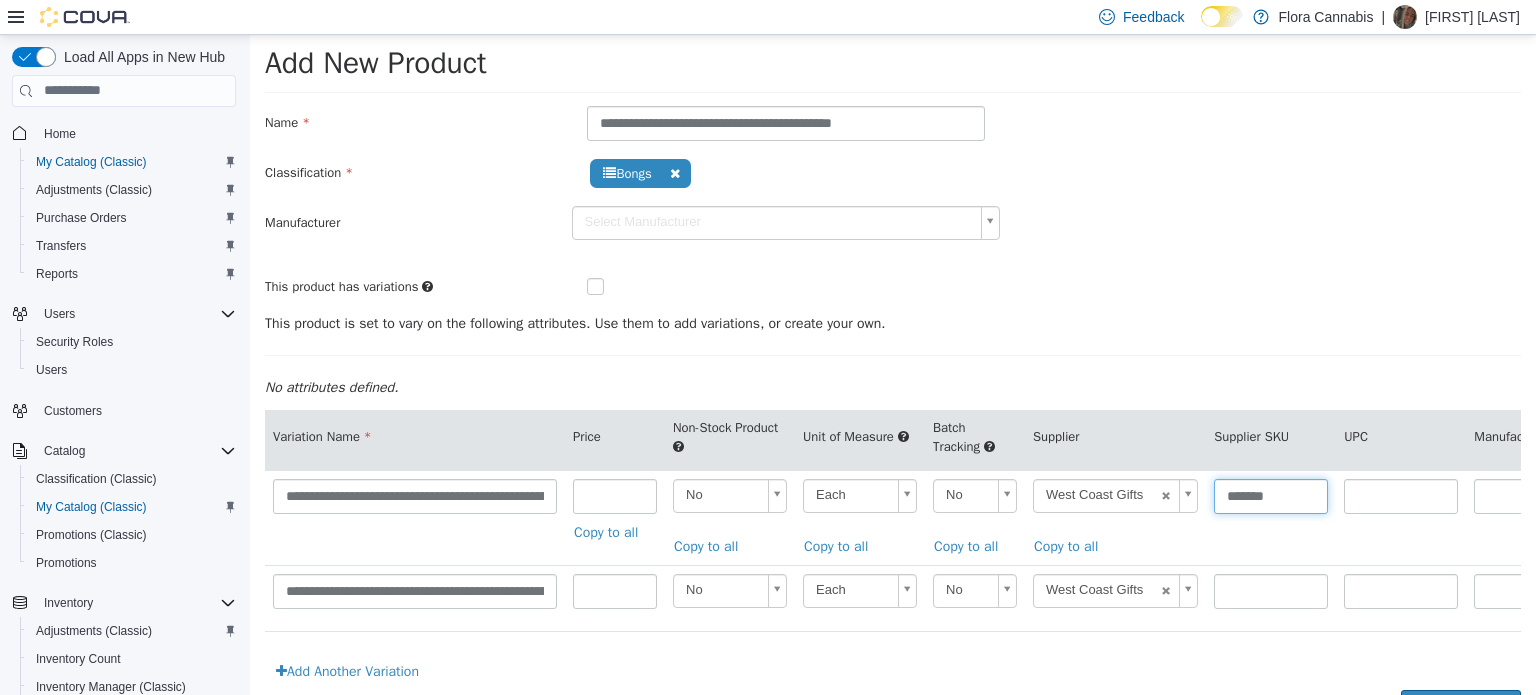 type on "*******" 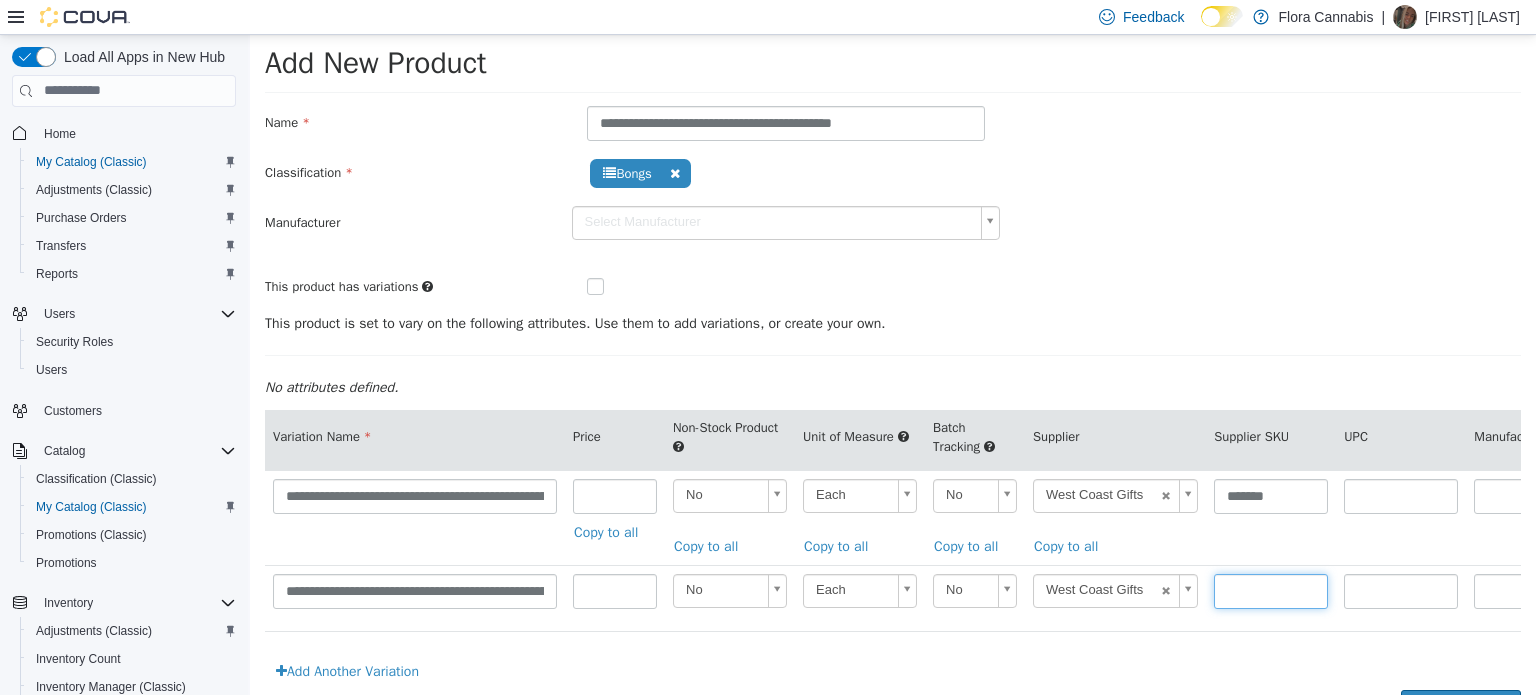 click at bounding box center (1271, 590) 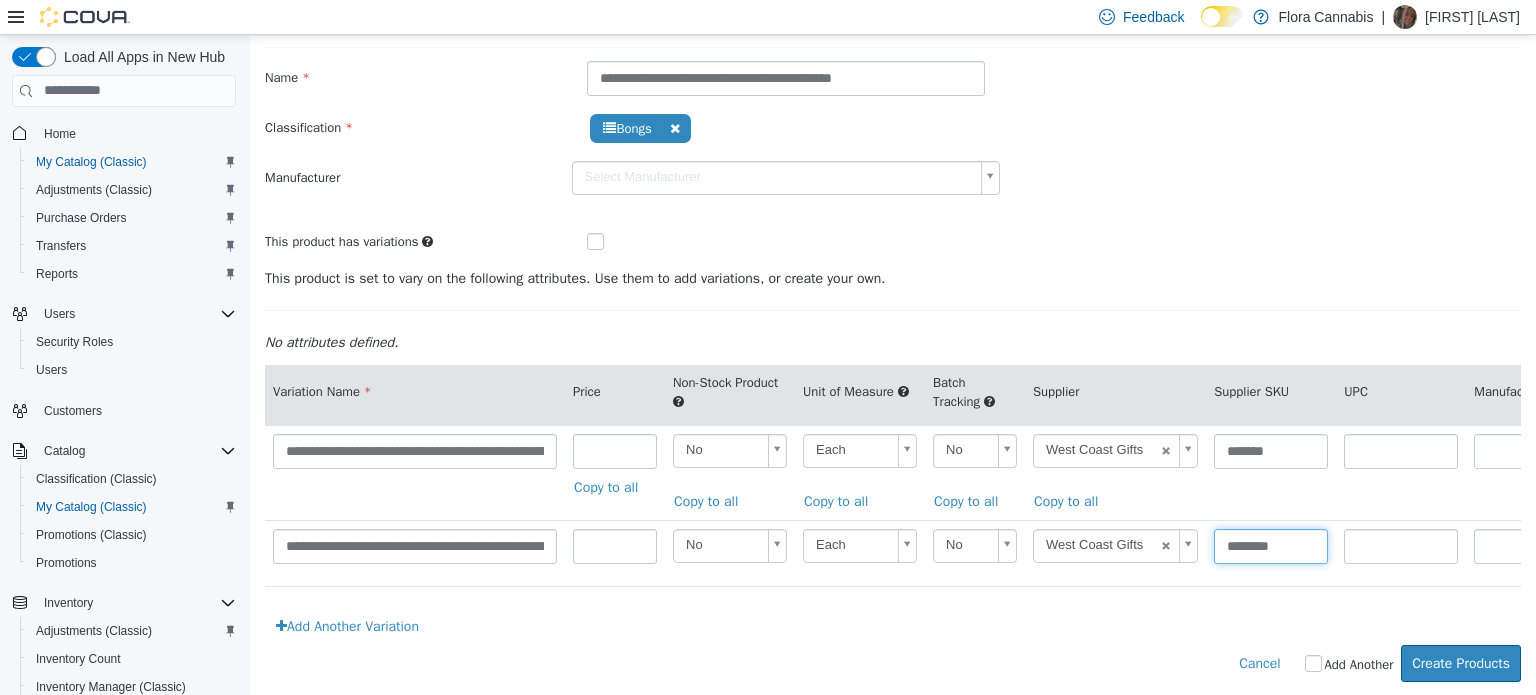 scroll, scrollTop: 105, scrollLeft: 0, axis: vertical 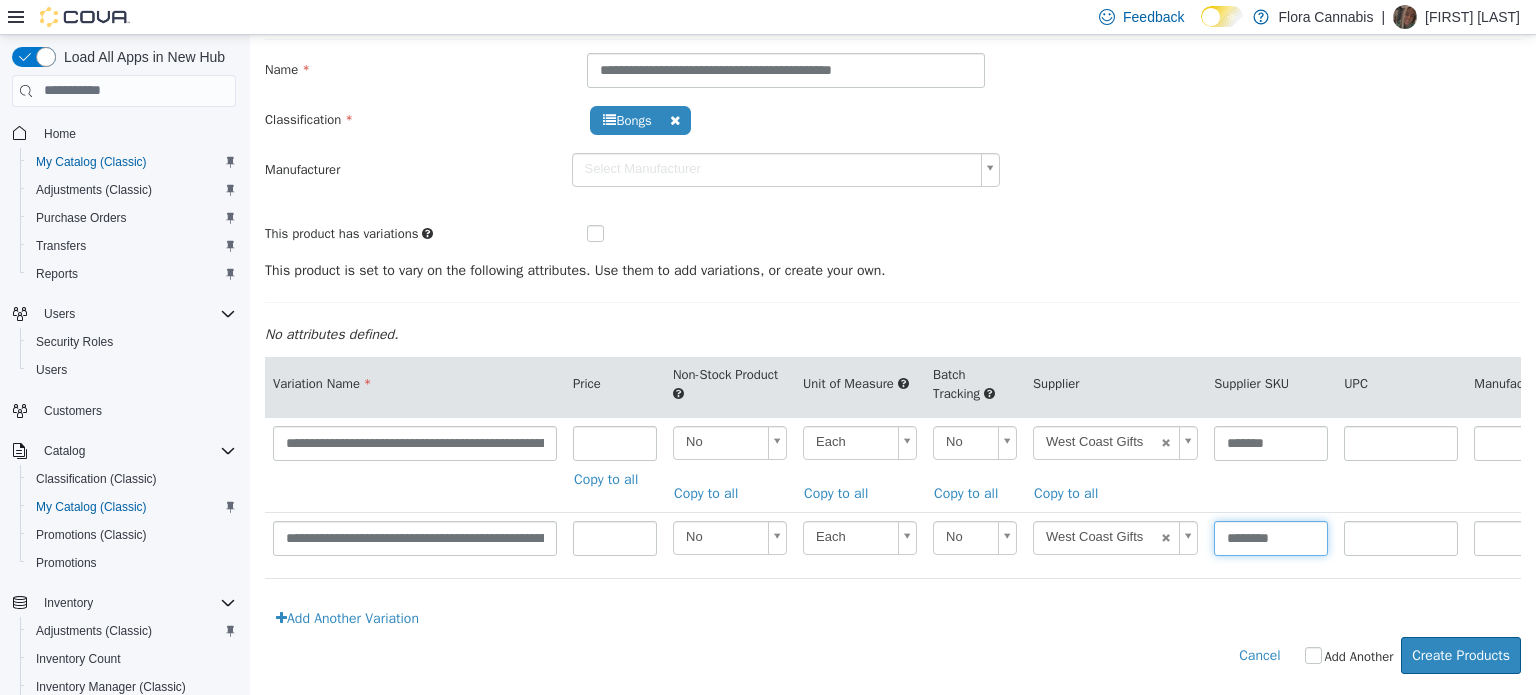 type on "********" 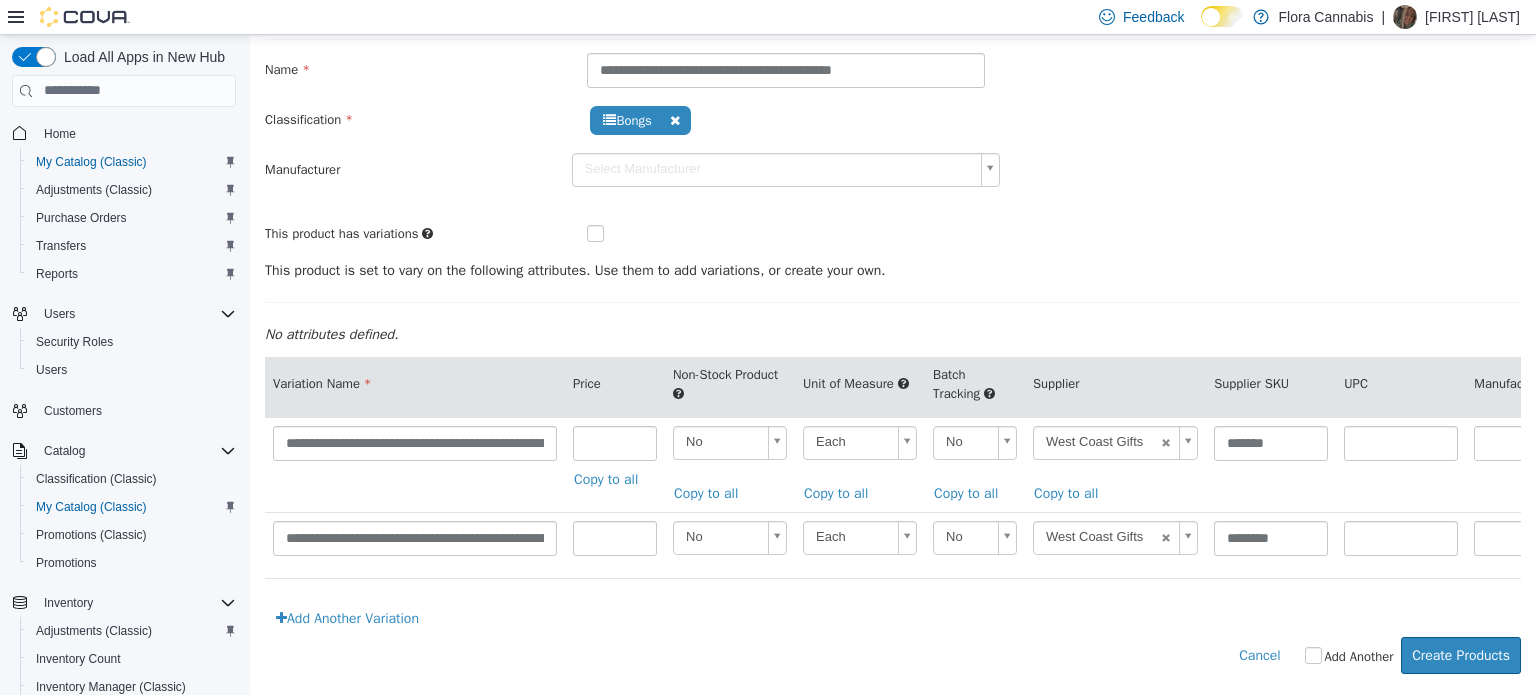 click on "Add Another" at bounding box center (1359, 656) 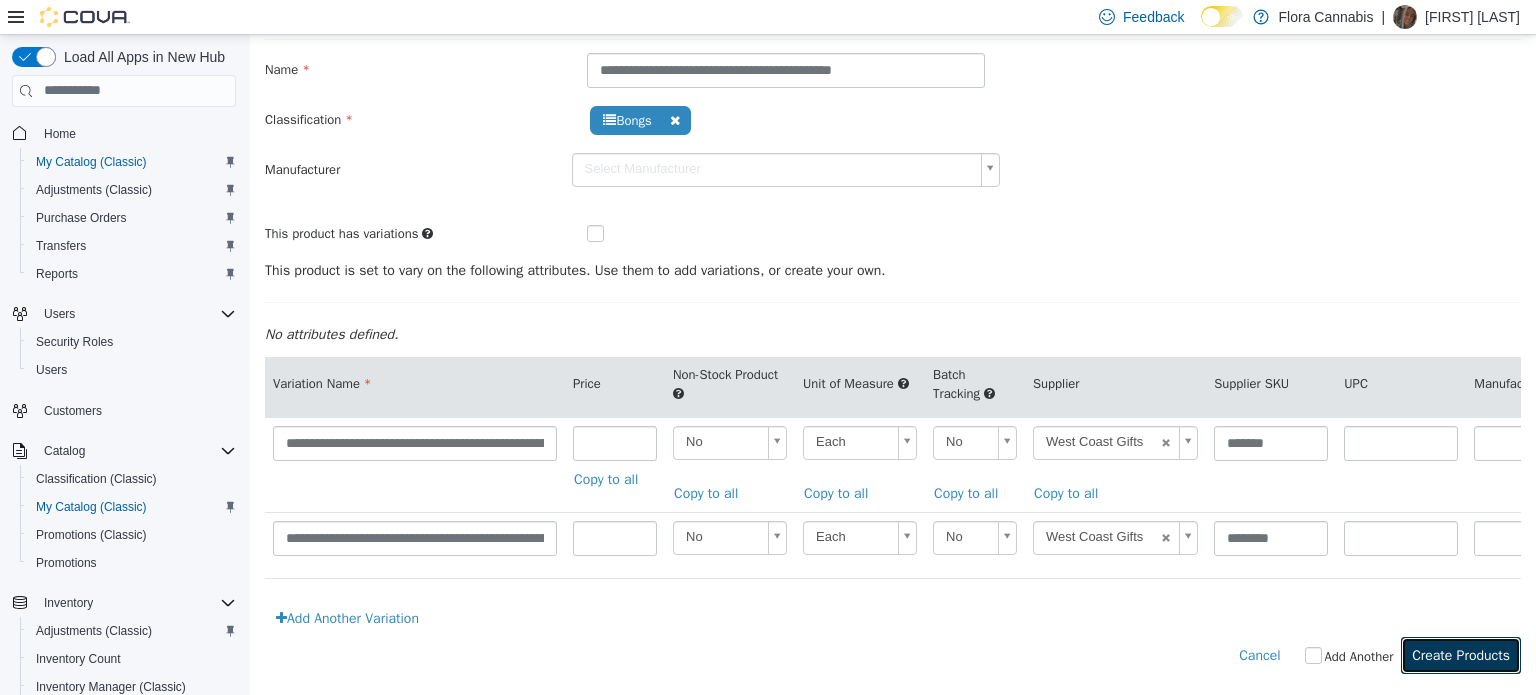 click on "Create Products" at bounding box center (1461, 654) 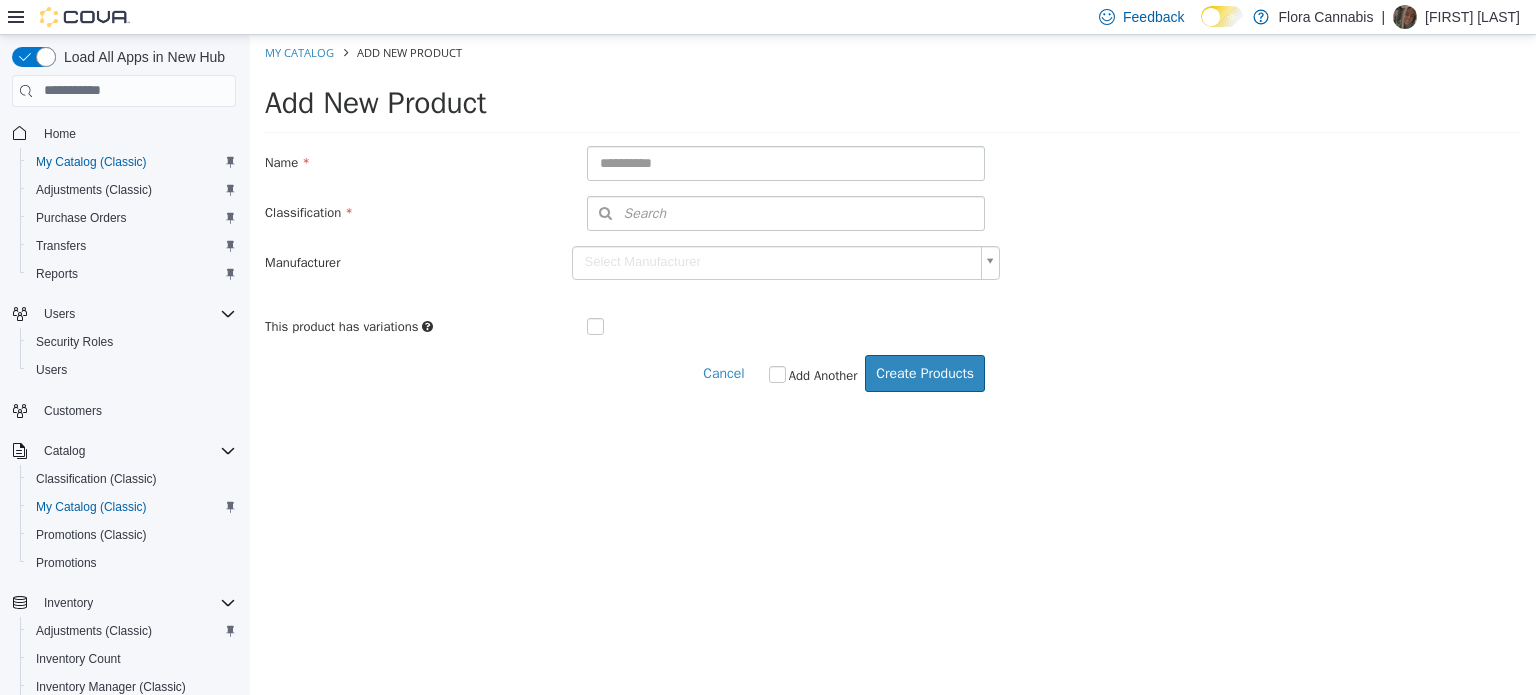 scroll, scrollTop: 0, scrollLeft: 0, axis: both 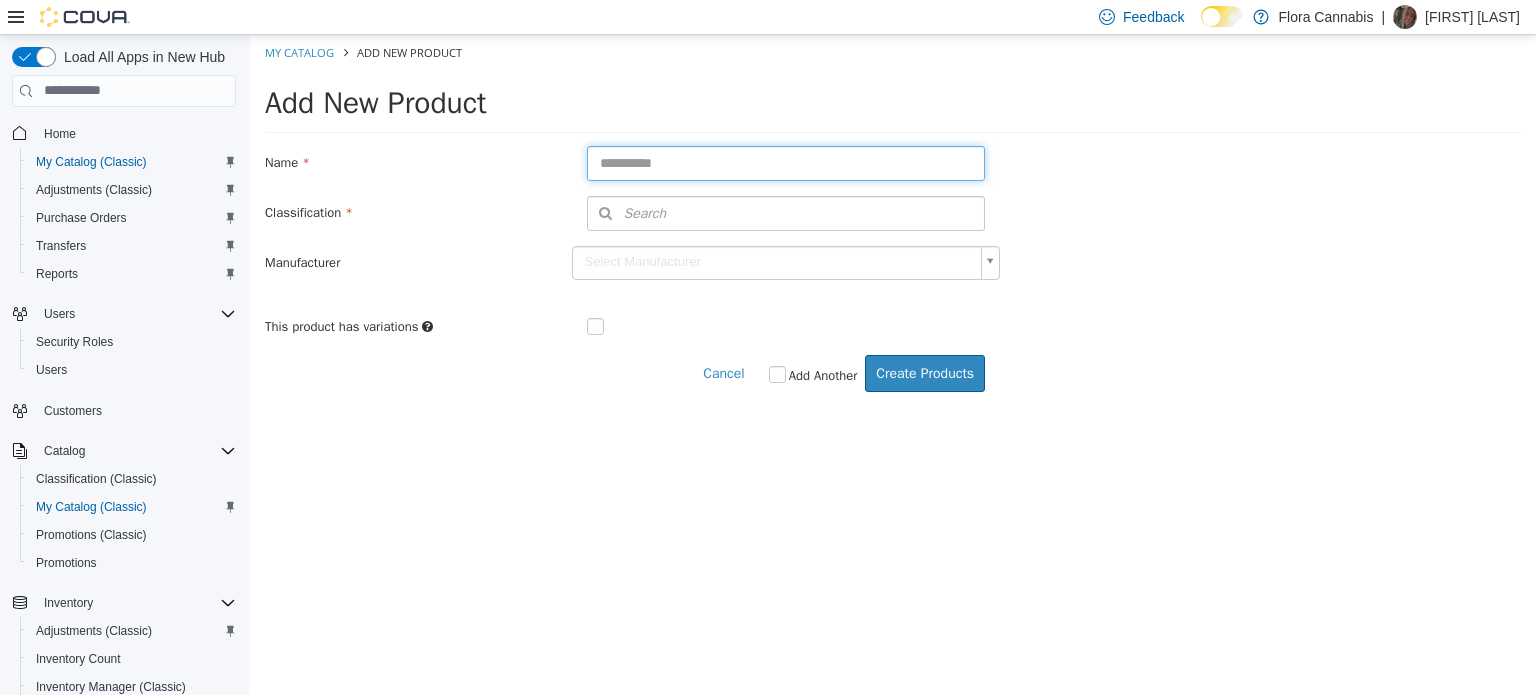 click at bounding box center (786, 162) 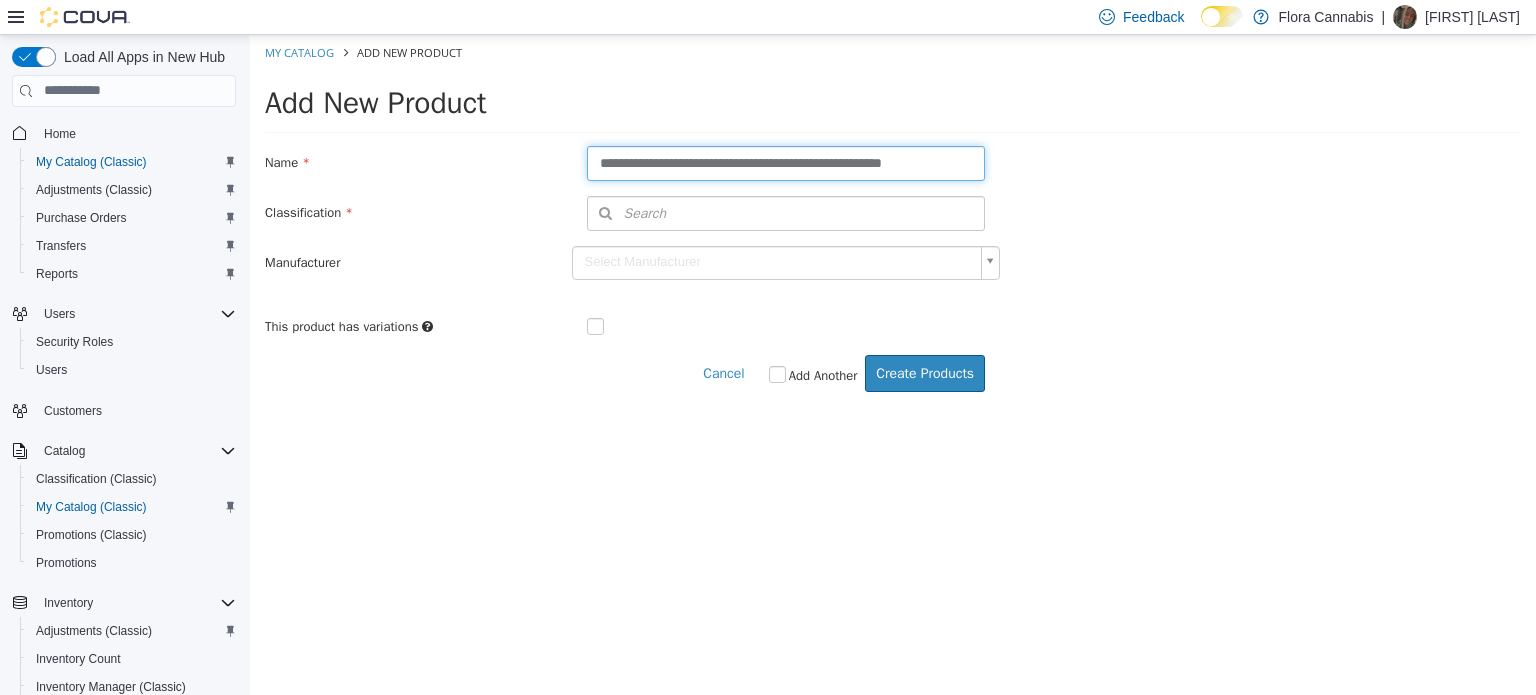 scroll, scrollTop: 0, scrollLeft: 0, axis: both 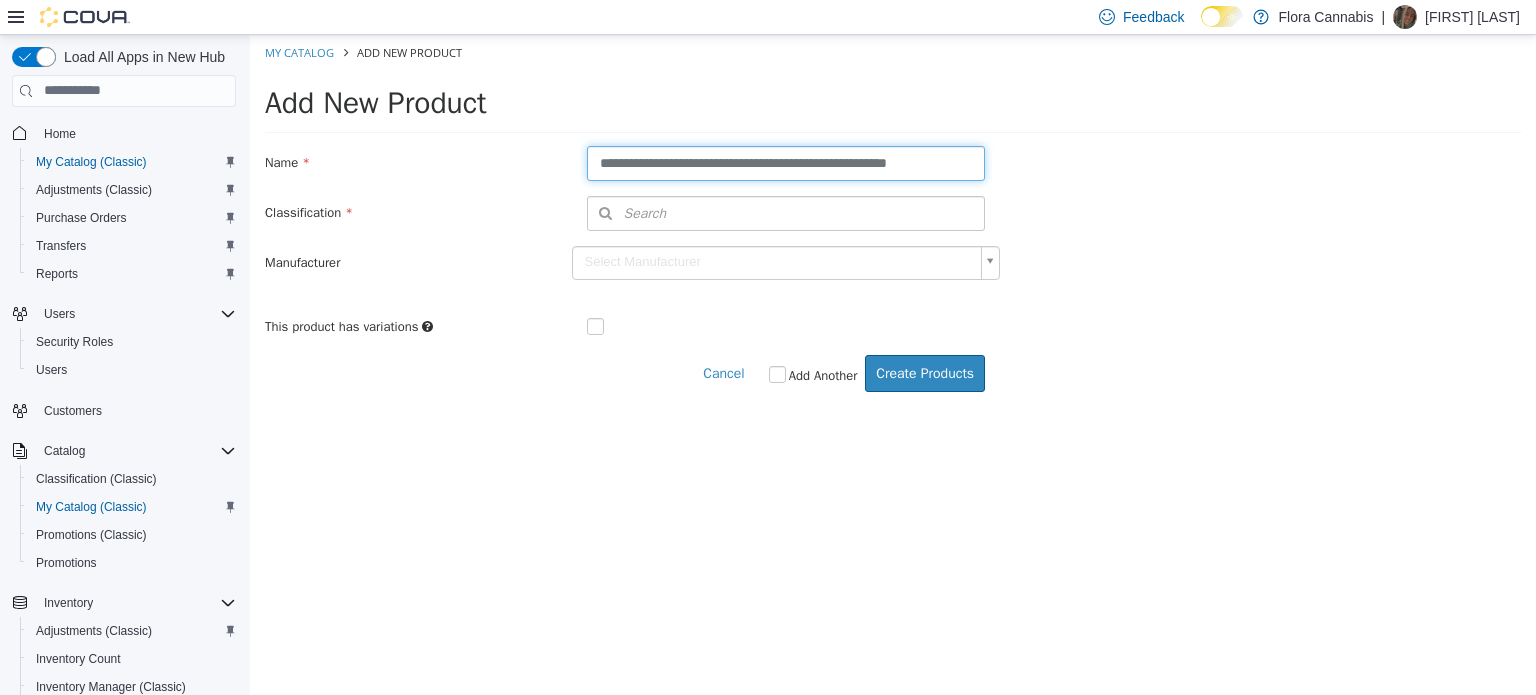 type on "**********" 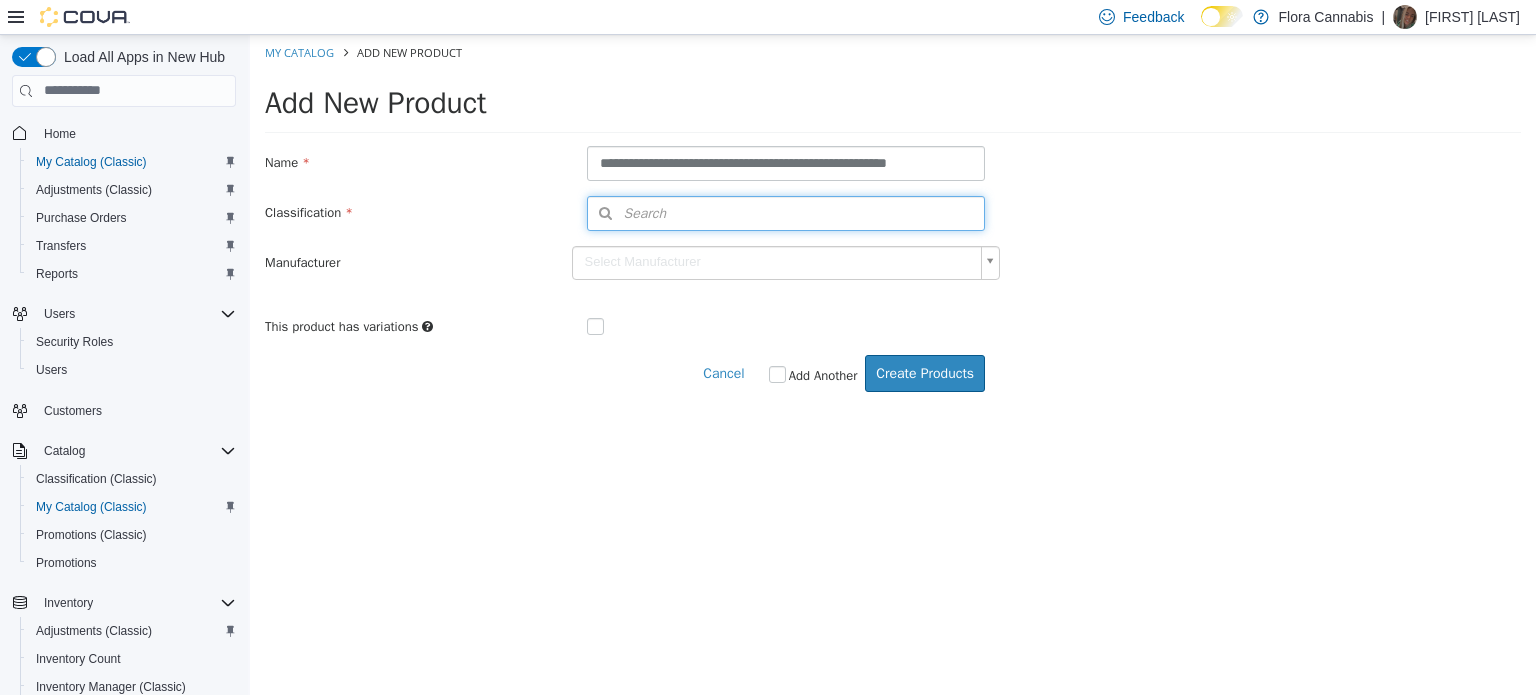 click on "Search" at bounding box center [786, 212] 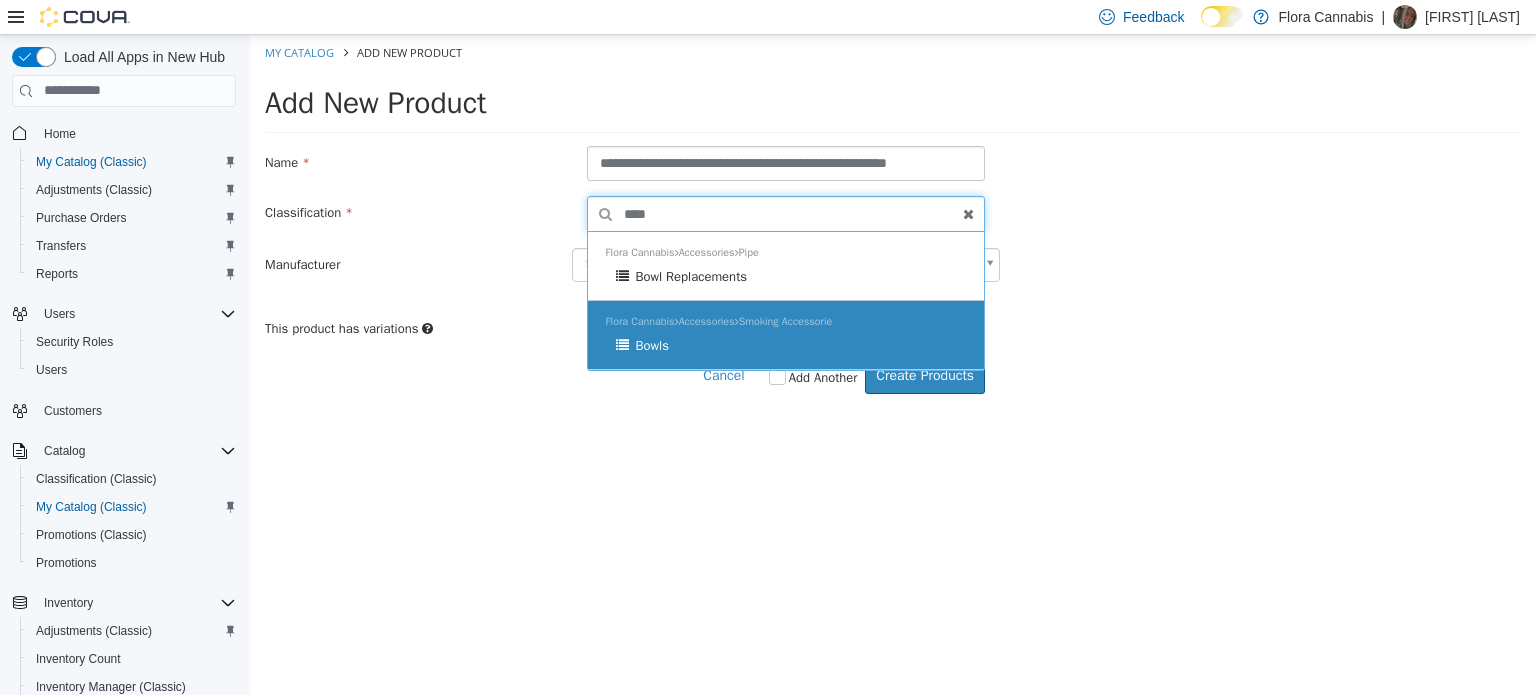 type on "****" 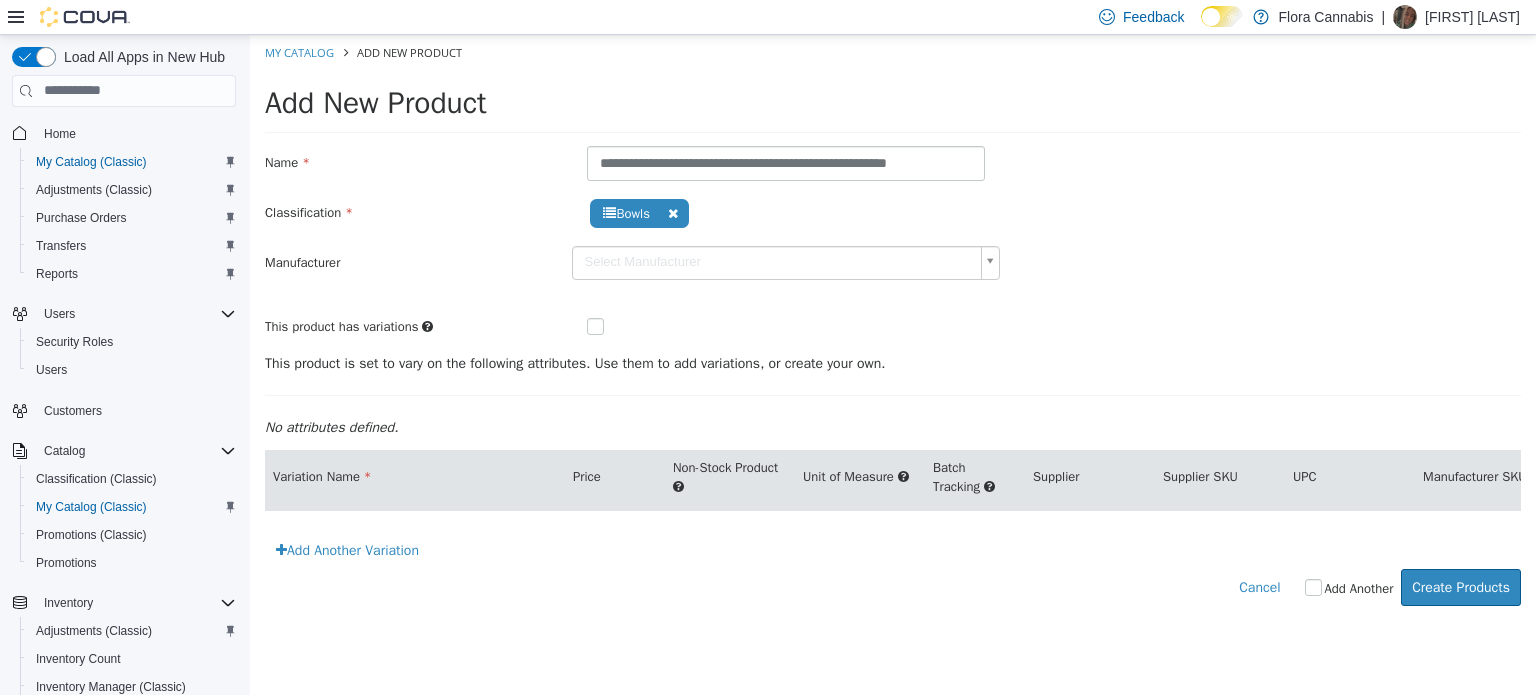 click at bounding box center (611, 327) 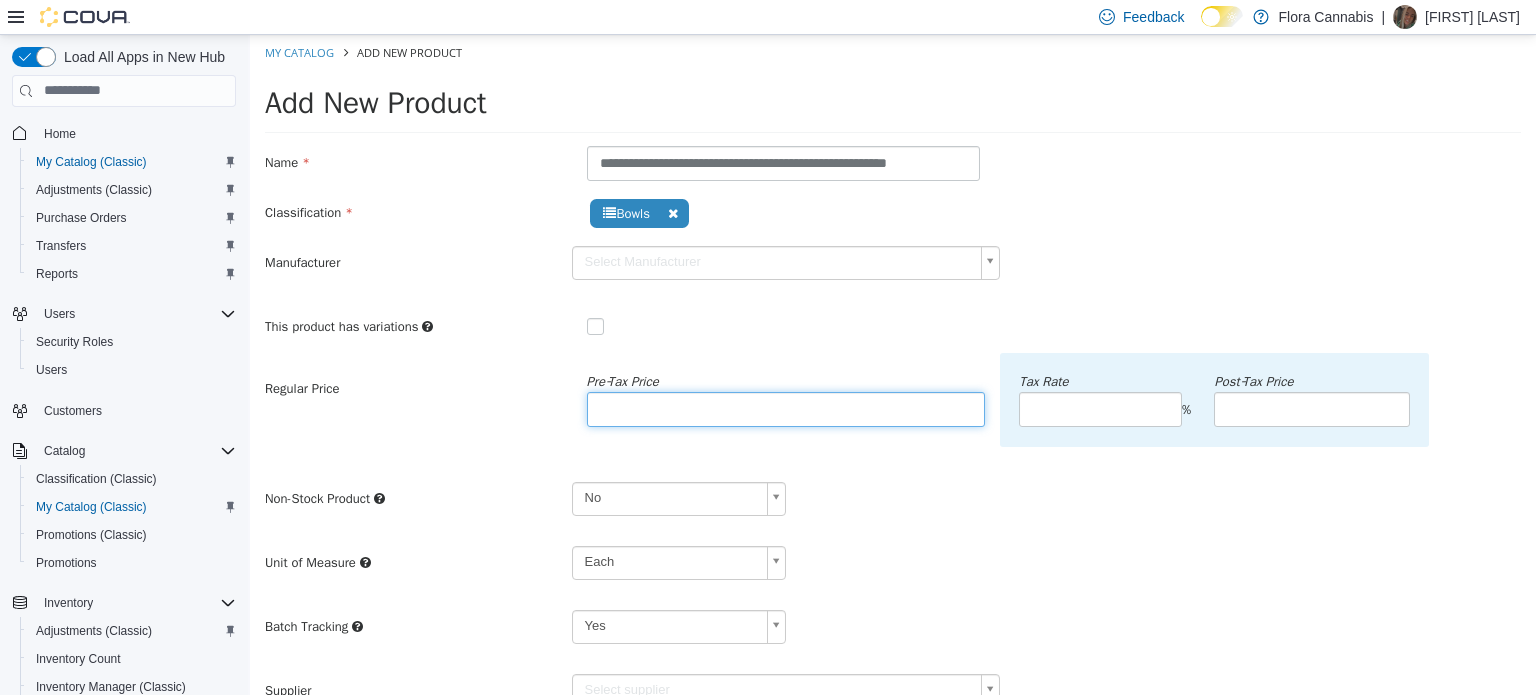 click at bounding box center (786, 408) 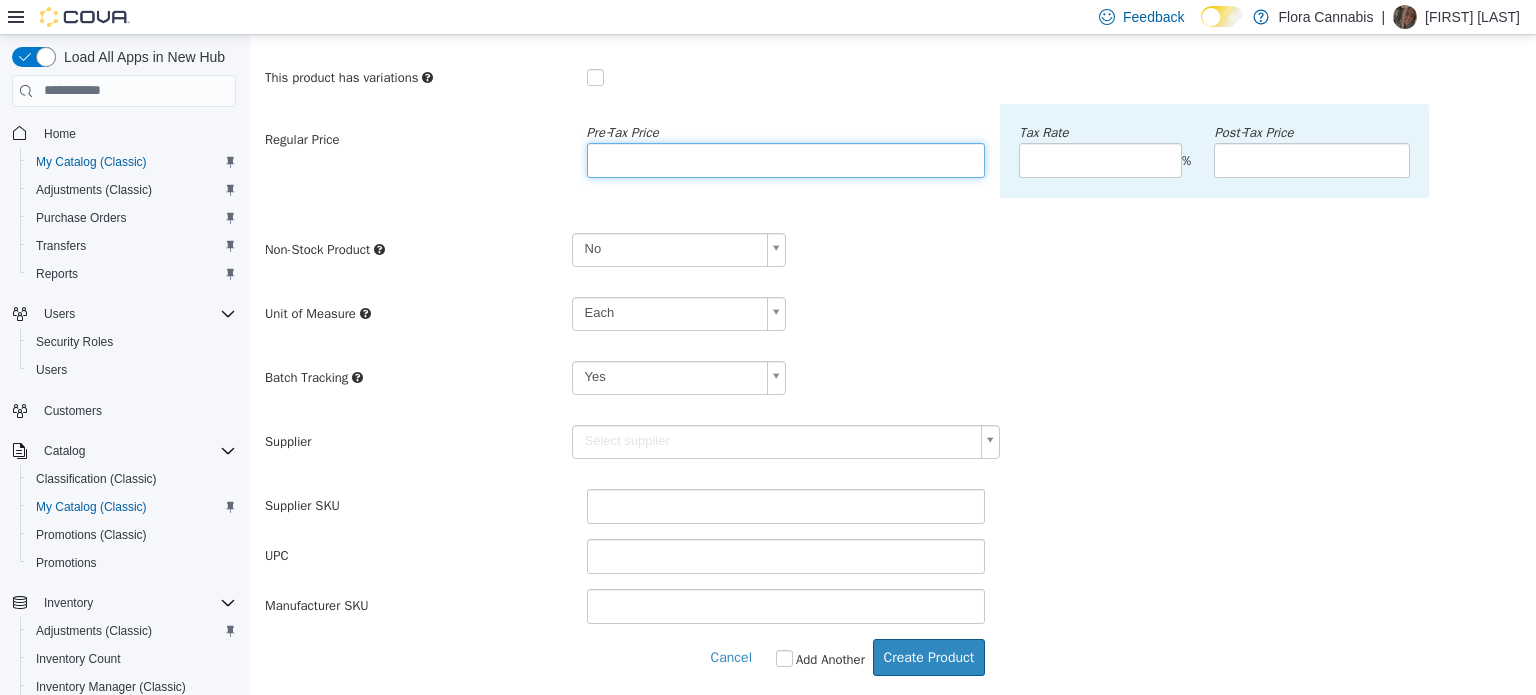scroll, scrollTop: 250, scrollLeft: 0, axis: vertical 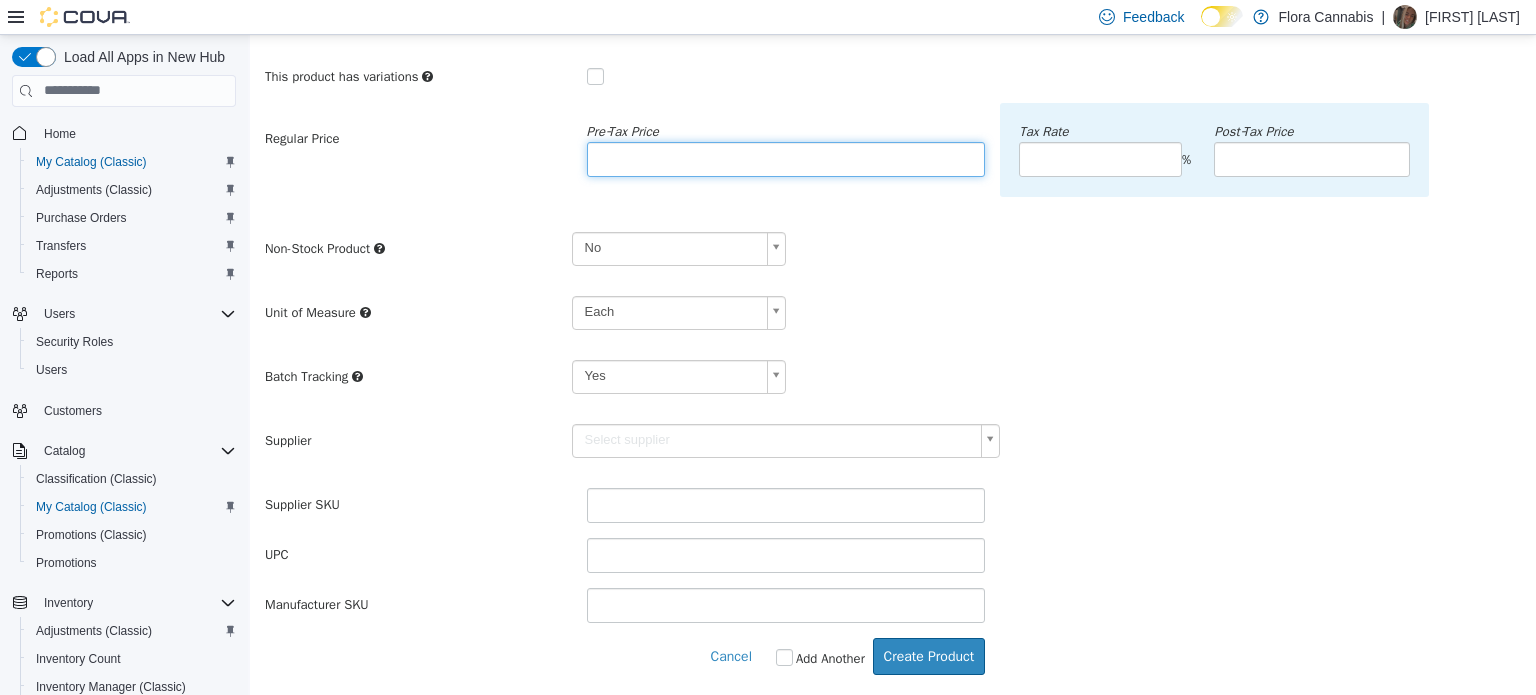 type on "*****" 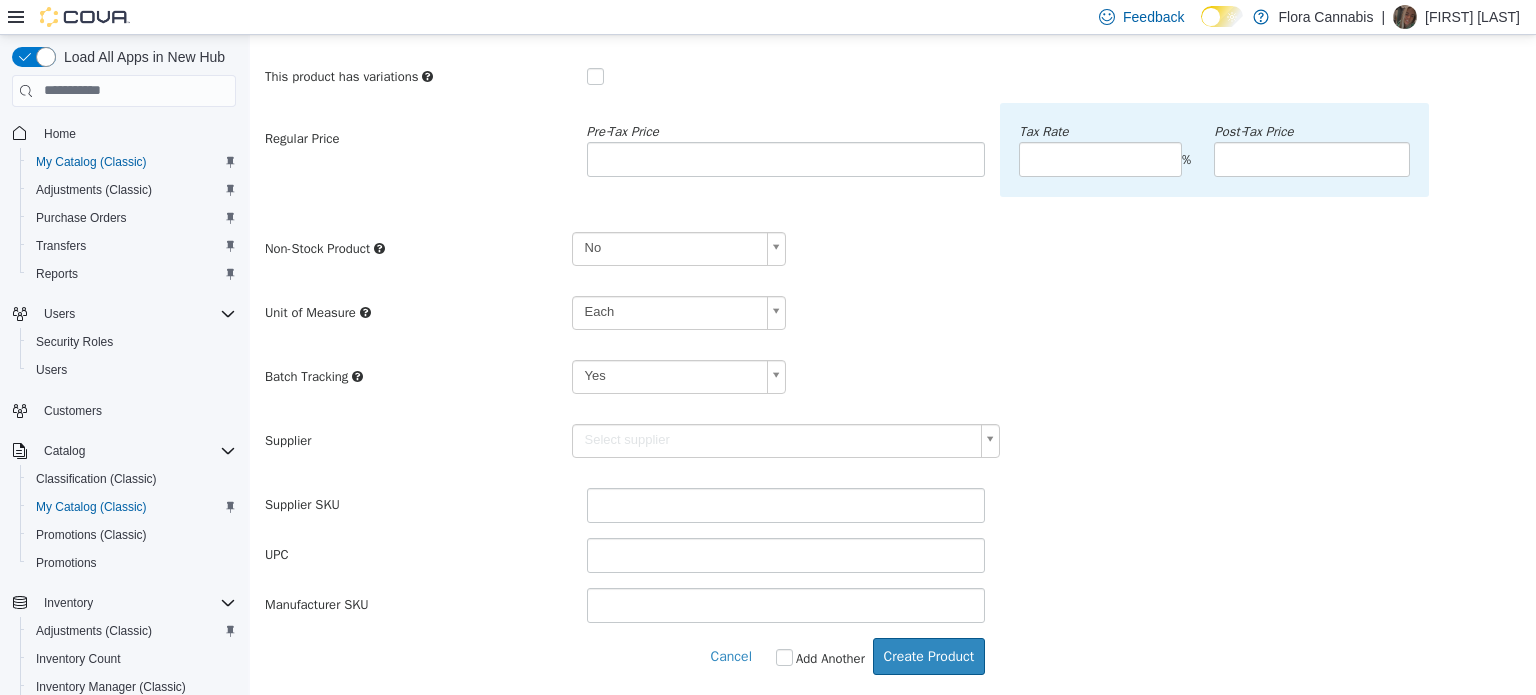 click on "**********" at bounding box center [893, 239] 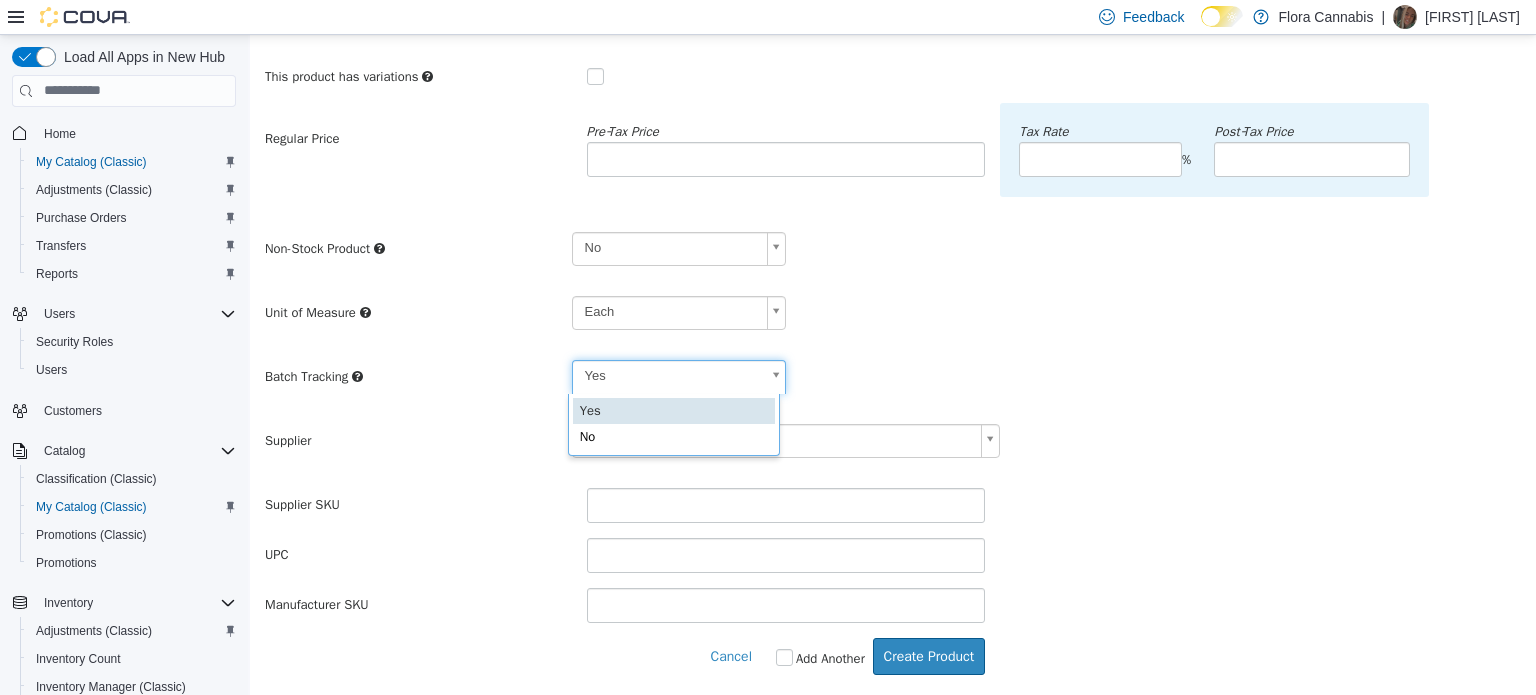 scroll, scrollTop: 0, scrollLeft: 5, axis: horizontal 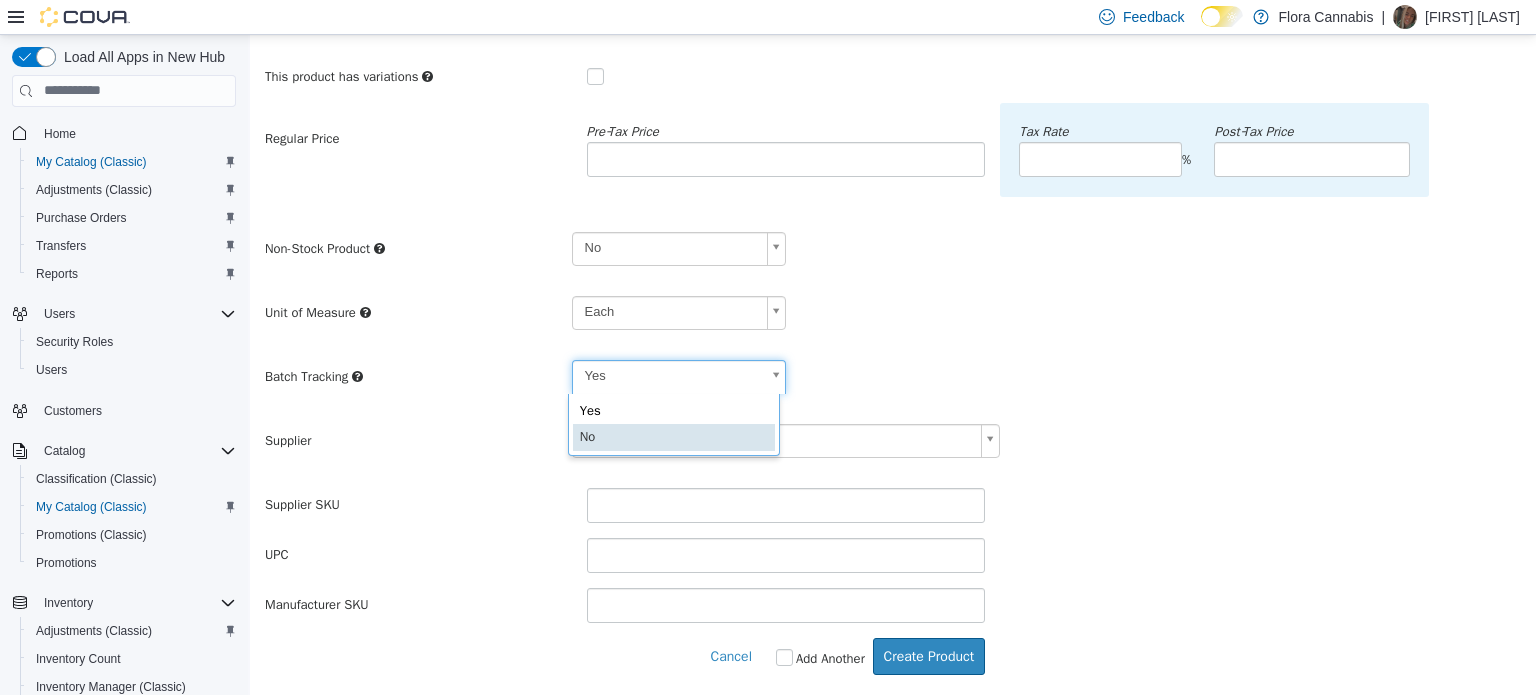 type on "**" 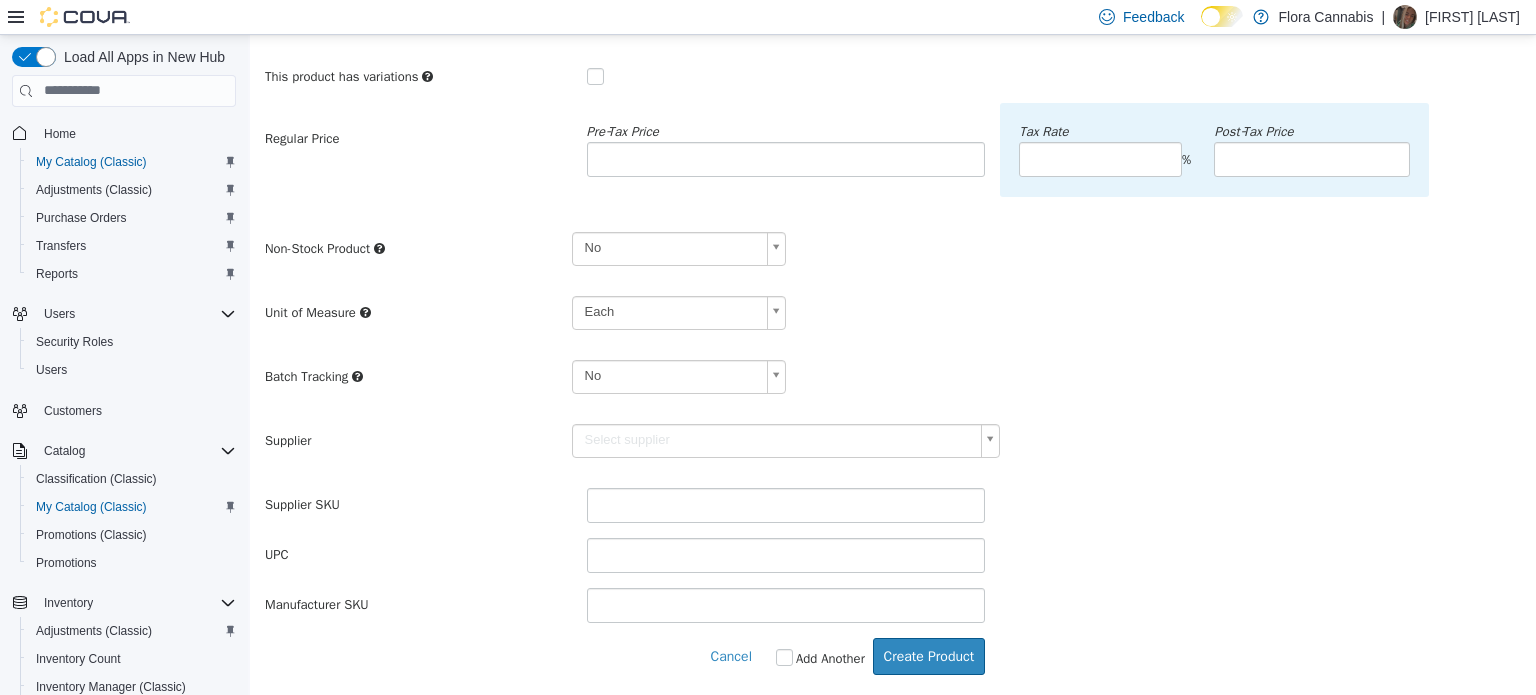 click on "**********" at bounding box center (893, 239) 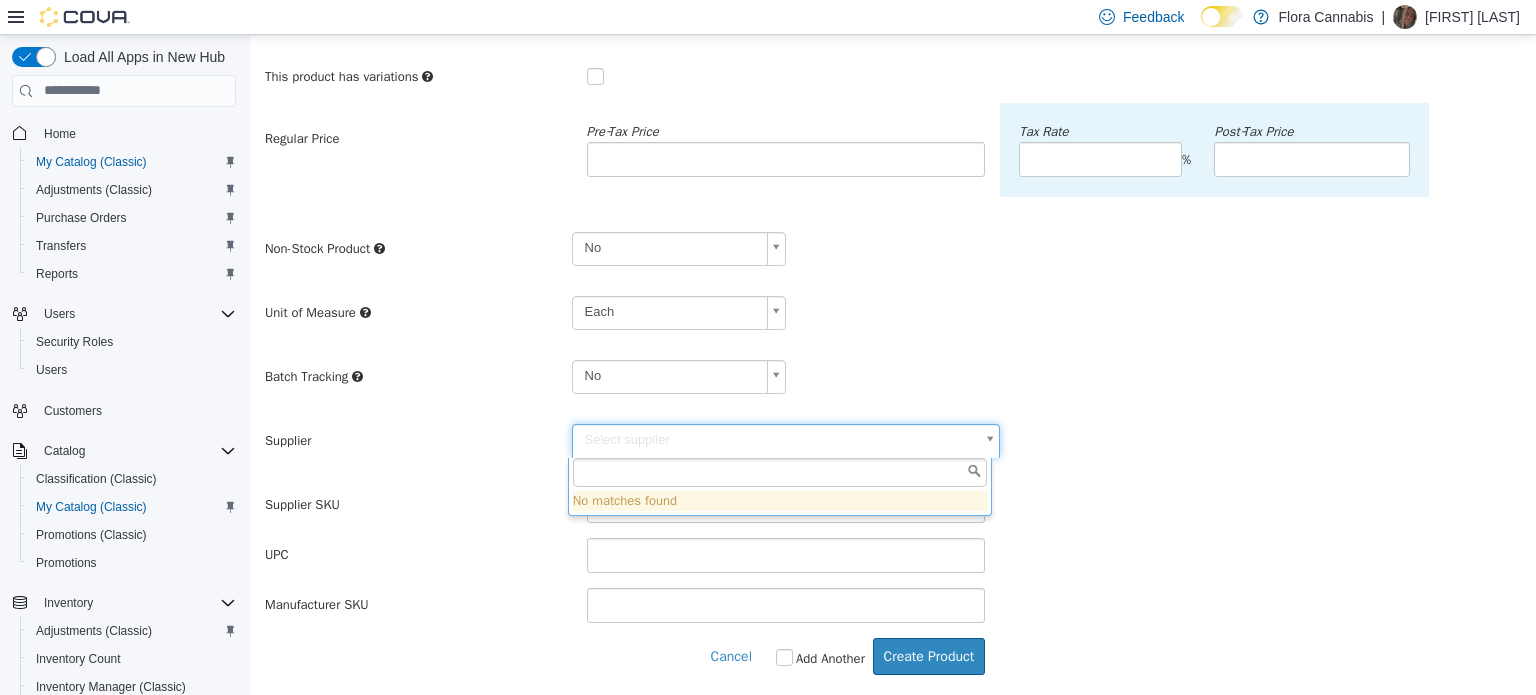 click on "**********" at bounding box center (893, 239) 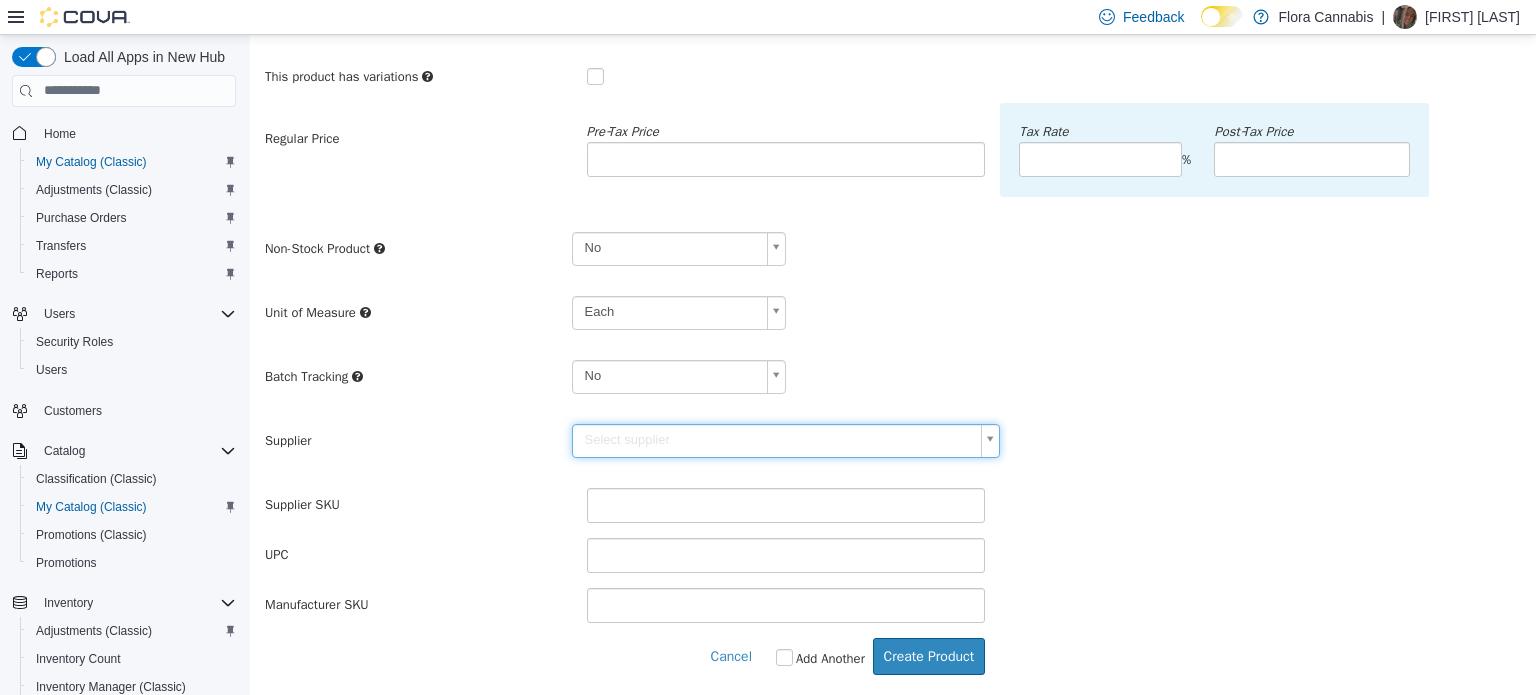 click on "**********" at bounding box center (893, 362) 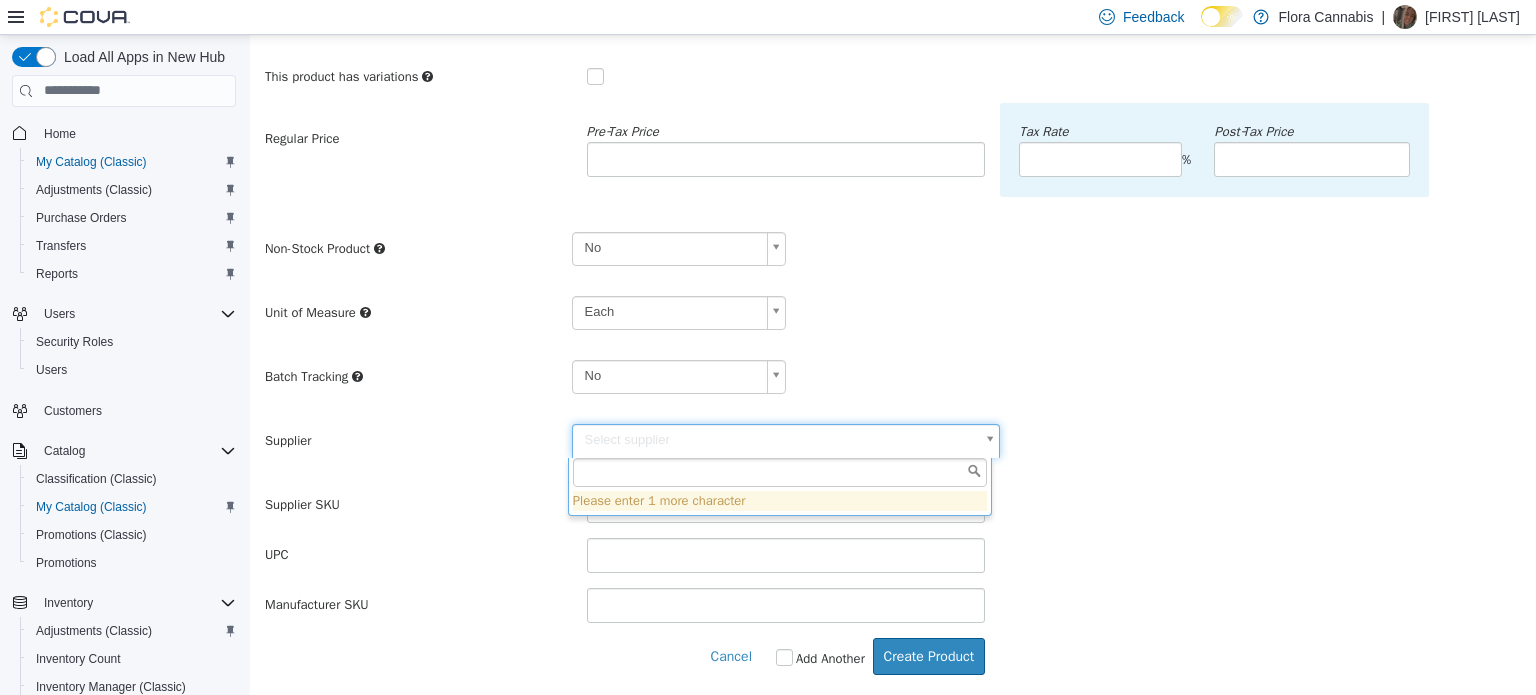 click on "**********" at bounding box center (893, 239) 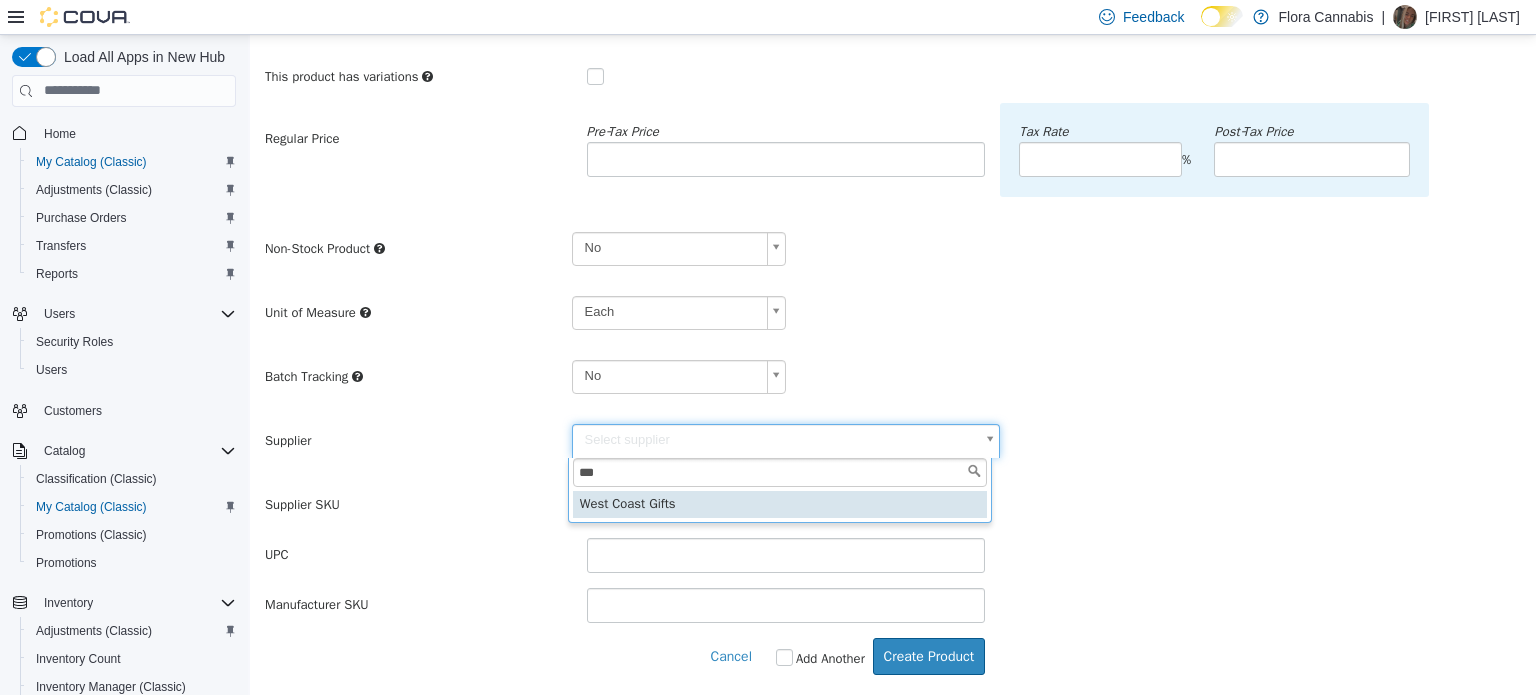 type on "***" 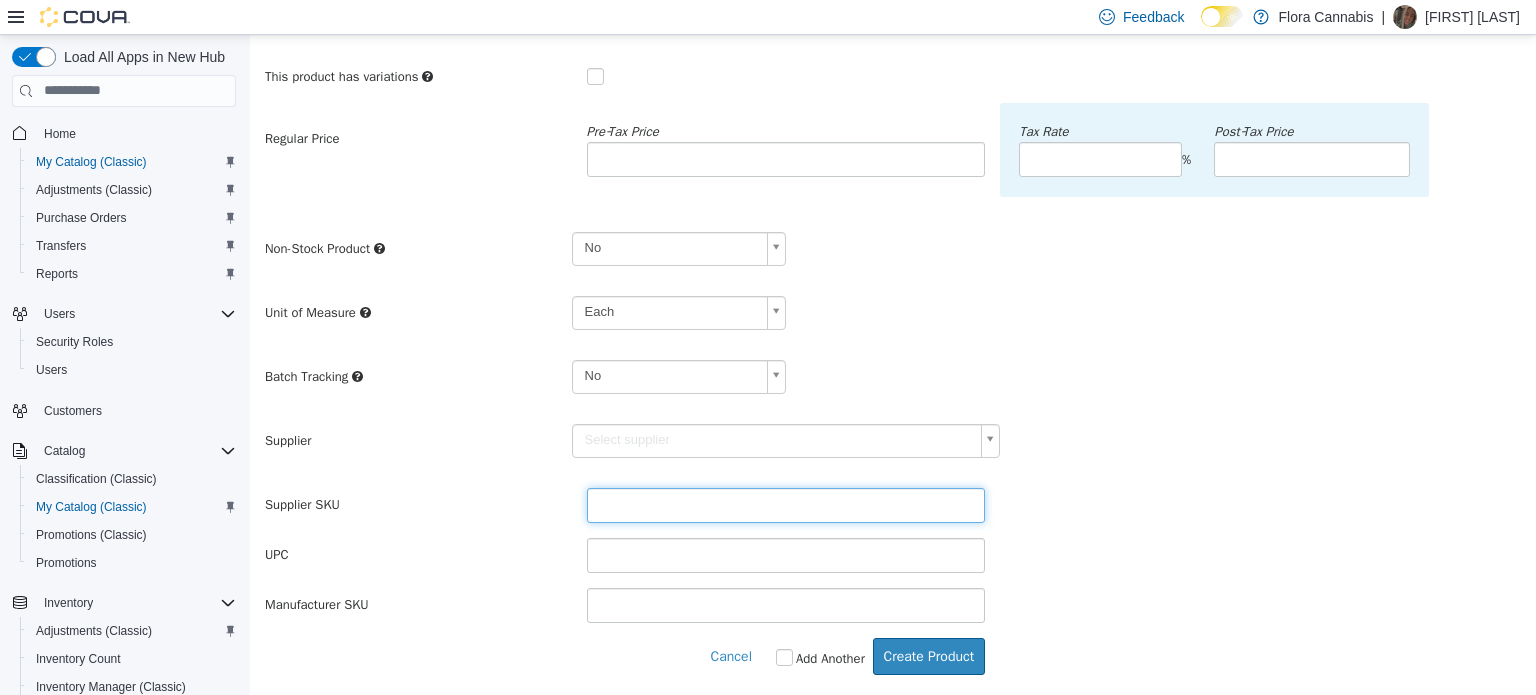 click at bounding box center (786, 504) 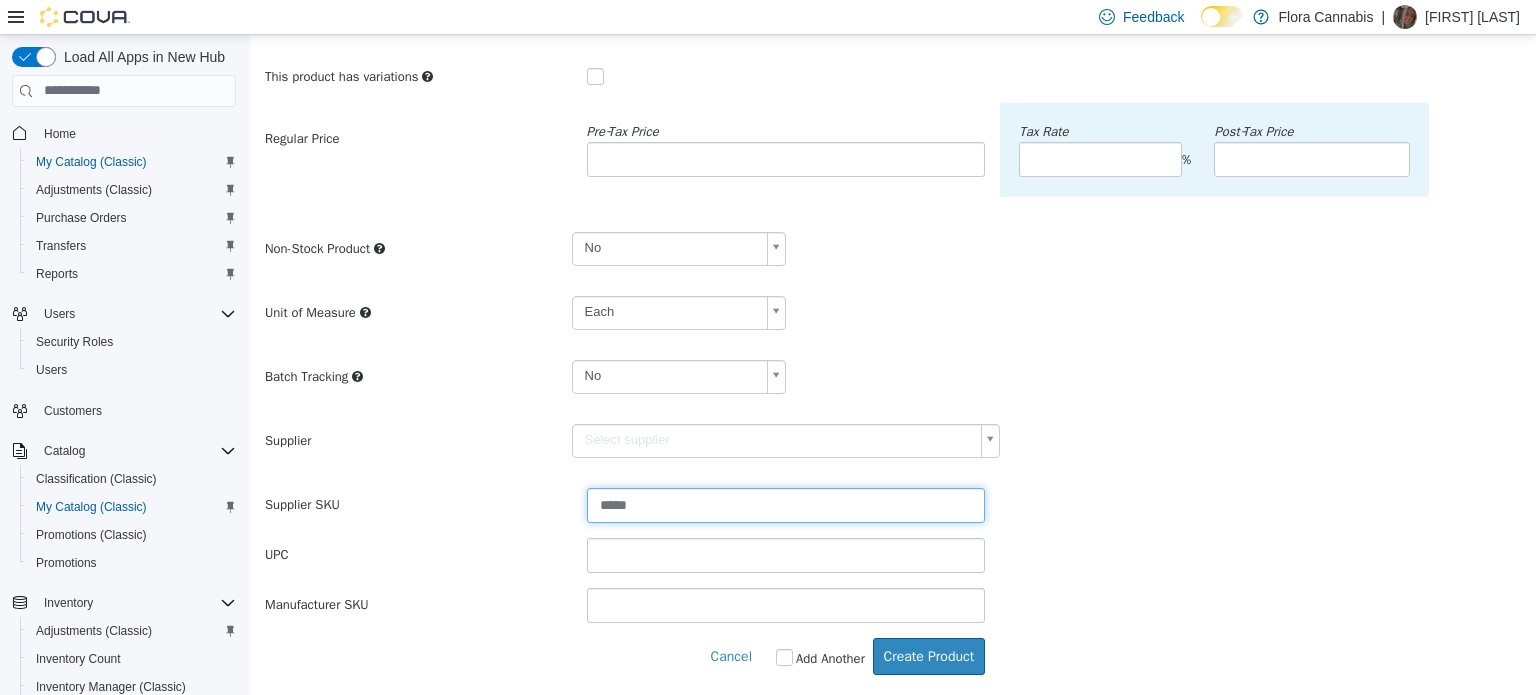 type on "******" 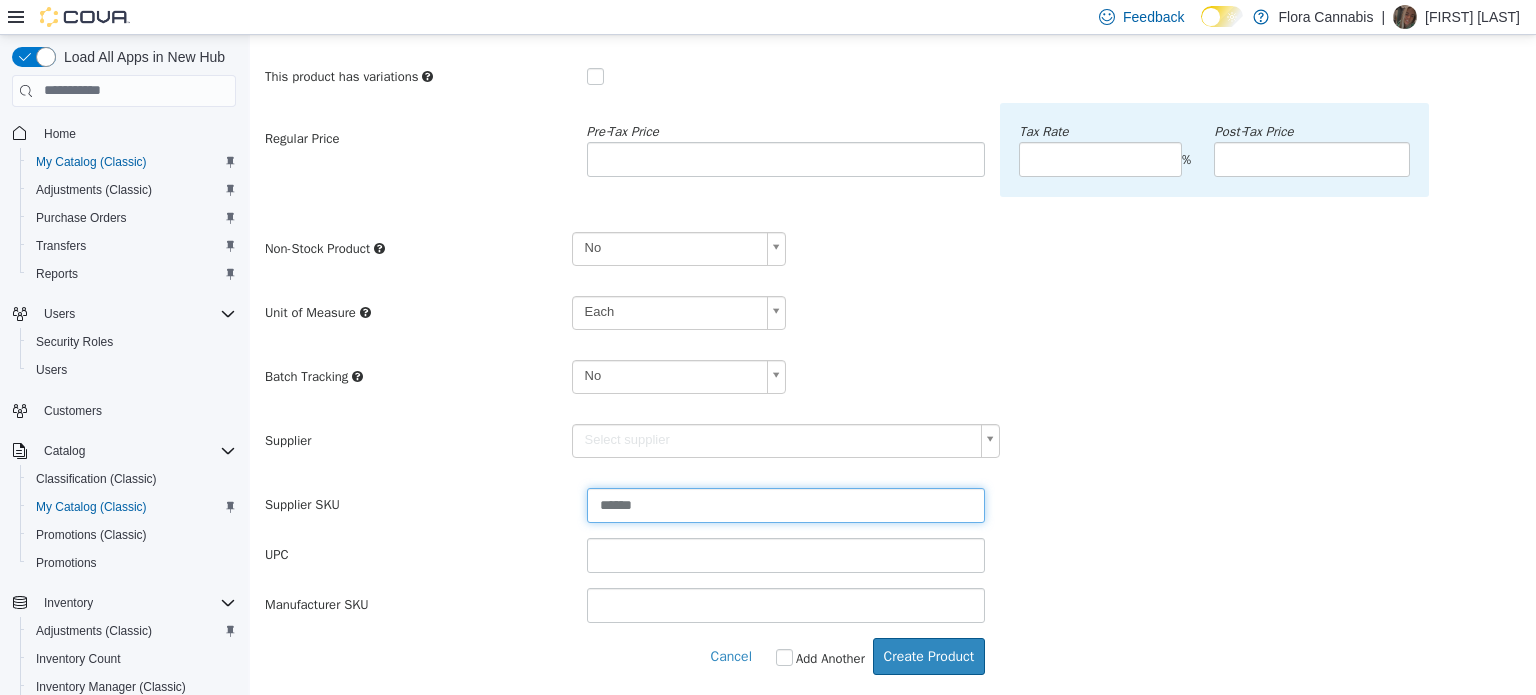type on "******" 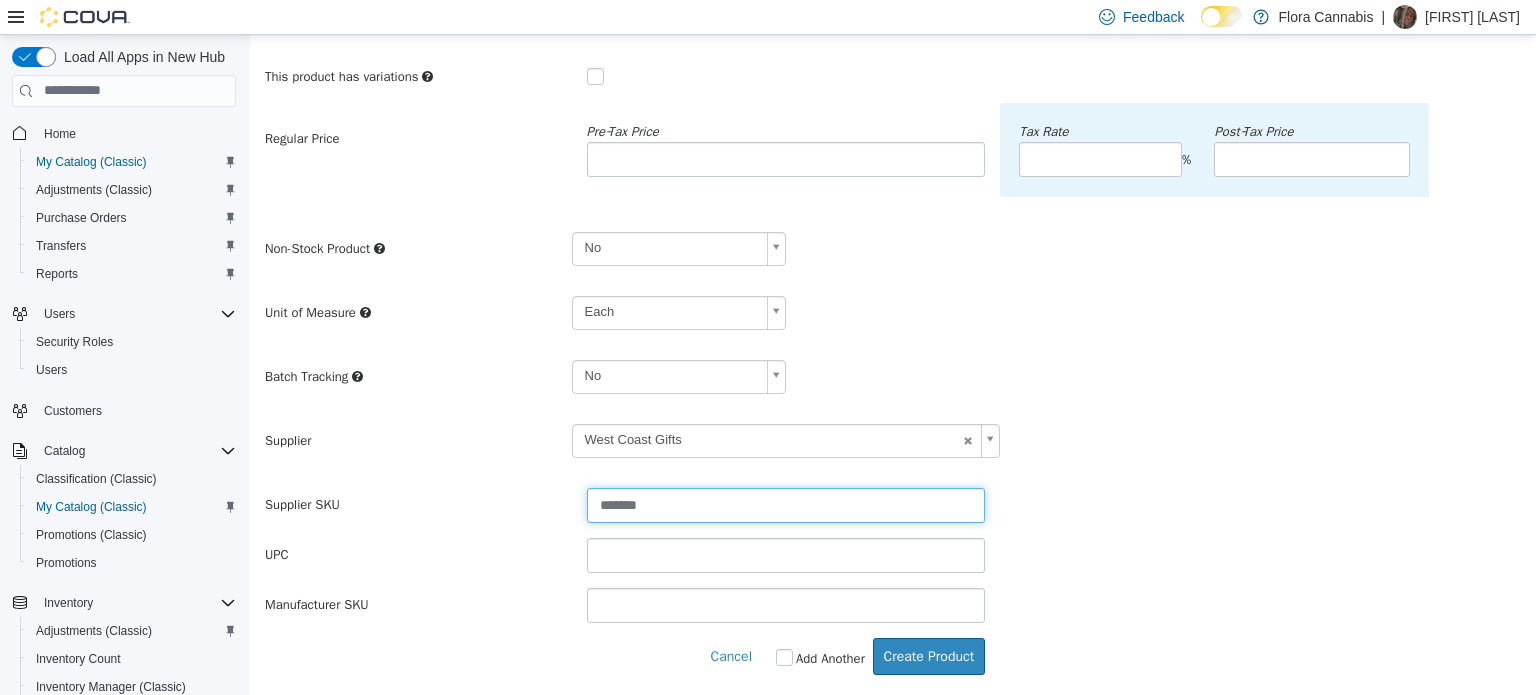 type on "*******" 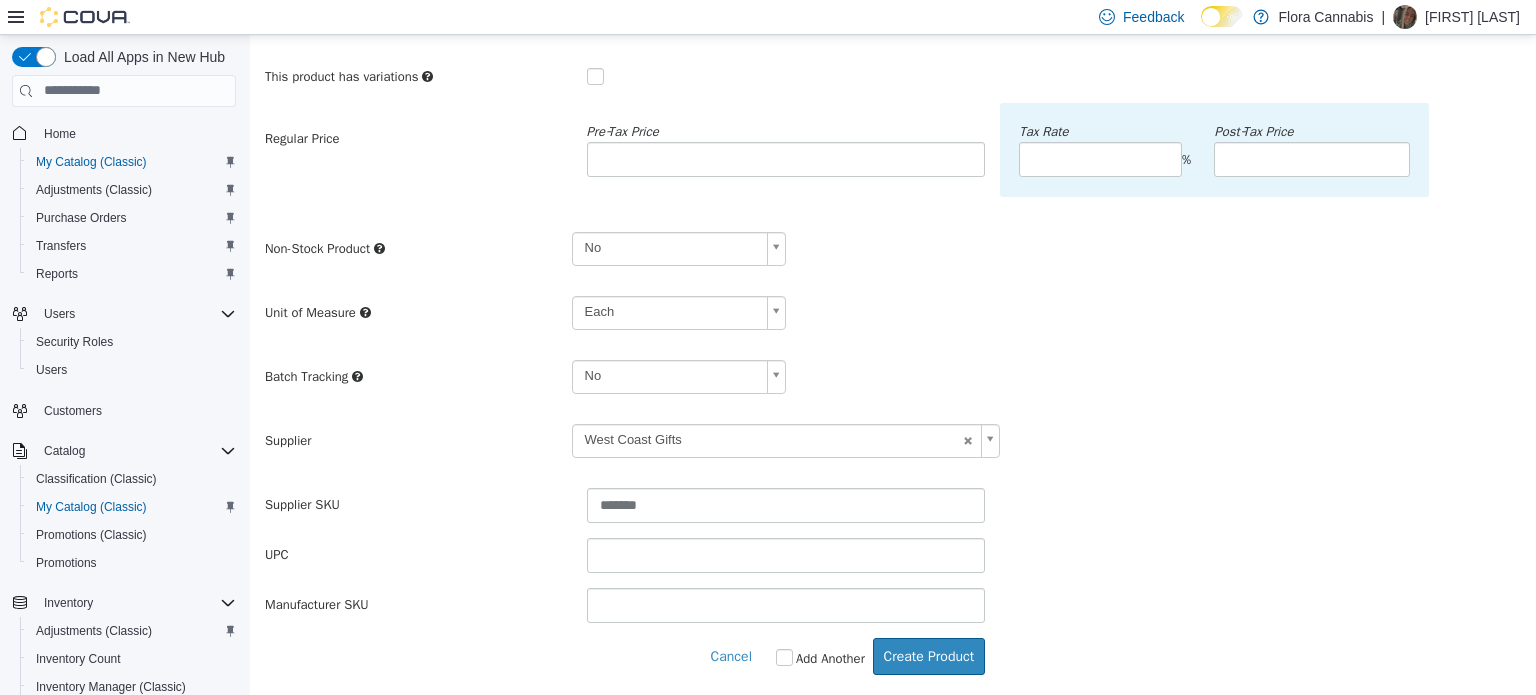 click on "Add Another" at bounding box center (830, 658) 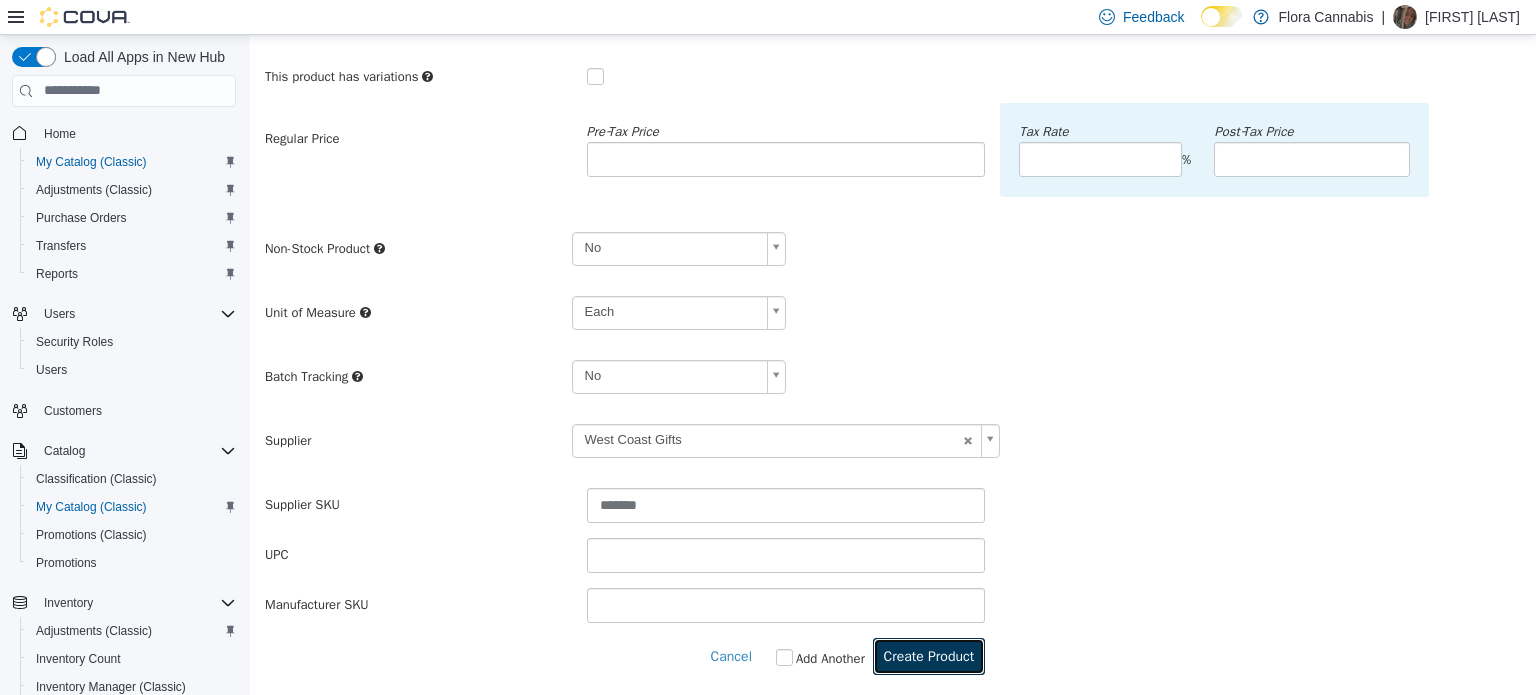 click on "Create Product" at bounding box center (929, 655) 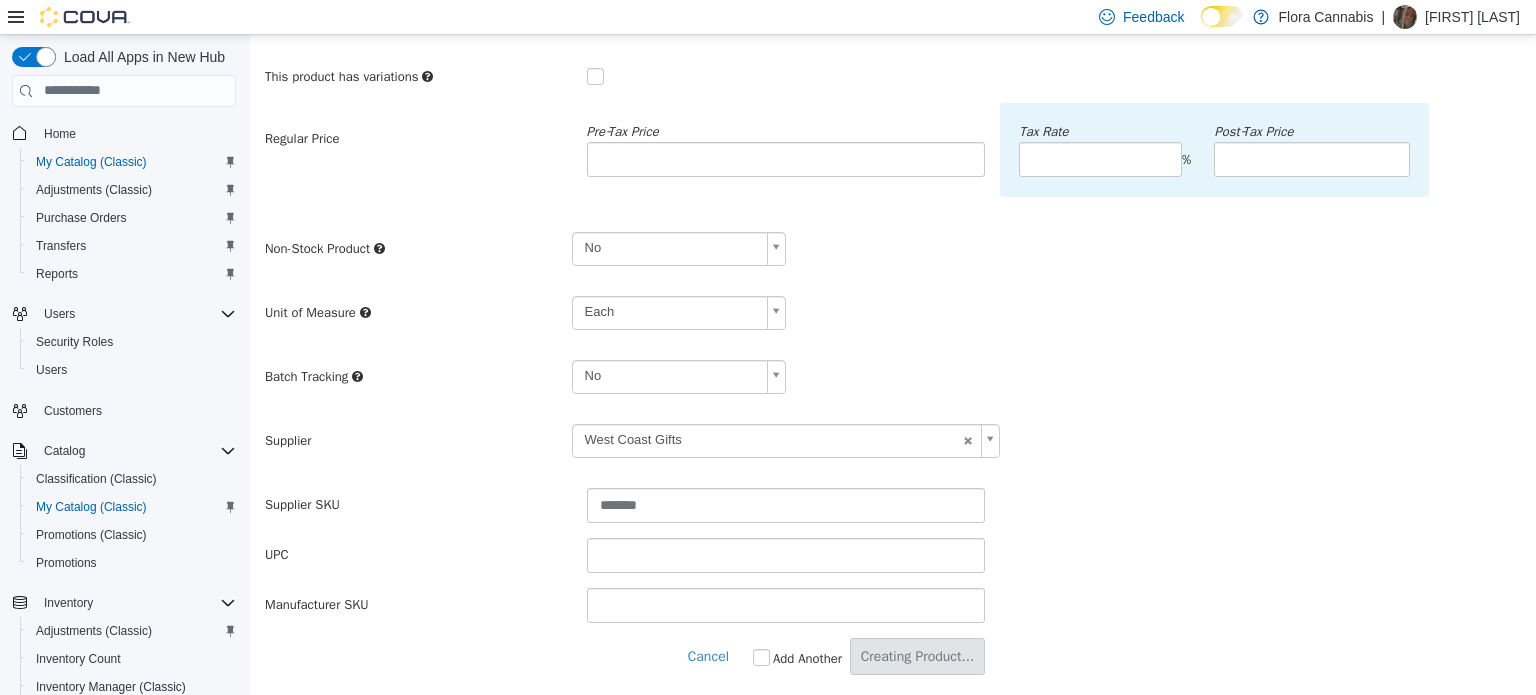 scroll, scrollTop: 0, scrollLeft: 0, axis: both 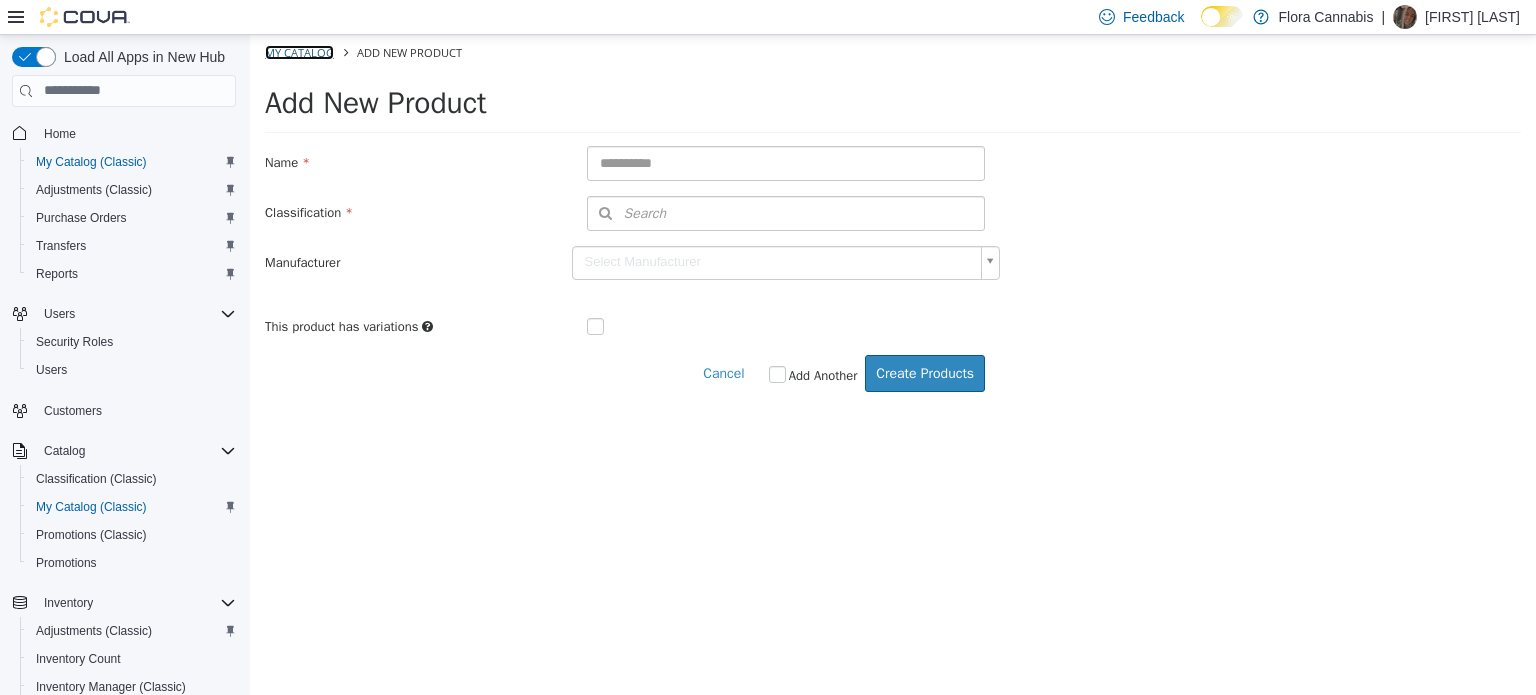 click on "My Catalog" at bounding box center (299, 51) 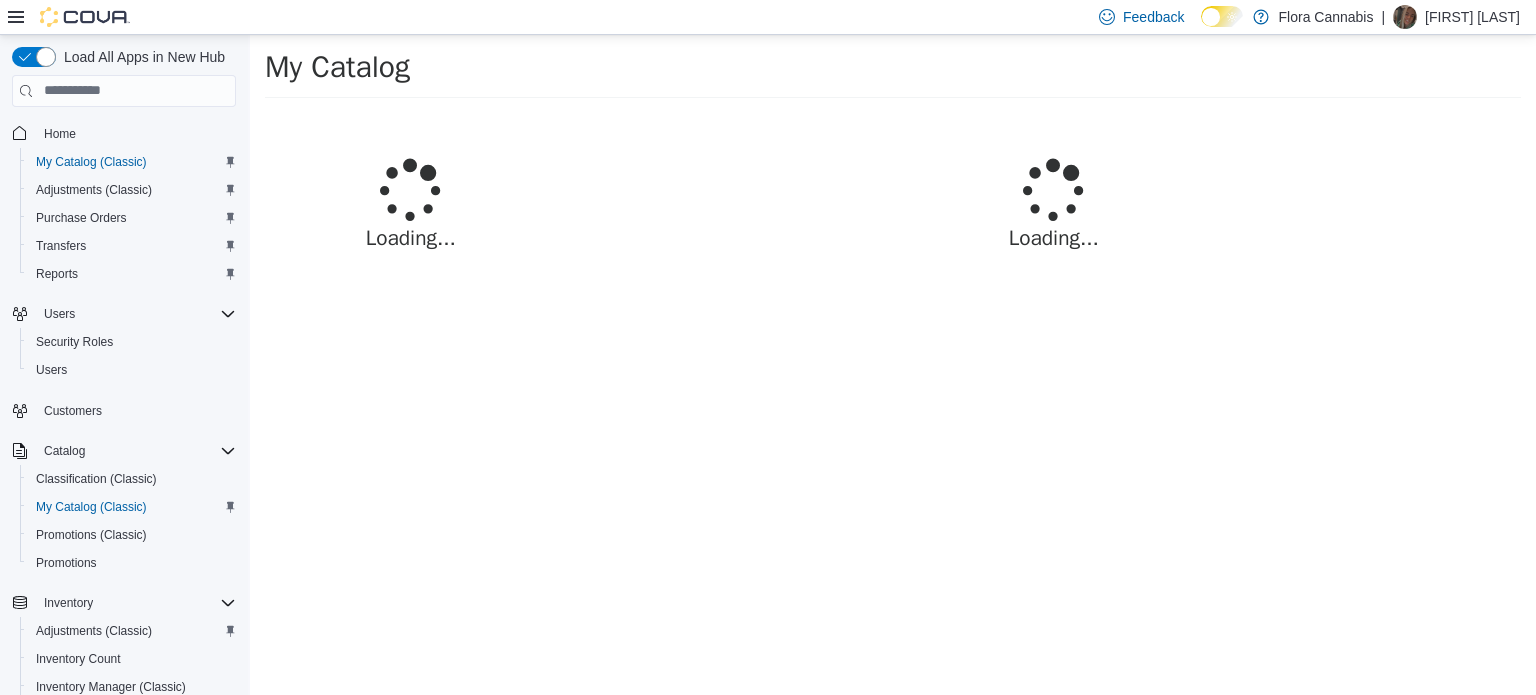 select on "**********" 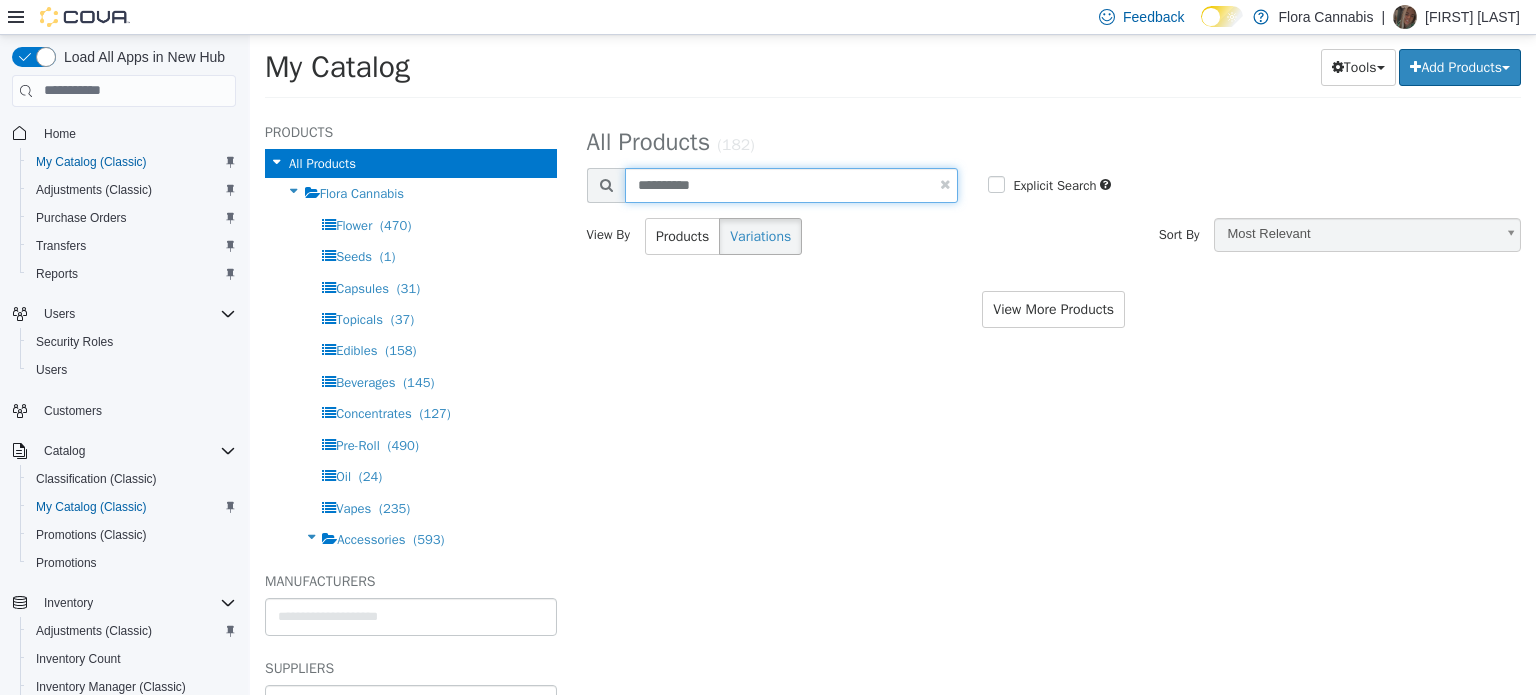click on "**********" at bounding box center [792, 184] 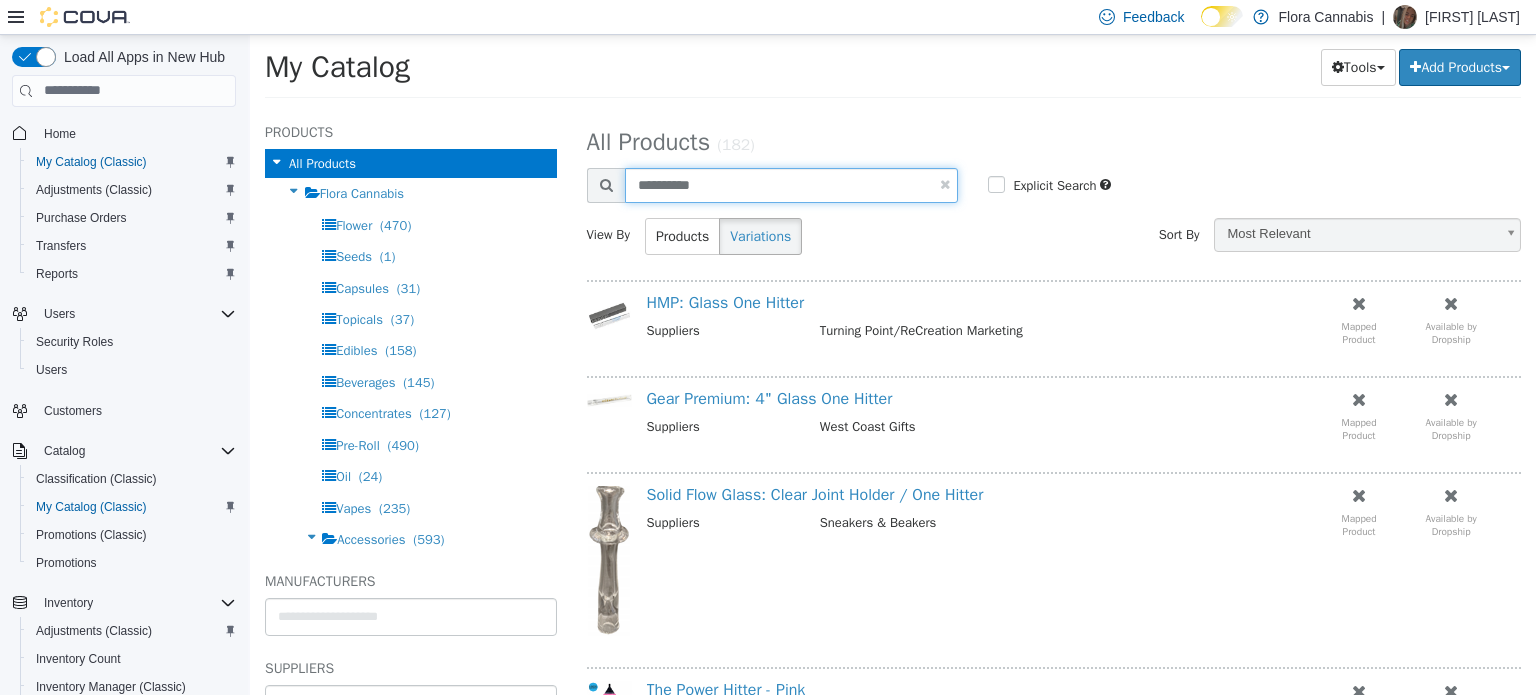 click on "**********" at bounding box center (792, 184) 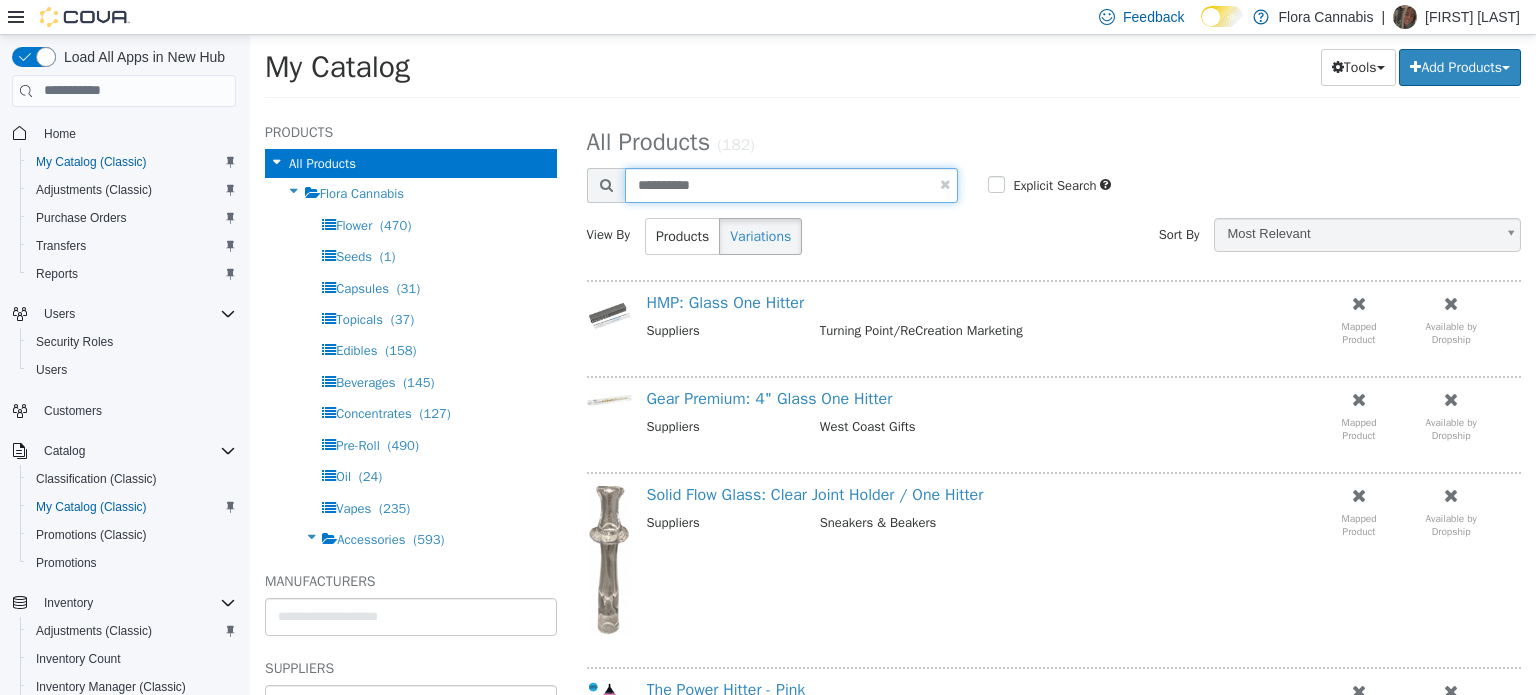 click on "**********" at bounding box center (792, 184) 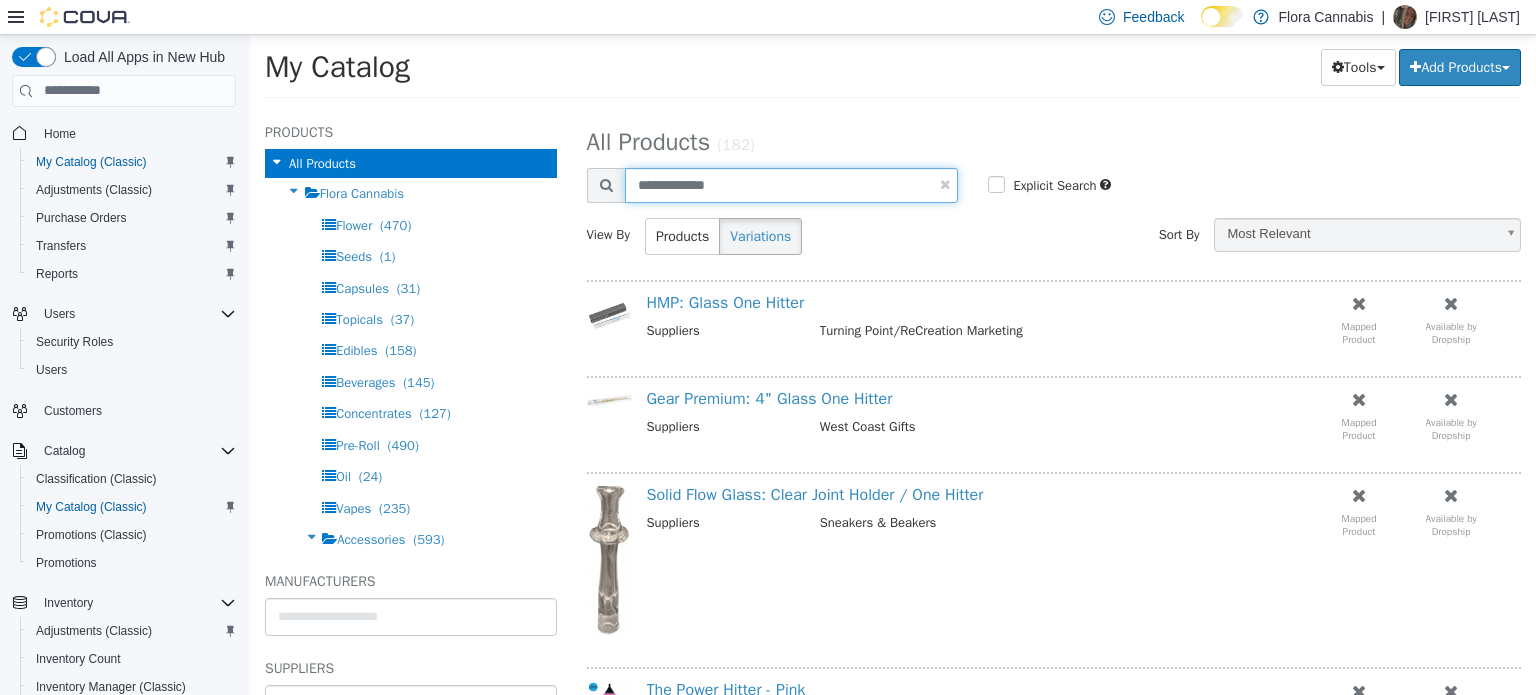 click on "**********" at bounding box center (773, 184) 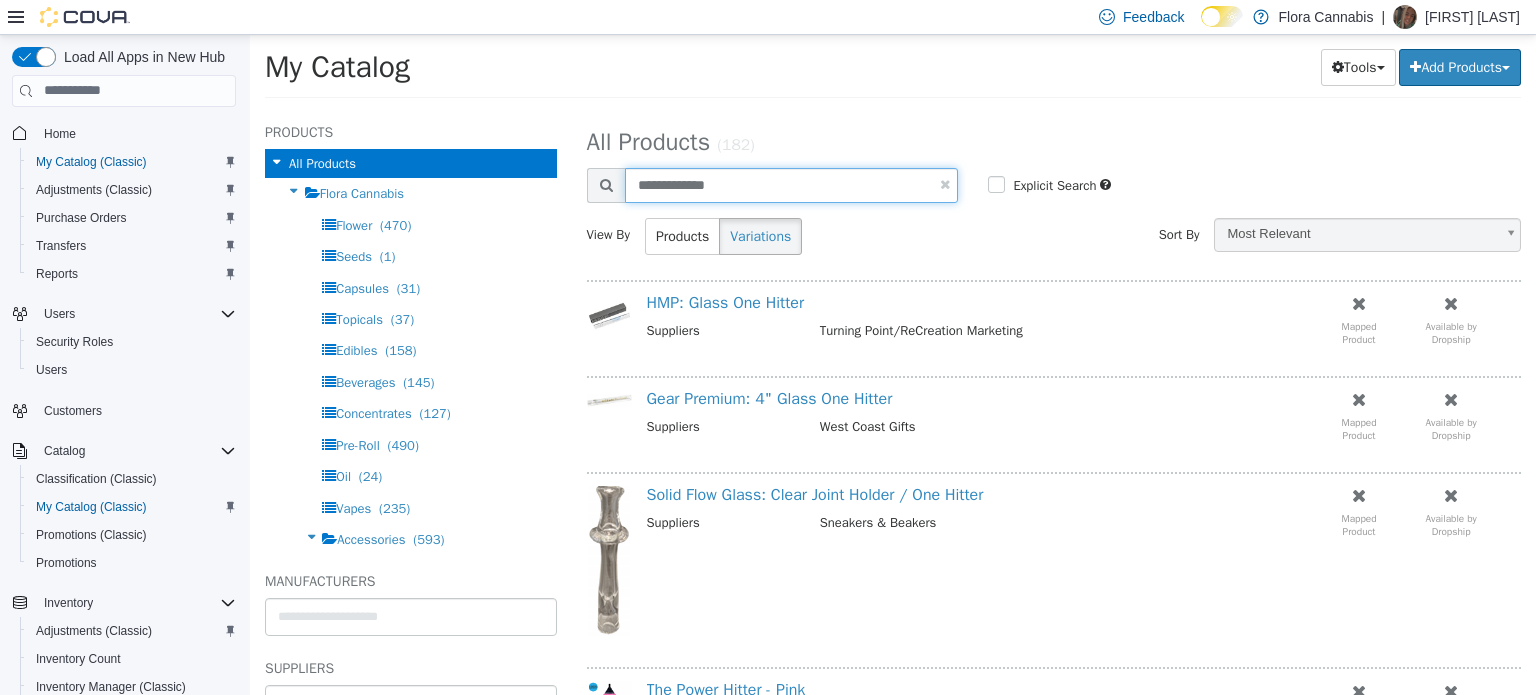 paste 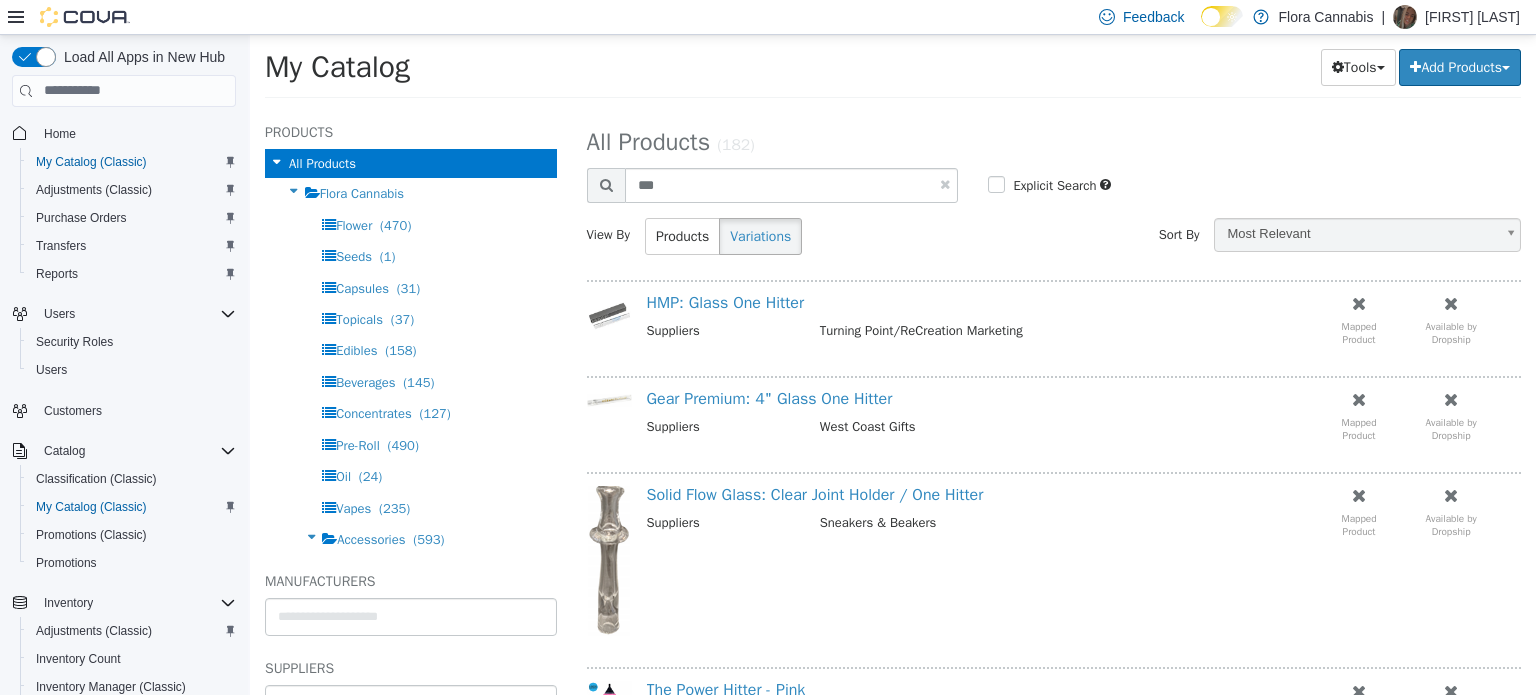 select on "**********" 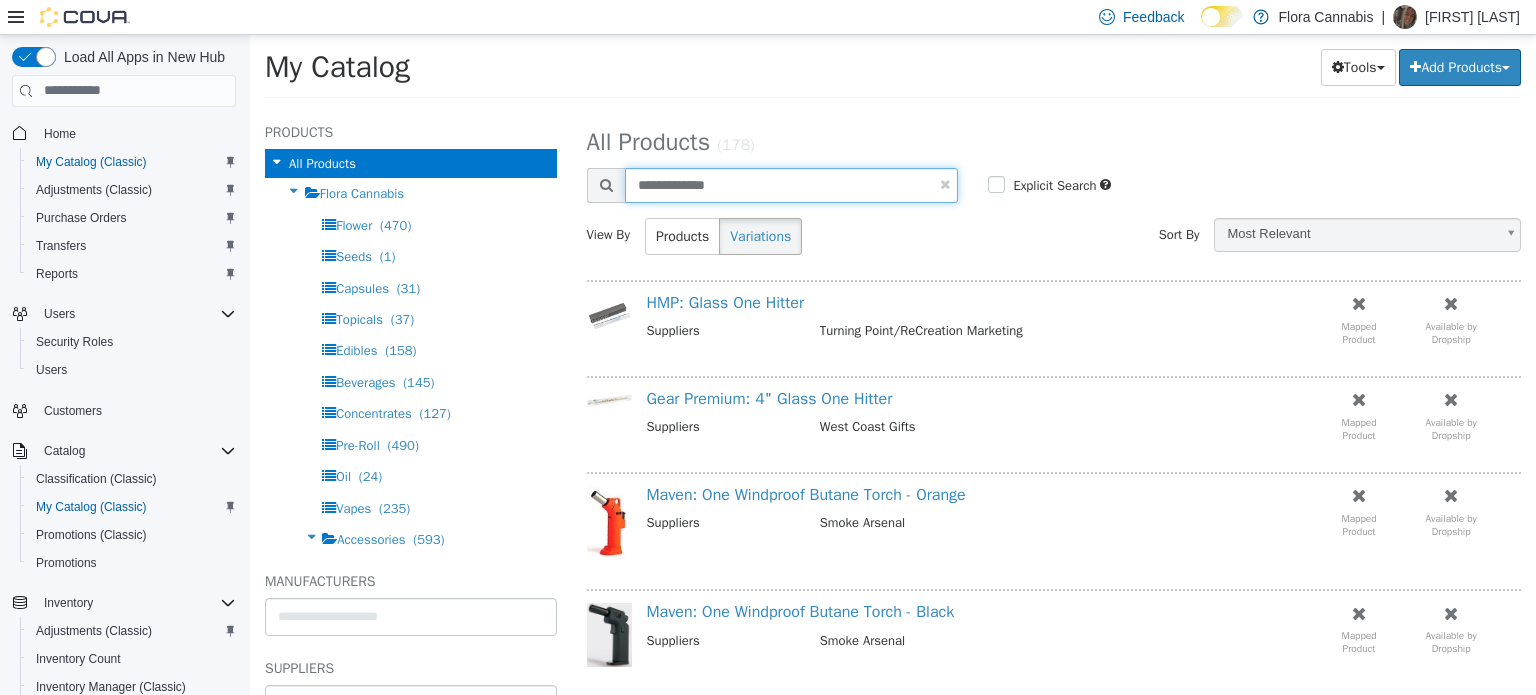 click on "**********" at bounding box center (792, 184) 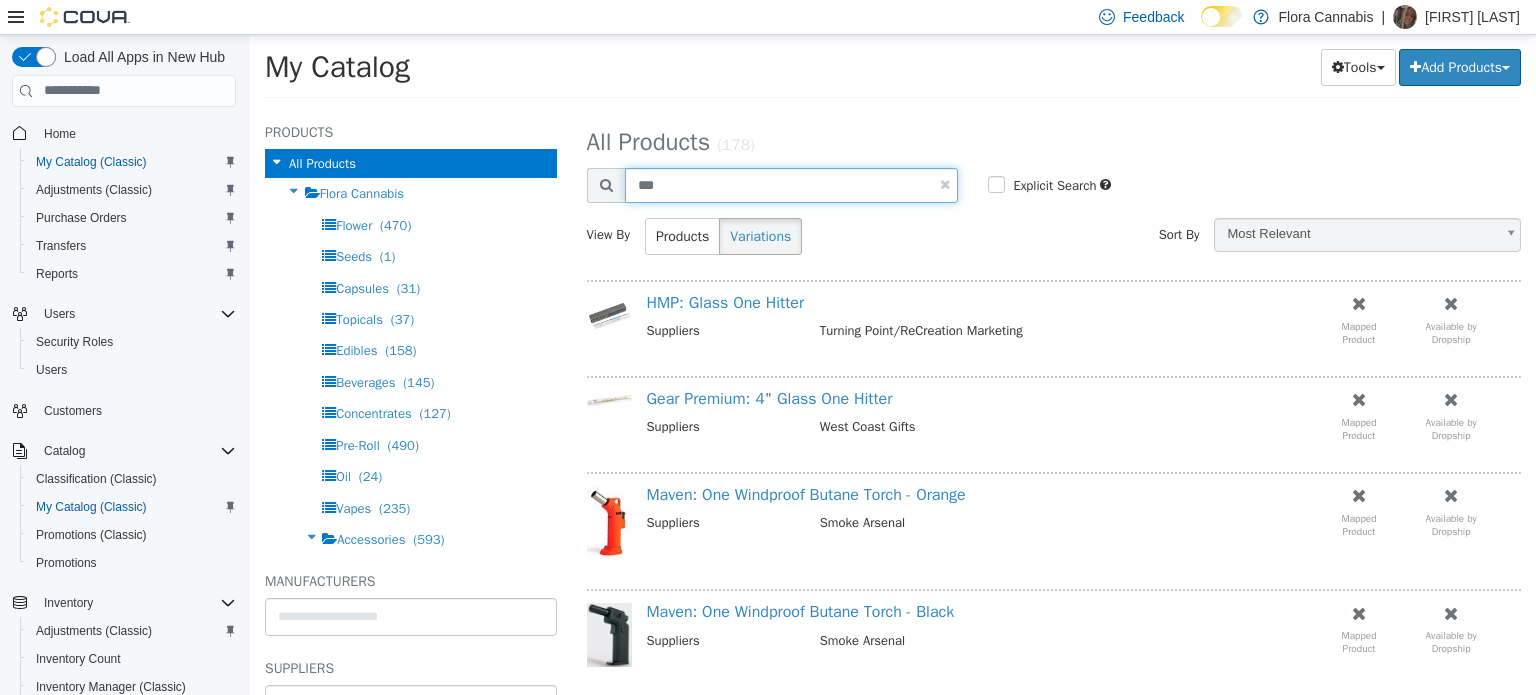 type on "***" 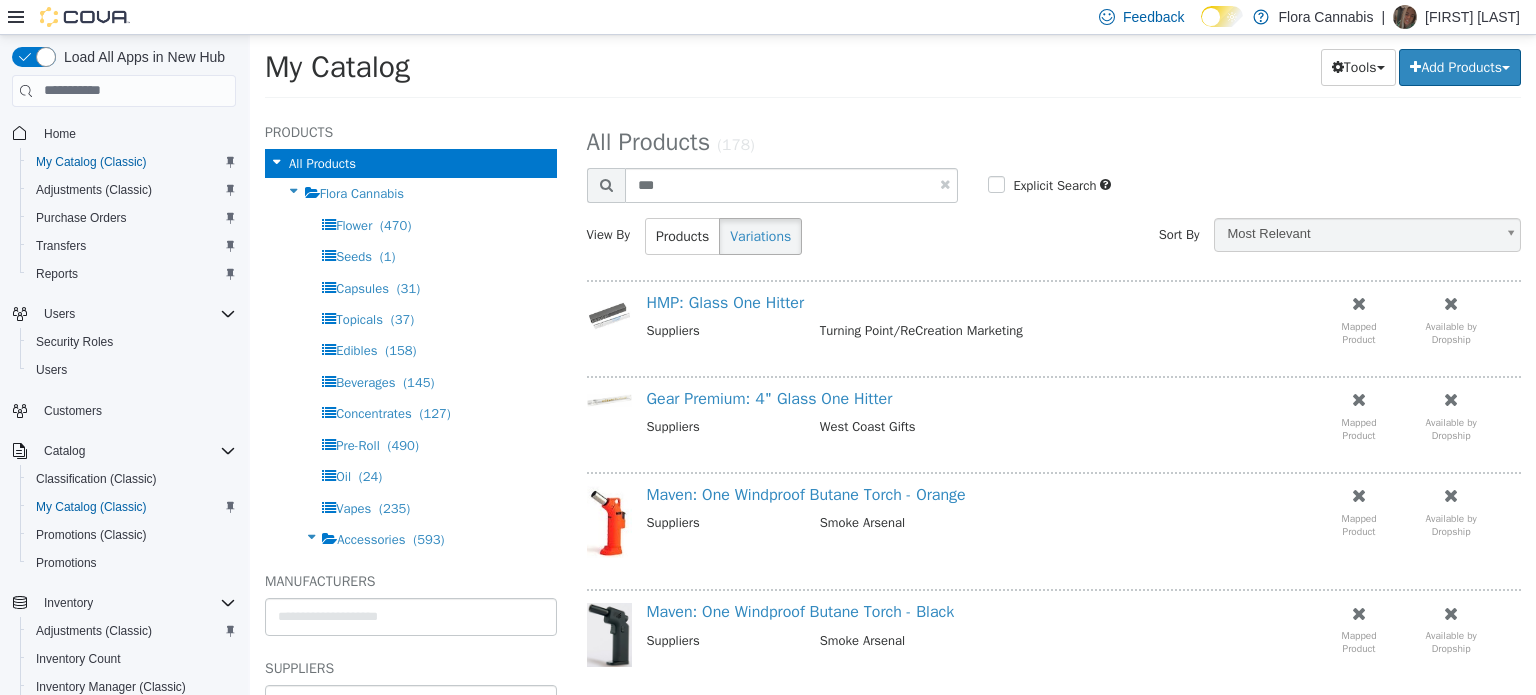 select on "**********" 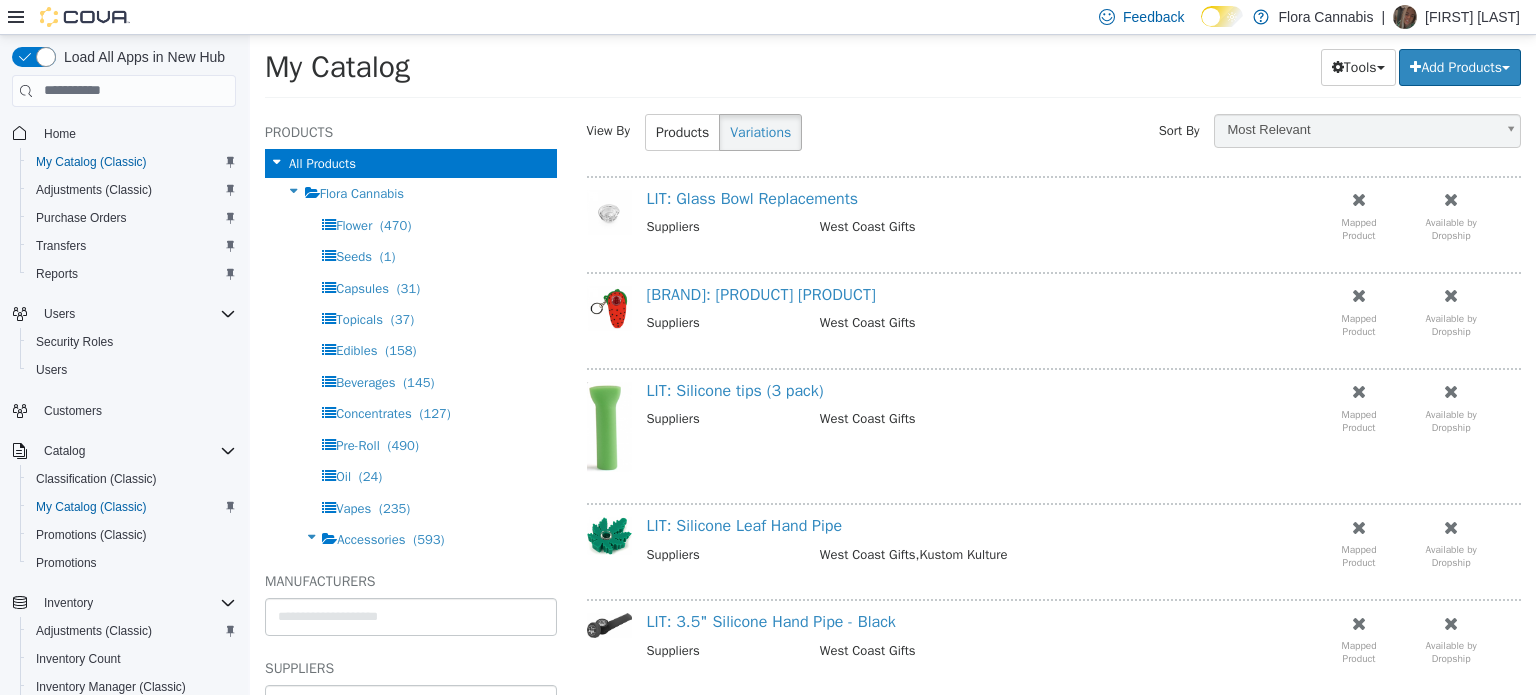 scroll, scrollTop: 0, scrollLeft: 0, axis: both 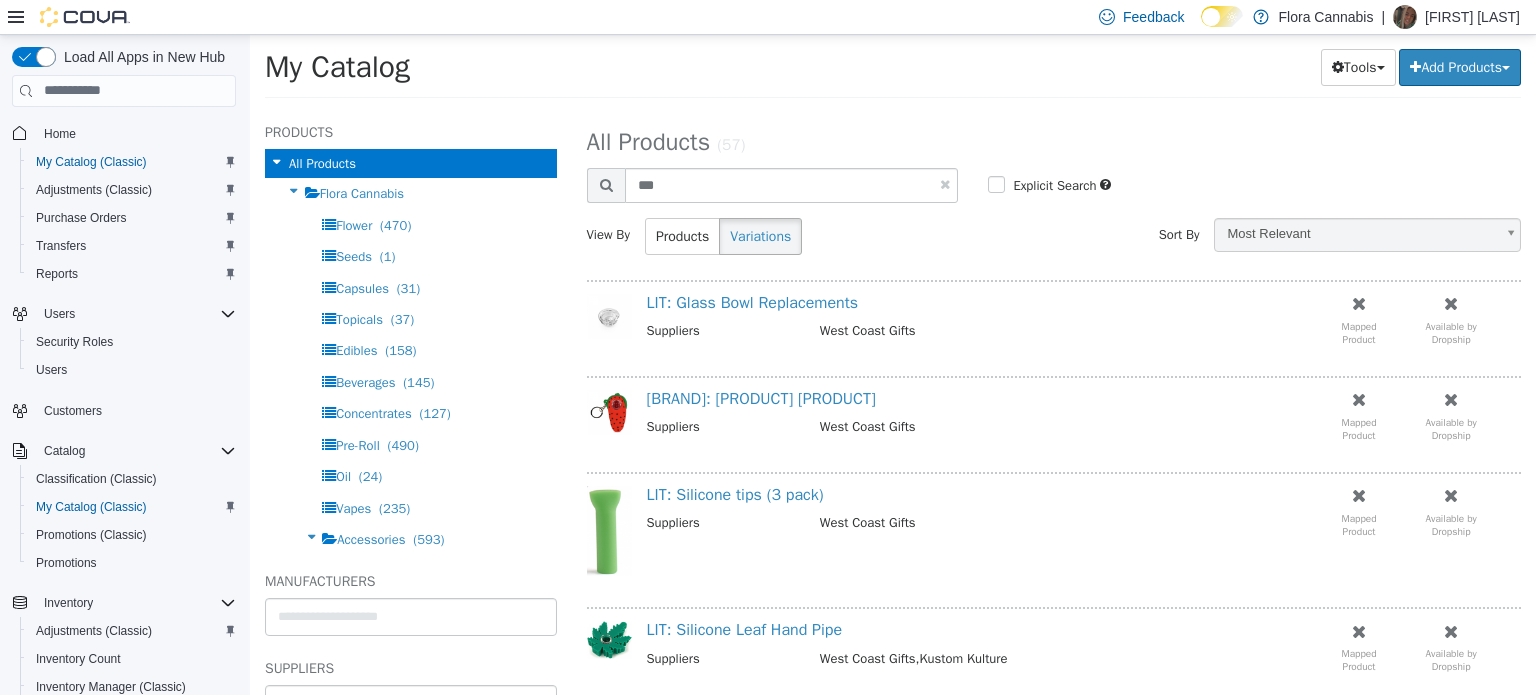 click on "**********" at bounding box center [1054, 194] 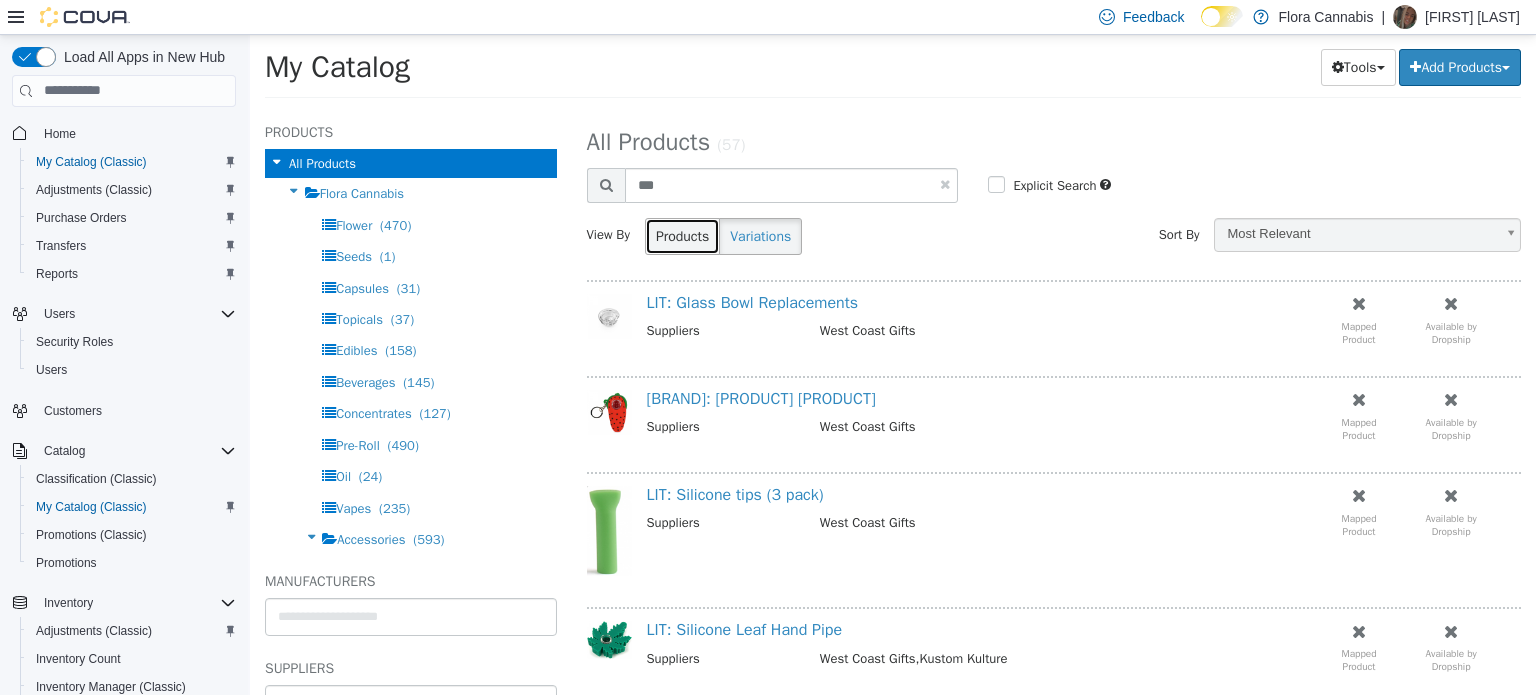 click on "Products" at bounding box center [682, 235] 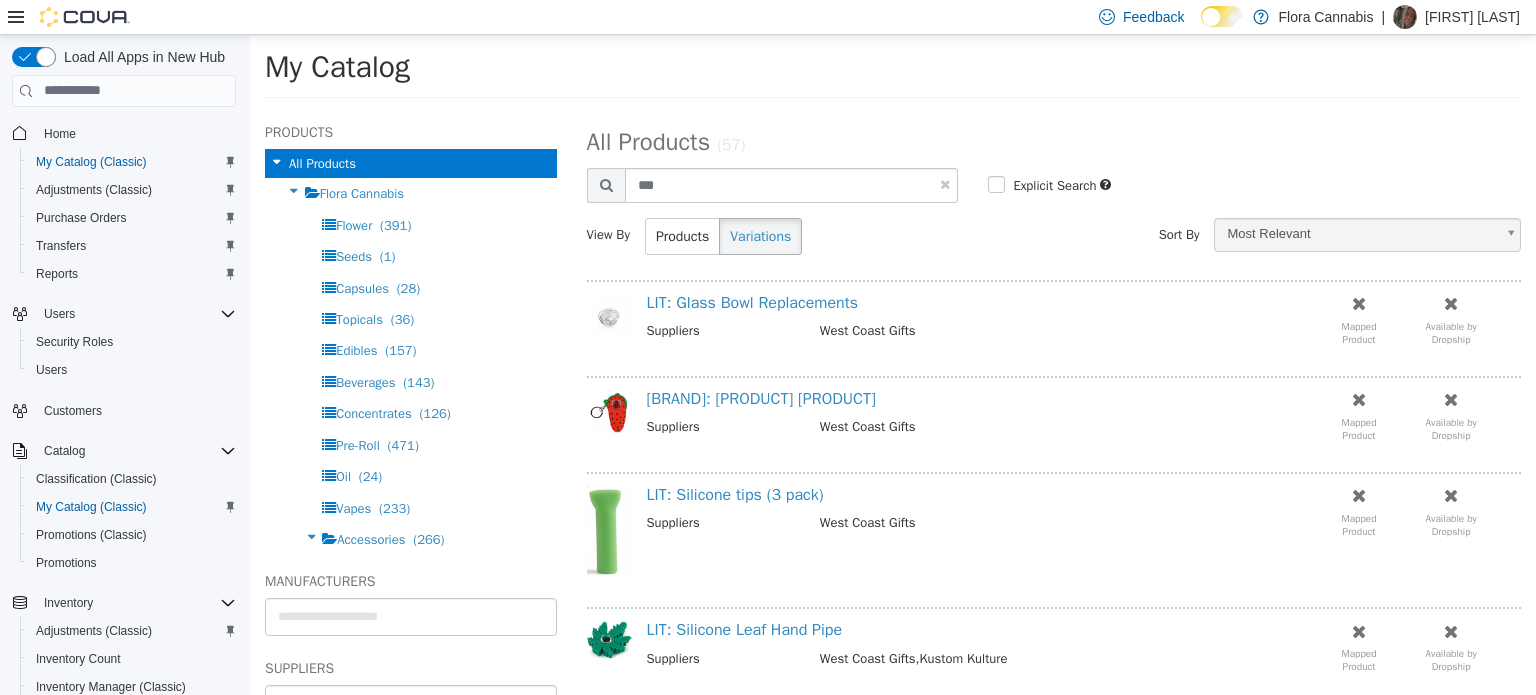 select on "**********" 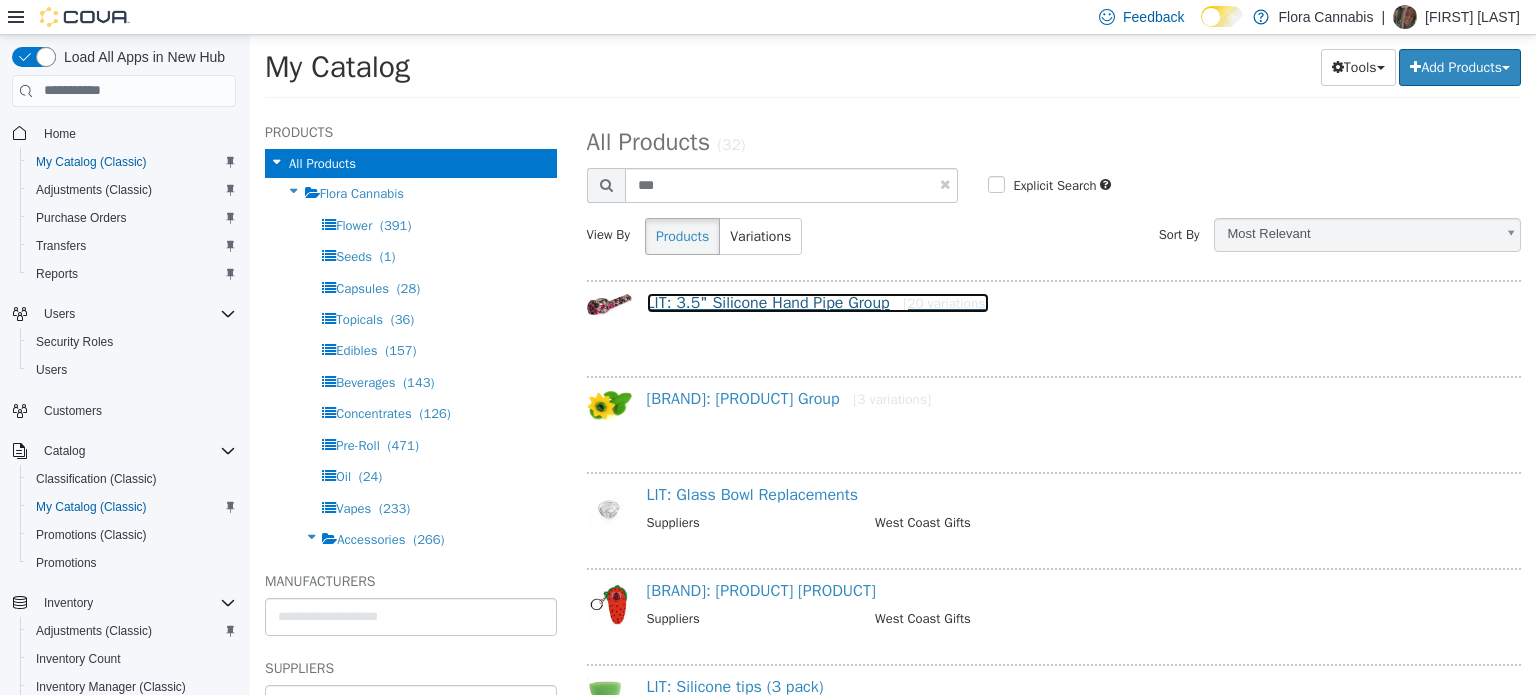 click on "LIT: 3.5" Silicone Hand Pipe Group
[20 variations]" at bounding box center [818, 302] 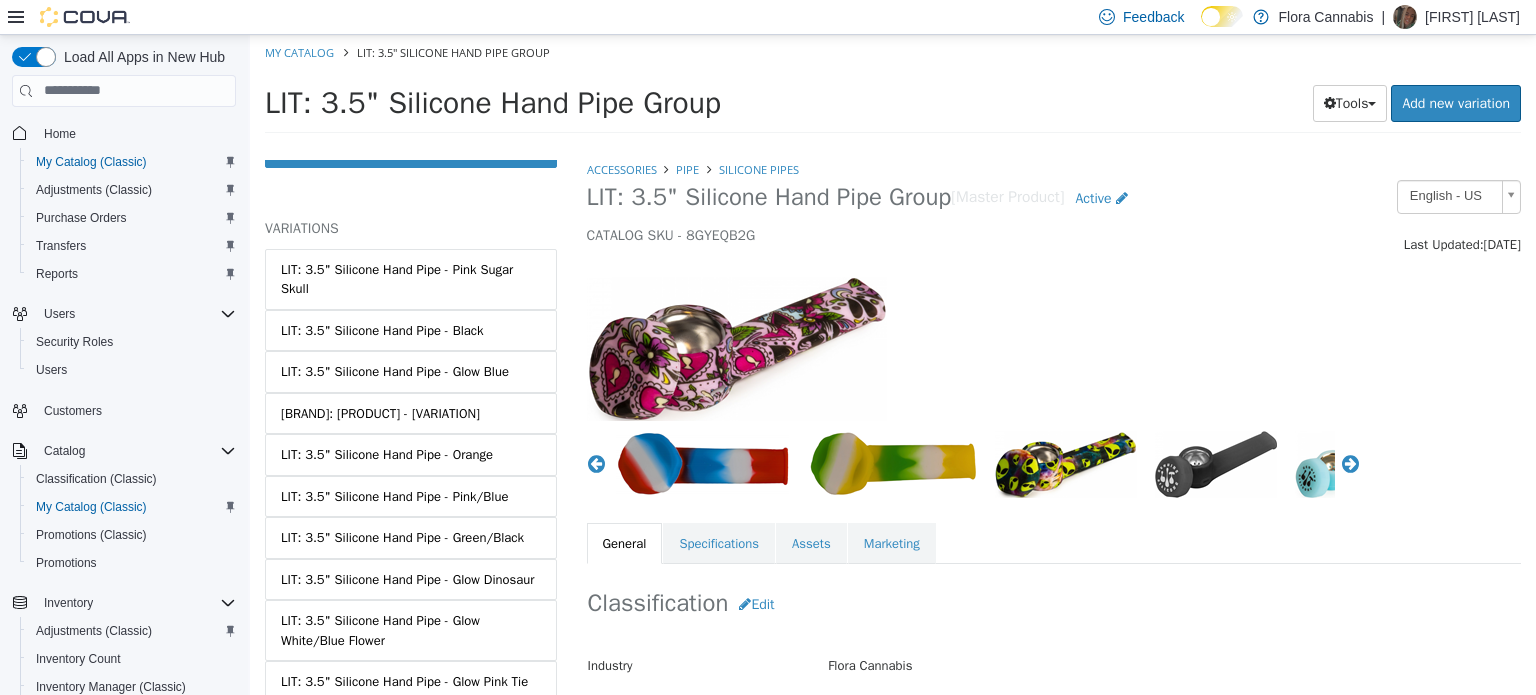 scroll, scrollTop: 0, scrollLeft: 0, axis: both 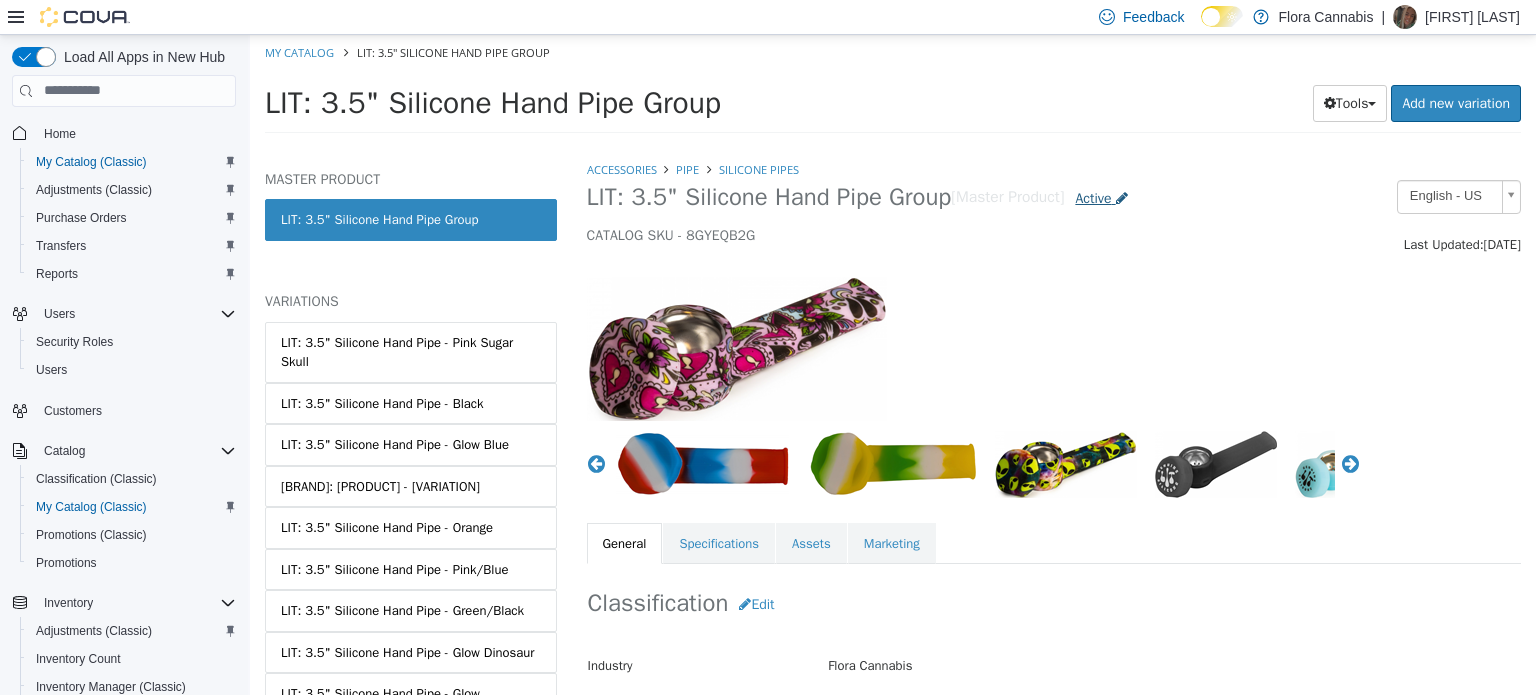 click on "Active" at bounding box center (1093, 197) 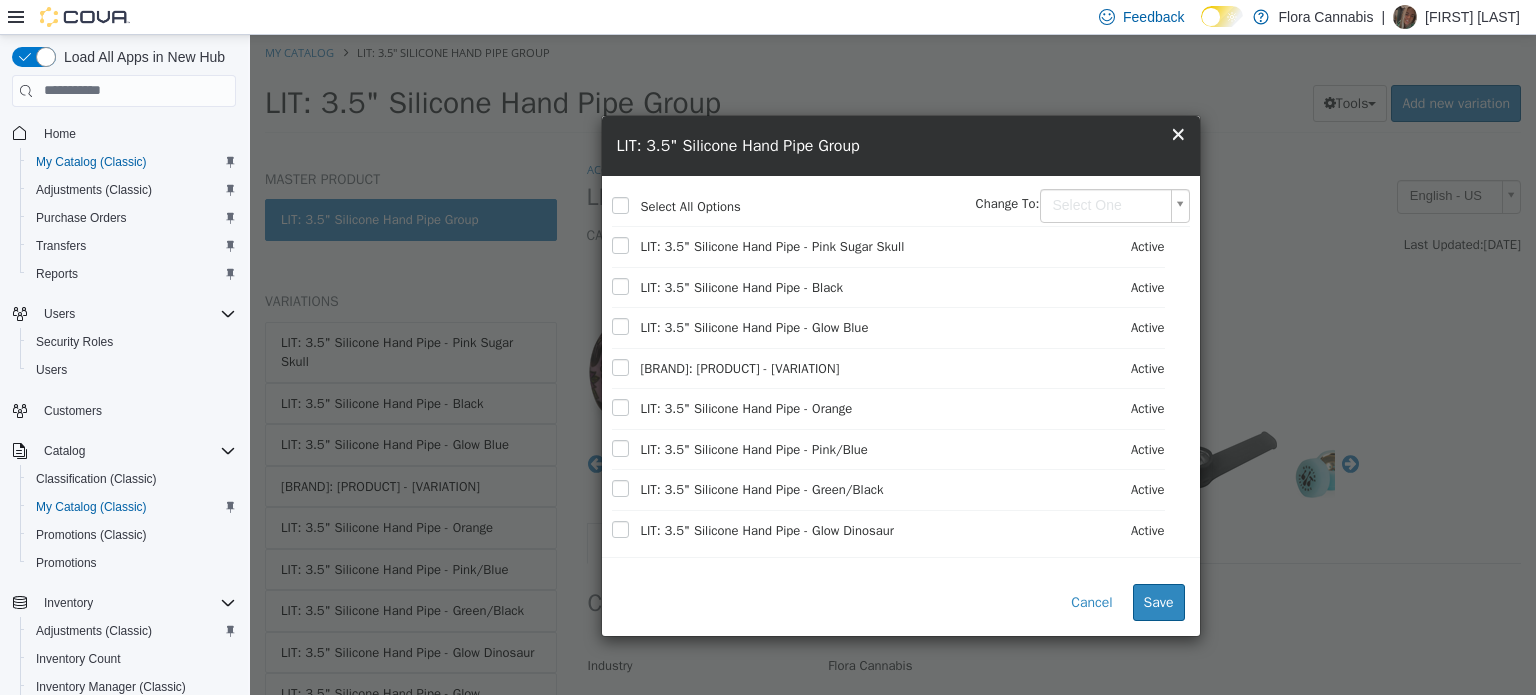click on "Saving Bulk Changes...
×
The new product has been created successfully.
My Catalog
[BRAND]: [PRODUCT] Group
[BRAND]: [PRODUCT] Group
Tools
Clone Print Labels   Add new variation
MASTER PRODUCT
[BRAND]: [PRODUCT] Group
VARIATIONS
[BRAND]: [PRODUCT] - [VARIATION]
[BRAND]: [PRODUCT] - [VARIATION]
[BRAND]: [PRODUCT] - [VARIATION]
[BRAND]: [PRODUCT] - [VARIATION]
[BRAND]: [PRODUCT] - [VARIATION]
[BRAND]: [PRODUCT] - [VARIATION]
[BRAND]: [PRODUCT] - [VARIATION]
[BRAND]: [PRODUCT] - [VARIATION]
[BRAND]: [PRODUCT] - [VARIATION]
[BRAND]: [PRODUCT] - [VARIATION]
[BRAND]: [PRODUCT] - [VARIATION]
[BRAND]: [PRODUCT] - [VARIATION]" at bounding box center [893, 89] 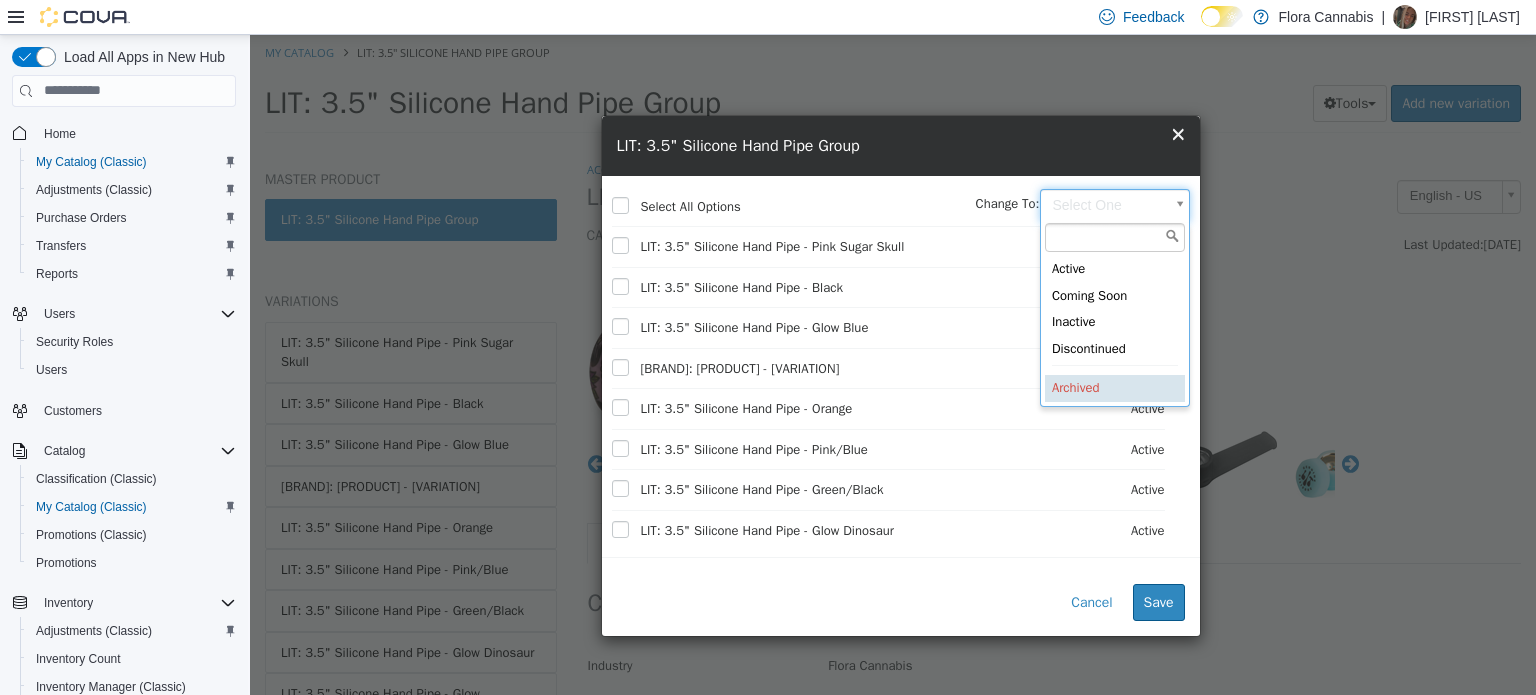 type on "********" 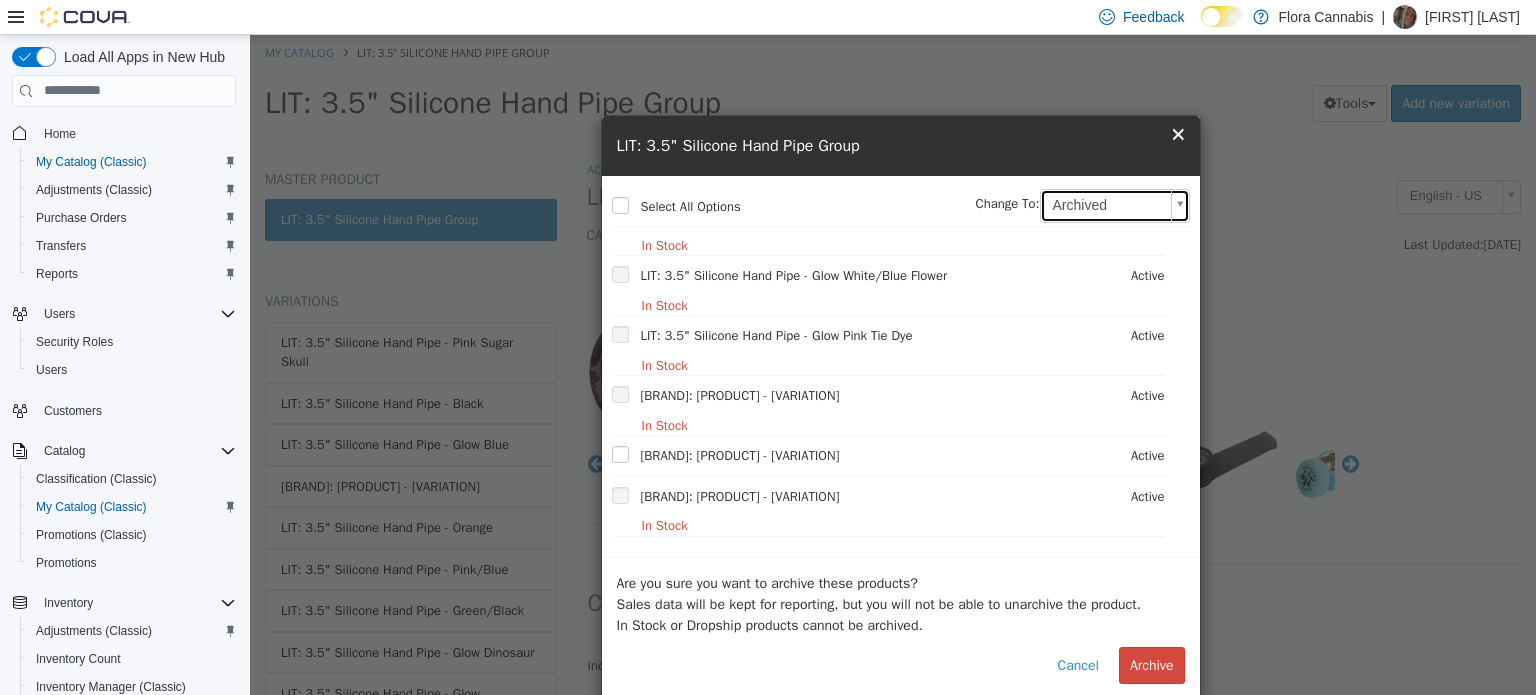 scroll, scrollTop: 500, scrollLeft: 0, axis: vertical 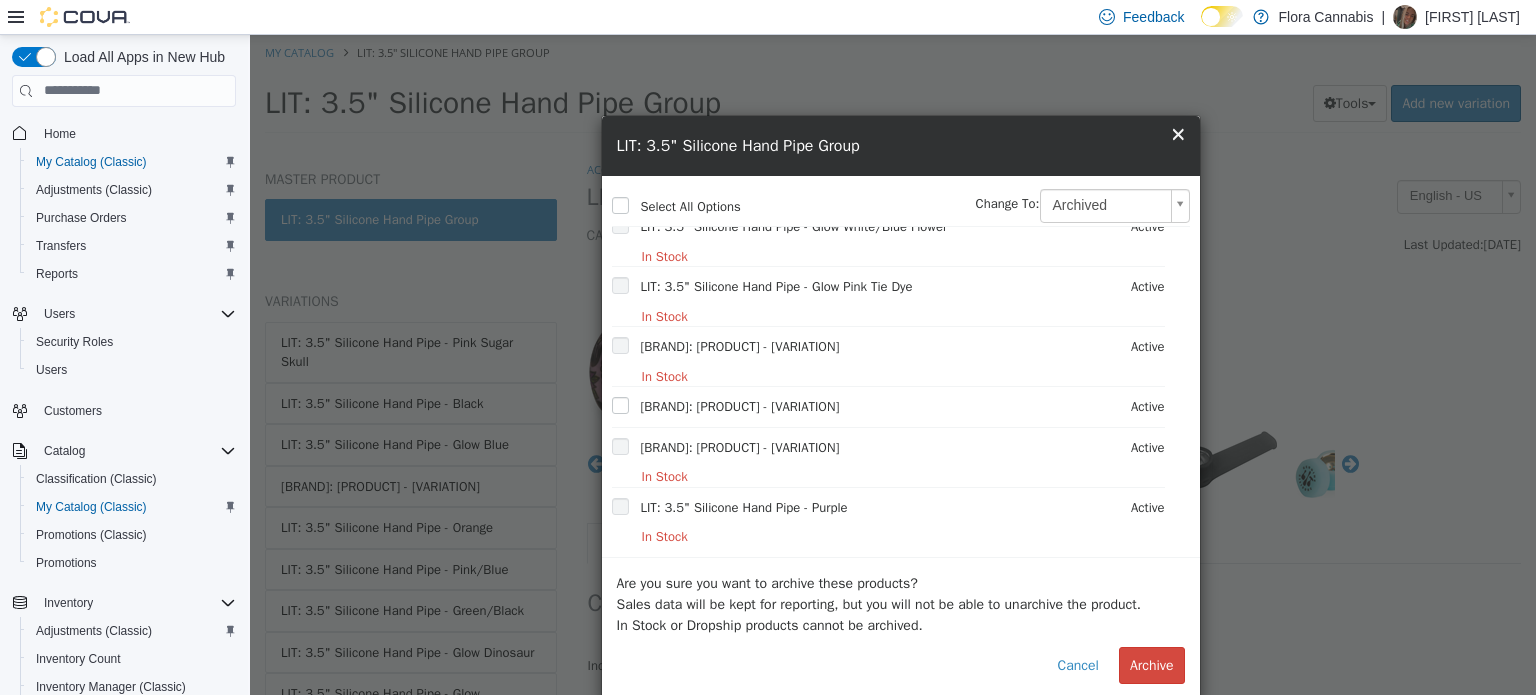 click on "[BRAND]: [PRODUCT] - [VARIATION]" at bounding box center [726, 406] 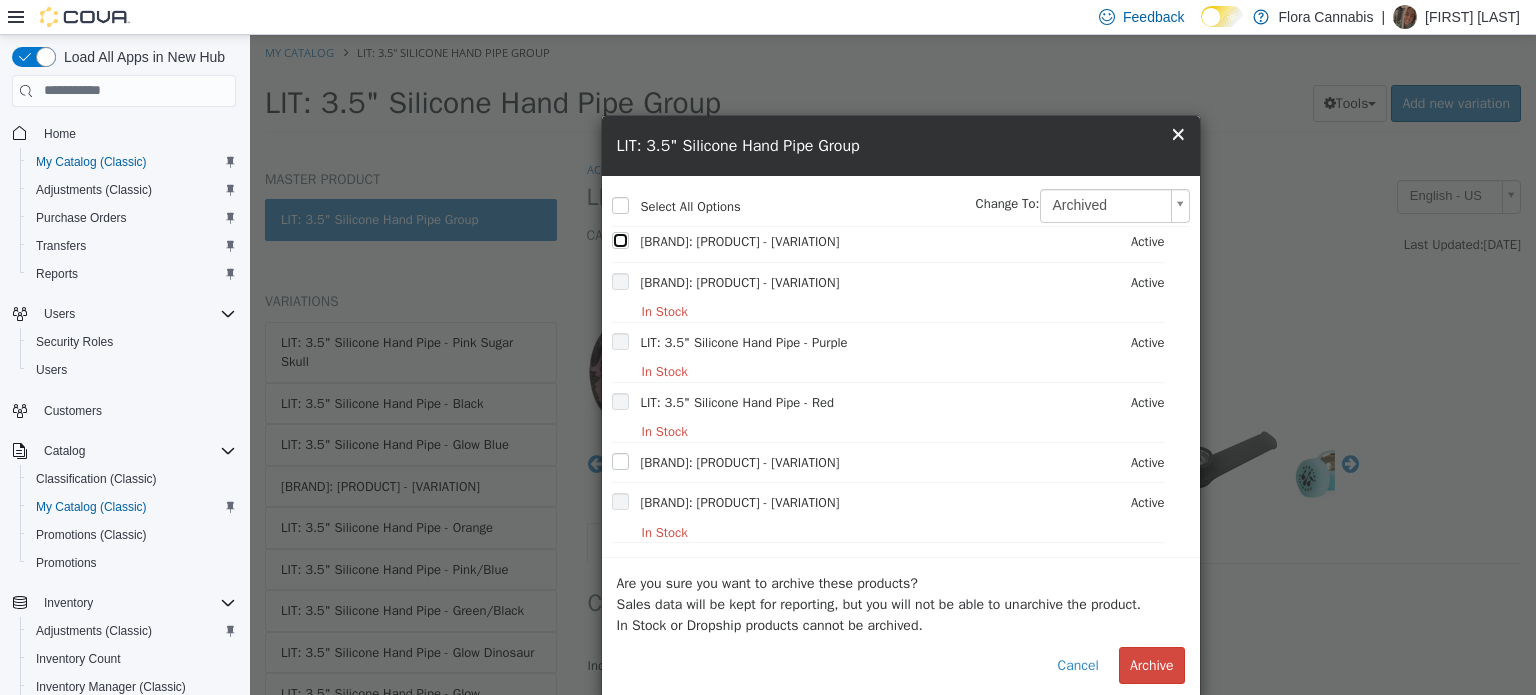 scroll, scrollTop: 700, scrollLeft: 0, axis: vertical 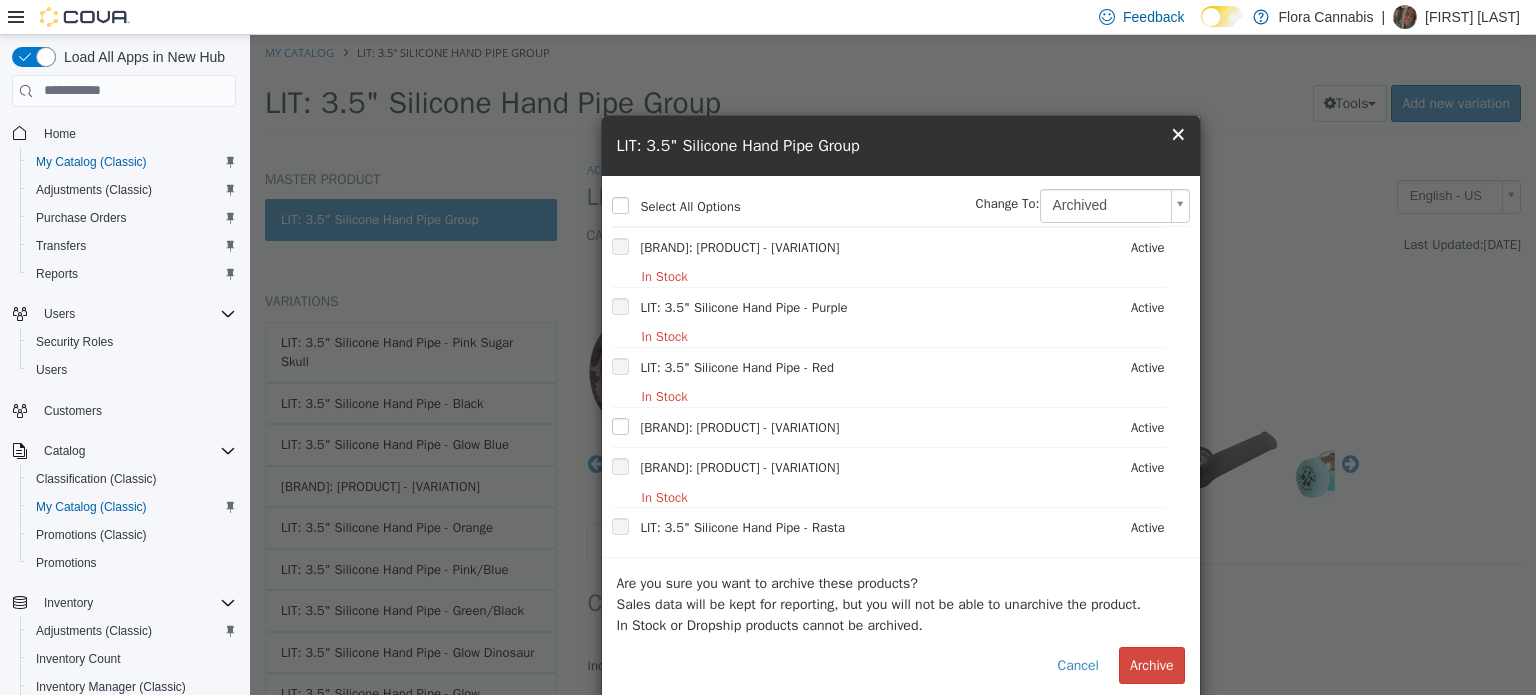 click at bounding box center (636, 427) 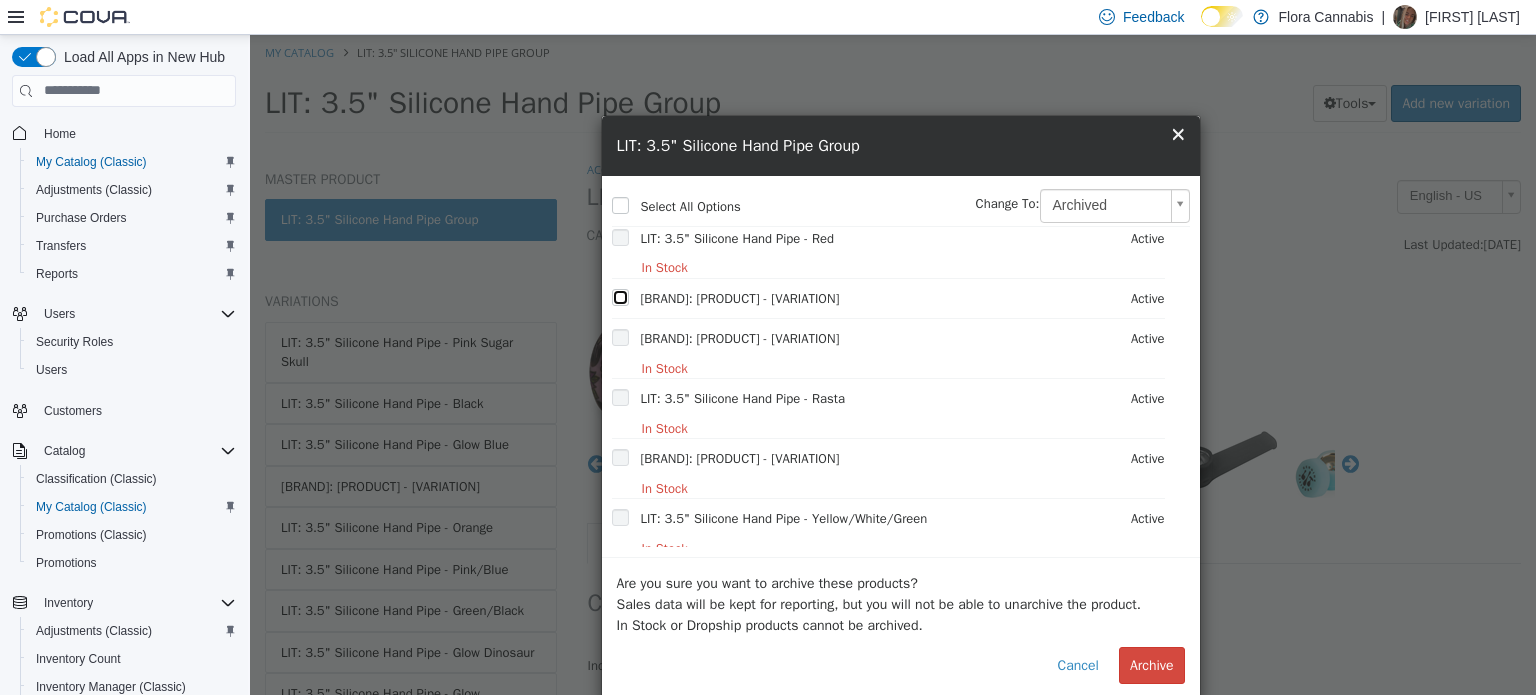 scroll, scrollTop: 836, scrollLeft: 0, axis: vertical 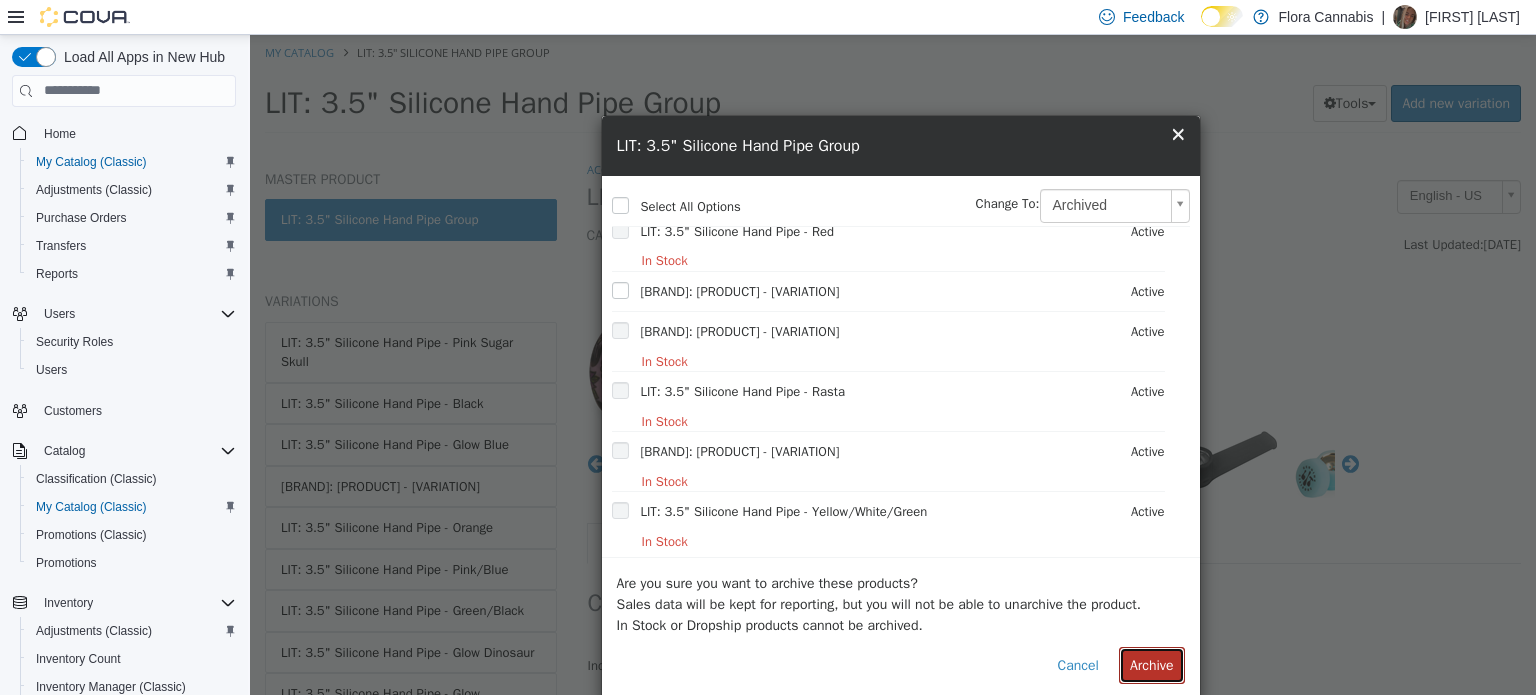 click on "Archive" at bounding box center [1152, 664] 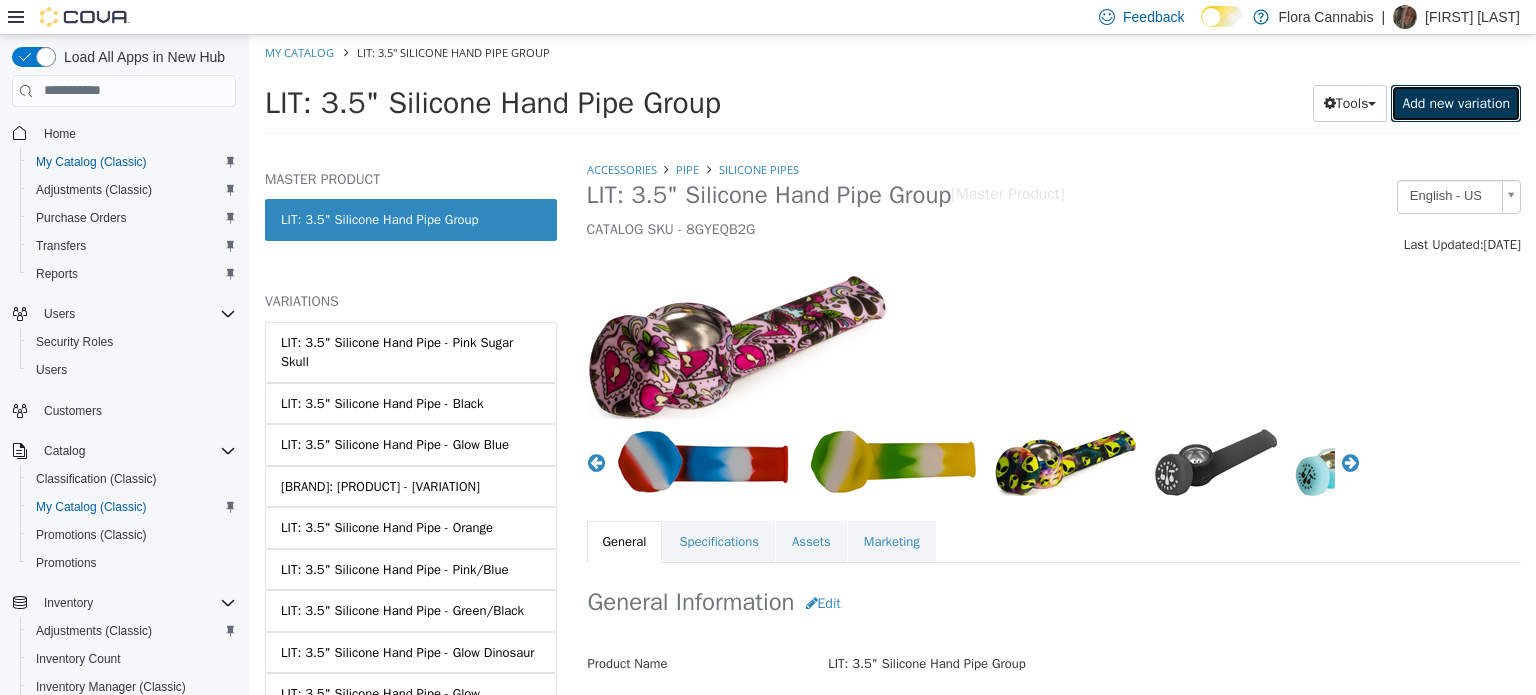 click on "Add new variation" at bounding box center (1456, 102) 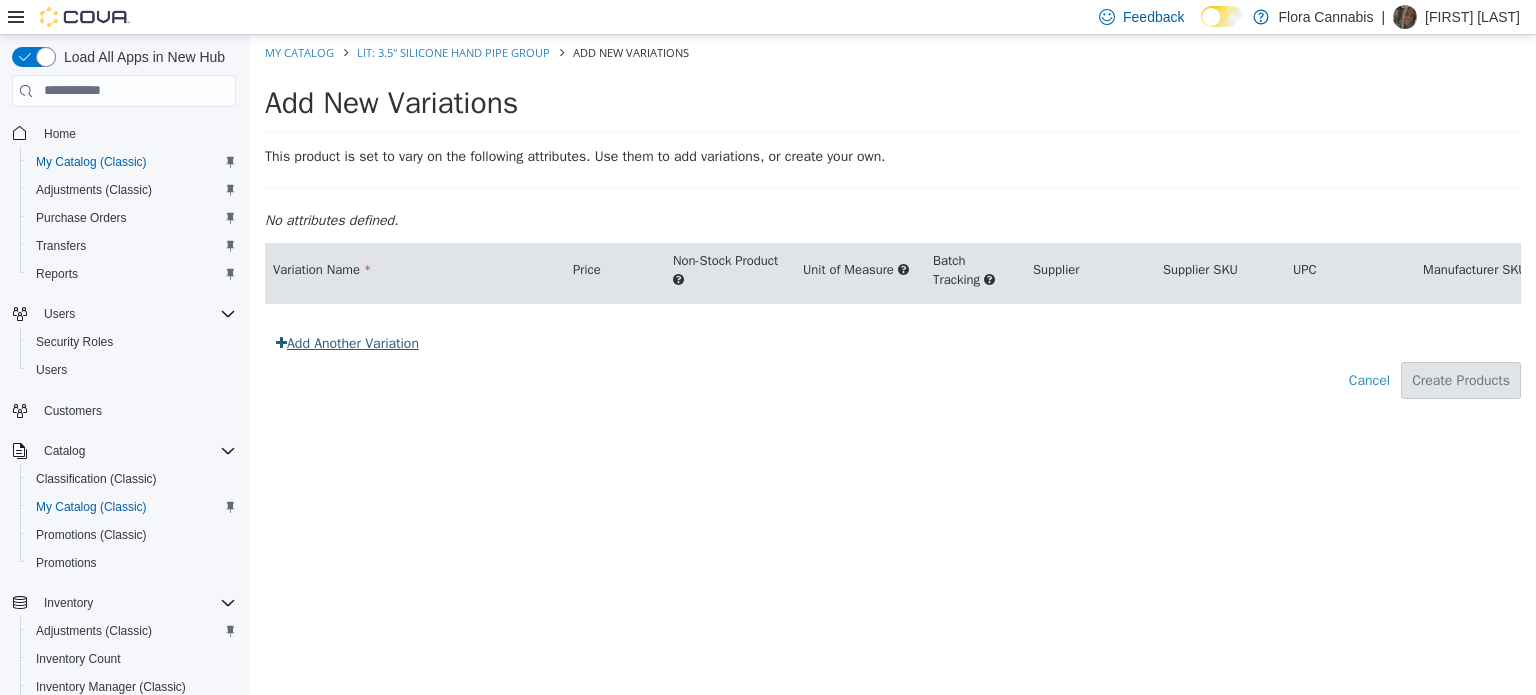 click on "Add Another Variation" at bounding box center (347, 342) 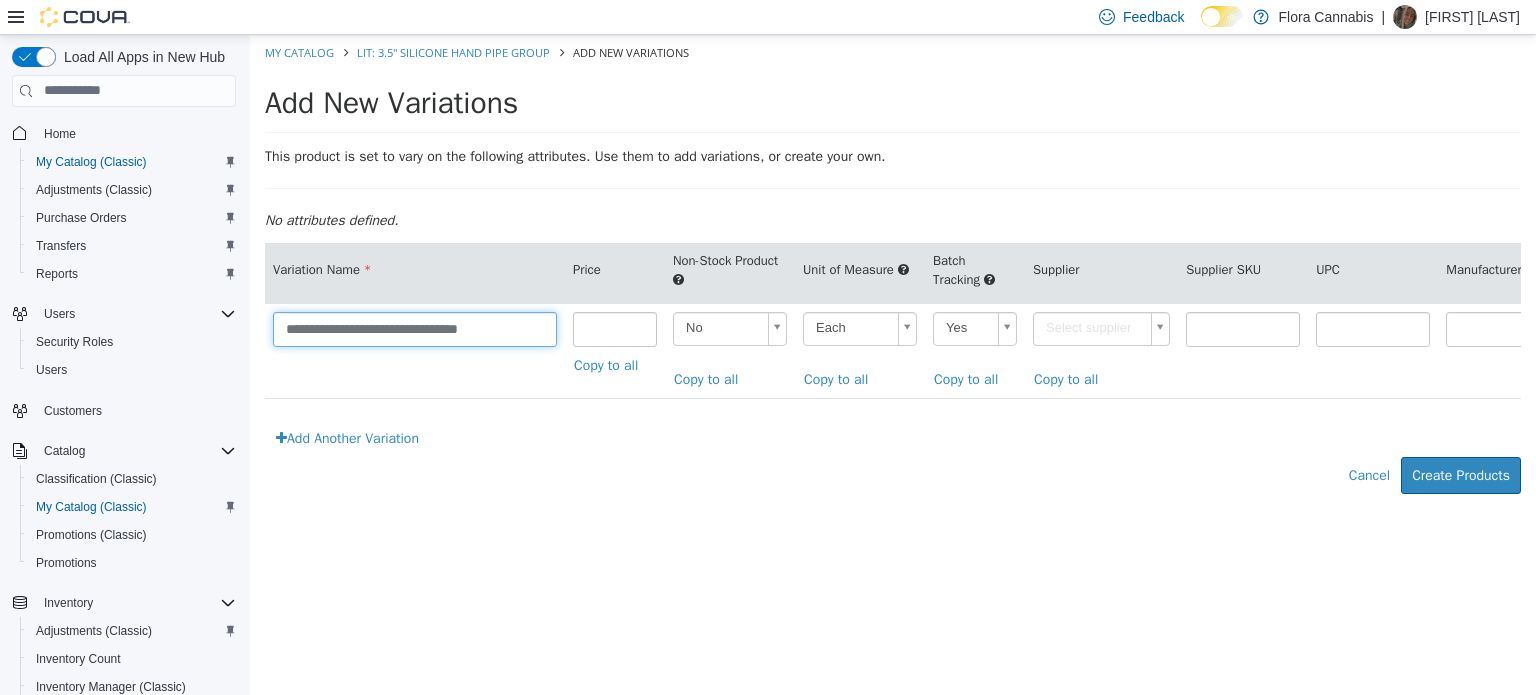 click on "**********" at bounding box center [415, 328] 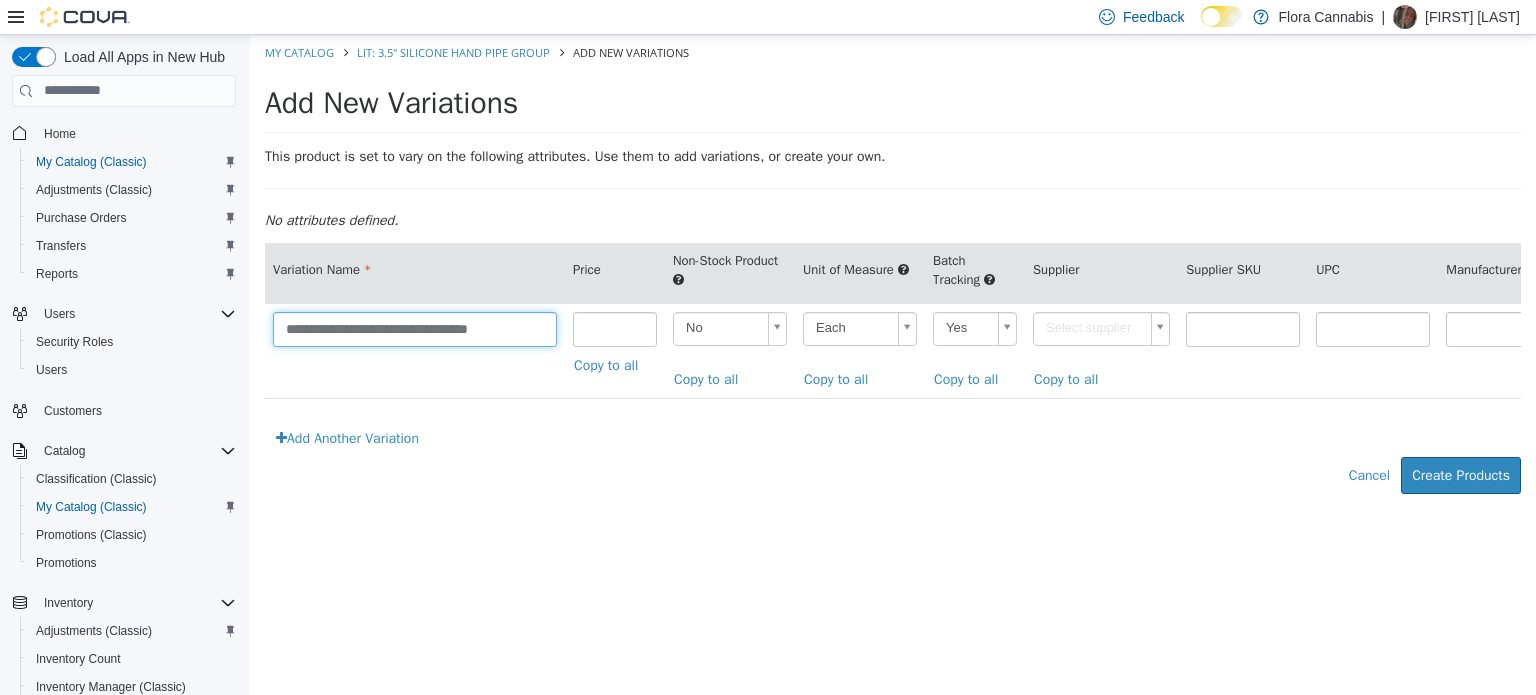 type on "**********" 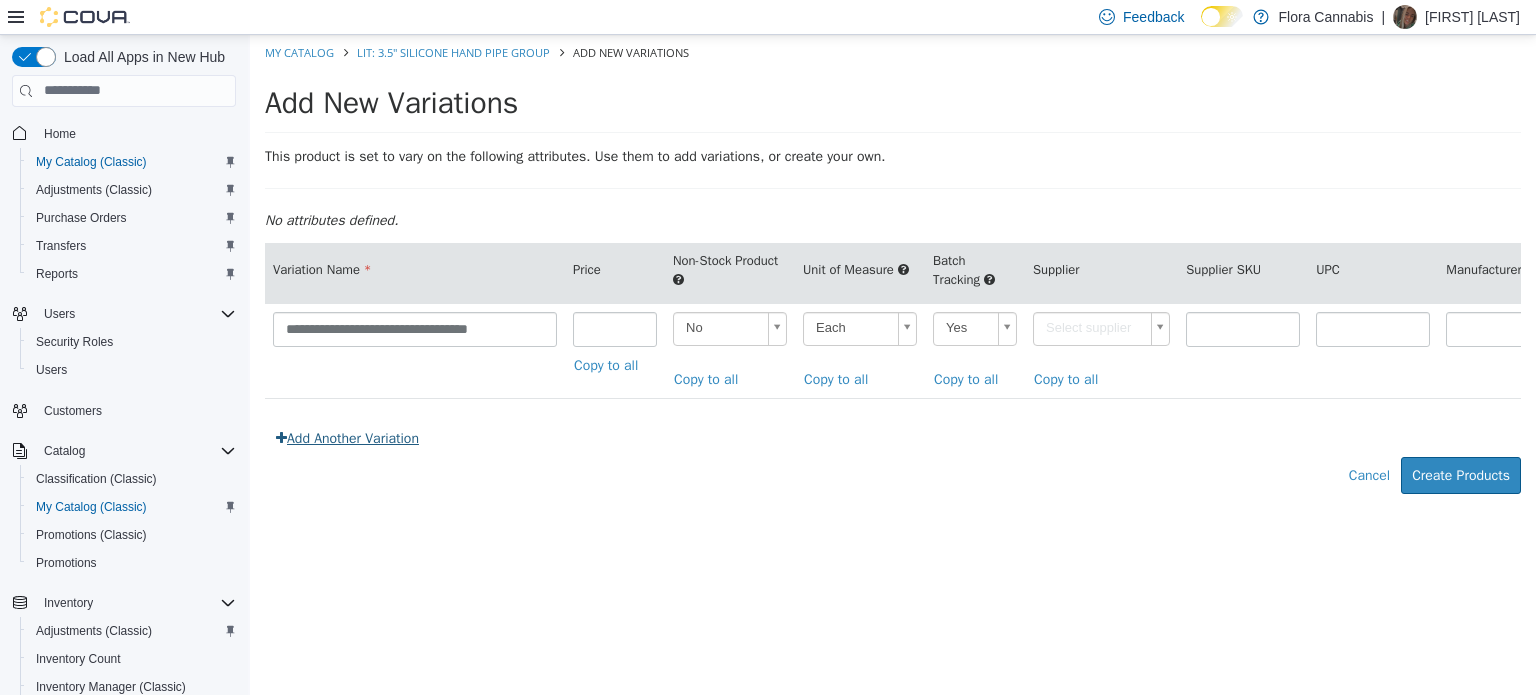 click on "Add Another Variation" at bounding box center [347, 437] 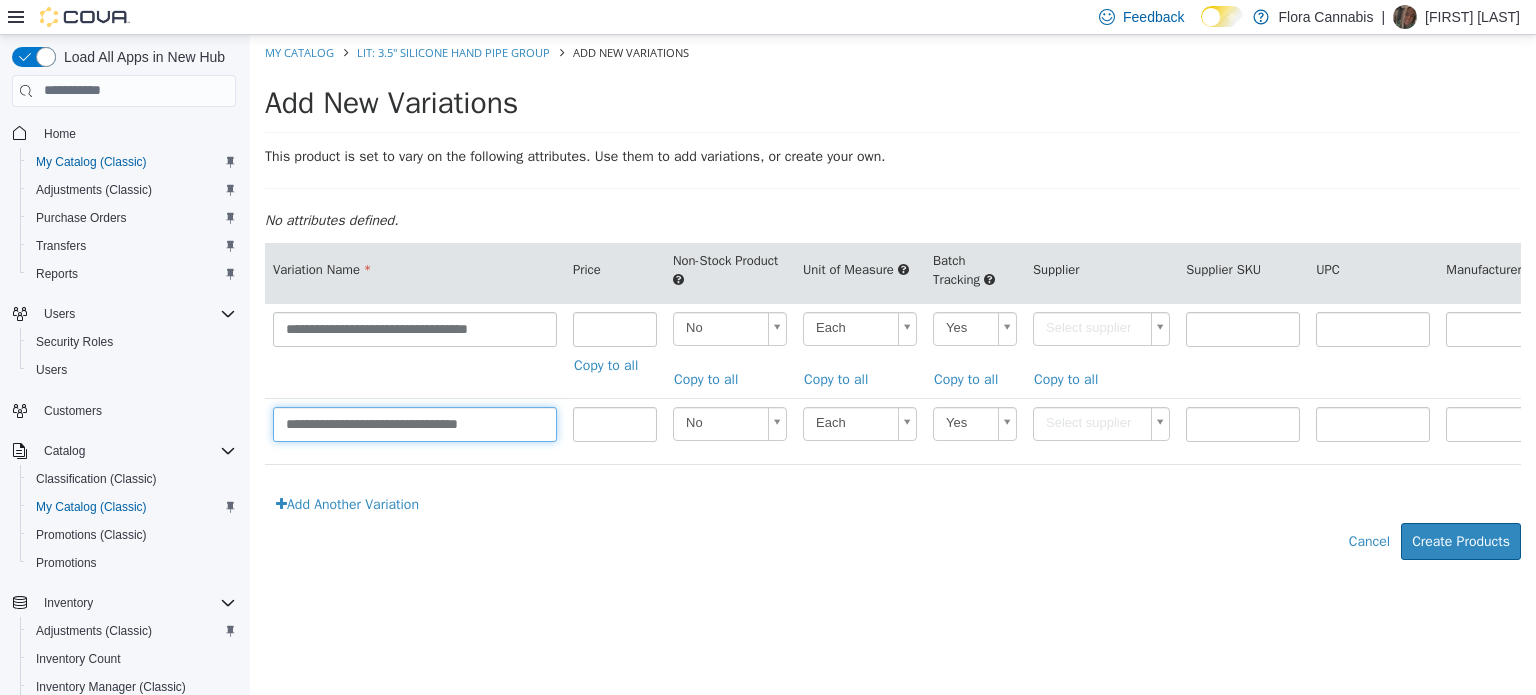 click on "**********" at bounding box center [415, 423] 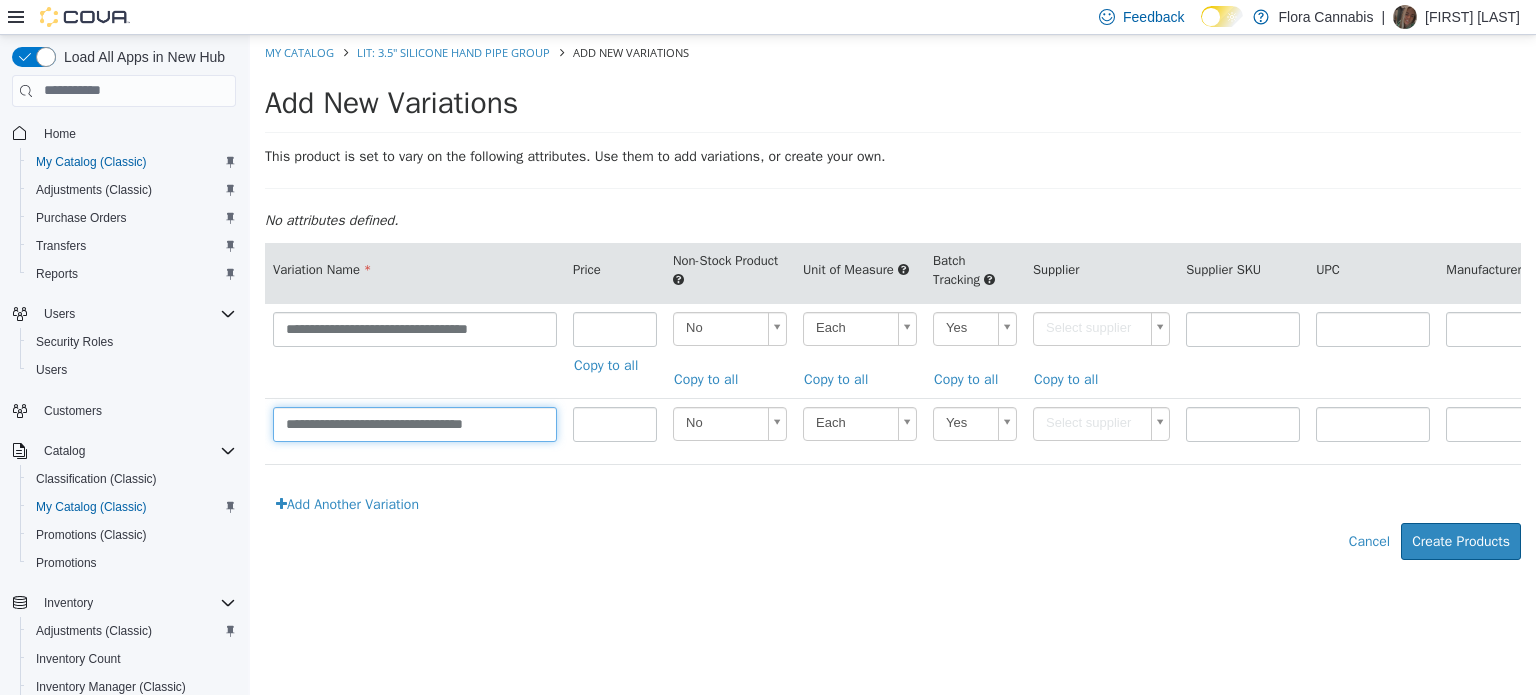 type on "**********" 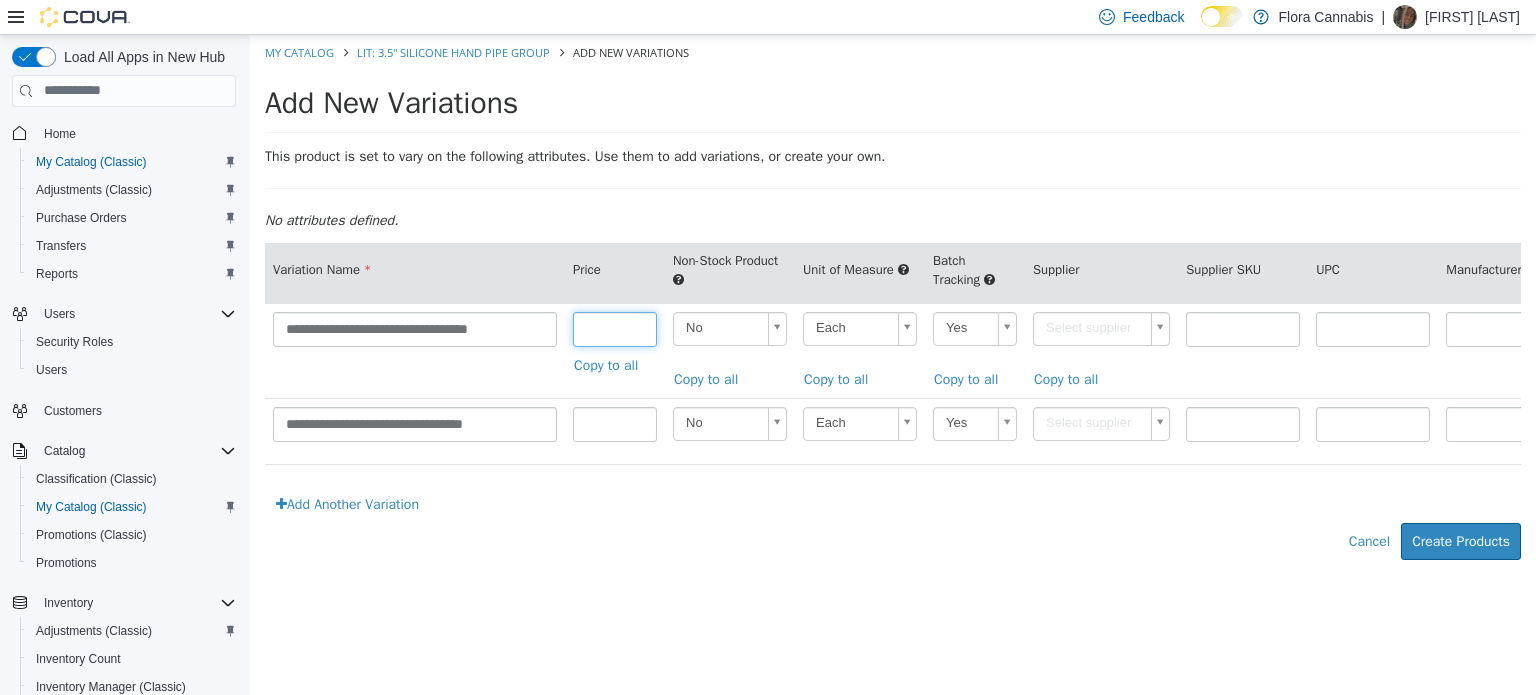 click at bounding box center [615, 328] 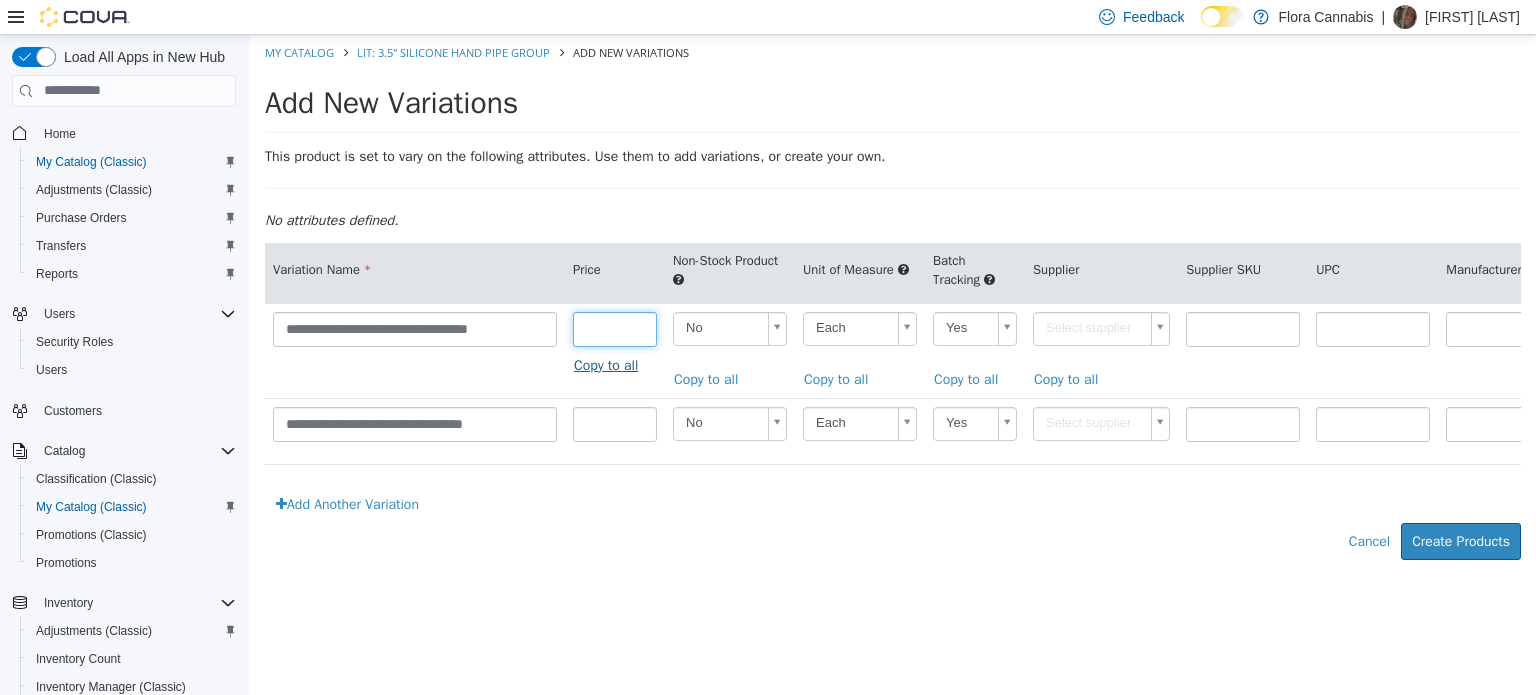 type on "*****" 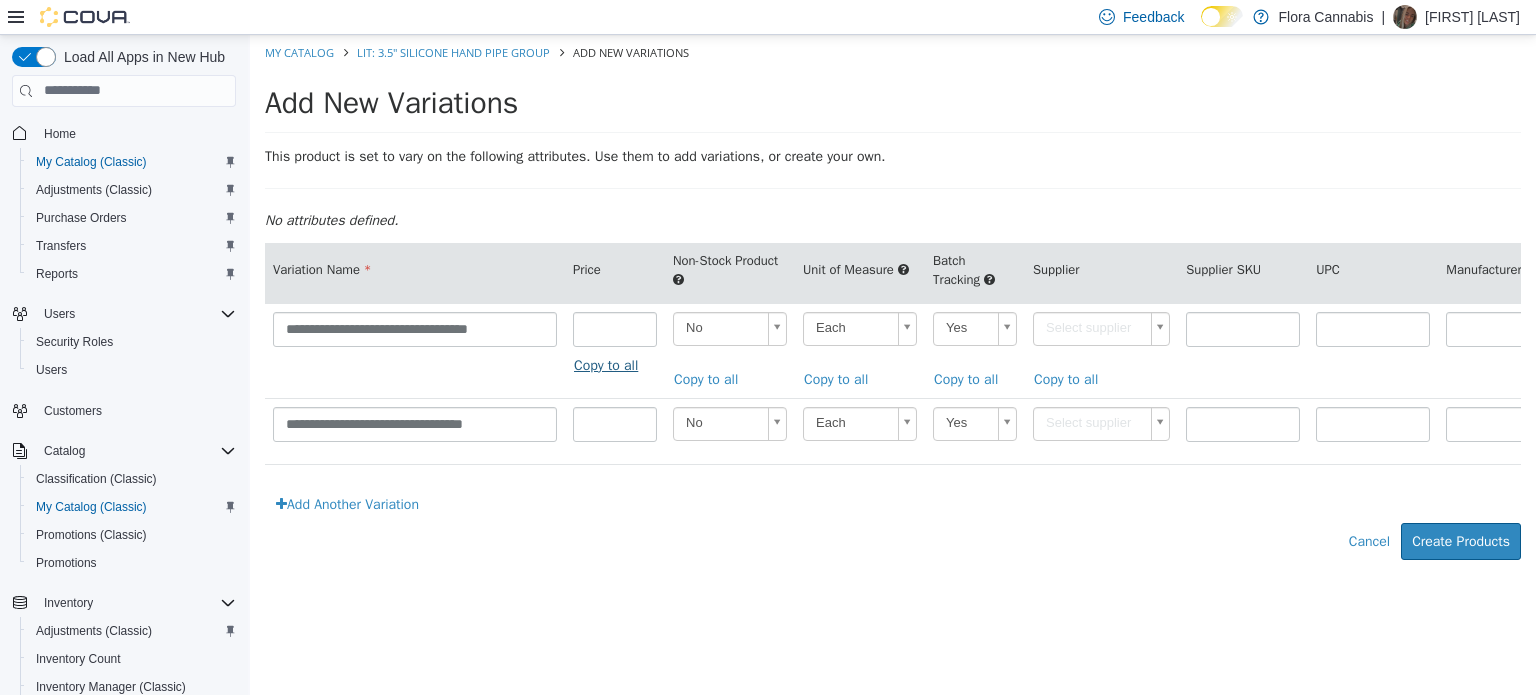 click on "Copy to all" at bounding box center (611, 364) 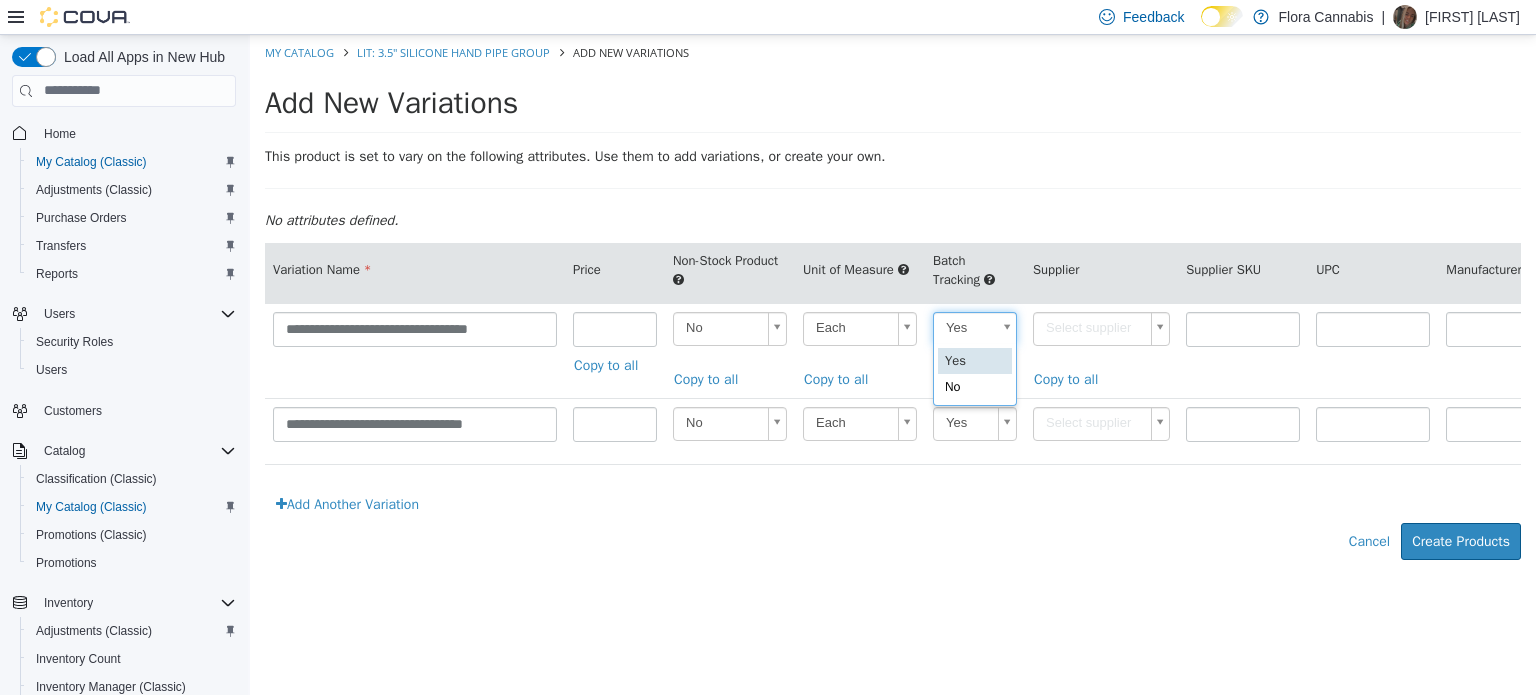 click on "**********" at bounding box center [893, 307] 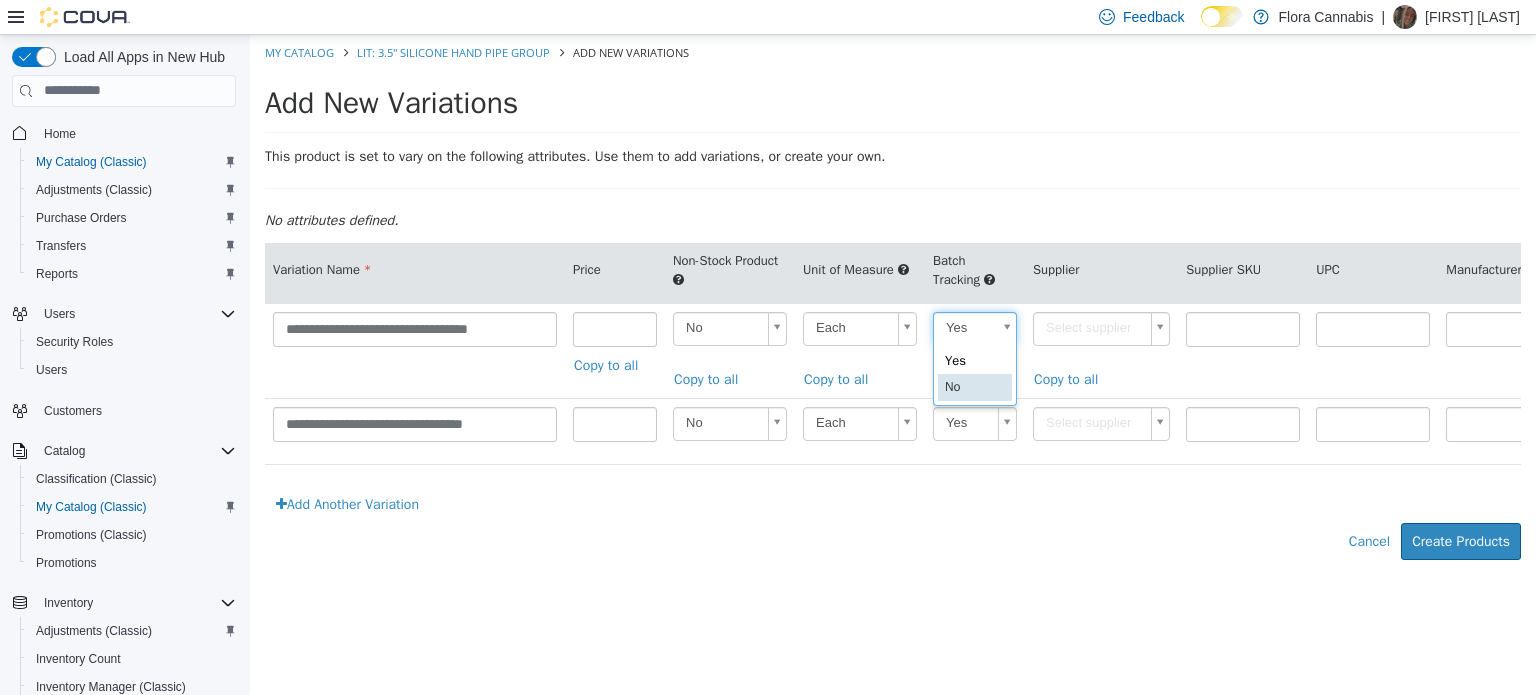 type on "**" 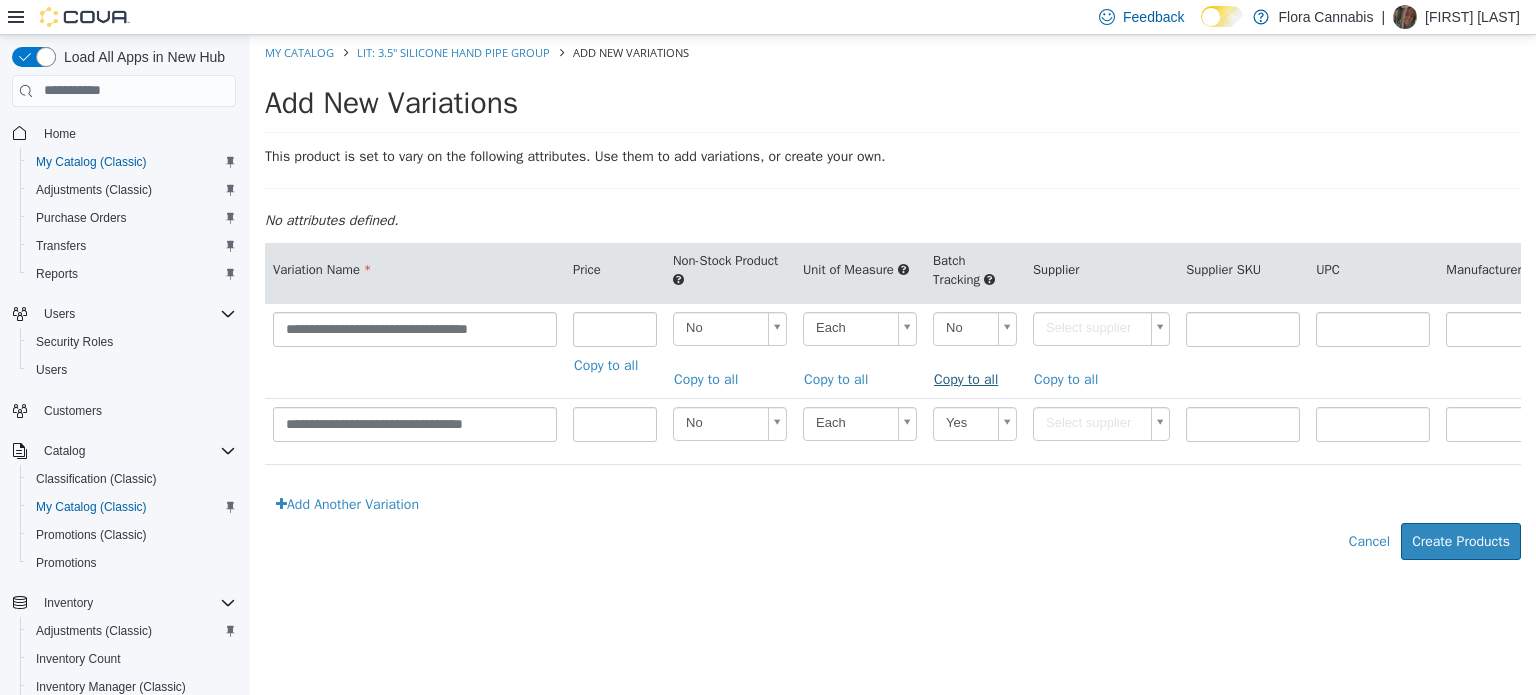 click on "Copy to all" at bounding box center (971, 378) 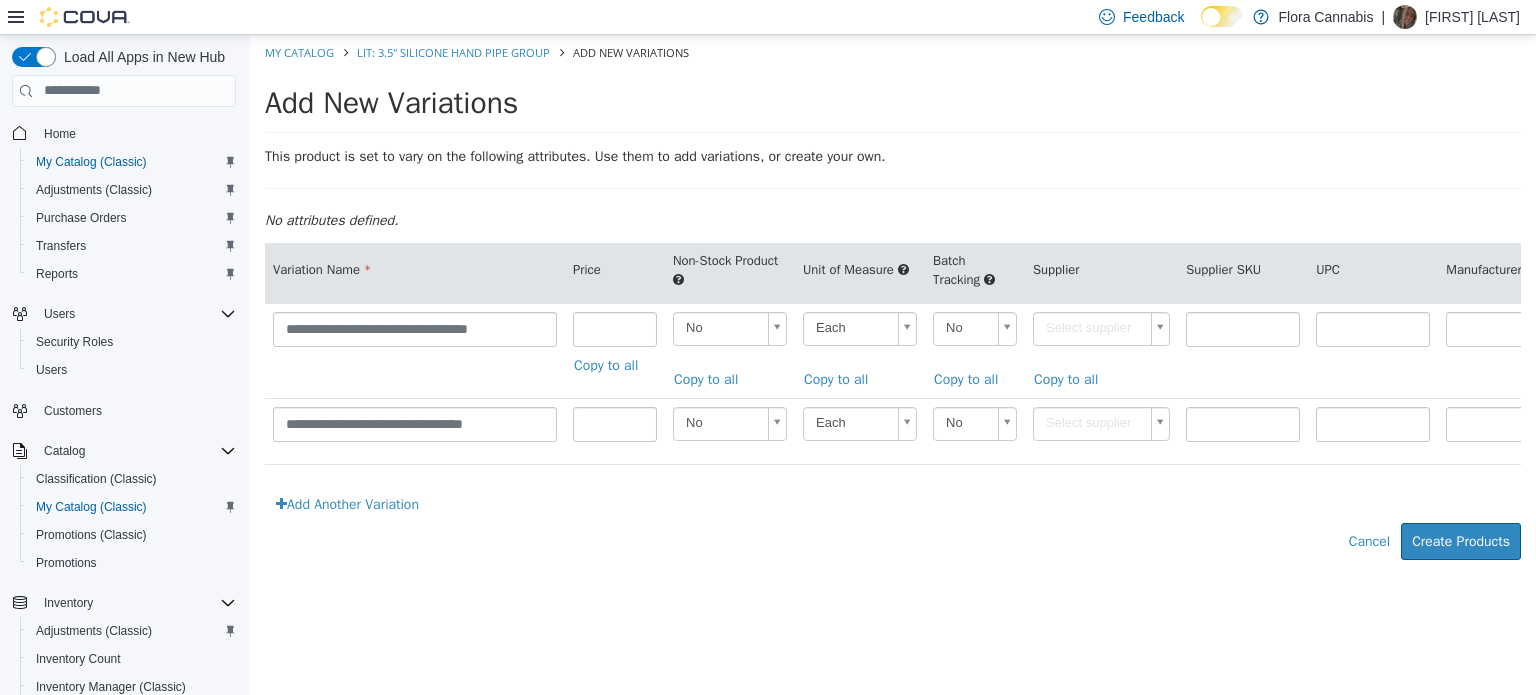 click on "[PRODUCT]: 3.5" Silicone Hand Pipe Group" at bounding box center [893, 307] 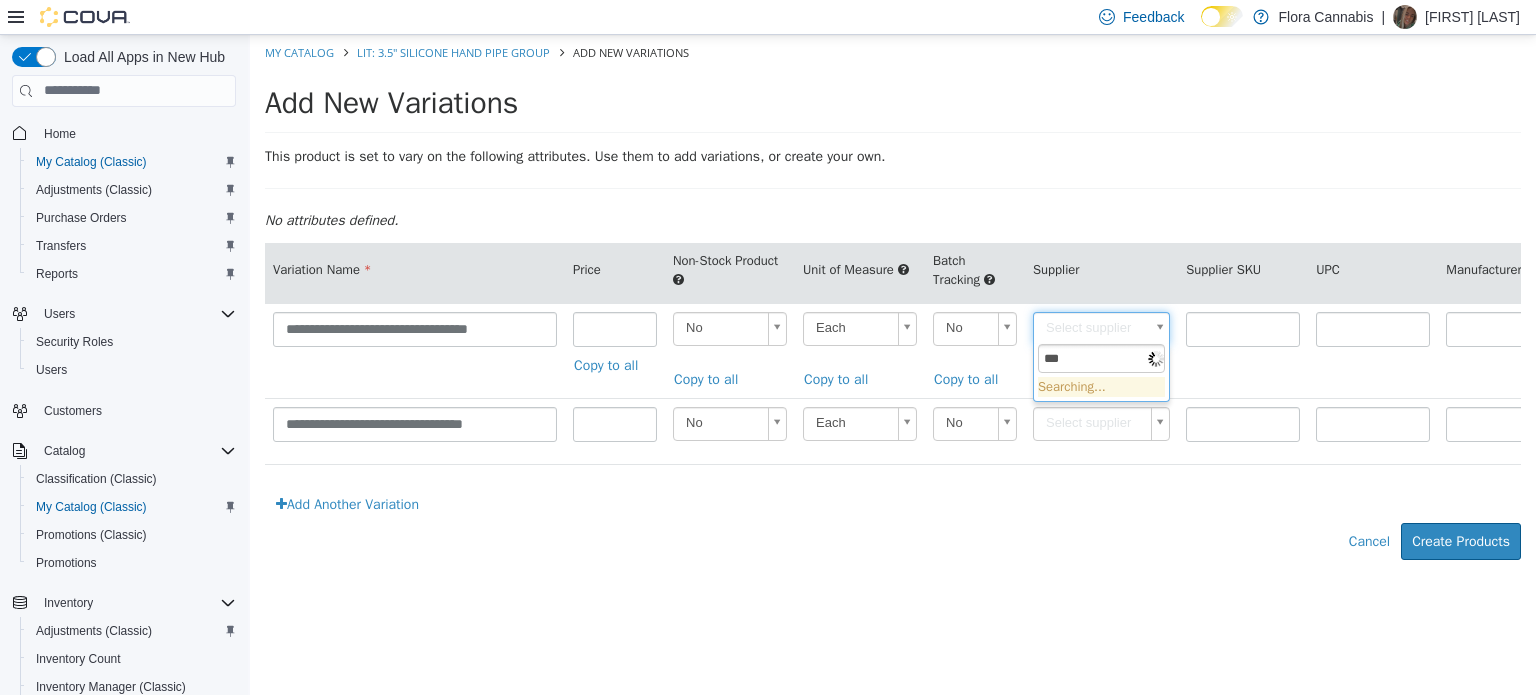 type on "***" 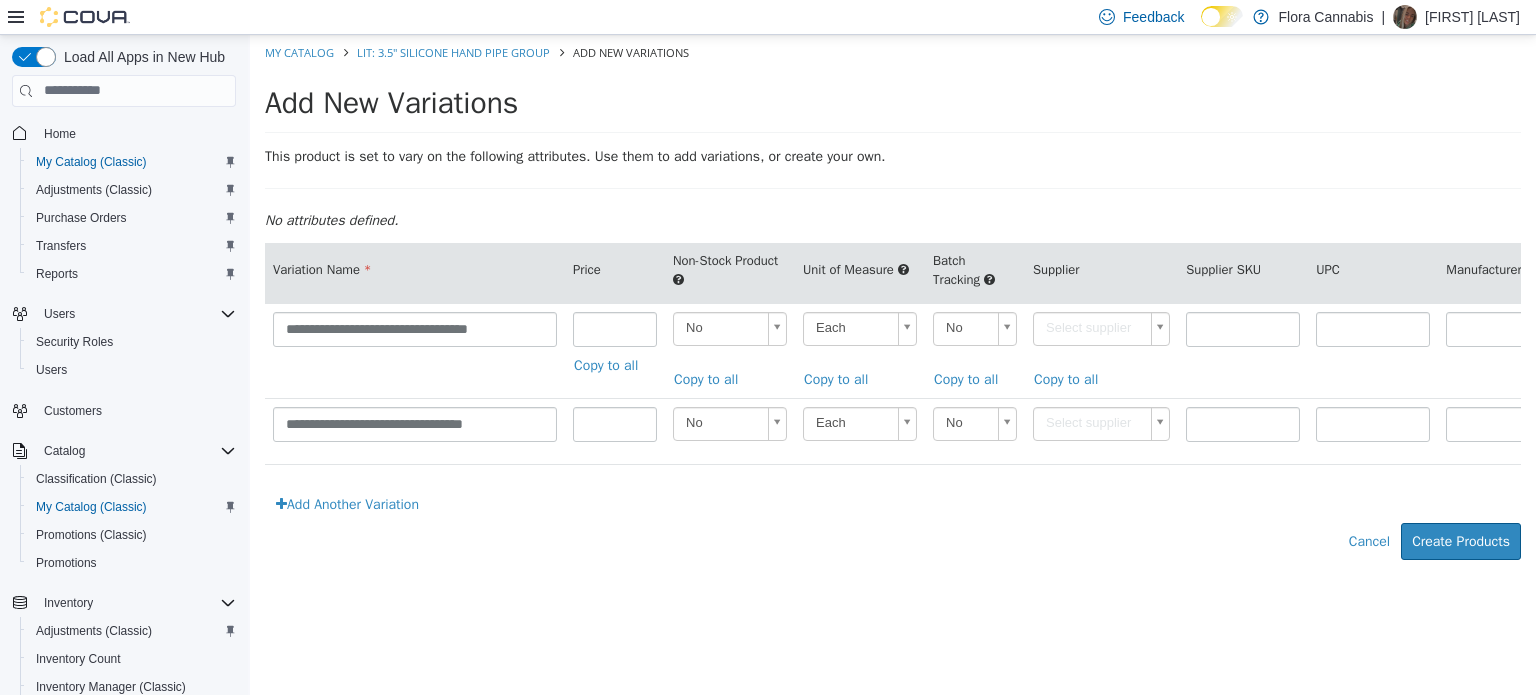 click on "Copy to all" at bounding box center [1071, 378] 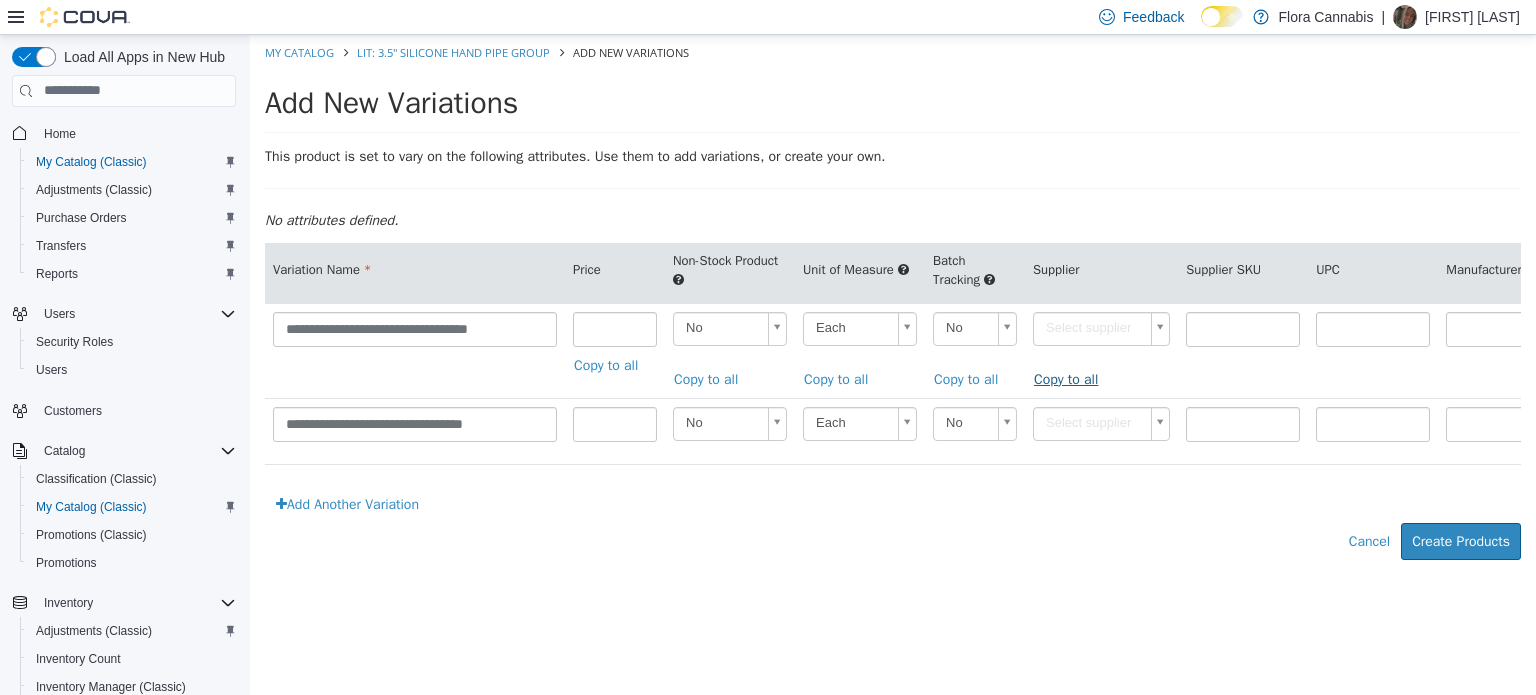 click on "Copy to all" at bounding box center [1071, 378] 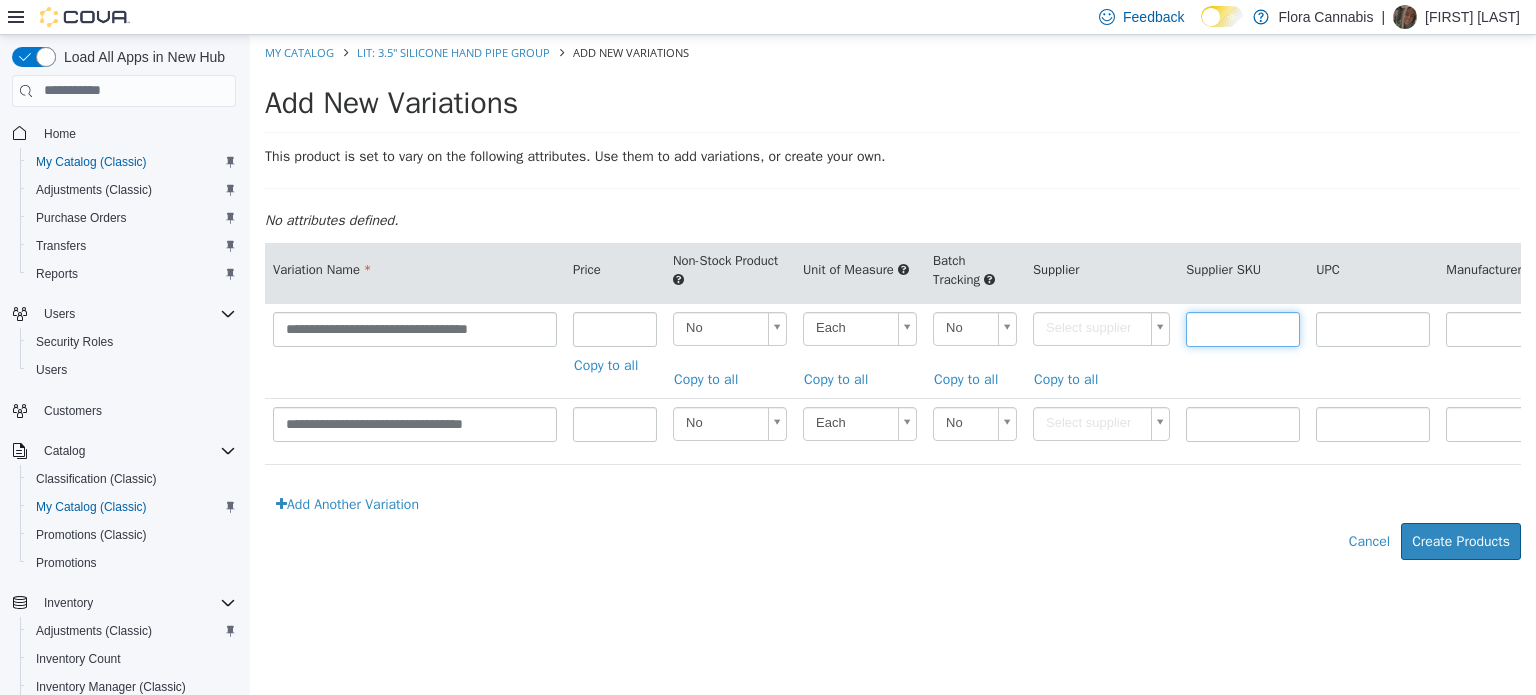 click at bounding box center (1243, 328) 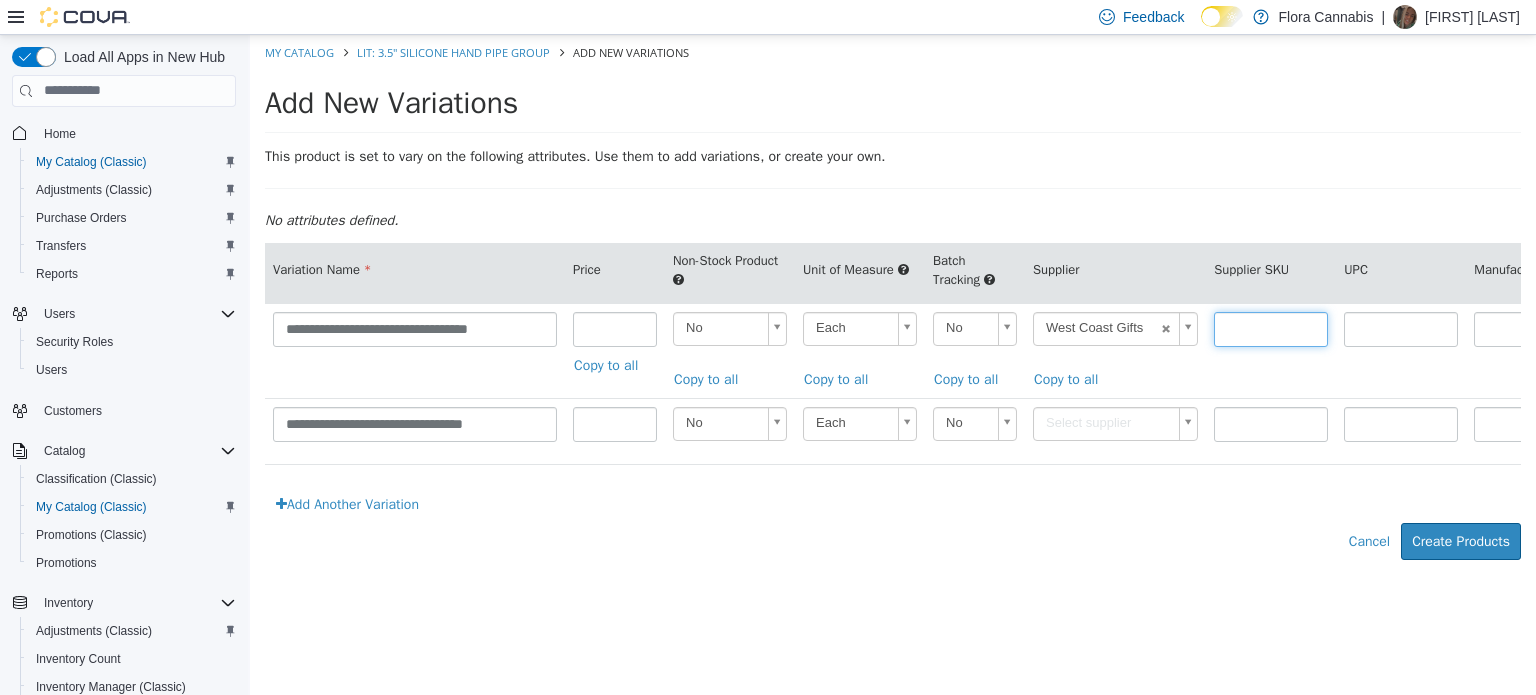 type on "******" 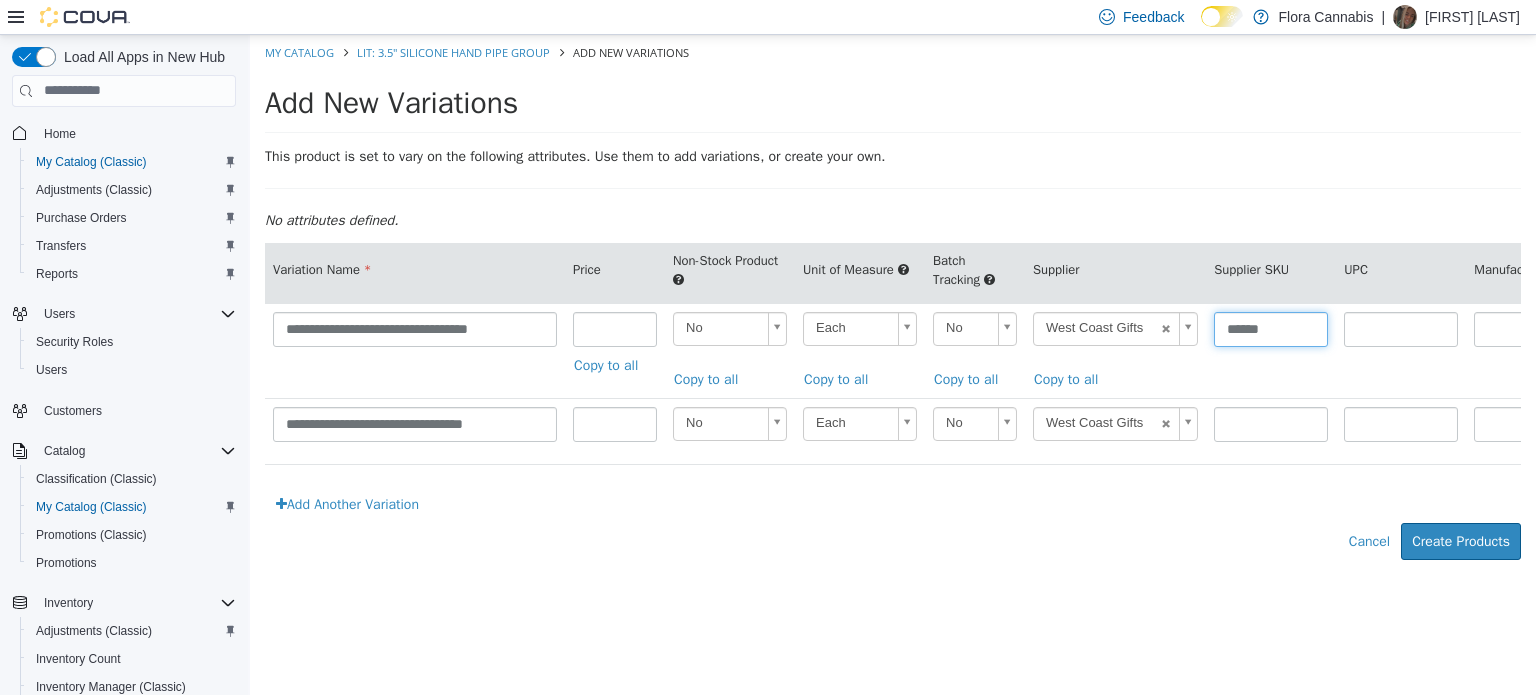 type on "******" 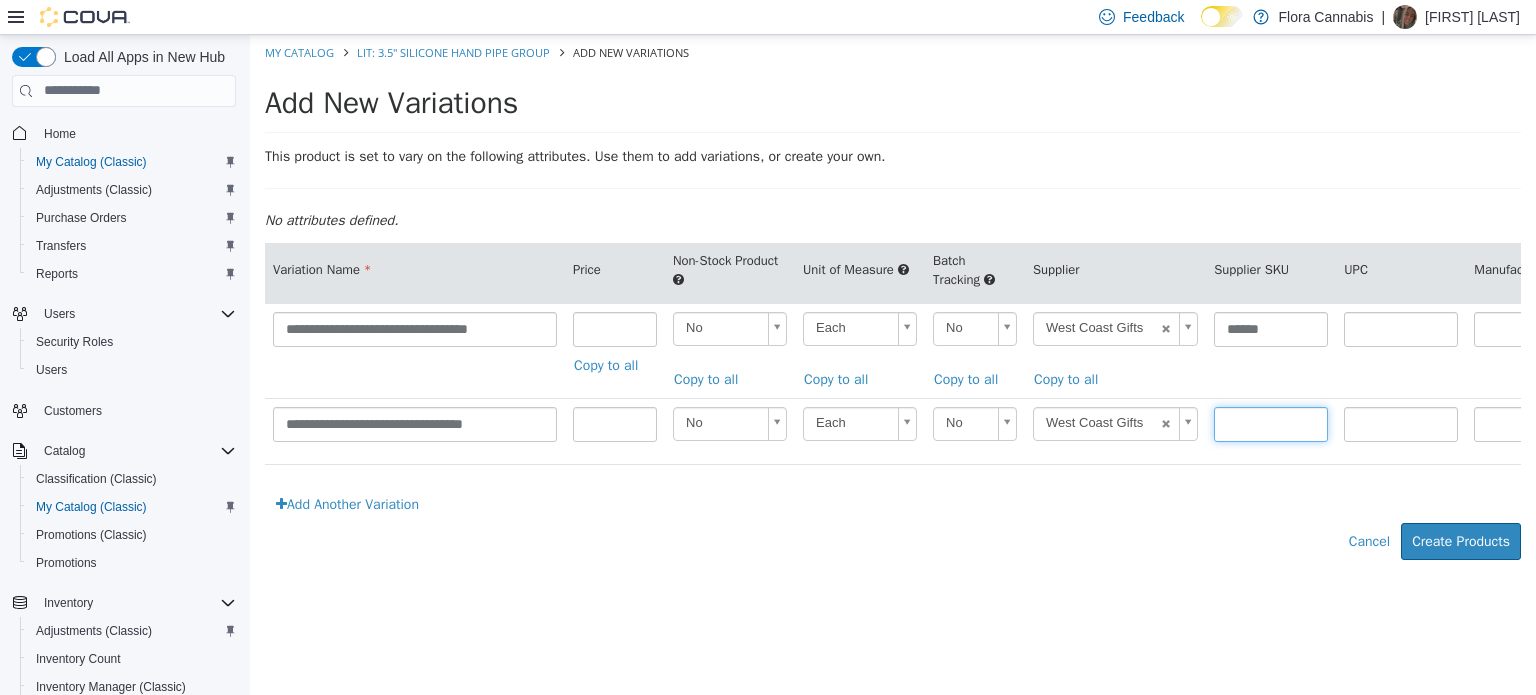 click at bounding box center (1271, 423) 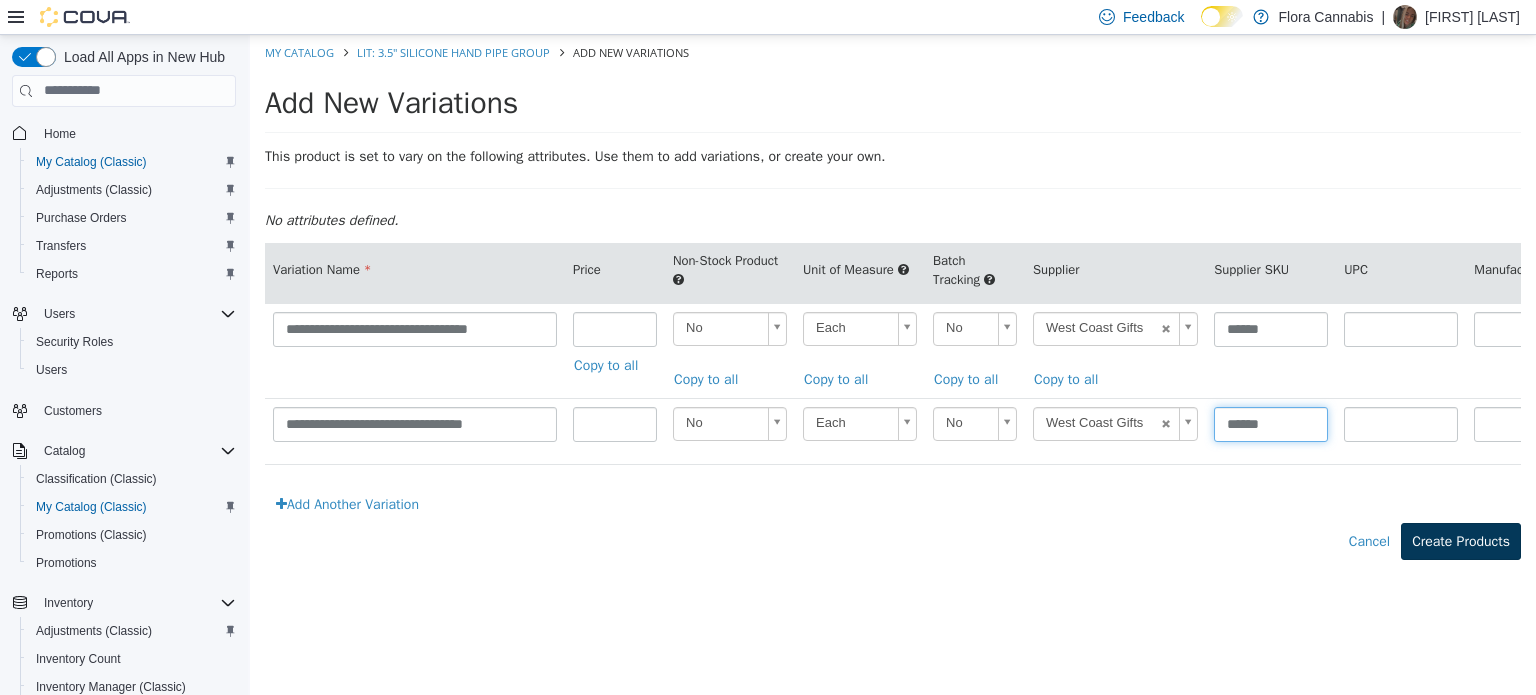 type on "******" 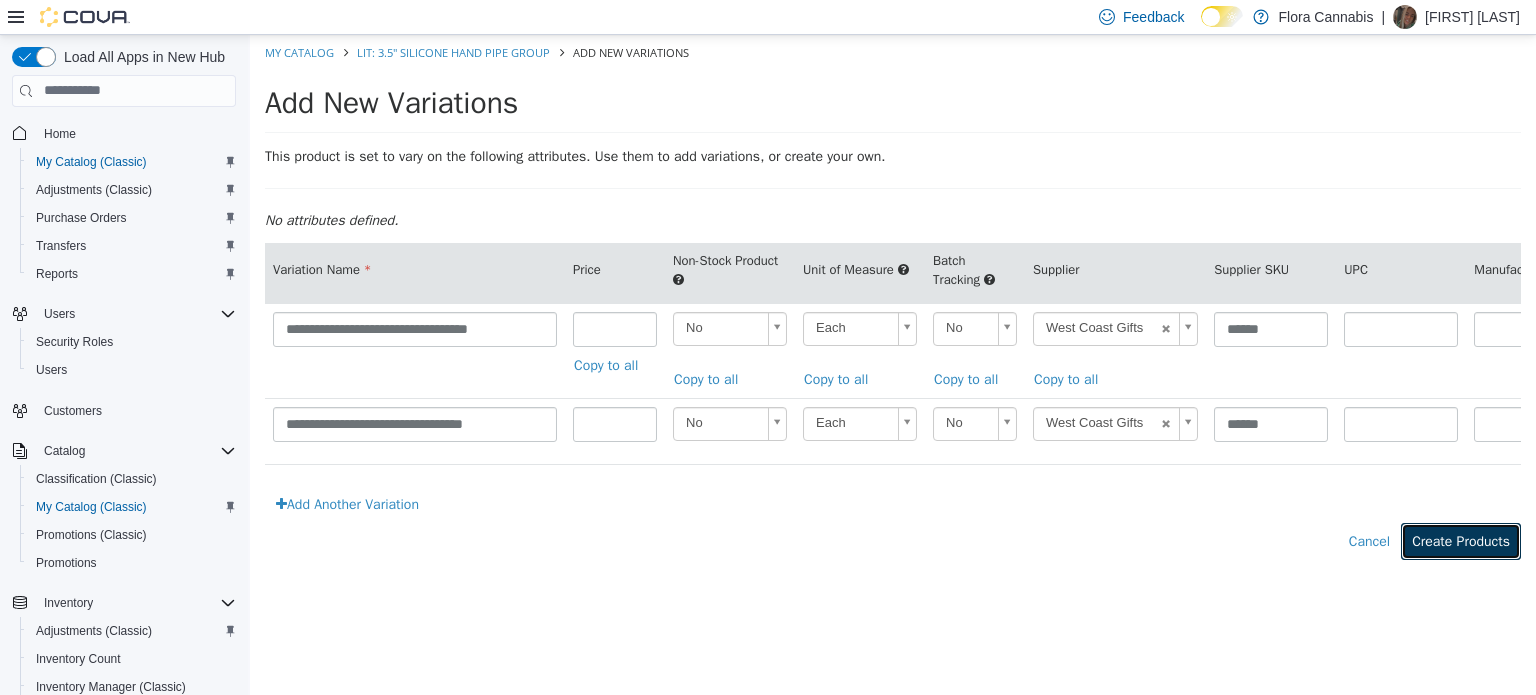 click on "Create Products" at bounding box center (1461, 540) 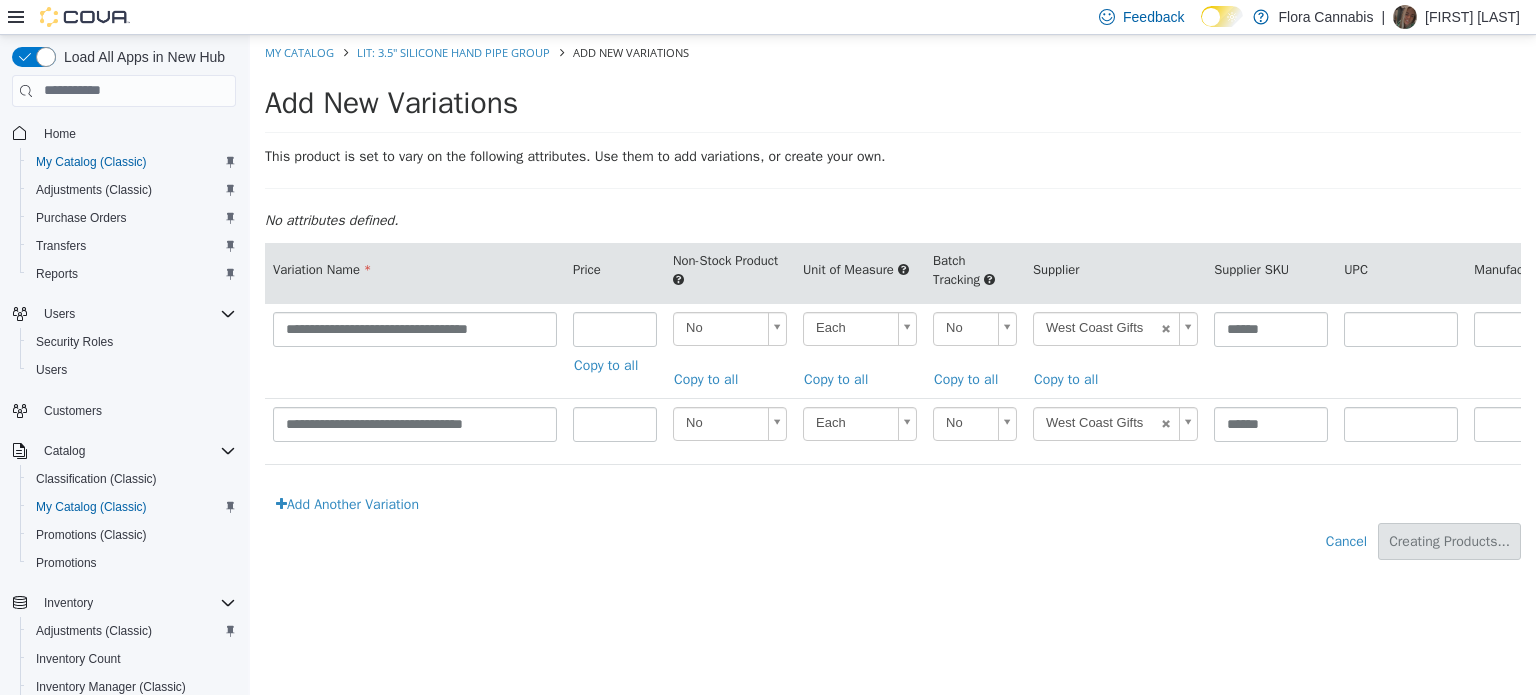 type on "*****" 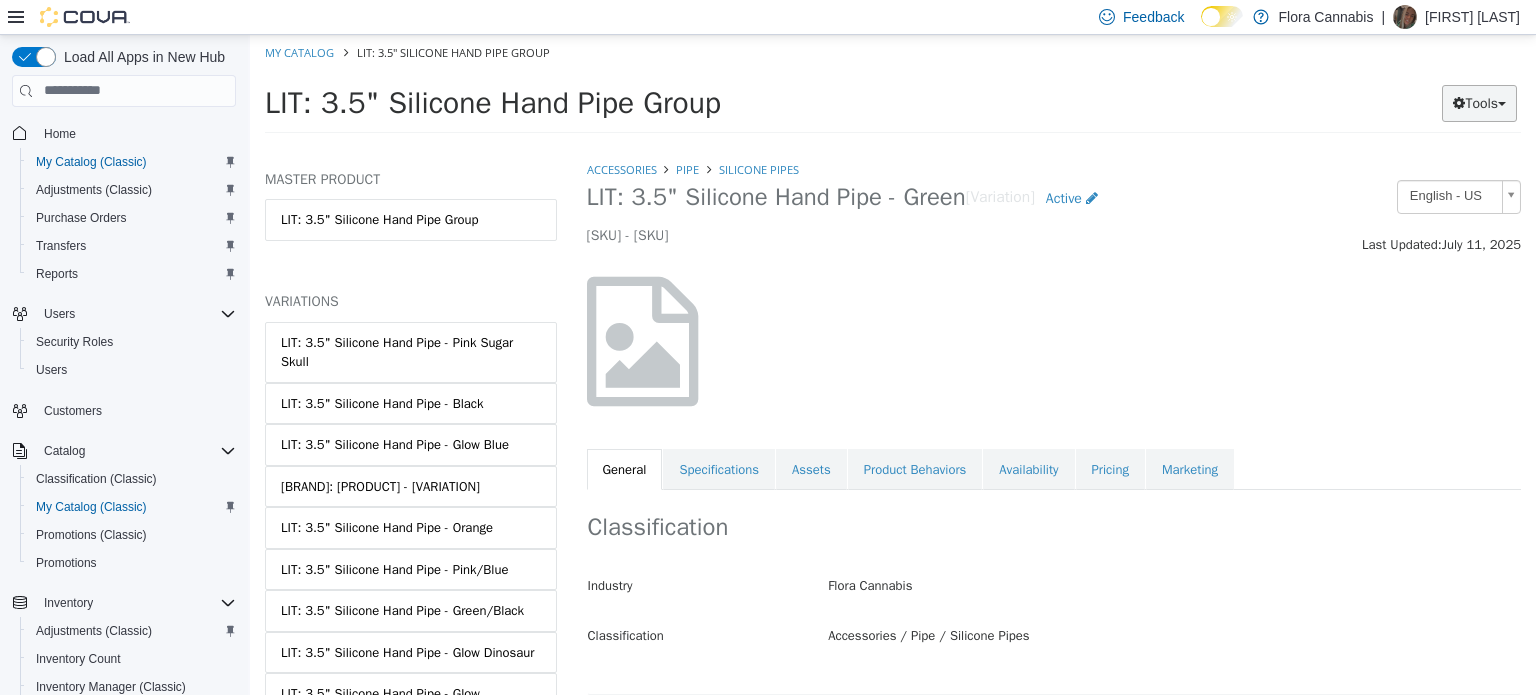 click on "Tools" at bounding box center [1479, 102] 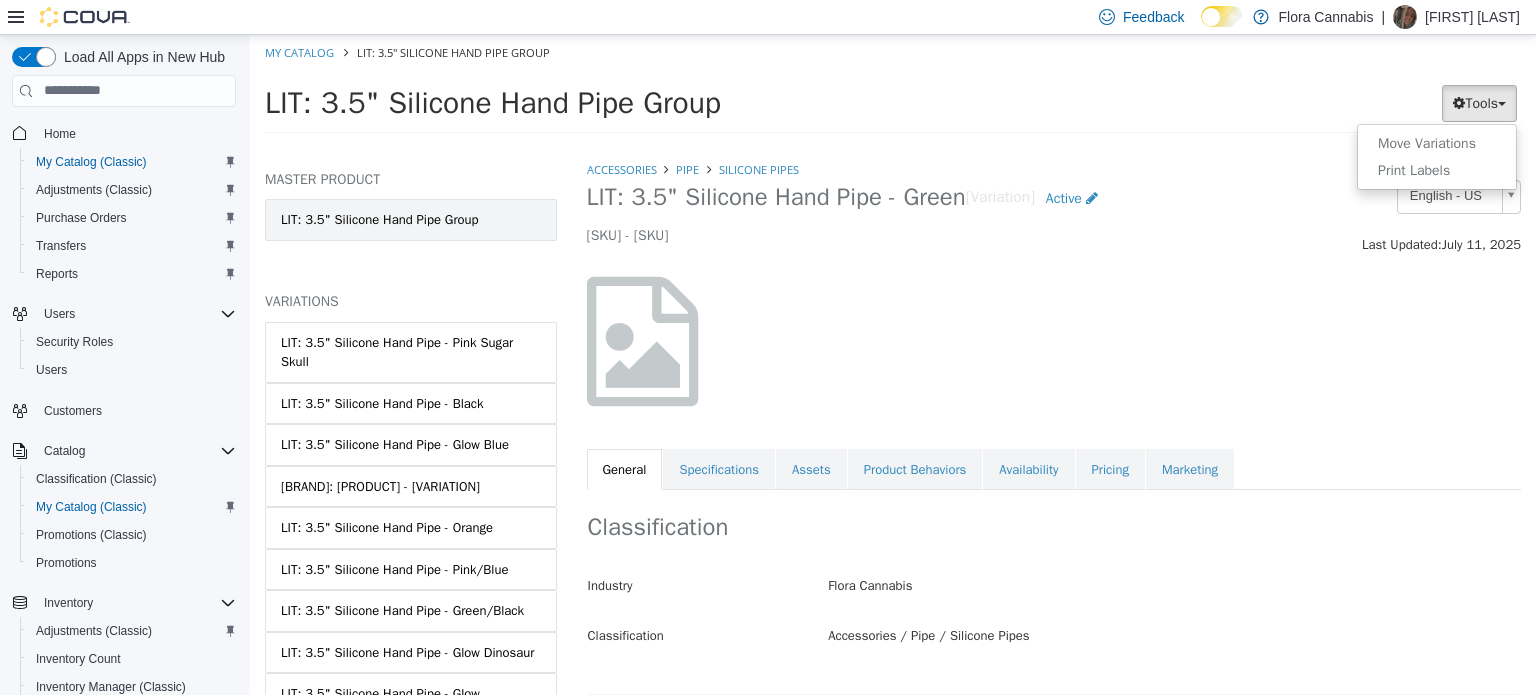 click on "LIT: 3.5" Silicone Hand Pipe Group" at bounding box center [411, 219] 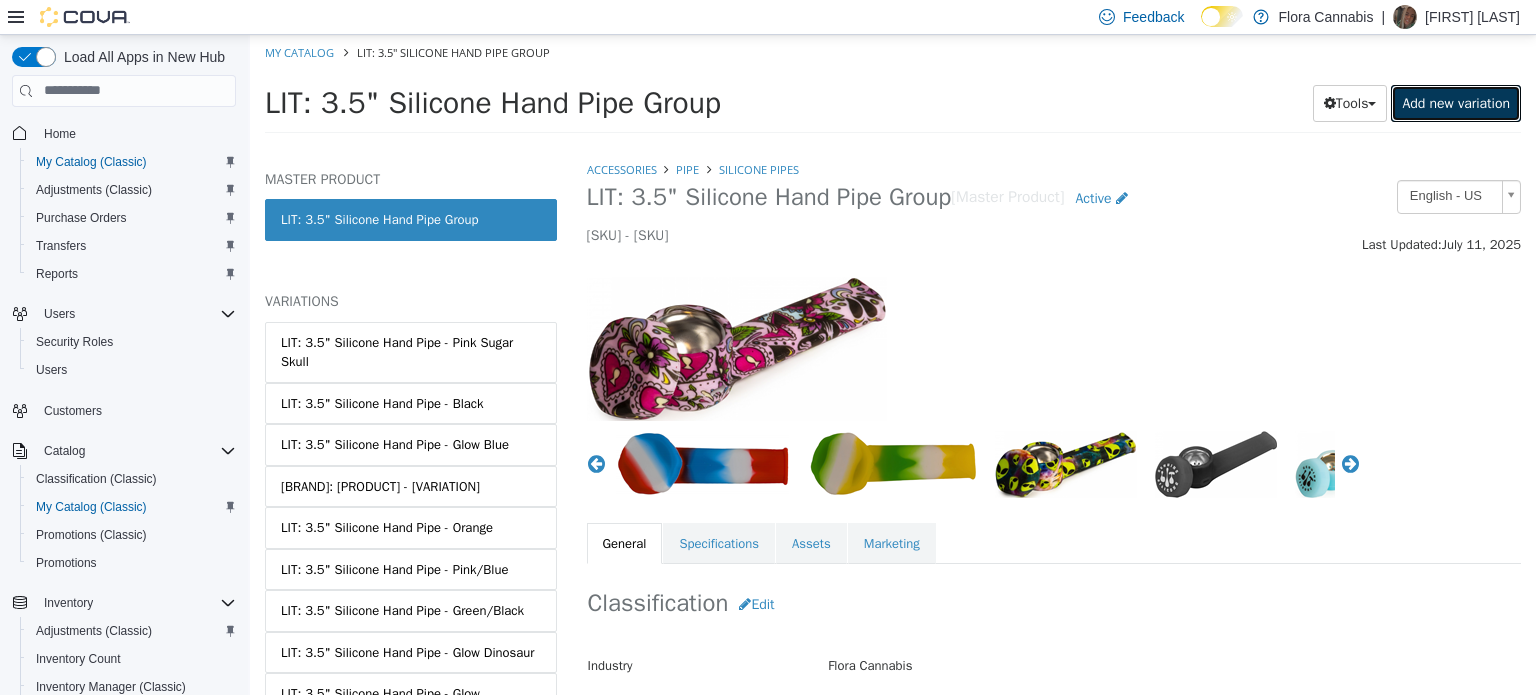 click on "Add new variation" at bounding box center (1456, 102) 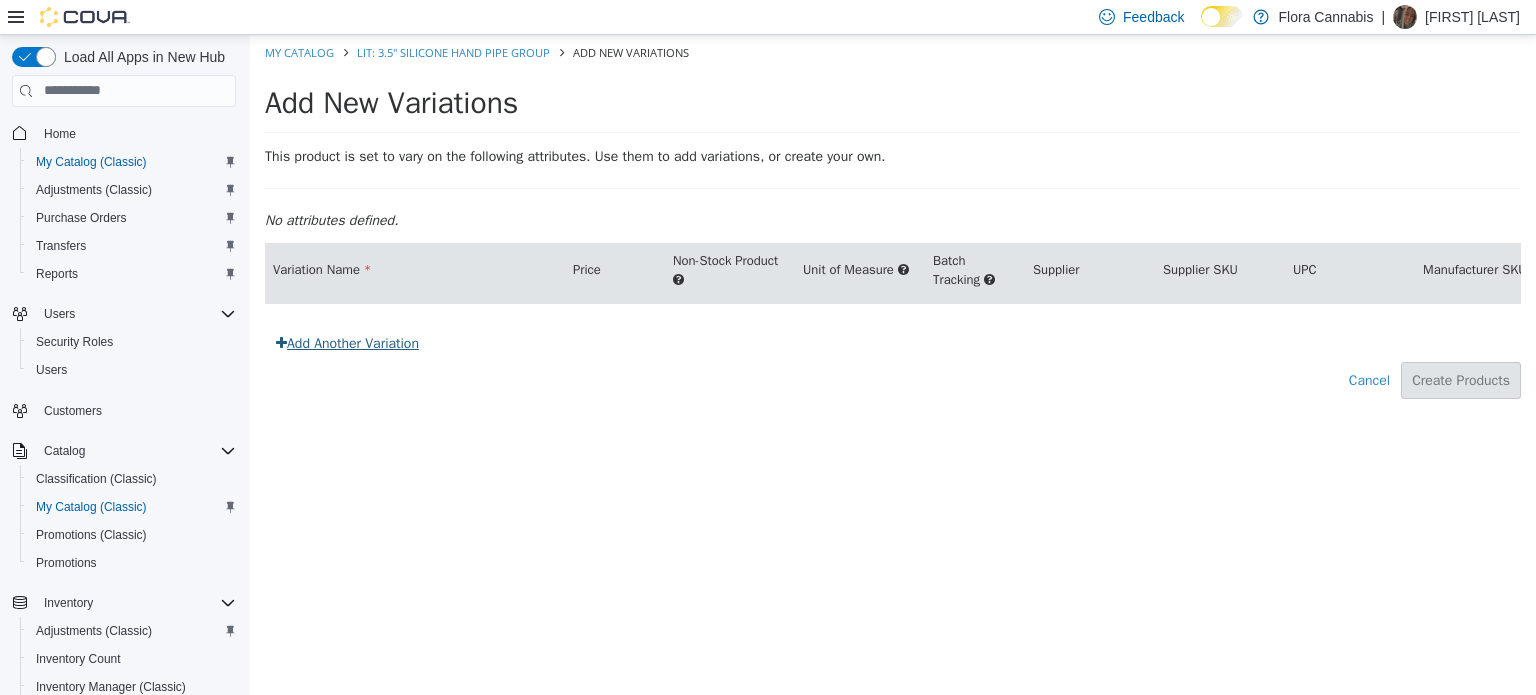 click on "Add Another Variation" at bounding box center (347, 342) 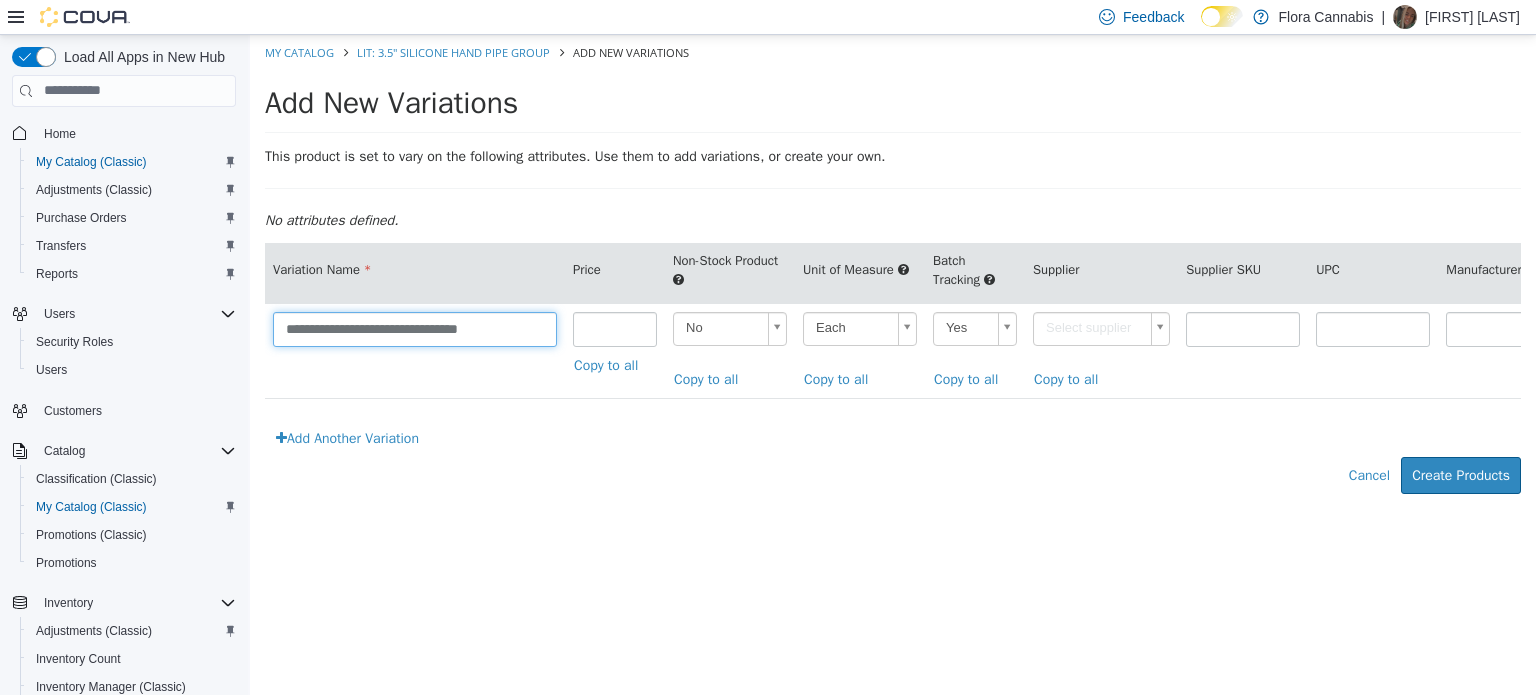 click on "**********" at bounding box center [415, 328] 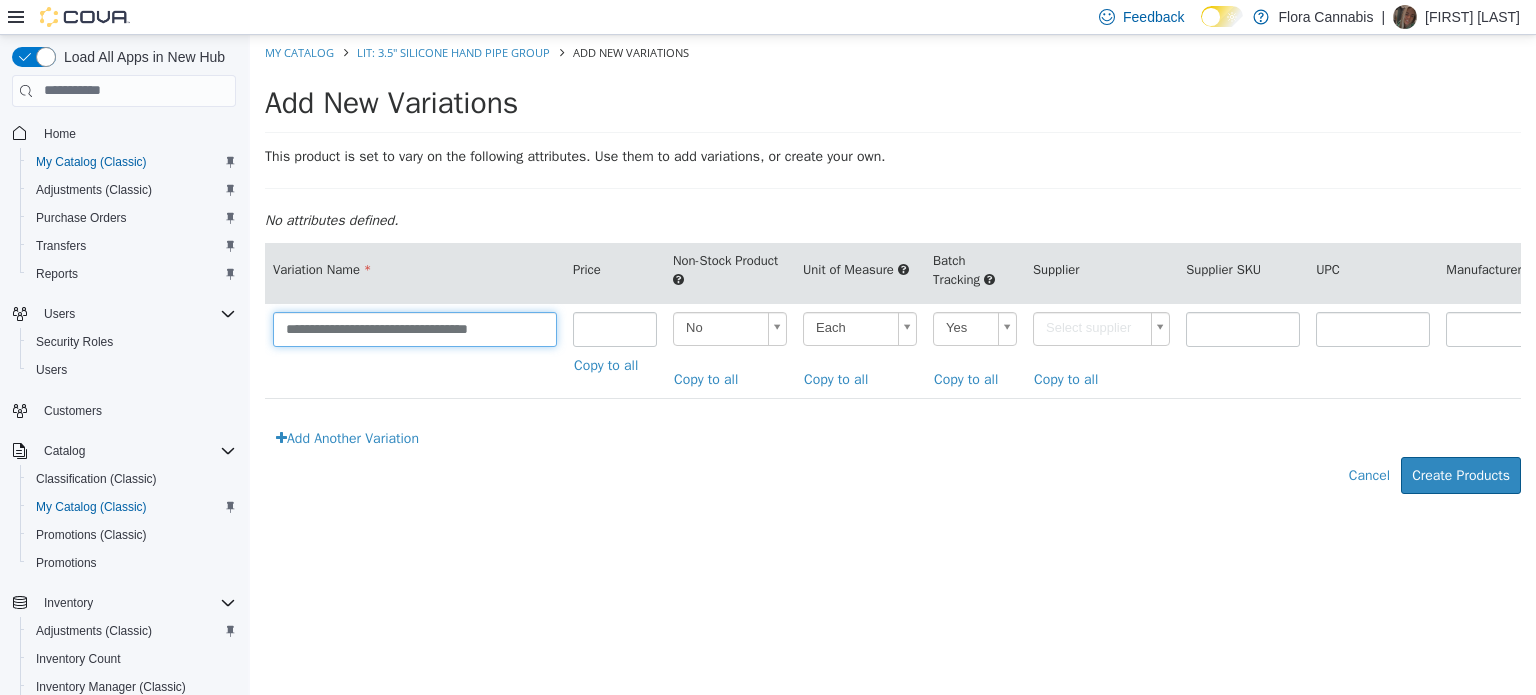 type on "**********" 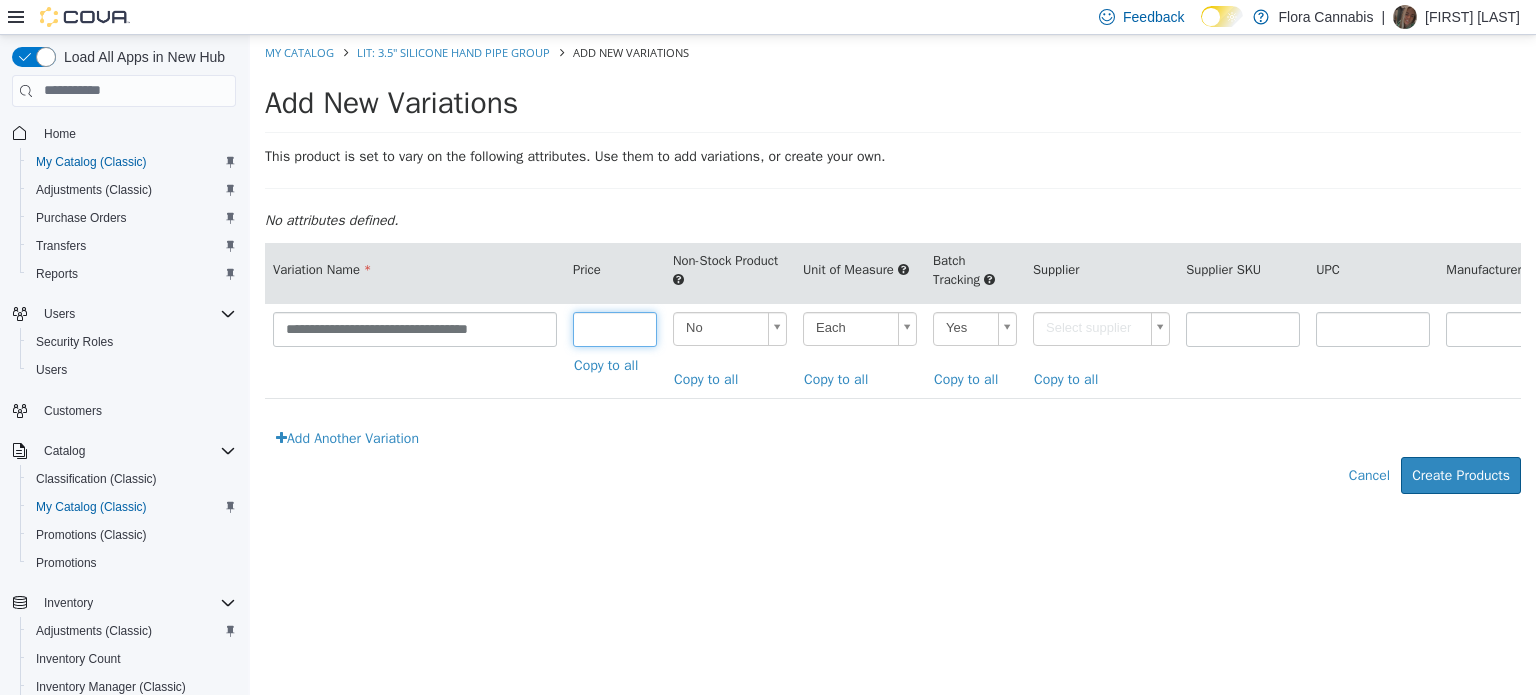 click at bounding box center [615, 328] 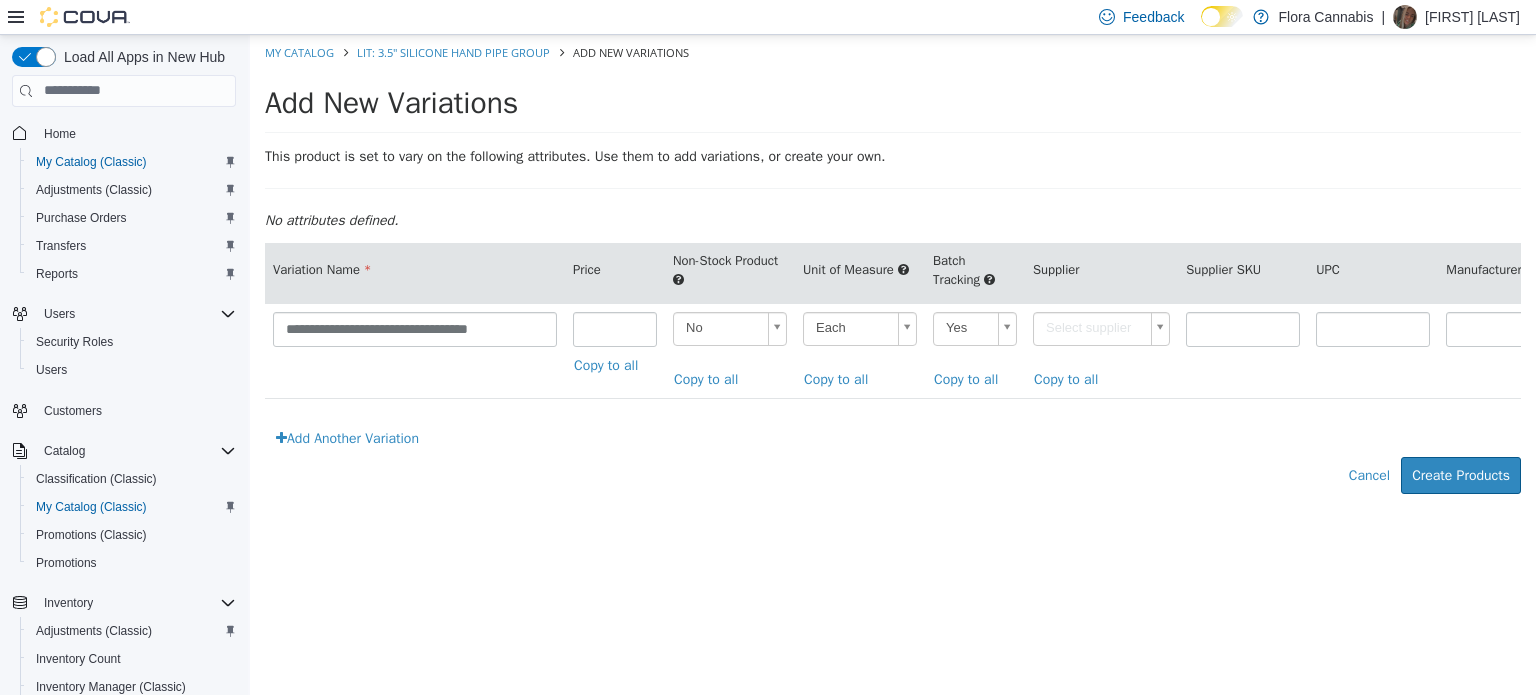 click on "**********" at bounding box center (893, 274) 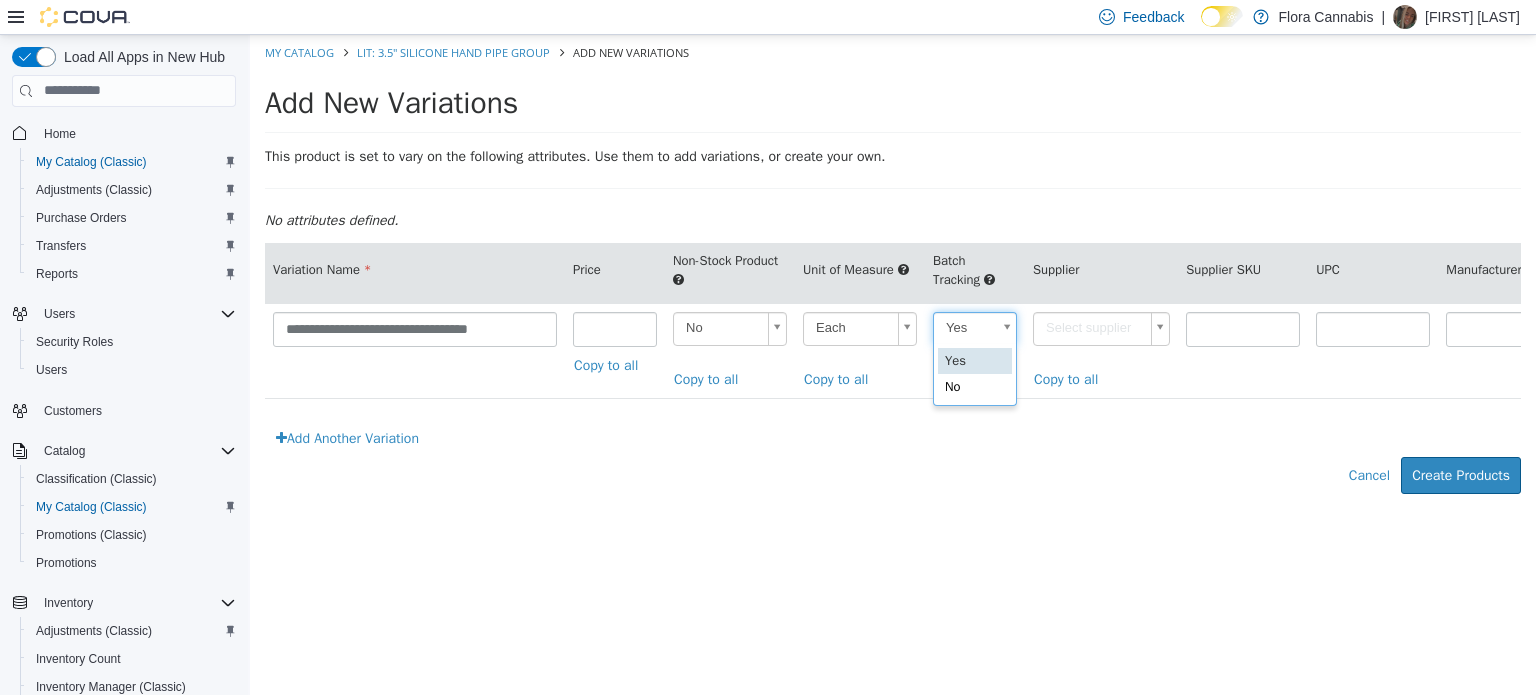 scroll, scrollTop: 0, scrollLeft: 5, axis: horizontal 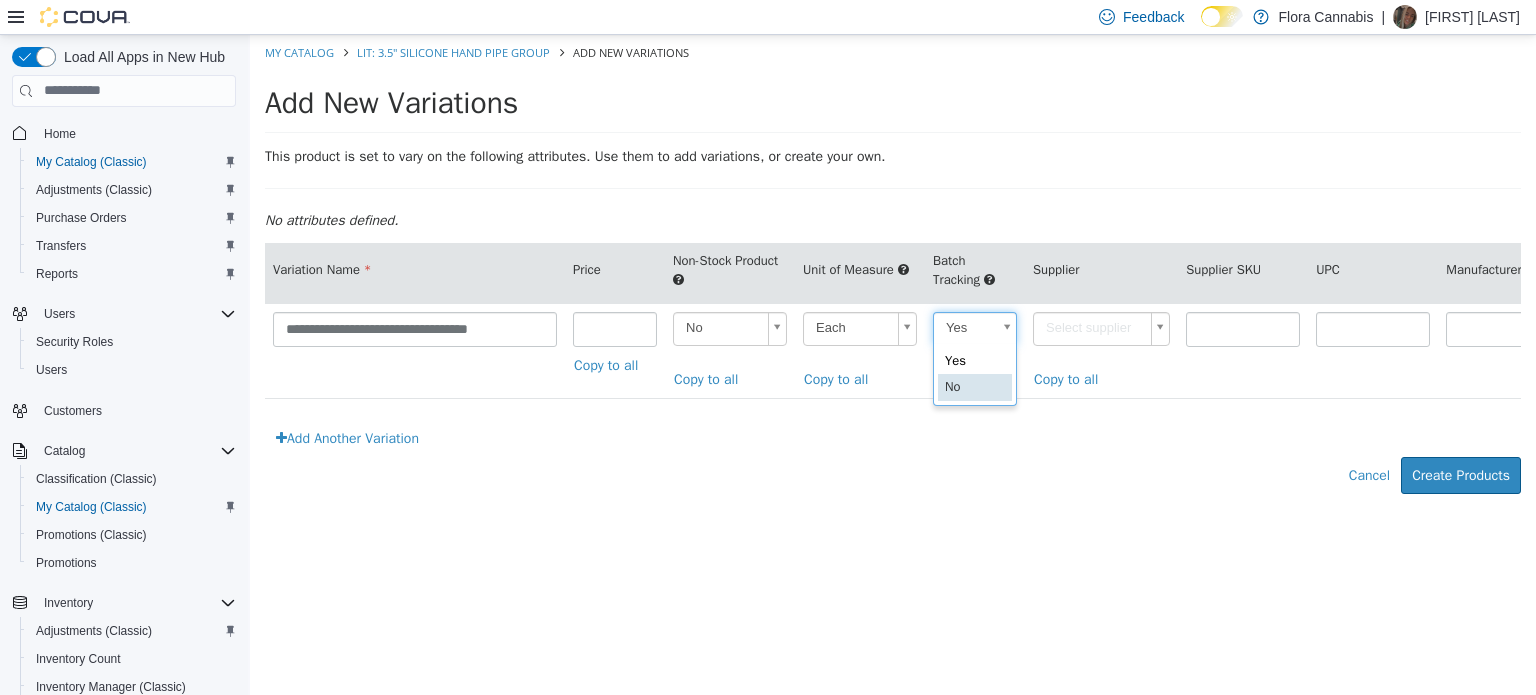 type on "**" 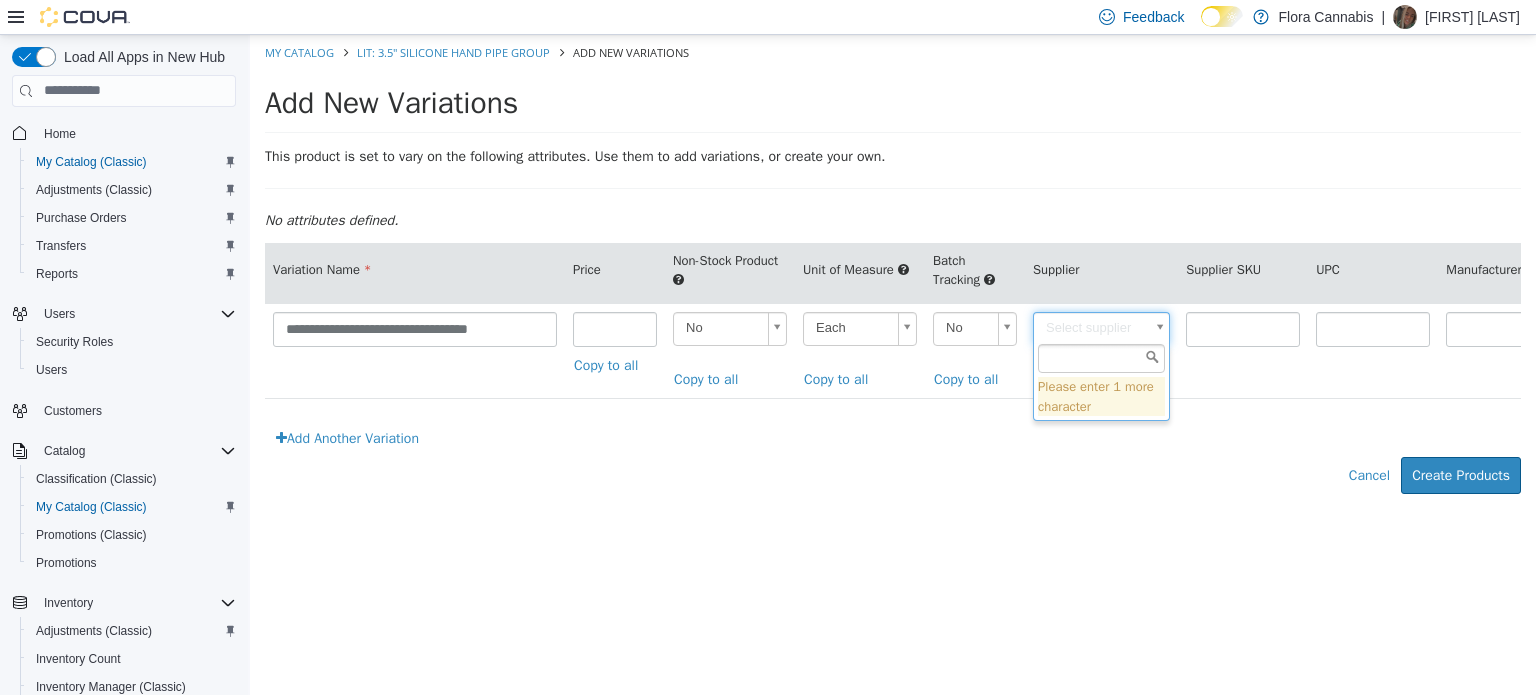 click on "**********" at bounding box center (893, 274) 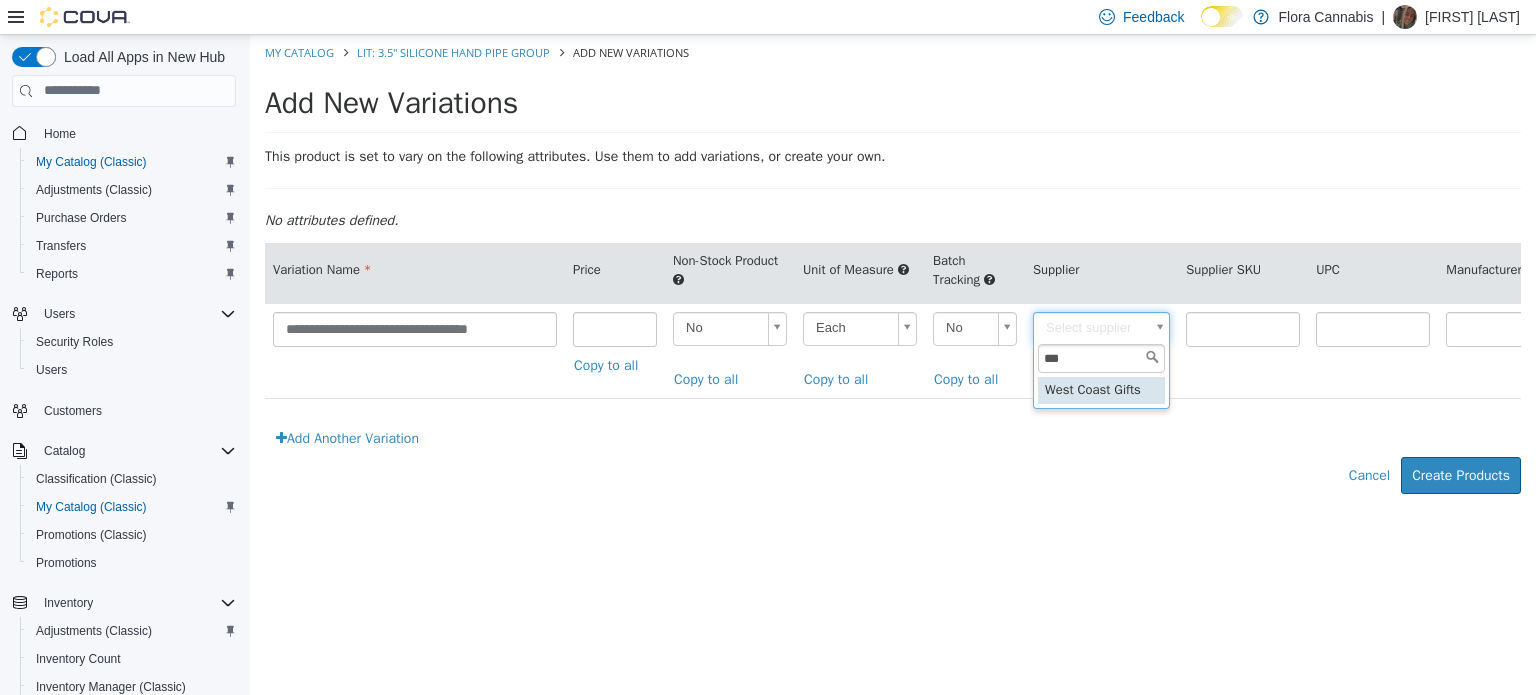 type on "***" 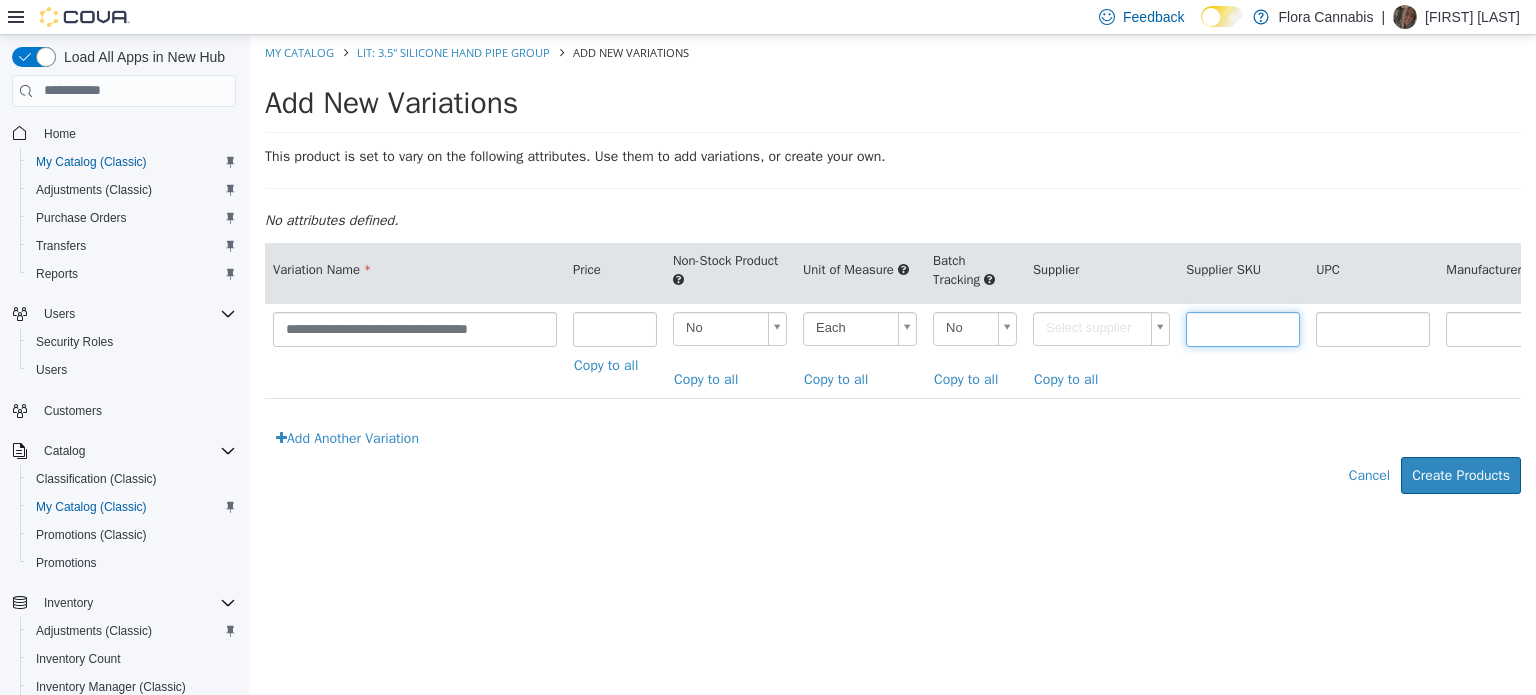 click at bounding box center (1243, 328) 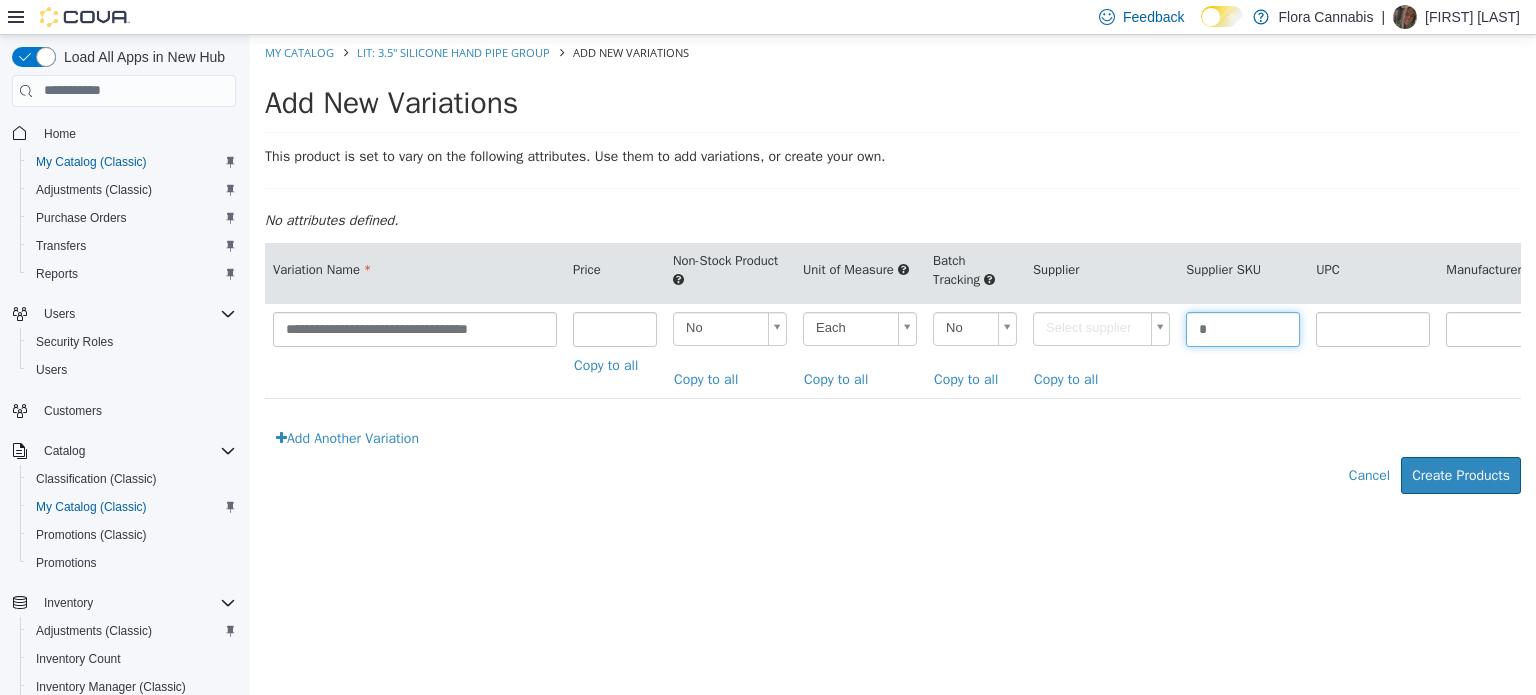 type on "**" 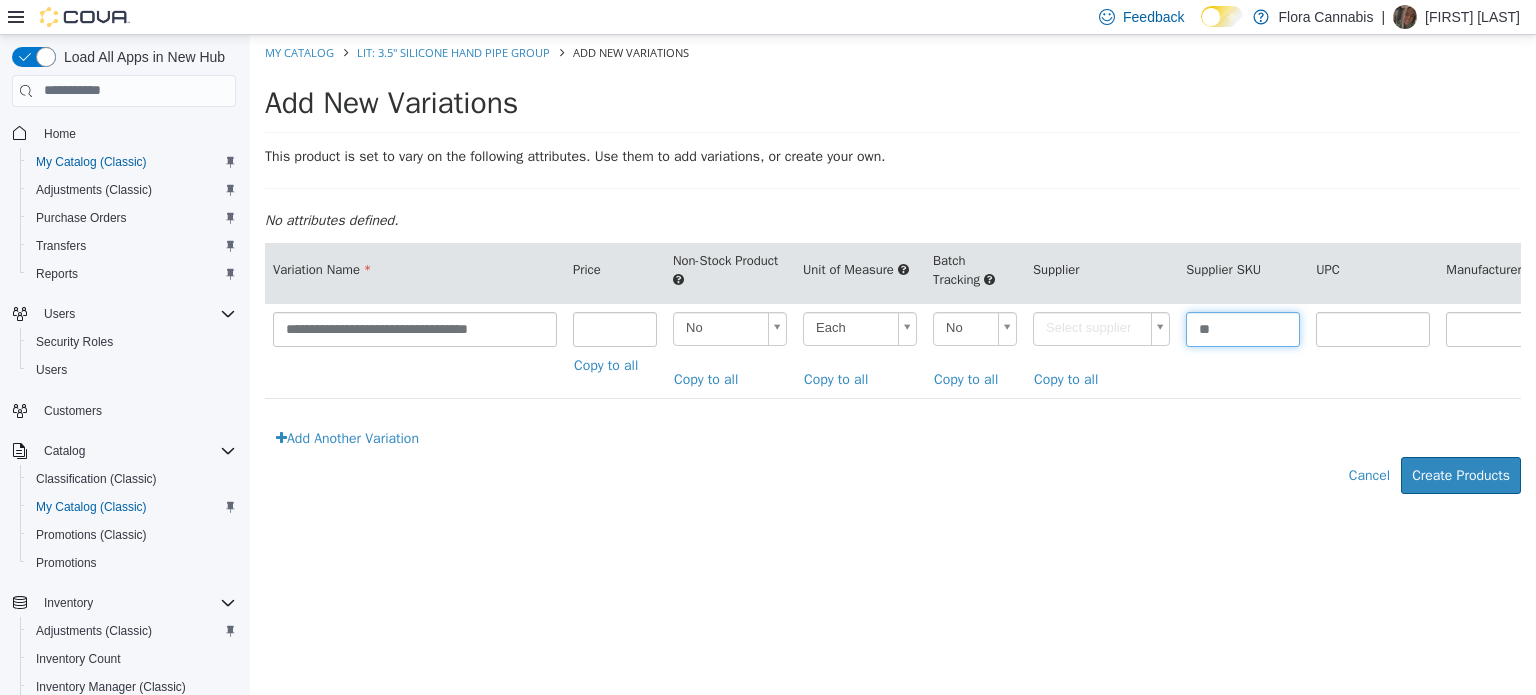 type on "******" 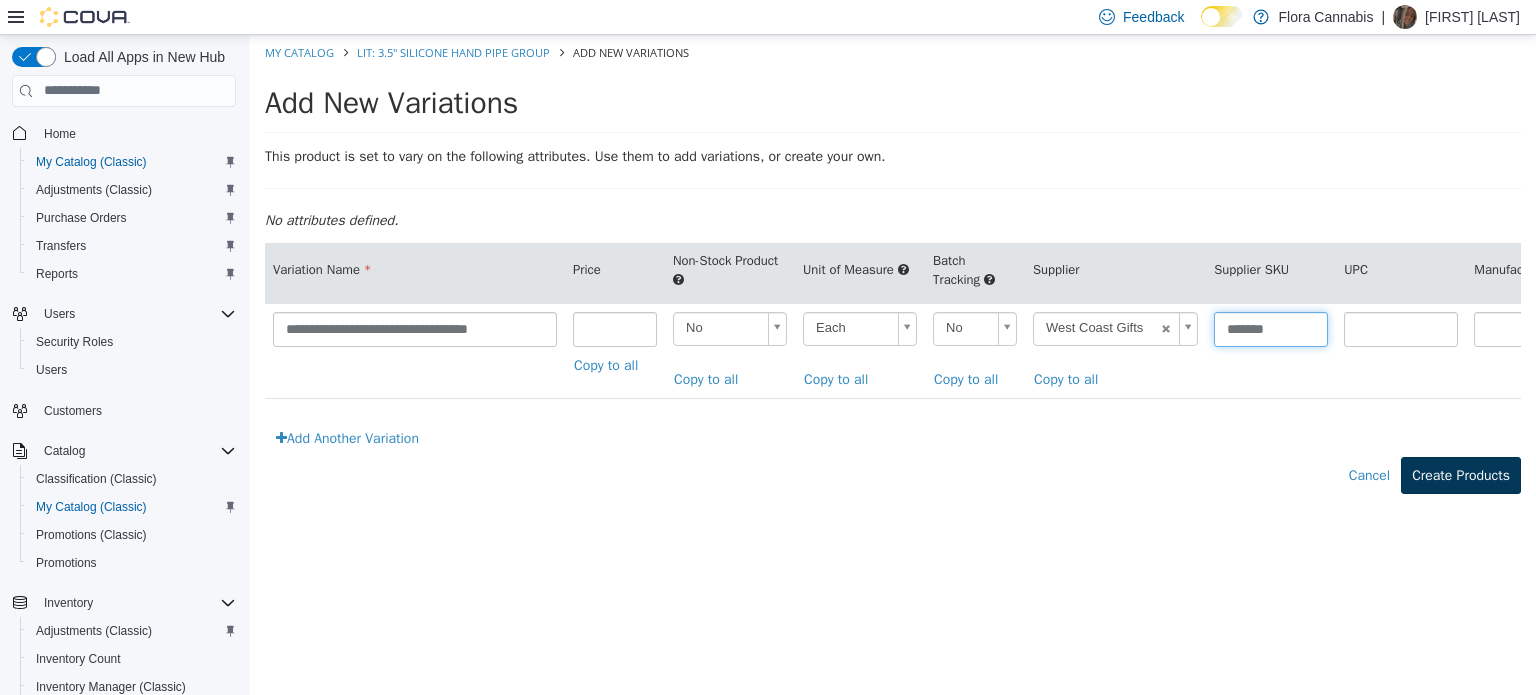 type on "*******" 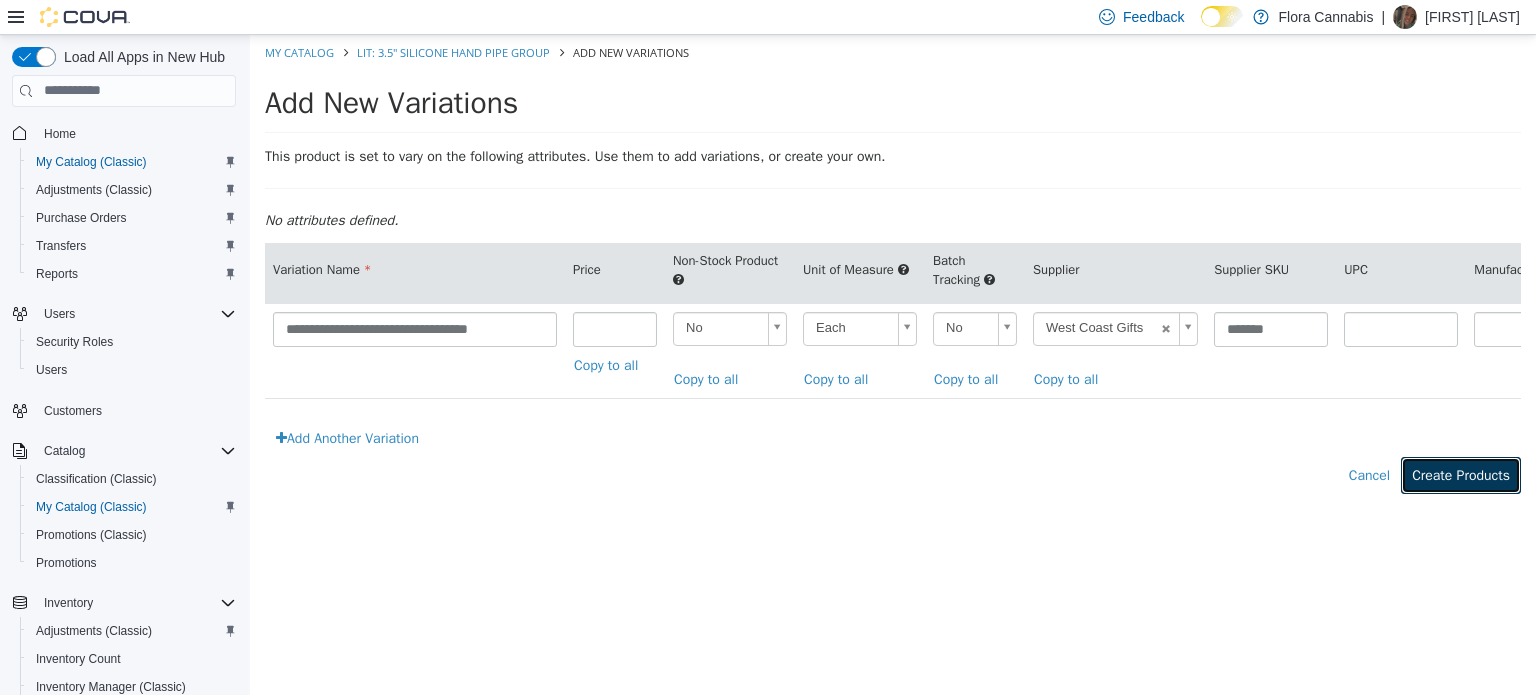 click on "Create Products" at bounding box center (1461, 474) 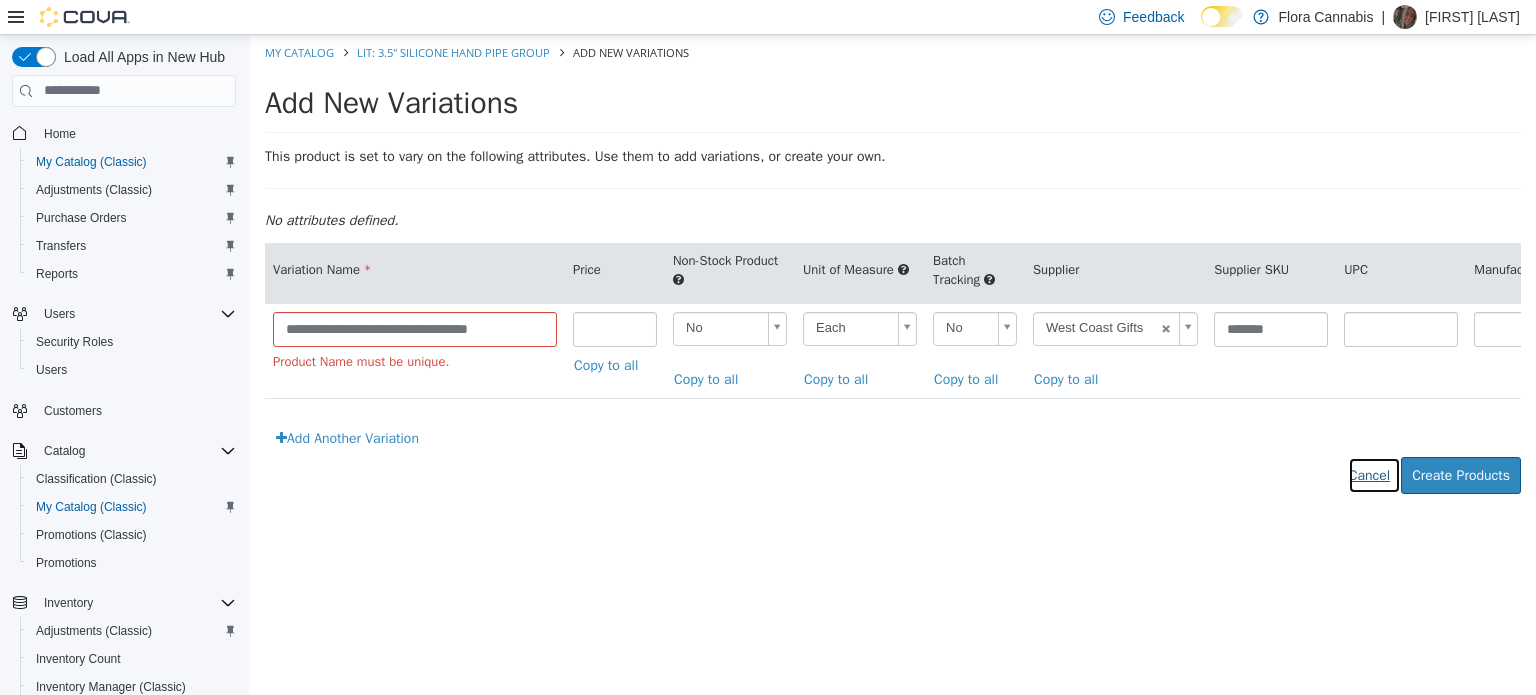 click on "Cancel" at bounding box center [1374, 474] 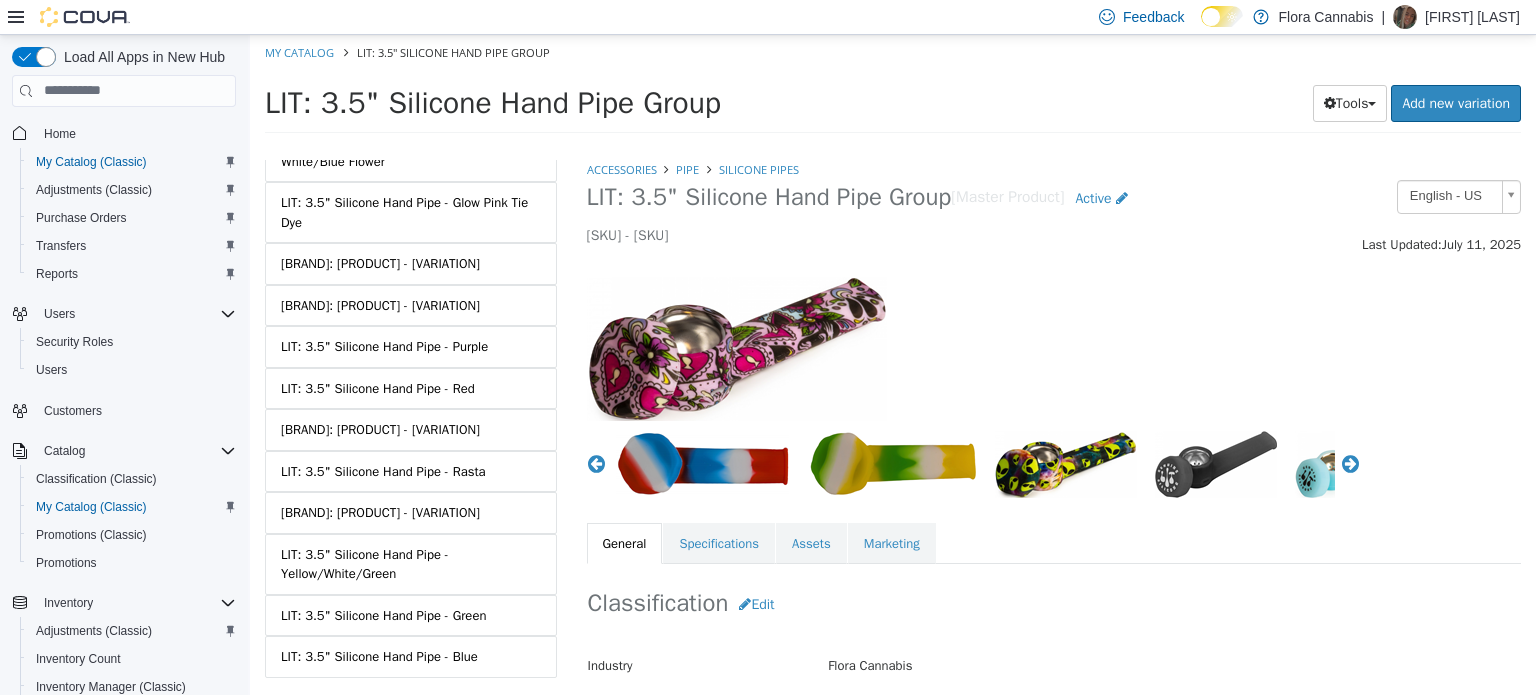 scroll, scrollTop: 600, scrollLeft: 0, axis: vertical 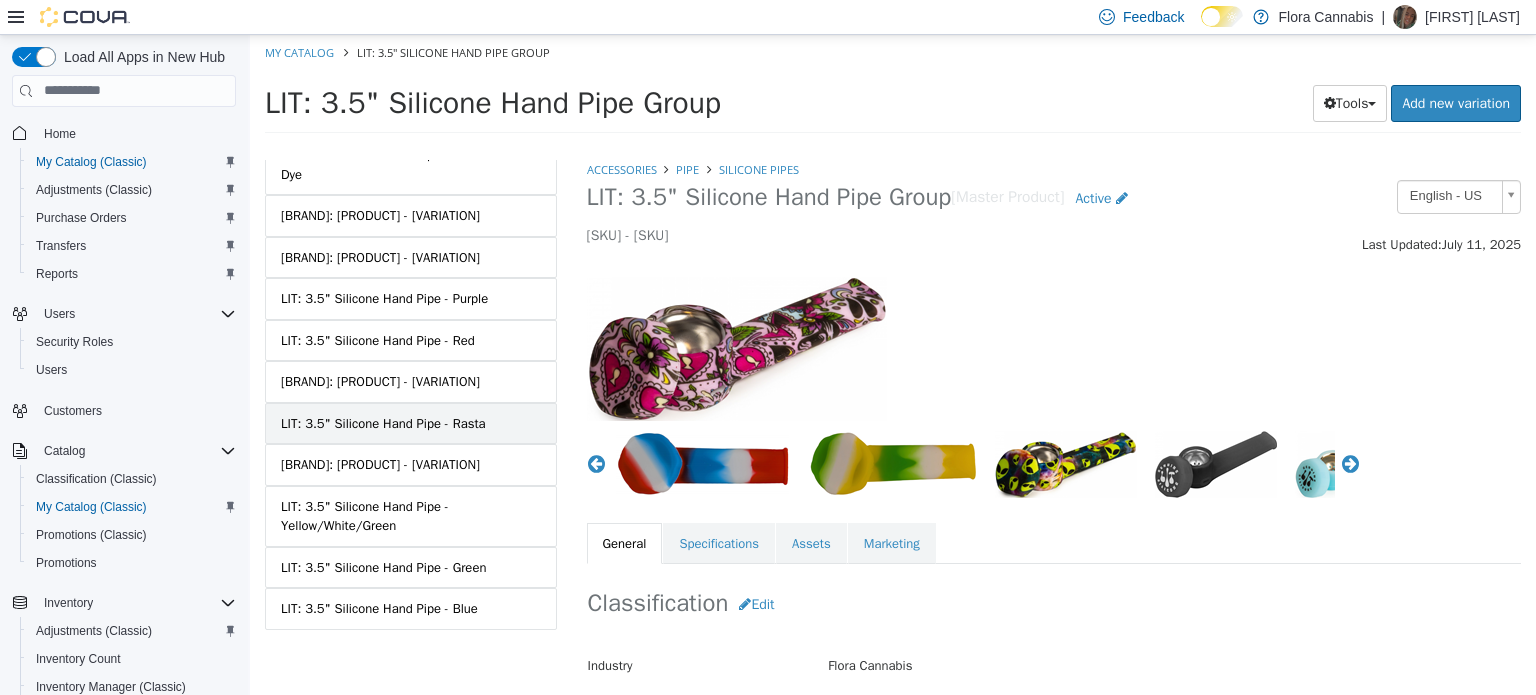 click on "LIT: 3.5" Silicone Hand Pipe - Rasta" at bounding box center (411, 423) 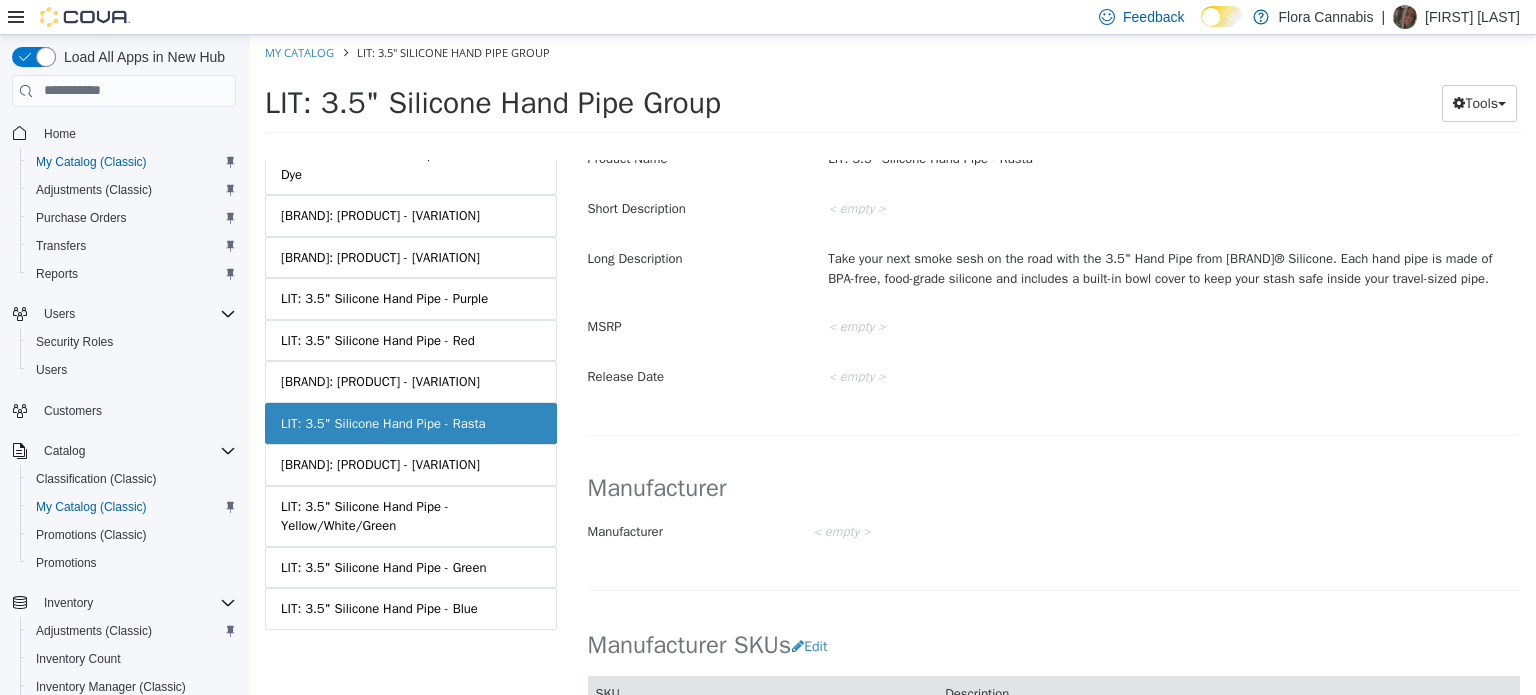 scroll, scrollTop: 1001, scrollLeft: 0, axis: vertical 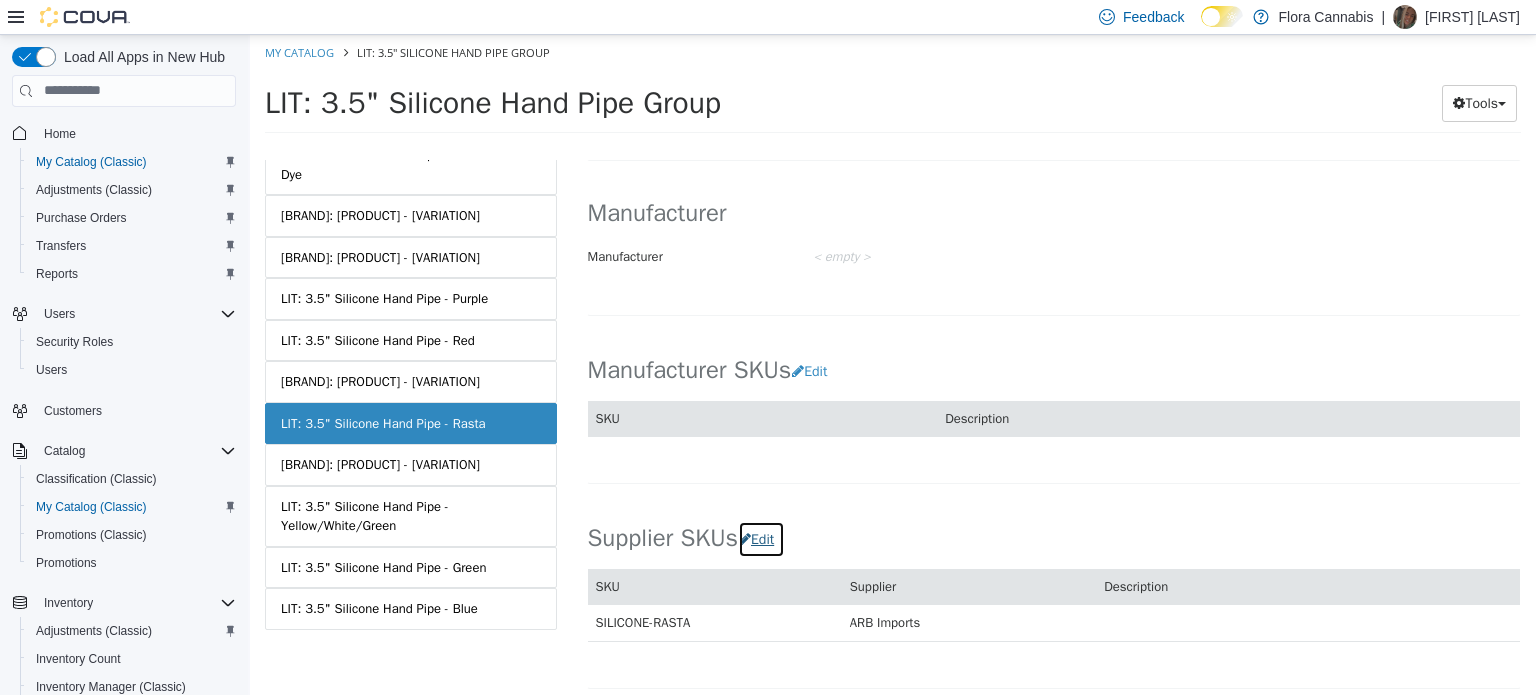 click on "Edit" at bounding box center [761, 538] 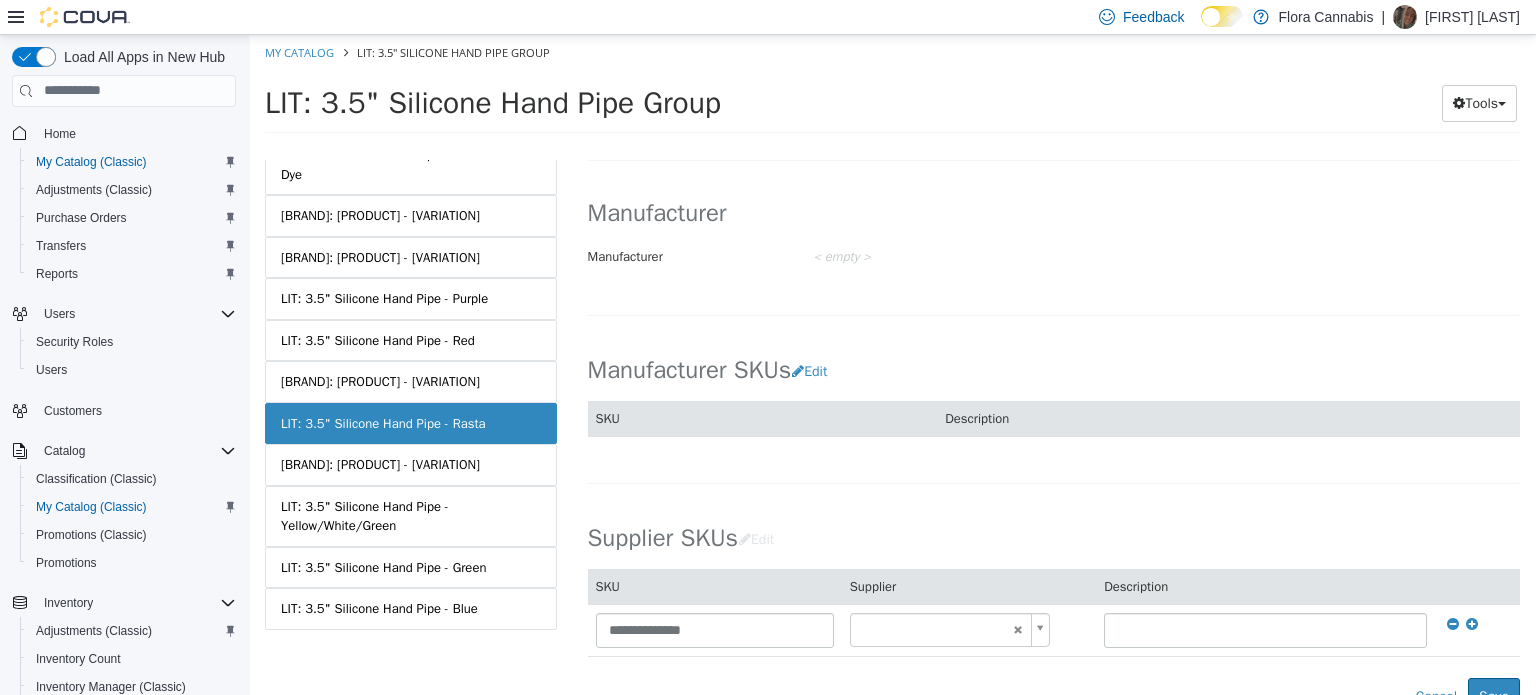scroll, scrollTop: 1201, scrollLeft: 0, axis: vertical 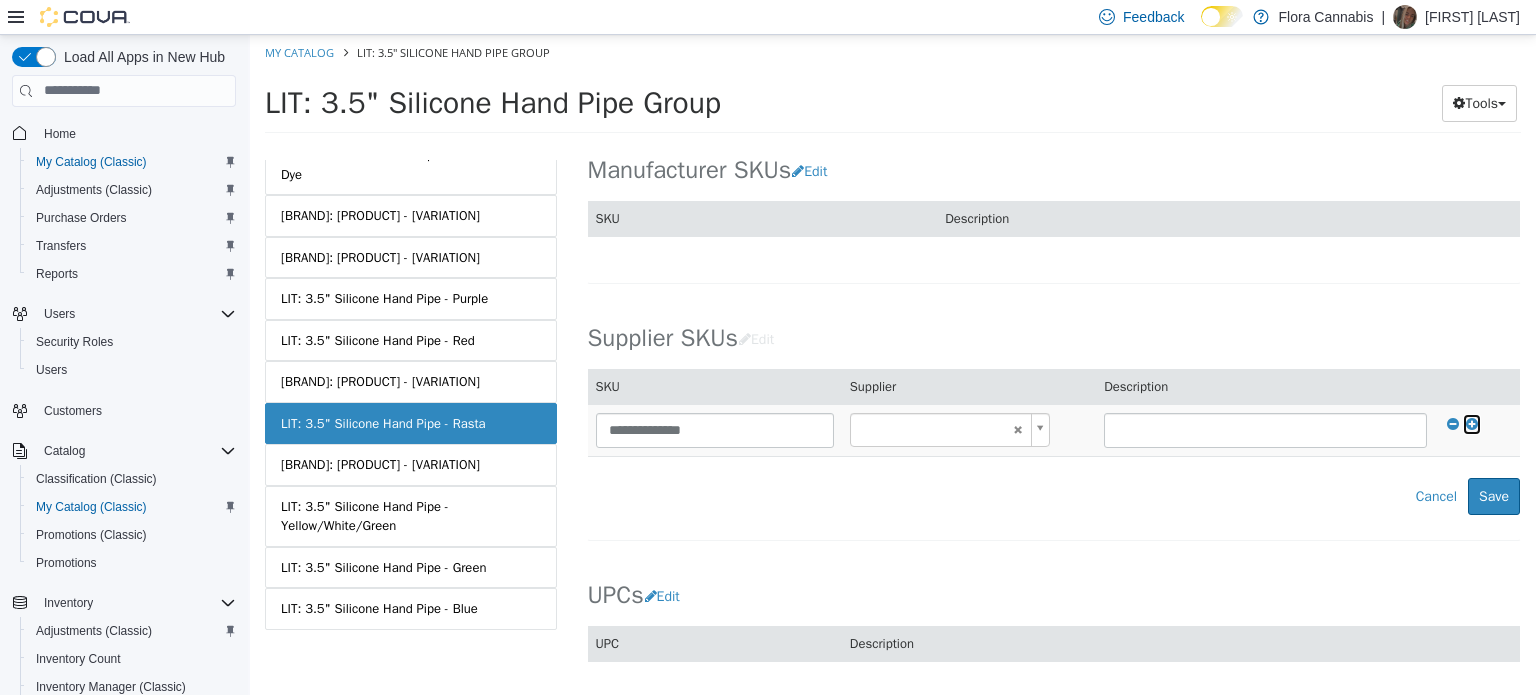 click at bounding box center [1472, 423] 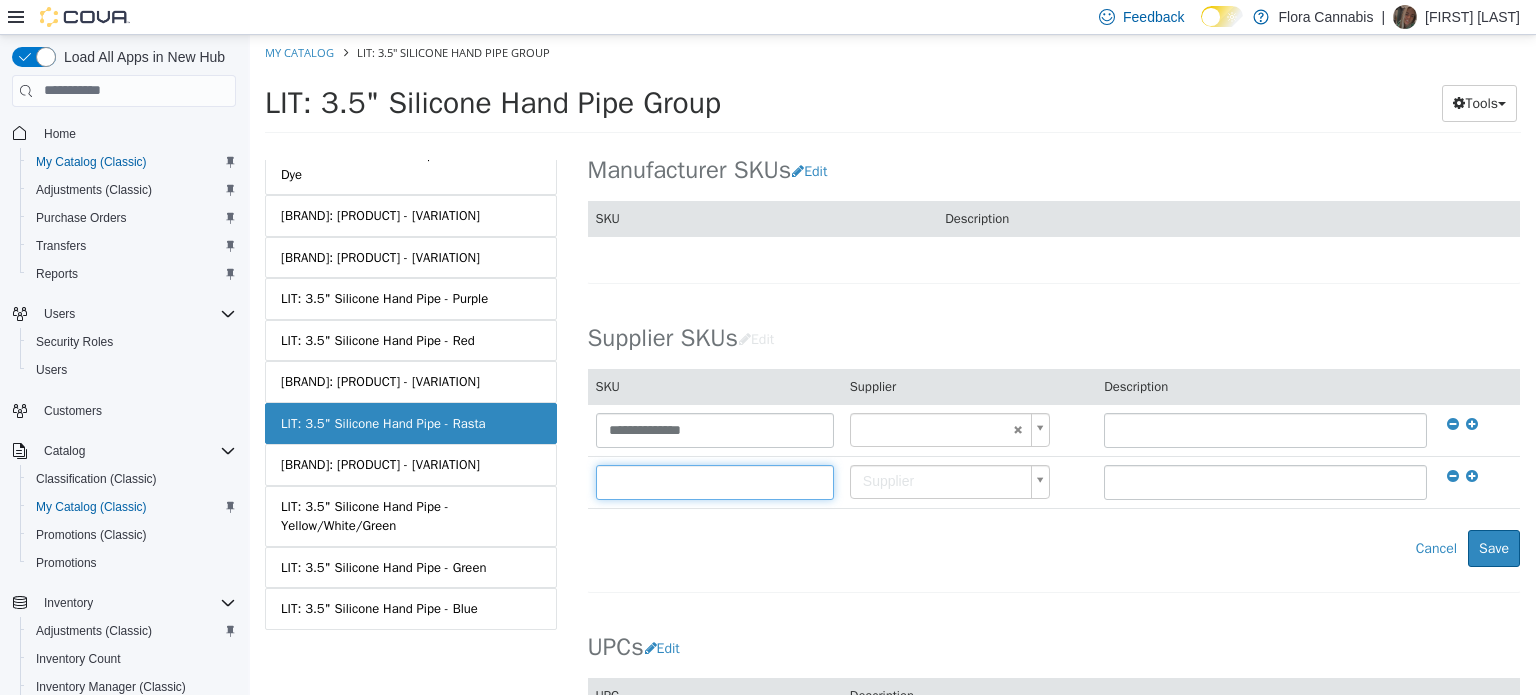 click at bounding box center [715, 481] 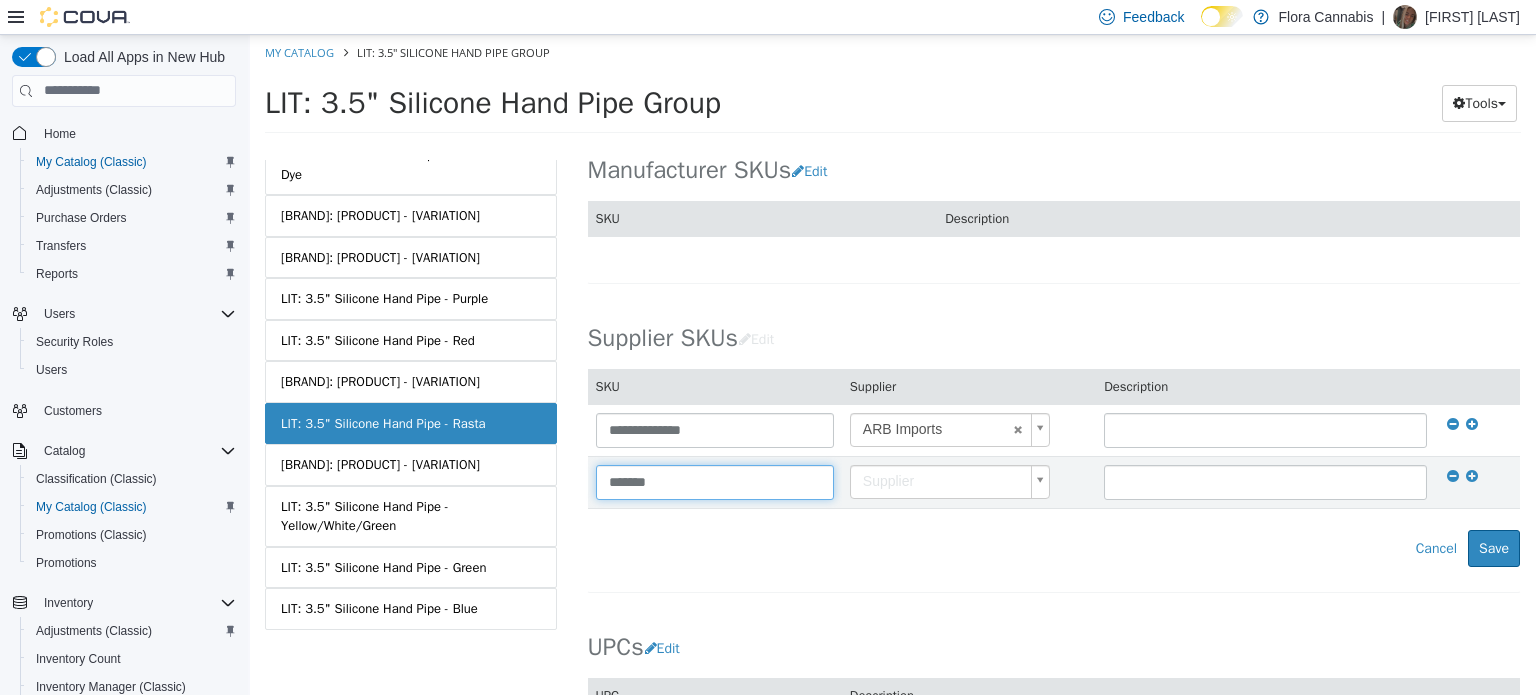 type on "*******" 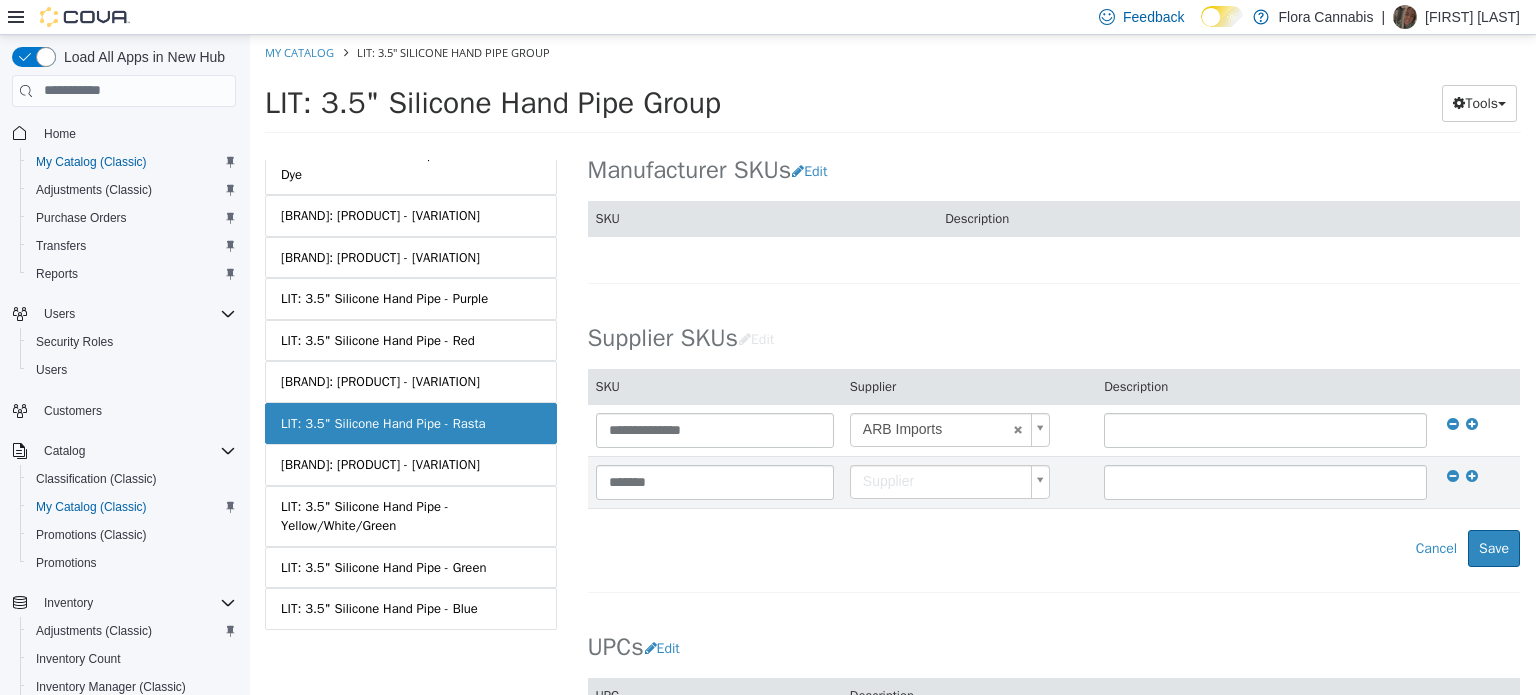 click on "Saving Bulk Changes...
×
The new product has been created successfully.
My Catalog
[BRAND]: [PRODUCT] Group
Add New Variations
[BRAND]: [PRODUCT] Group
Tools  Move Variations
Print Labels
MASTER PRODUCT
[BRAND]: [PRODUCT] Group
VARIATIONS
[BRAND]: [PRODUCT] - [VARIATION]
[BRAND]: [PRODUCT] - [VARIATION]
[BRAND]: [PRODUCT] - [VARIATION]
[BRAND]: [PRODUCT] - [VARIATION]
[BRAND]: [PRODUCT] - [VARIATION]
[BRAND]: [PRODUCT] - [VARIATION]
[BRAND]: [PRODUCT] - [VARIATION]
[BRAND]: [PRODUCT] - [VARIATION]
[BRAND]: [PRODUCT] - [VARIATION]
[BRAND]: [PRODUCT] - [VARIATION]
[BRAND]: [PRODUCT] - [VARIATION]
[BRAND]: [PRODUCT] - [VARIATION]" at bounding box center [893, 89] 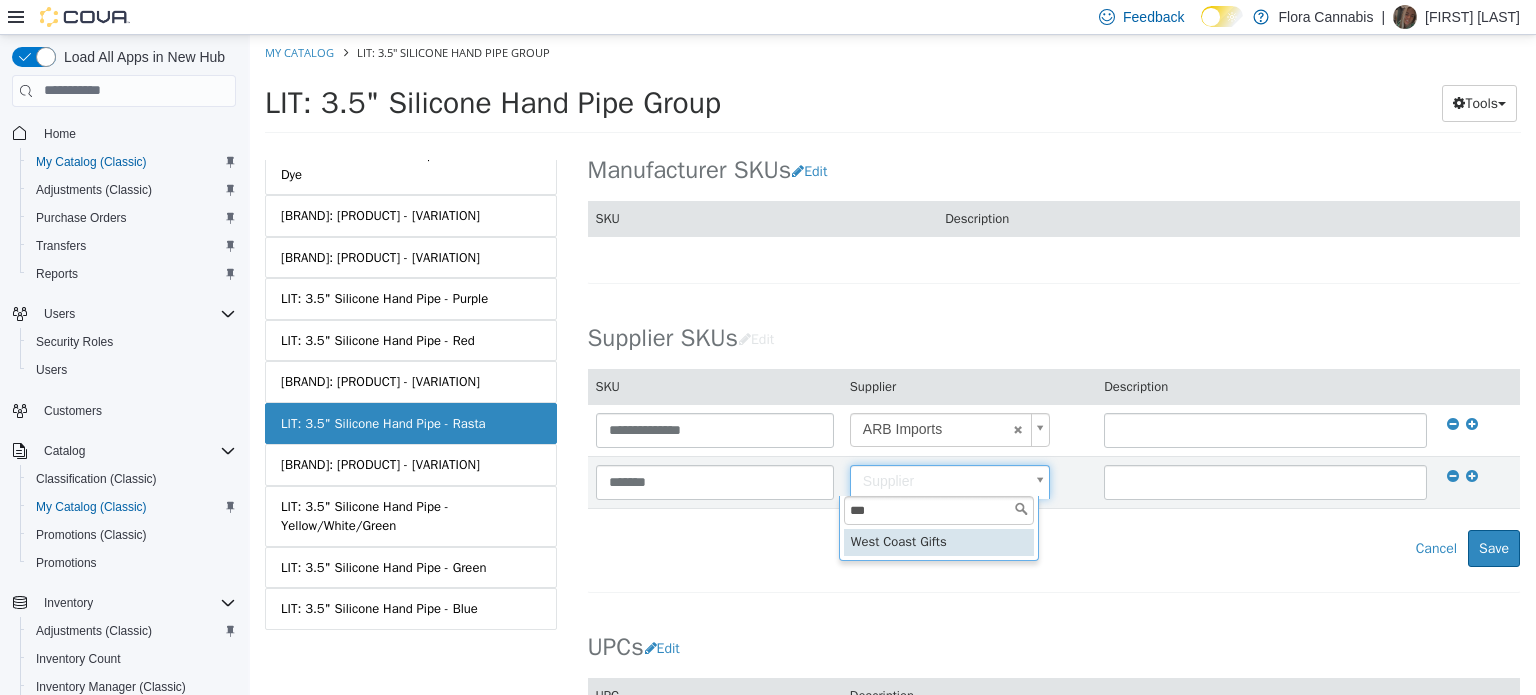 type on "***" 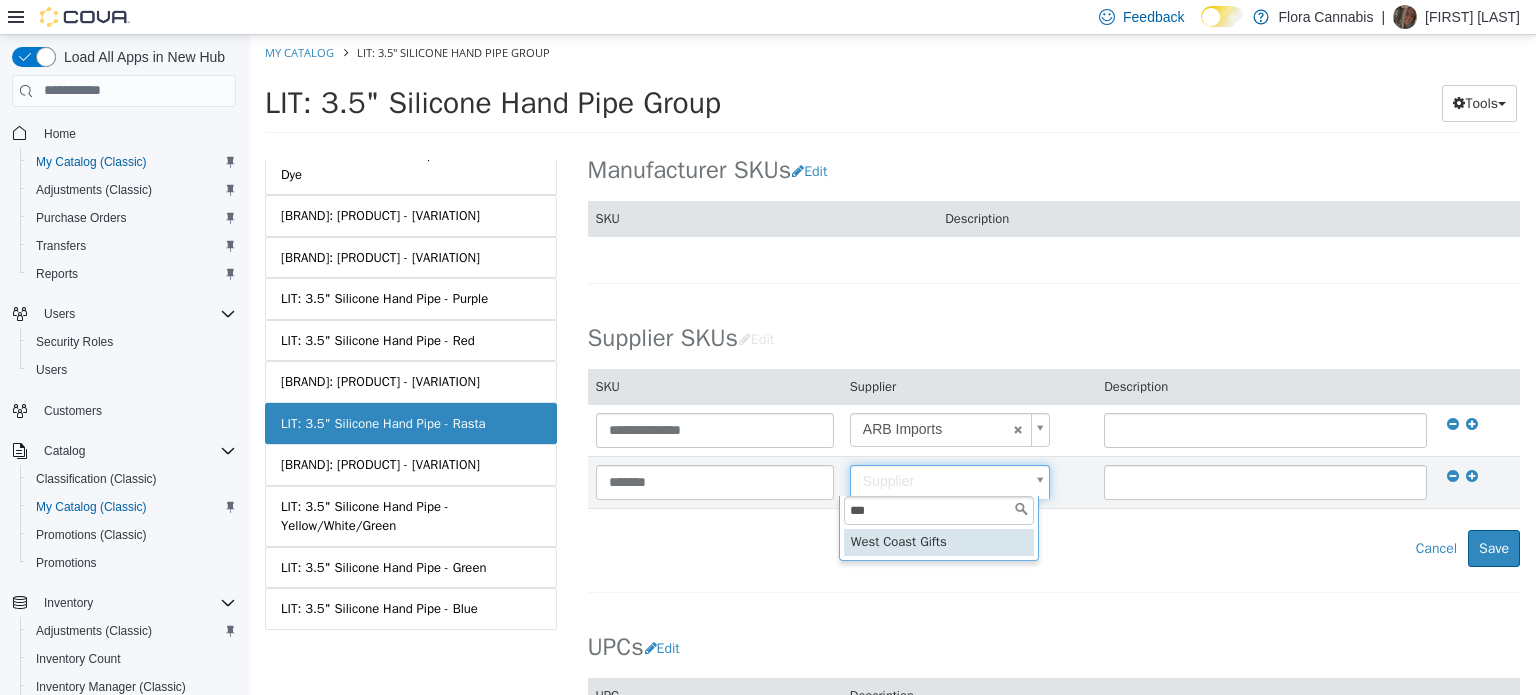 type on "**********" 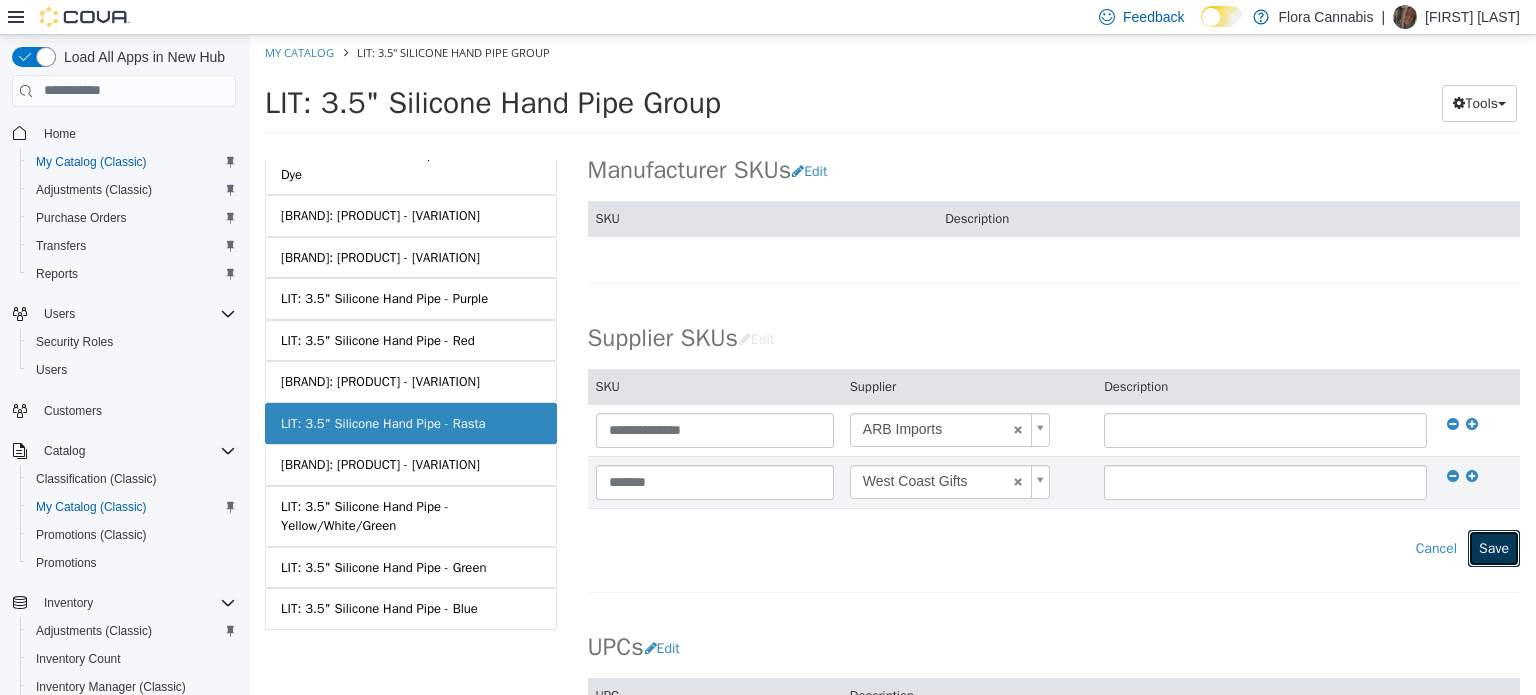 click on "Save" at bounding box center [1494, 547] 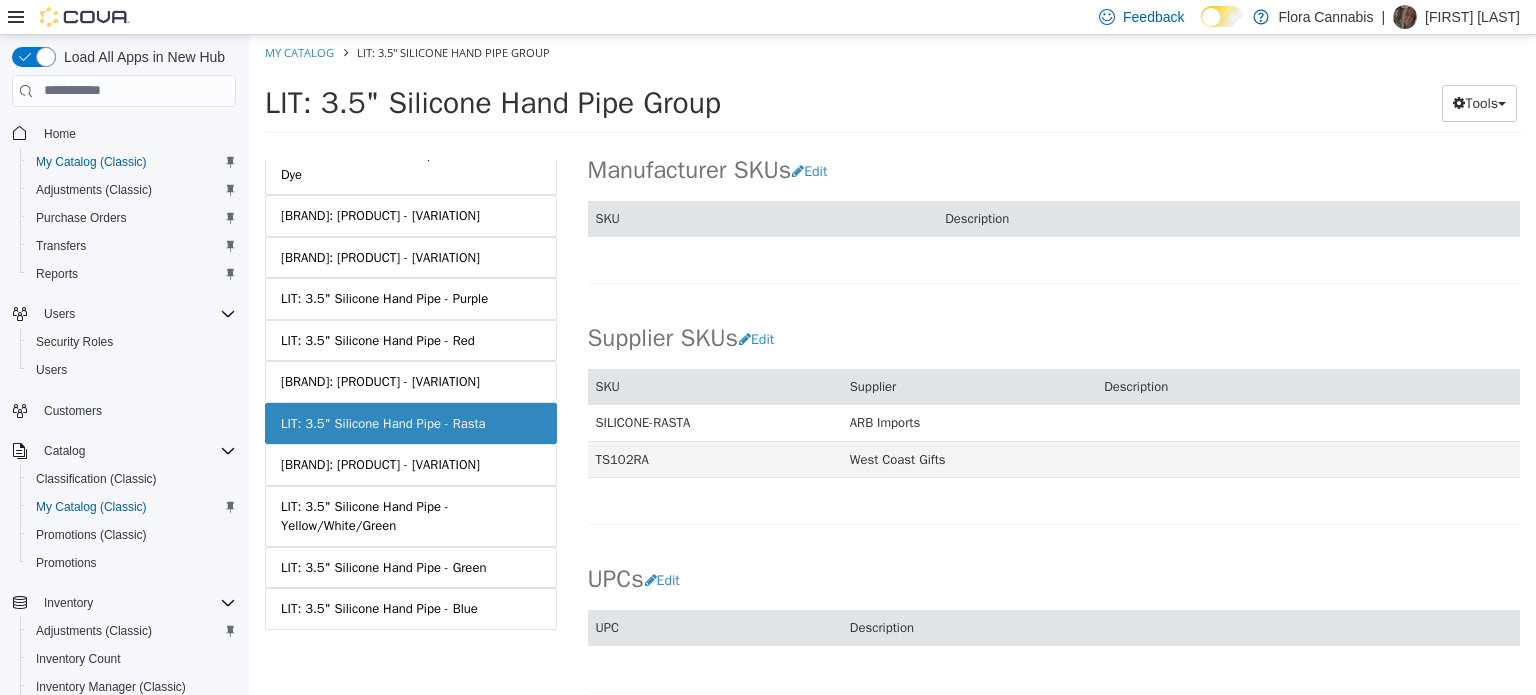 click on "My Catalog" at bounding box center (301, 51) 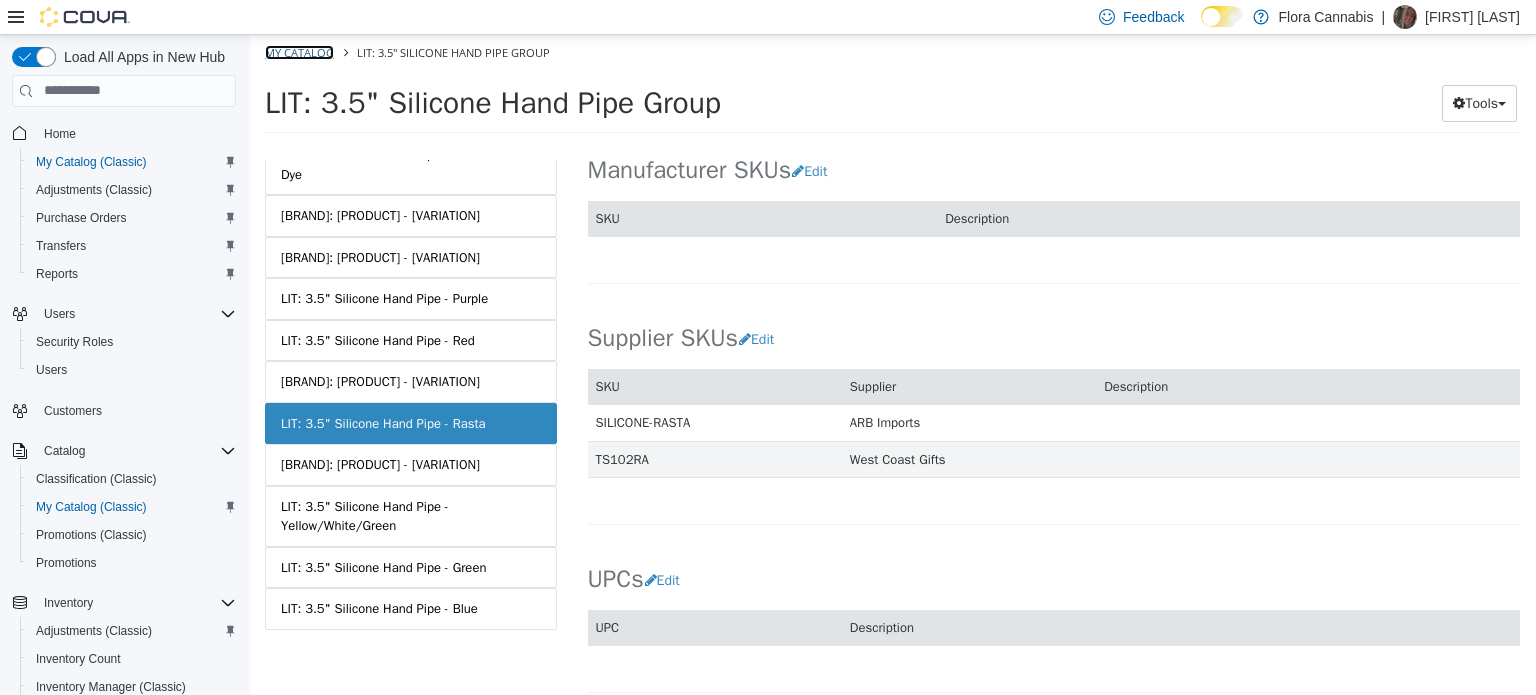 click on "My Catalog" at bounding box center (299, 51) 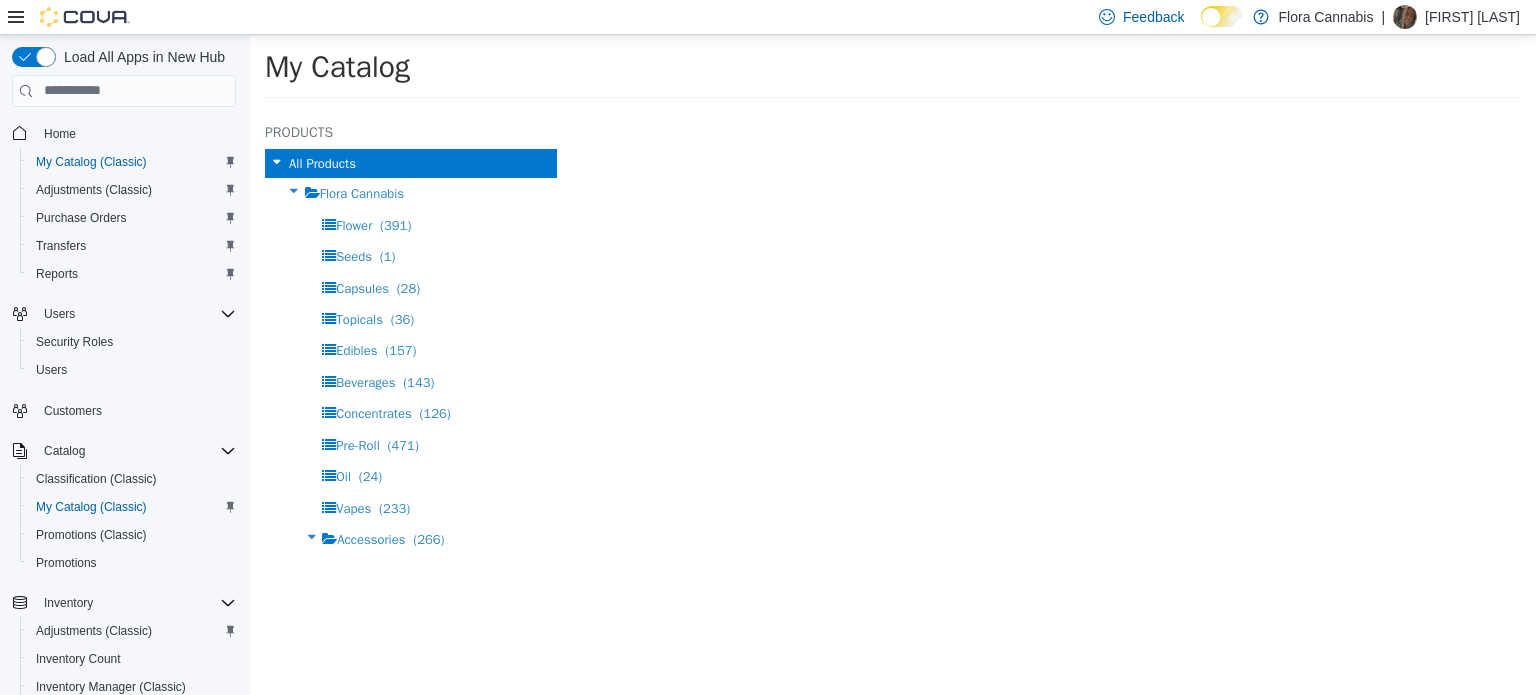 select on "**********" 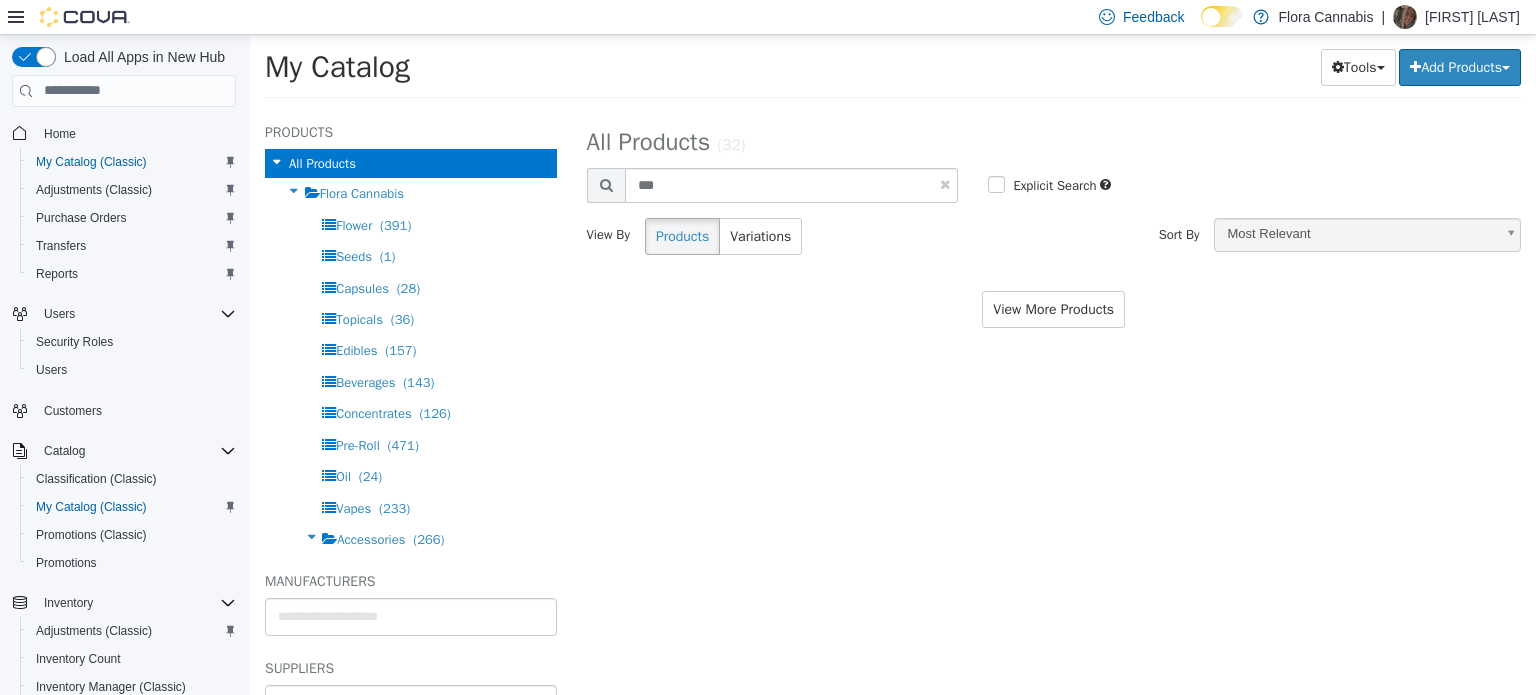 click on "**********" at bounding box center [1054, 194] 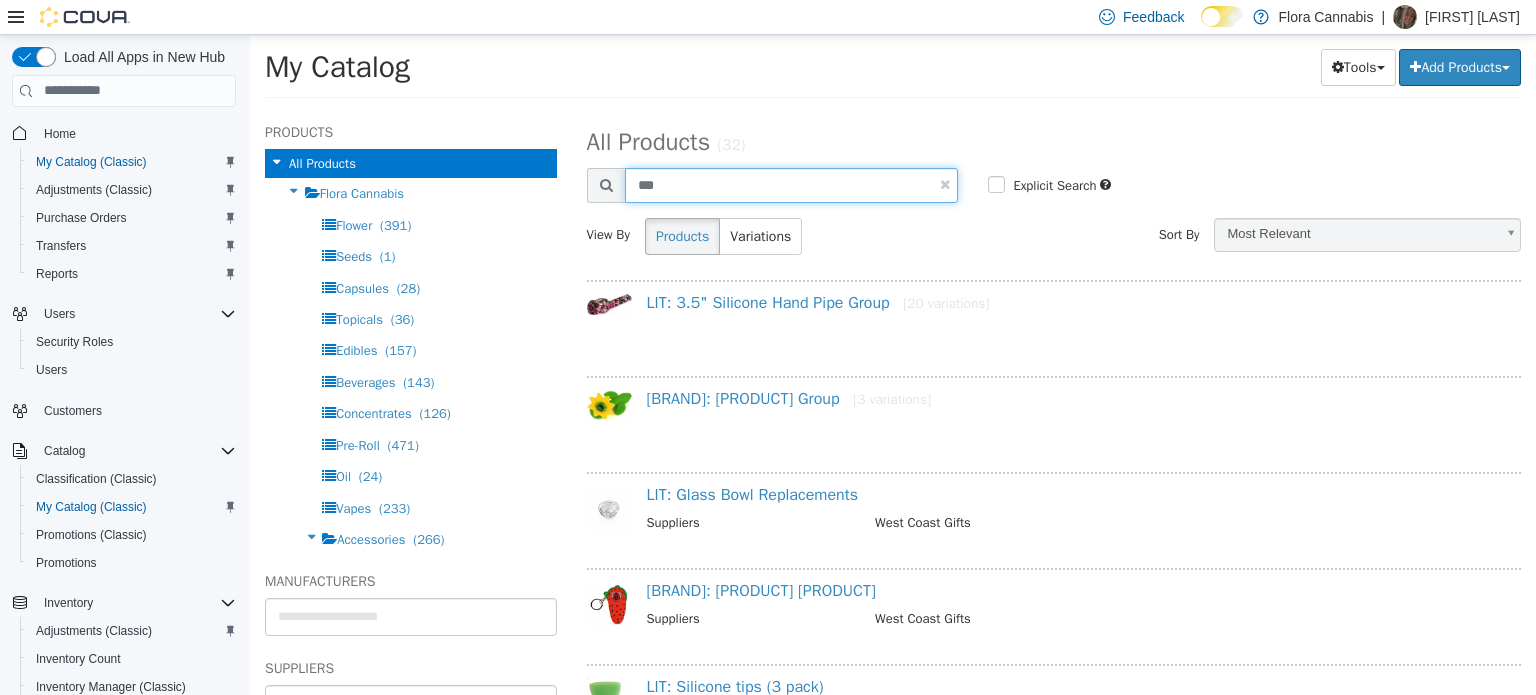 click on "***" at bounding box center [792, 184] 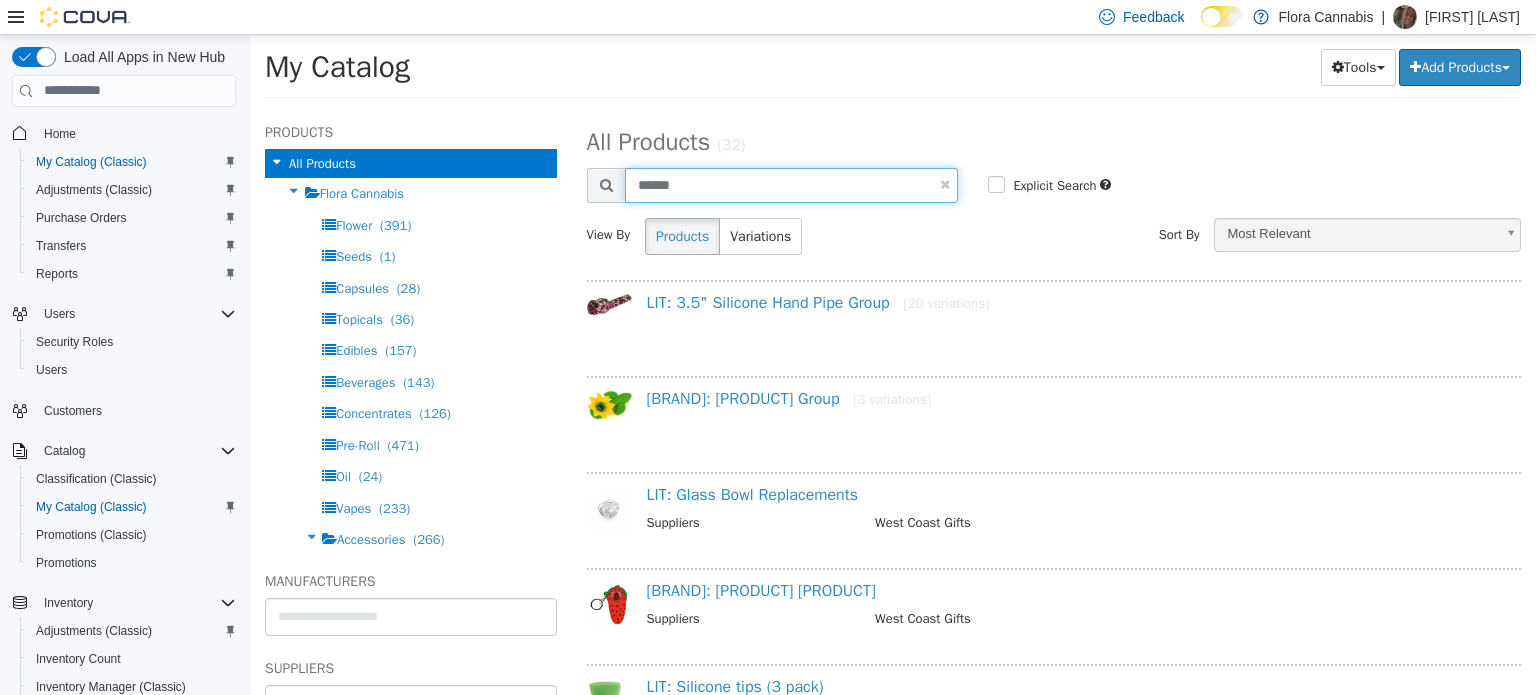 type on "******" 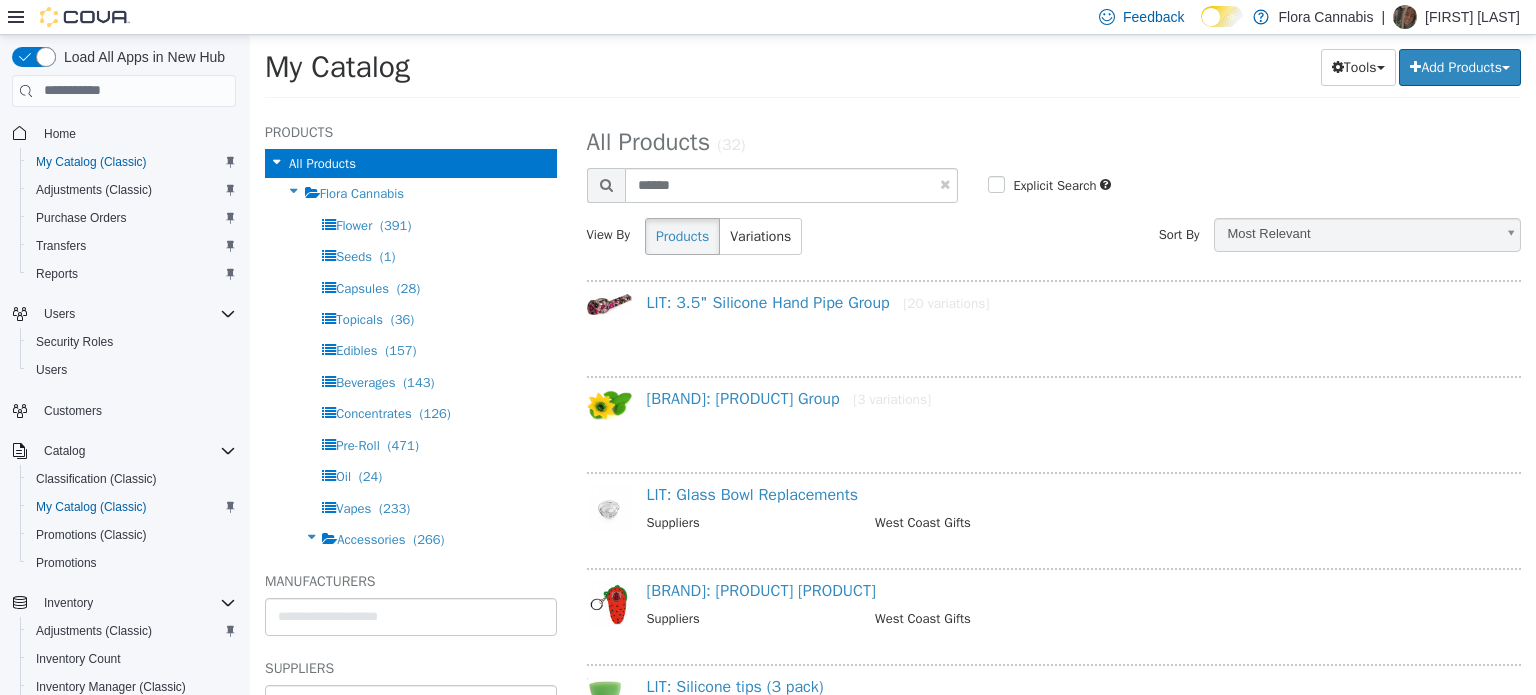 select on "**********" 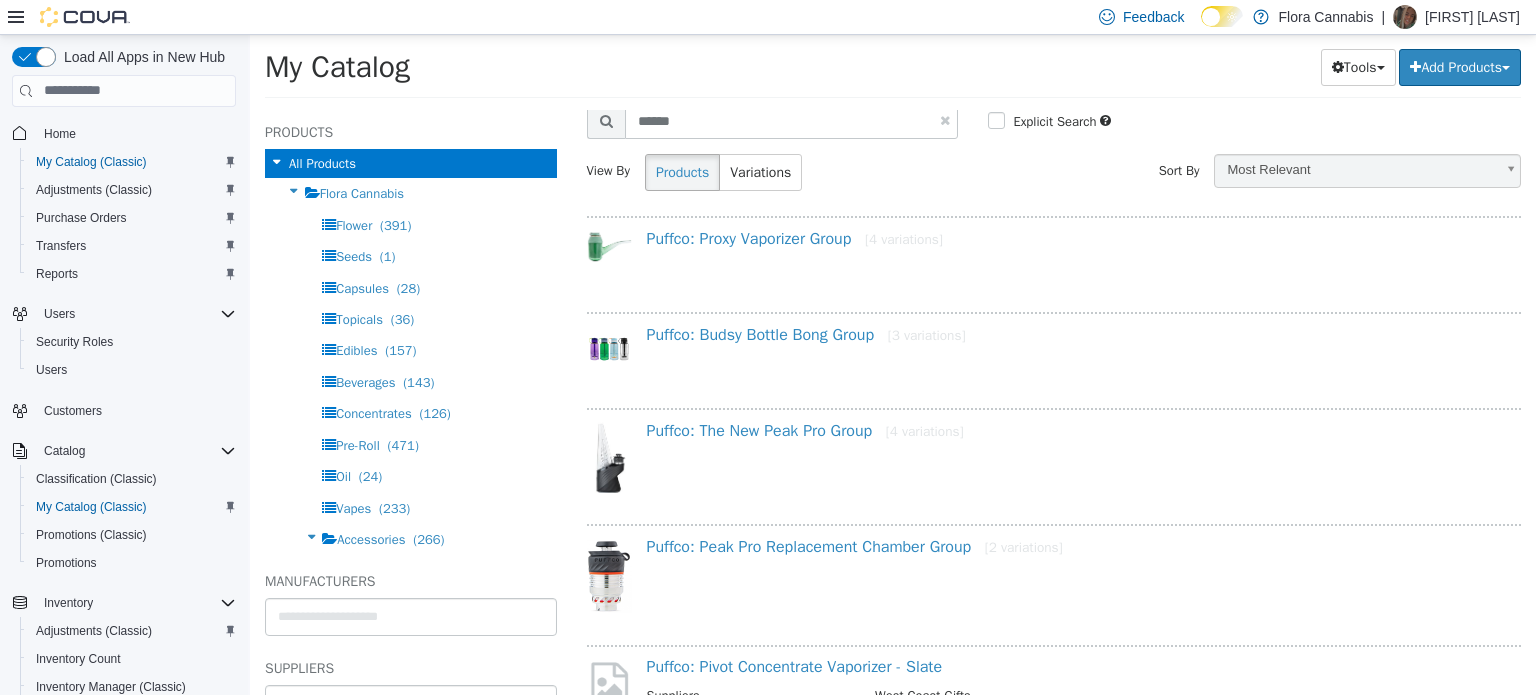 scroll, scrollTop: 0, scrollLeft: 0, axis: both 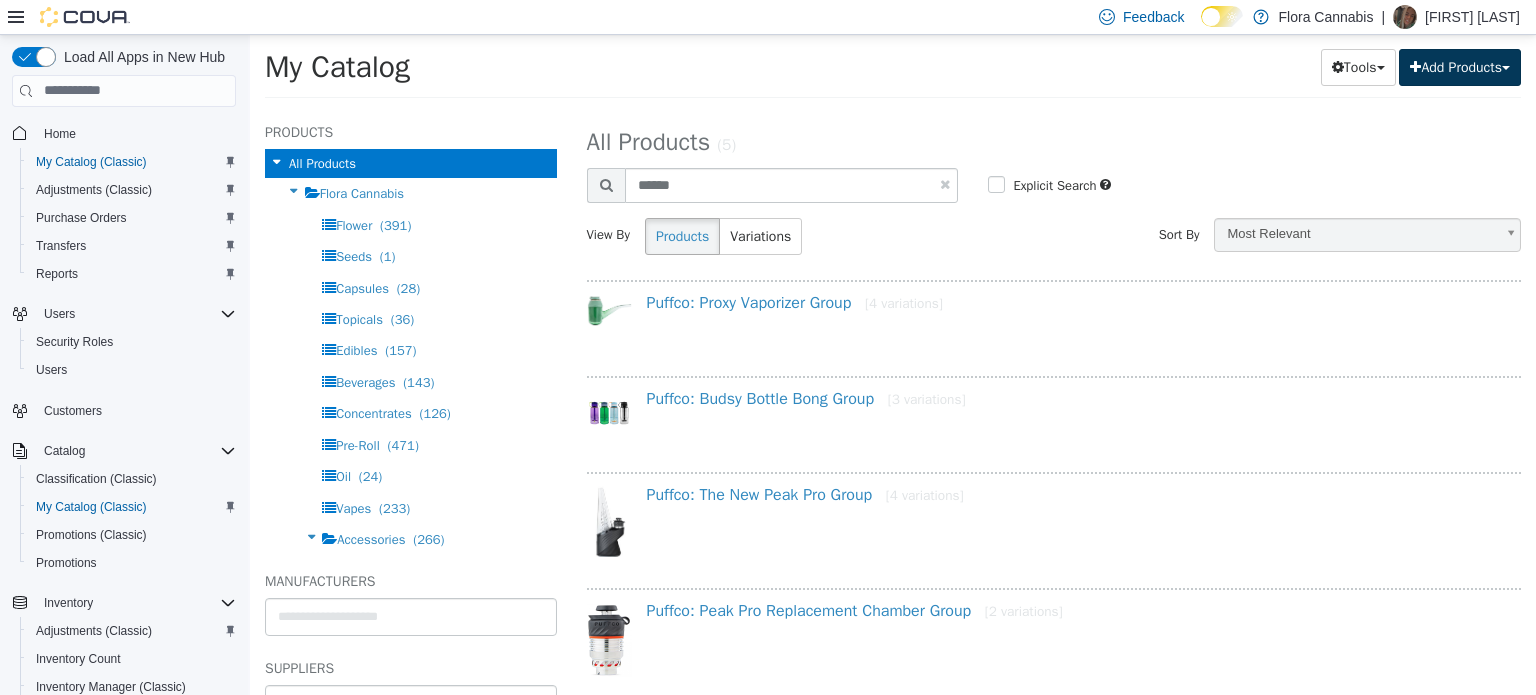 click on "Add Products" at bounding box center (1460, 66) 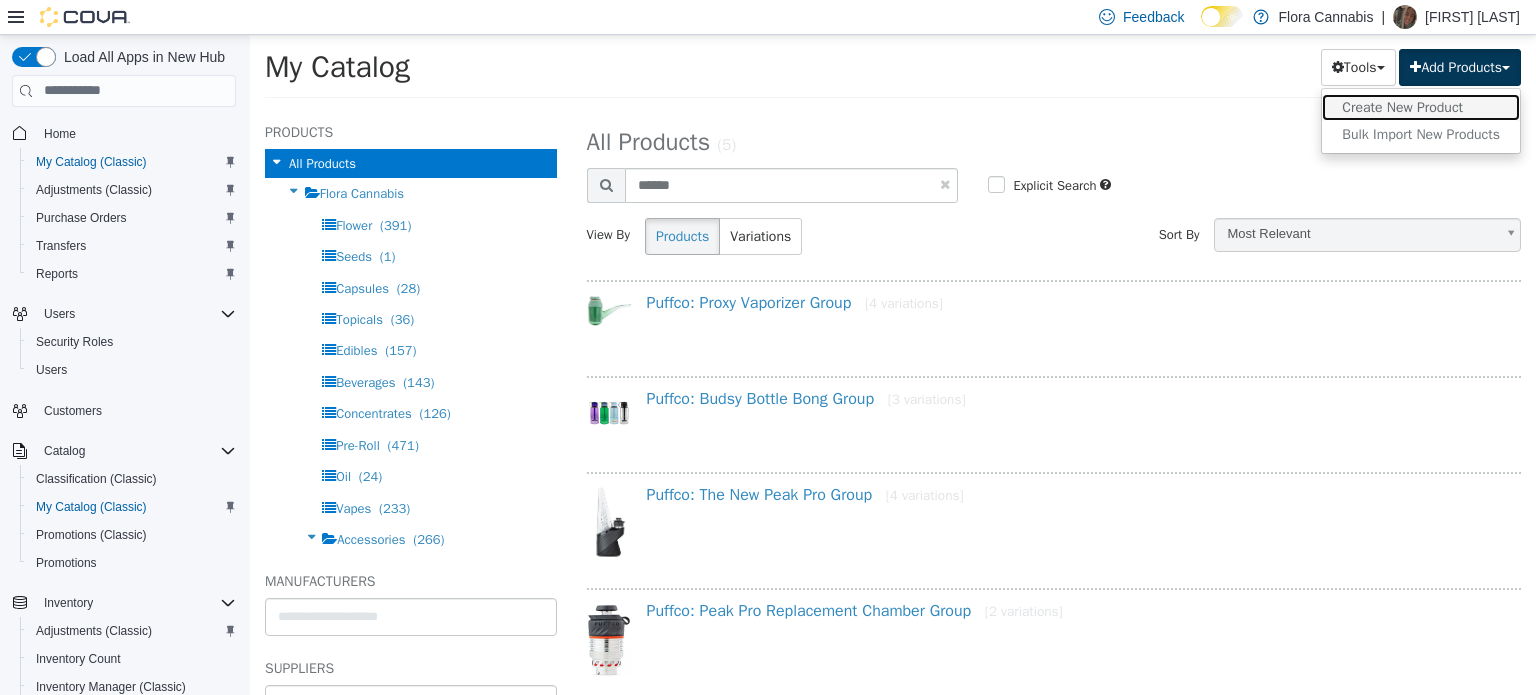 click on "Create New Product" at bounding box center (1421, 106) 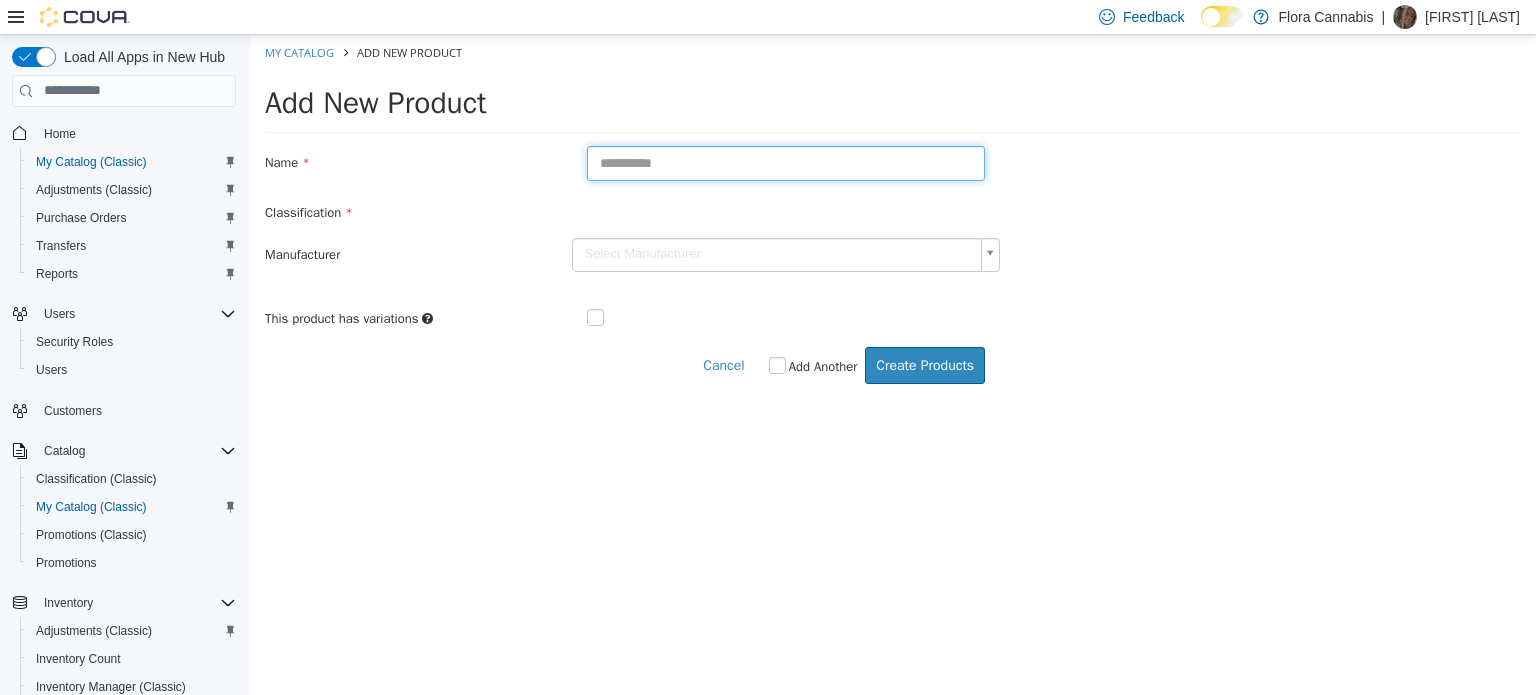 click at bounding box center [786, 162] 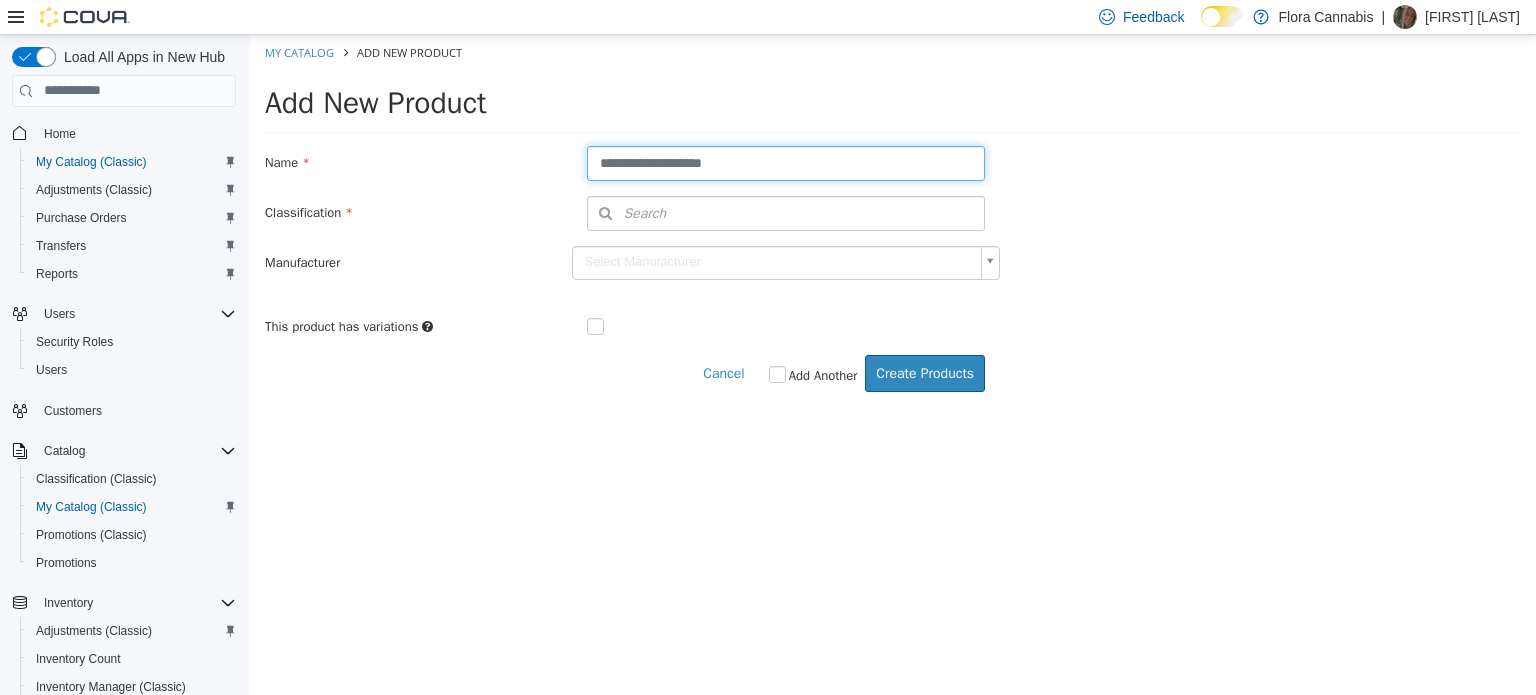 type on "**********" 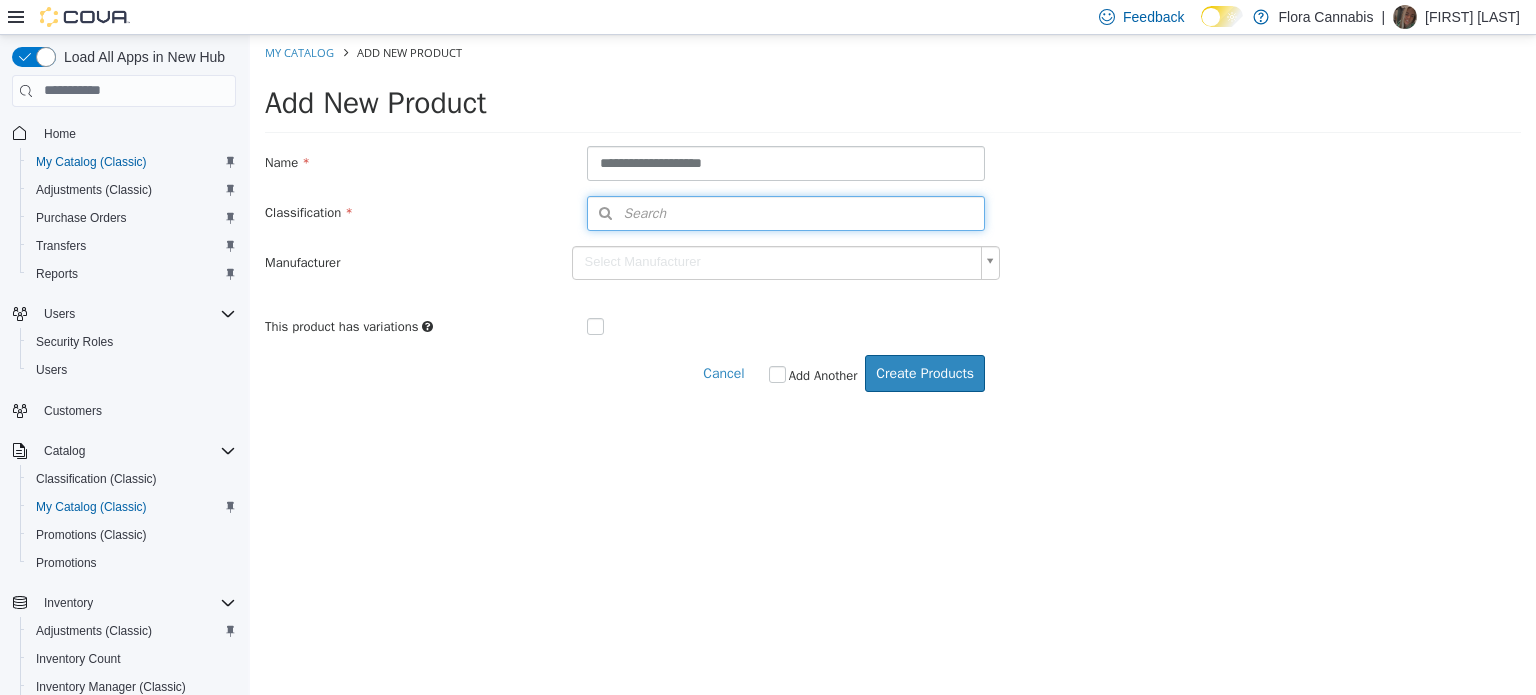 click on "Search" at bounding box center (786, 212) 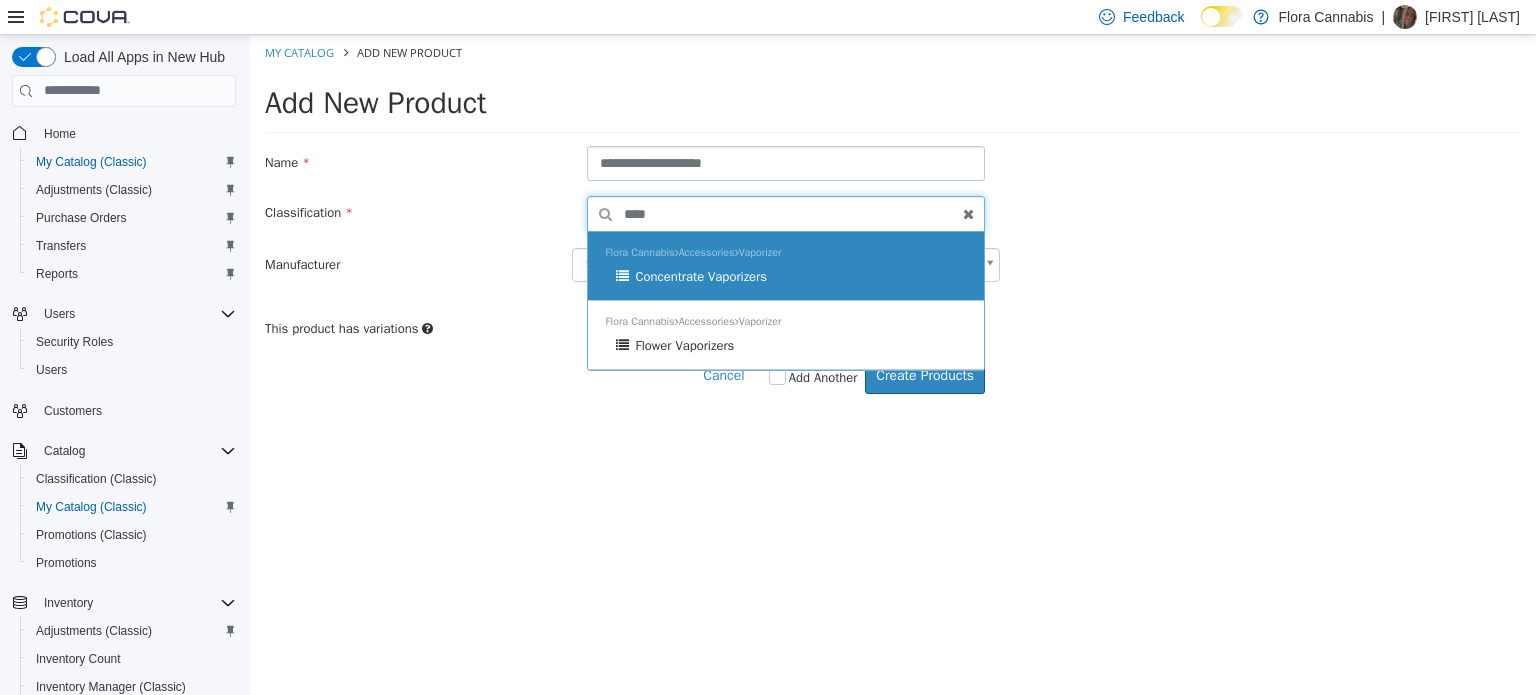 type on "****" 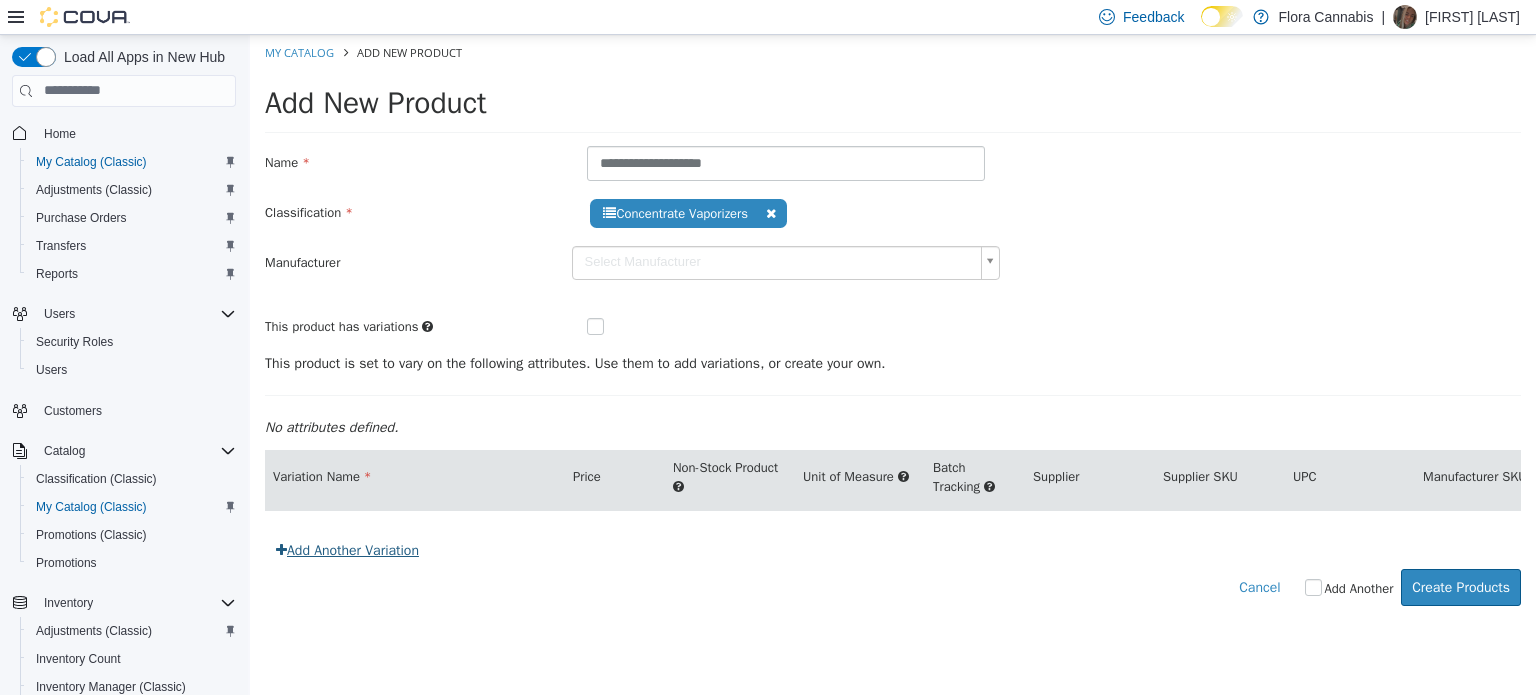 click on "Add Another Variation" at bounding box center (347, 549) 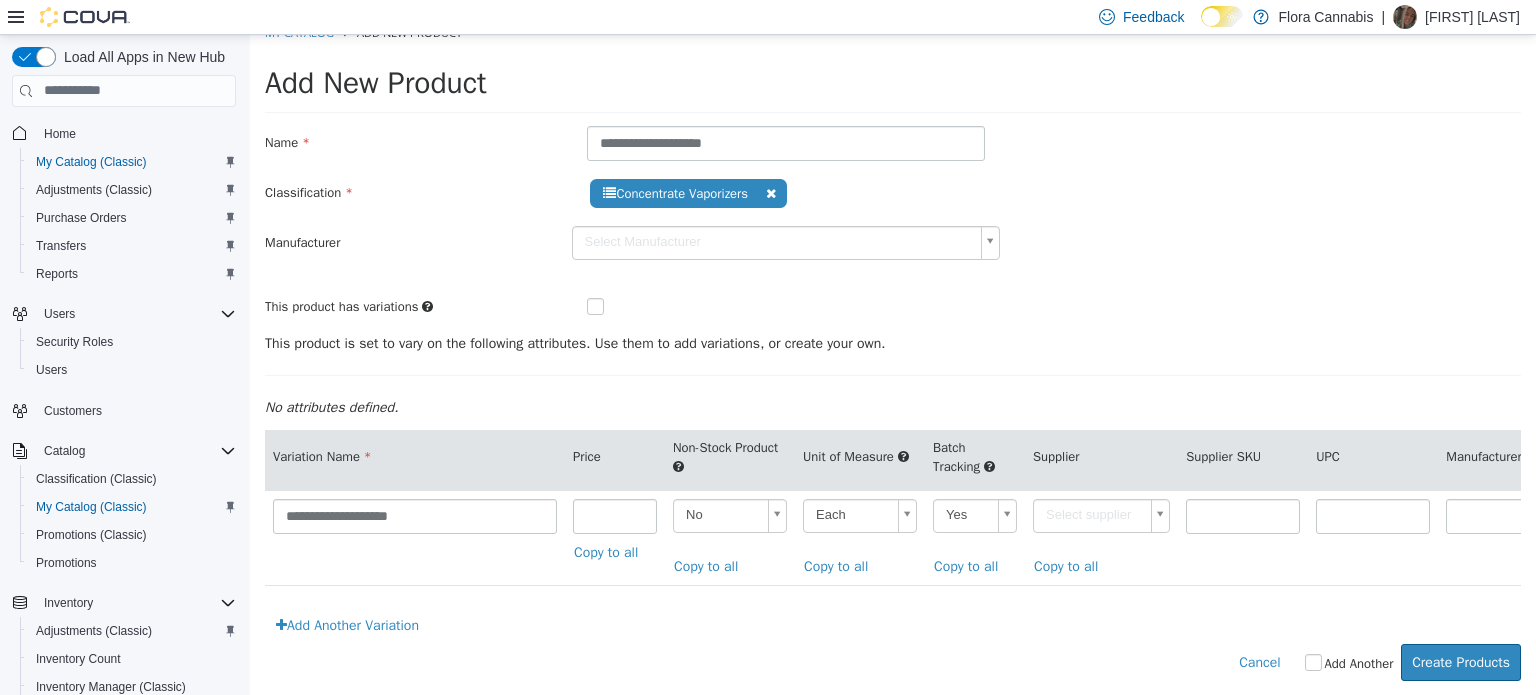scroll, scrollTop: 40, scrollLeft: 0, axis: vertical 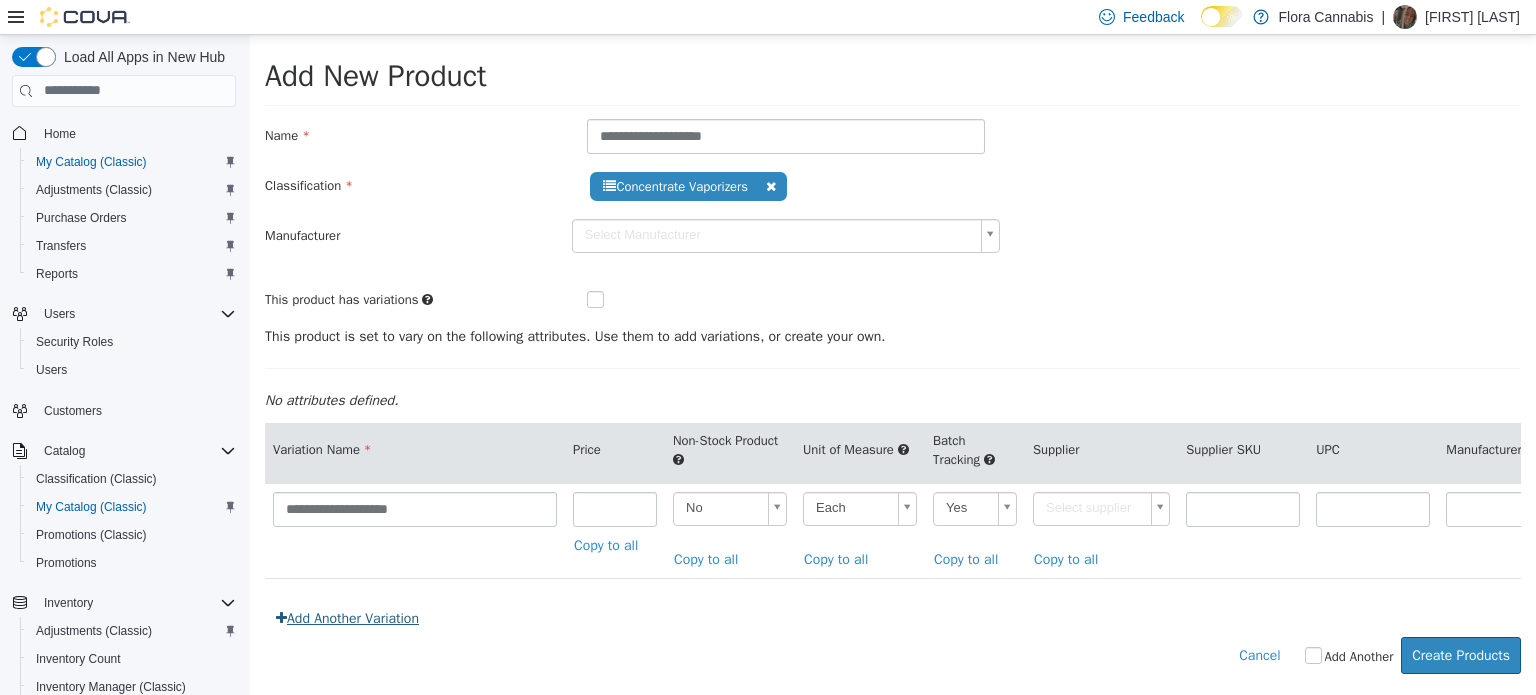 click on "Add Another Variation" at bounding box center (347, 617) 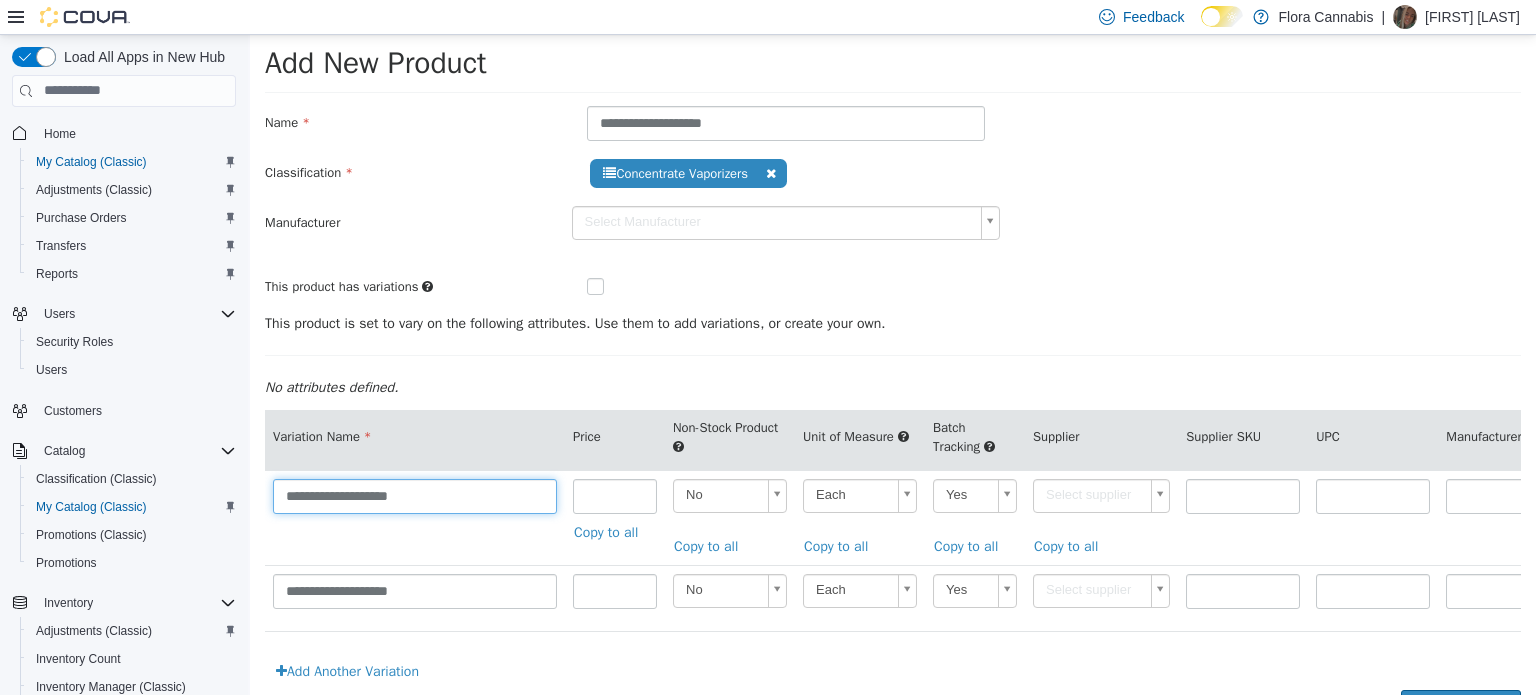click on "**********" at bounding box center [415, 495] 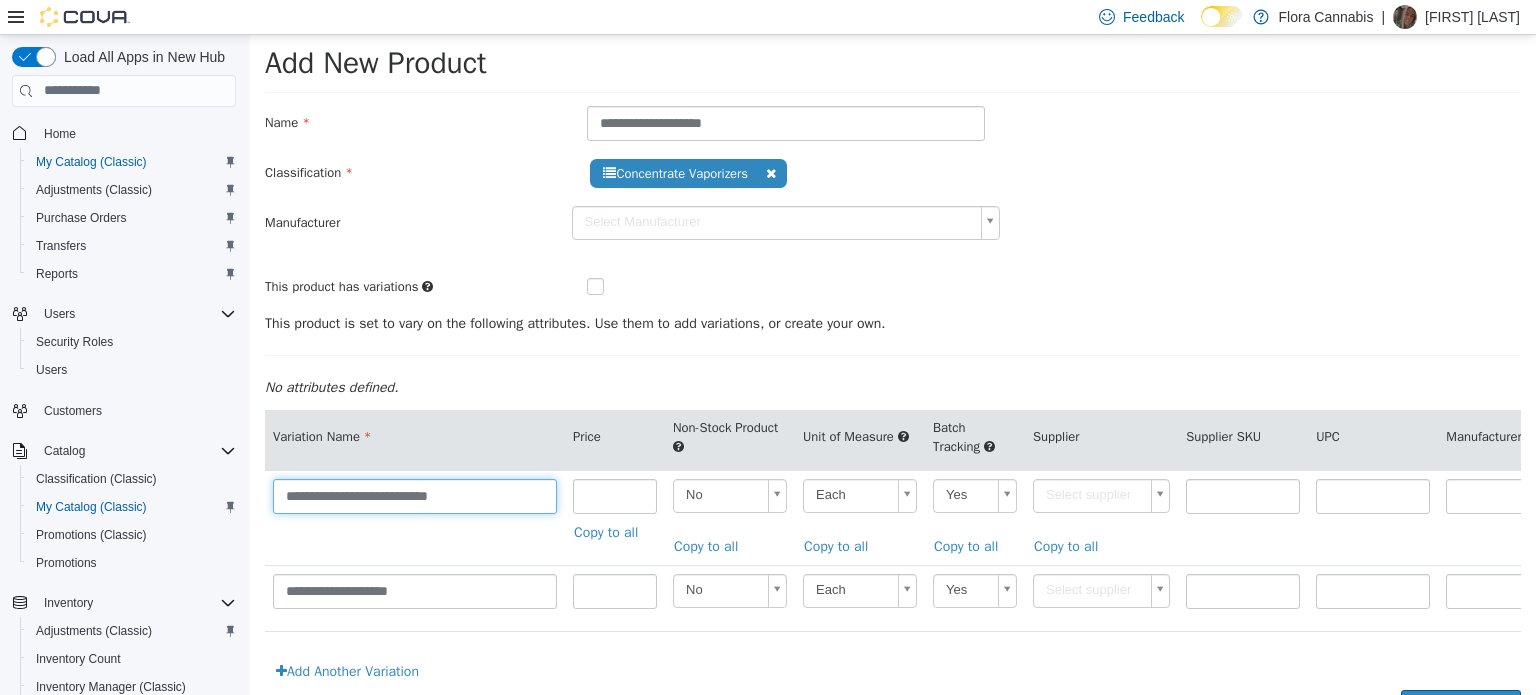 type on "**********" 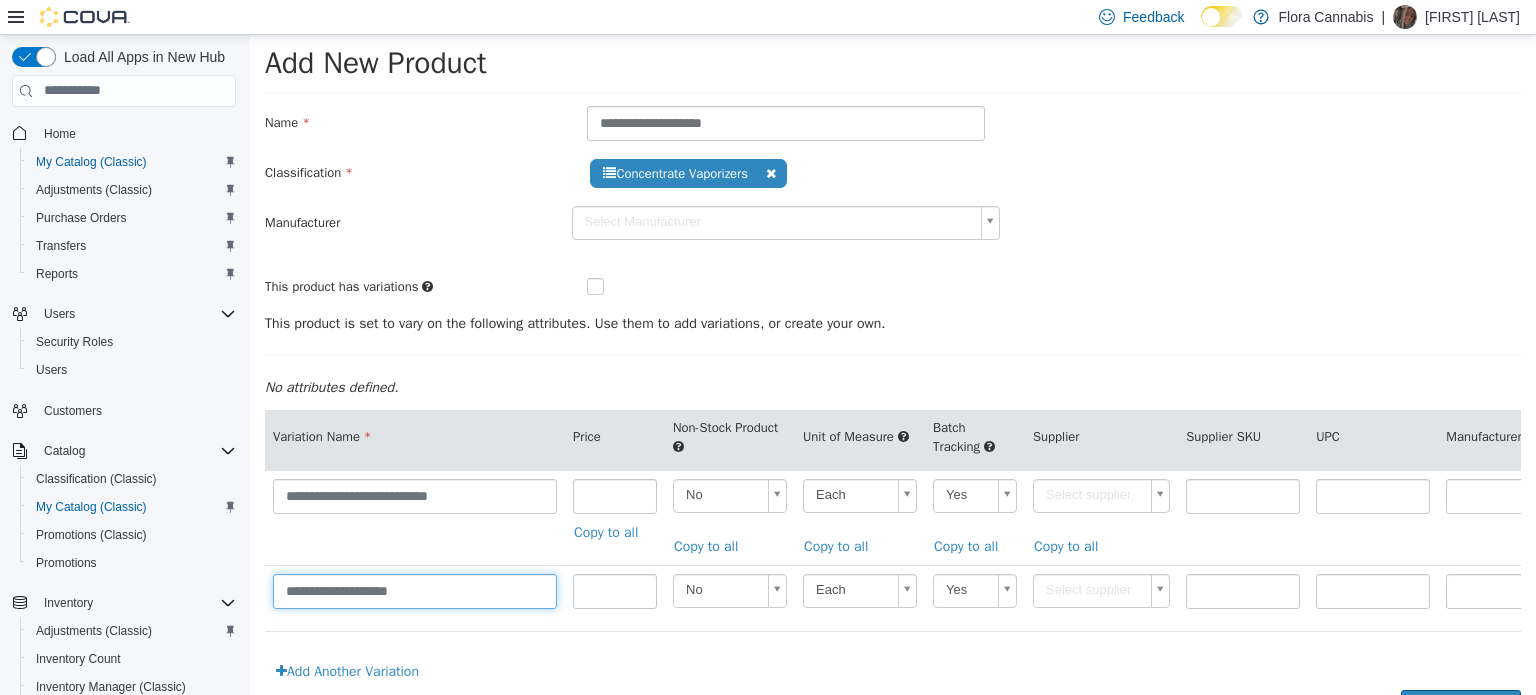 click on "**********" at bounding box center (415, 590) 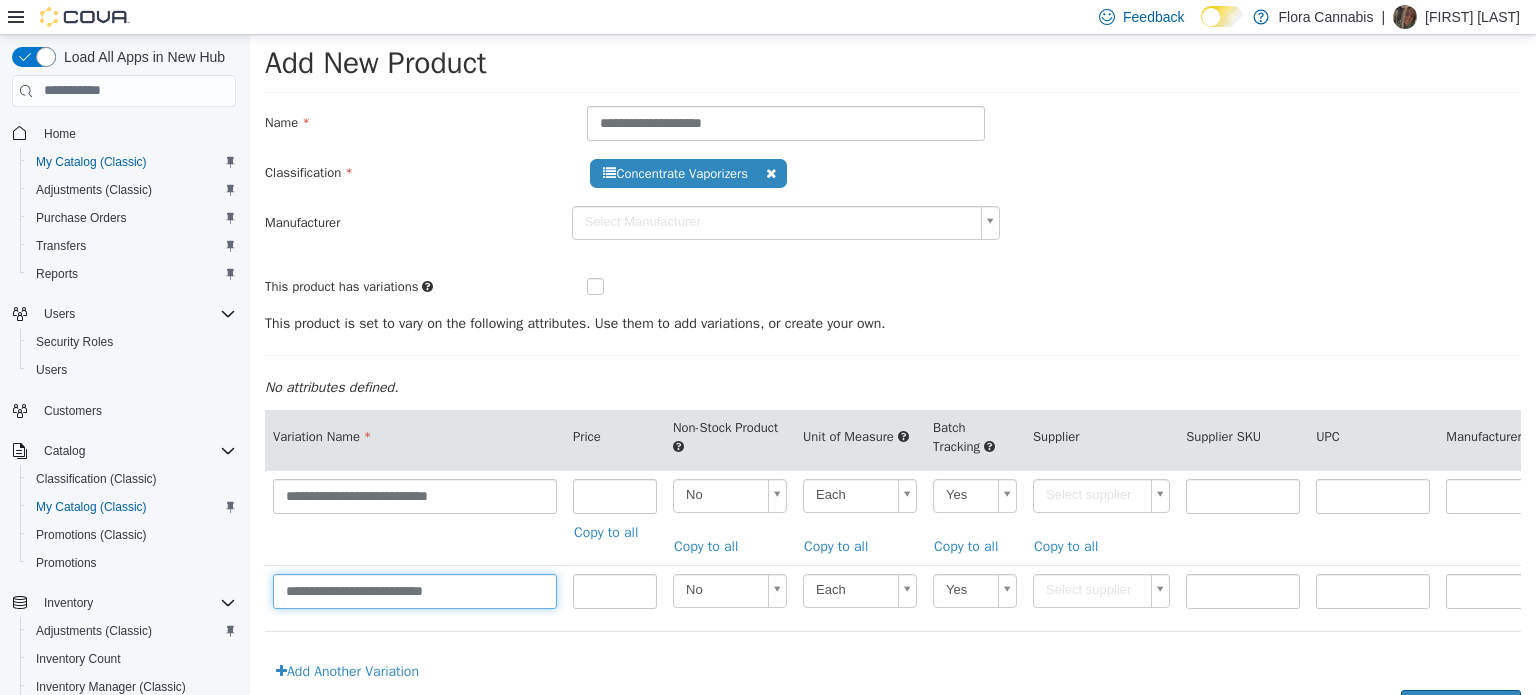type on "**********" 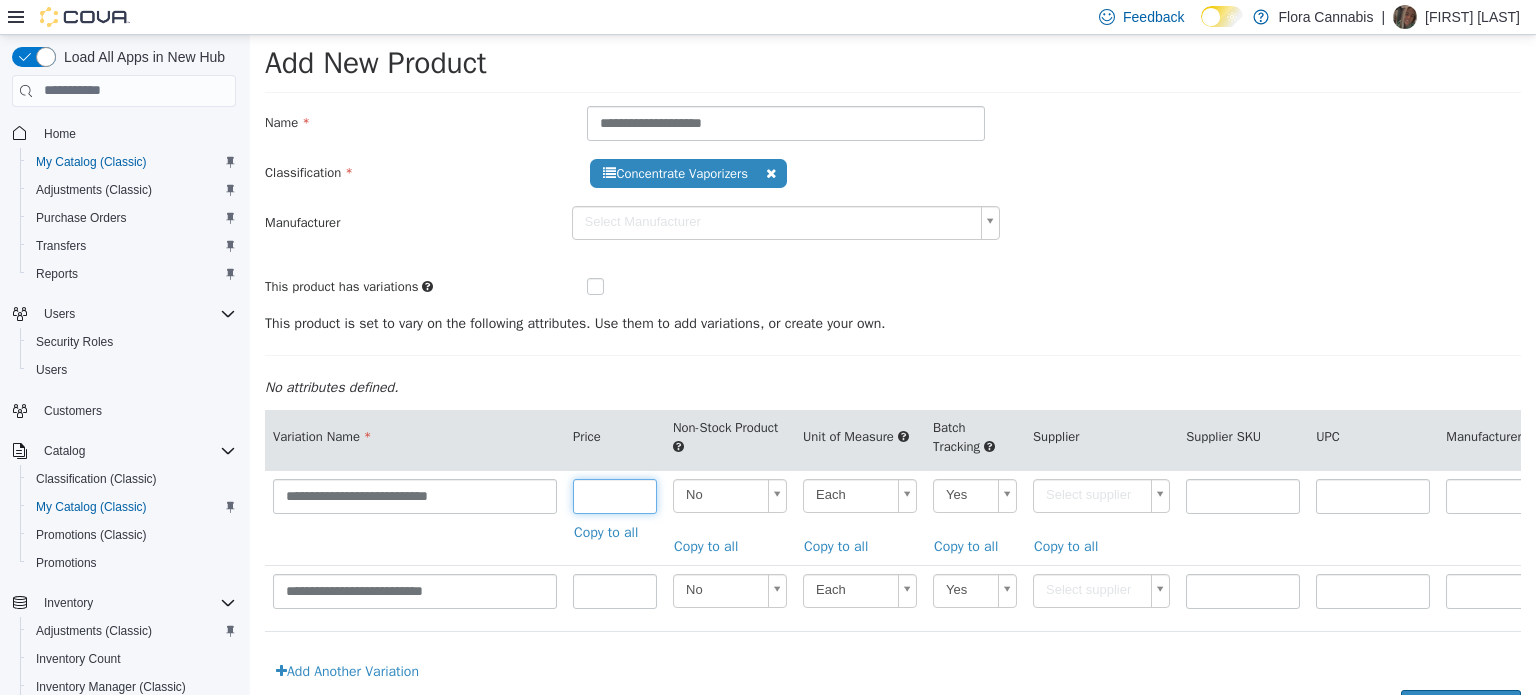 click at bounding box center [615, 495] 